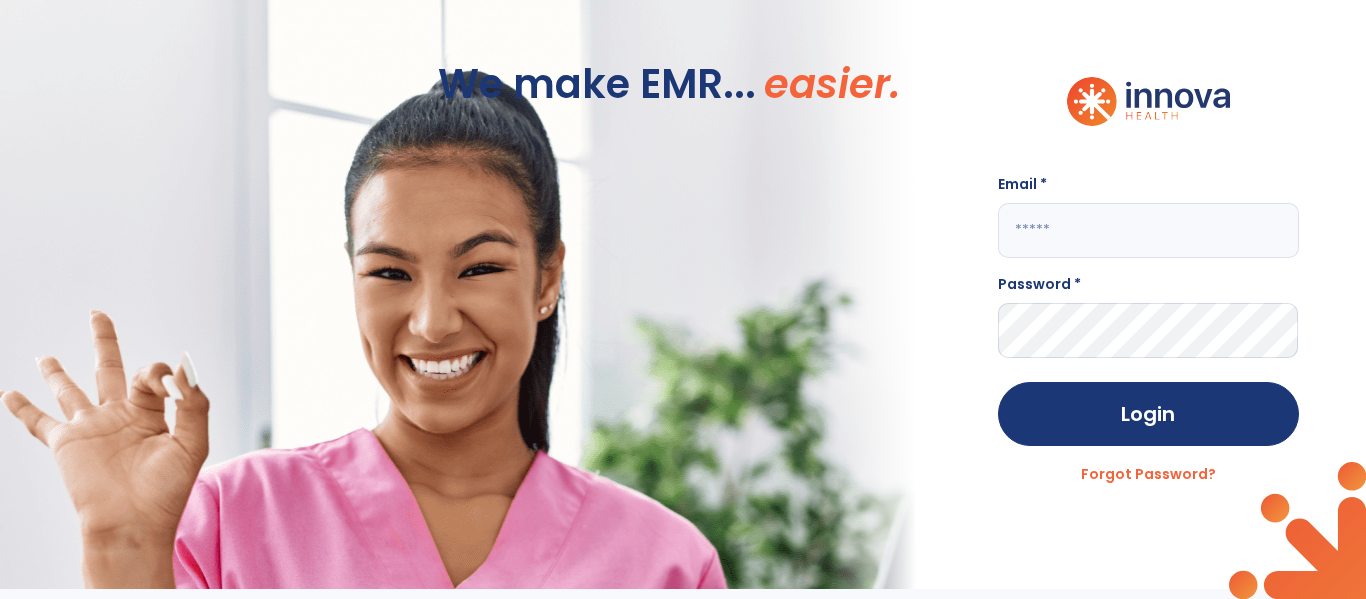 scroll, scrollTop: 0, scrollLeft: 0, axis: both 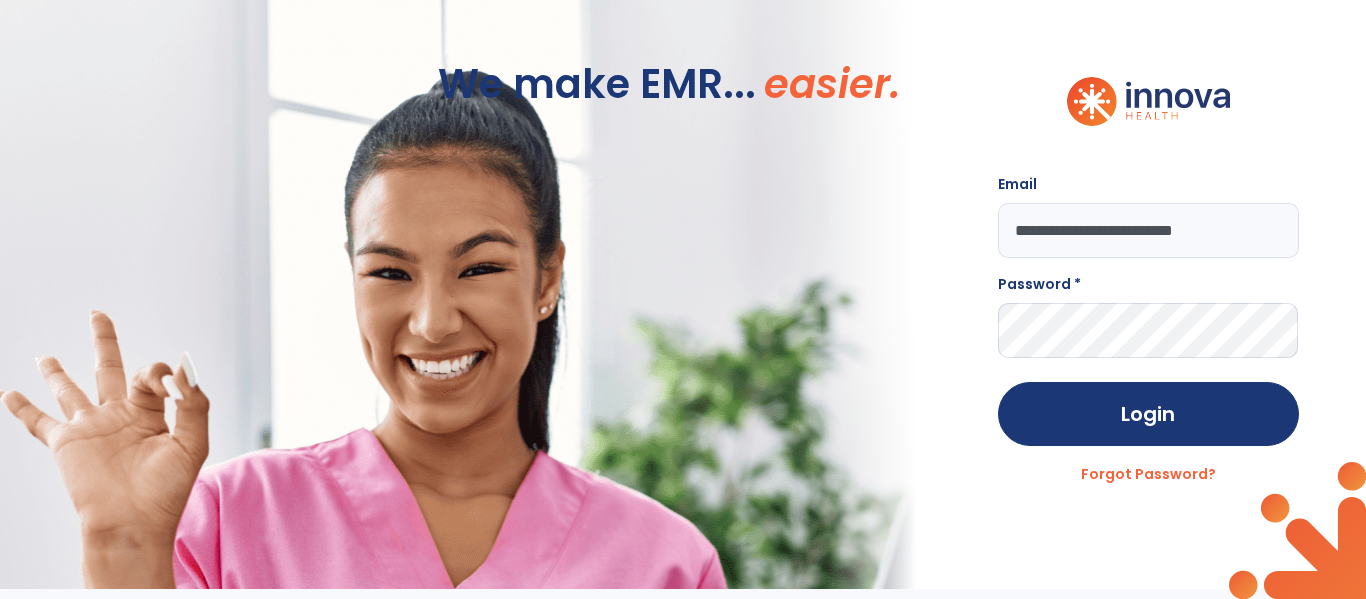 type on "**********" 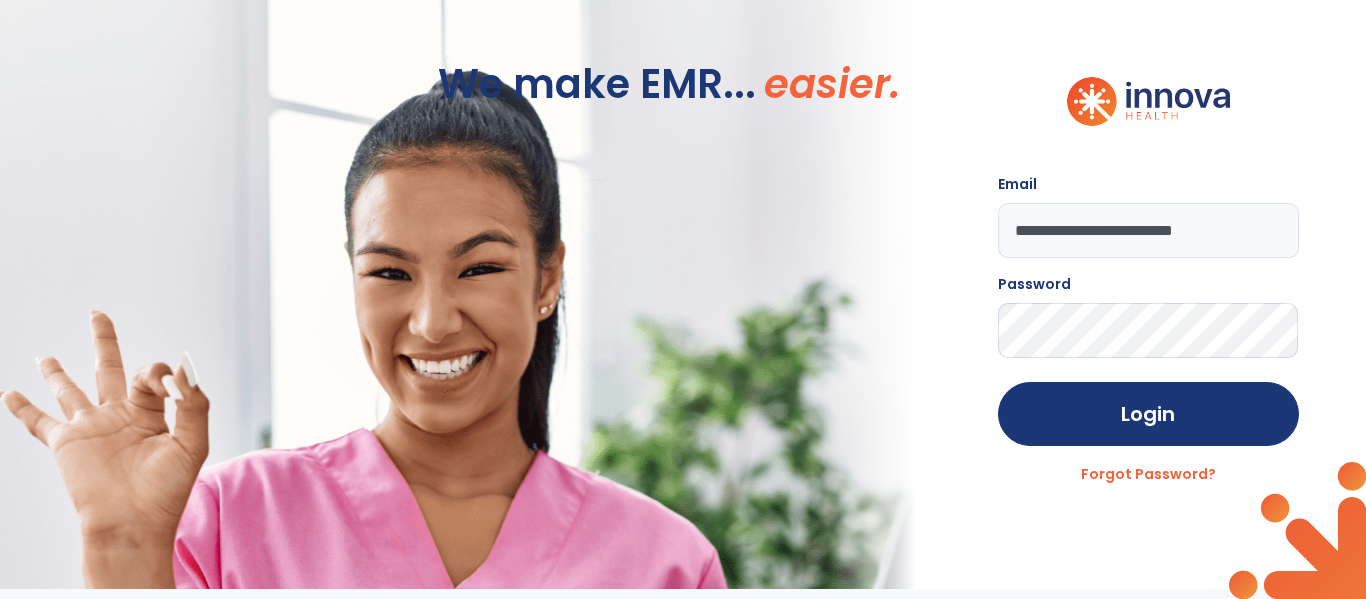 click on "Login" 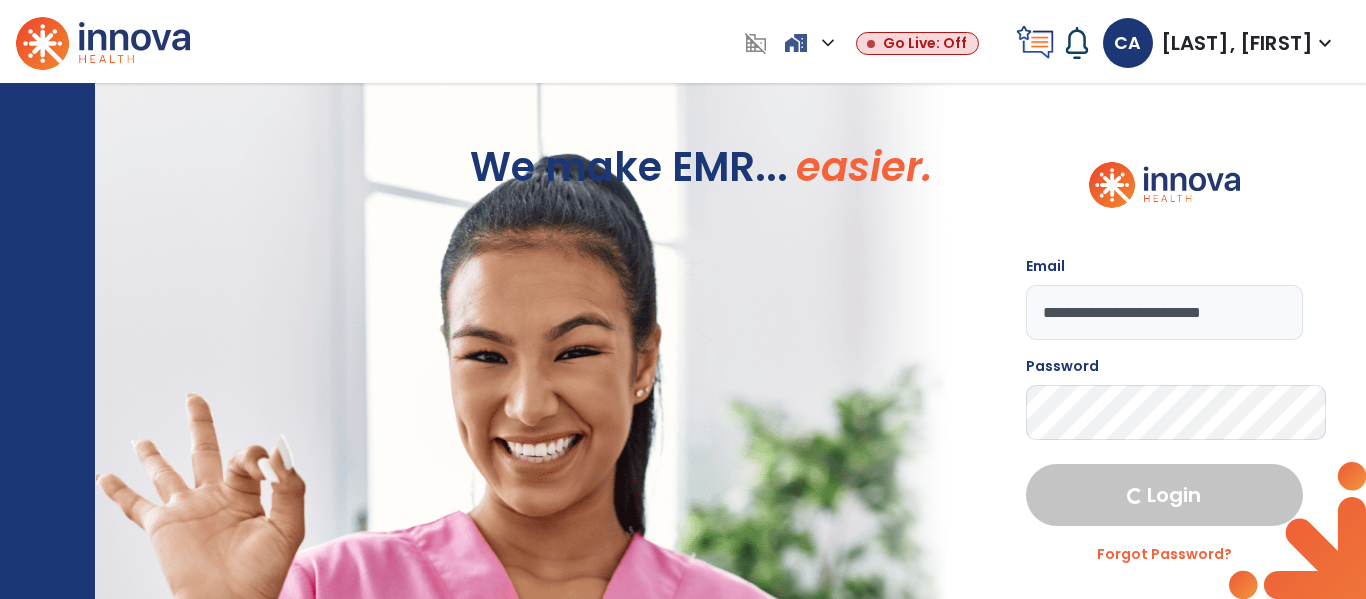 select on "****" 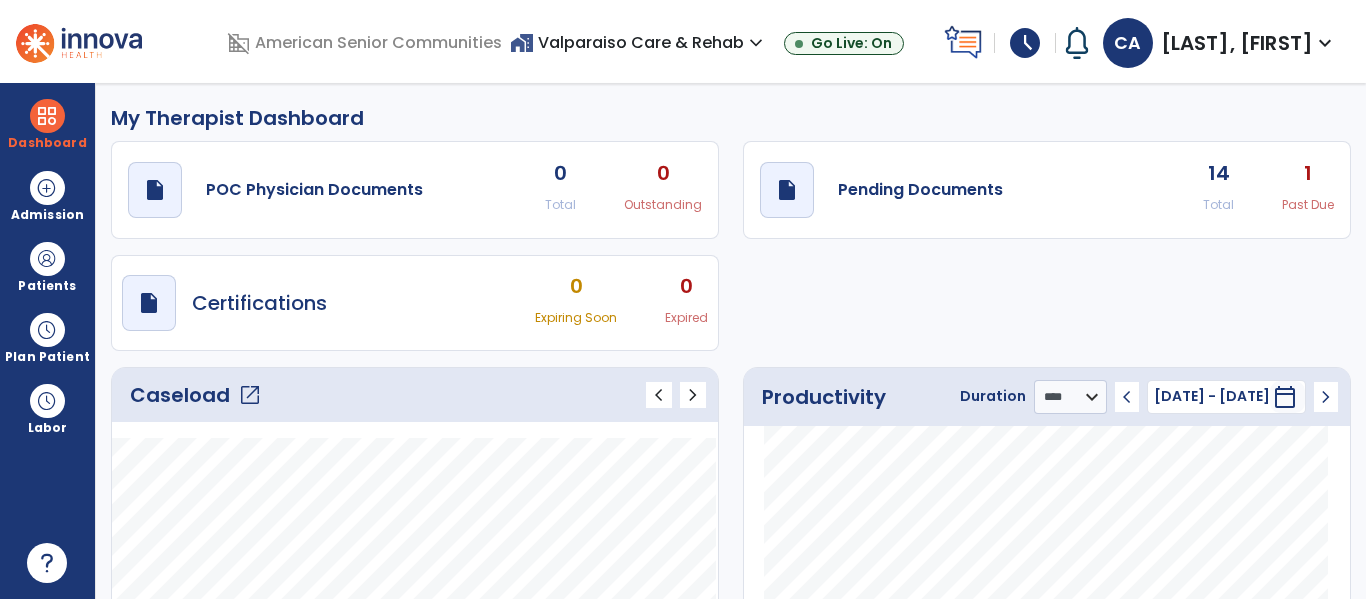 click on "draft   open_in_new  Pending Documents 14 Total 1 Past Due" 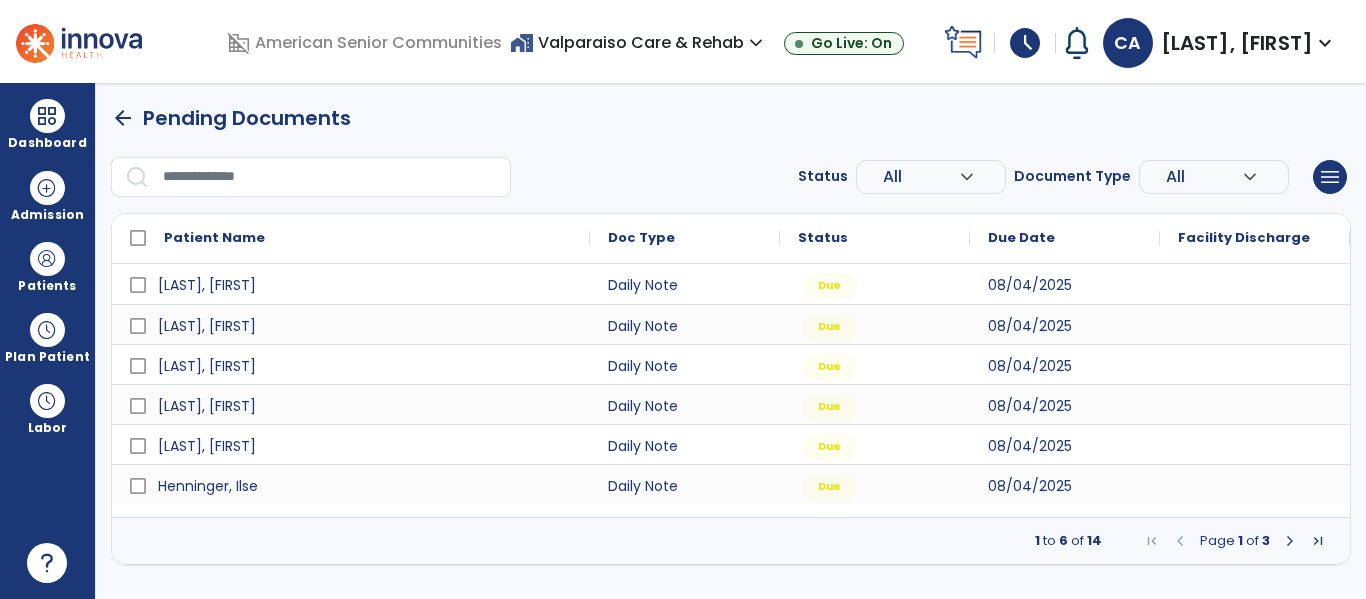 click at bounding box center (1290, 541) 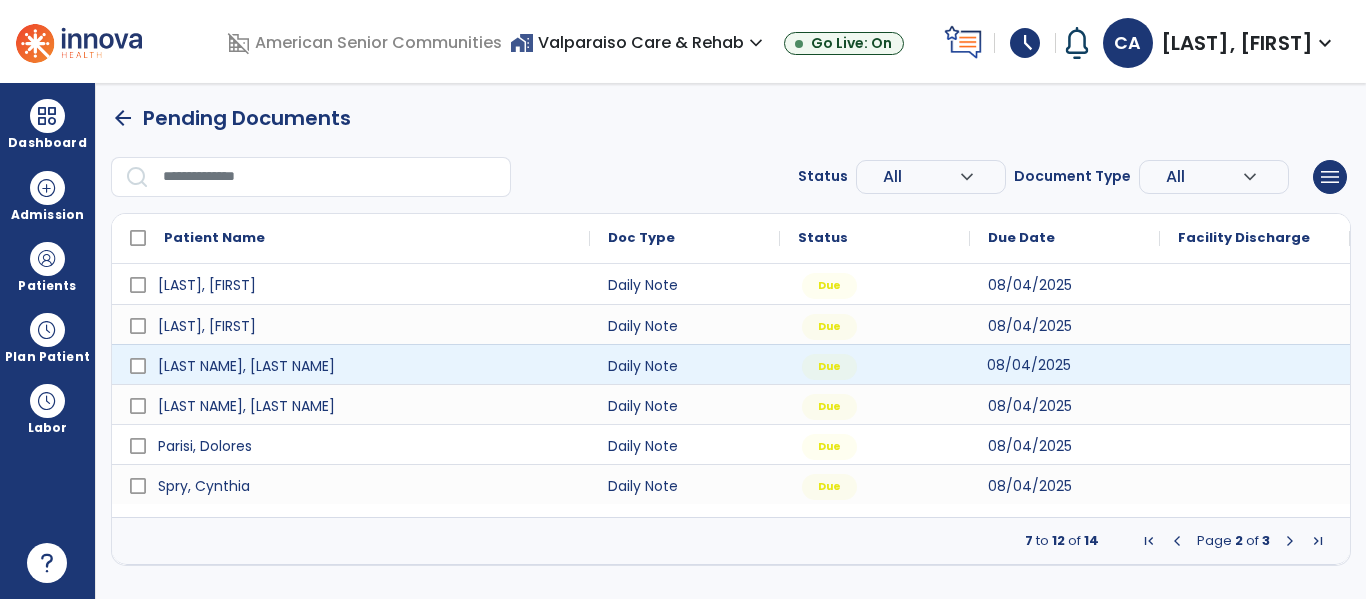 click on "08/04/2025" at bounding box center [1029, 365] 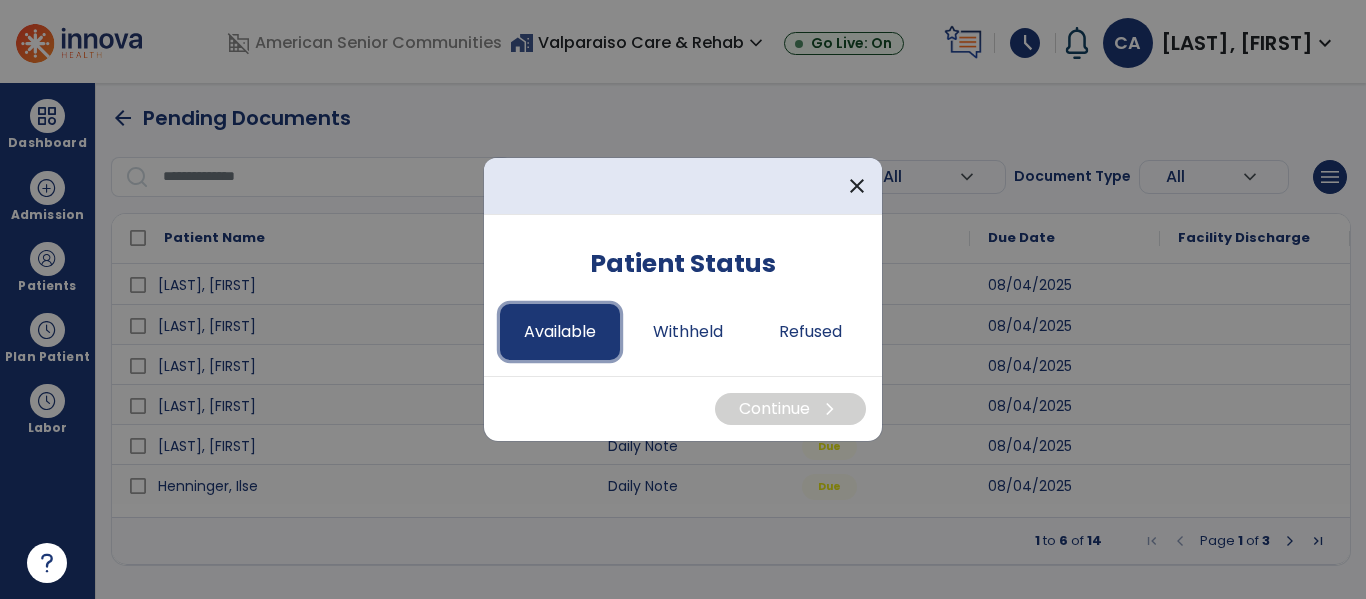 click on "Available" at bounding box center [560, 332] 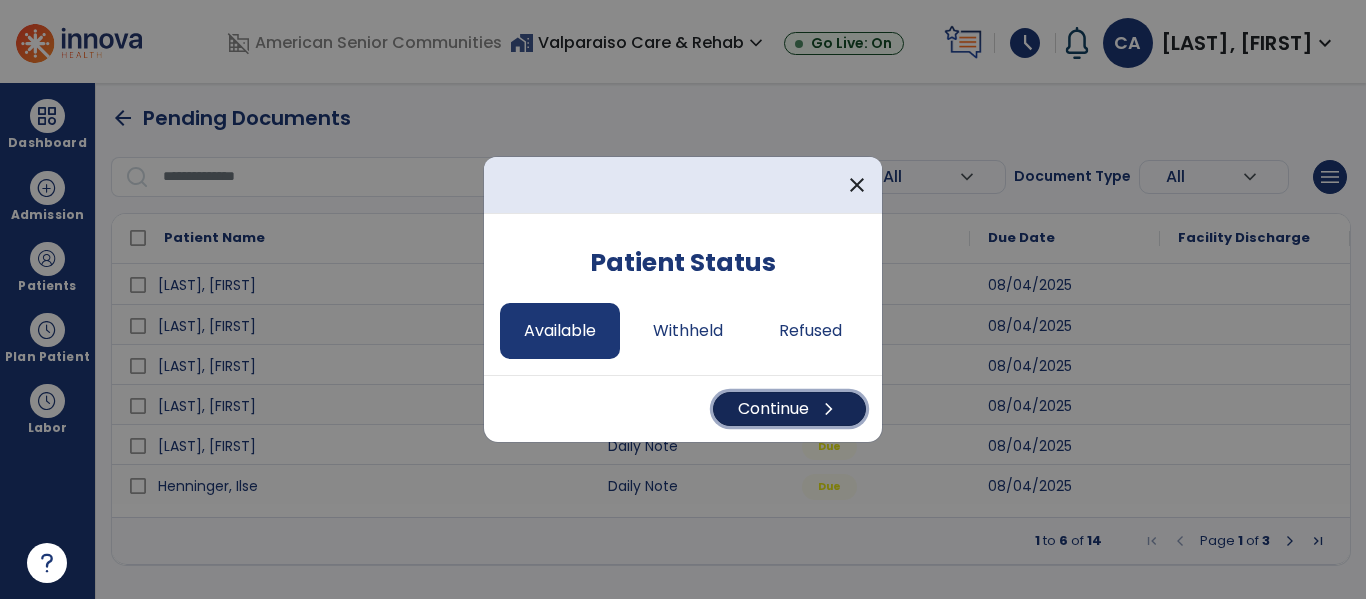 click on "Continue   chevron_right" at bounding box center (789, 409) 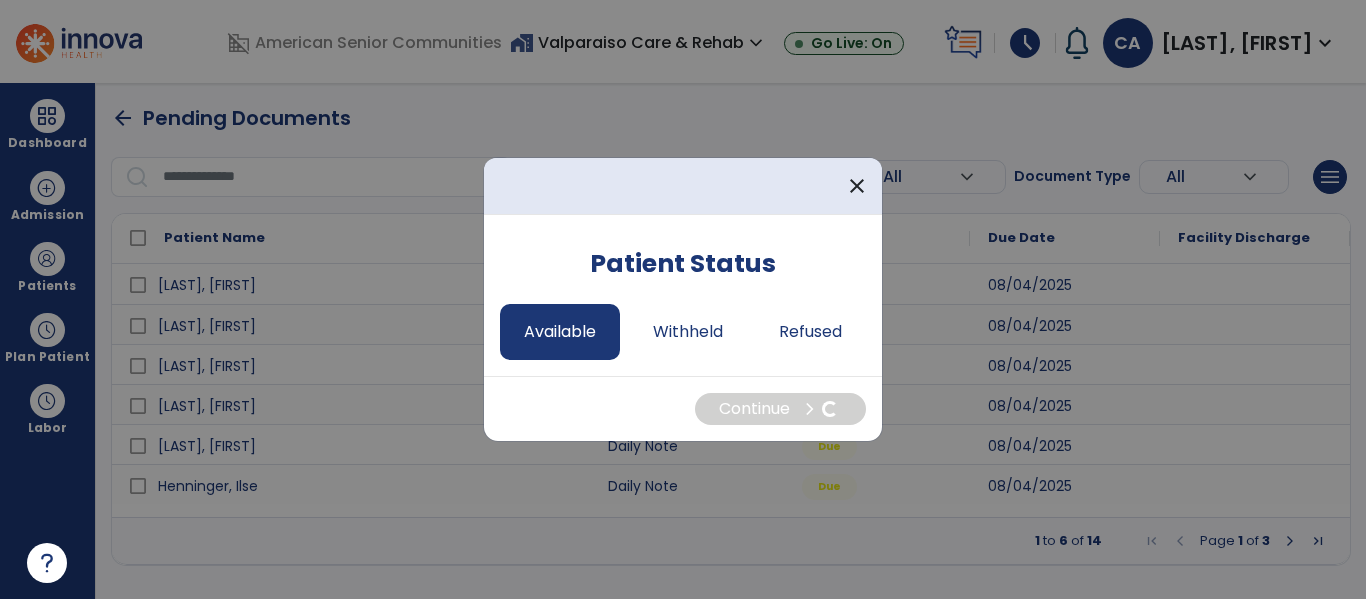 select on "*" 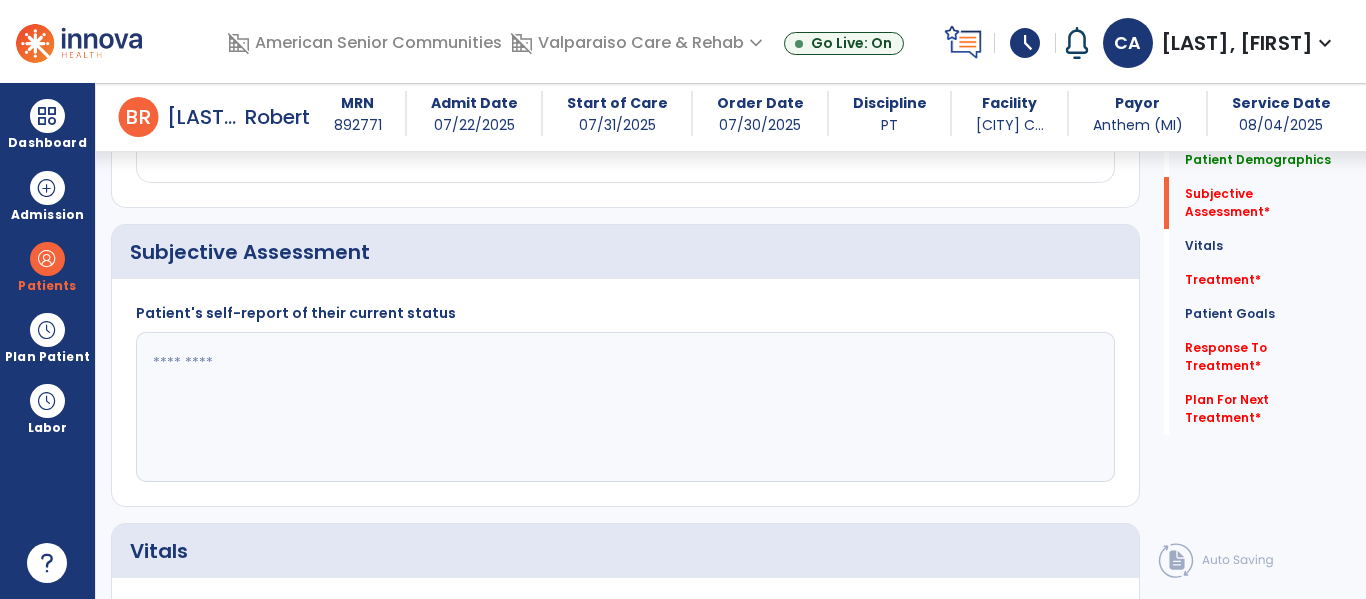 scroll, scrollTop: 412, scrollLeft: 0, axis: vertical 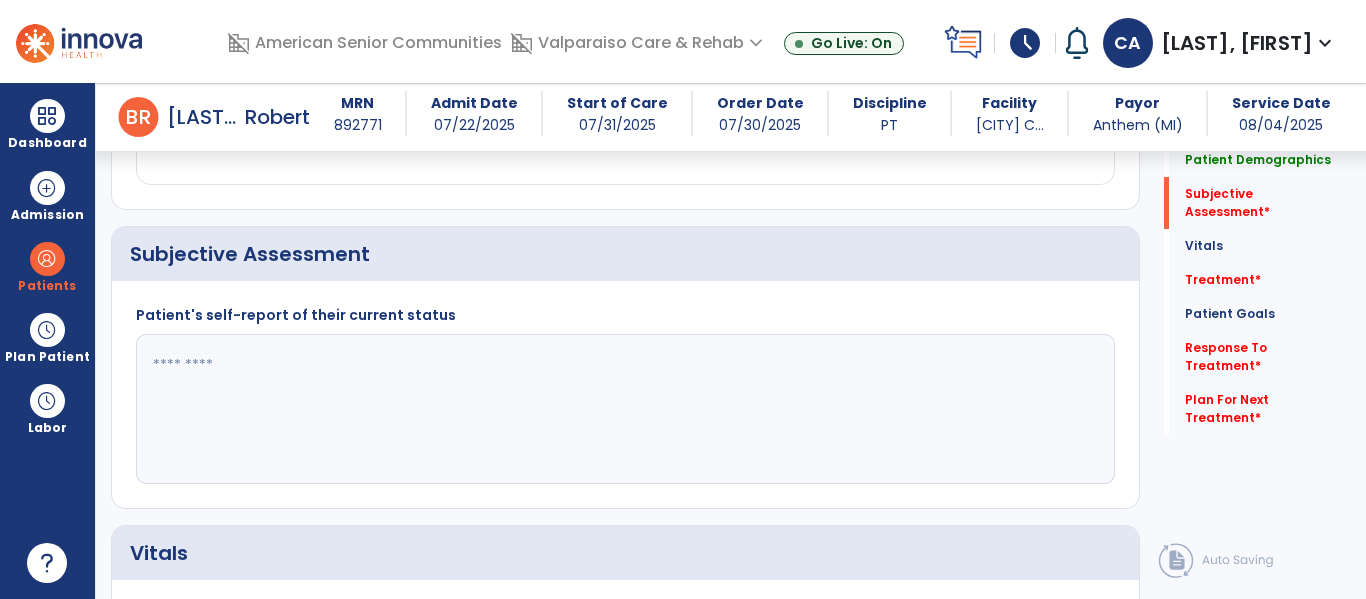 click 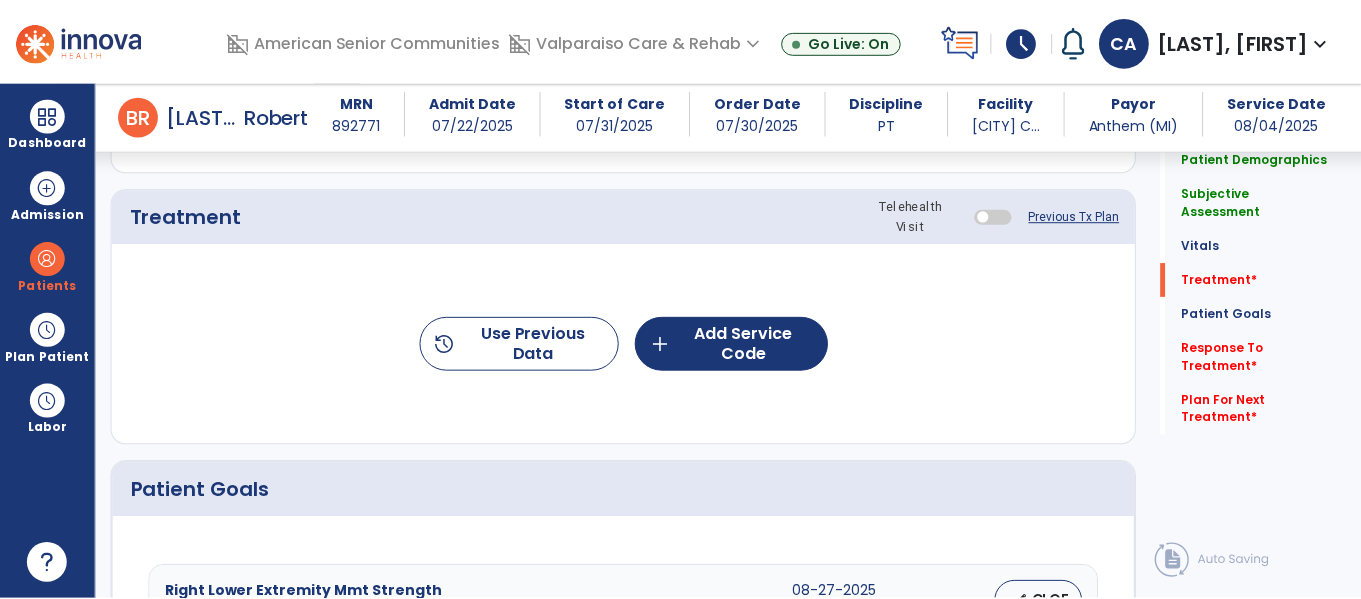 scroll, scrollTop: 1185, scrollLeft: 0, axis: vertical 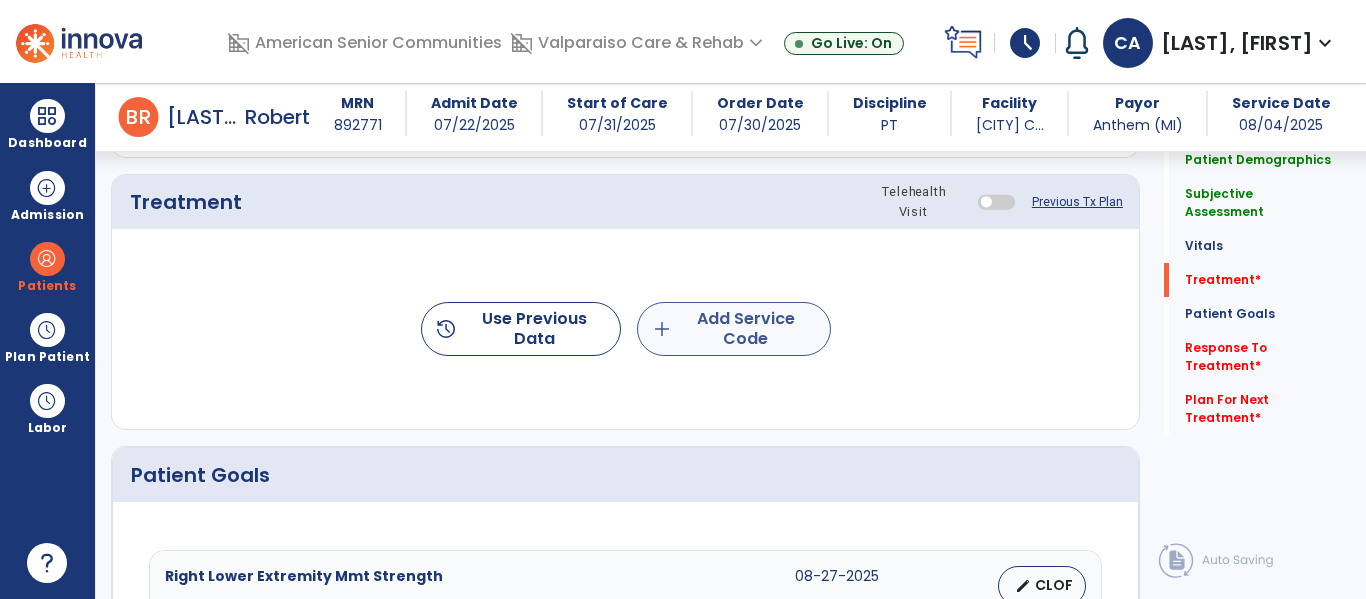 type on "**********" 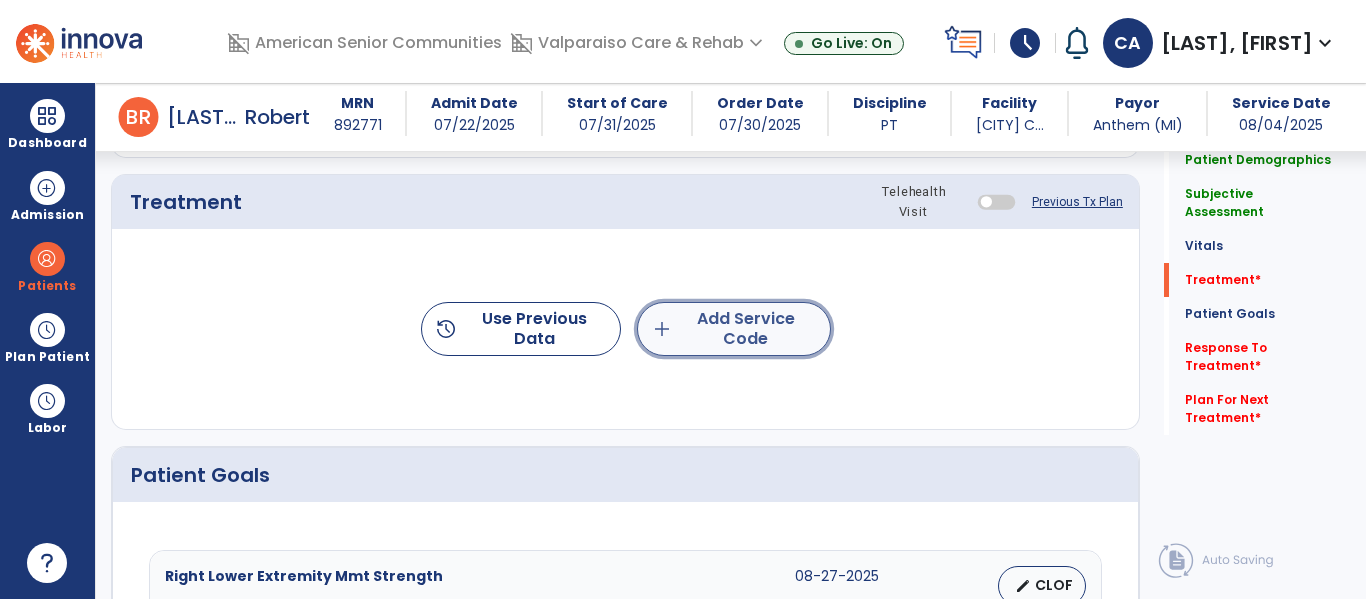 click on "add  Add Service Code" 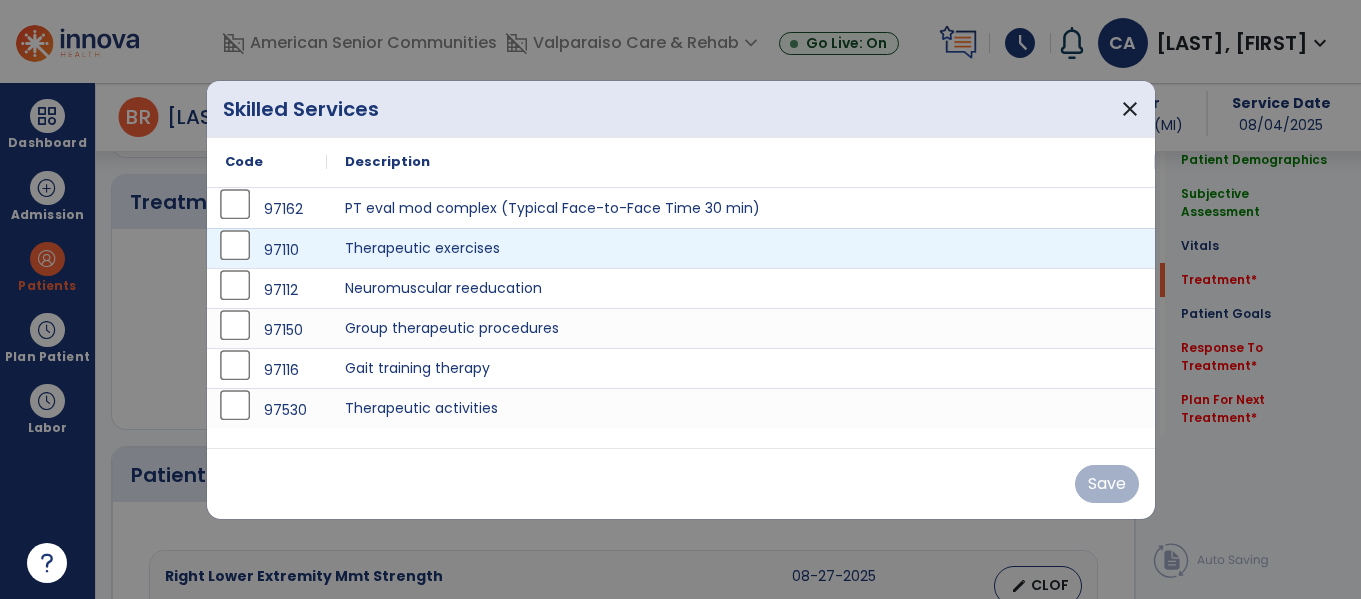 scroll, scrollTop: 1185, scrollLeft: 0, axis: vertical 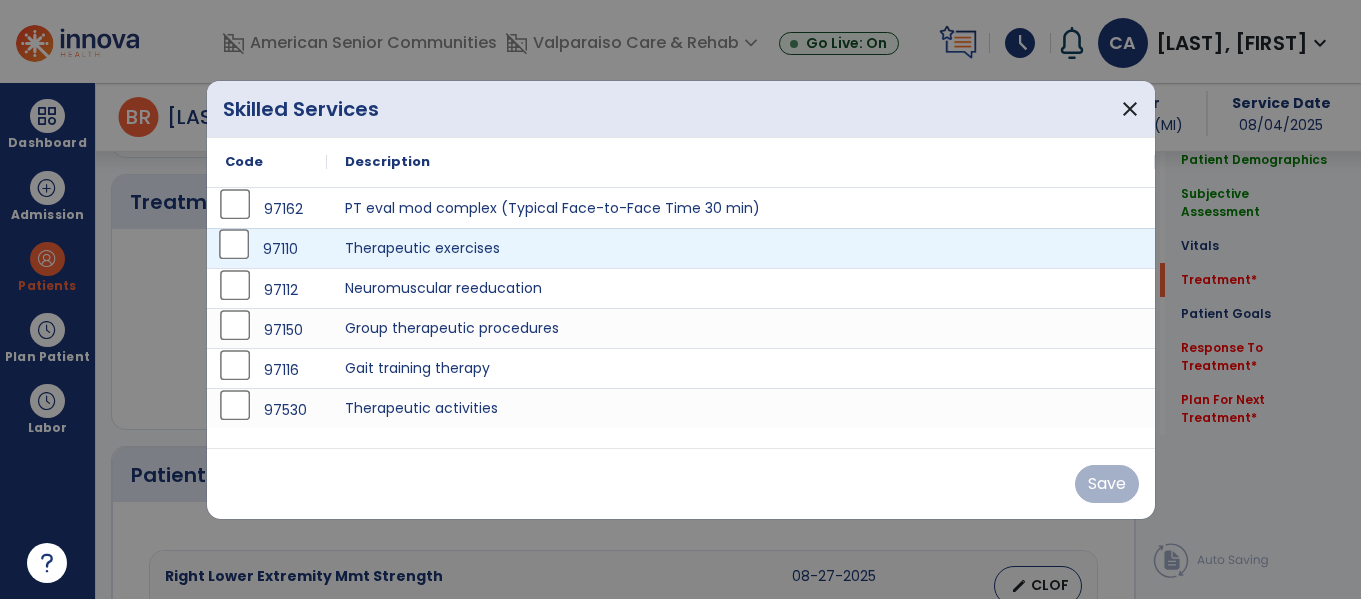 click on "97110" at bounding box center [267, 248] 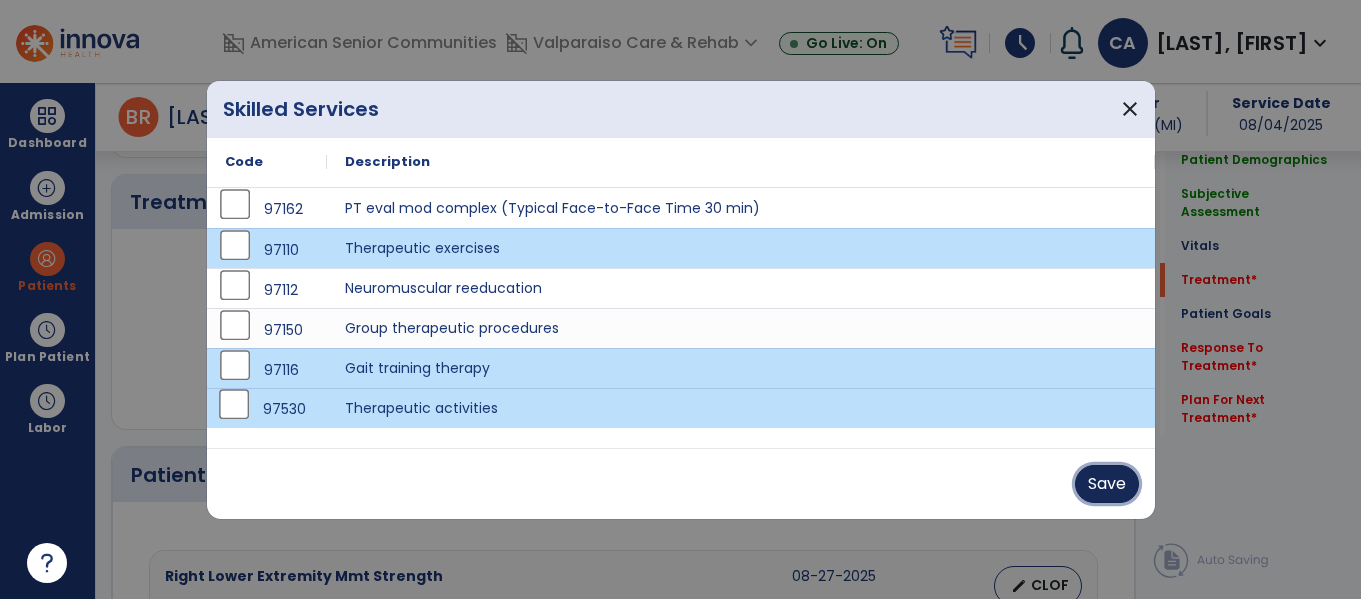 click on "Save" at bounding box center (1107, 484) 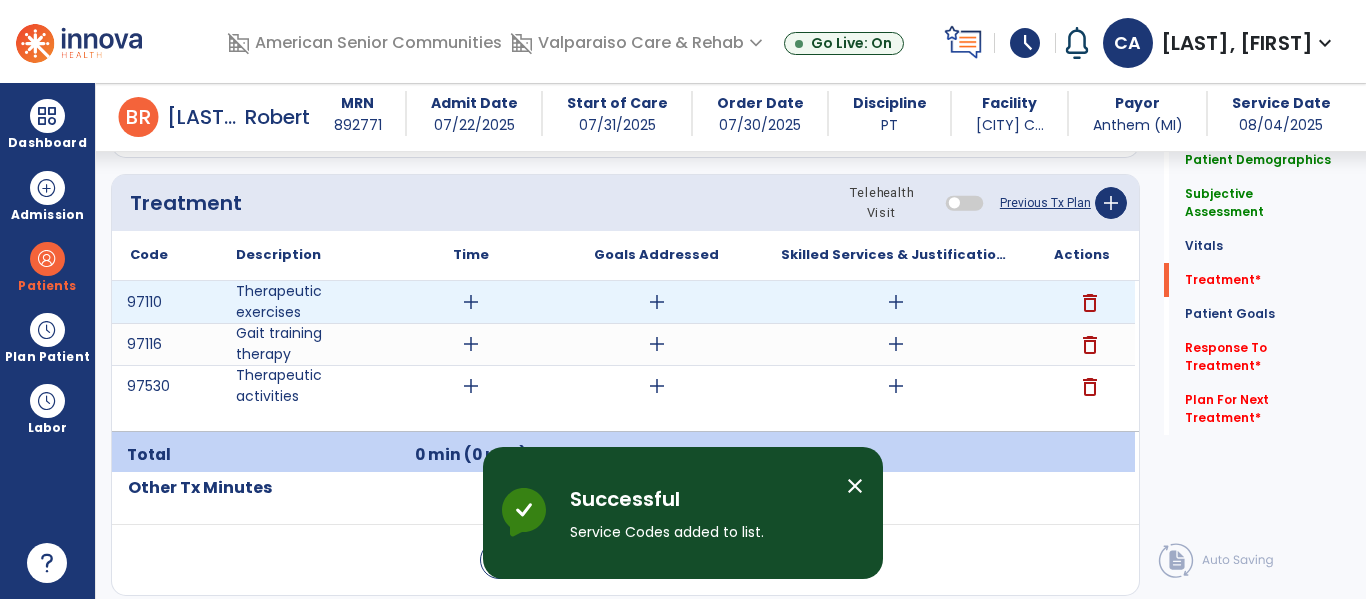 click on "add" at bounding box center [471, 302] 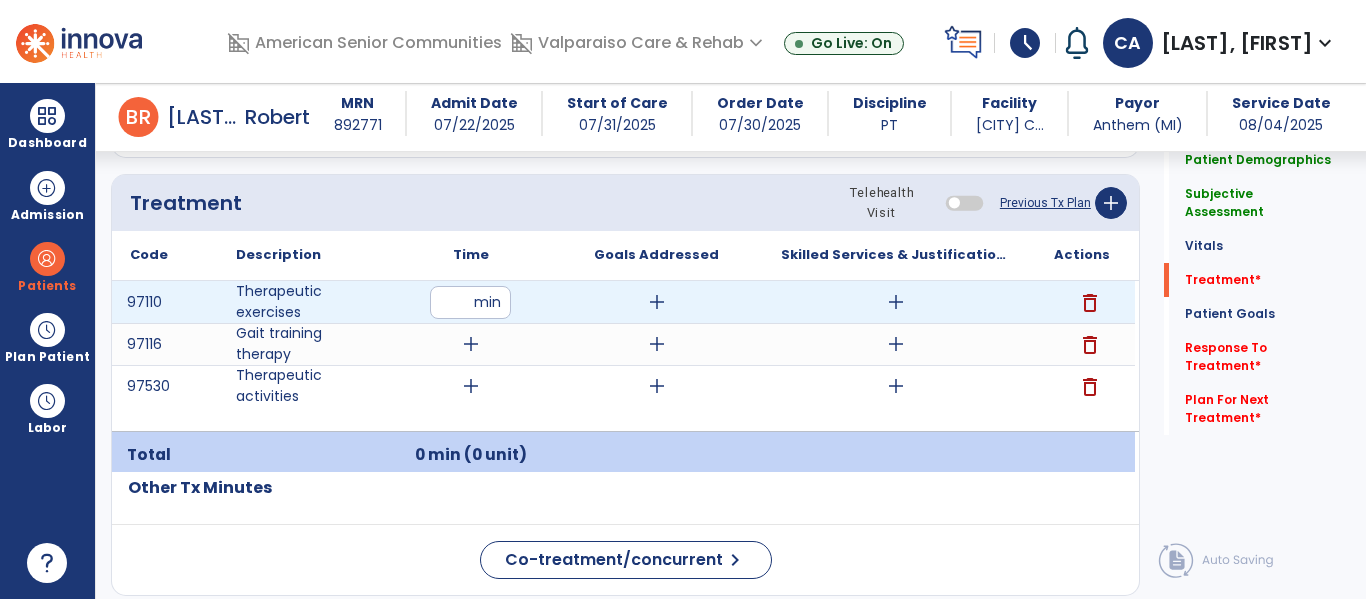 type on "**" 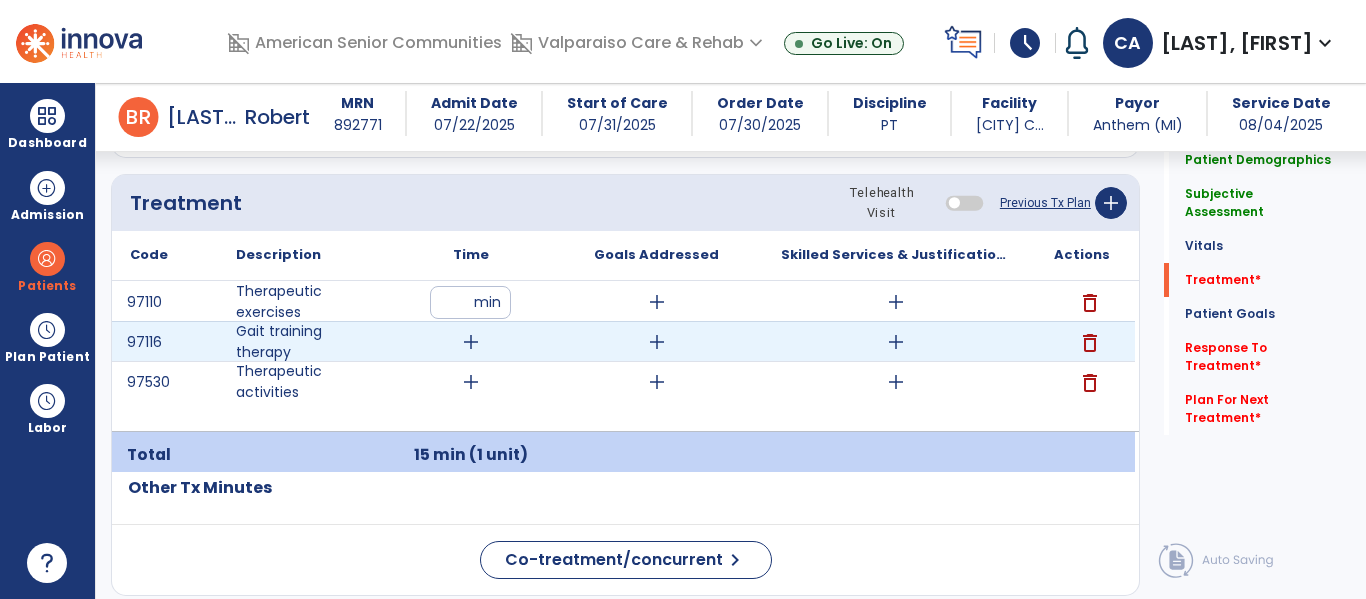 click on "add" at bounding box center [471, 342] 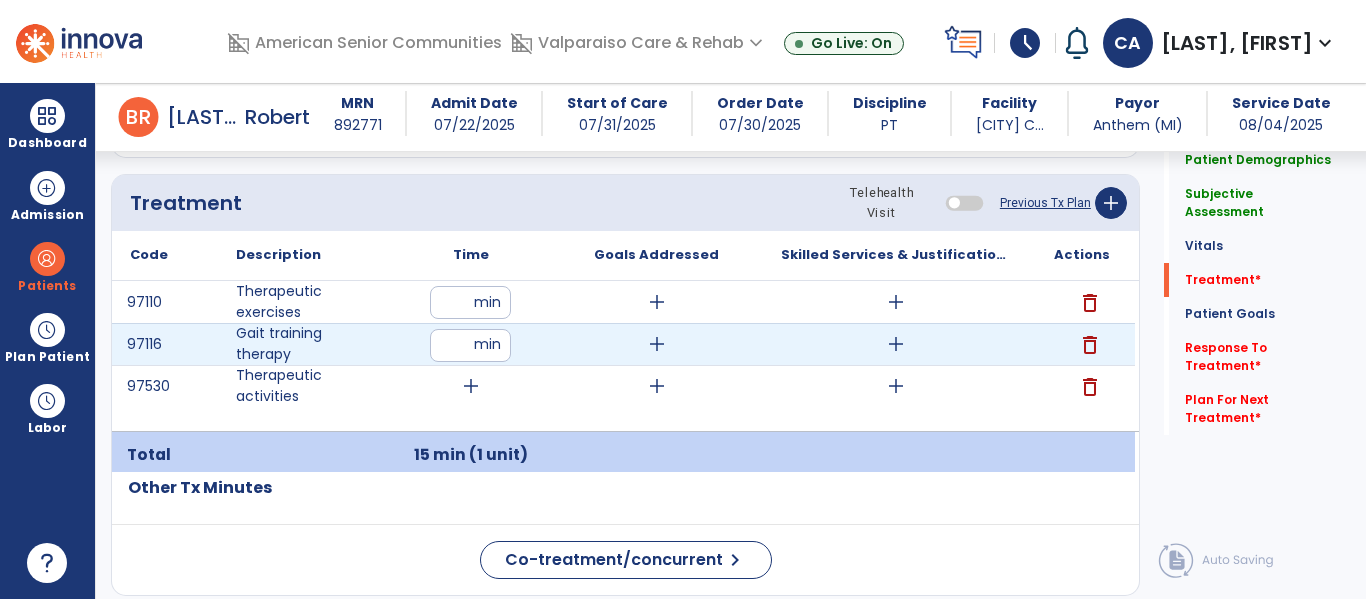 type on "**" 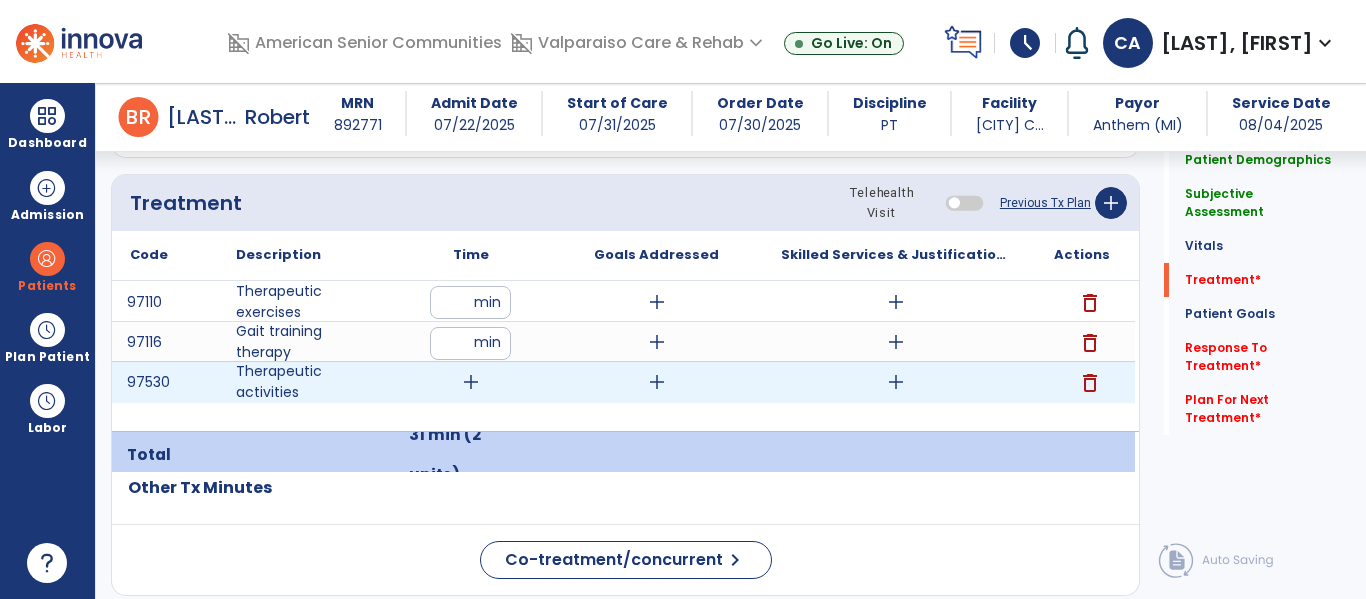 click on "add" at bounding box center [471, 382] 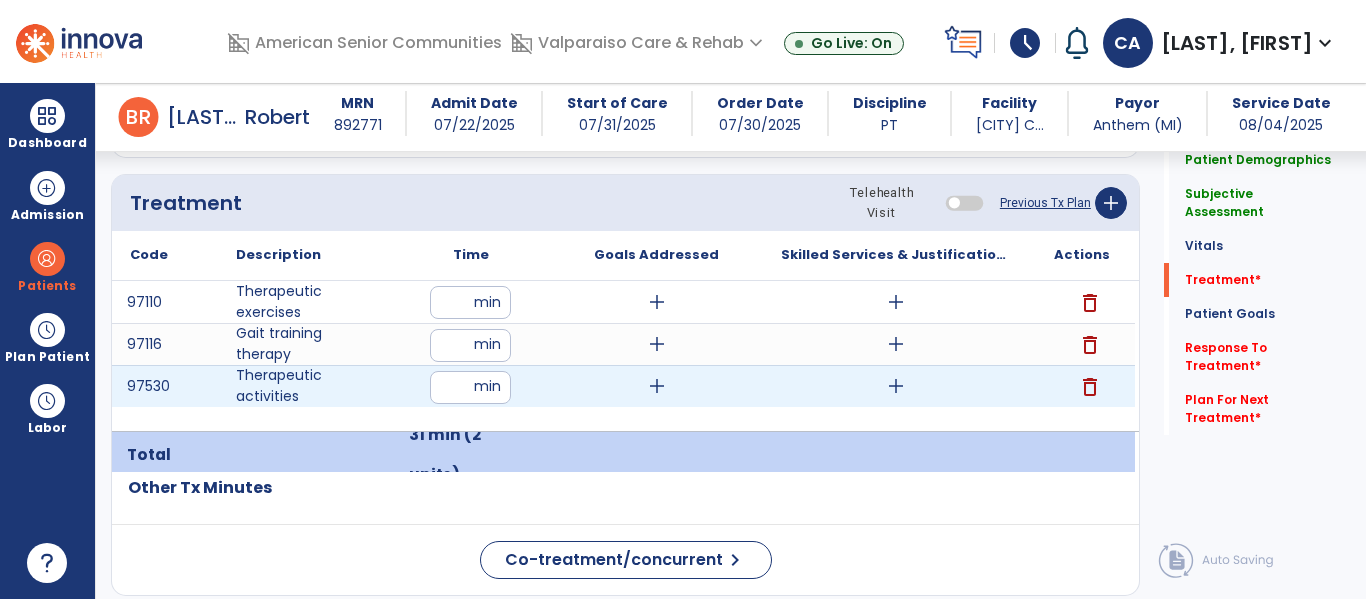type on "**" 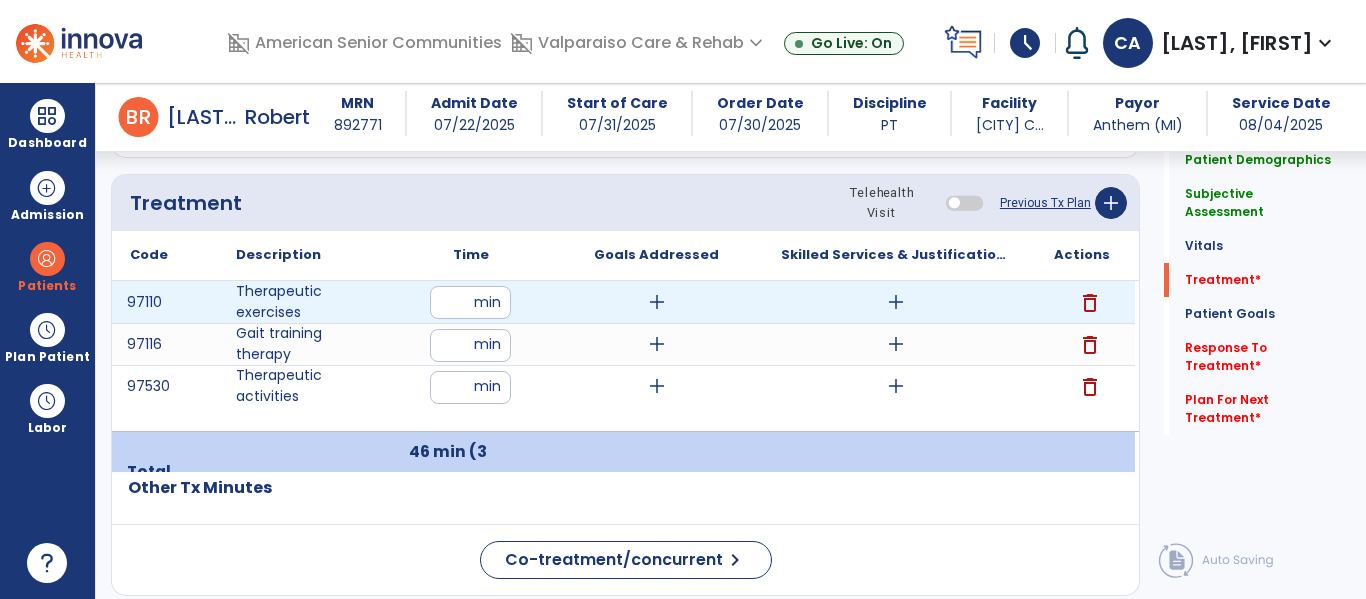 click on "add" at bounding box center [896, 302] 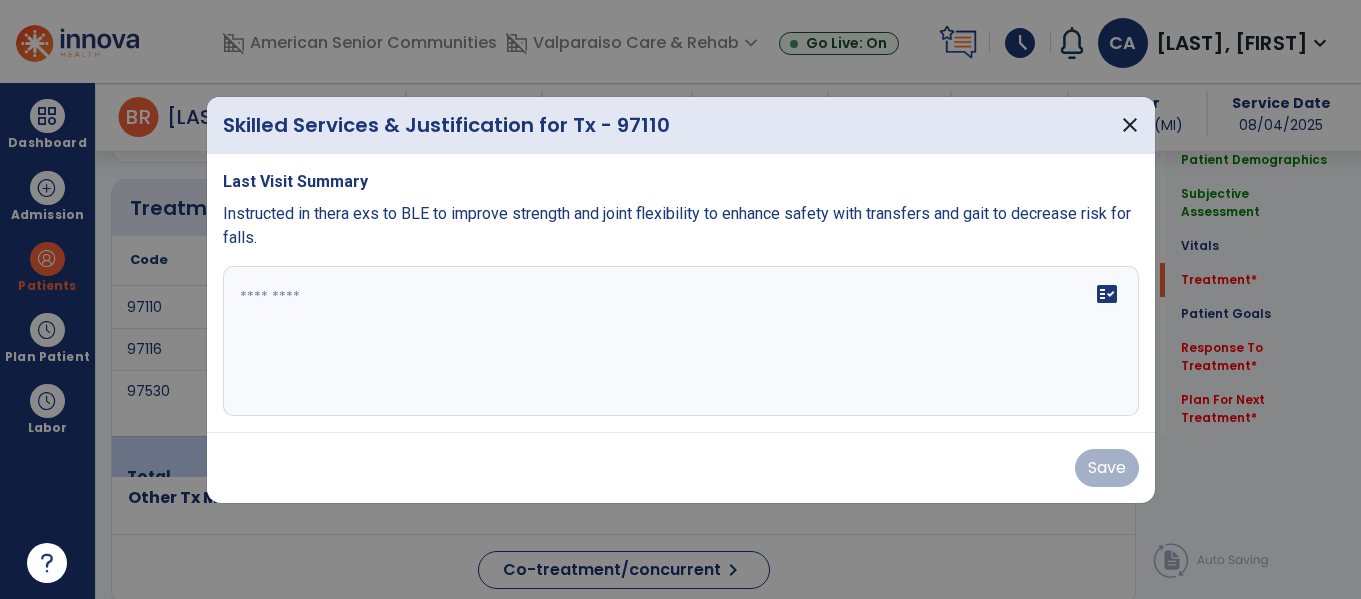 scroll, scrollTop: 1185, scrollLeft: 0, axis: vertical 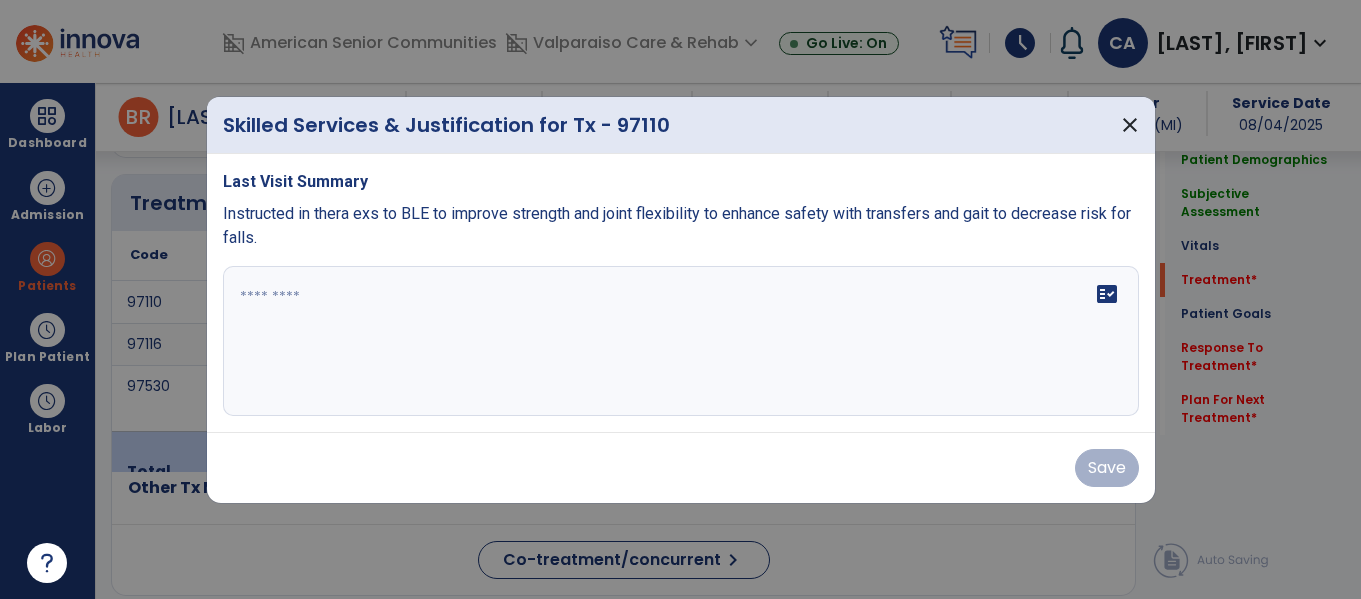 click on "fact_check" at bounding box center (681, 341) 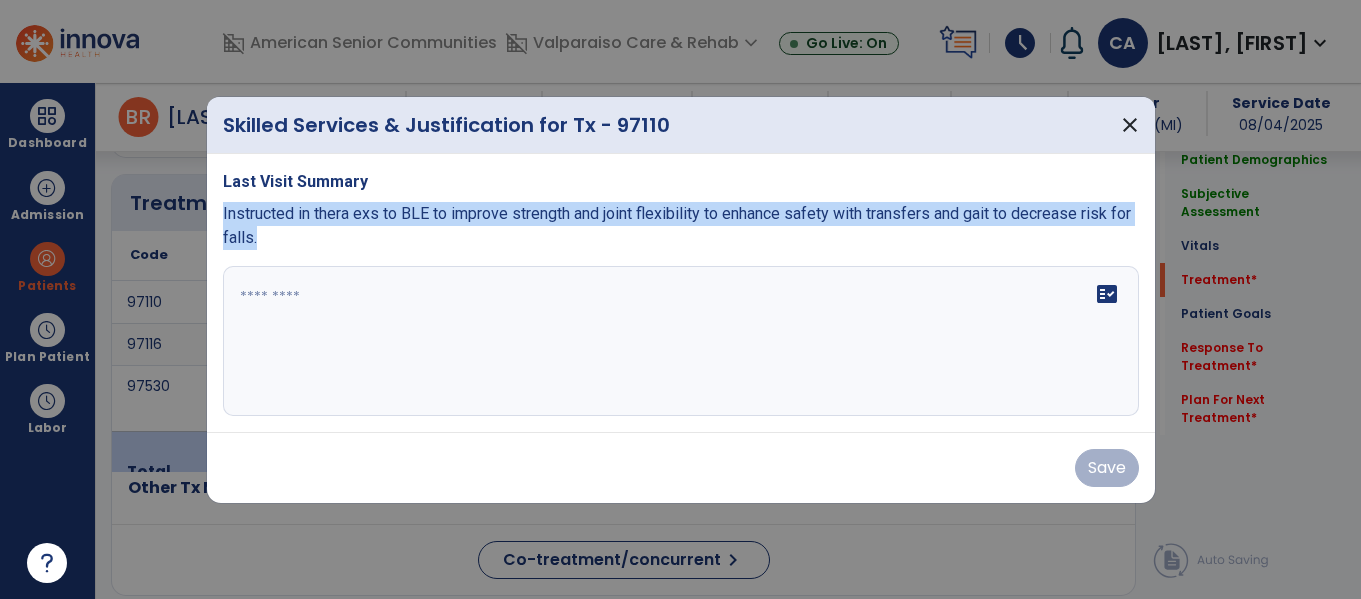 drag, startPoint x: 332, startPoint y: 249, endPoint x: 216, endPoint y: 224, distance: 118.66339 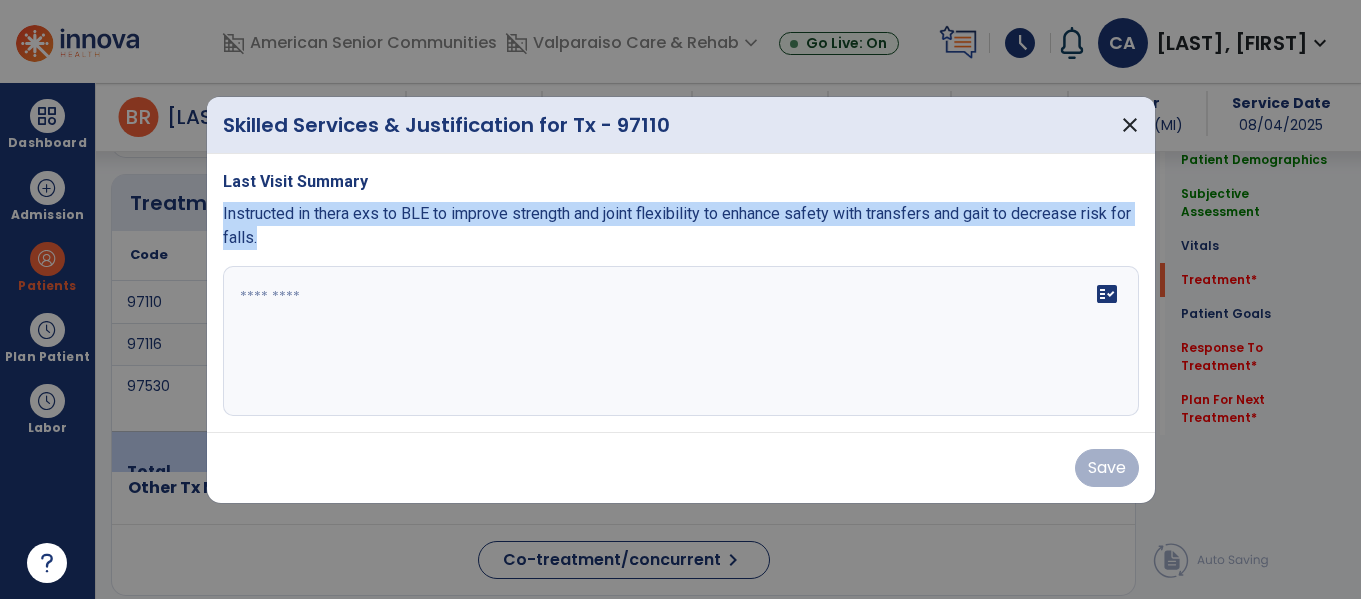 click on "Last Visit Summary Instructed in thera exs to BLE to improve strength and joint flexibility to enhance safety with transfers and gait to decrease risk for falls.    fact_check" at bounding box center [681, 293] 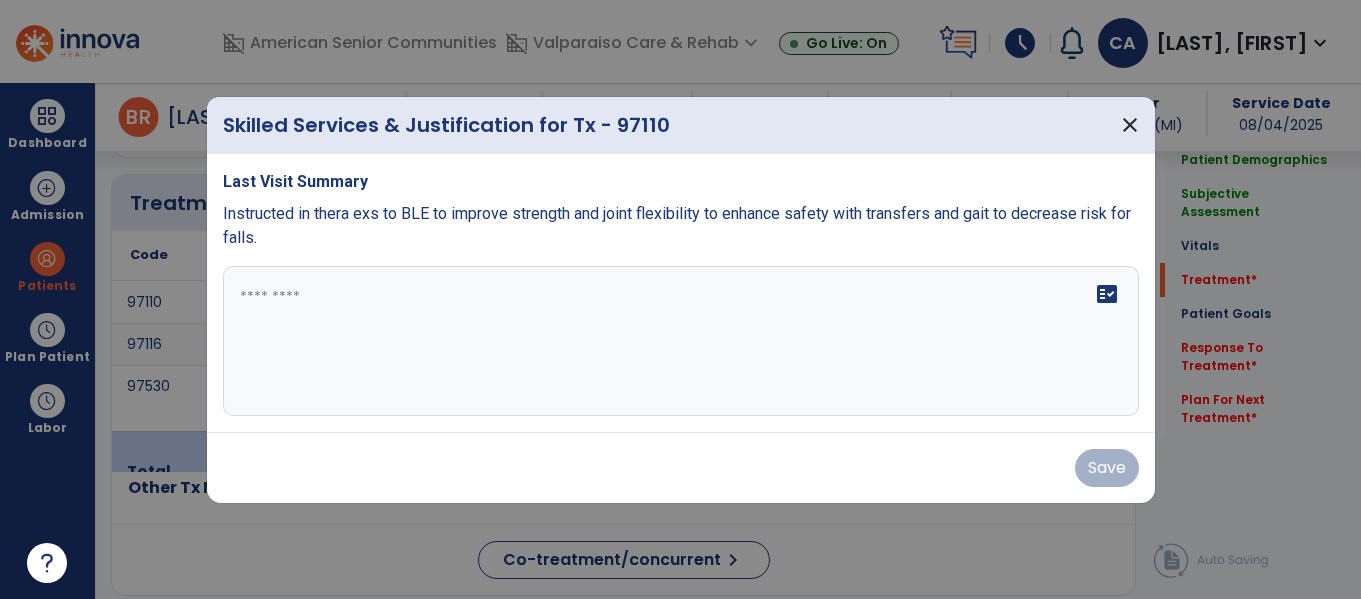 paste on "**********" 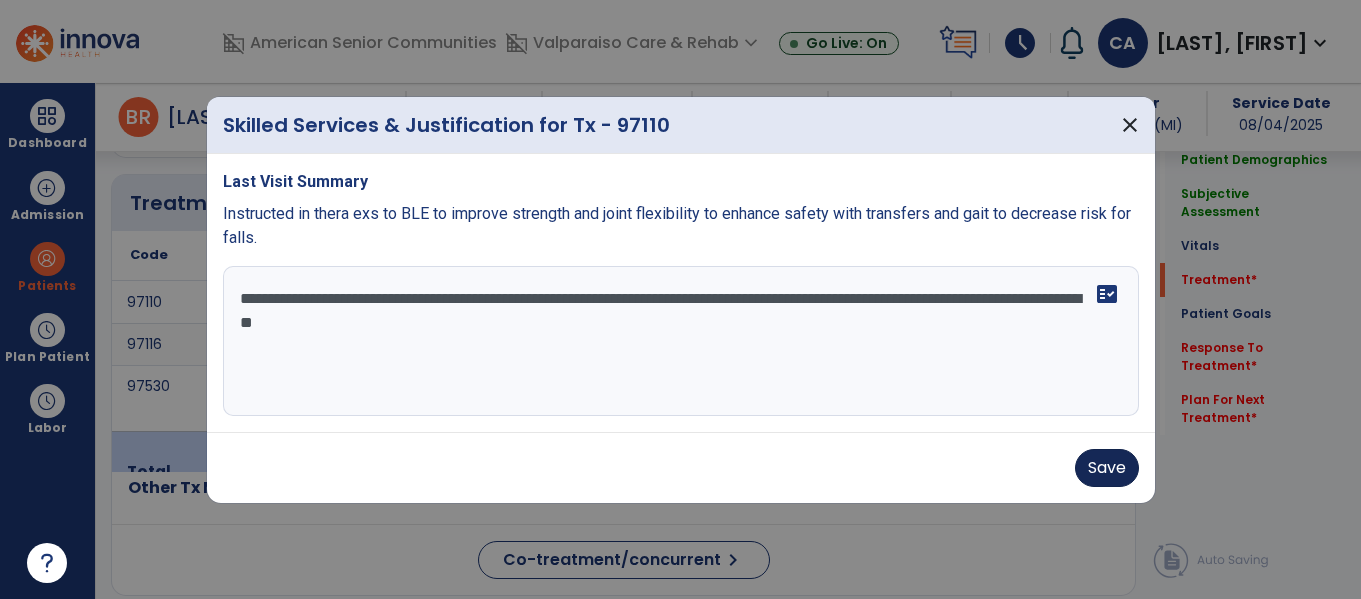 type on "**********" 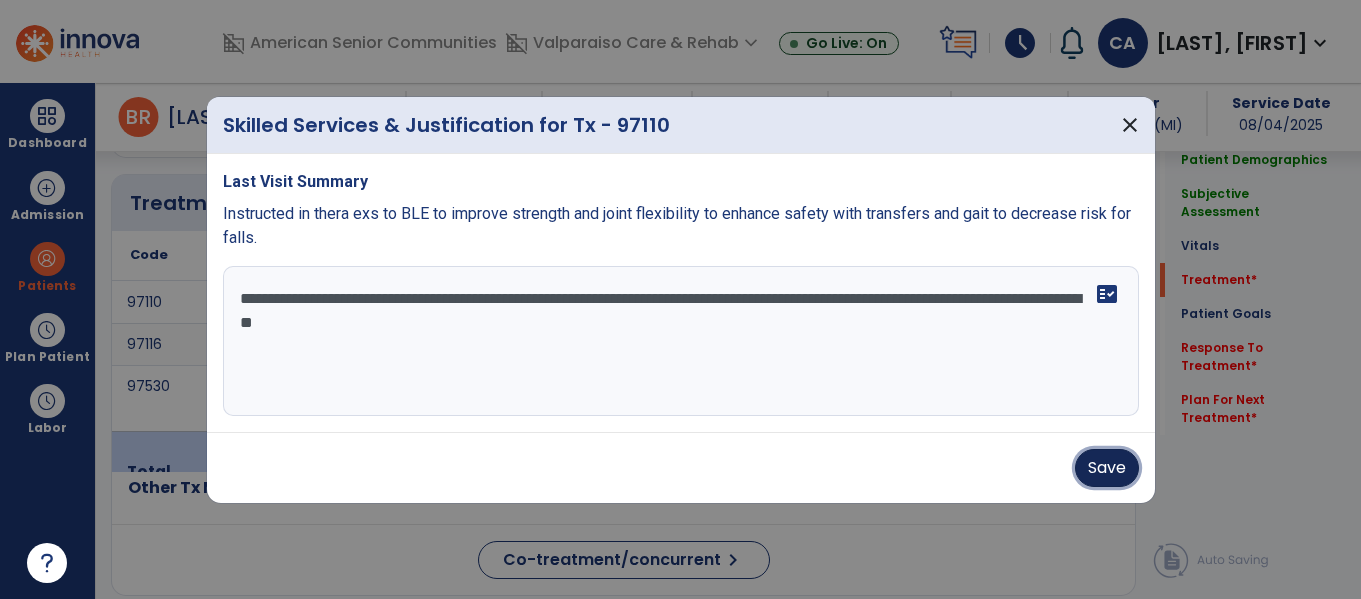 click on "Save" at bounding box center (1107, 468) 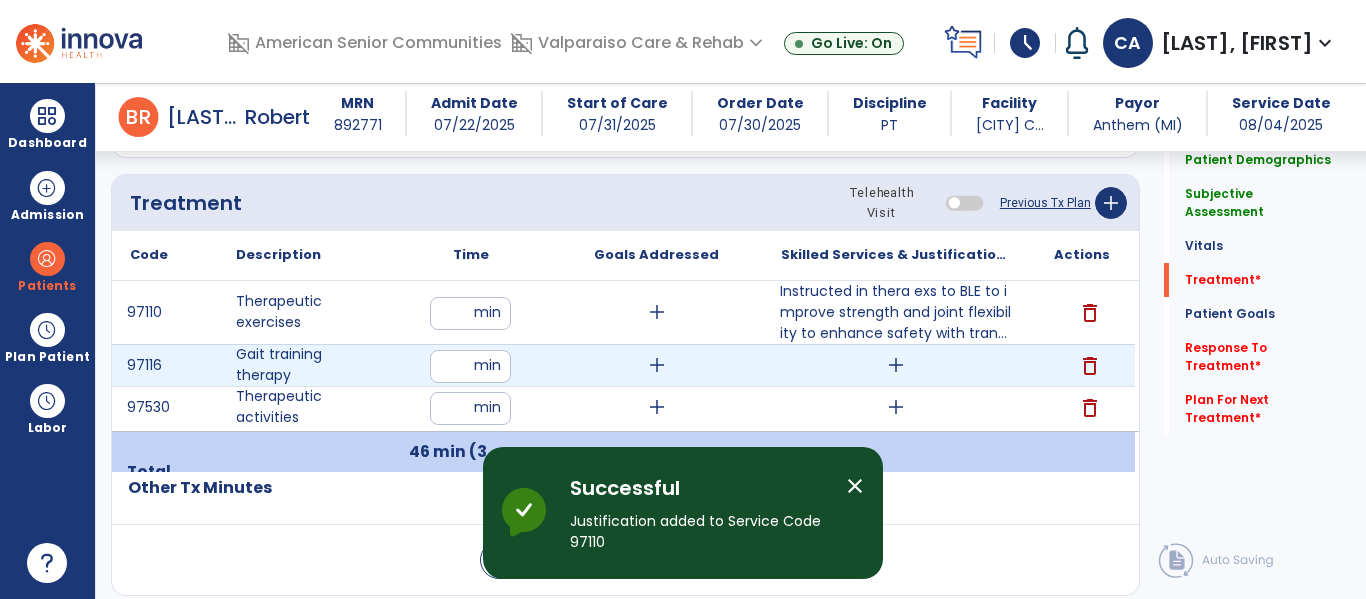 click on "add" at bounding box center (896, 365) 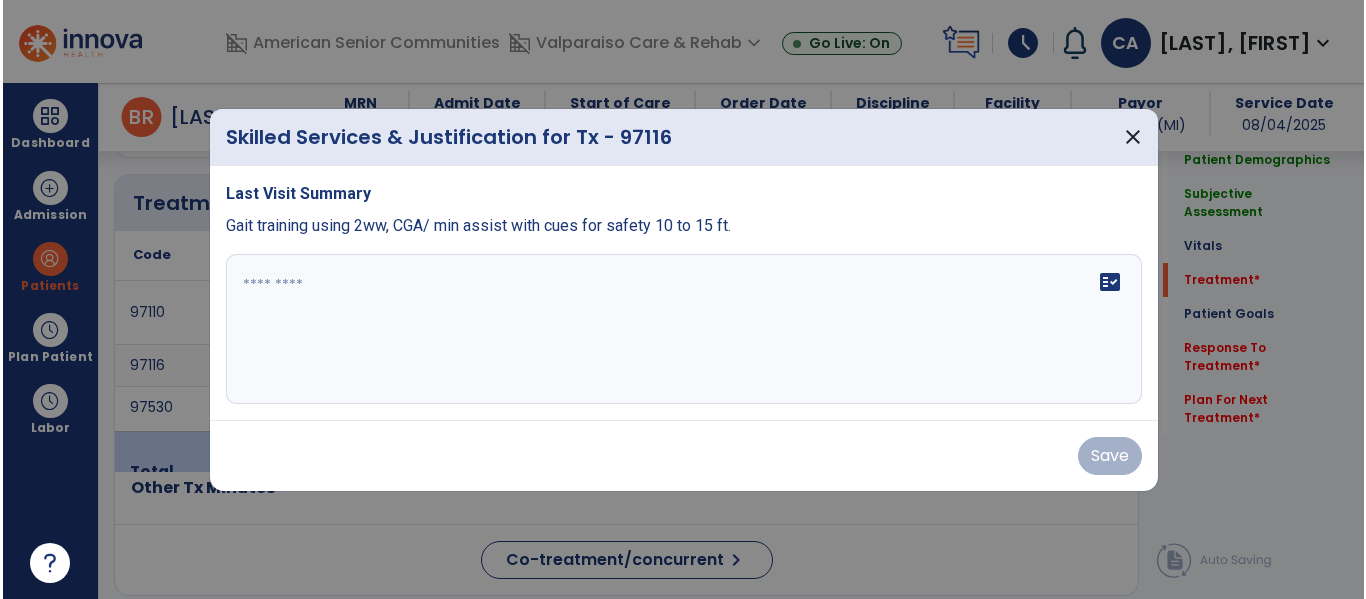 scroll, scrollTop: 1185, scrollLeft: 0, axis: vertical 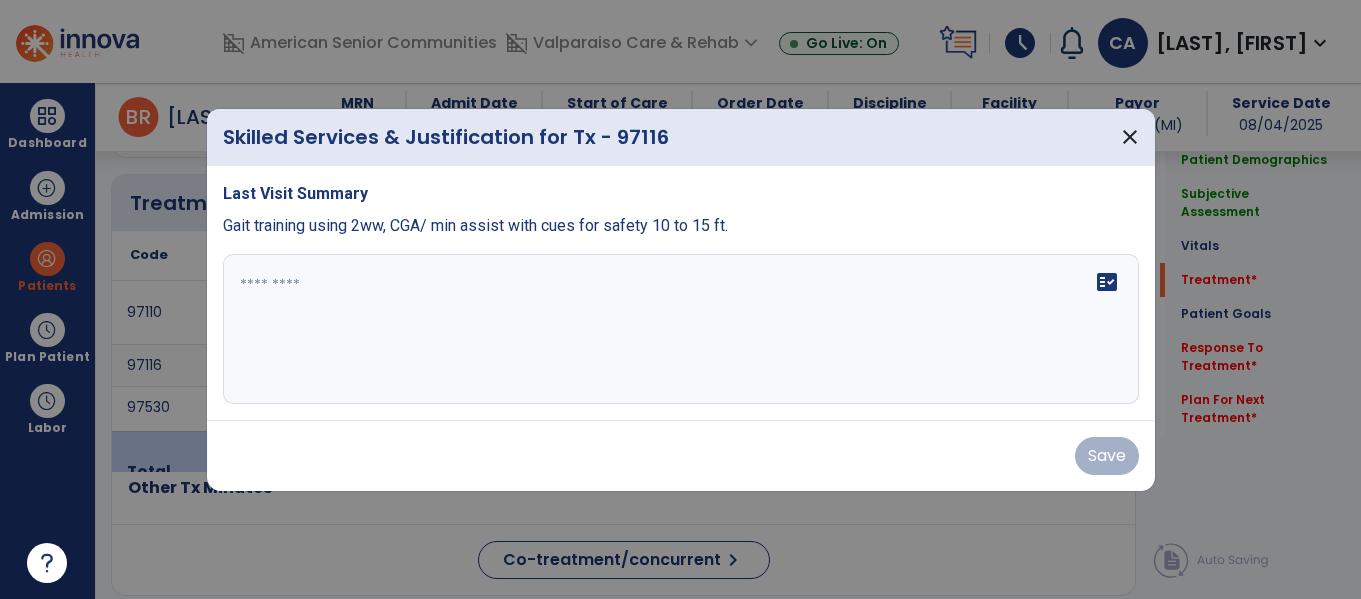 click on "fact_check" at bounding box center (681, 329) 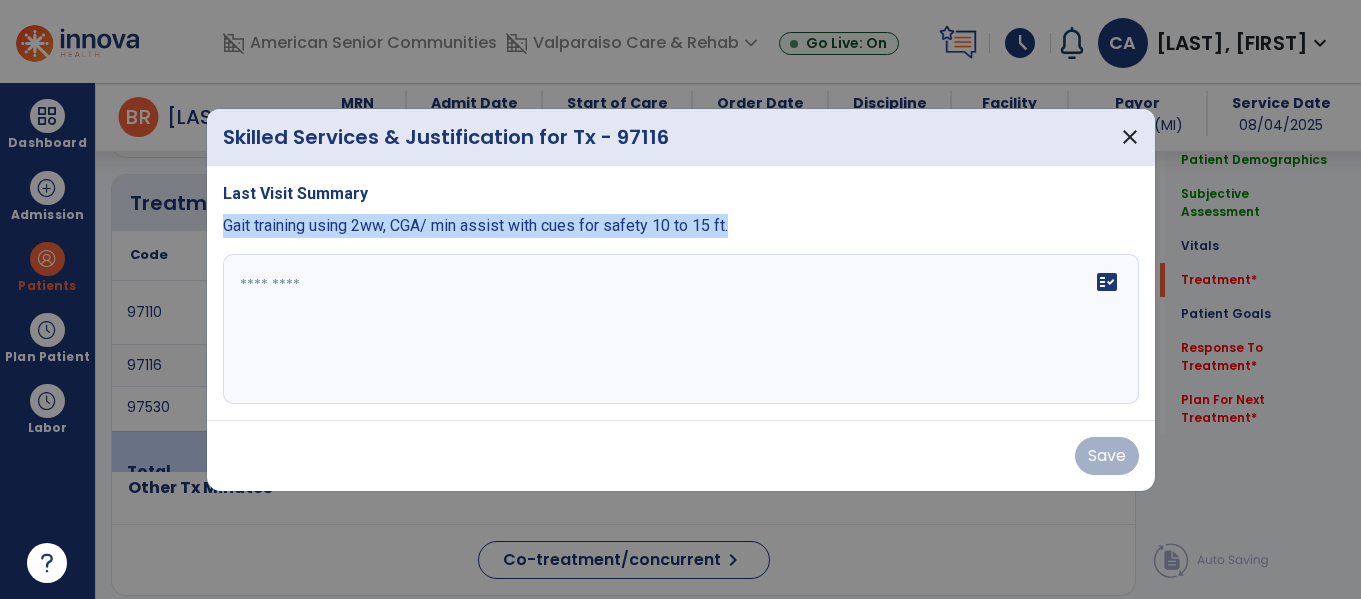 drag, startPoint x: 831, startPoint y: 216, endPoint x: 218, endPoint y: 218, distance: 613.00323 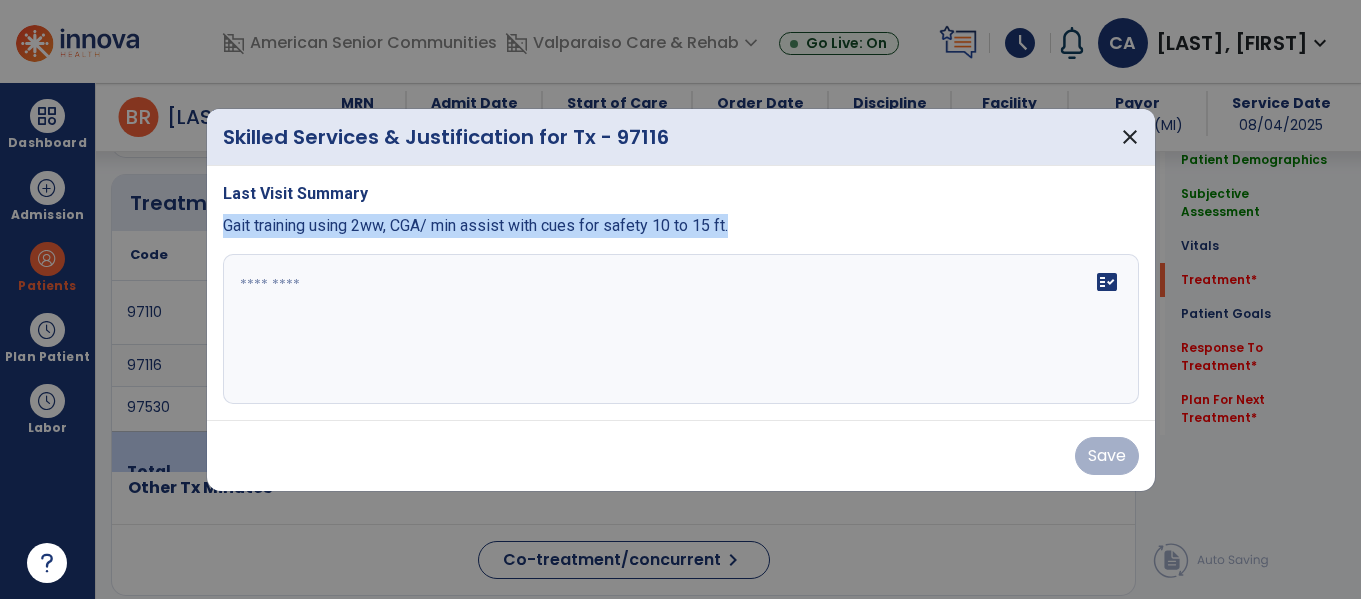 click on "Last Visit Summary Gait training using 2ww, CGA/ min assist with cues for safety 10 to 15 ft.    fact_check" at bounding box center [681, 293] 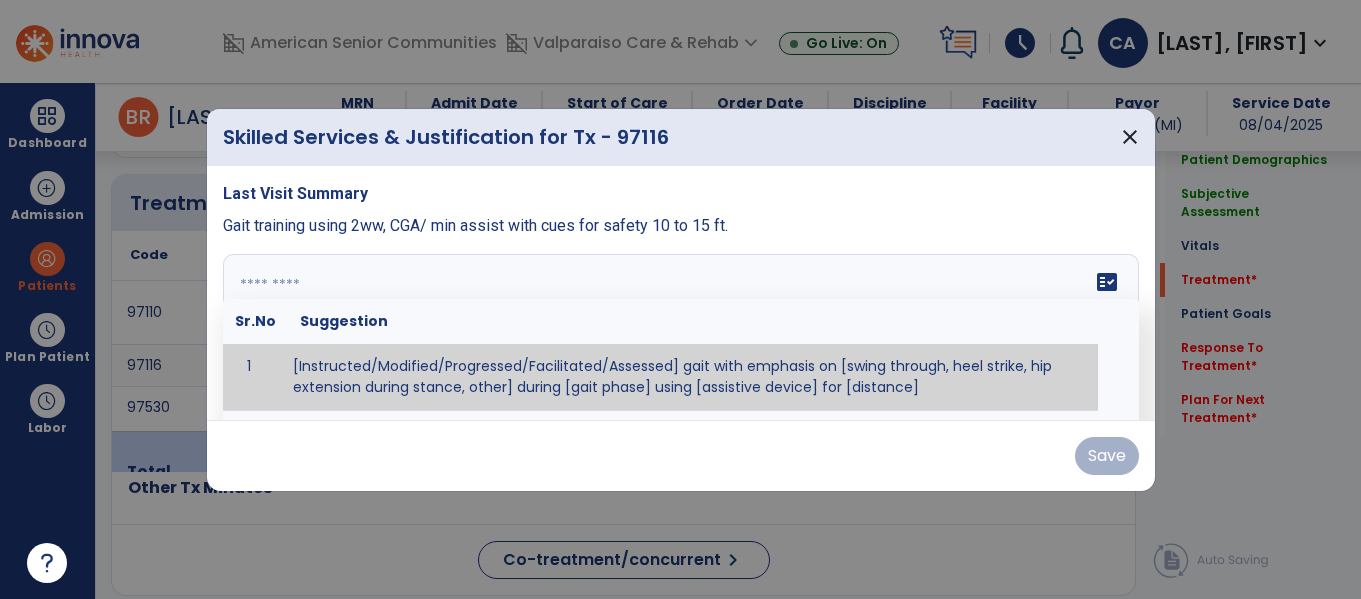 paste on "**********" 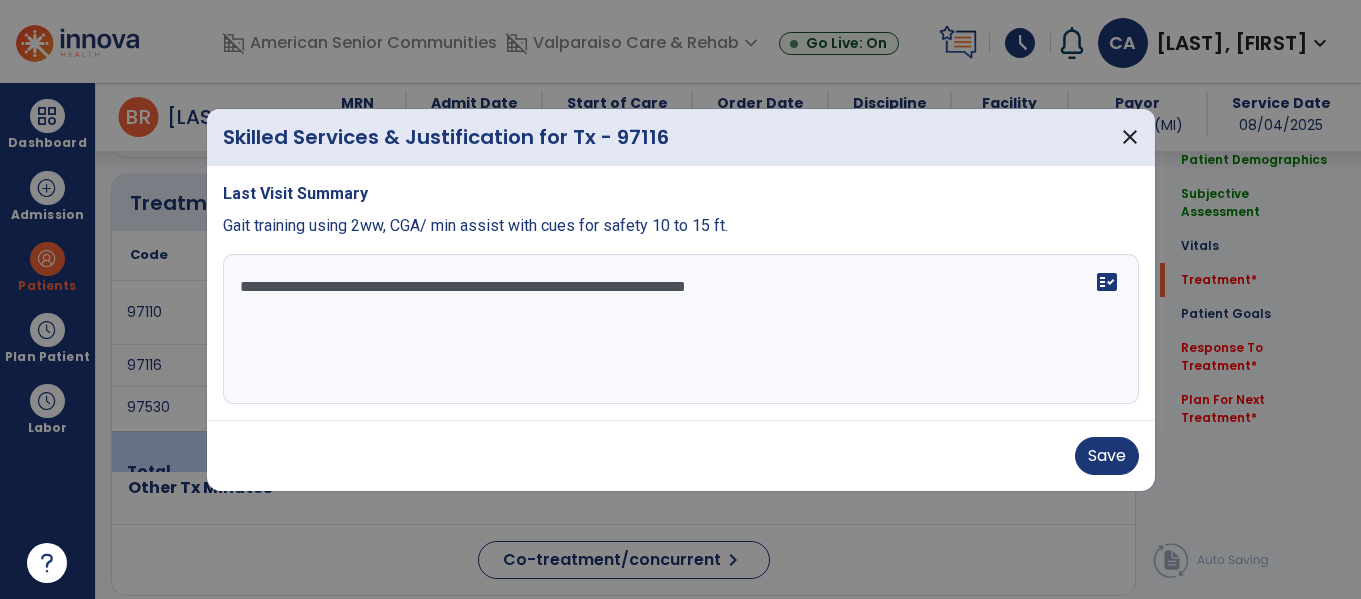 drag, startPoint x: 810, startPoint y: 295, endPoint x: 725, endPoint y: 281, distance: 86.145226 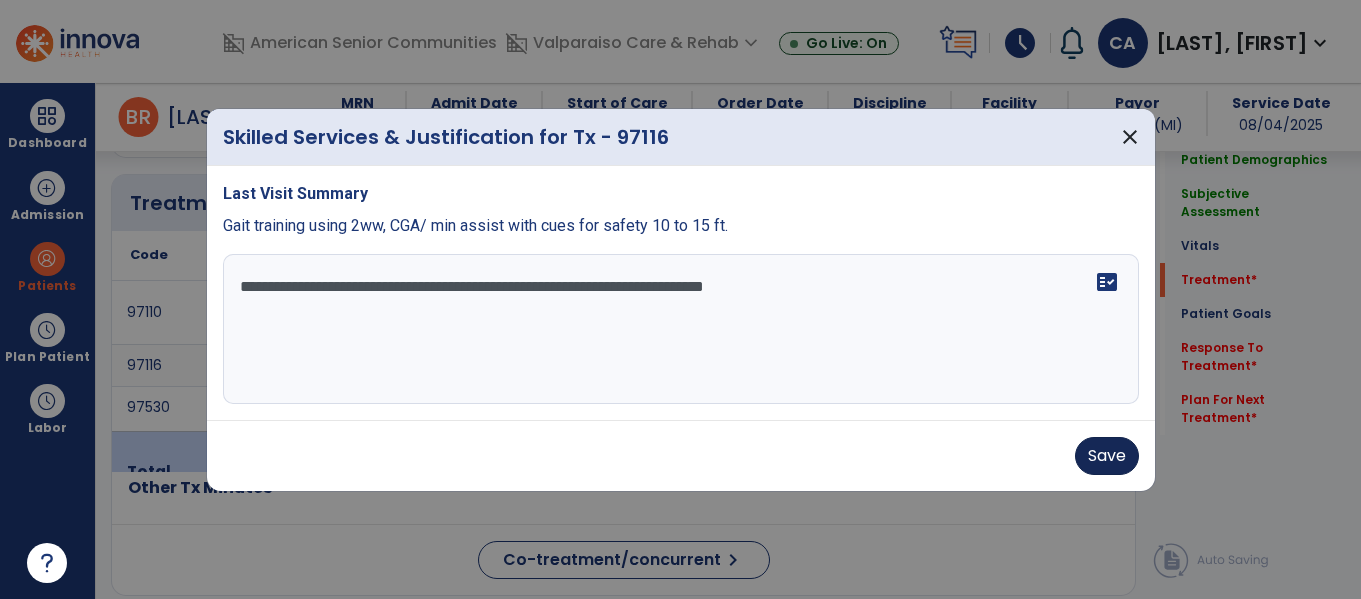 type on "**********" 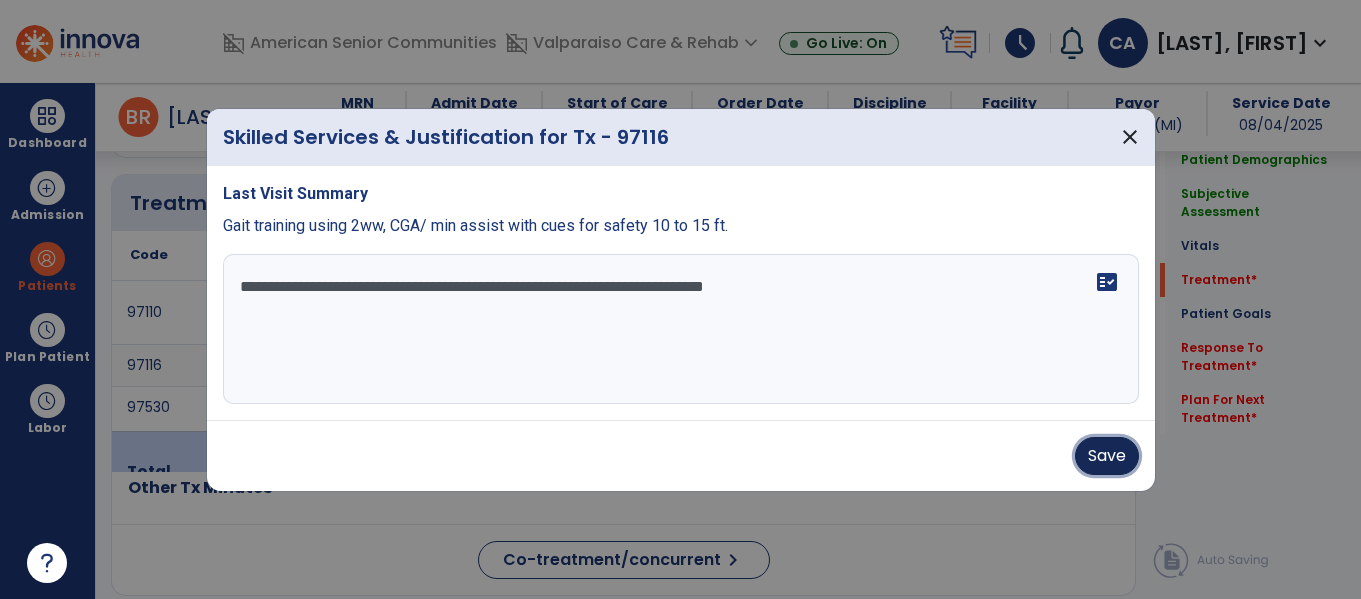 click on "Save" at bounding box center [1107, 456] 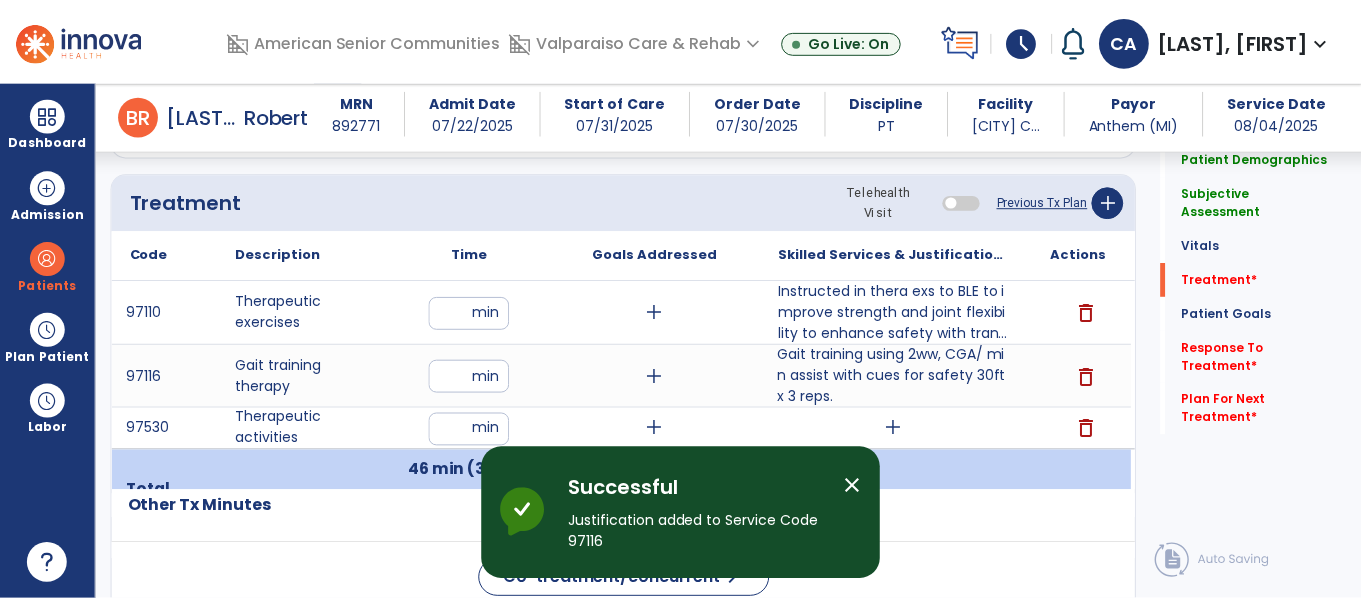 scroll, scrollTop: 1356, scrollLeft: 0, axis: vertical 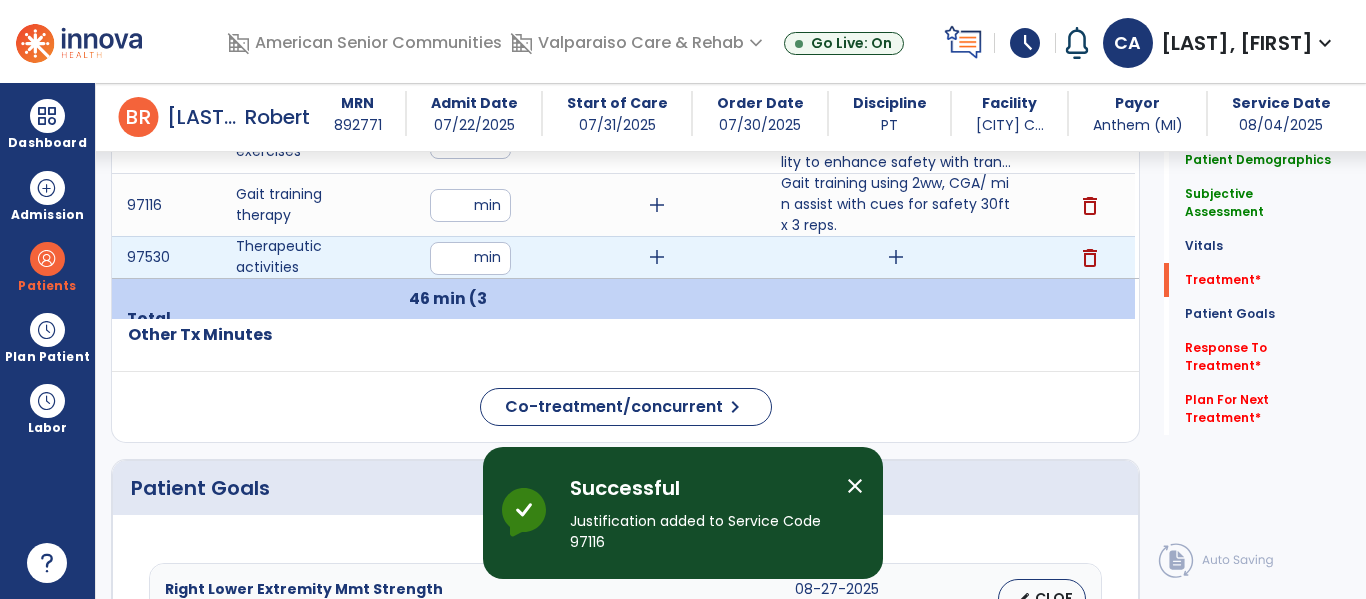 click on "add" at bounding box center [896, 257] 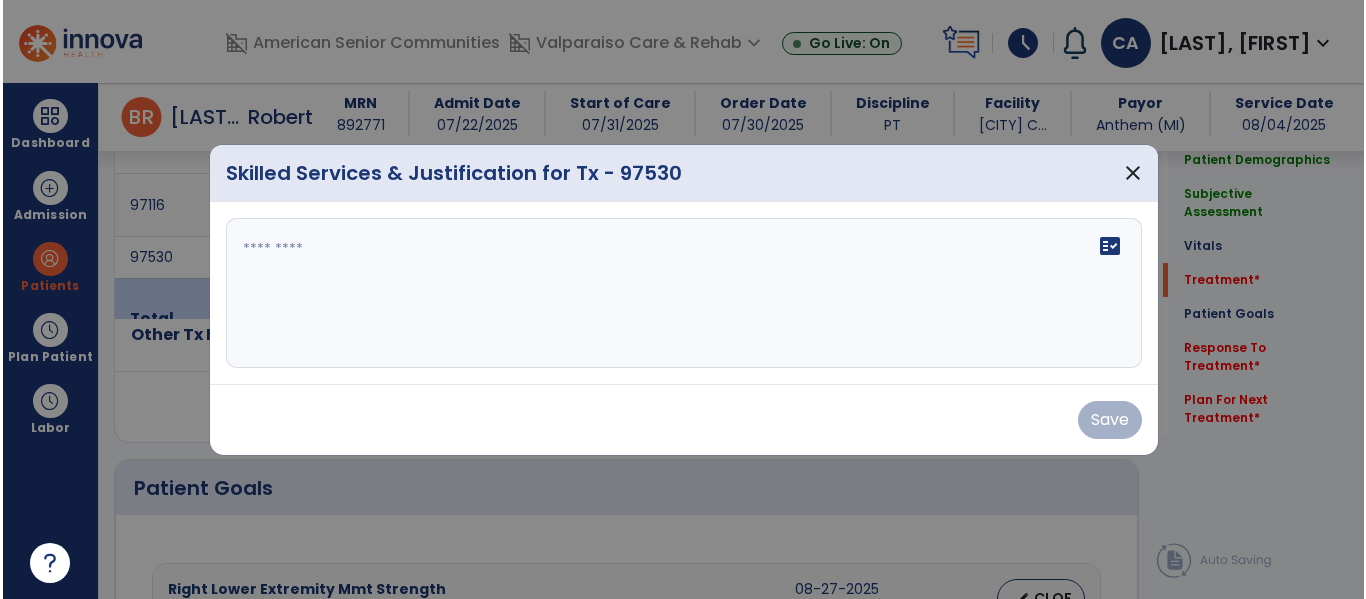 scroll, scrollTop: 1356, scrollLeft: 0, axis: vertical 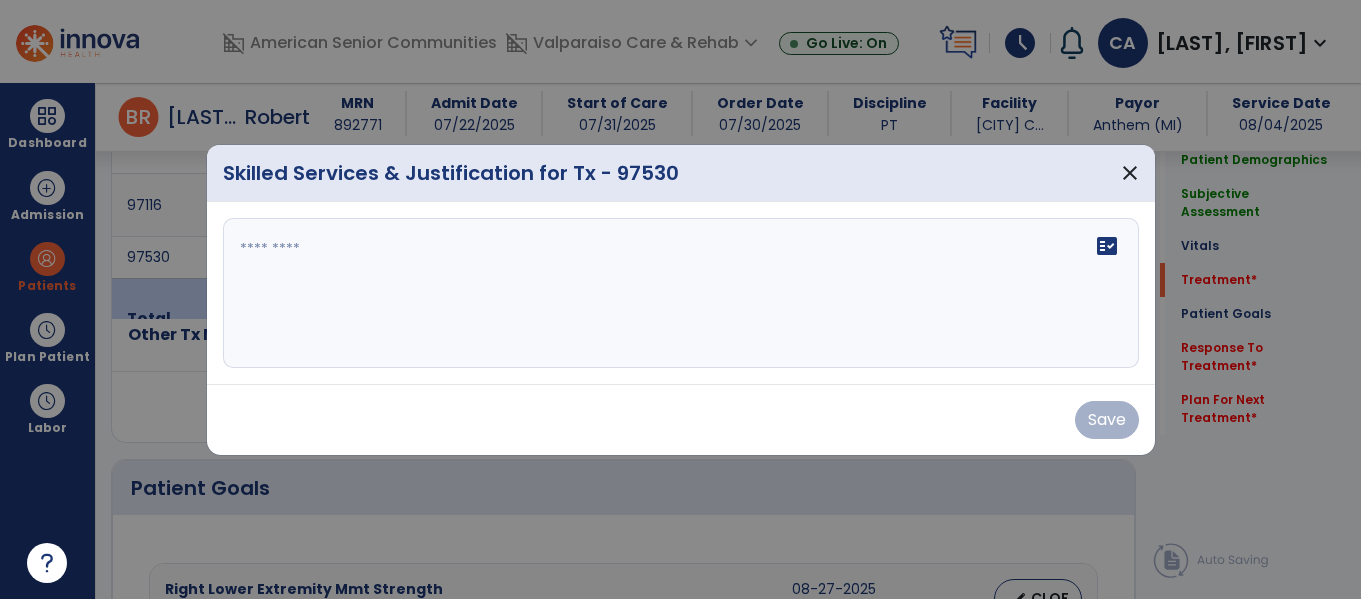 click at bounding box center (681, 293) 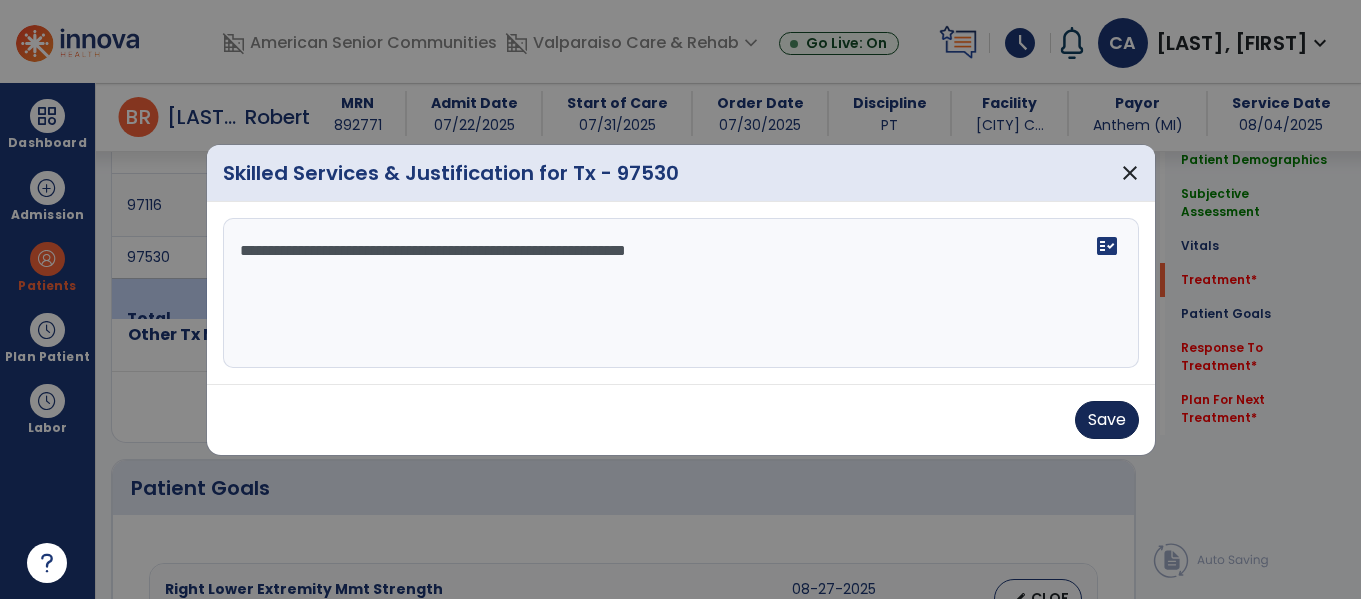 type on "**********" 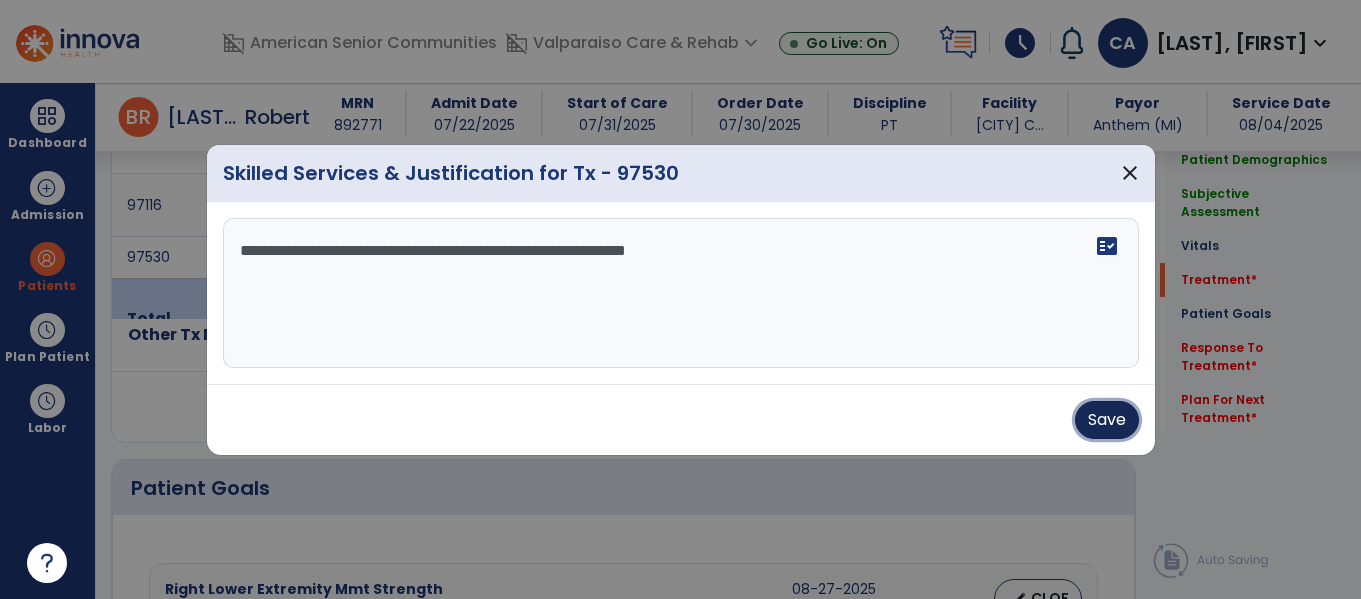 click on "Save" at bounding box center [1107, 420] 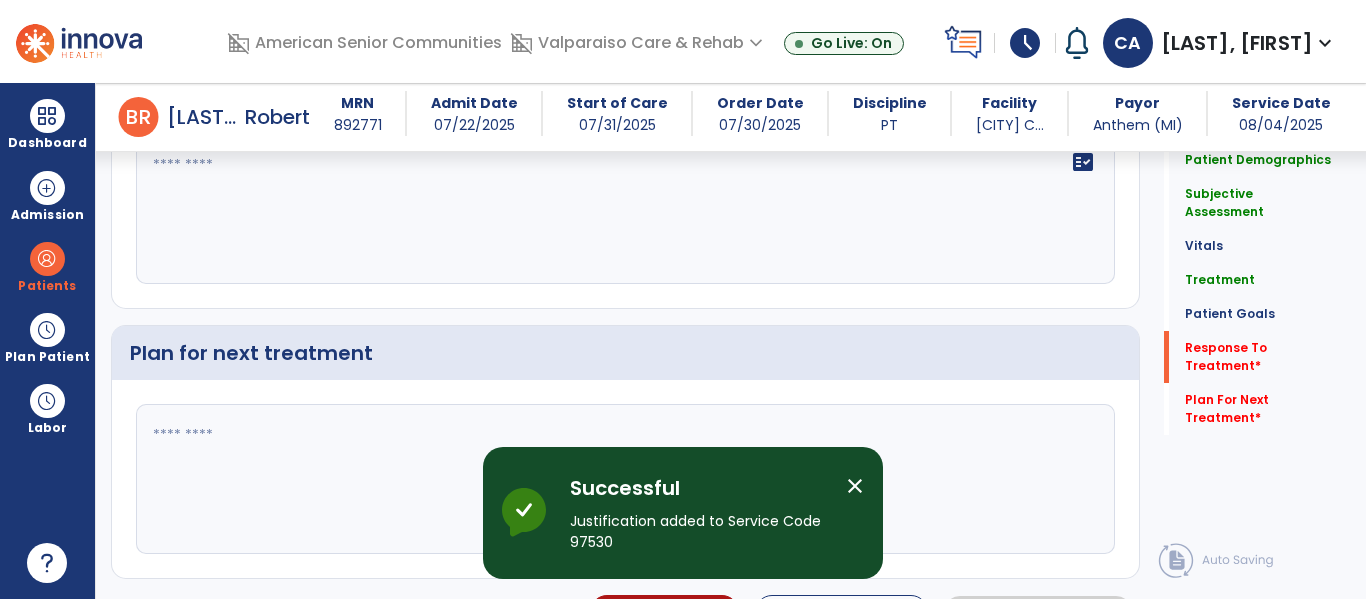 scroll, scrollTop: 3702, scrollLeft: 0, axis: vertical 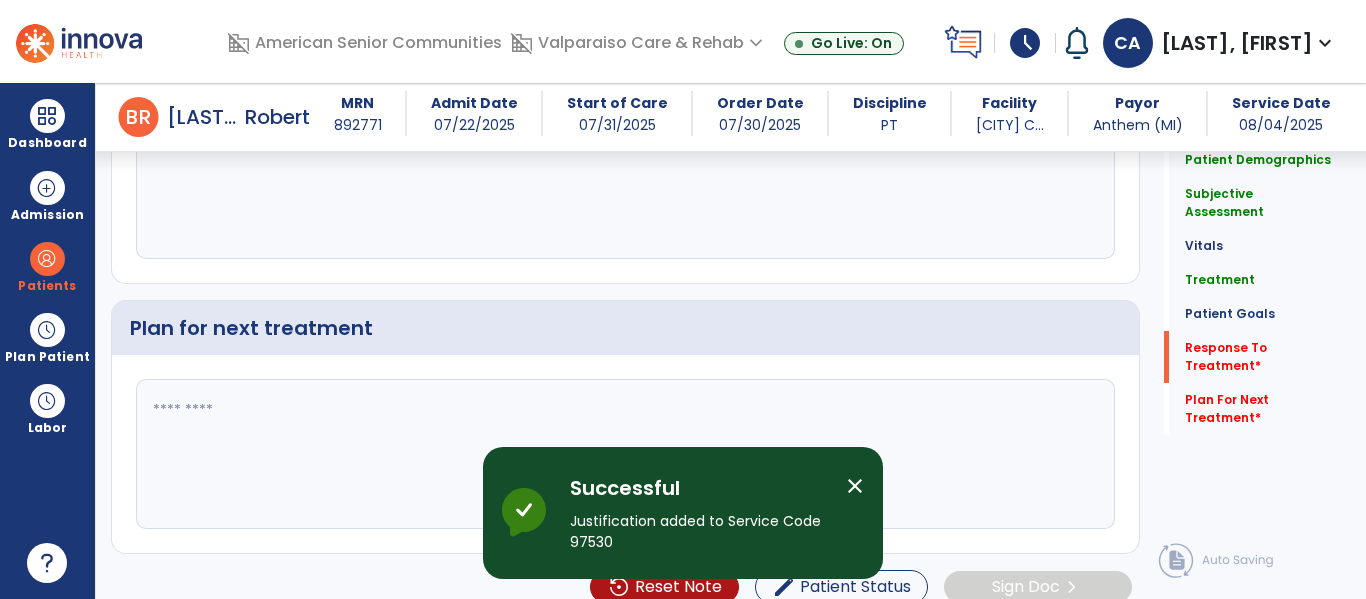 click on "fact_check" 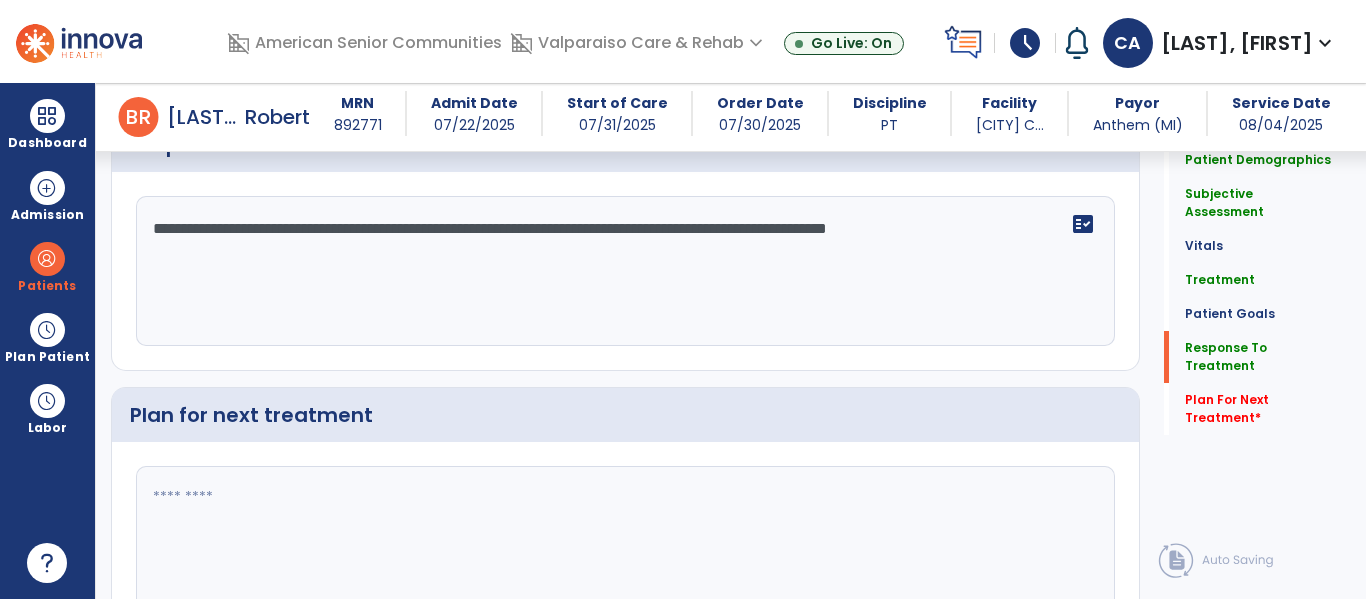 scroll, scrollTop: 3721, scrollLeft: 0, axis: vertical 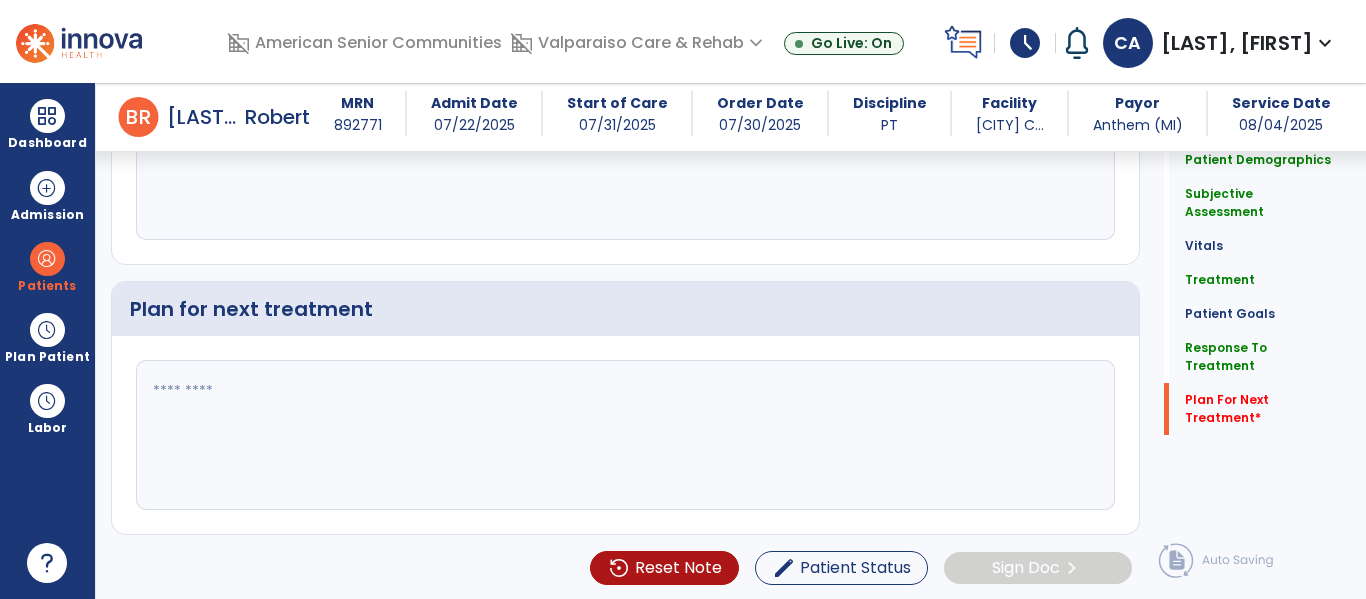 type on "**********" 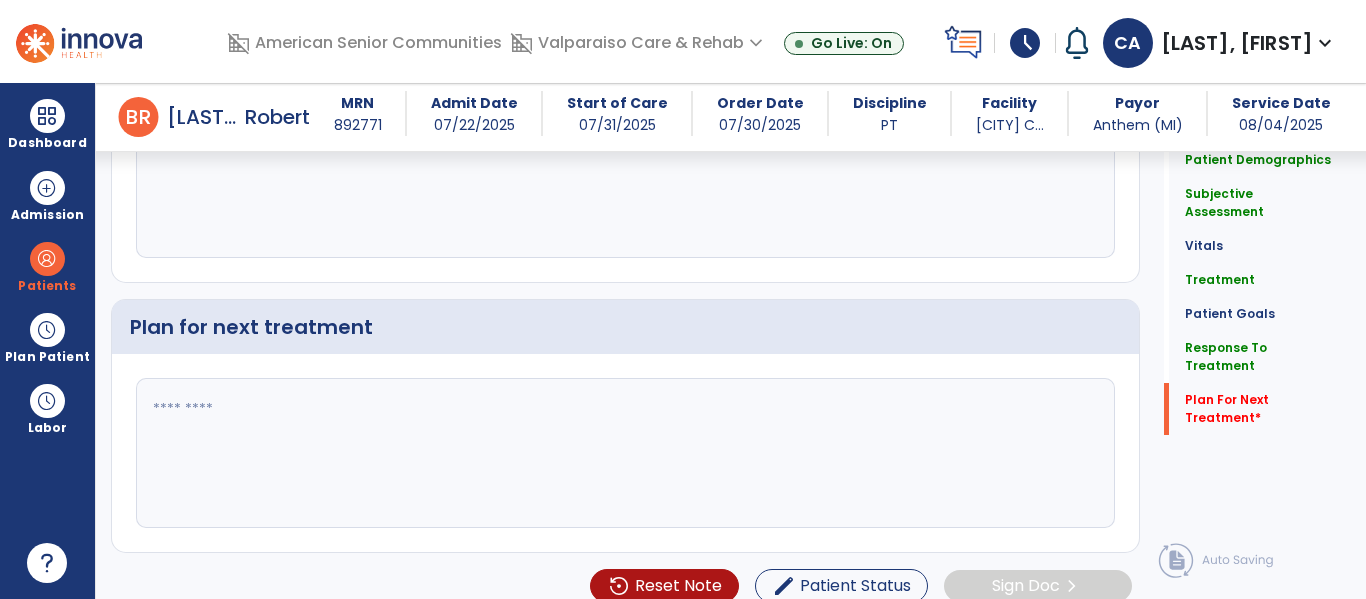 scroll, scrollTop: 3721, scrollLeft: 0, axis: vertical 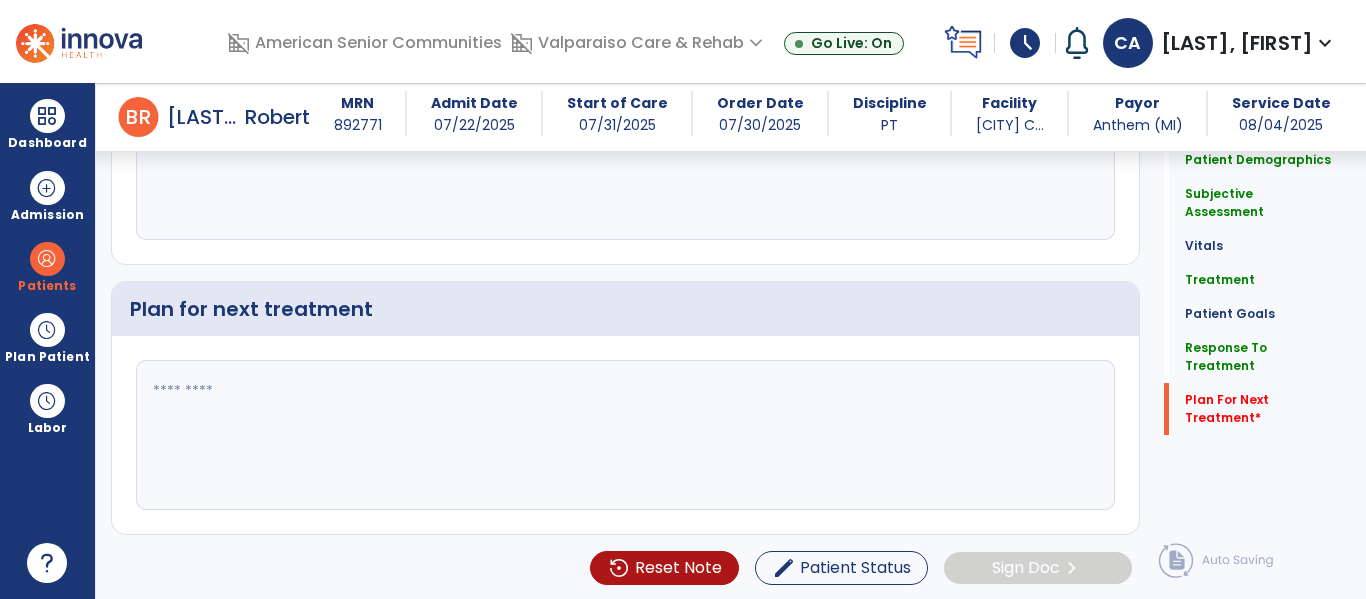 click 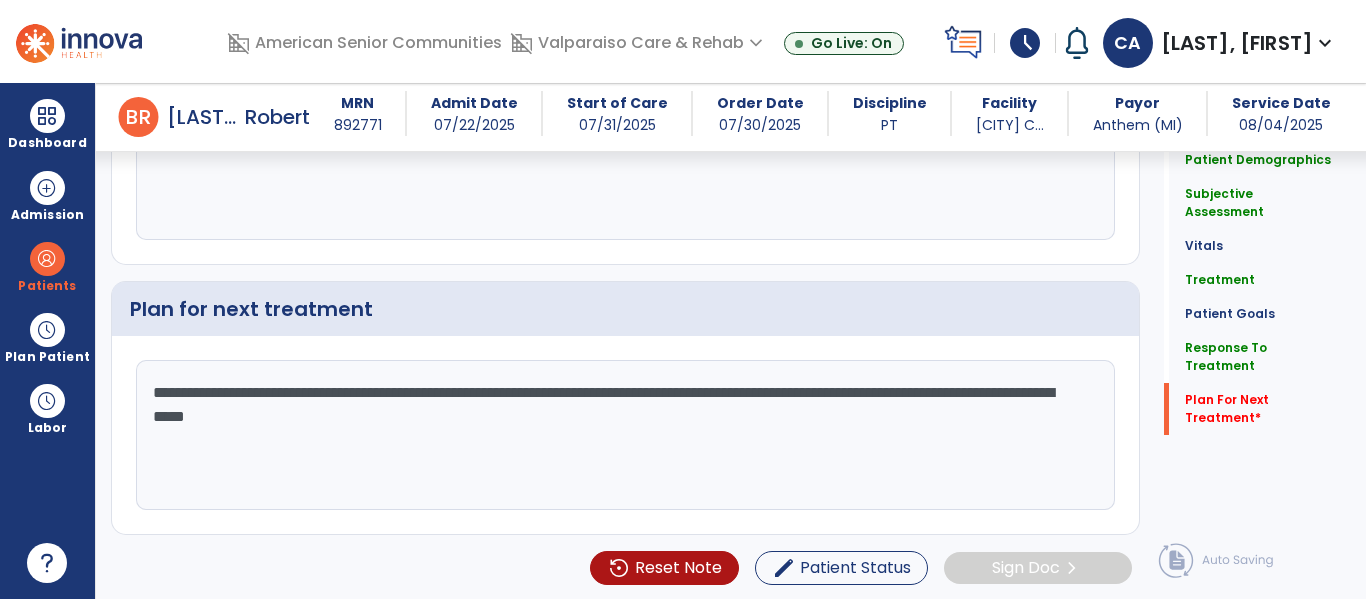 type on "**********" 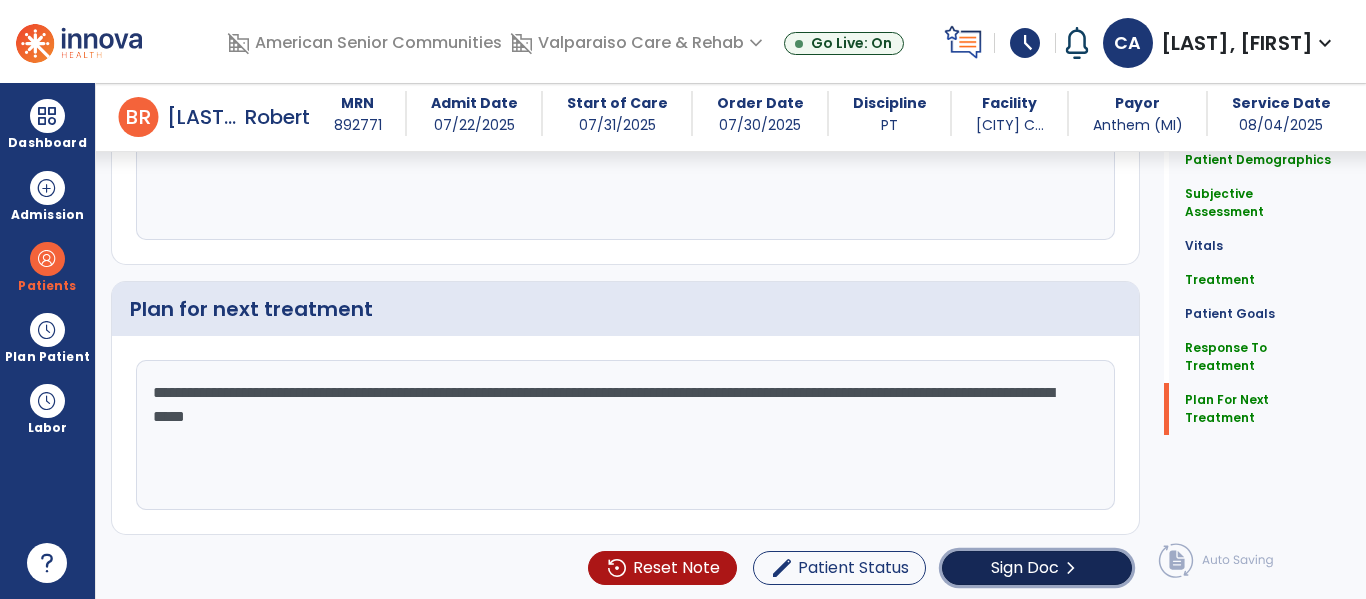 click on "Sign Doc" 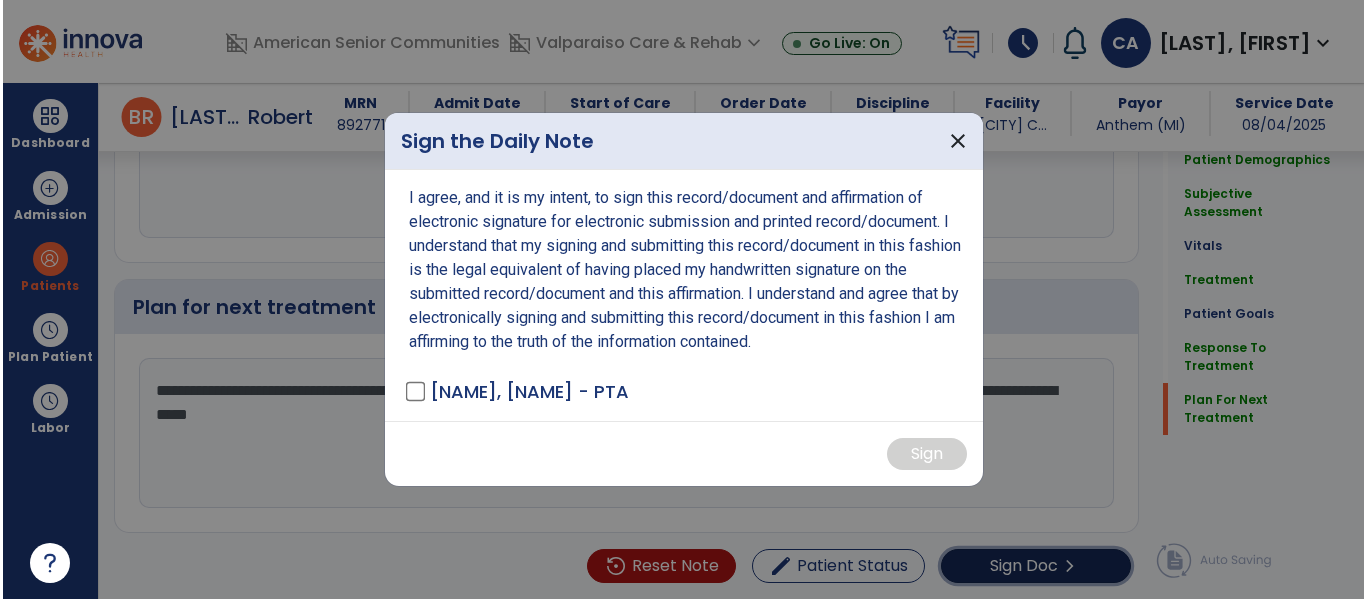 scroll, scrollTop: 3721, scrollLeft: 0, axis: vertical 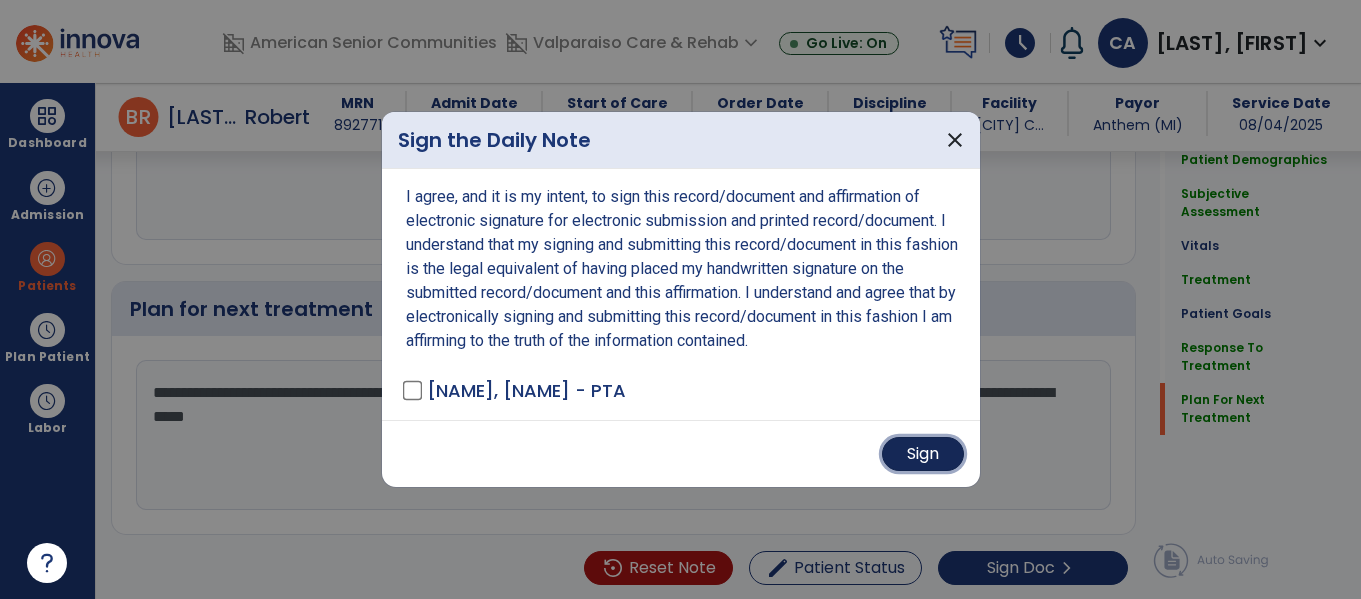 click on "Sign" at bounding box center [923, 454] 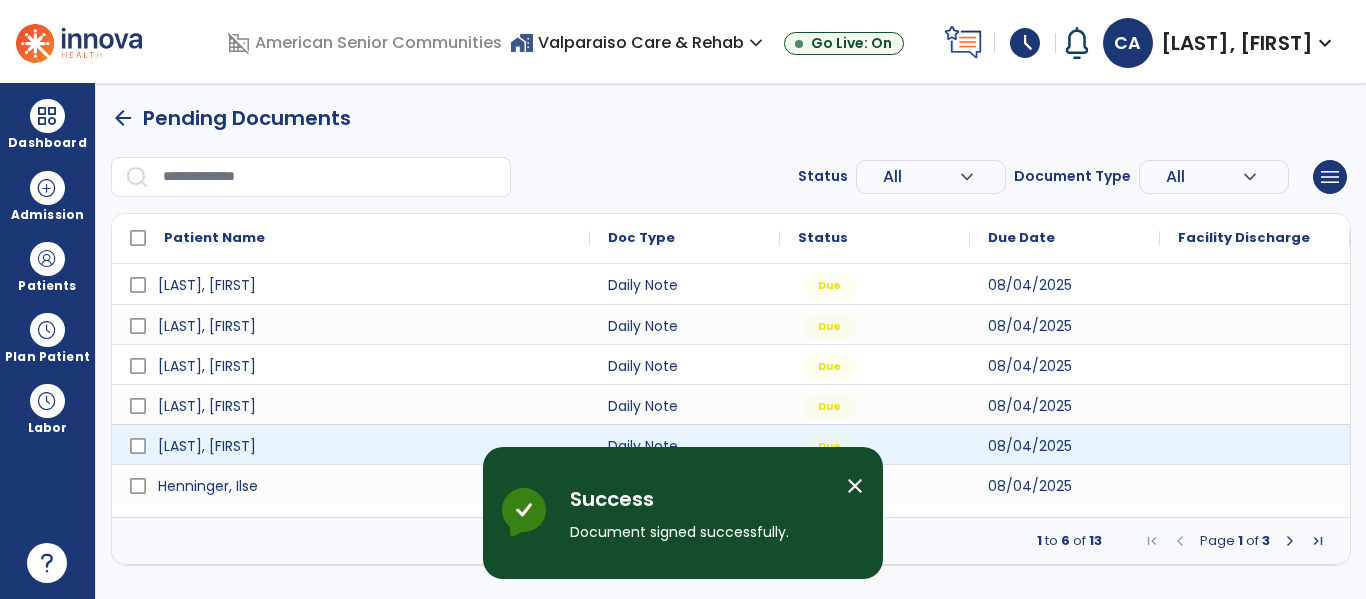 scroll, scrollTop: 0, scrollLeft: 0, axis: both 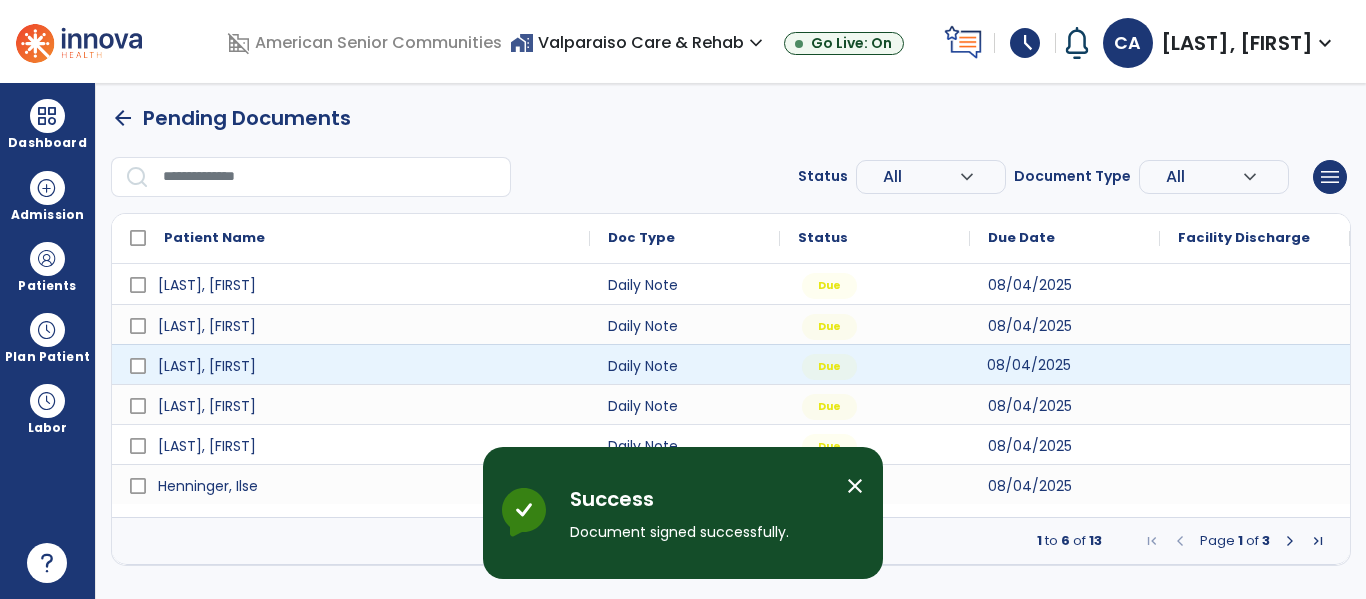 click on "08/04/2025" at bounding box center [1029, 365] 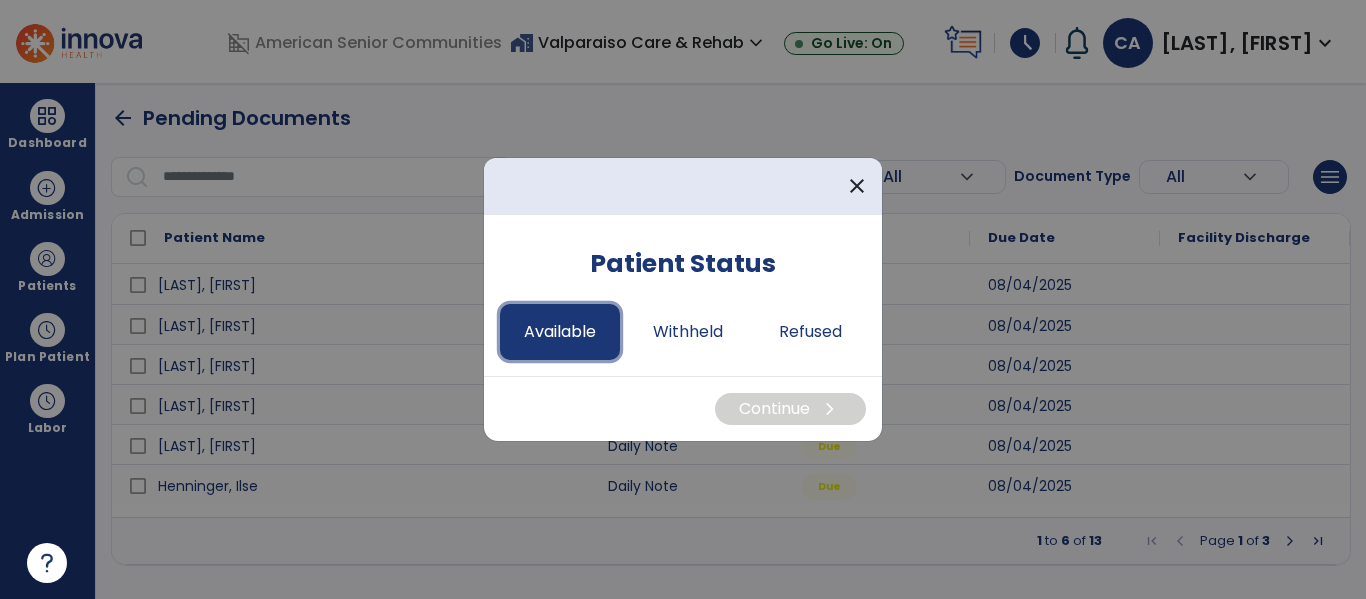 click on "Available" at bounding box center [560, 332] 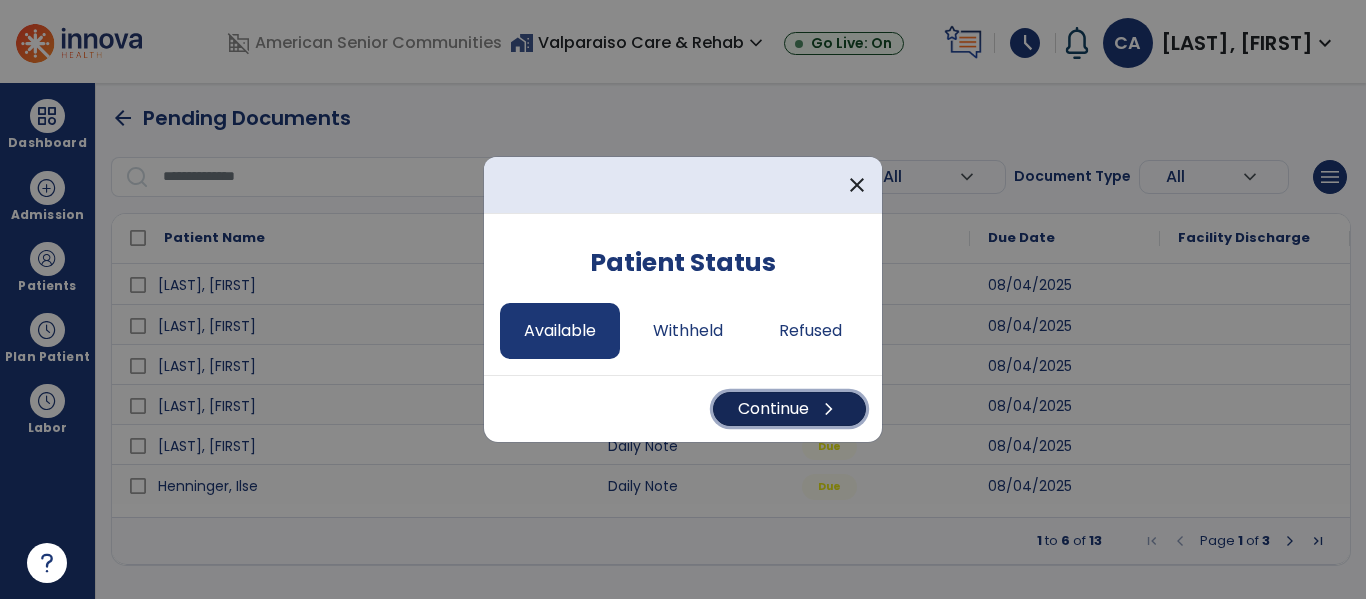 click on "chevron_right" at bounding box center [829, 409] 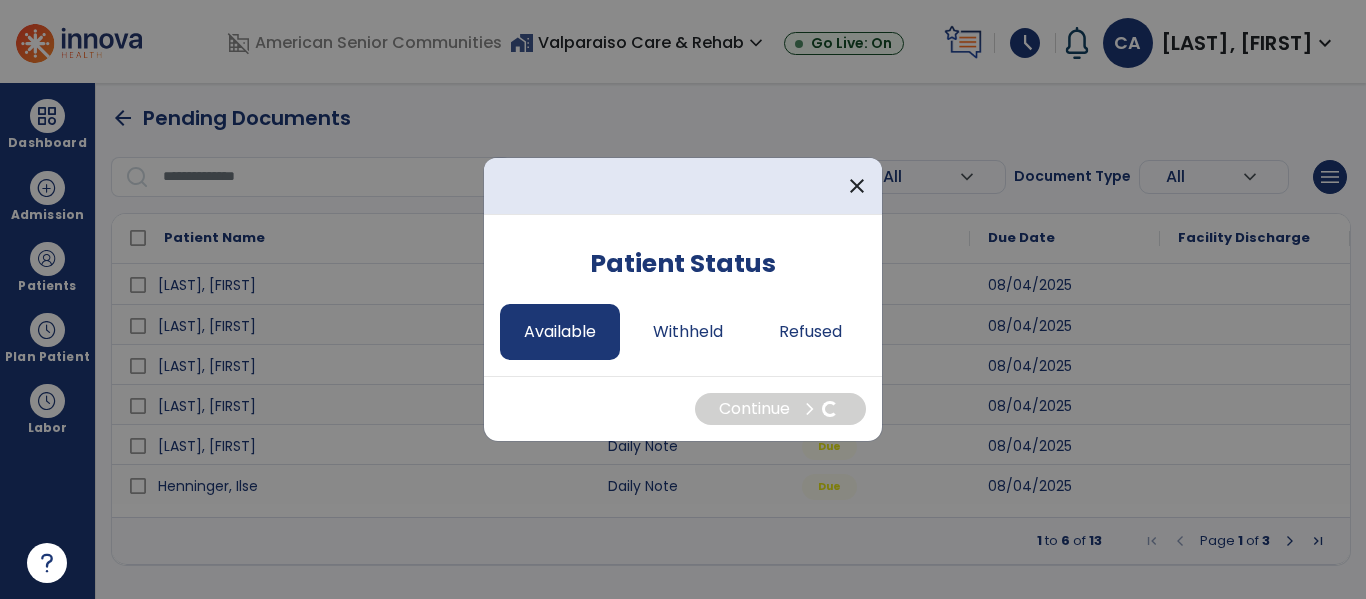 select on "*" 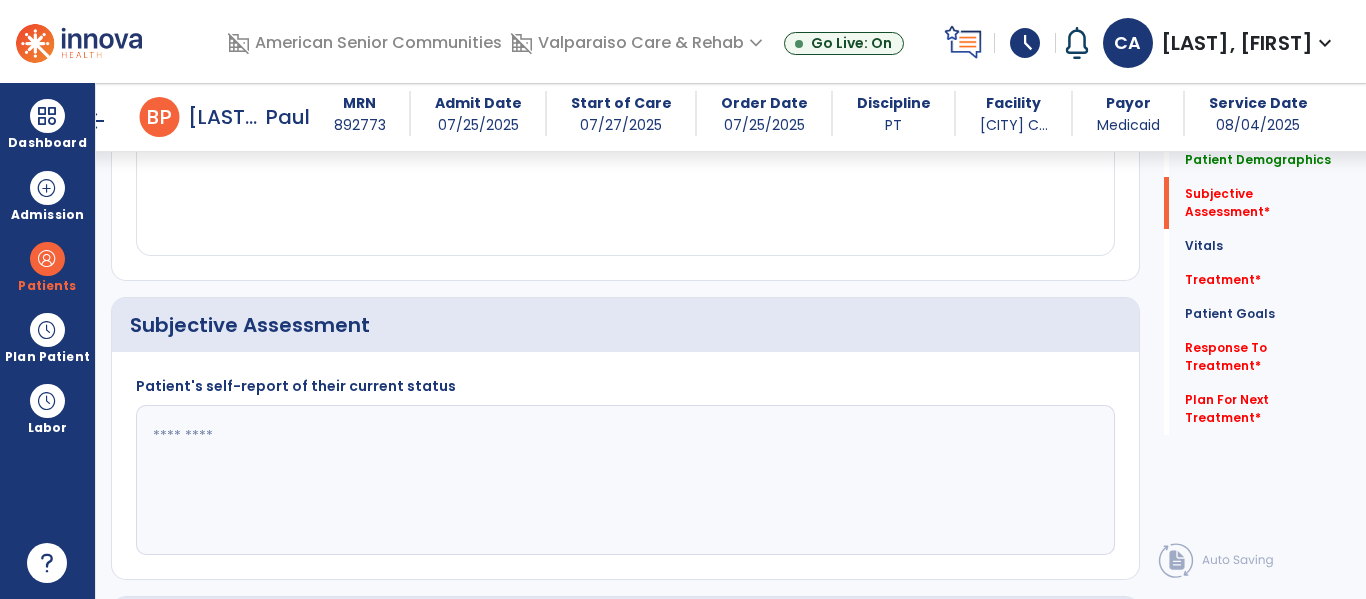 scroll, scrollTop: 342, scrollLeft: 0, axis: vertical 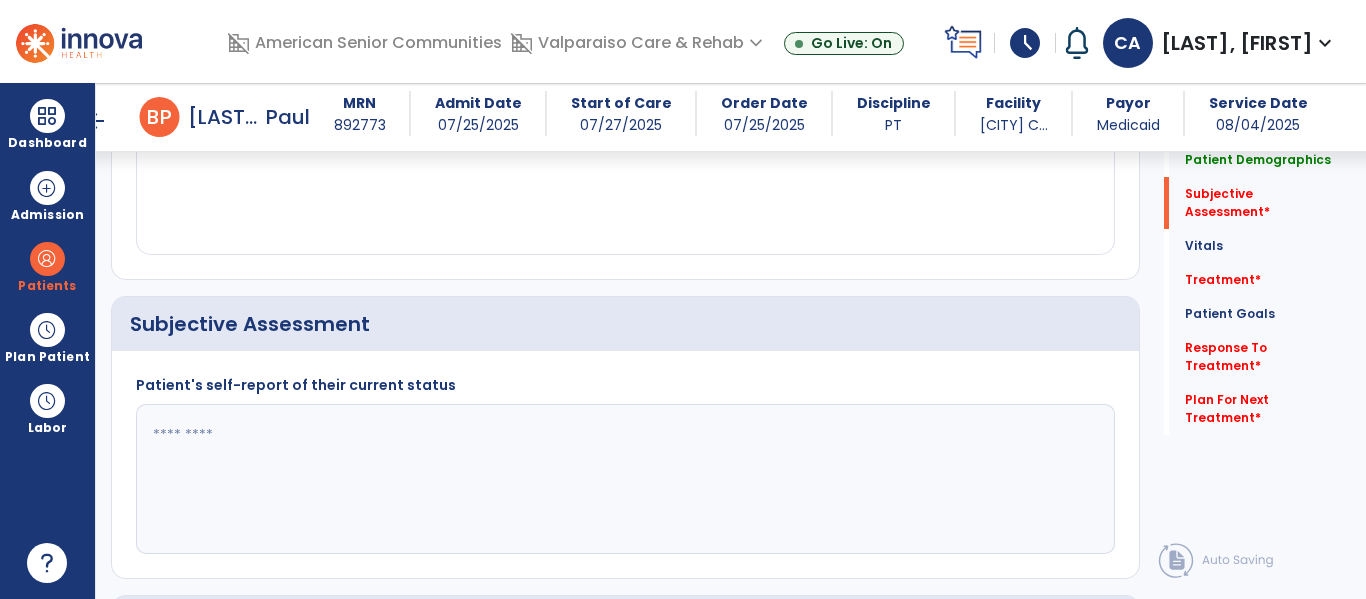 click 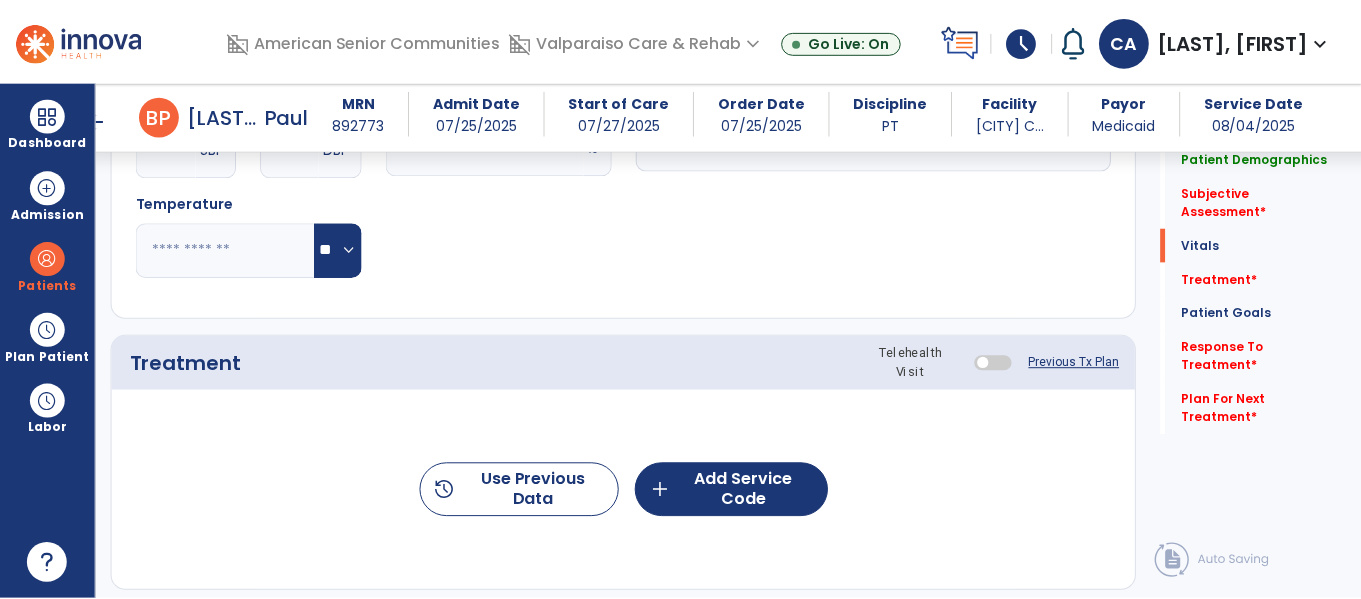 scroll, scrollTop: 1025, scrollLeft: 0, axis: vertical 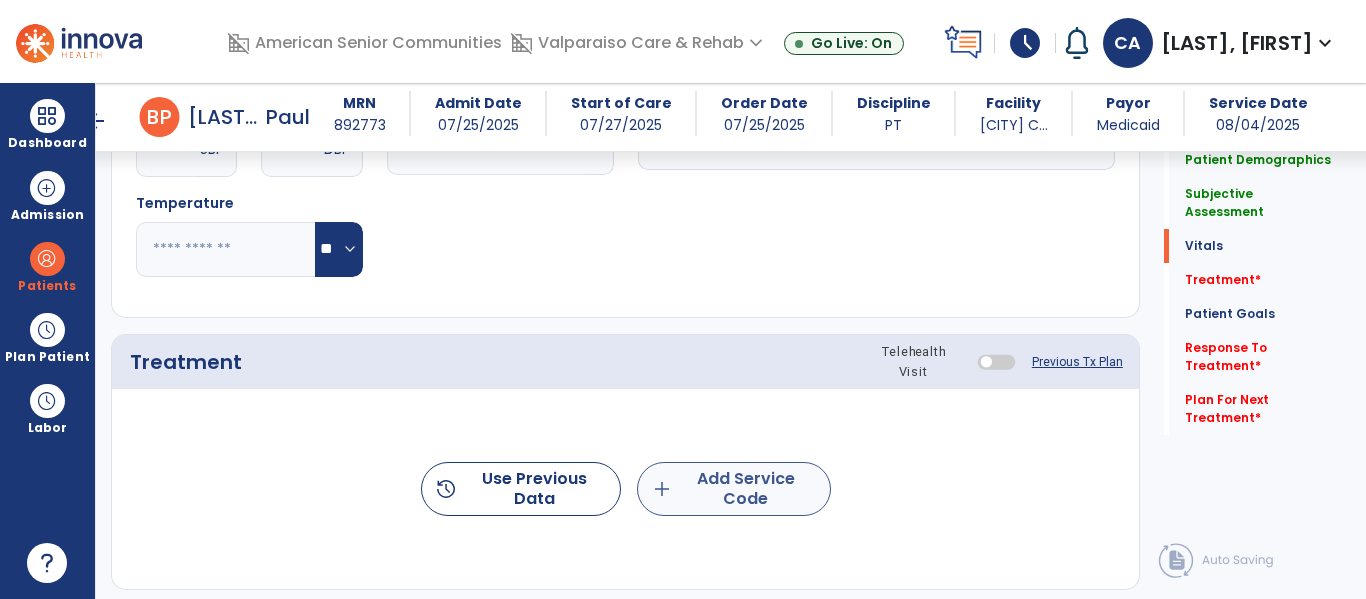 type on "**********" 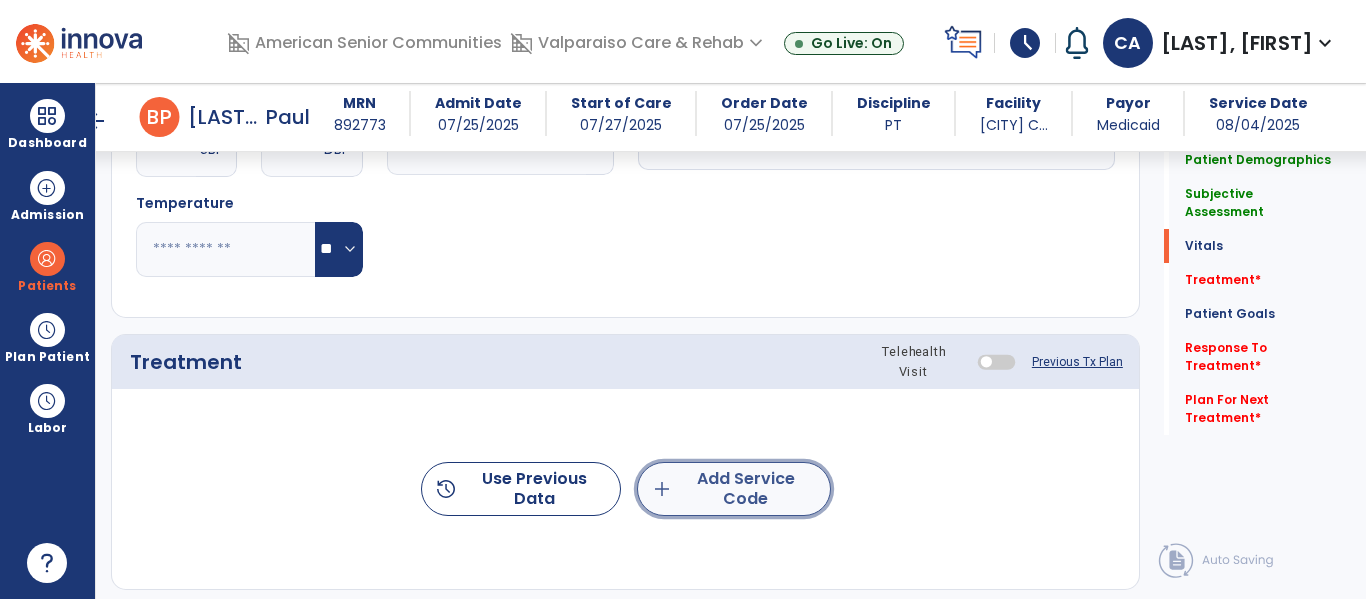 click on "add  Add Service Code" 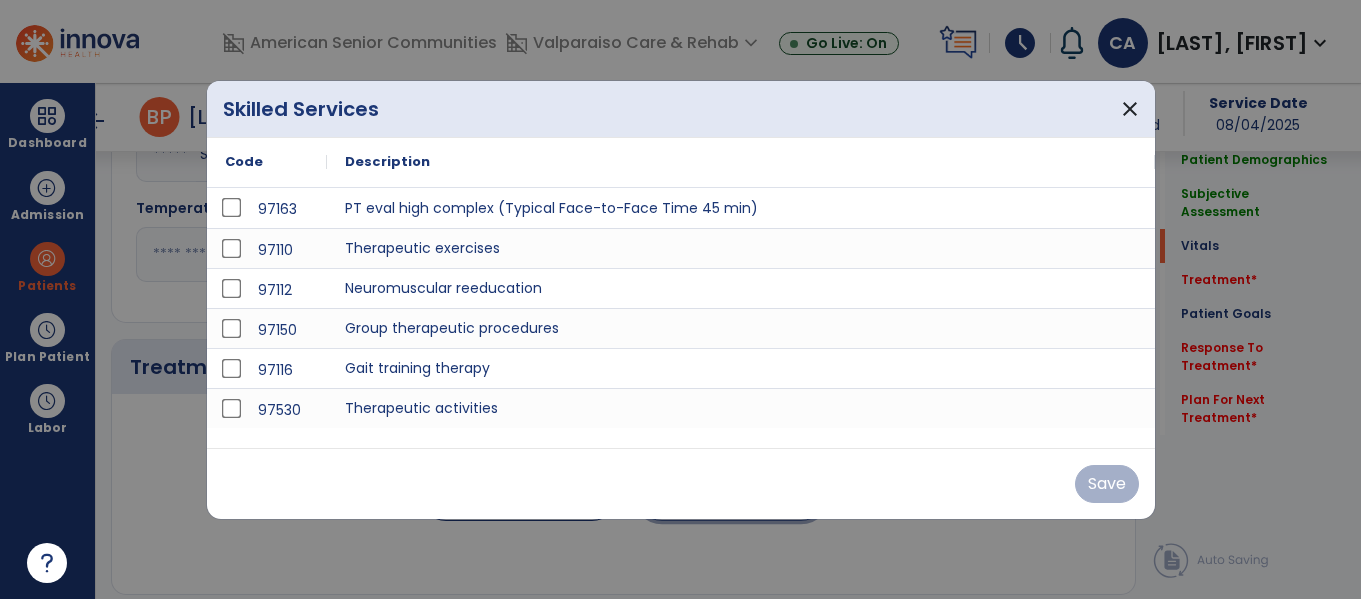 scroll, scrollTop: 1025, scrollLeft: 0, axis: vertical 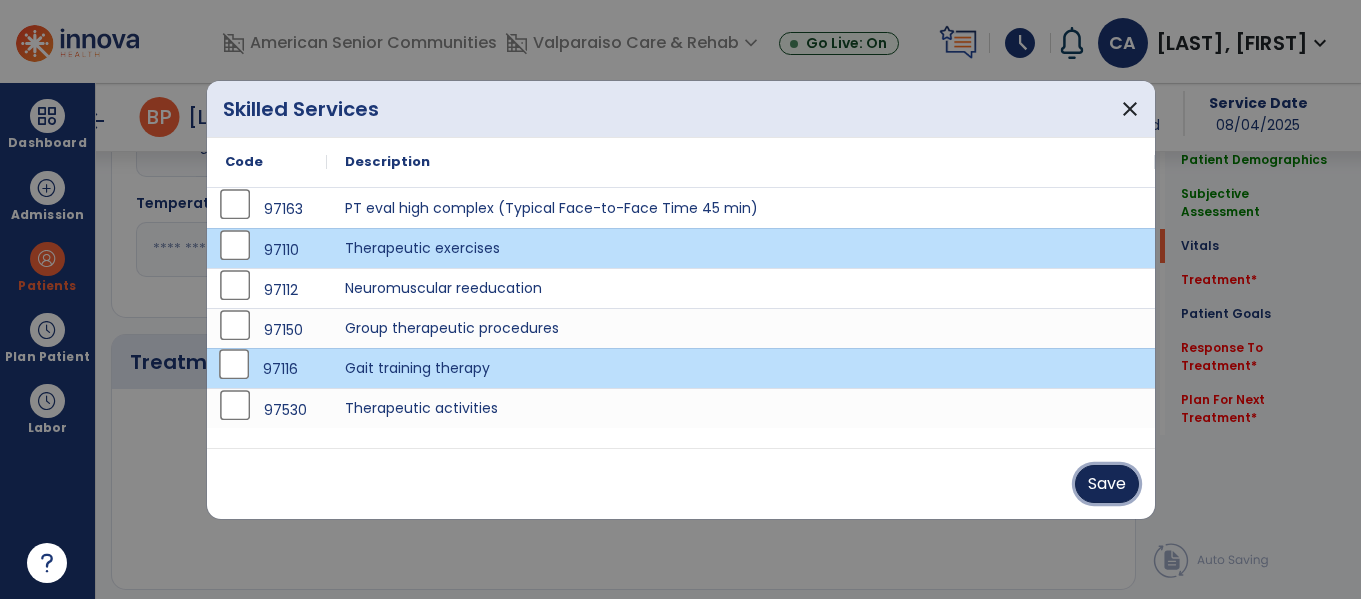 click on "Save" at bounding box center [1107, 484] 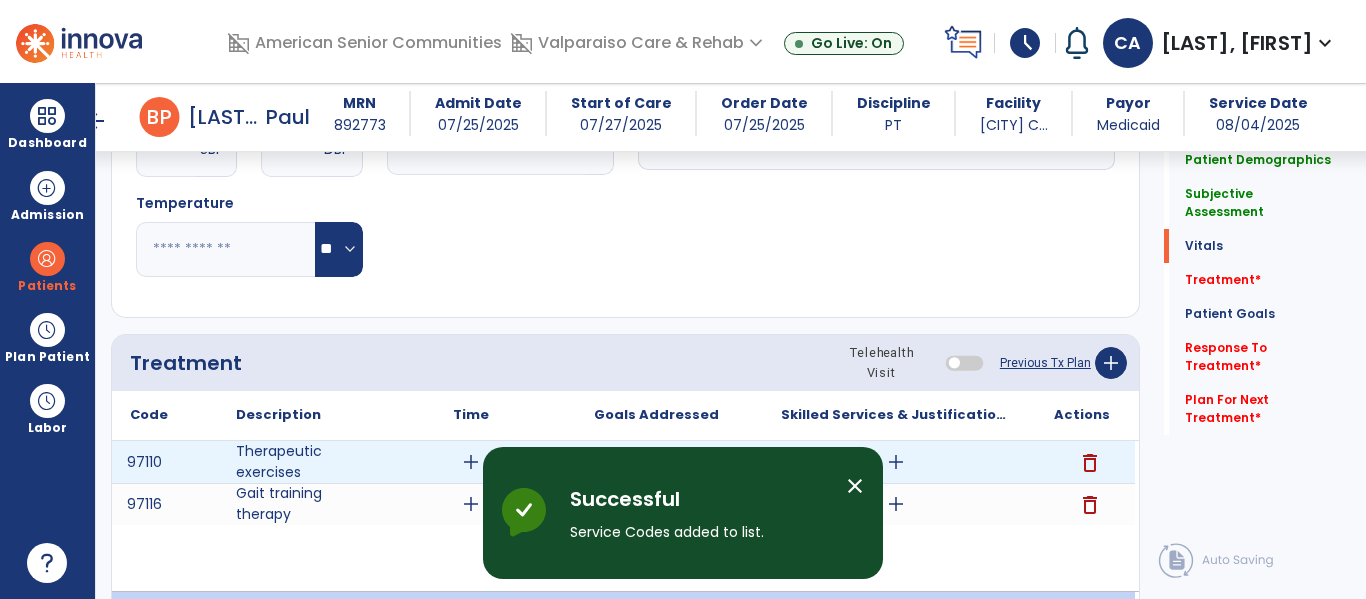 click on "add" at bounding box center (471, 462) 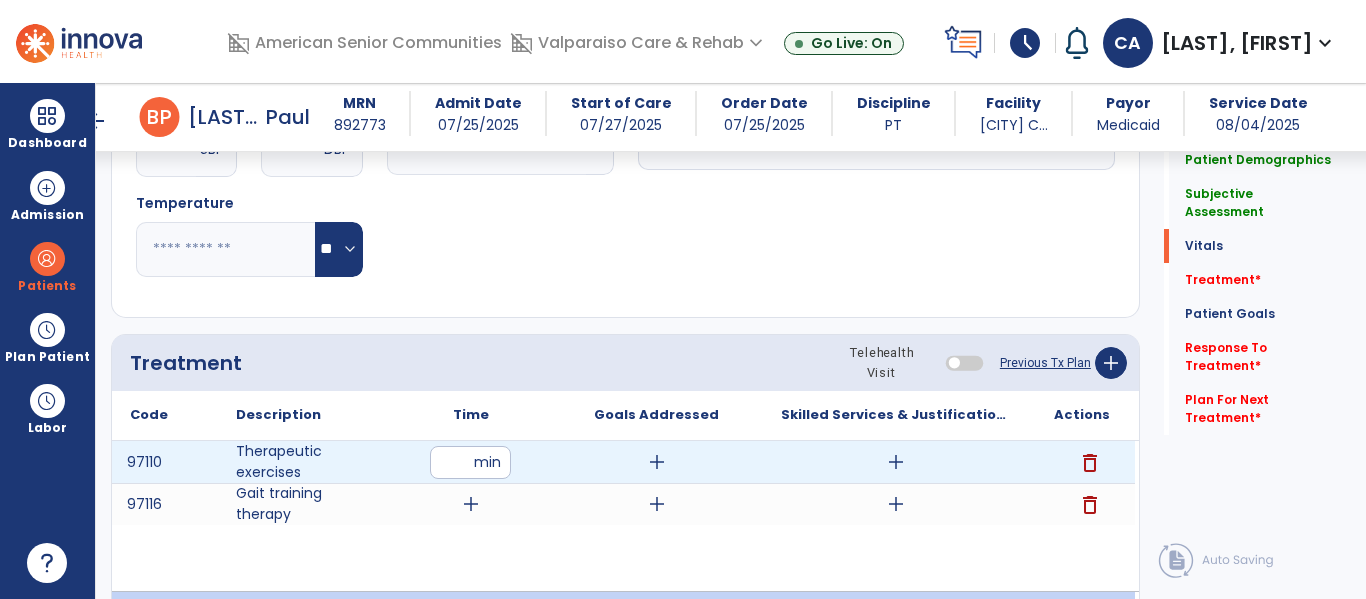 click at bounding box center [470, 462] 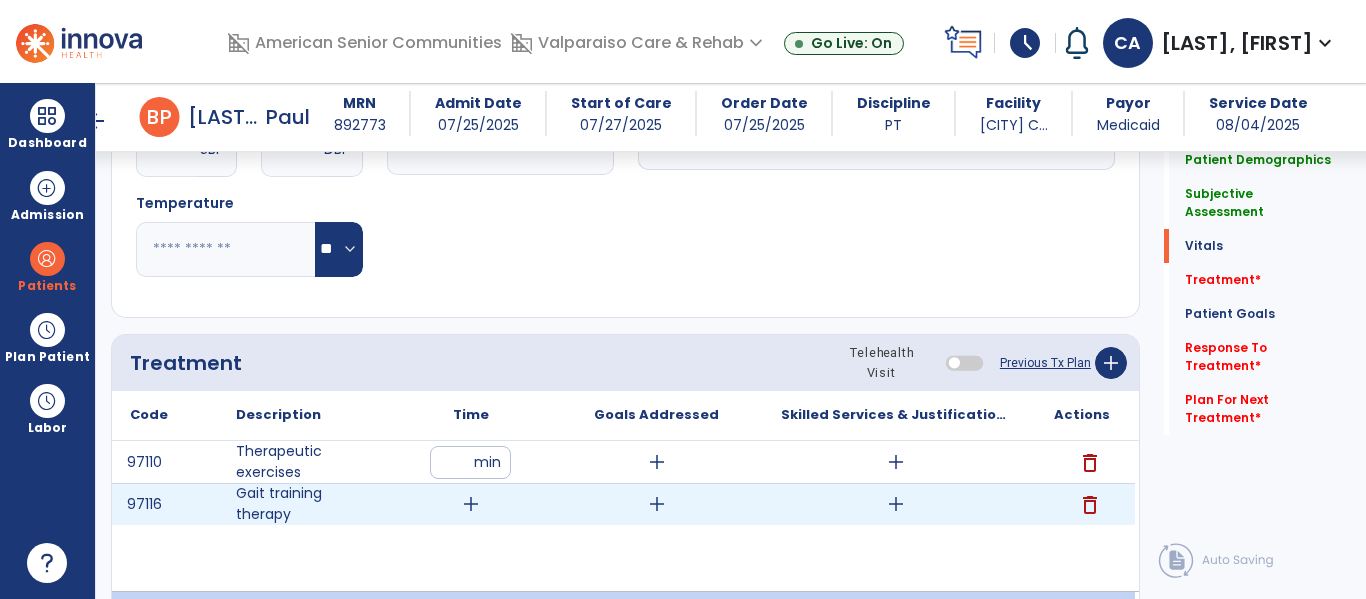 click on "add" at bounding box center (471, 504) 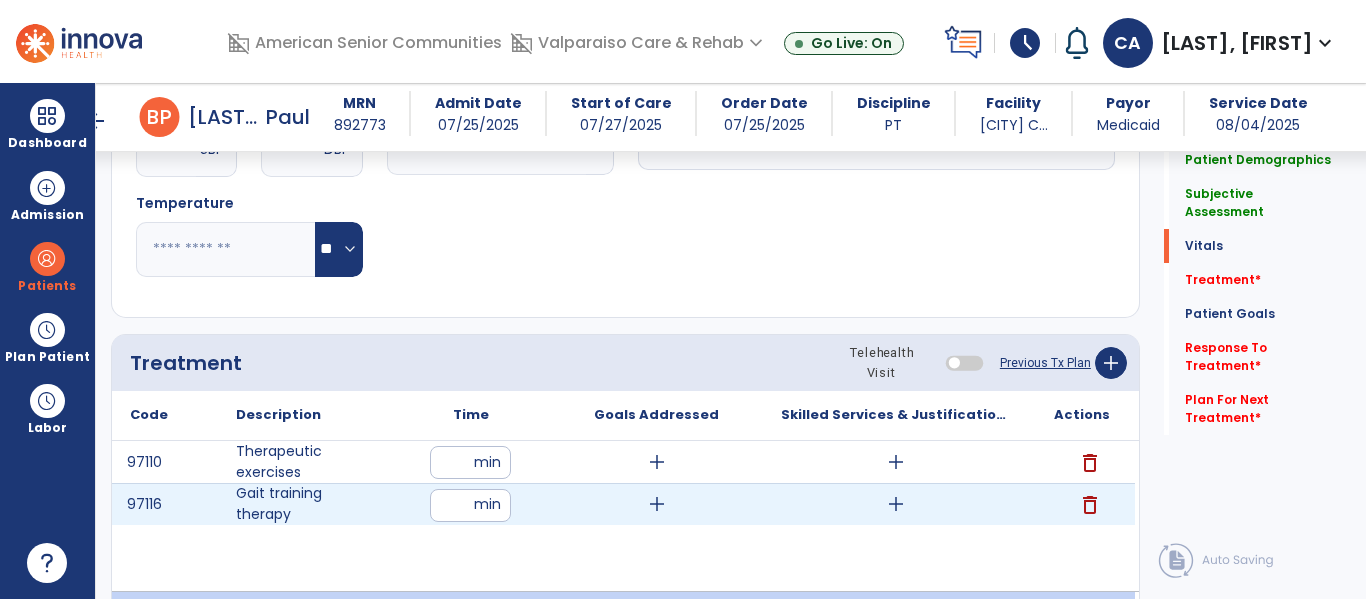 type on "**" 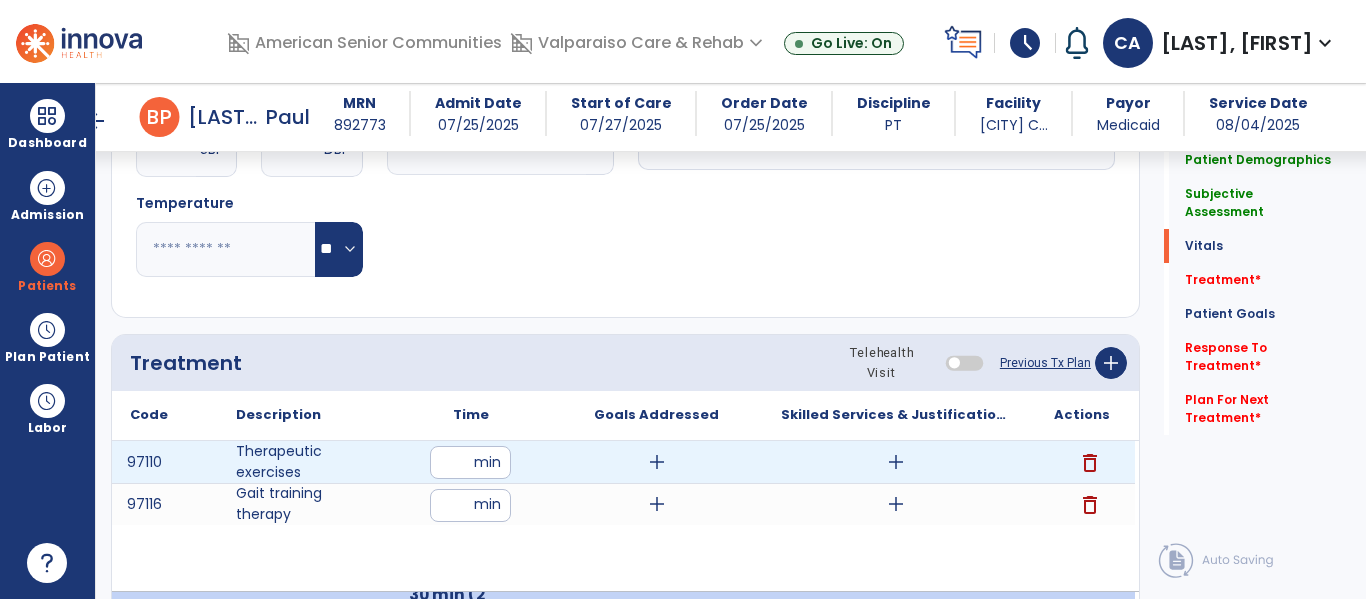 click on "add" at bounding box center [896, 462] 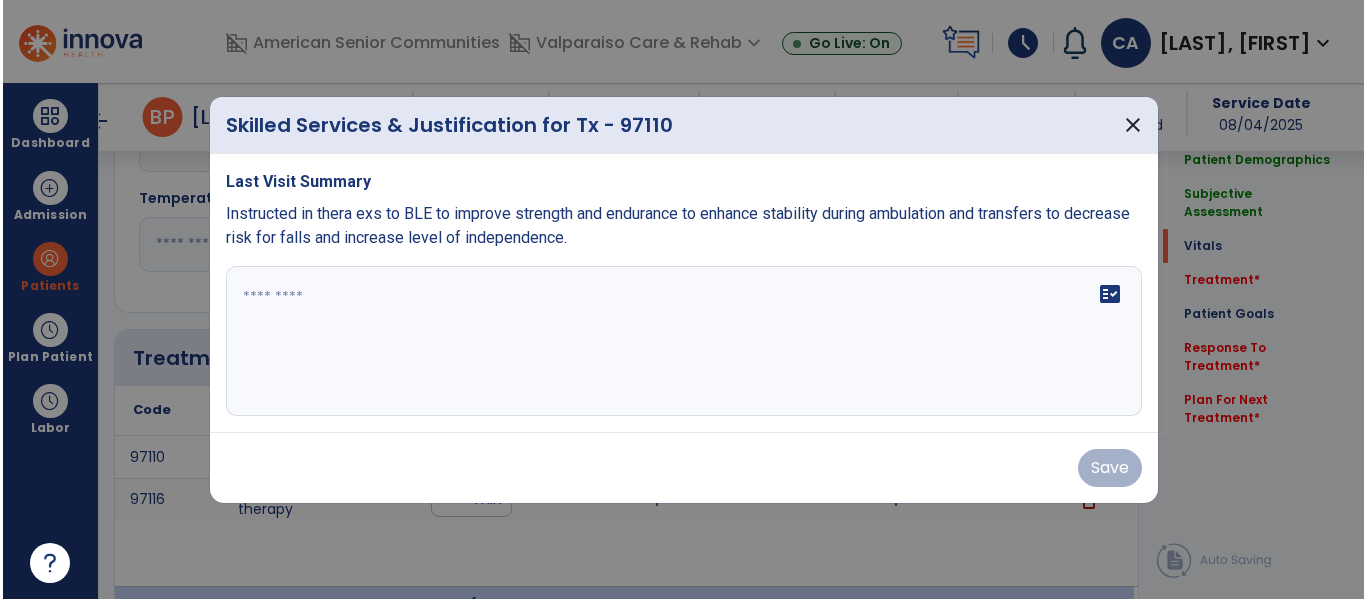 scroll, scrollTop: 1025, scrollLeft: 0, axis: vertical 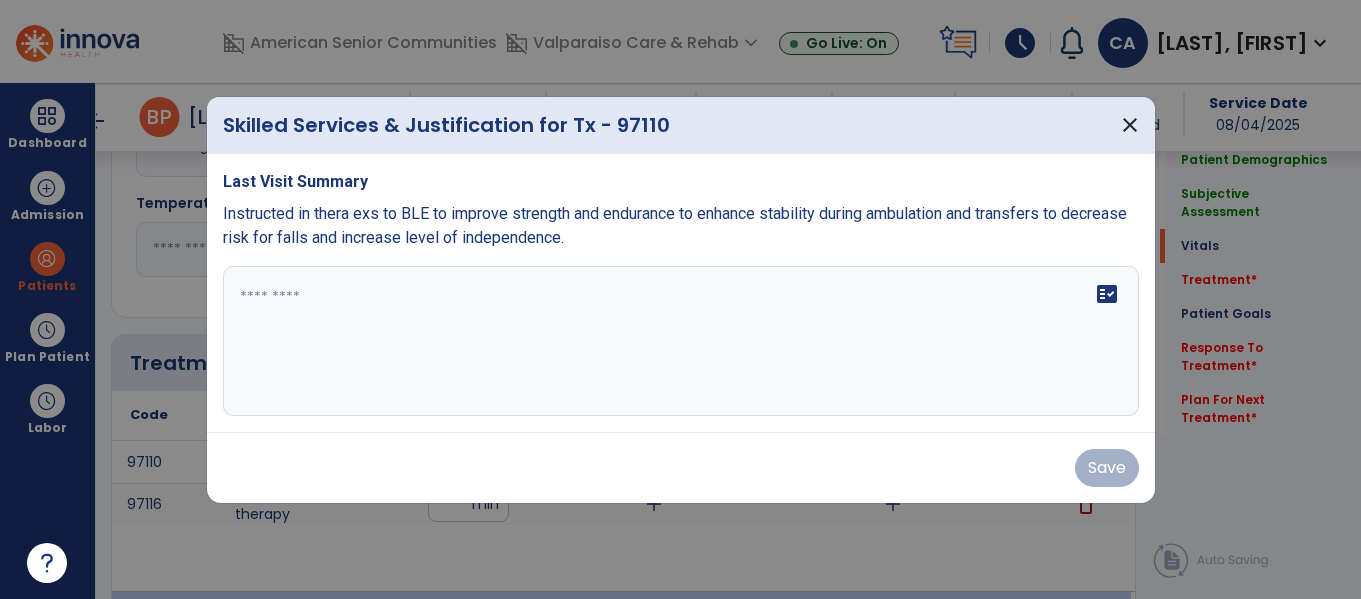 click on "fact_check" at bounding box center [681, 341] 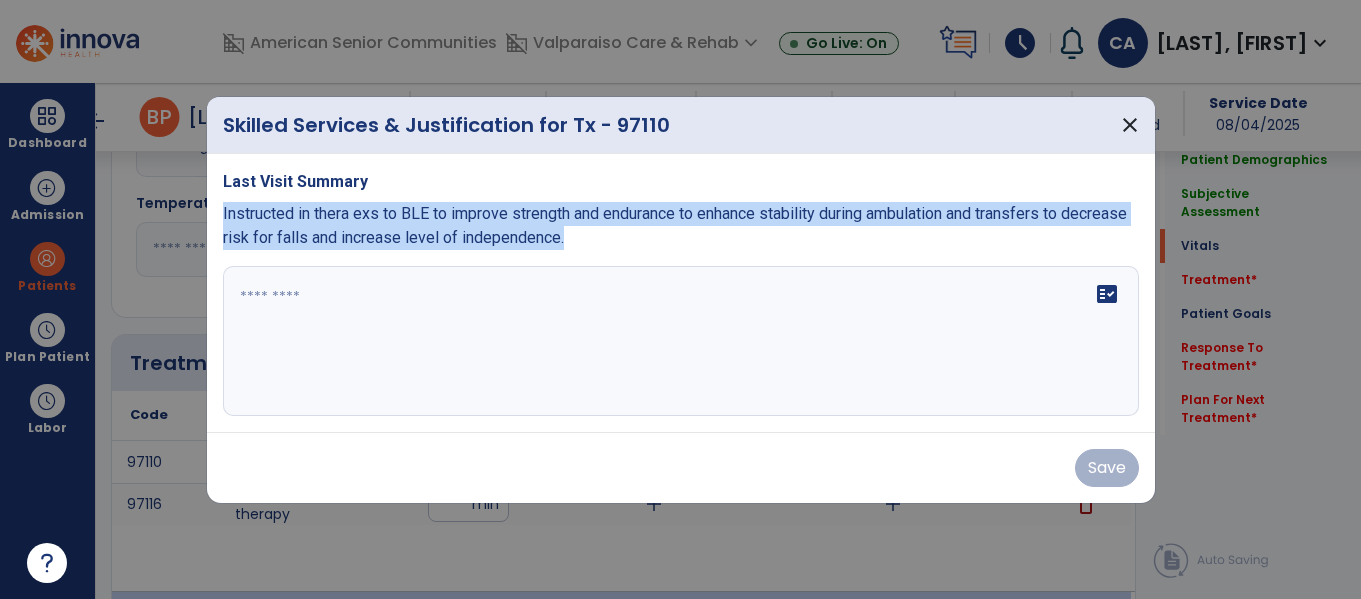 drag, startPoint x: 666, startPoint y: 232, endPoint x: 216, endPoint y: 202, distance: 450.9989 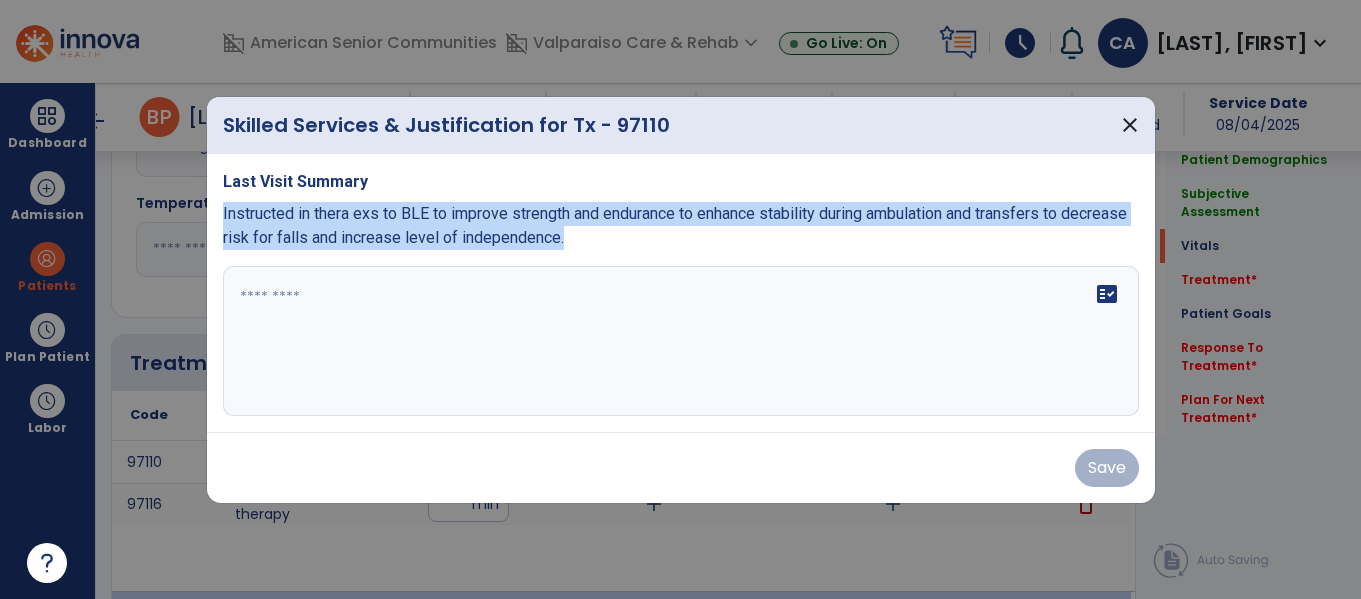 click on "Last Visit Summary Instructed in thera exs to BLE to improve strength and endurance to enhance stability during ambulation and transfers to decrease risk for falls and increase level of independence. fact_check" at bounding box center [681, 293] 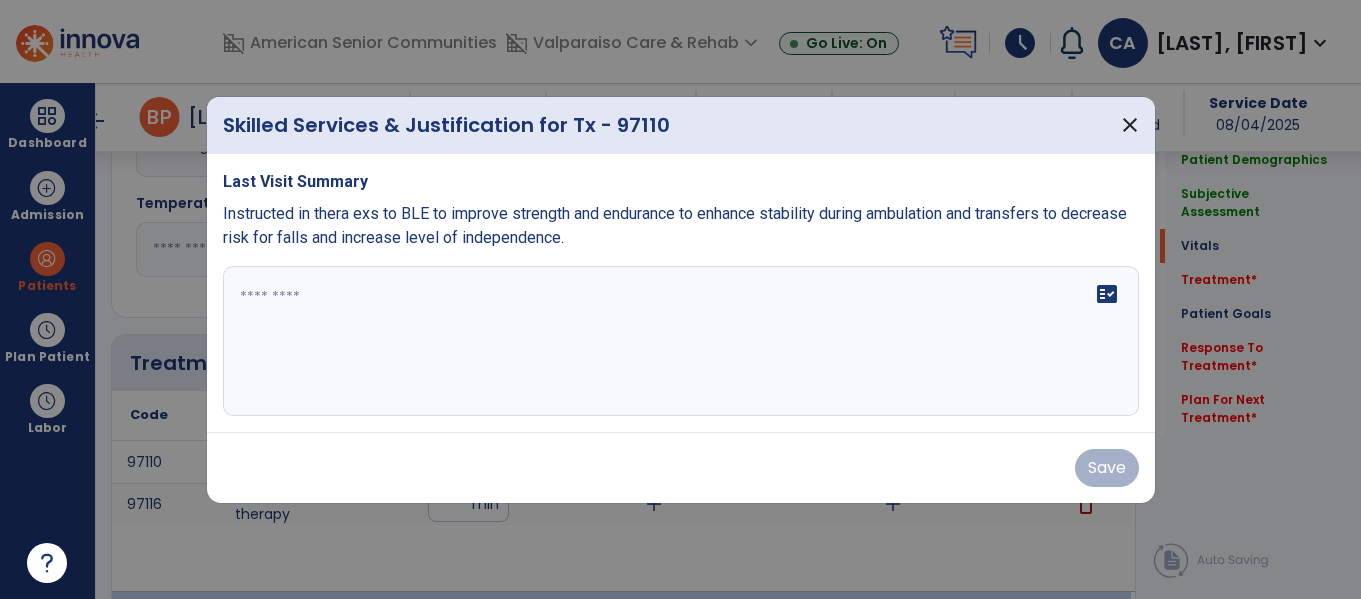 paste on "**********" 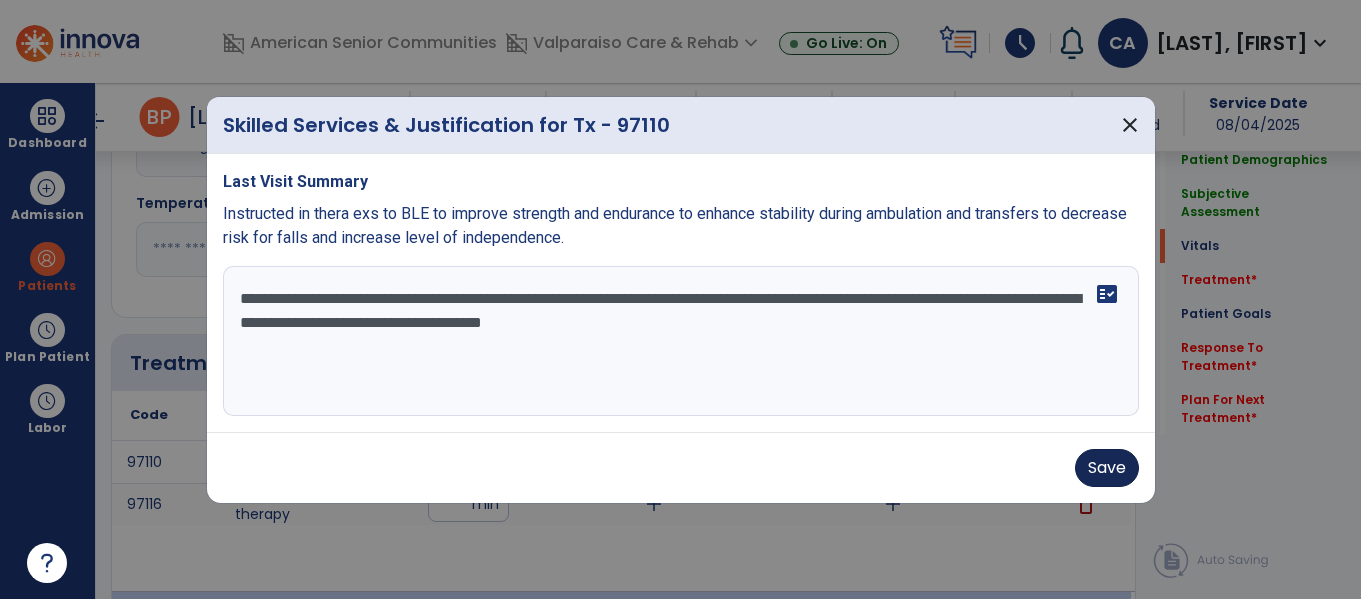 type on "**********" 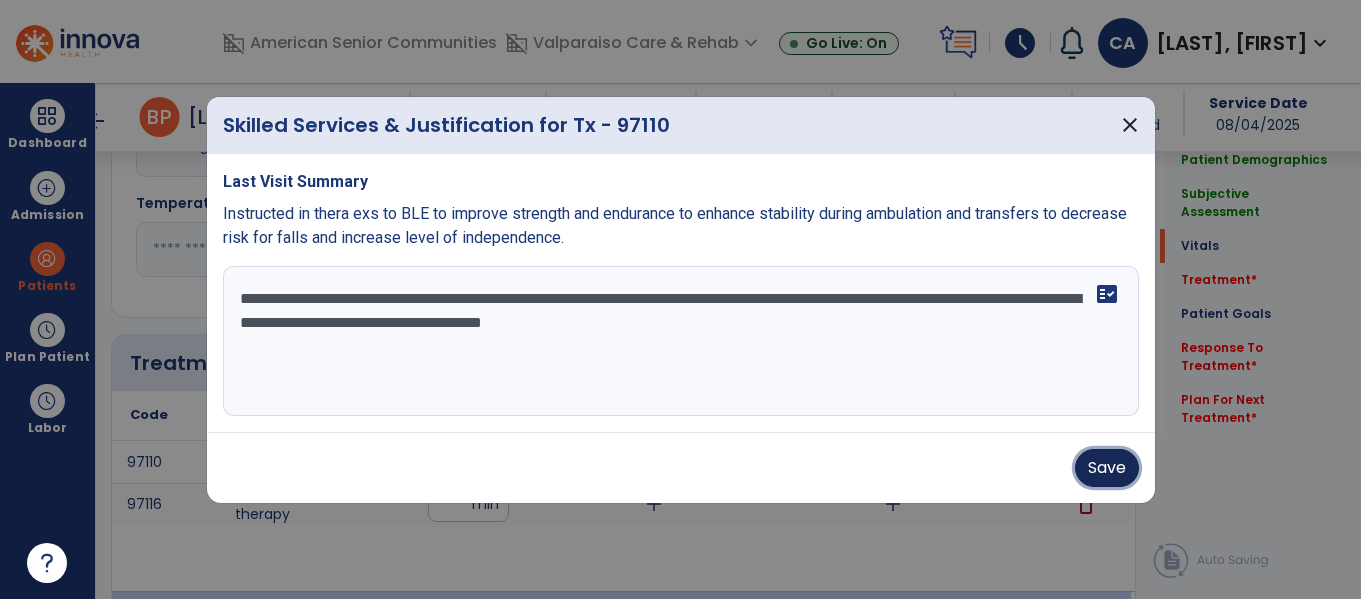 click on "Save" at bounding box center (1107, 468) 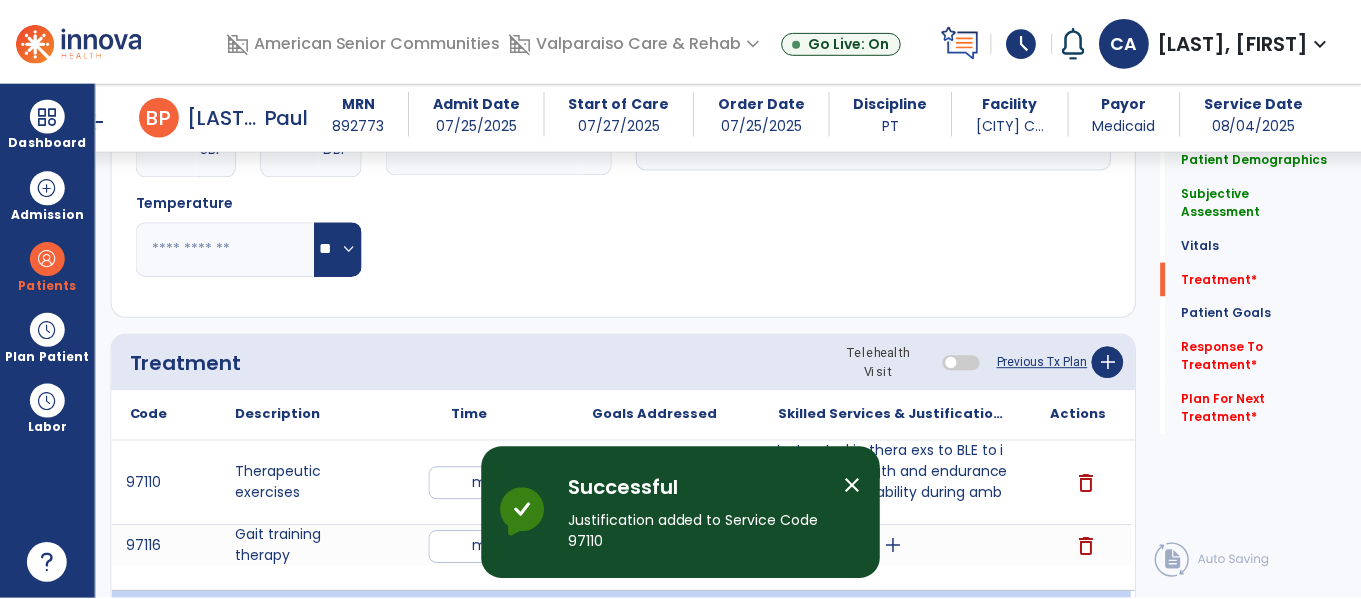 scroll, scrollTop: 1219, scrollLeft: 0, axis: vertical 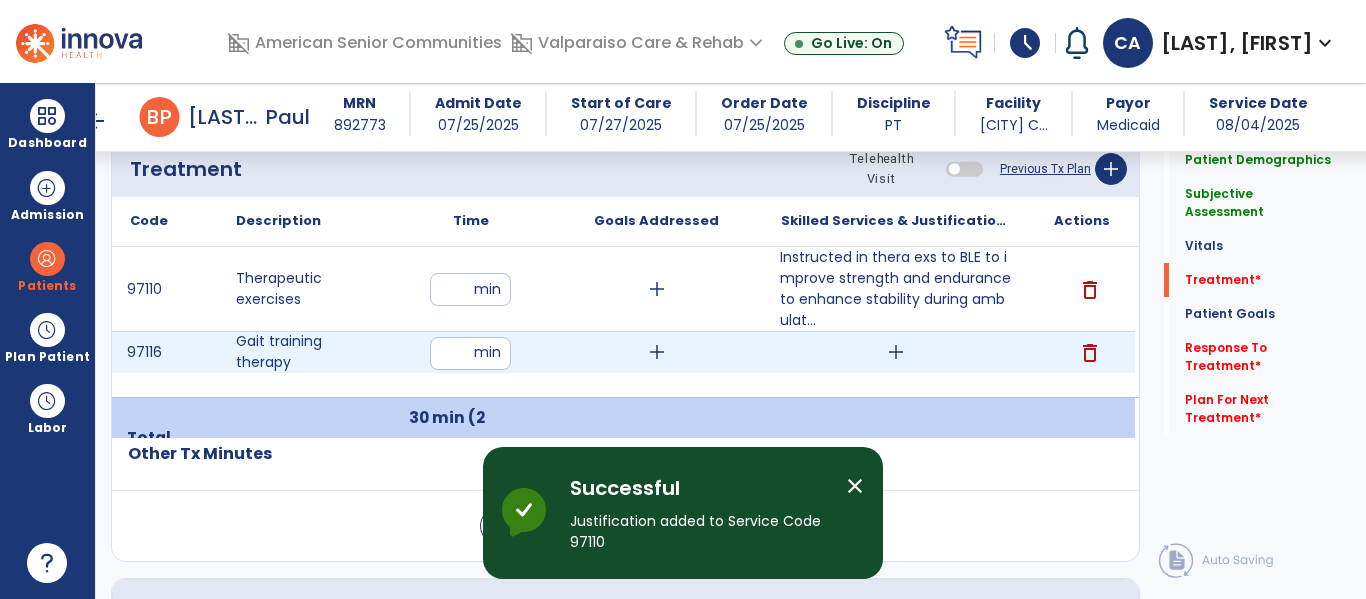 click on "add" at bounding box center [896, 352] 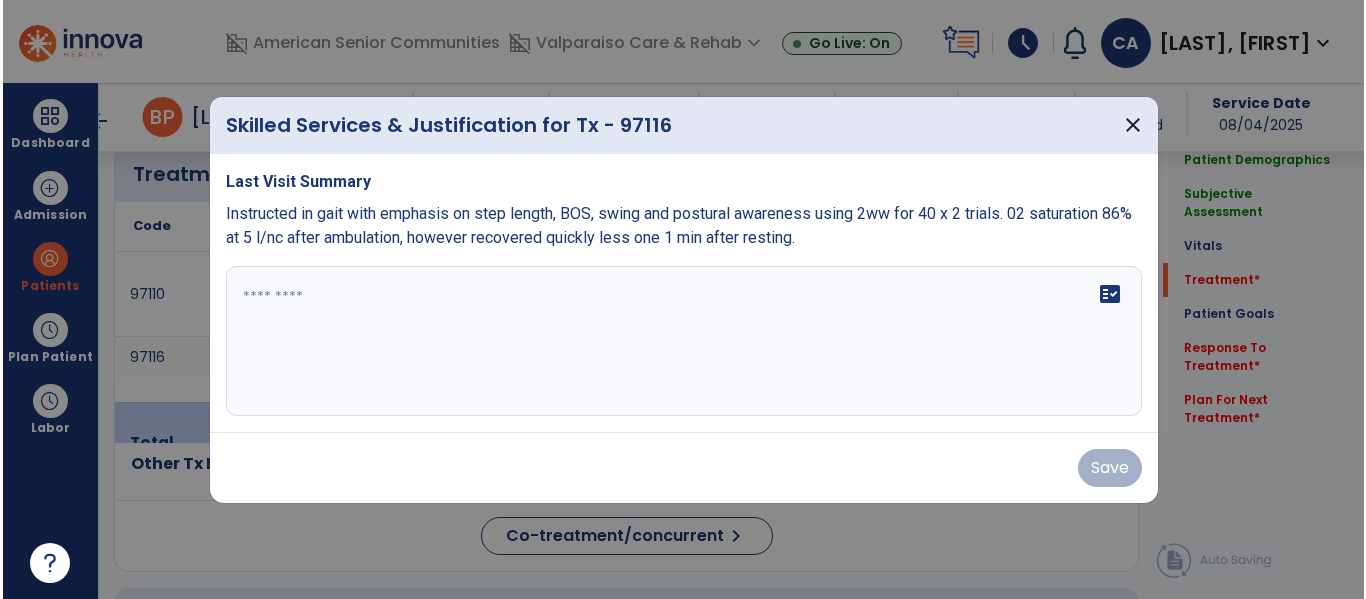 scroll, scrollTop: 1219, scrollLeft: 0, axis: vertical 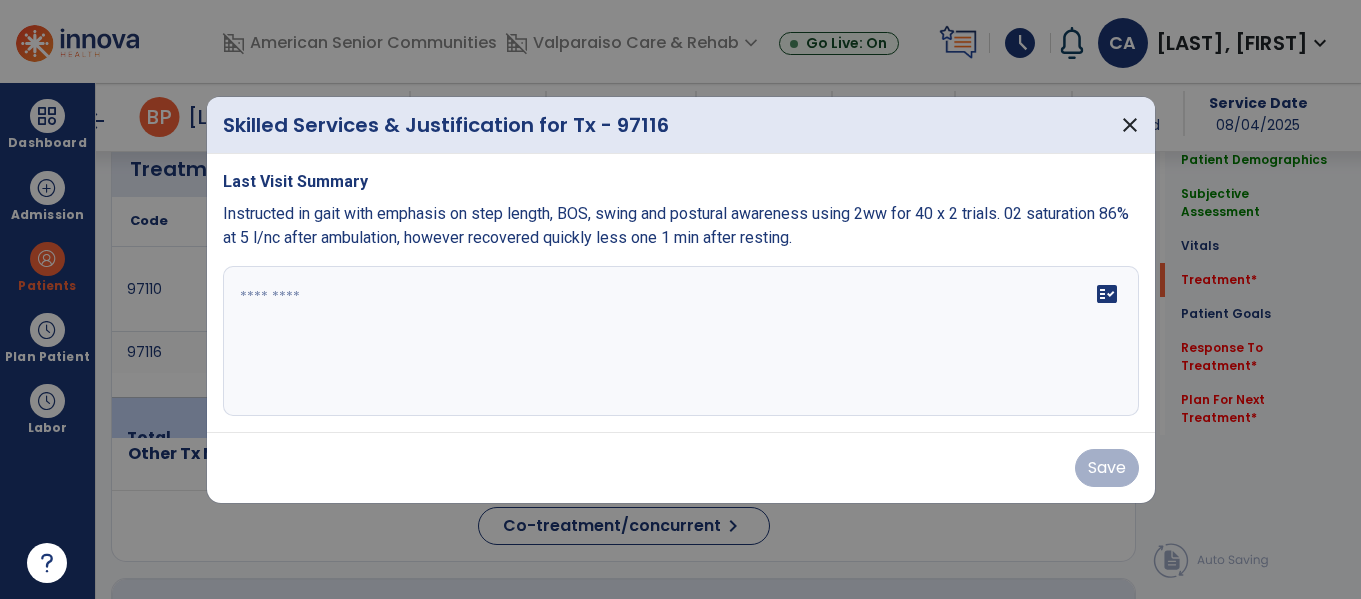 click on "fact_check" at bounding box center [681, 341] 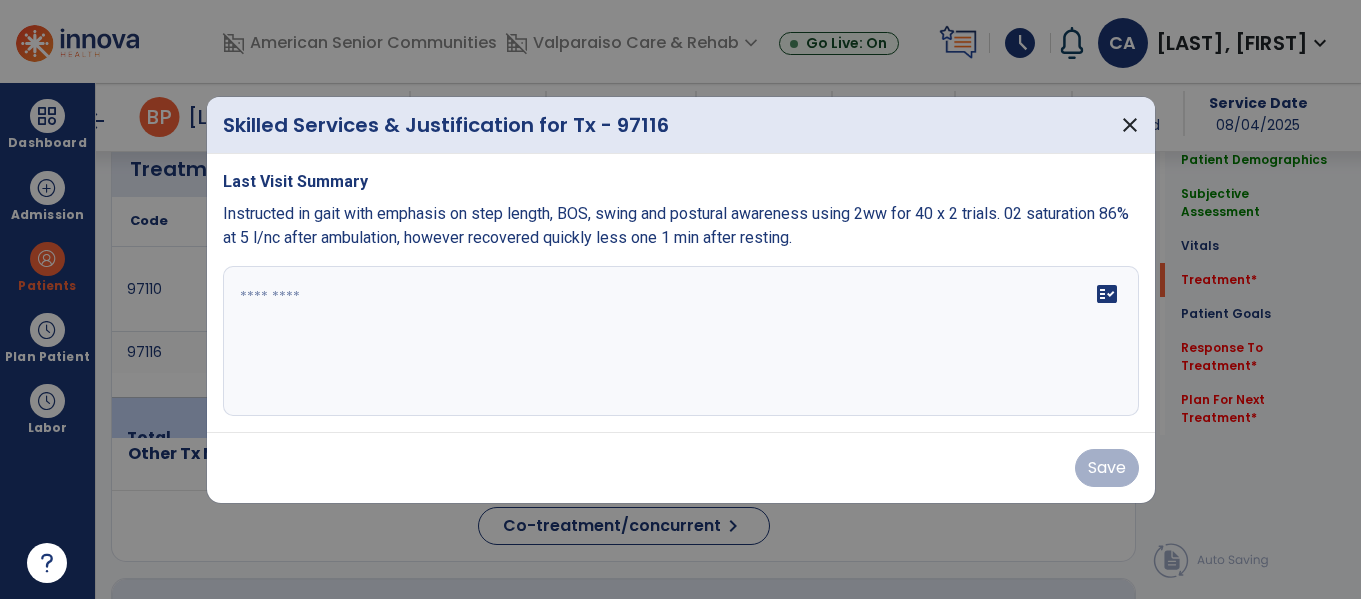 drag, startPoint x: 868, startPoint y: 251, endPoint x: 389, endPoint y: 206, distance: 481.10913 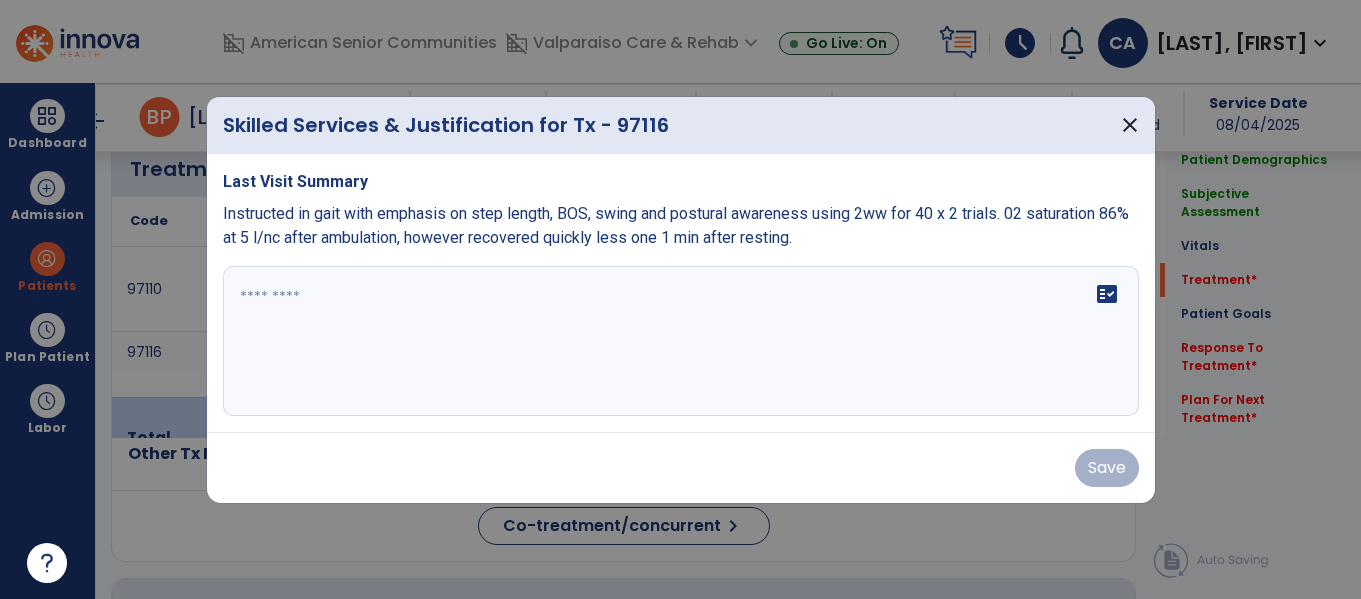 click on "Last Visit Summary Instructed in gait with emphasis on step length, BOS, swing and postural awareness using 2ww for 40 x 2 trials. 02 saturation 86% at 5 l/nc after ambulation, however recovered quickly less one 1 min after resting.   fact_check" at bounding box center (681, 293) 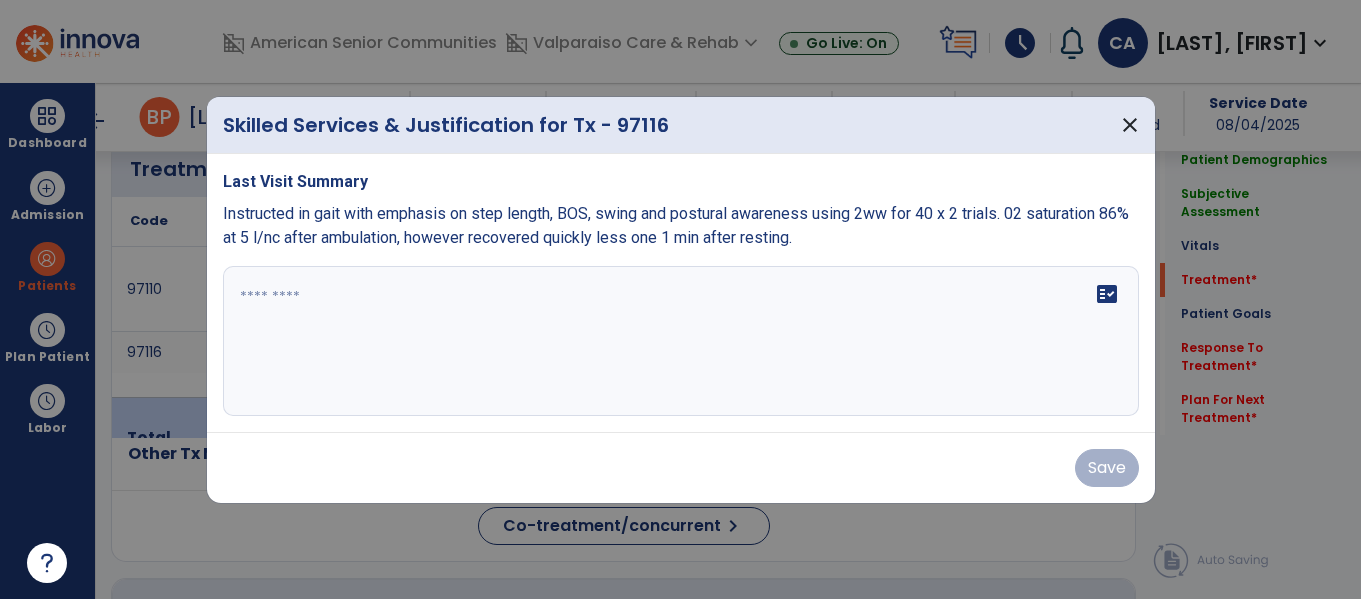 click on "Last Visit Summary Instructed in gait with emphasis on step length, BOS, swing and postural awareness using 2ww for 40 x 2 trials. 02 saturation 86% at 5 l/nc after ambulation, however recovered quickly less one 1 min after resting.   fact_check" at bounding box center (681, 293) 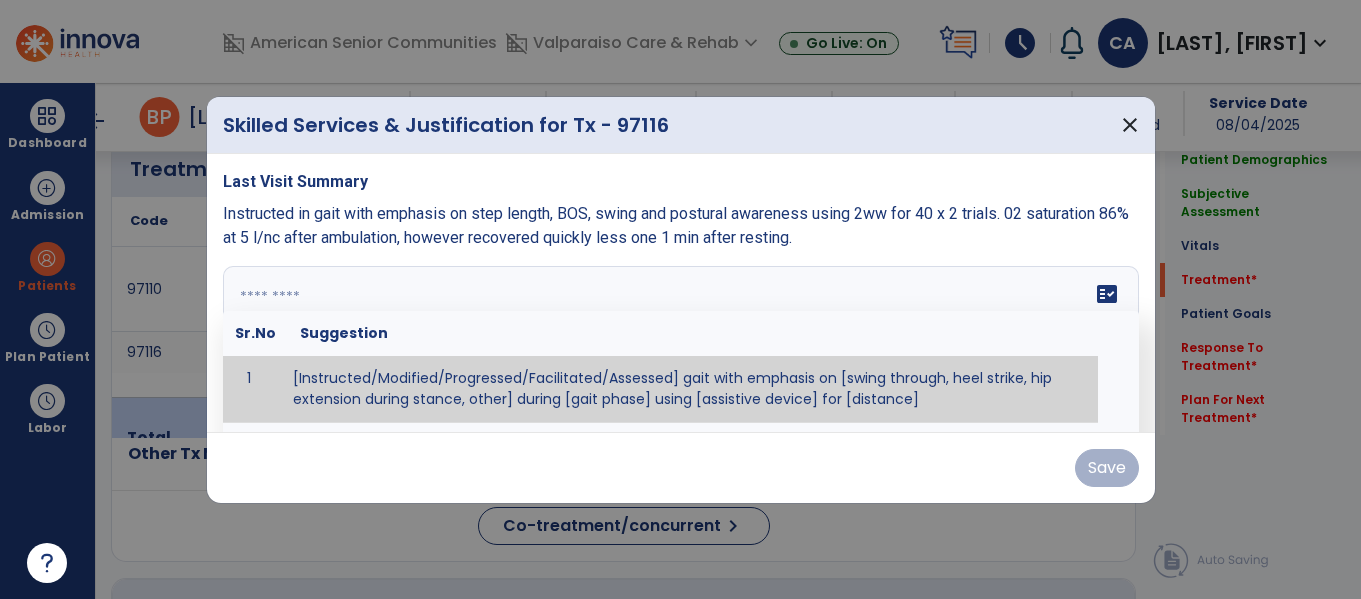 click on "fact_check  Sr.No Suggestion 1 [Instructed/Modified/Progressed/Facilitated/Assessed] gait with emphasis on [swing through, heel strike, hip extension during stance, other] during [gait phase] using [assistive device] for [distance] 2 [Instructed/Modified/Progressed/Facilitated/Assessed] use of [assistive device] and [NWB, PWB, step-to gait pattern, step through gait pattern] 3 [Instructed/Modified/Progressed/Facilitated/Assessed] patient's ability to [ascend/descend # of steps, perform directional changes, walk on even/uneven surfaces, pick-up objects off floor, velocity changes, other] using [assistive device]. 4 [Instructed/Modified/Progressed/Facilitated/Assessed] pre-gait activities including [identify exercise] in order to prepare for gait training. 5" at bounding box center [681, 341] 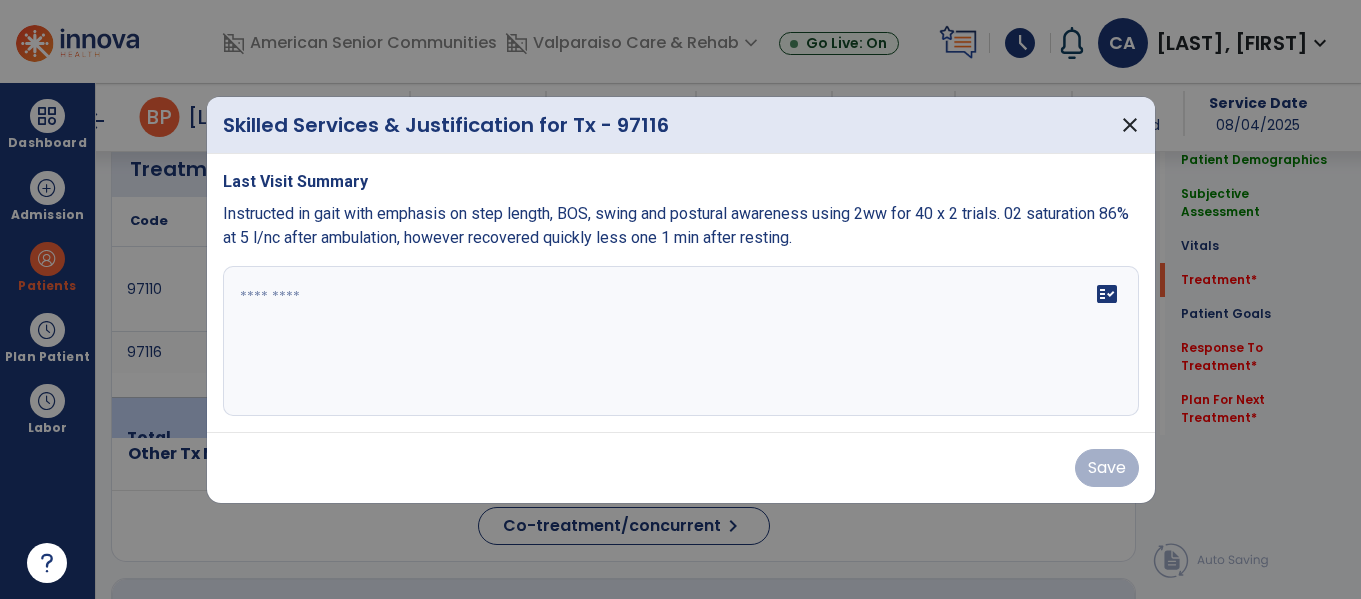 drag, startPoint x: 865, startPoint y: 250, endPoint x: 520, endPoint y: 202, distance: 348.32312 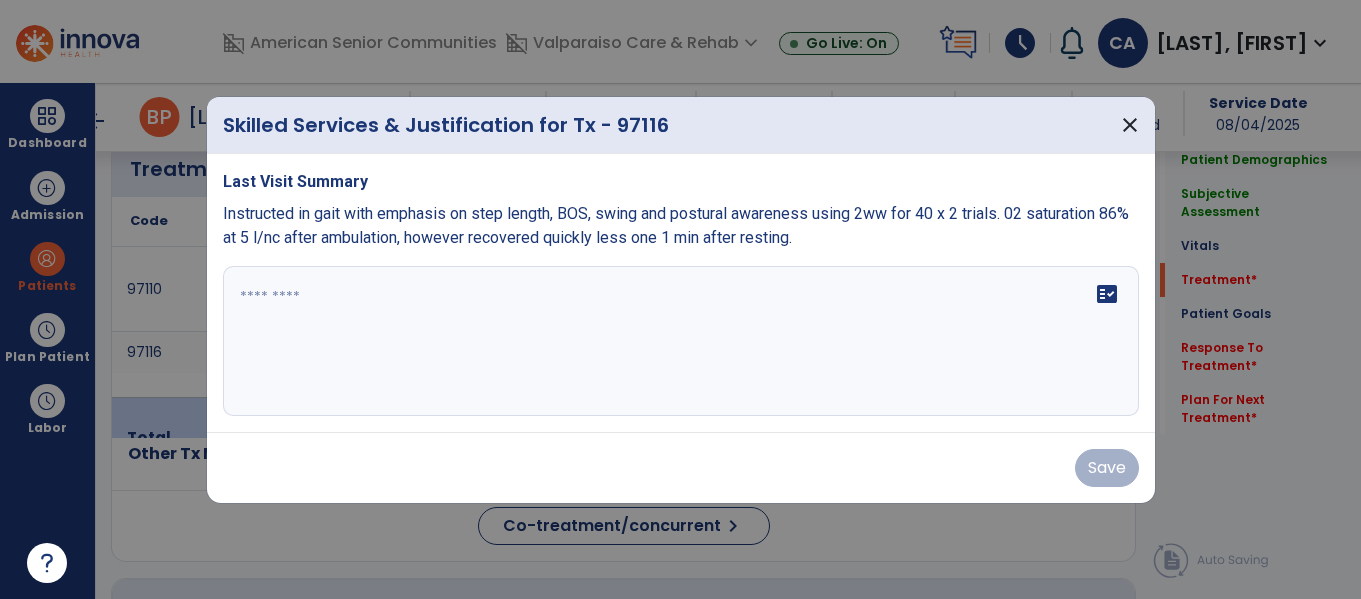 click on "Last Visit Summary Instructed in gait with emphasis on step length, BOS, swing and postural awareness using 2ww for 40 x 2 trials. 02 saturation 86% at 5 l/nc after ambulation, however recovered quickly less one 1 min after resting.   fact_check" at bounding box center [681, 293] 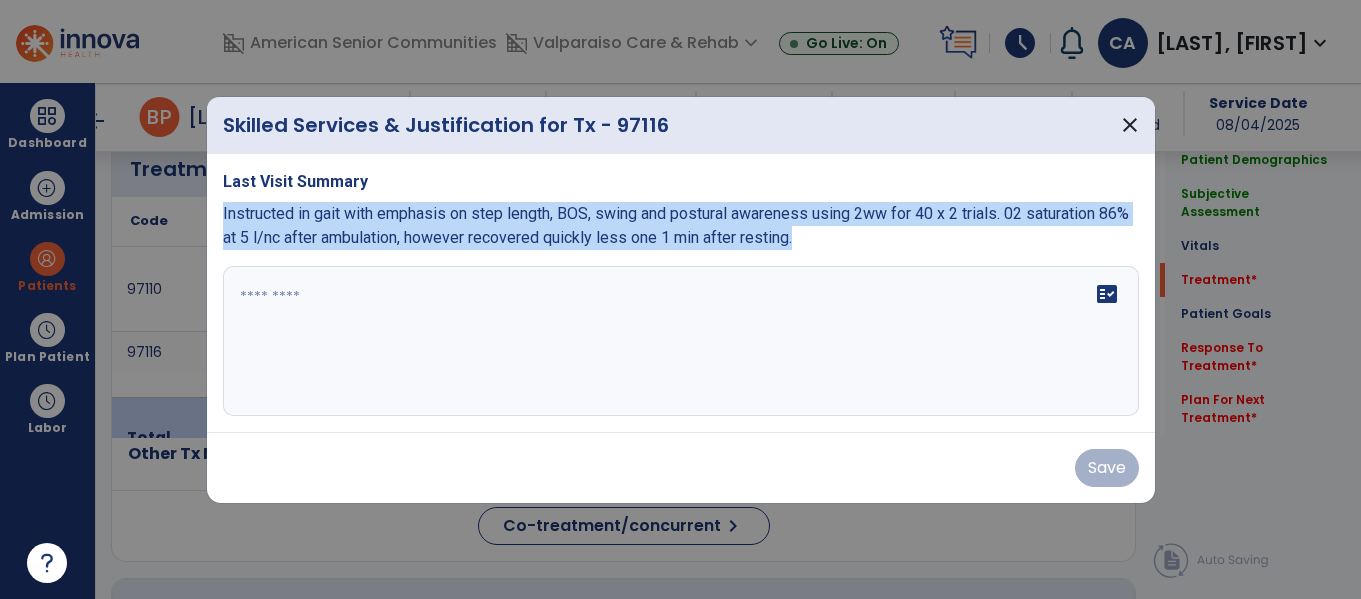 drag, startPoint x: 888, startPoint y: 243, endPoint x: 220, endPoint y: 209, distance: 668.8647 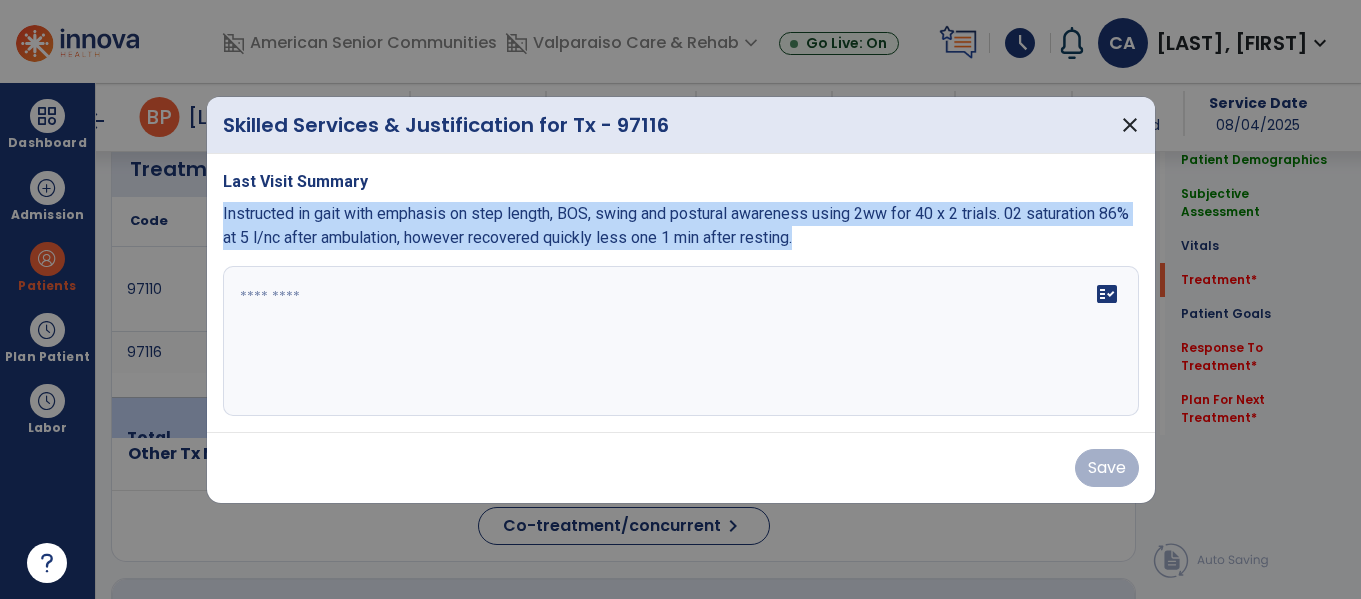 click on "Last Visit Summary Instructed in gait with emphasis on step length, BOS, swing and postural awareness using 2ww for 40 x 2 trials. 02 saturation 86% at 5 l/nc after ambulation, however recovered quickly less one 1 min after resting.   fact_check" at bounding box center (681, 293) 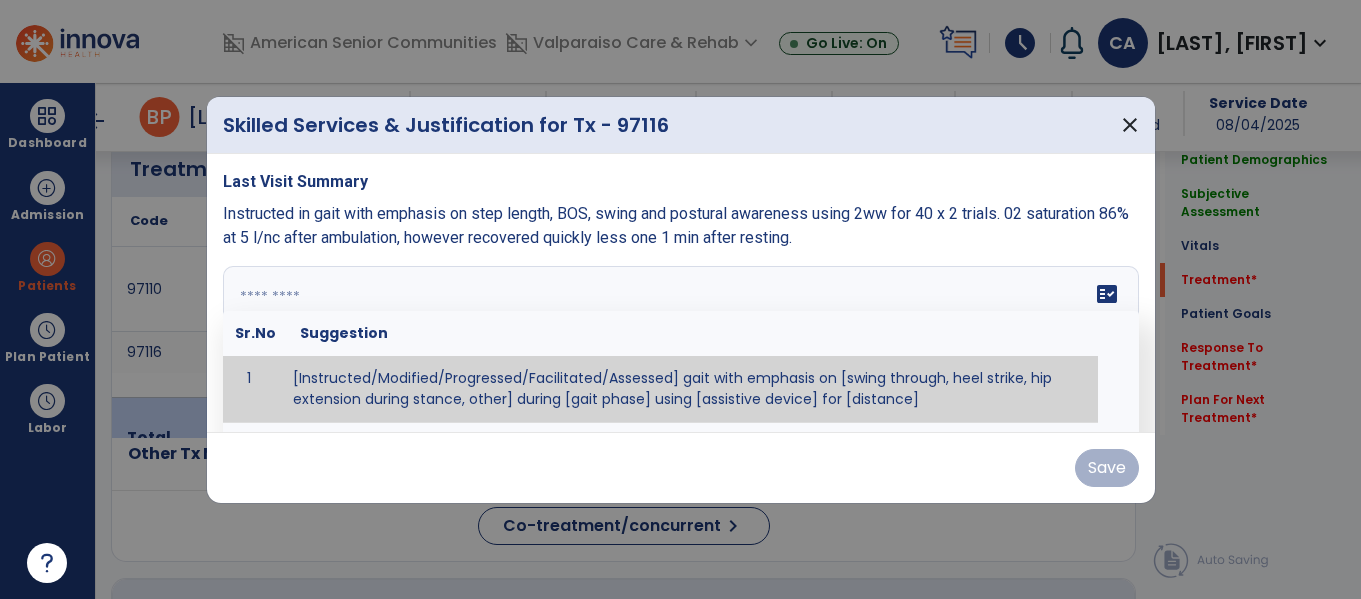 paste on "**********" 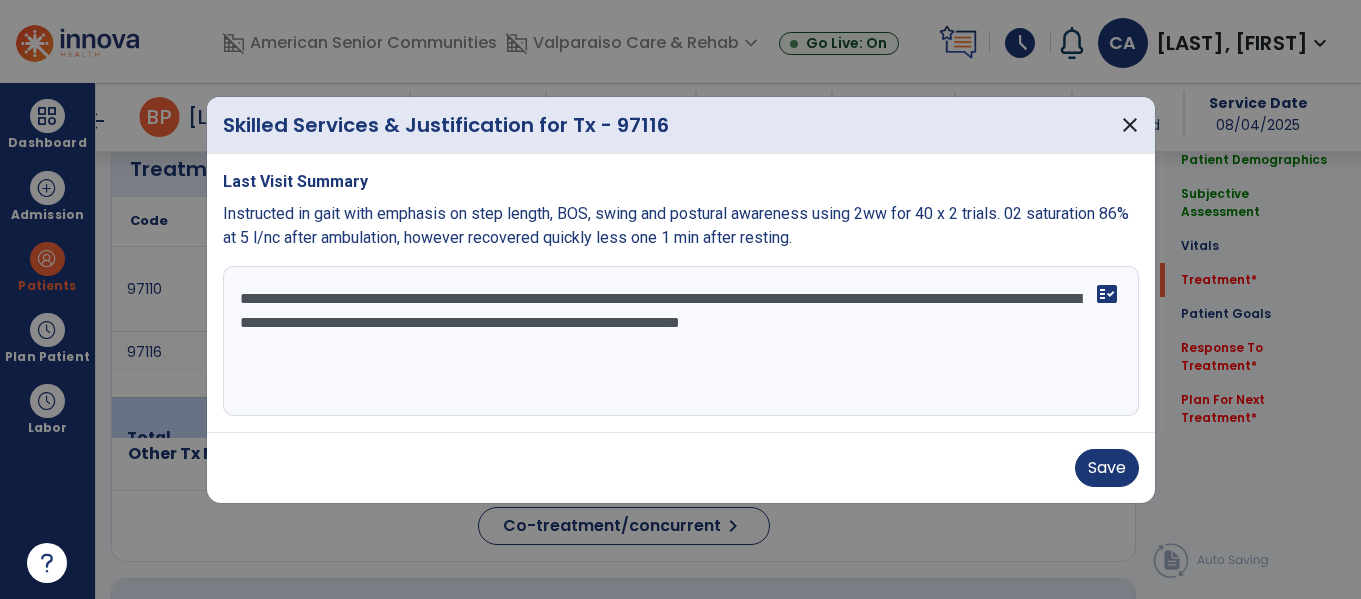 click on "**********" at bounding box center (681, 341) 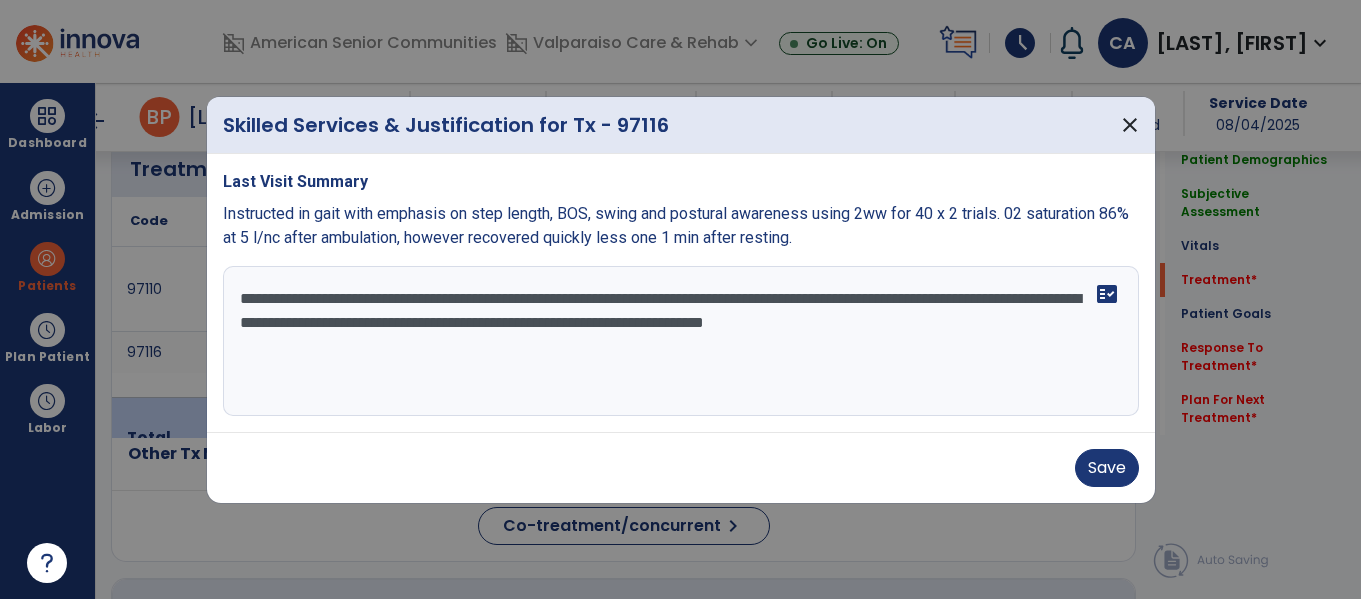 click on "**********" at bounding box center [681, 341] 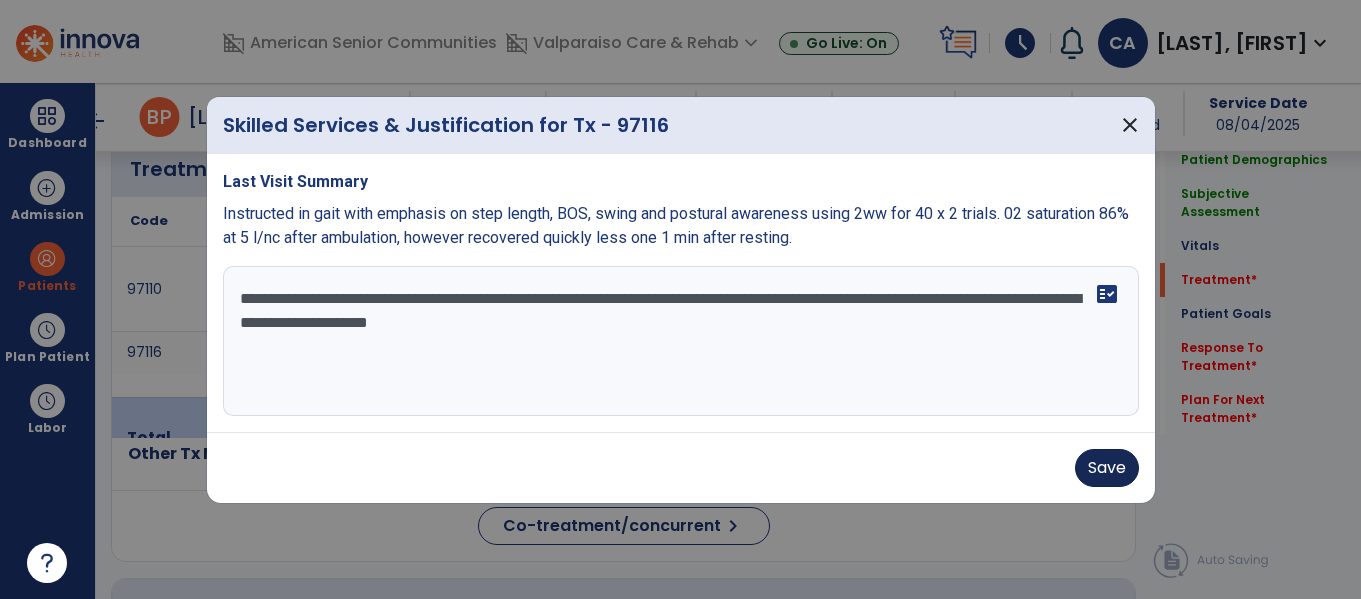 type on "**********" 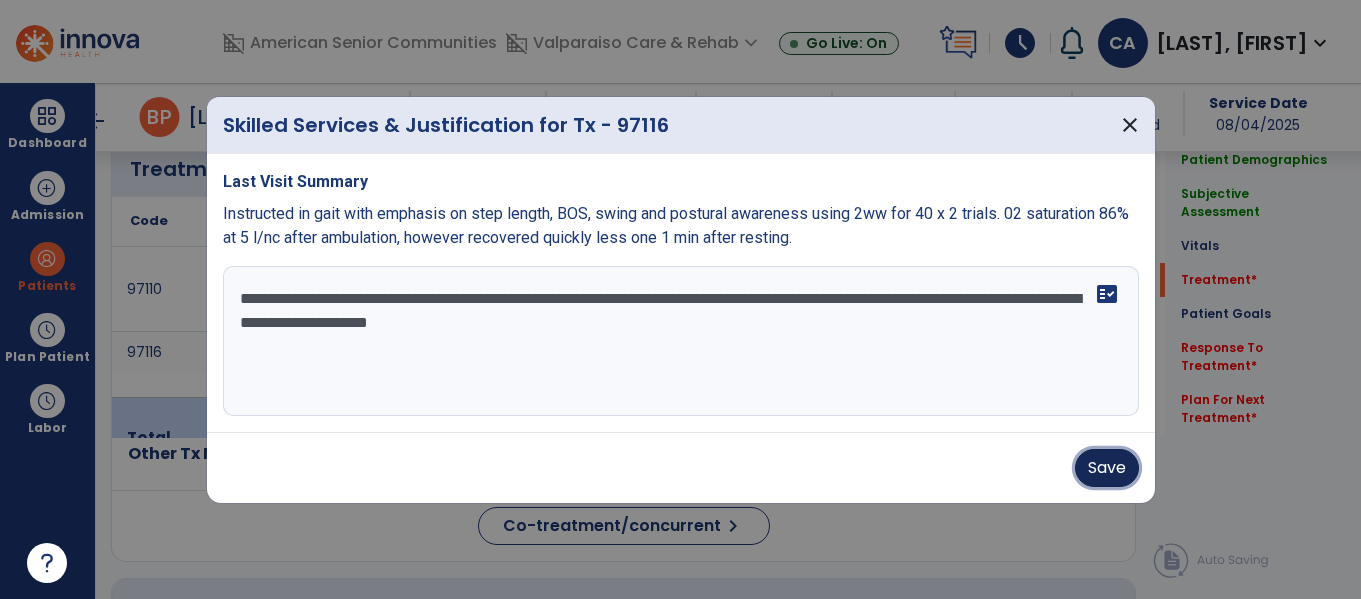 click on "Save" at bounding box center (1107, 468) 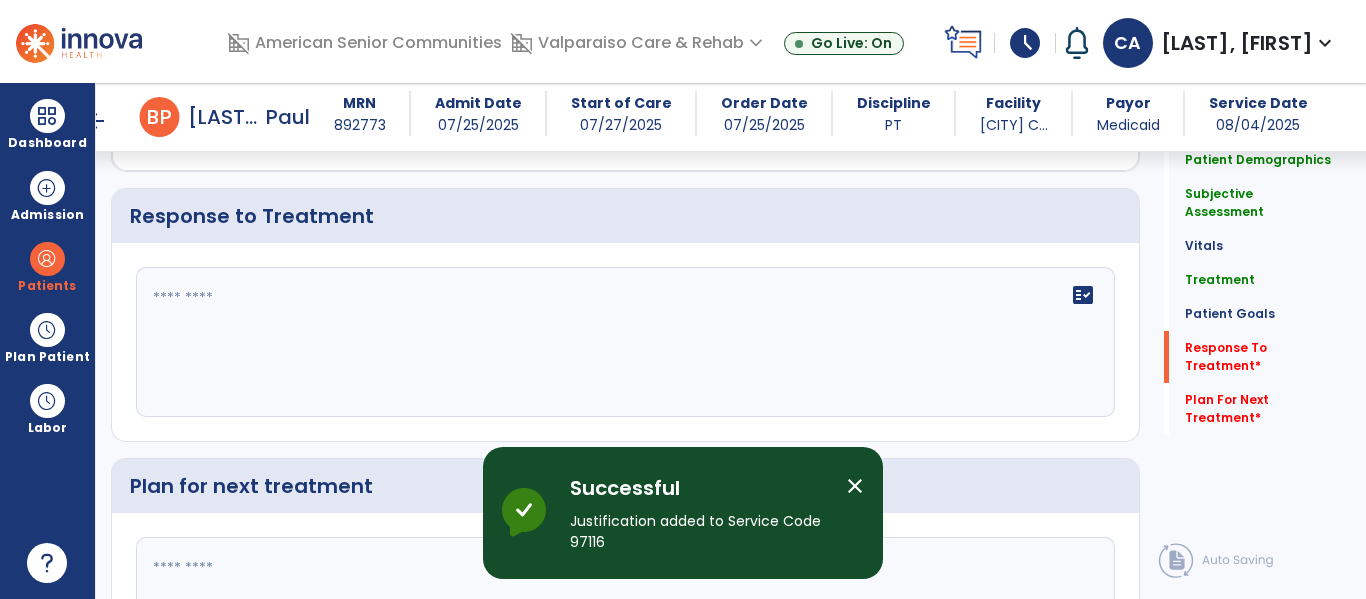 scroll, scrollTop: 3707, scrollLeft: 0, axis: vertical 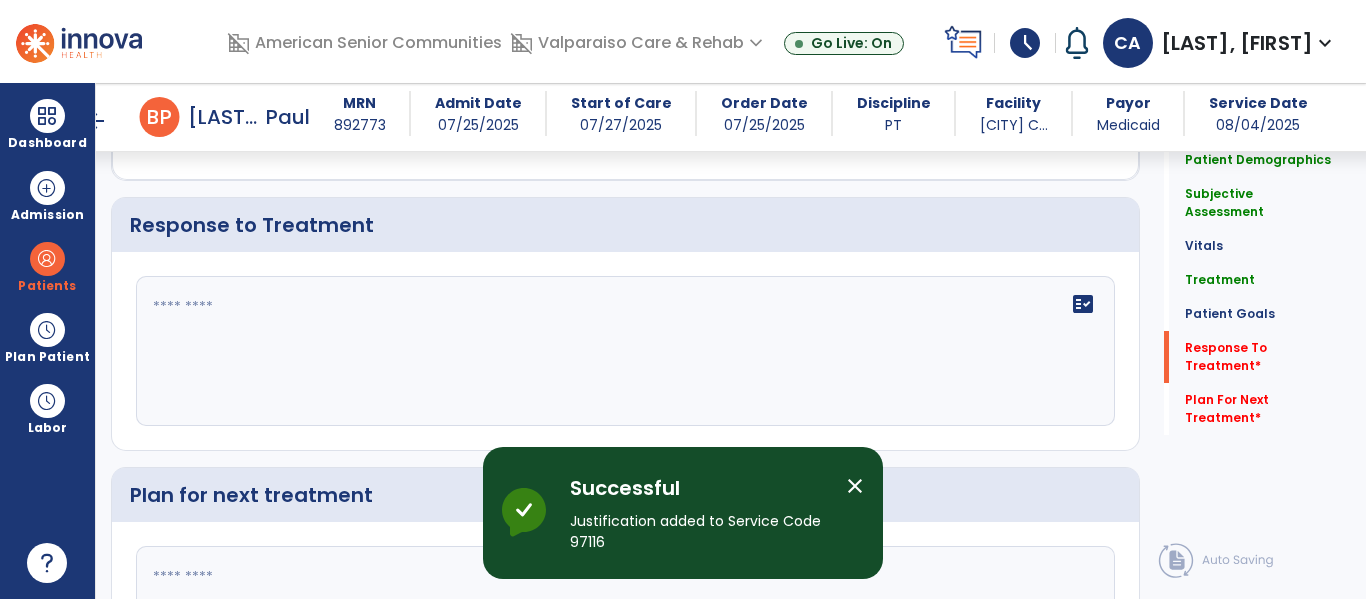 click on "fact_check" 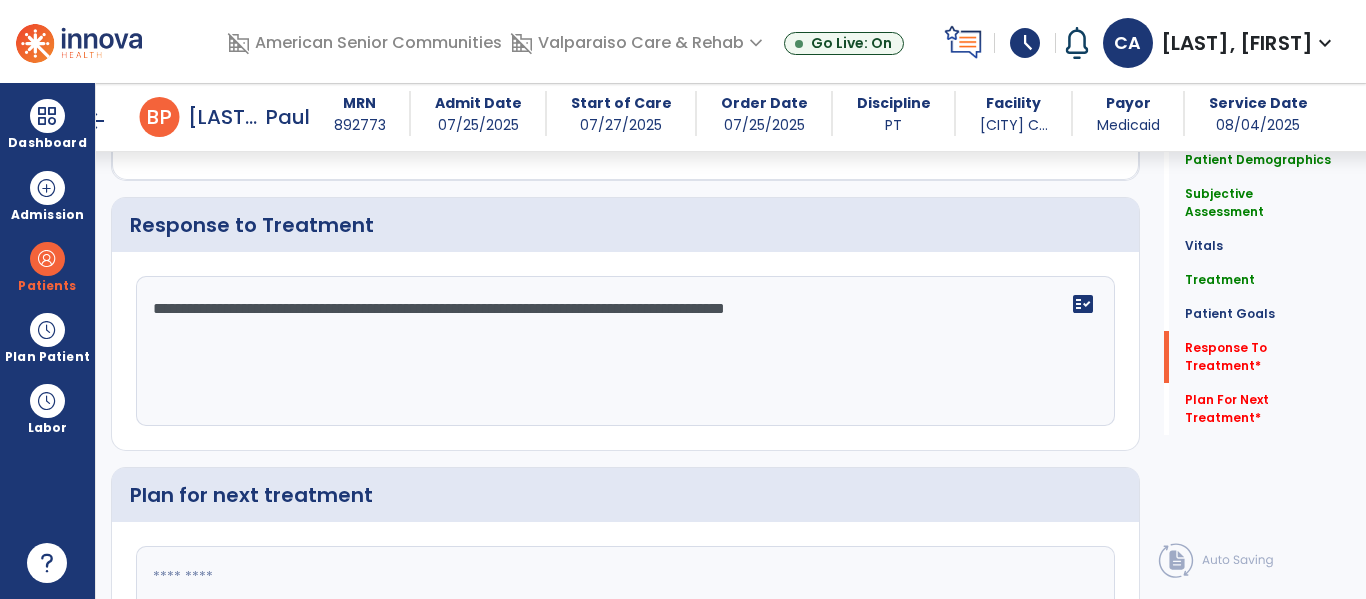 scroll, scrollTop: 3895, scrollLeft: 0, axis: vertical 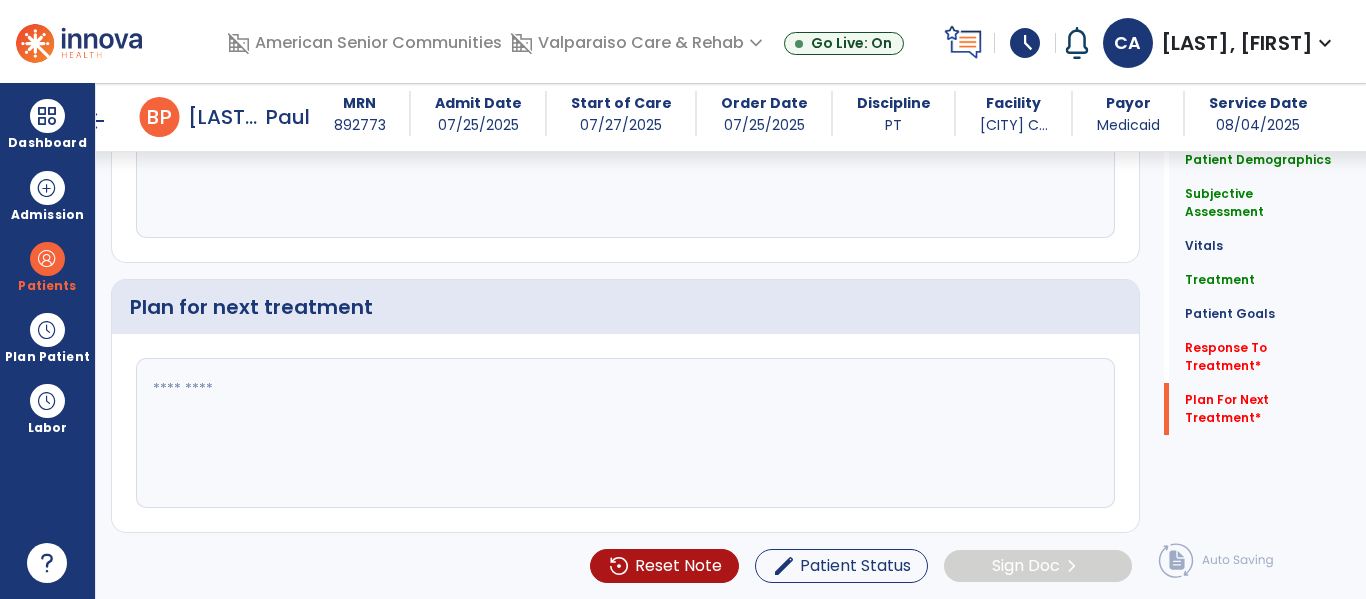 type on "**********" 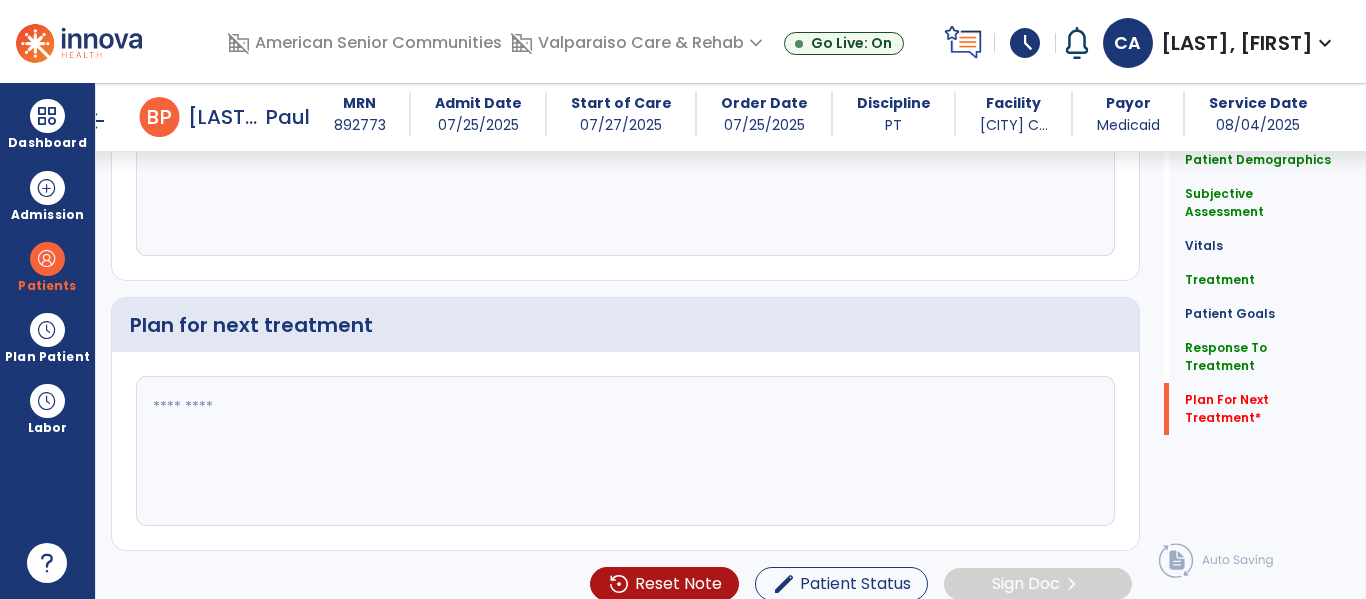 scroll, scrollTop: 3895, scrollLeft: 0, axis: vertical 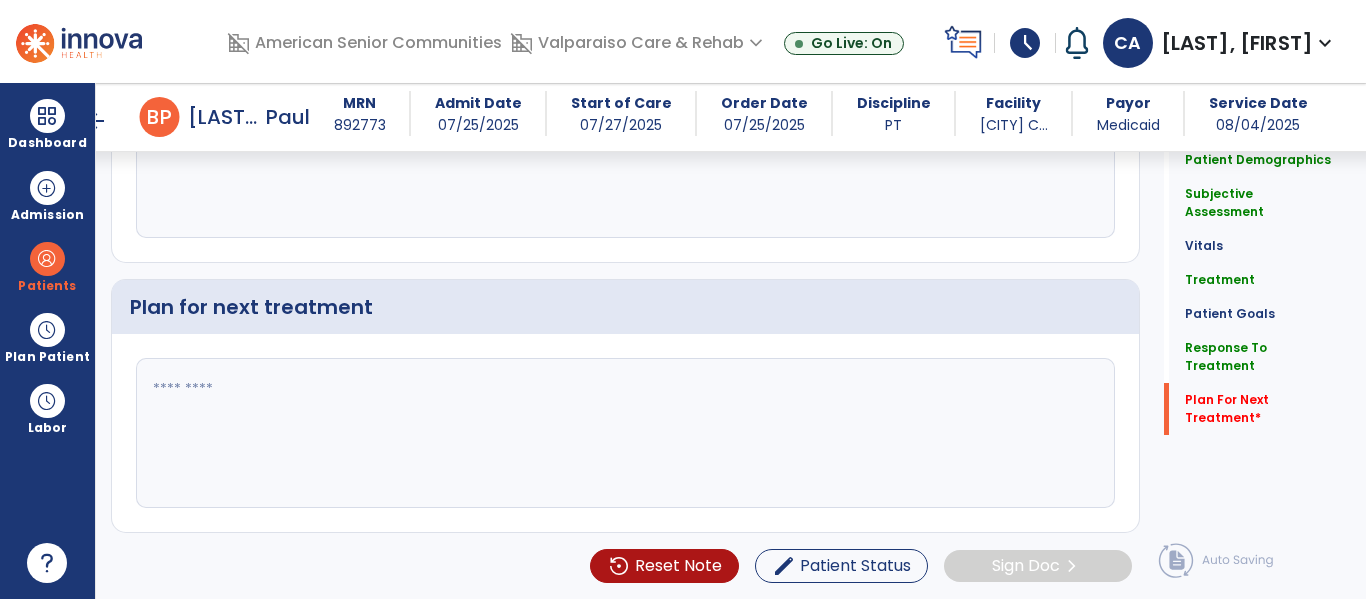 click 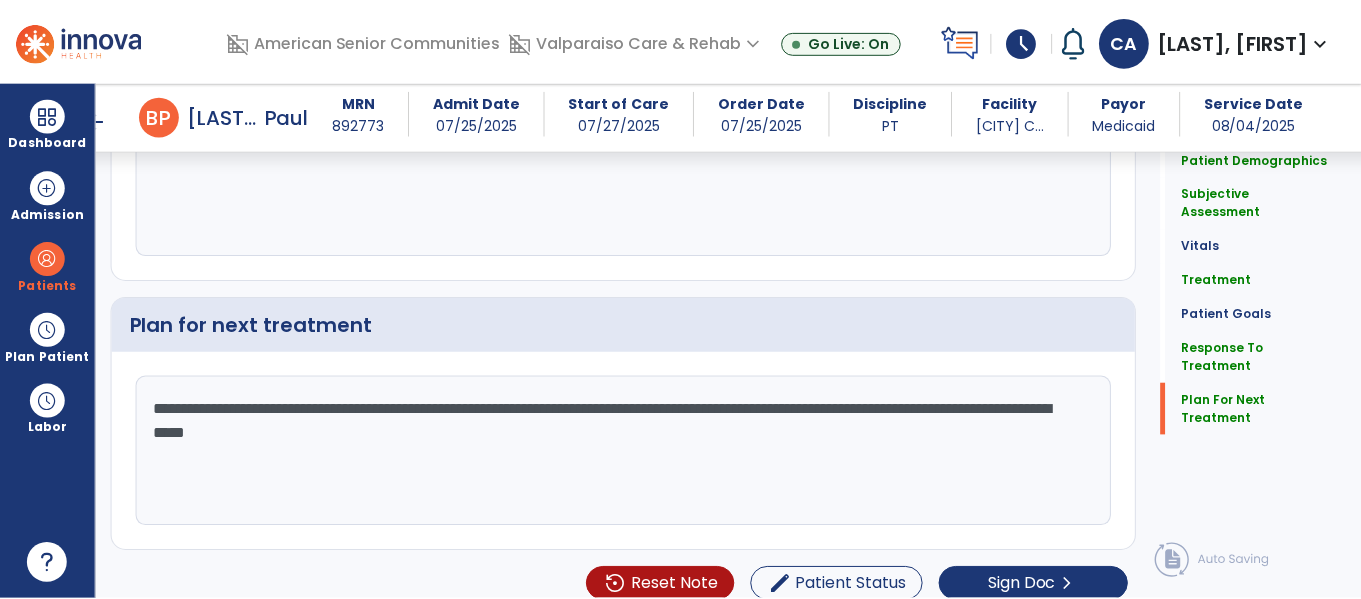scroll, scrollTop: 3895, scrollLeft: 0, axis: vertical 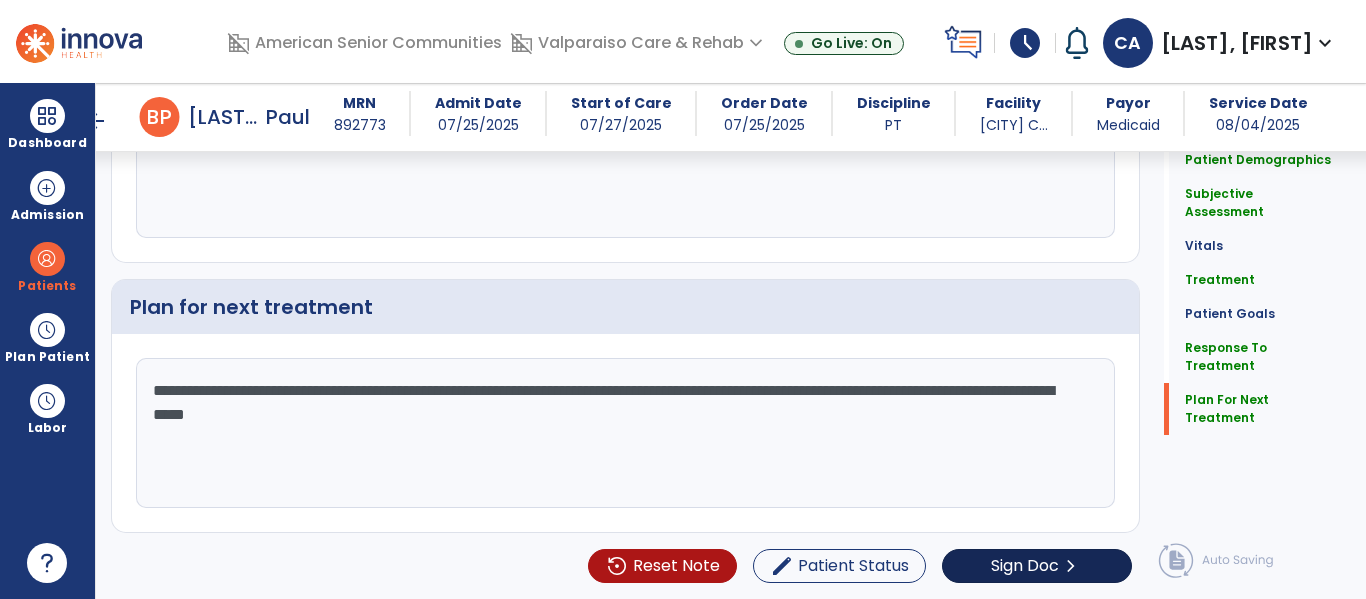 type on "**********" 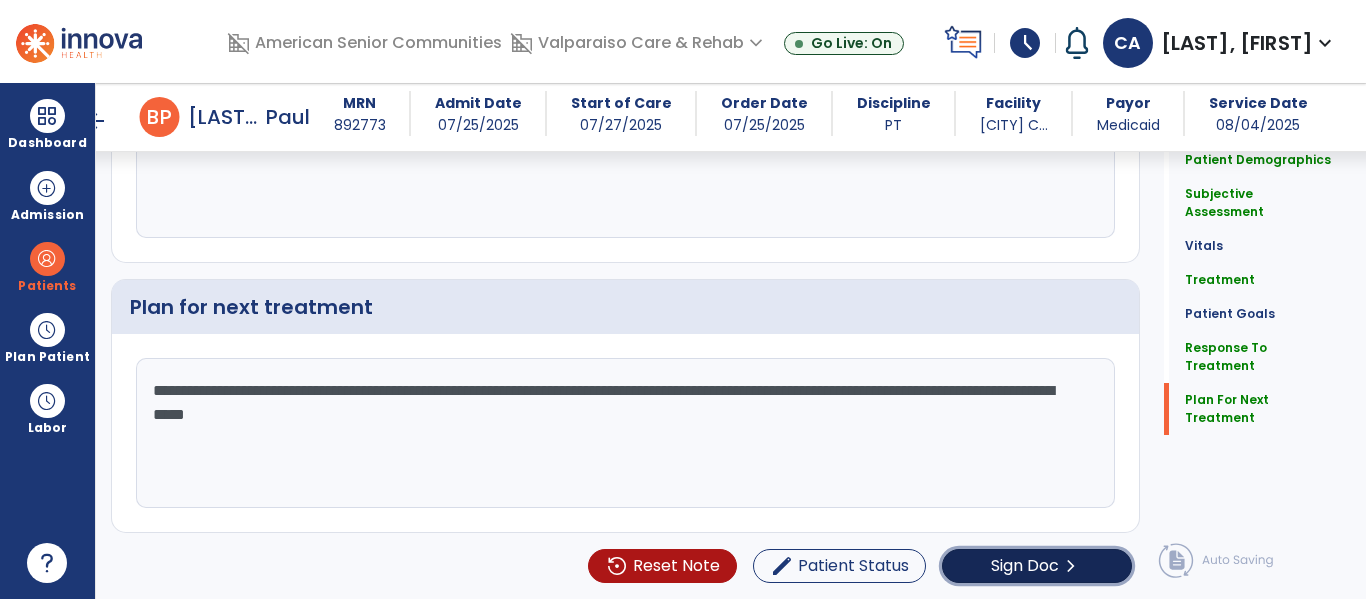 click on "chevron_right" 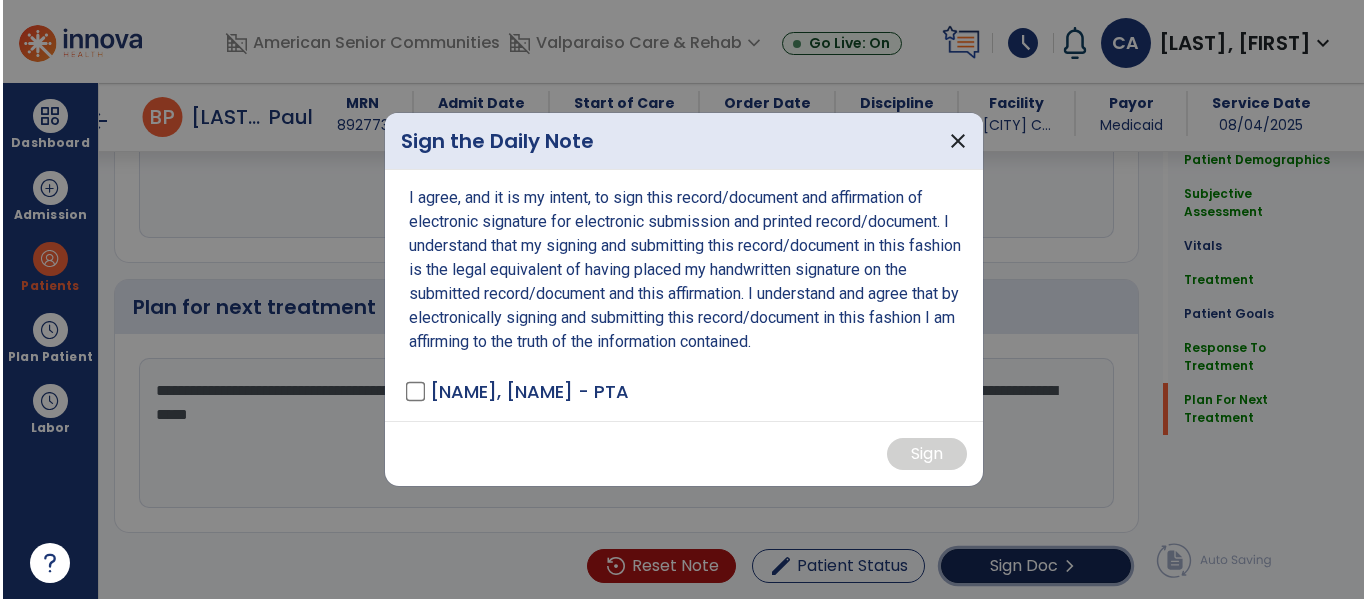 scroll, scrollTop: 3895, scrollLeft: 0, axis: vertical 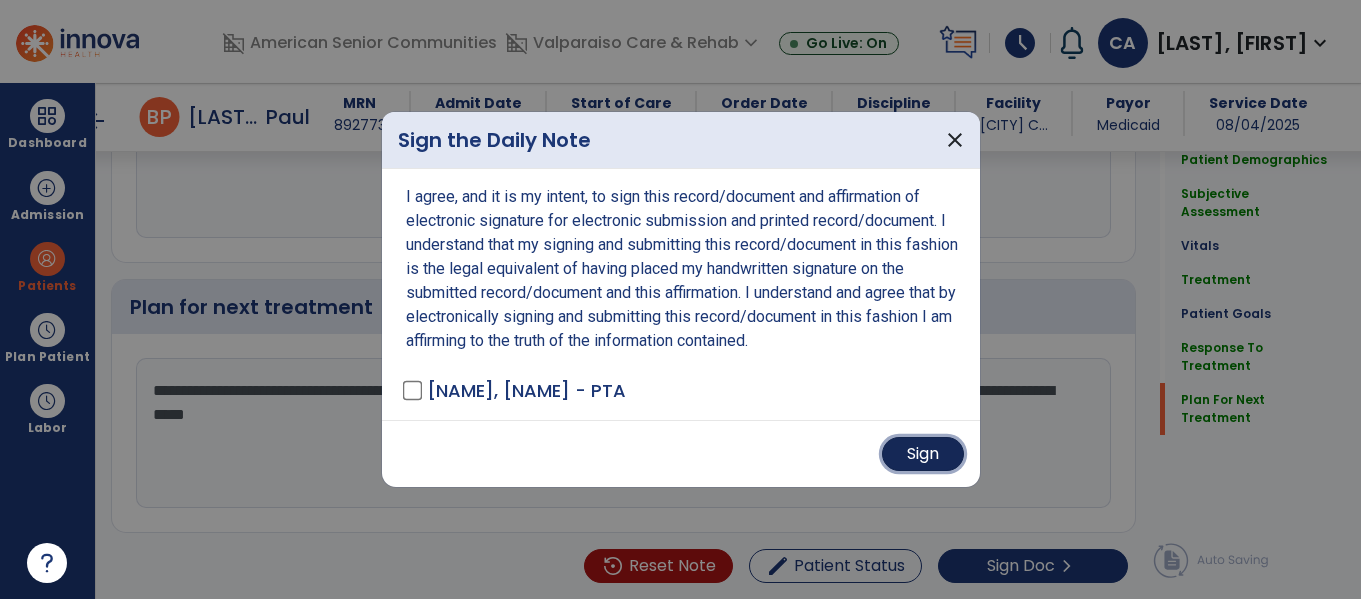 click on "Sign" at bounding box center (923, 454) 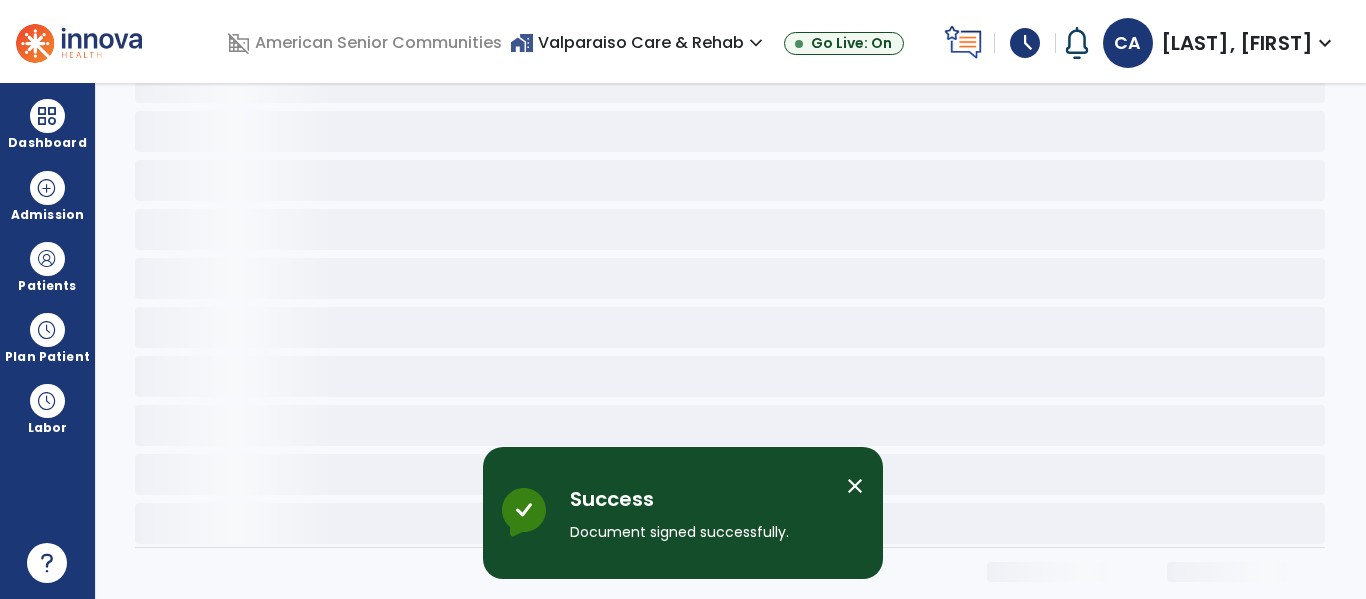 scroll, scrollTop: 0, scrollLeft: 0, axis: both 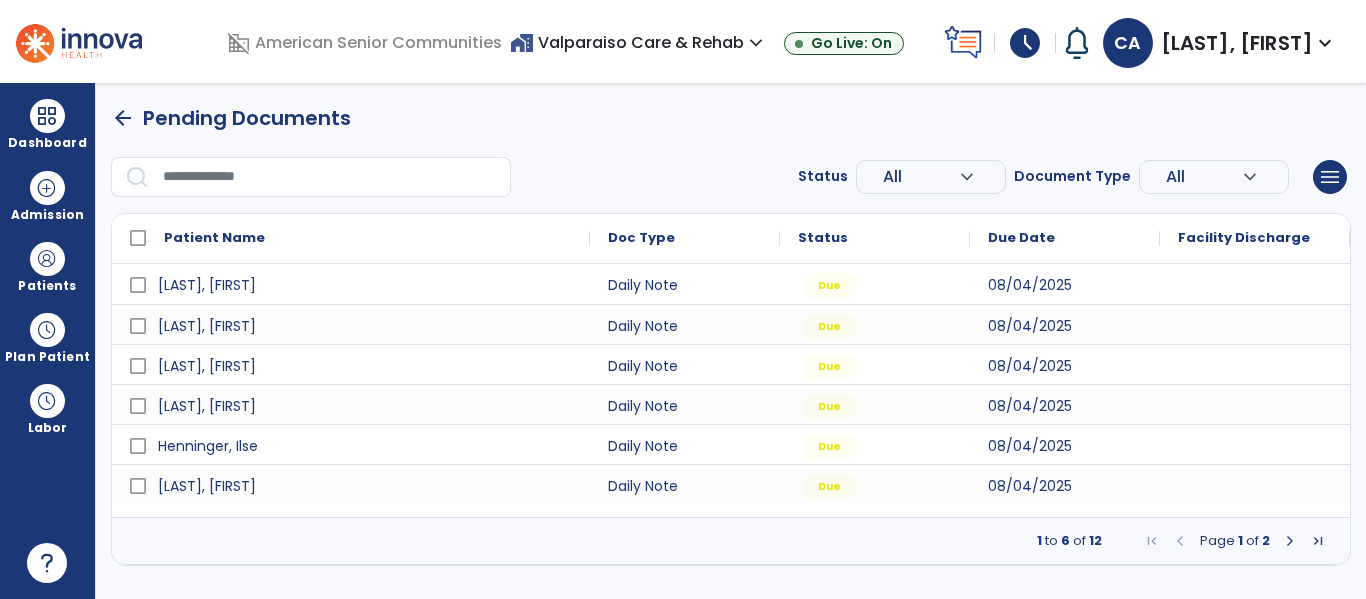 click at bounding box center [1290, 541] 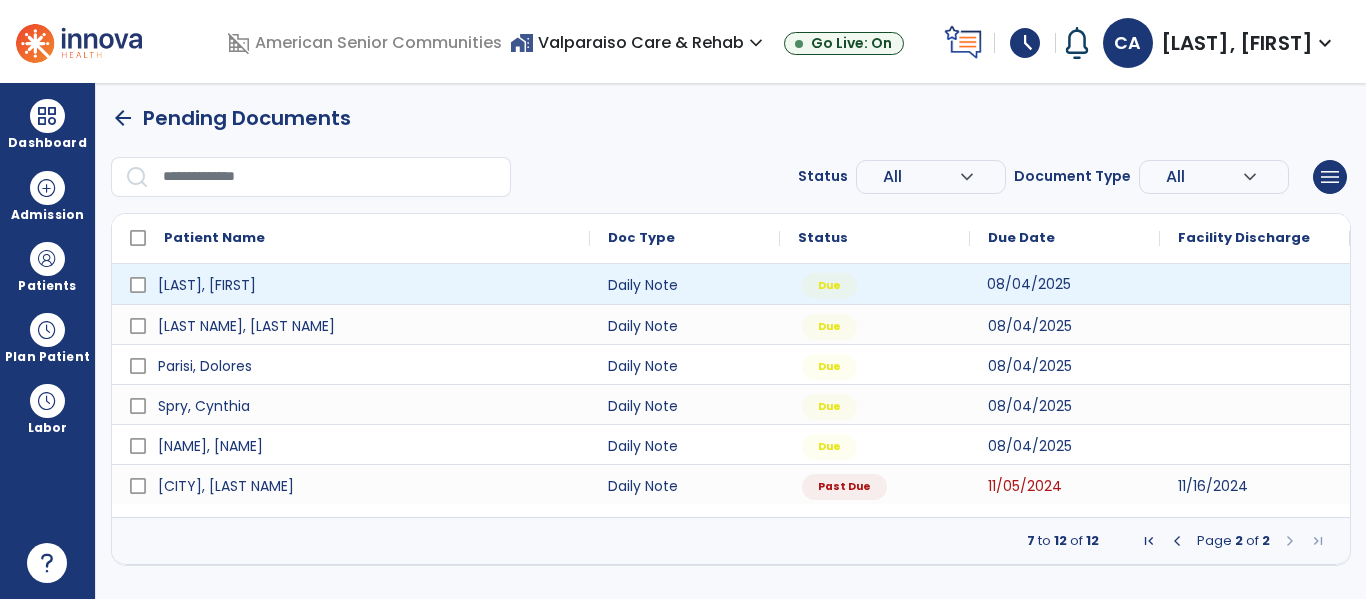 click on "08/04/2025" at bounding box center (1029, 284) 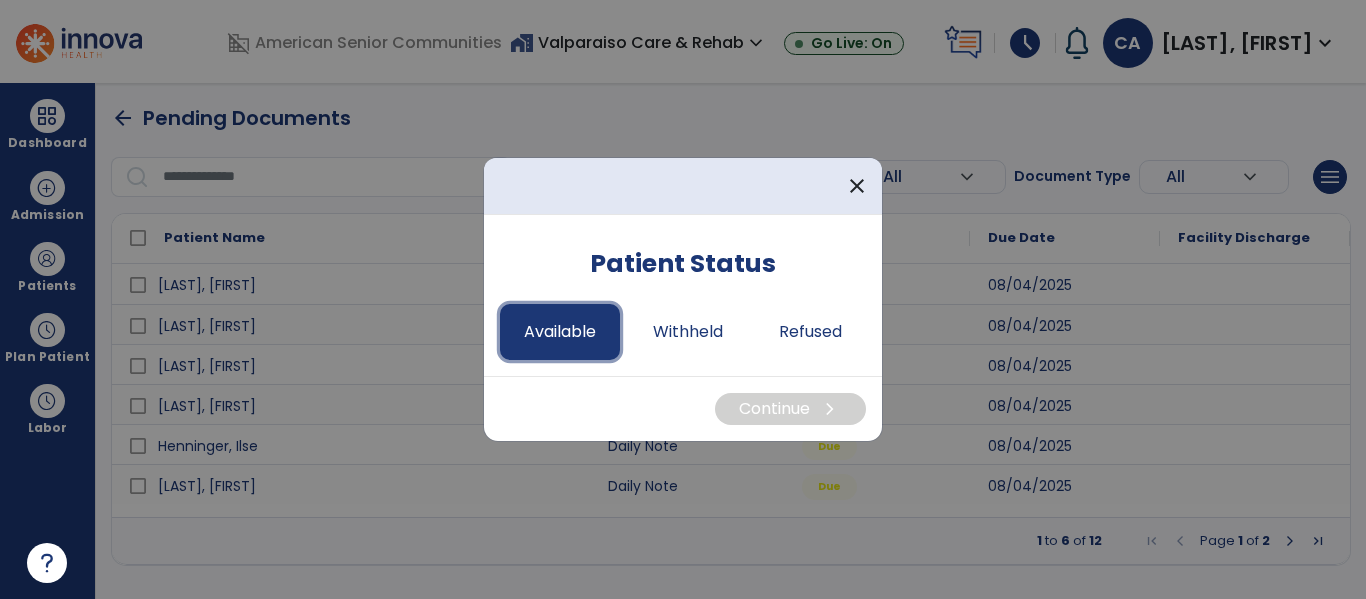 click on "Available" at bounding box center [560, 332] 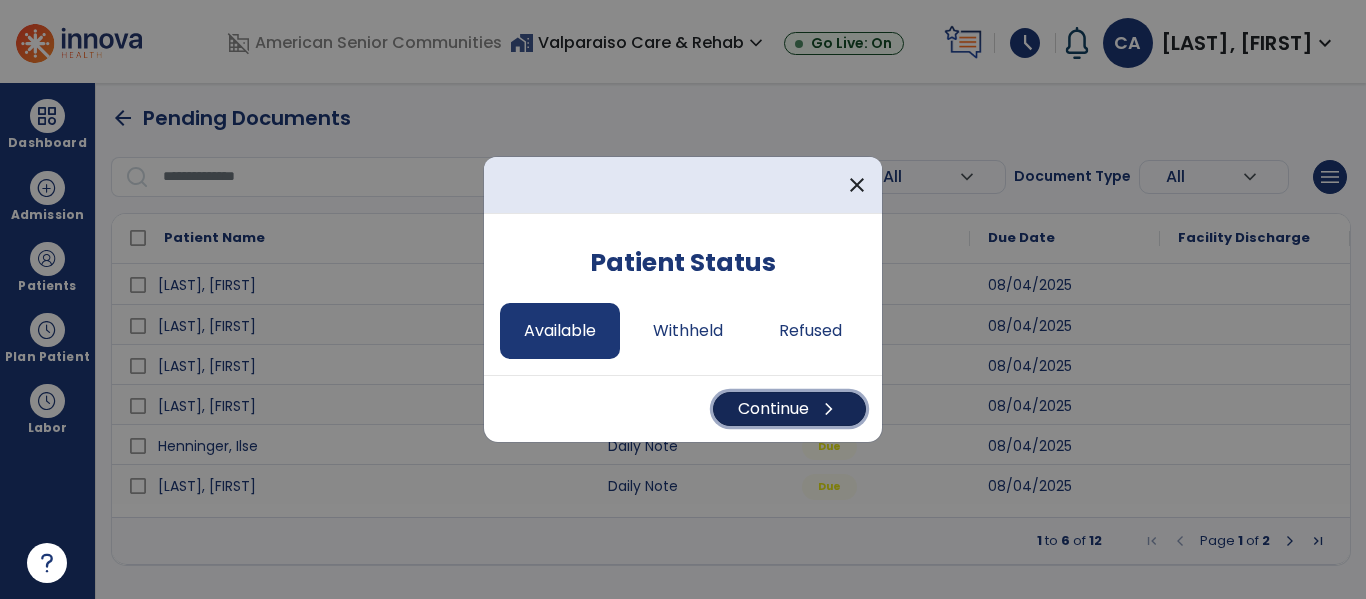 click on "Continue   chevron_right" at bounding box center (789, 409) 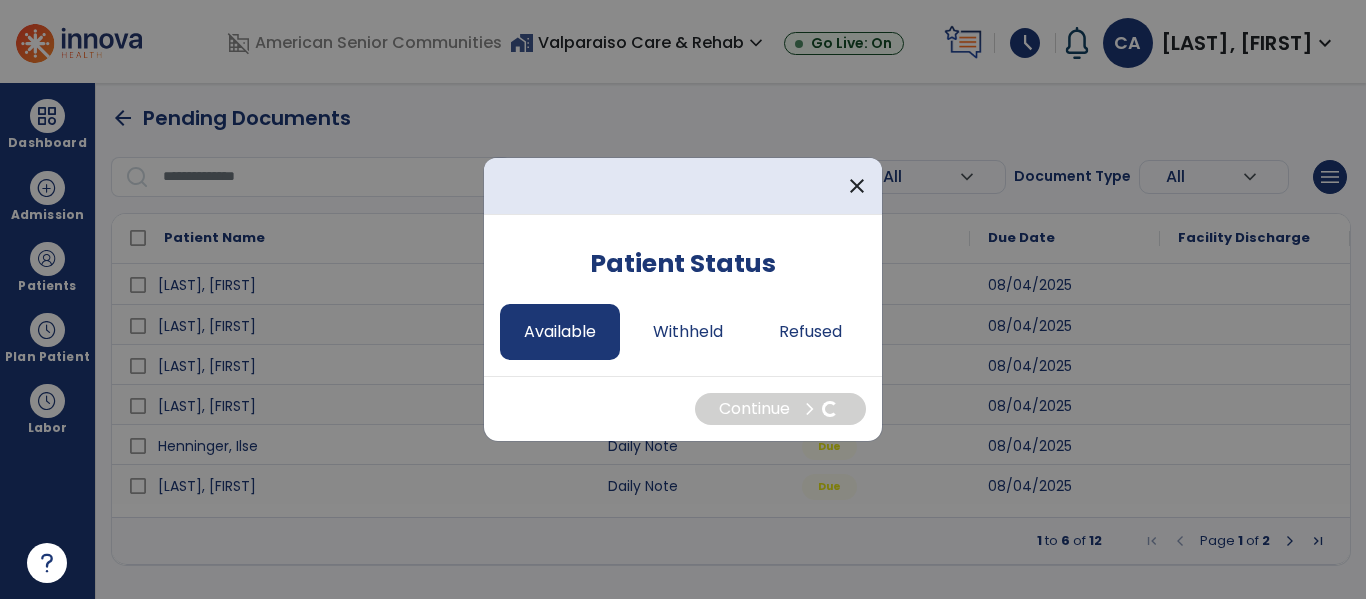 select on "*" 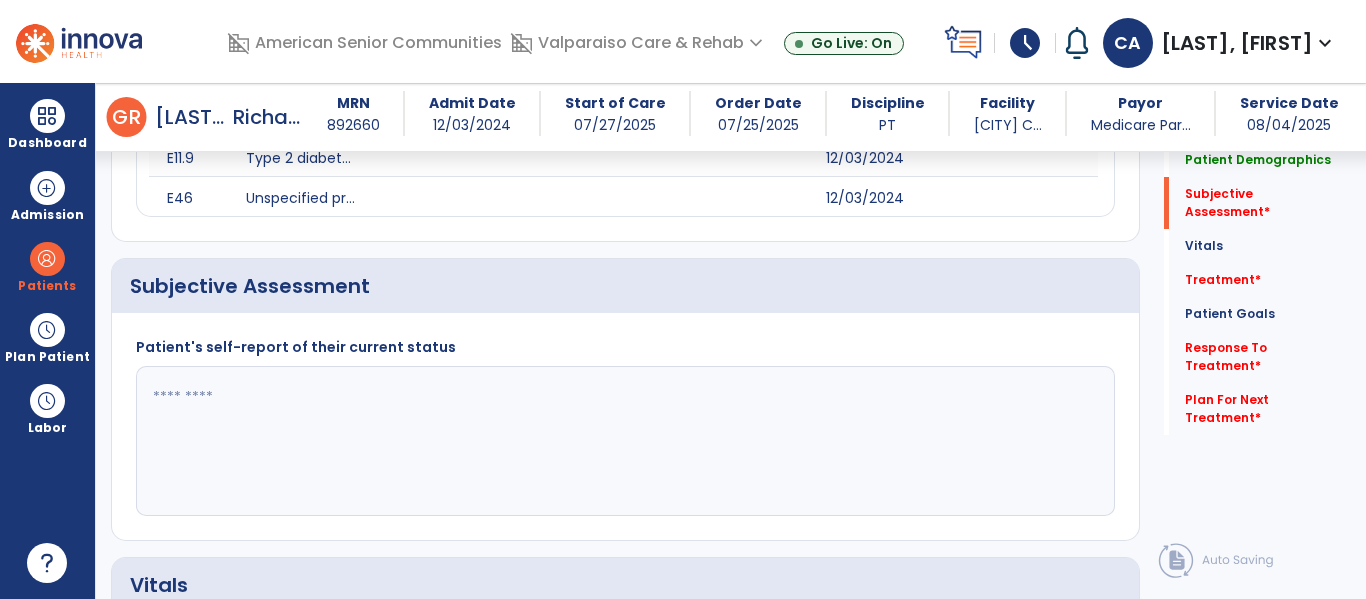scroll, scrollTop: 619, scrollLeft: 0, axis: vertical 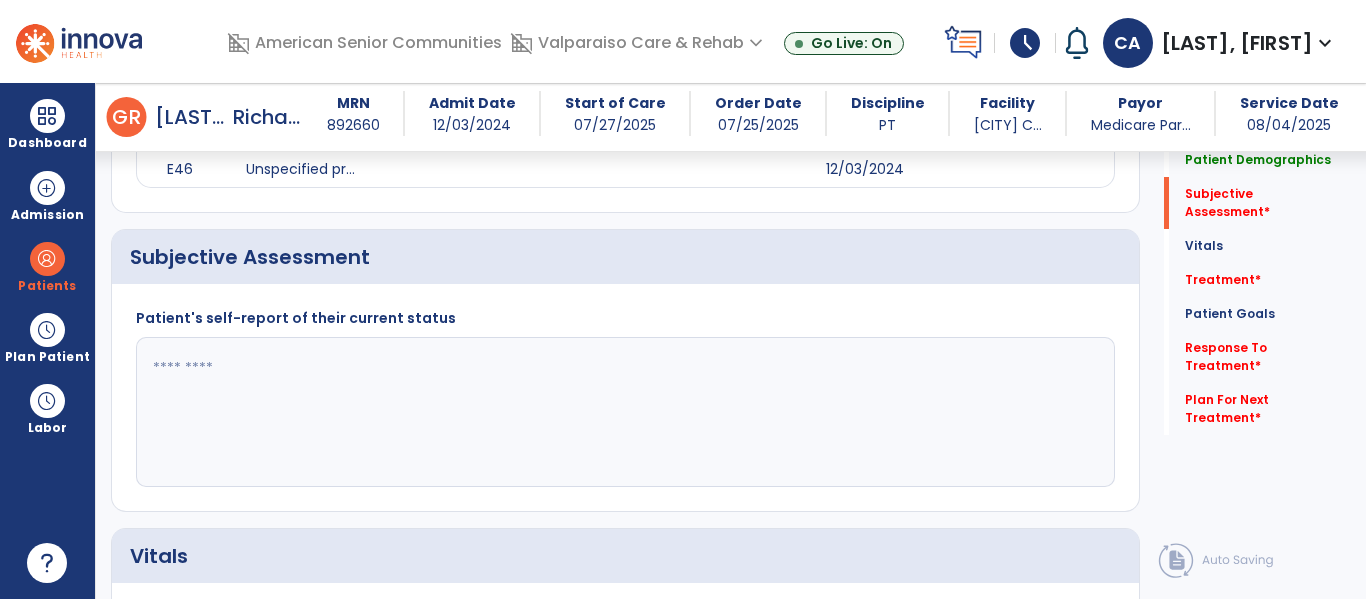 click 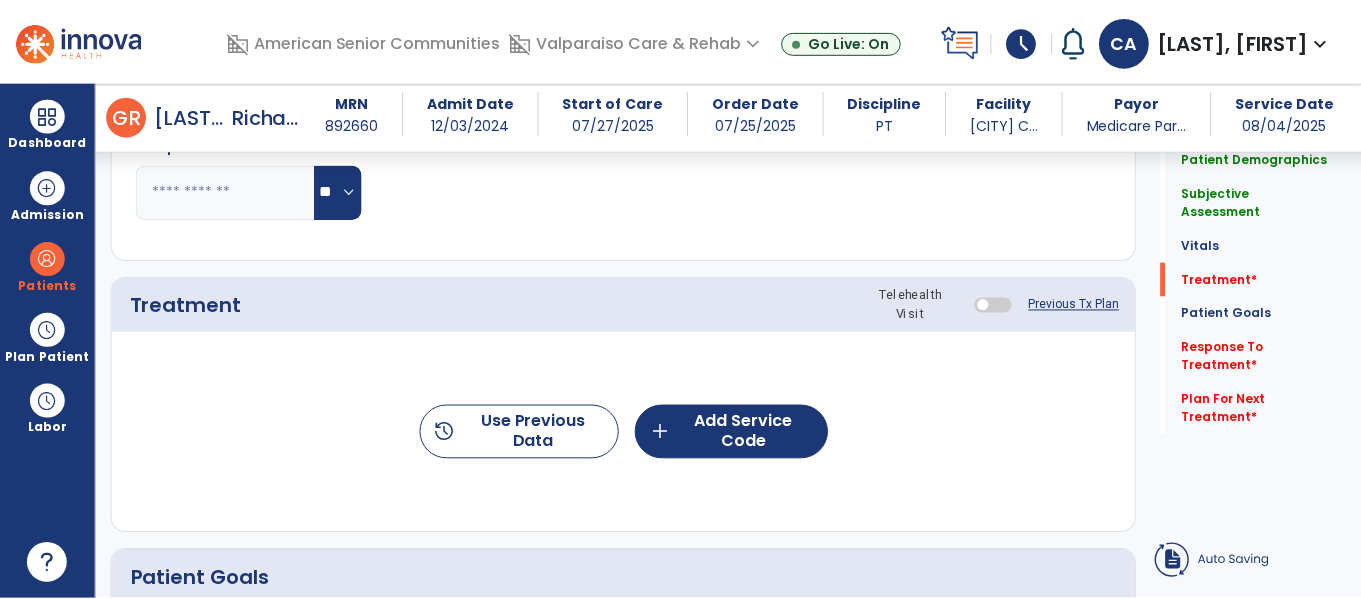 scroll, scrollTop: 1346, scrollLeft: 0, axis: vertical 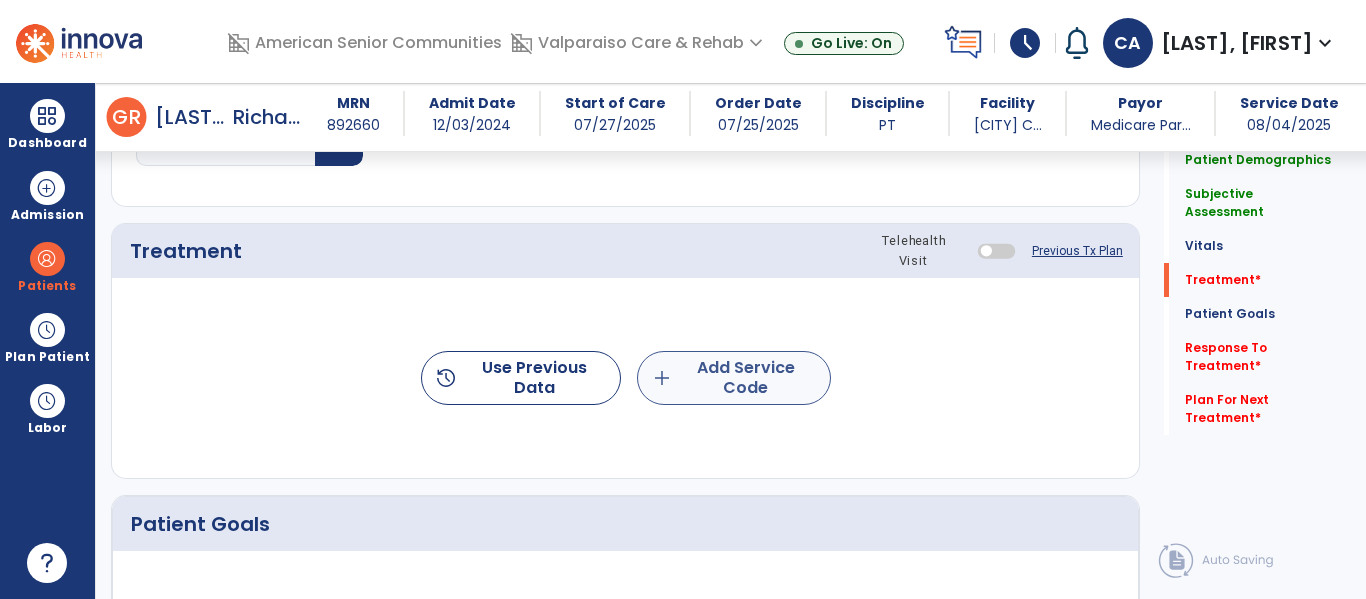 type on "**********" 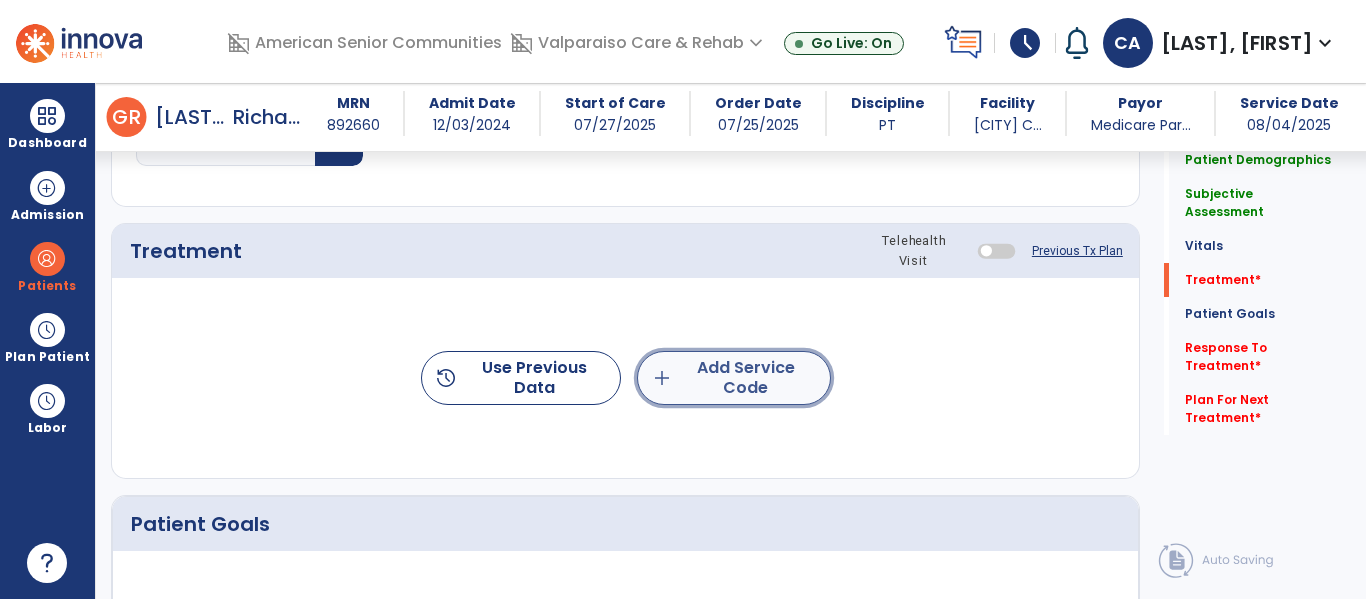 click on "add  Add Service Code" 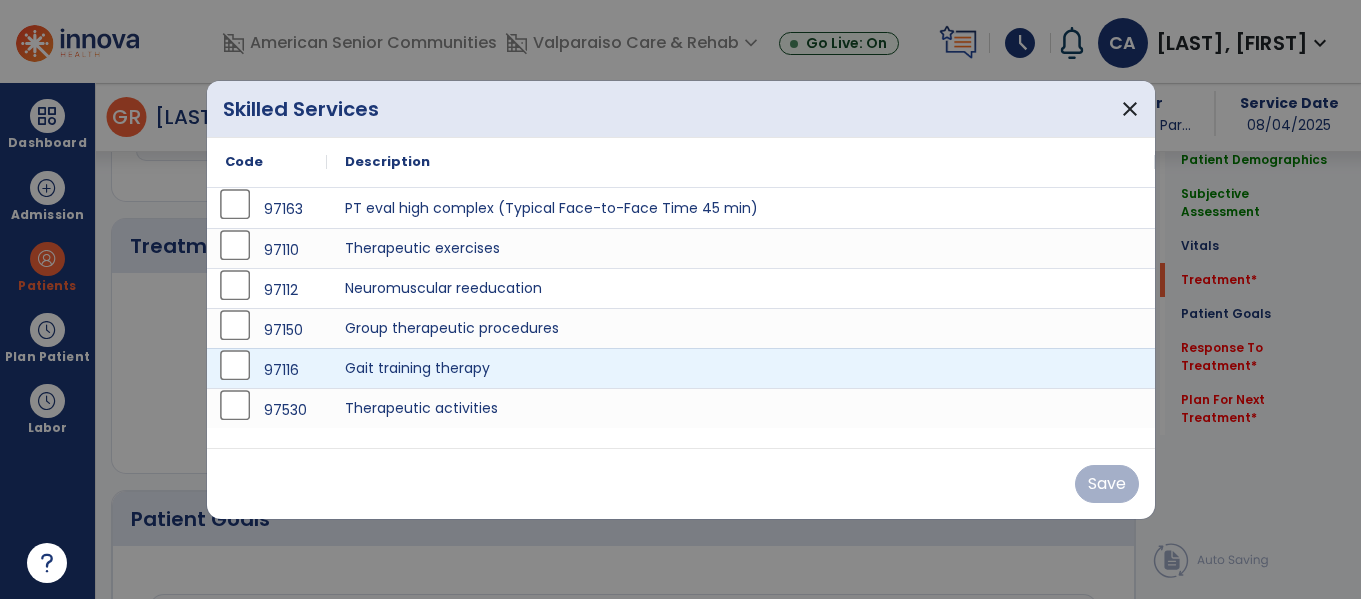 scroll, scrollTop: 1346, scrollLeft: 0, axis: vertical 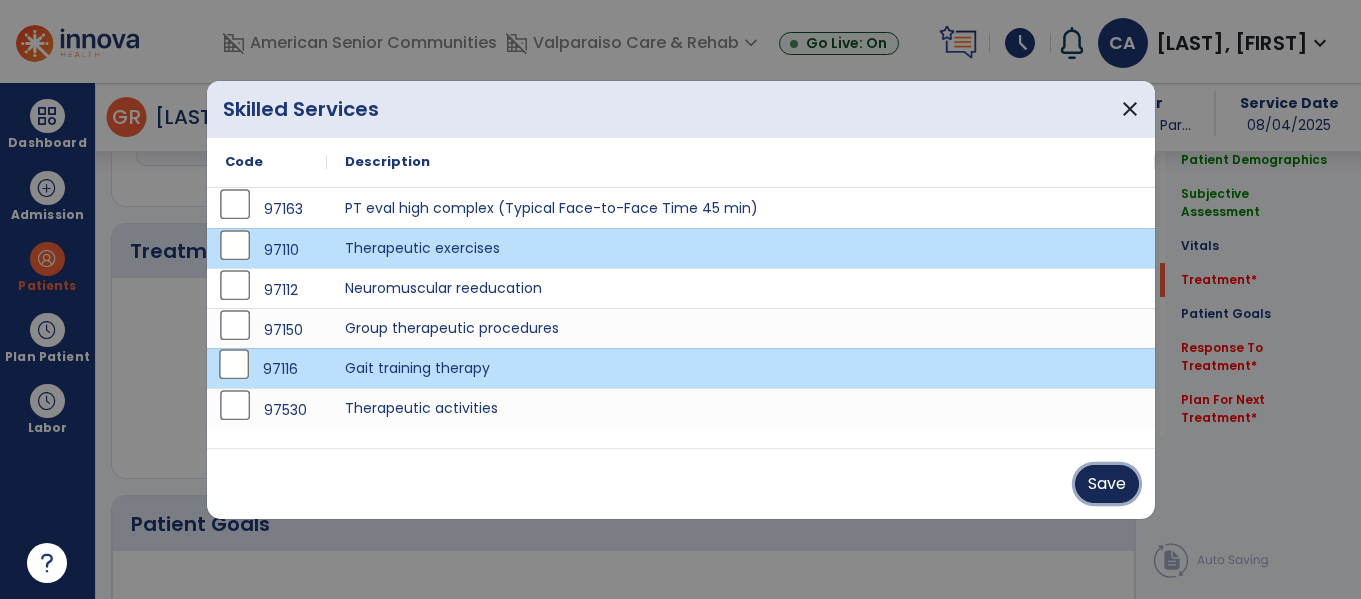 click on "Save" at bounding box center (1107, 484) 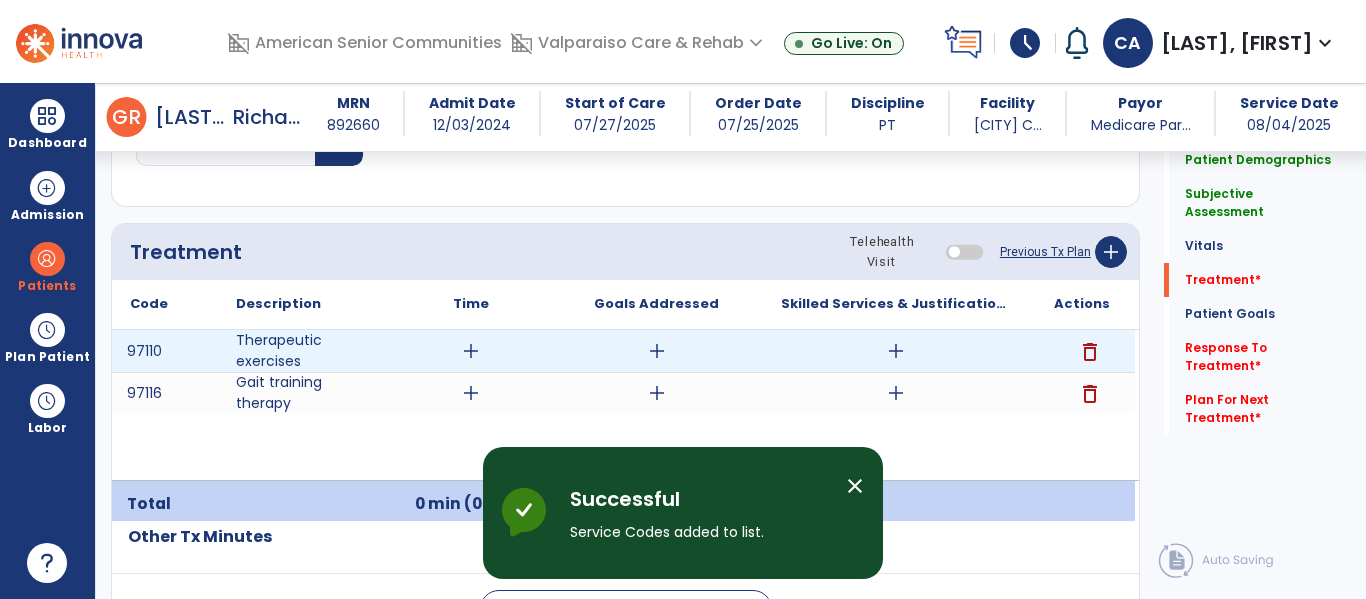 click on "add" at bounding box center (471, 351) 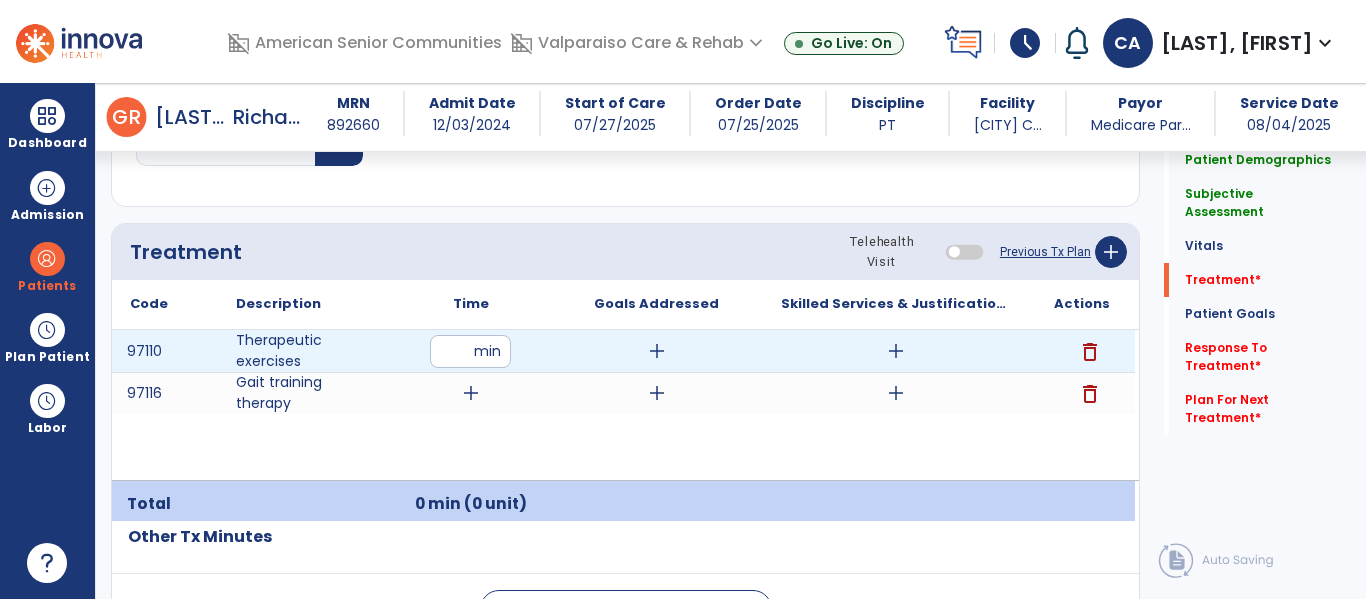 type on "**" 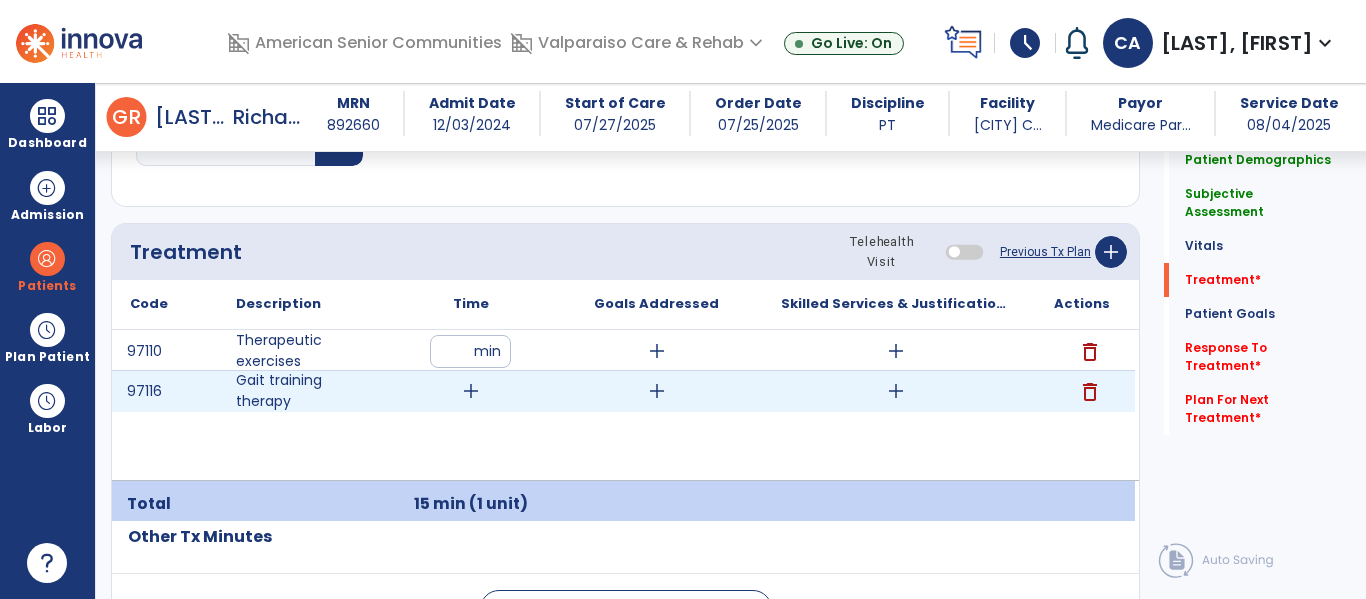 click on "add" at bounding box center [471, 391] 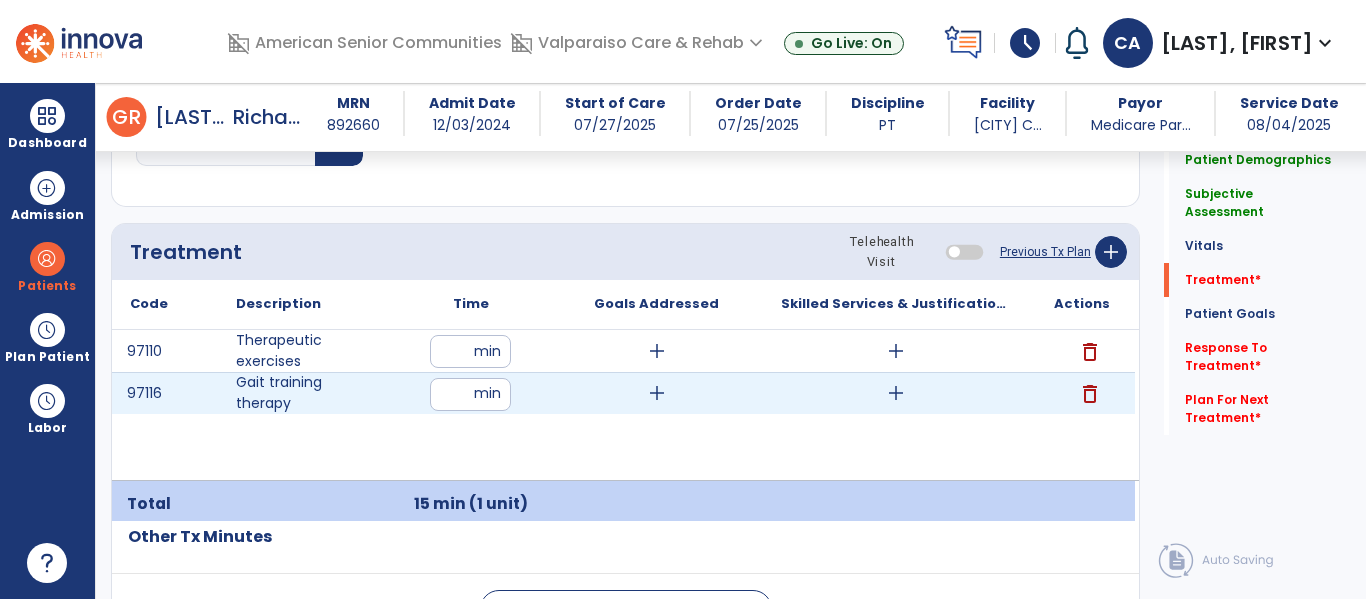 type on "**" 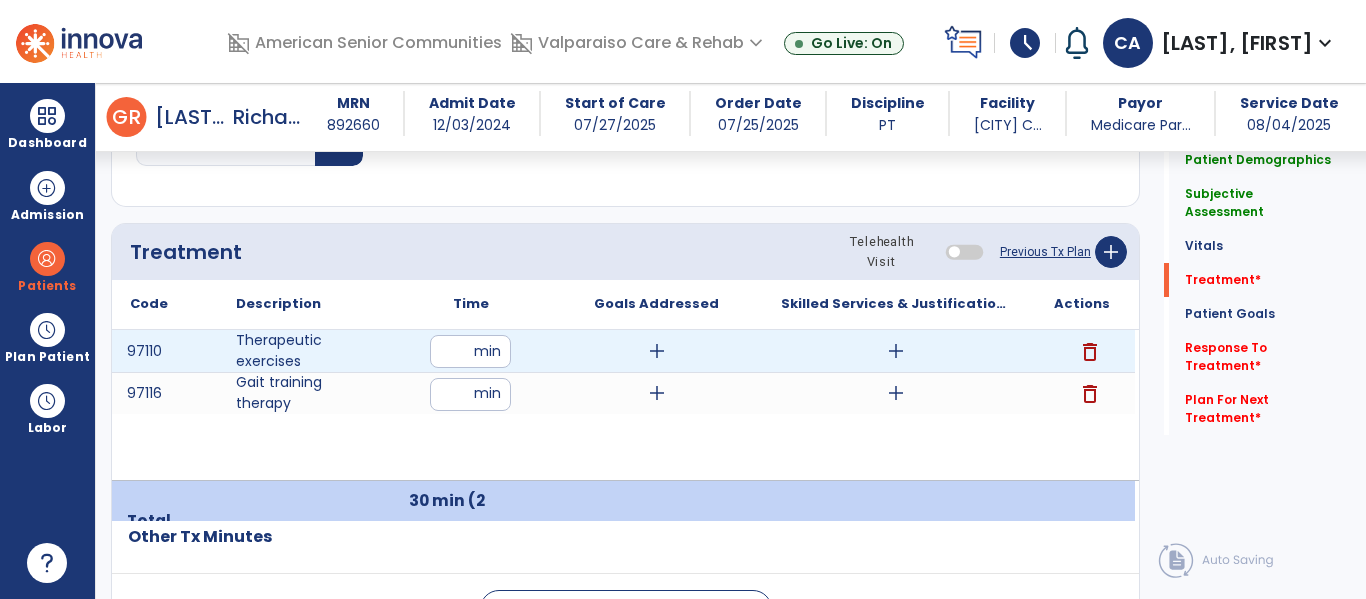 click on "add" at bounding box center [896, 351] 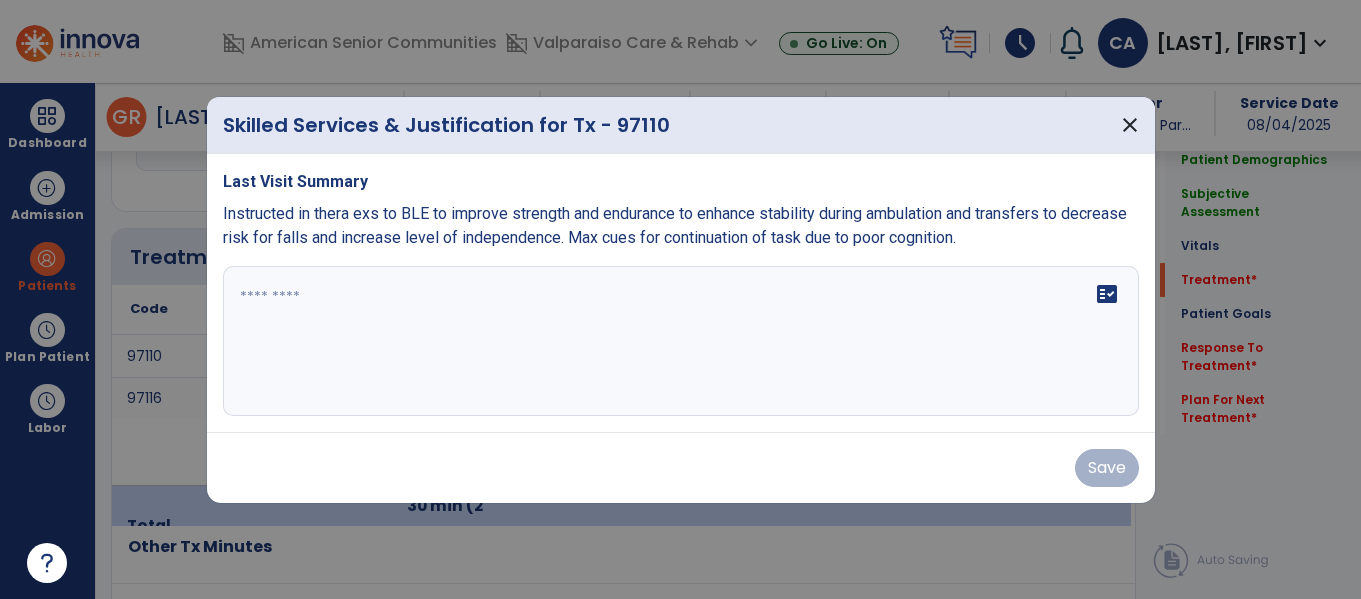 scroll, scrollTop: 1346, scrollLeft: 0, axis: vertical 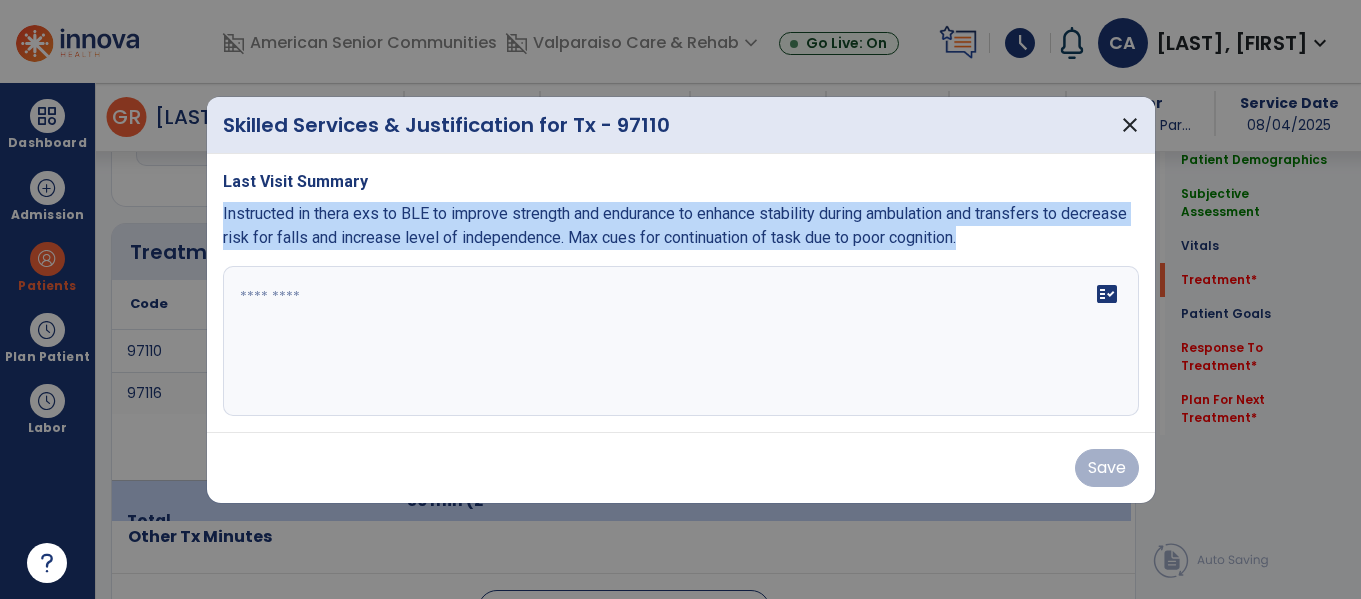 drag, startPoint x: 1042, startPoint y: 233, endPoint x: 213, endPoint y: 209, distance: 829.34735 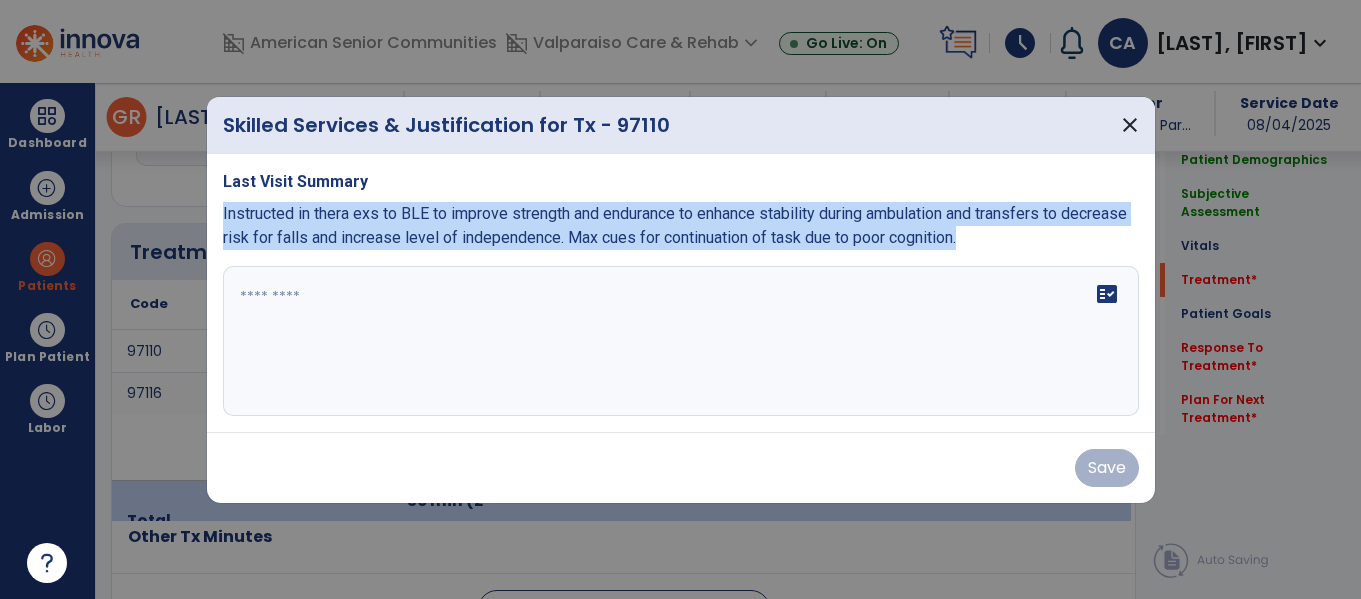 click on "Last Visit Summary Instructed in thera exs to BLE to improve strength and endurance to enhance stability during ambulation and transfers to decrease risk for falls and increase level of independence. Max cues for continuation of task due to poor cognition. fact_check" at bounding box center [681, 293] 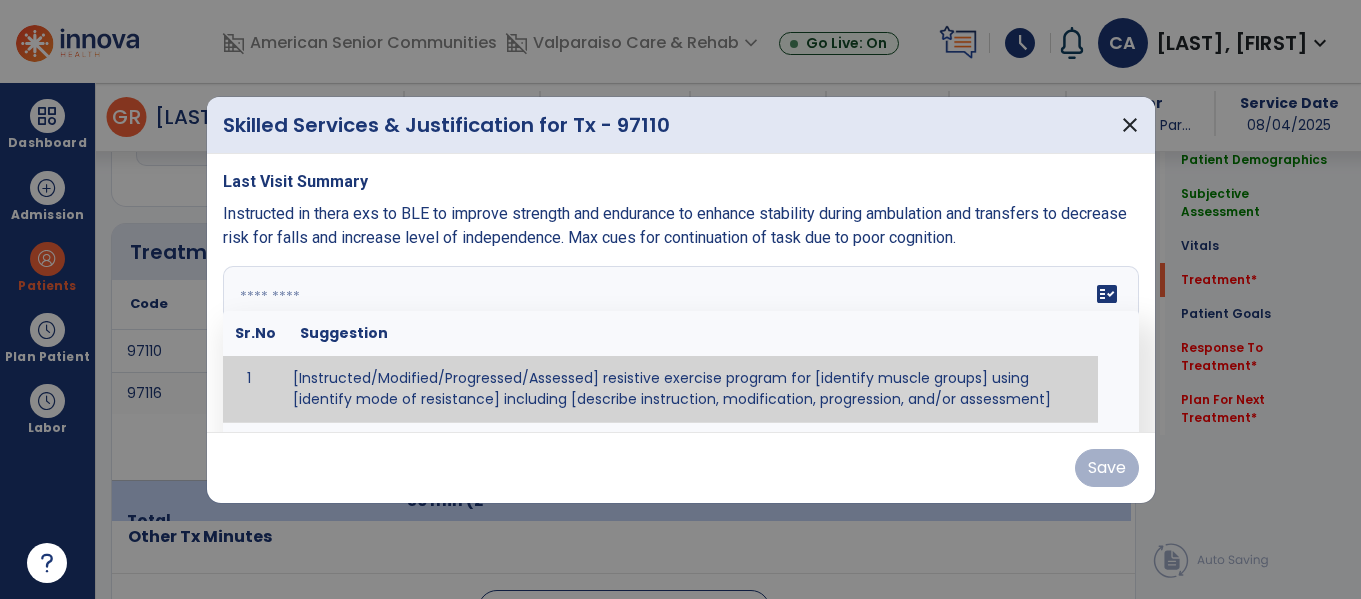 paste on "**********" 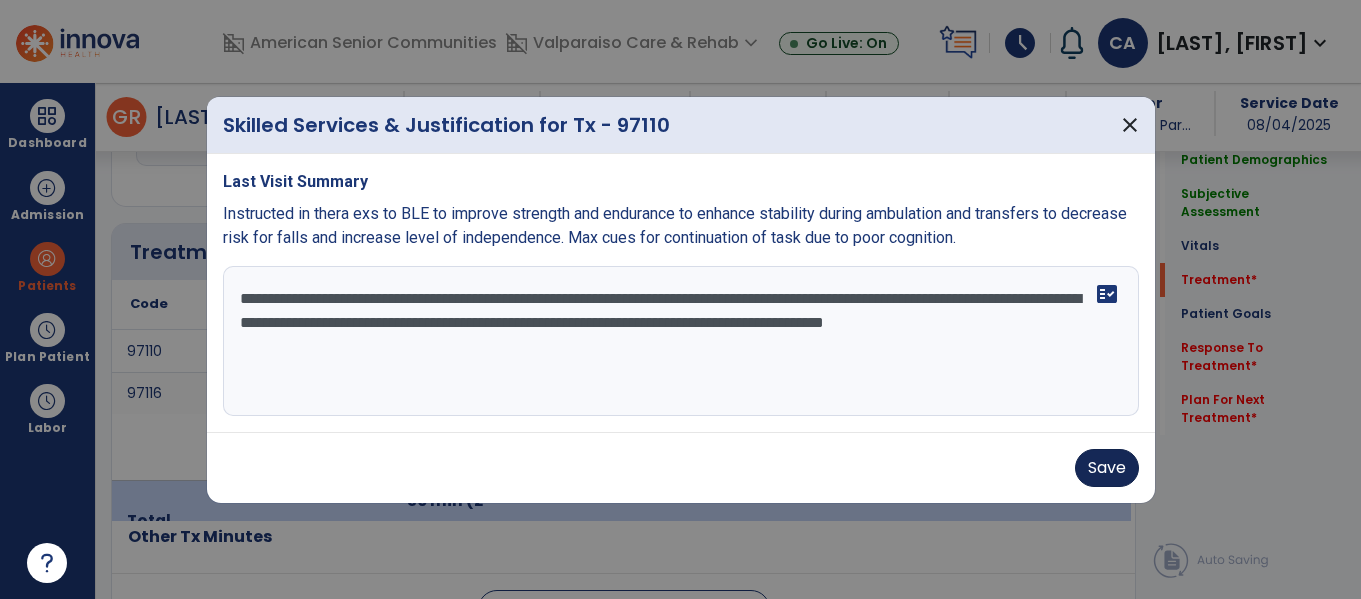 type on "**********" 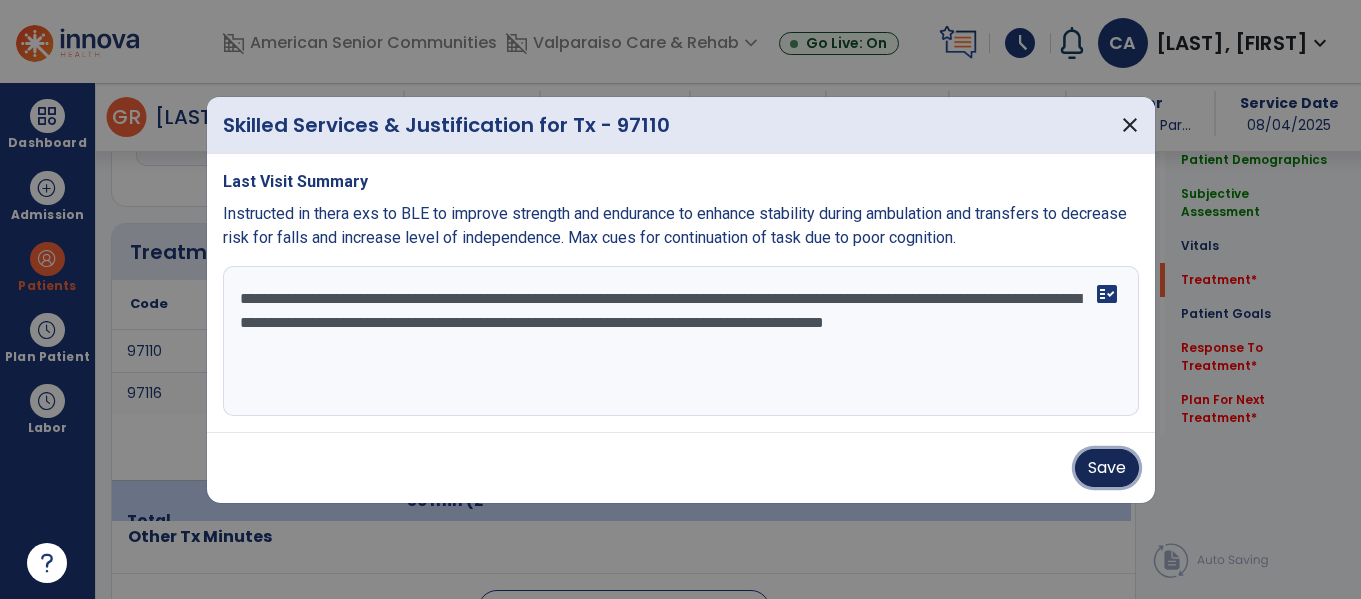 click on "Save" at bounding box center (1107, 468) 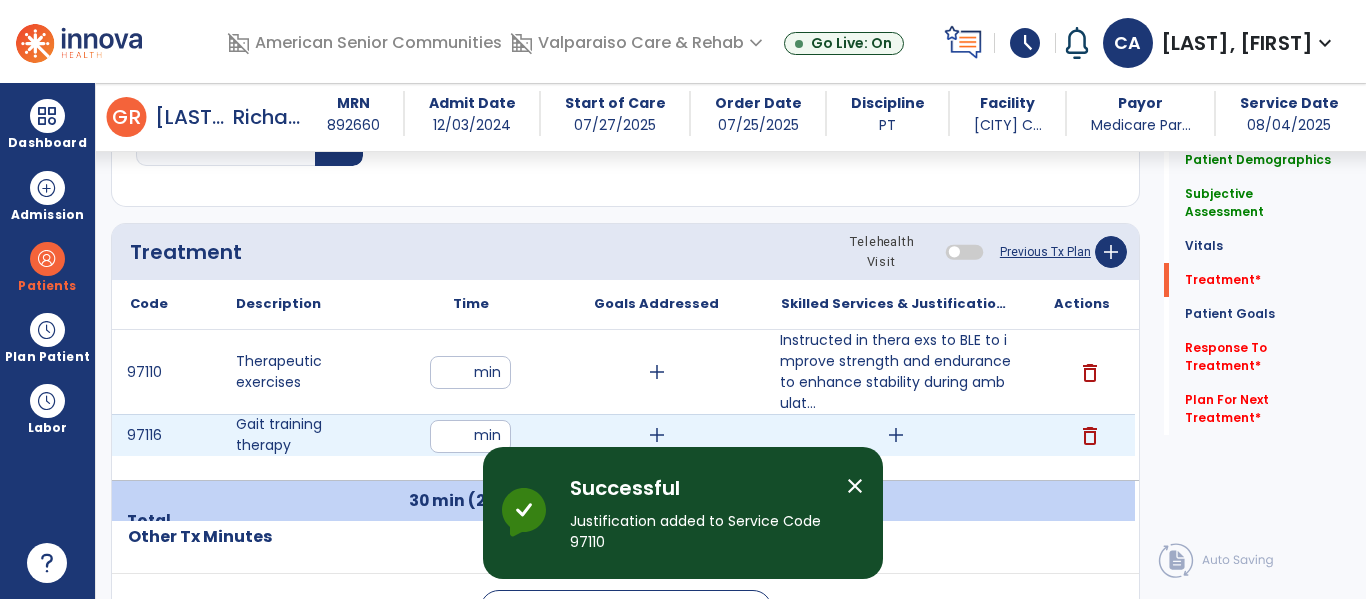 click on "add" at bounding box center [896, 435] 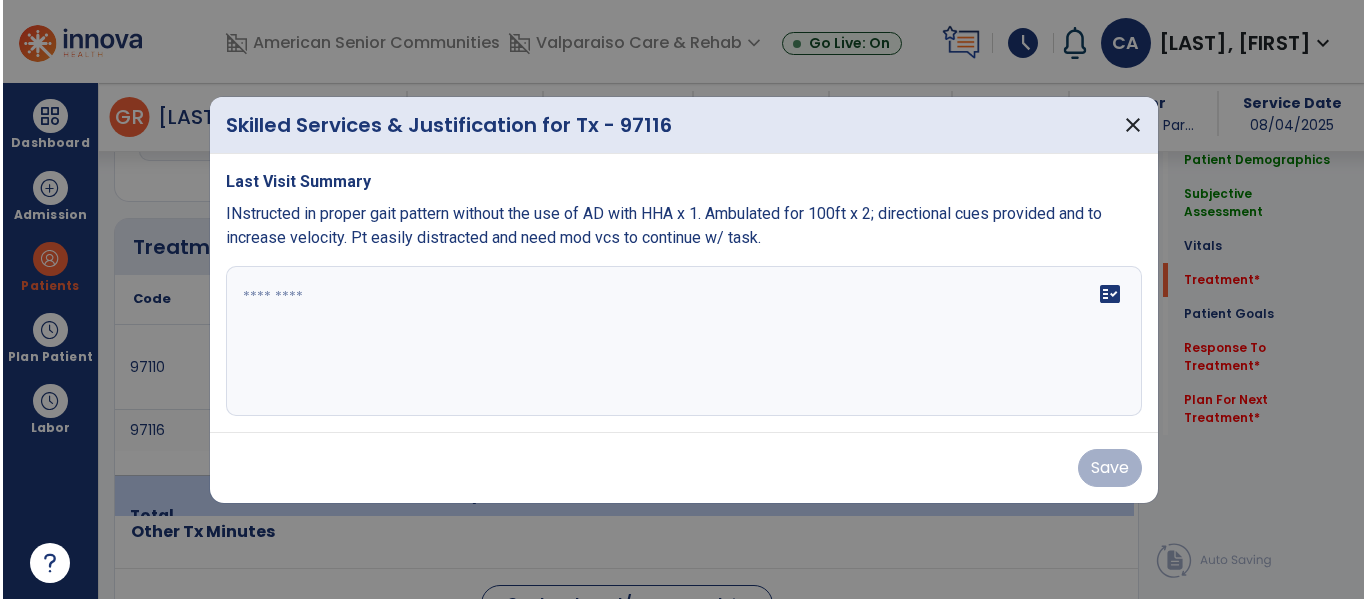scroll, scrollTop: 1346, scrollLeft: 0, axis: vertical 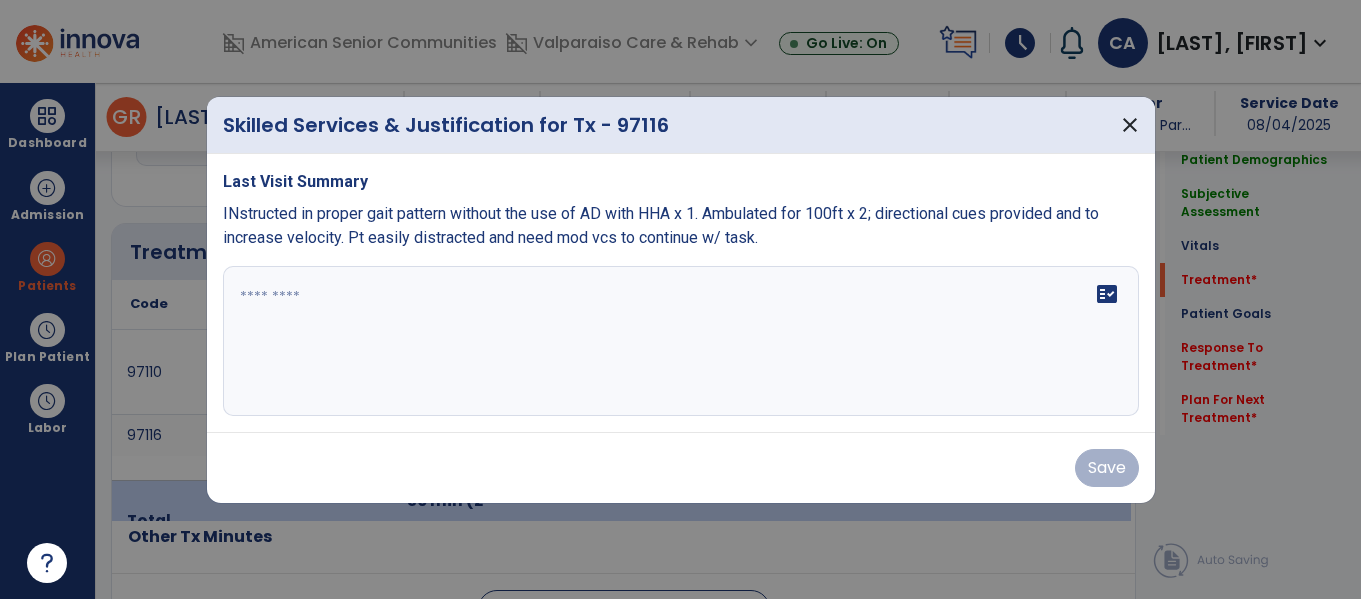 click on "fact_check" at bounding box center [681, 341] 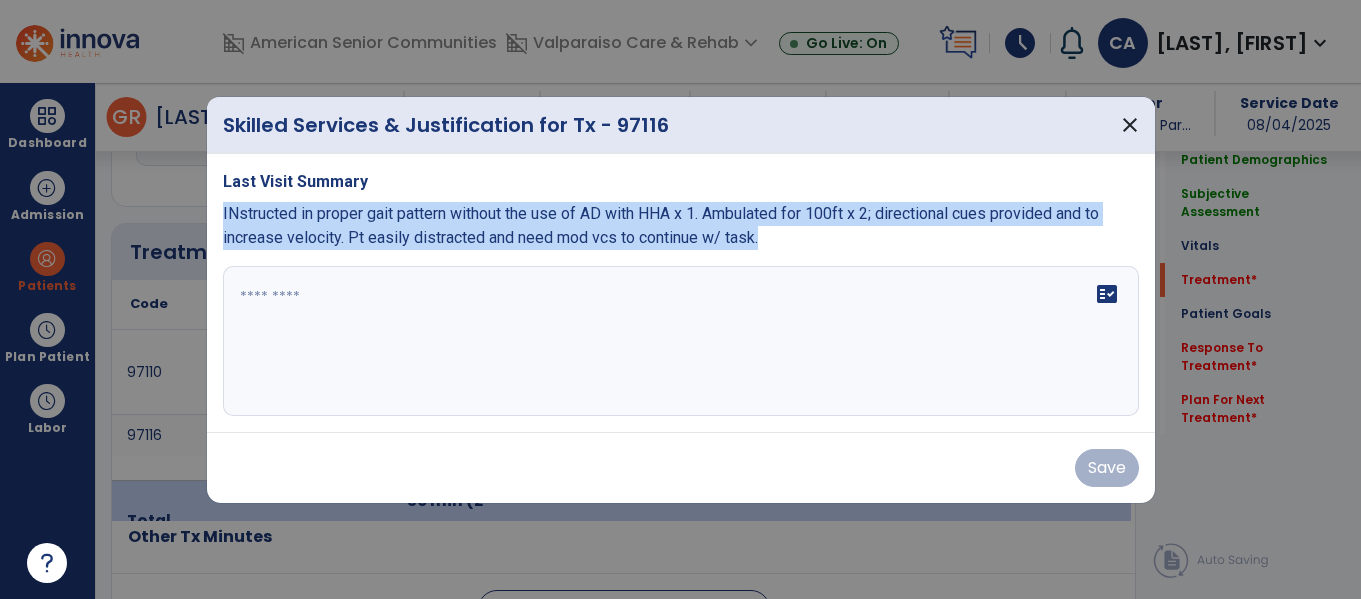 drag, startPoint x: 770, startPoint y: 245, endPoint x: 213, endPoint y: 216, distance: 557.75446 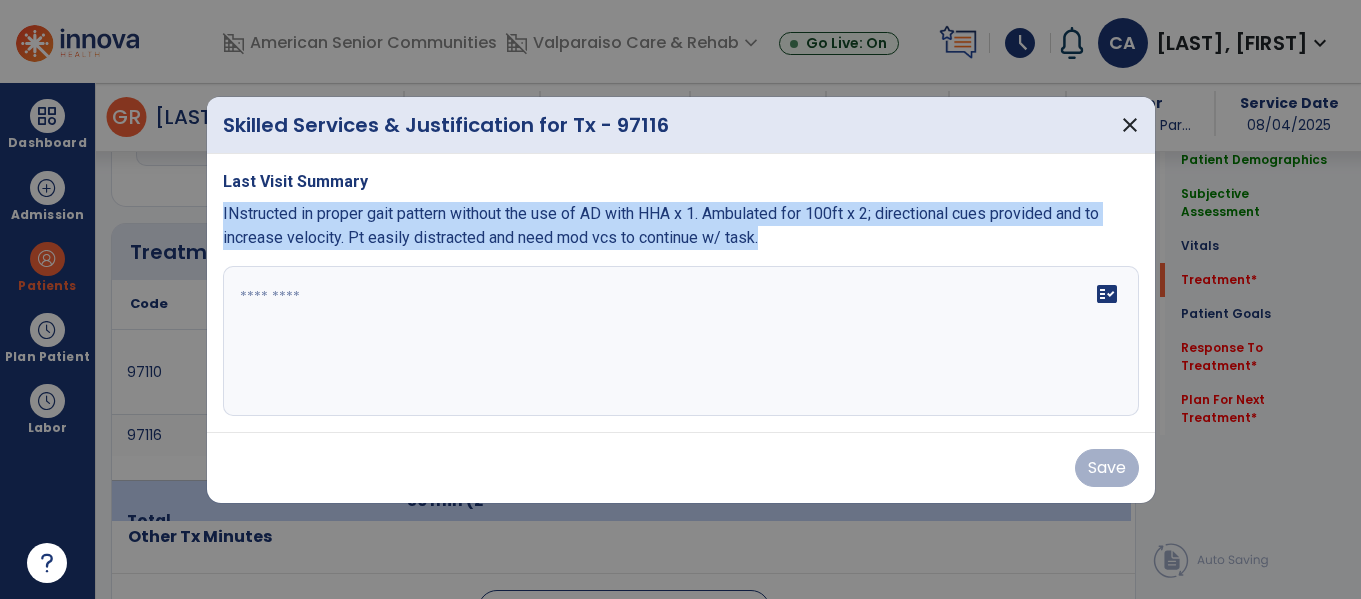 click on "Last Visit Summary INstructed in proper gait pattern without the use of AD with HHA x 1. Ambulated for 100ft x 2; directional cues provided and to increase velocity. Pt easily distracted and need mod vcs to continue w/ task. fact_check" at bounding box center (681, 293) 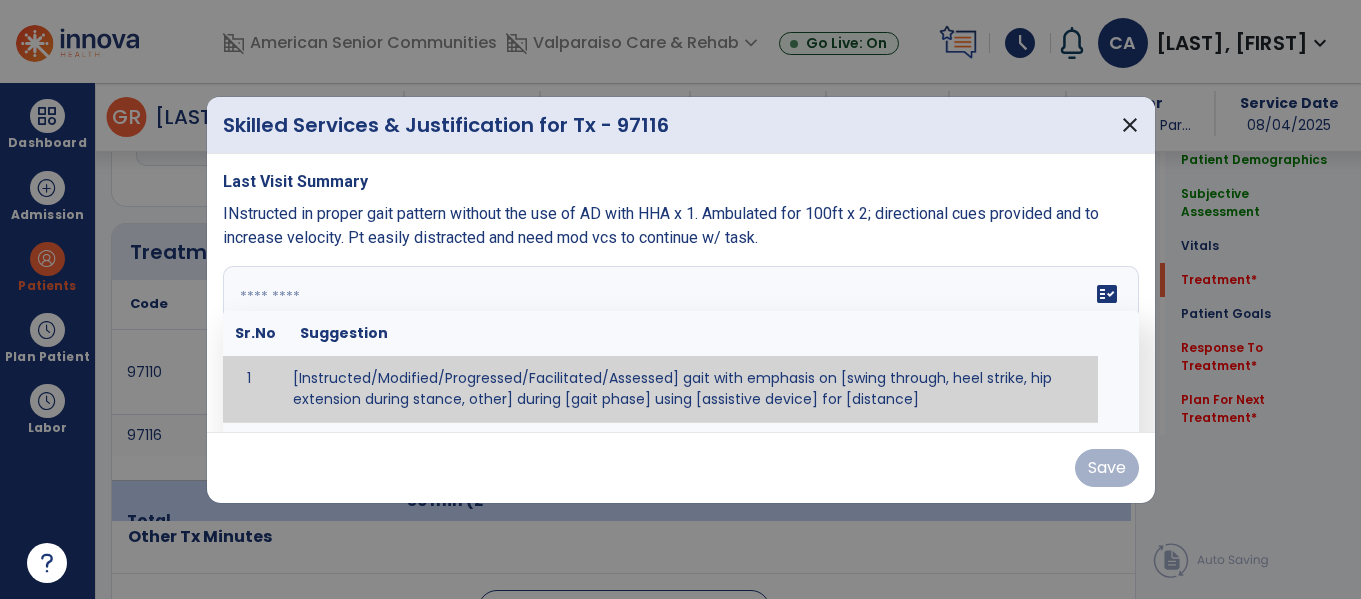 click at bounding box center [681, 341] 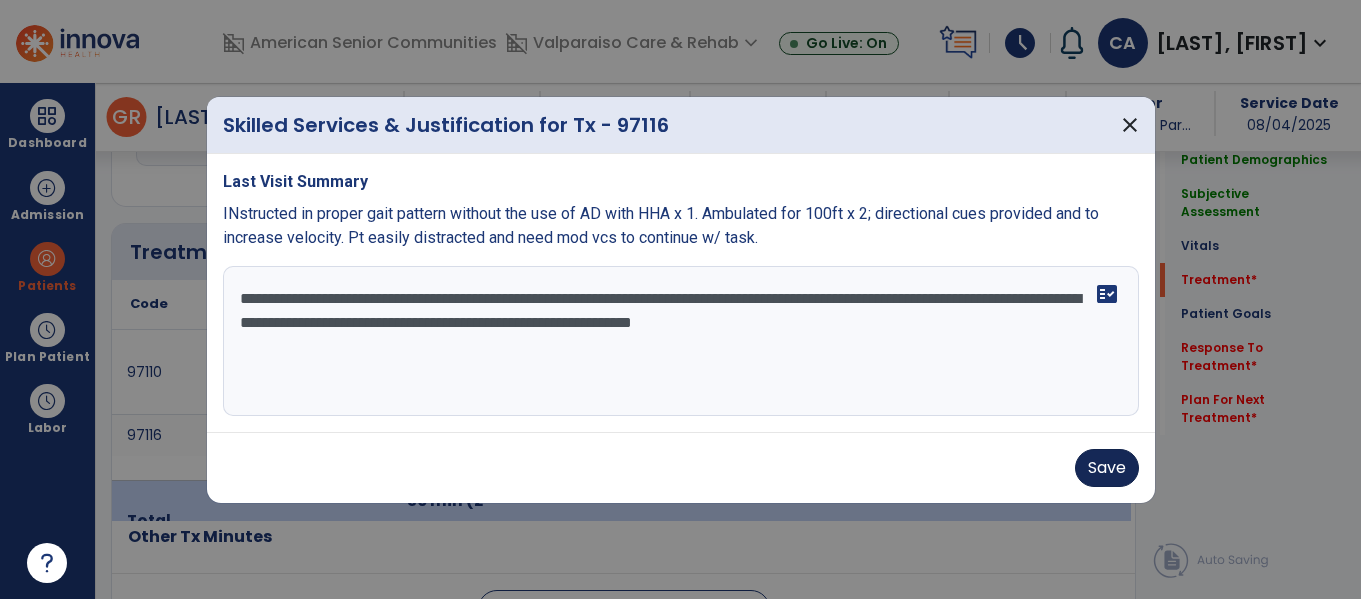type on "**********" 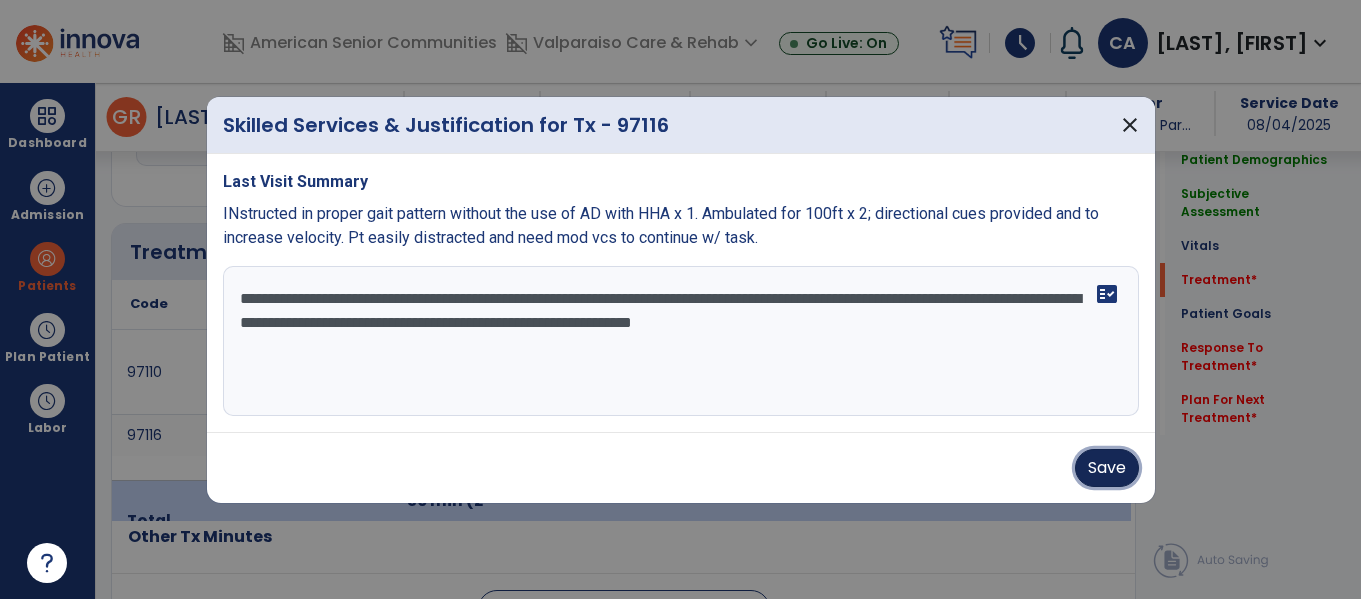 click on "Save" at bounding box center [1107, 468] 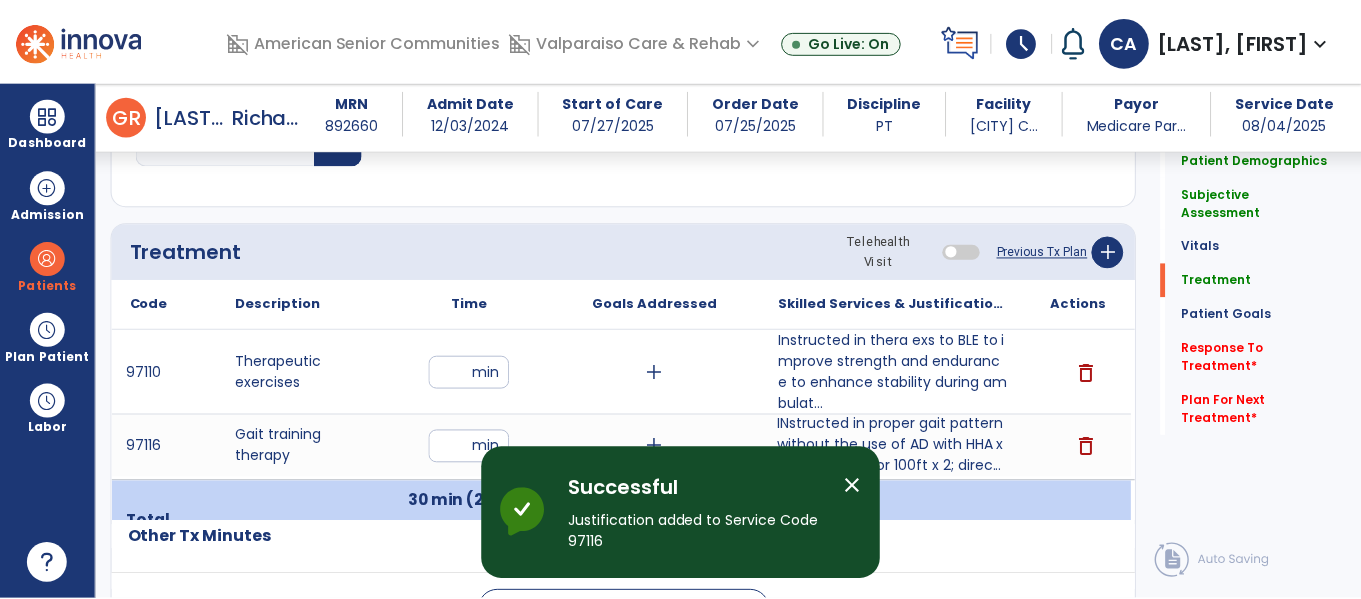 scroll, scrollTop: 1426, scrollLeft: 0, axis: vertical 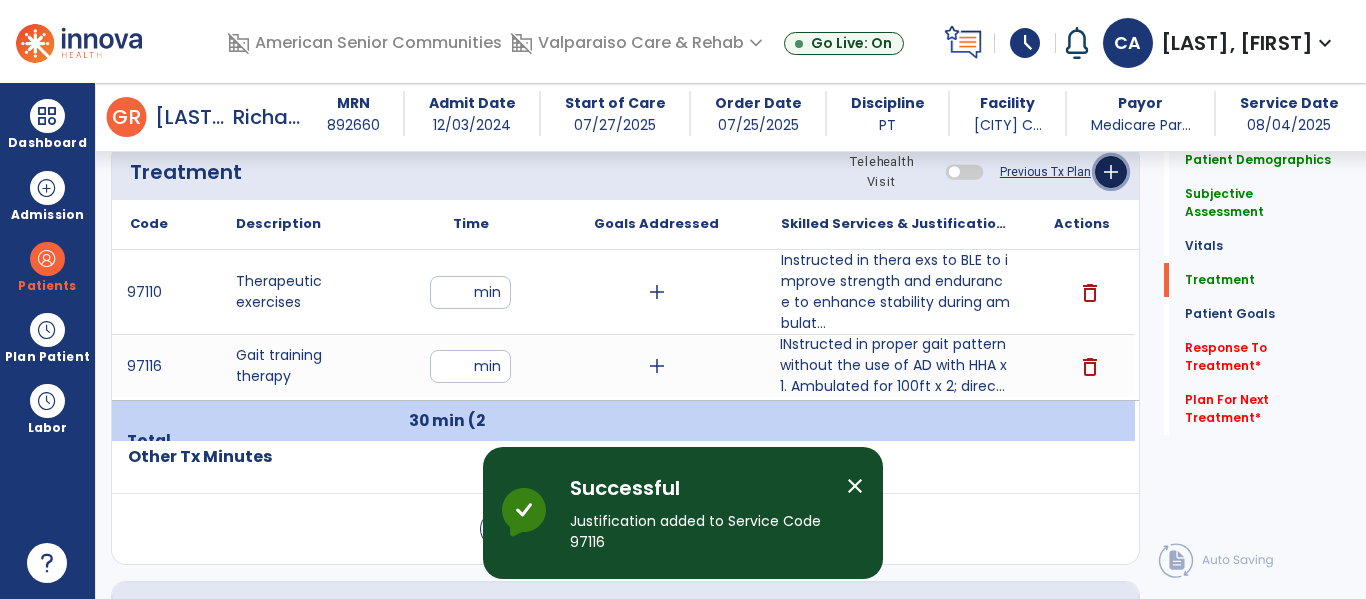 click on "add" 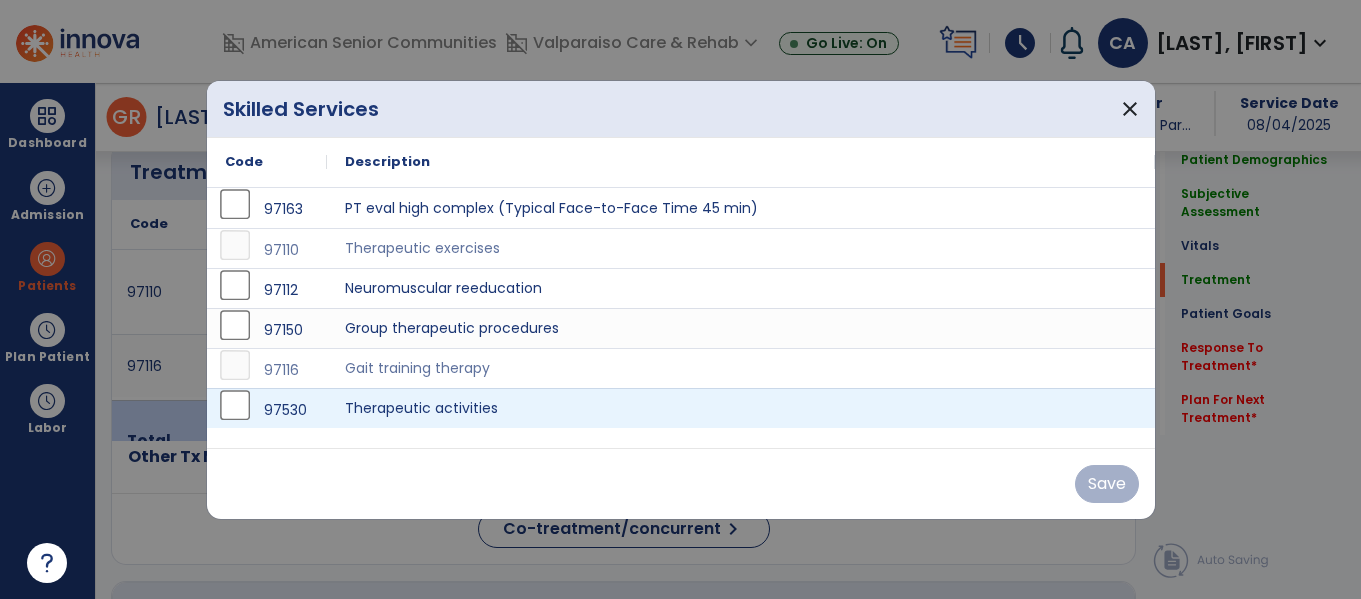 scroll, scrollTop: 1426, scrollLeft: 0, axis: vertical 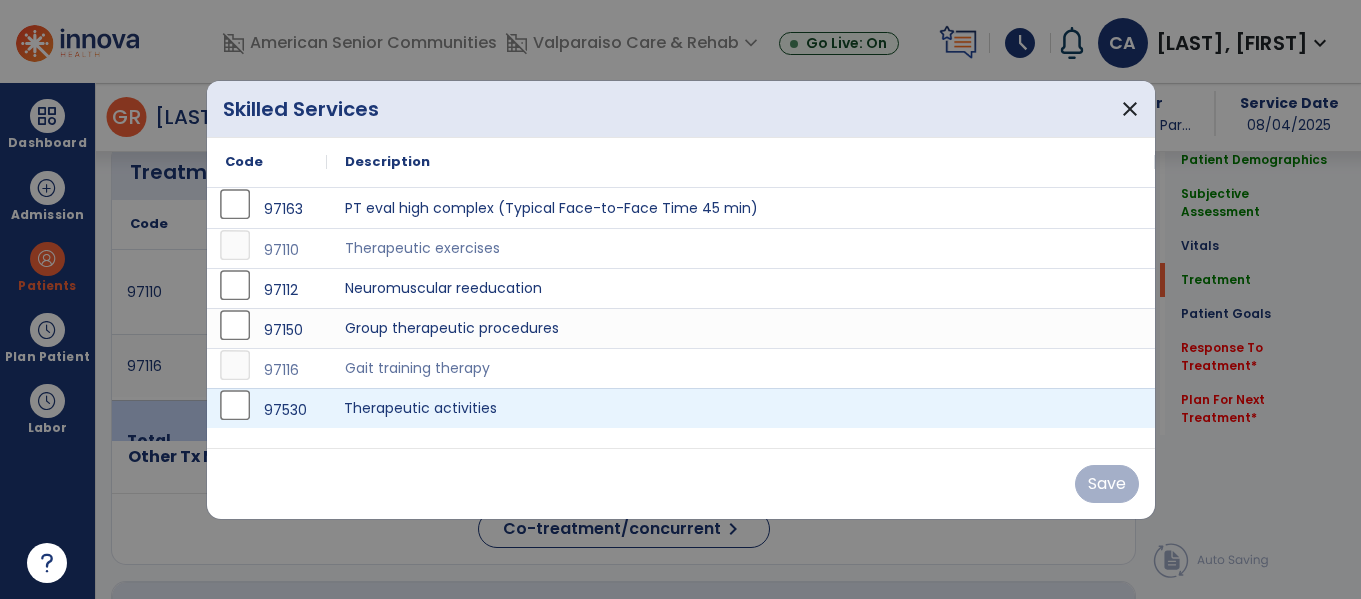 click on "Therapeutic activities" at bounding box center (741, 408) 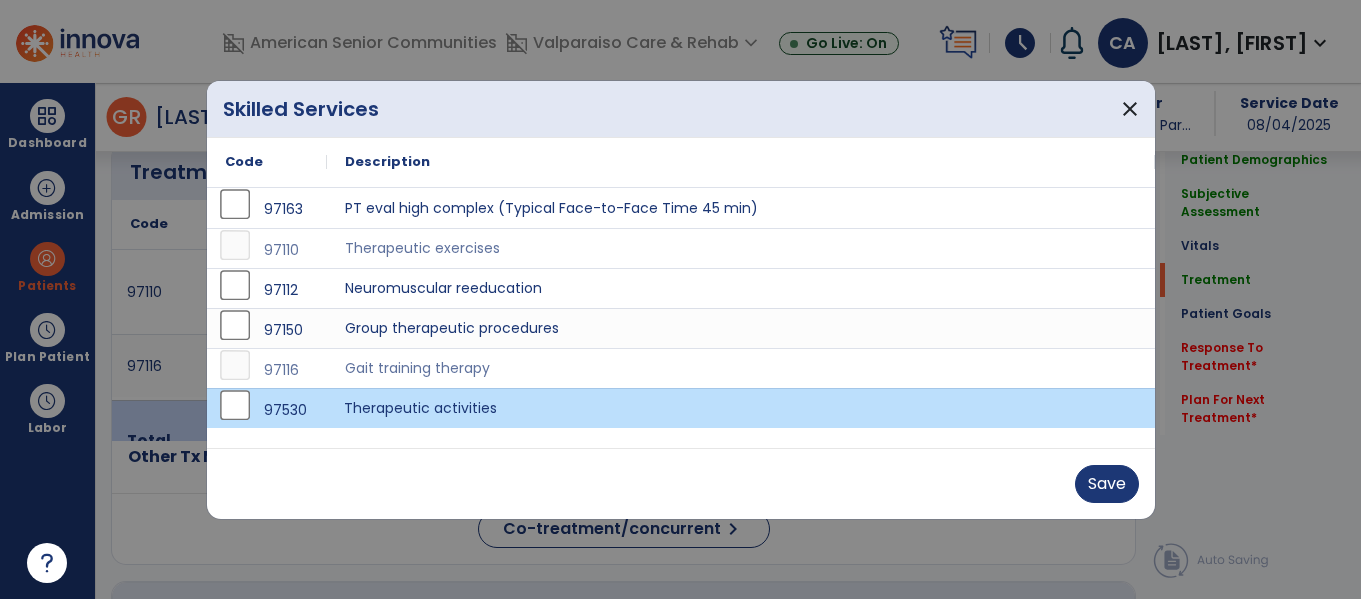 click on "Therapeutic activities" at bounding box center (741, 408) 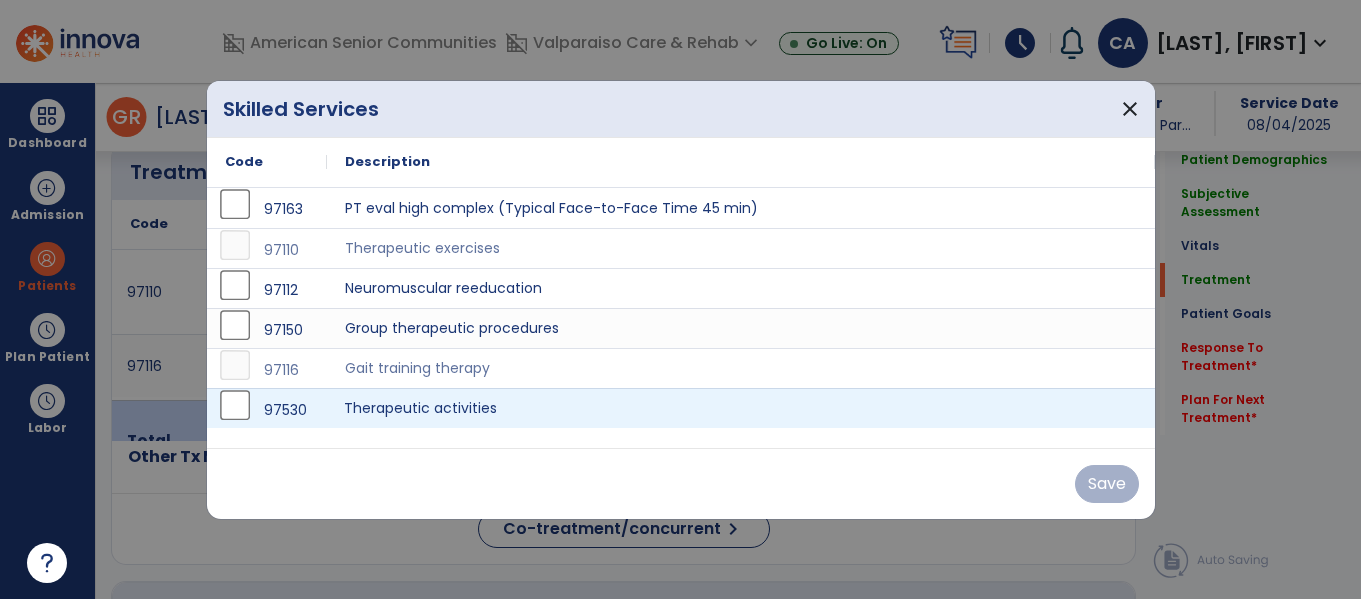 click on "Therapeutic activities" at bounding box center [741, 408] 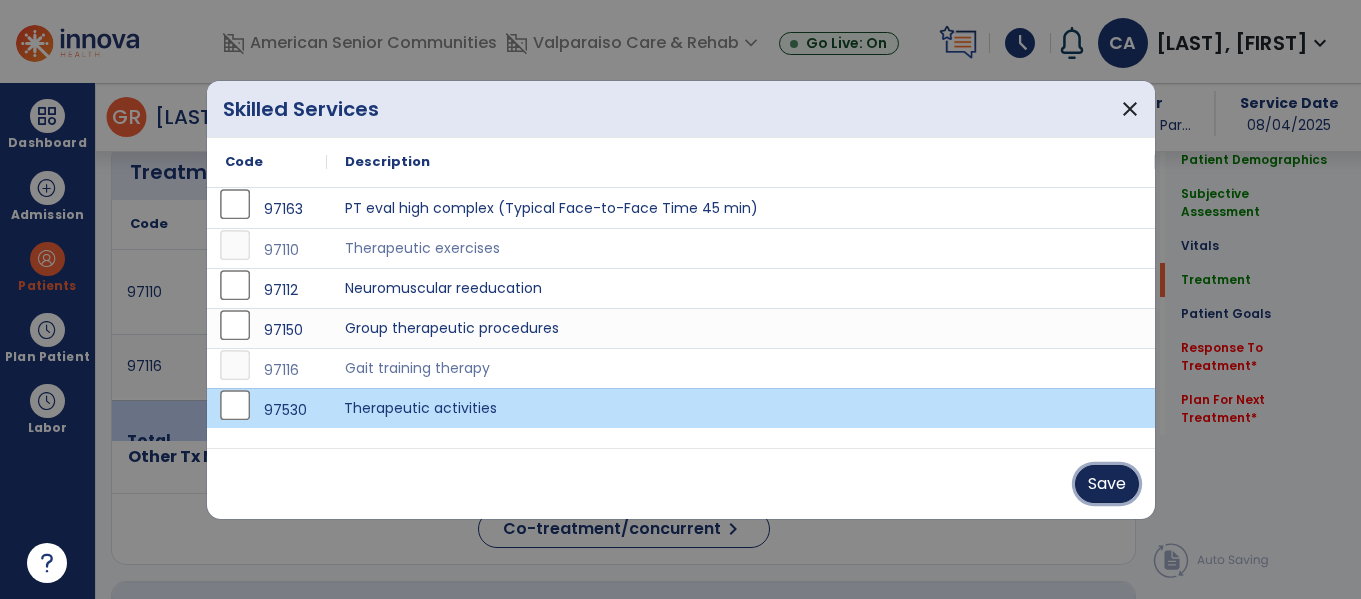 click on "Save" at bounding box center [1107, 484] 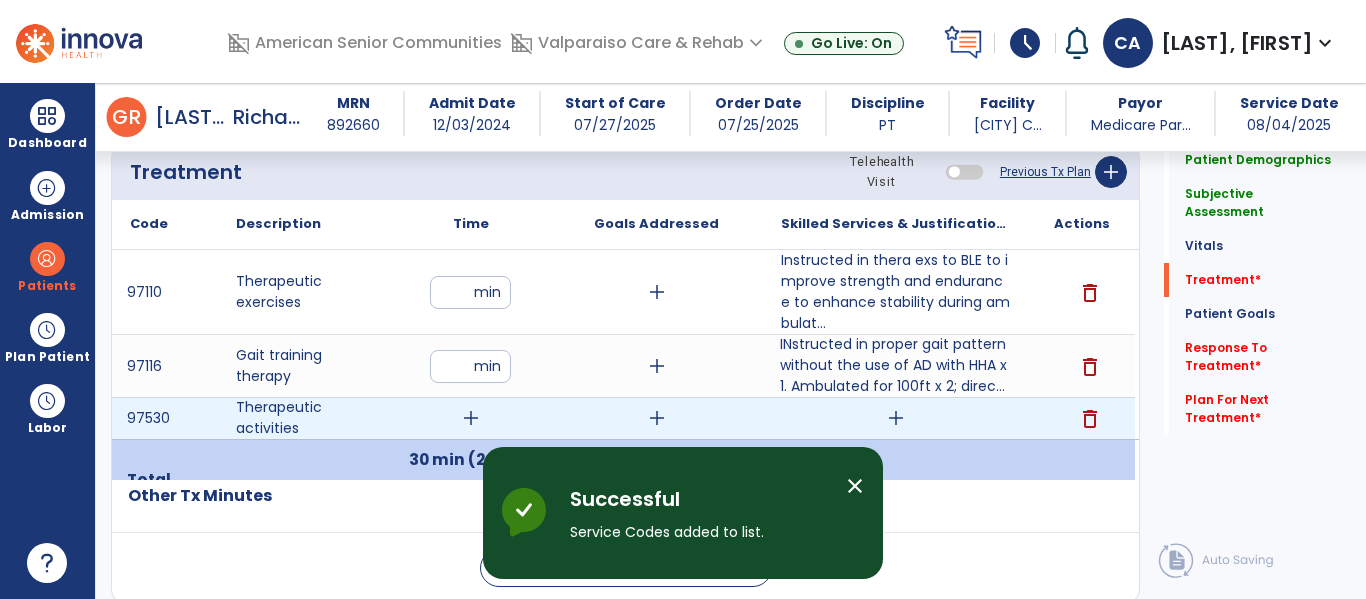 click on "add" at bounding box center (471, 418) 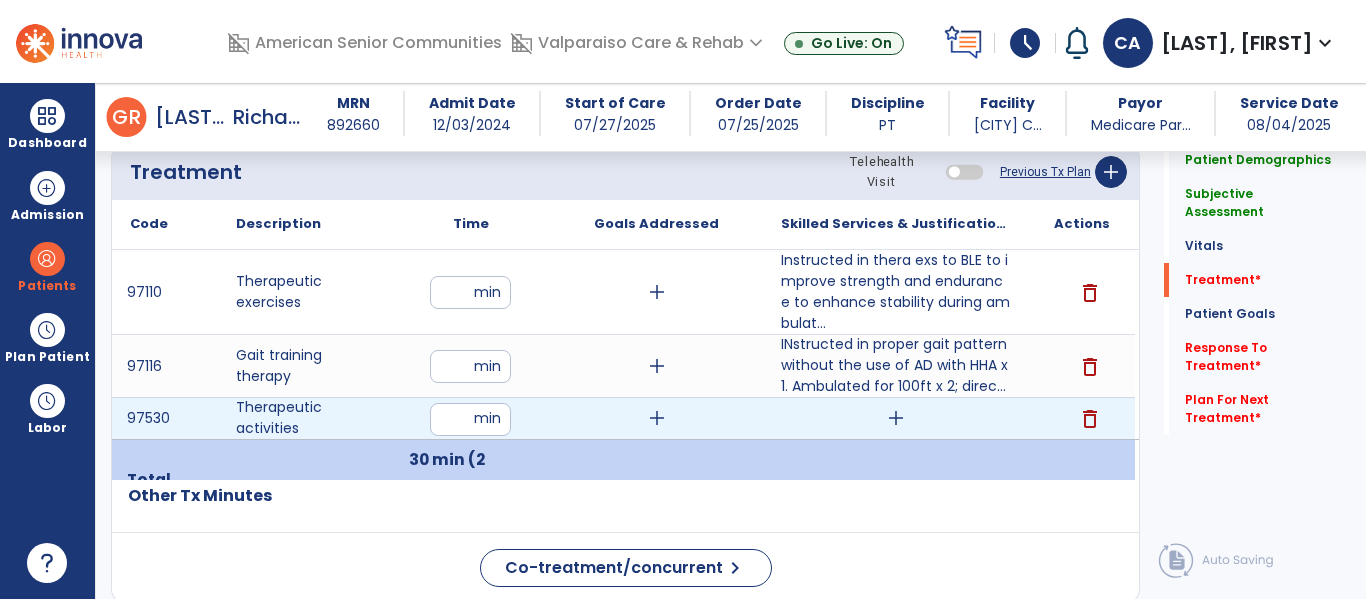 type on "**" 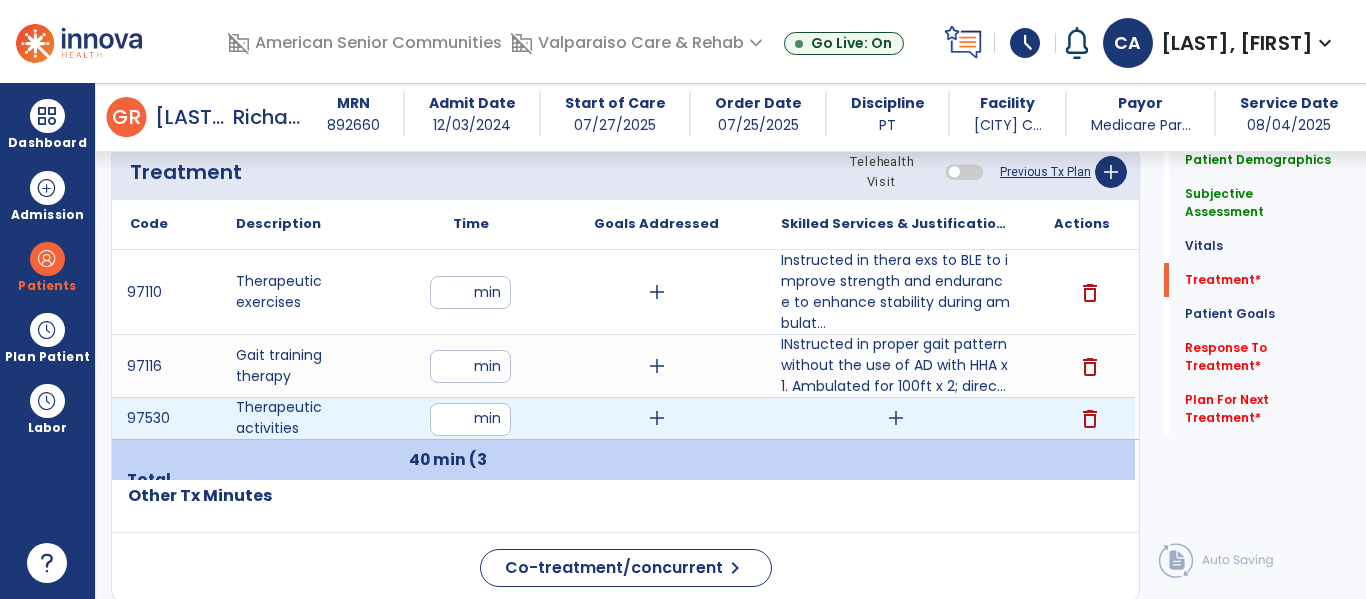 click on "add" at bounding box center [896, 418] 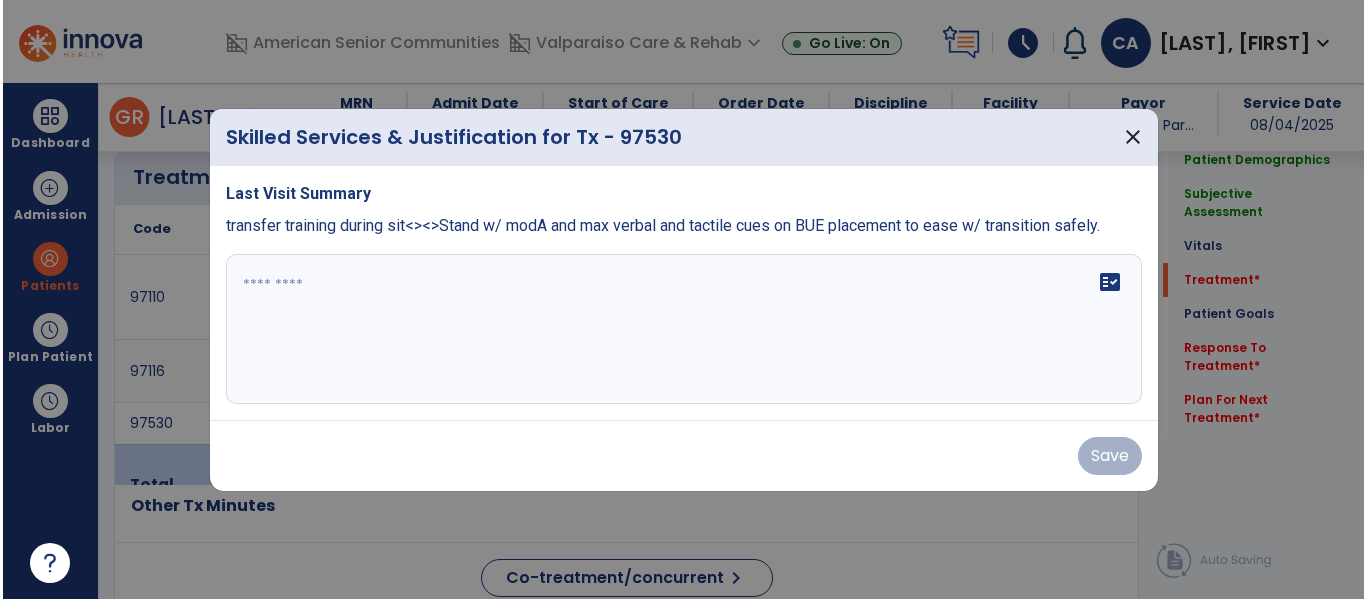 scroll, scrollTop: 1426, scrollLeft: 0, axis: vertical 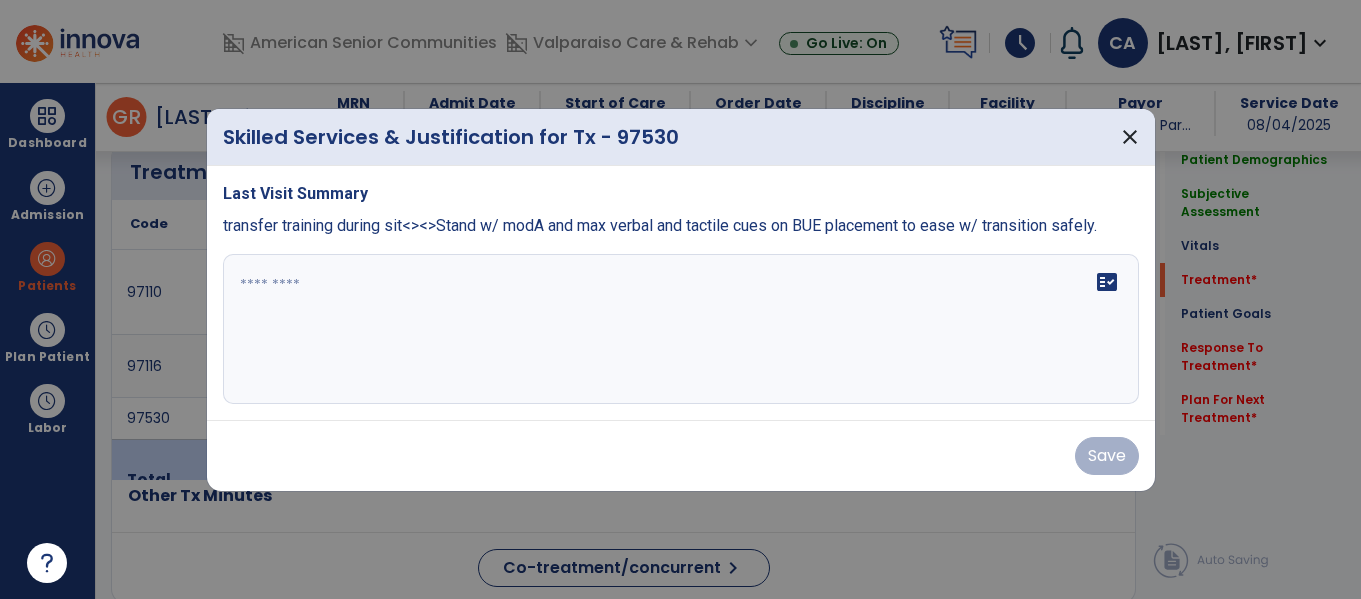 click on "fact_check" at bounding box center [681, 329] 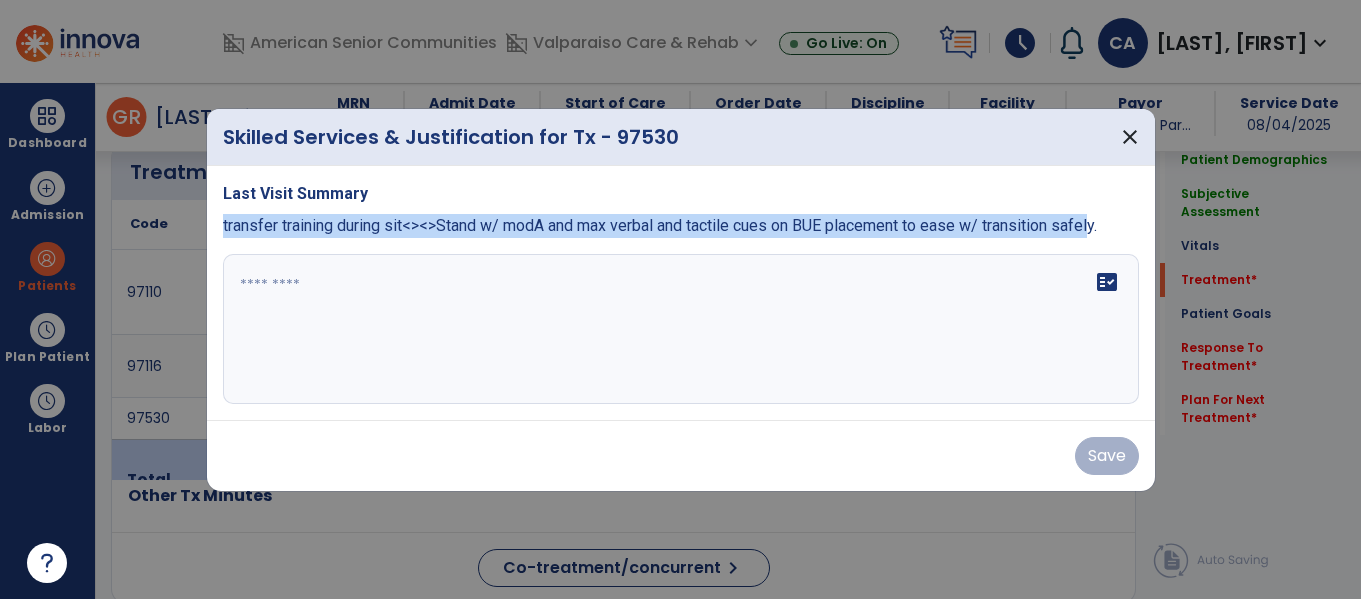 drag, startPoint x: 1099, startPoint y: 231, endPoint x: 207, endPoint y: 233, distance: 892.00226 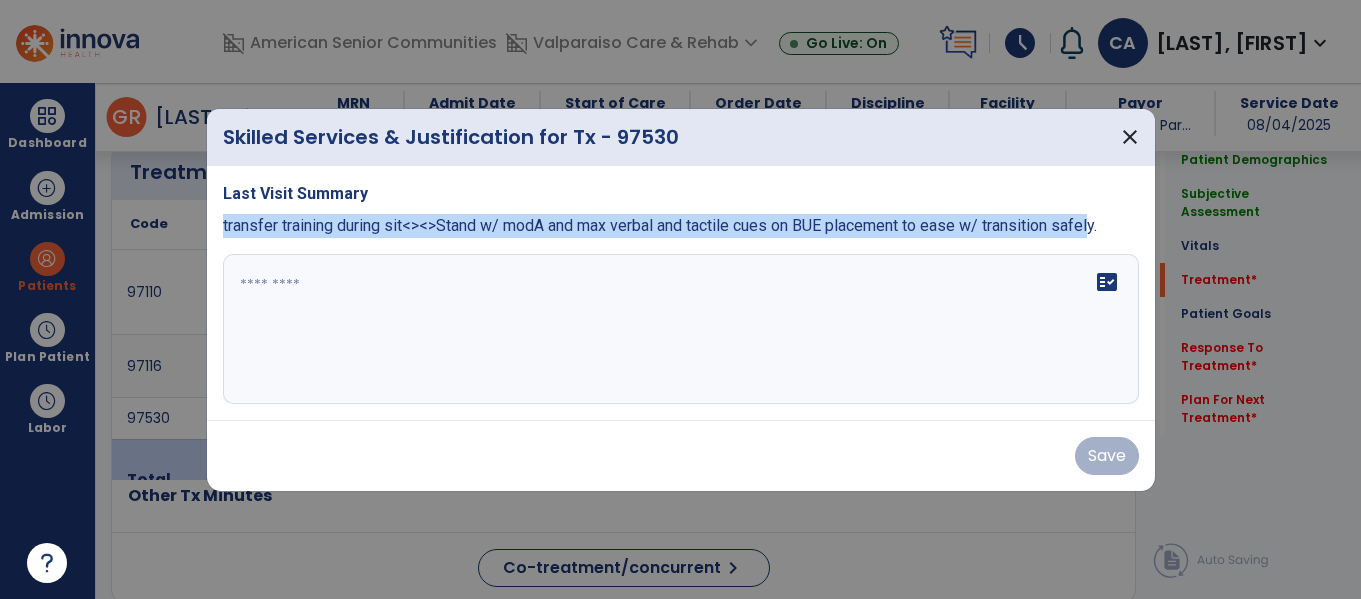 click on "Last Visit Summary transfer training during sit<>Stand w/ modA and max verbal and tactile cues on BUE placement to ease w/ transition safely.    fact_check" at bounding box center [681, 293] 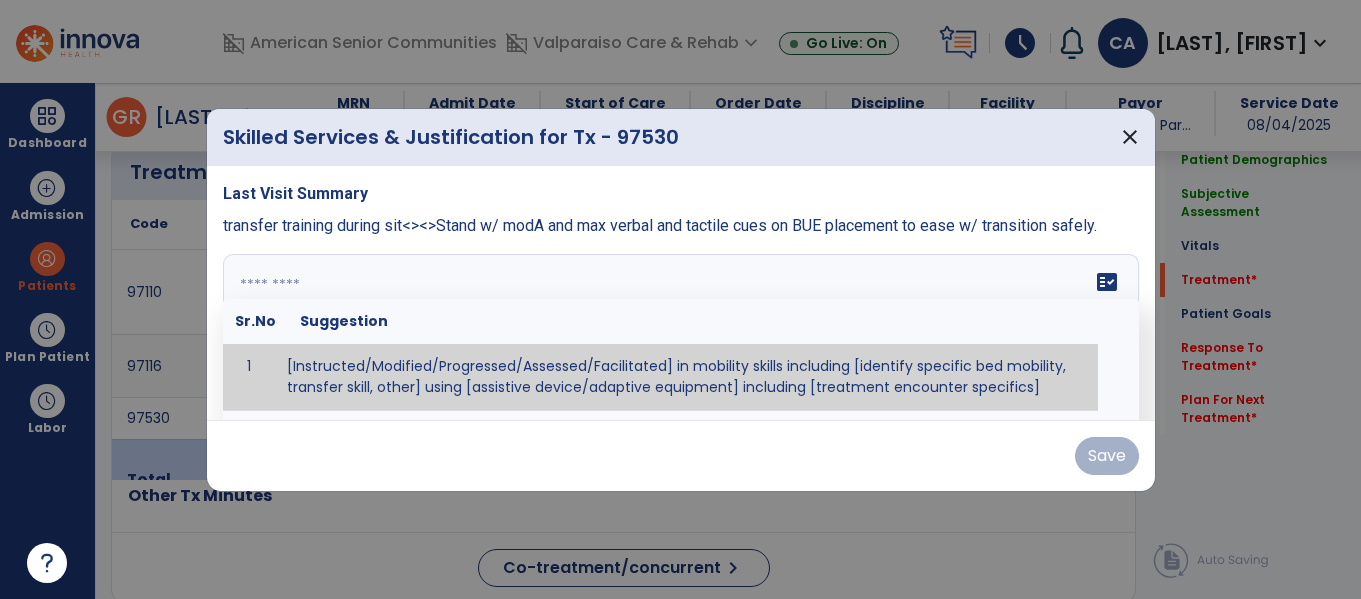 paste on "**********" 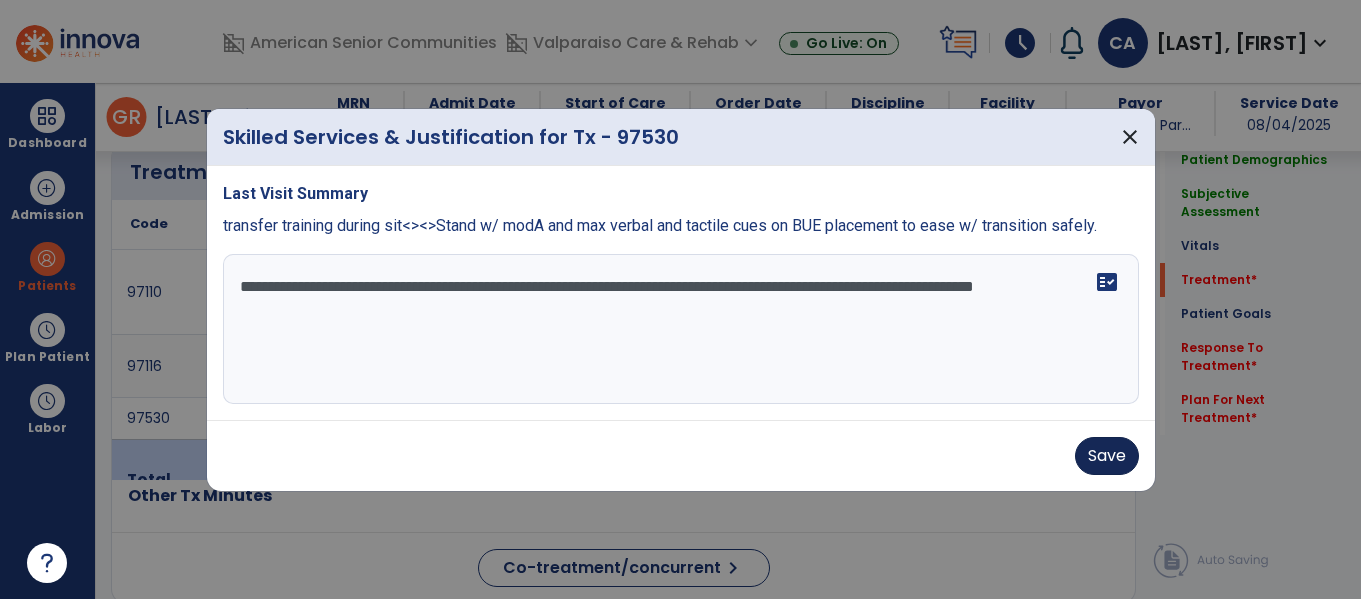 type on "**********" 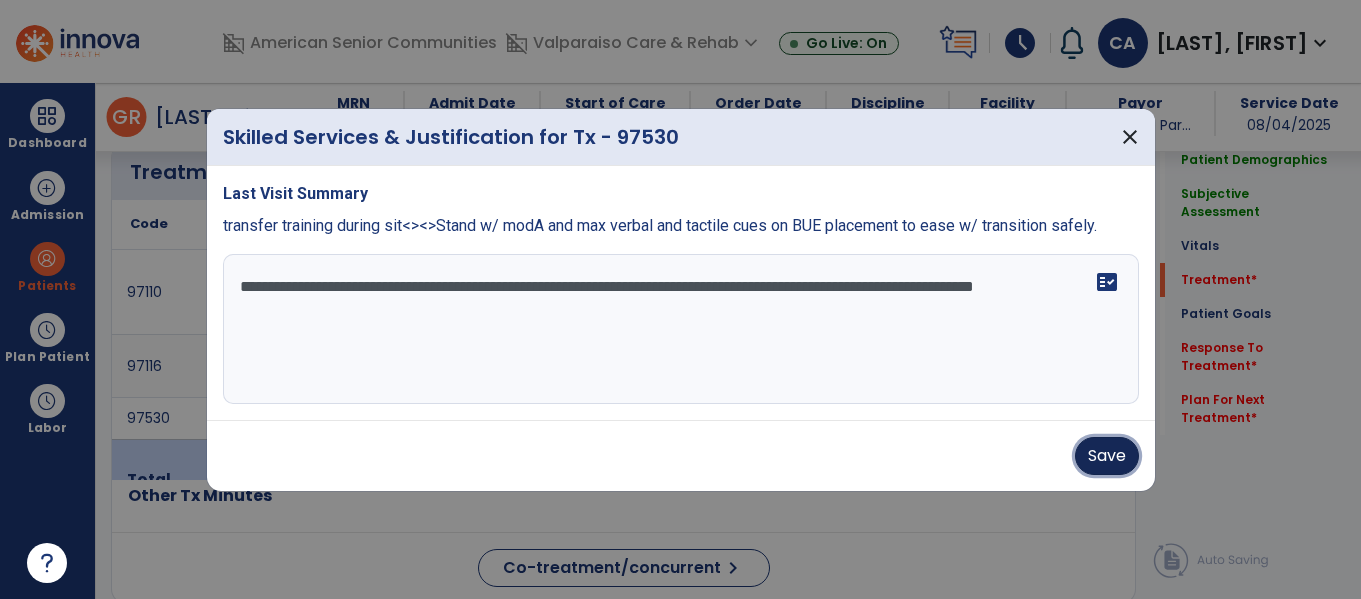 click on "Save" at bounding box center (1107, 456) 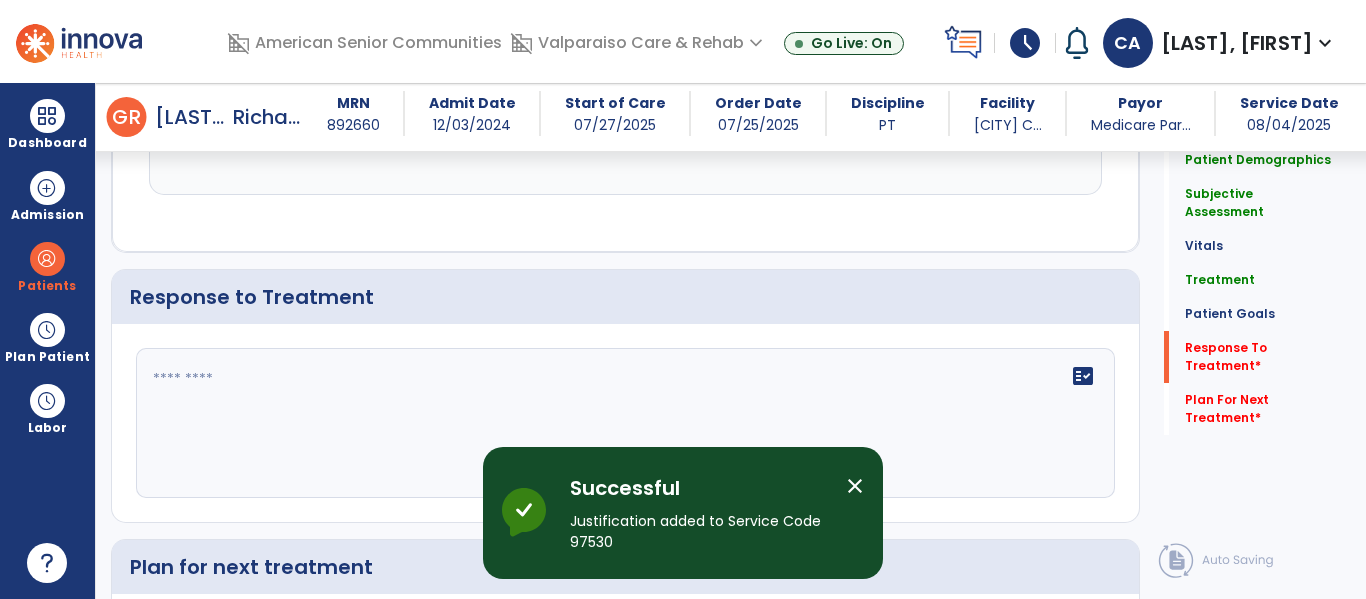 scroll, scrollTop: 2944, scrollLeft: 0, axis: vertical 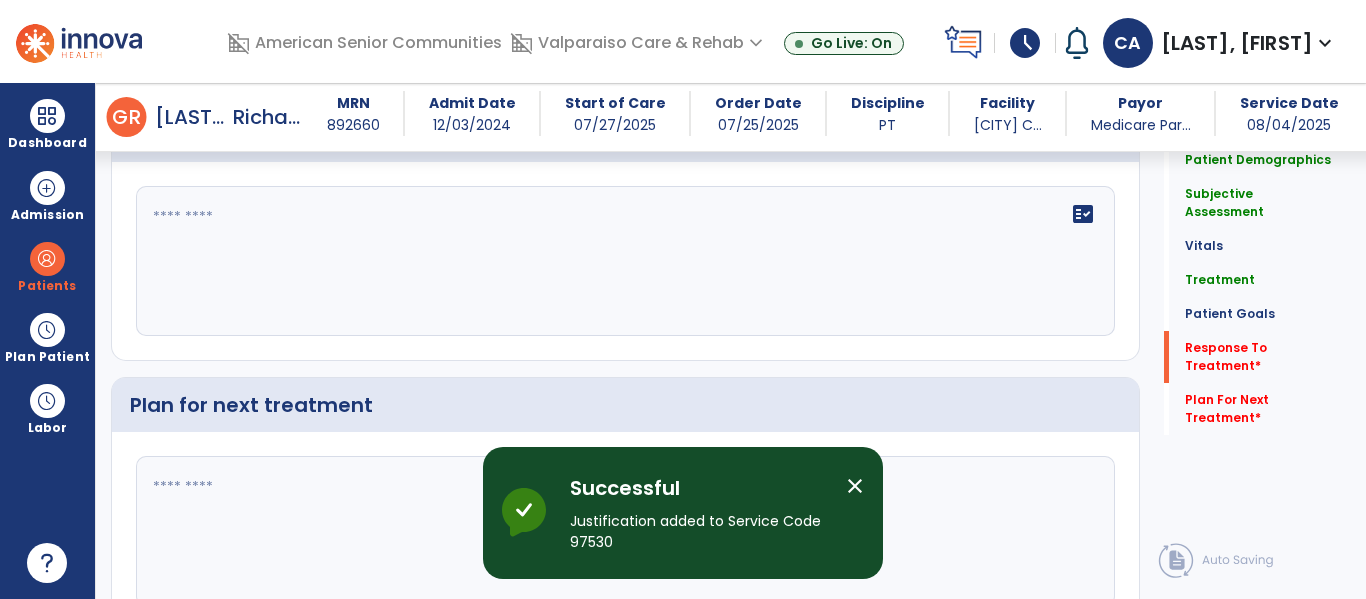 click on "fact_check" 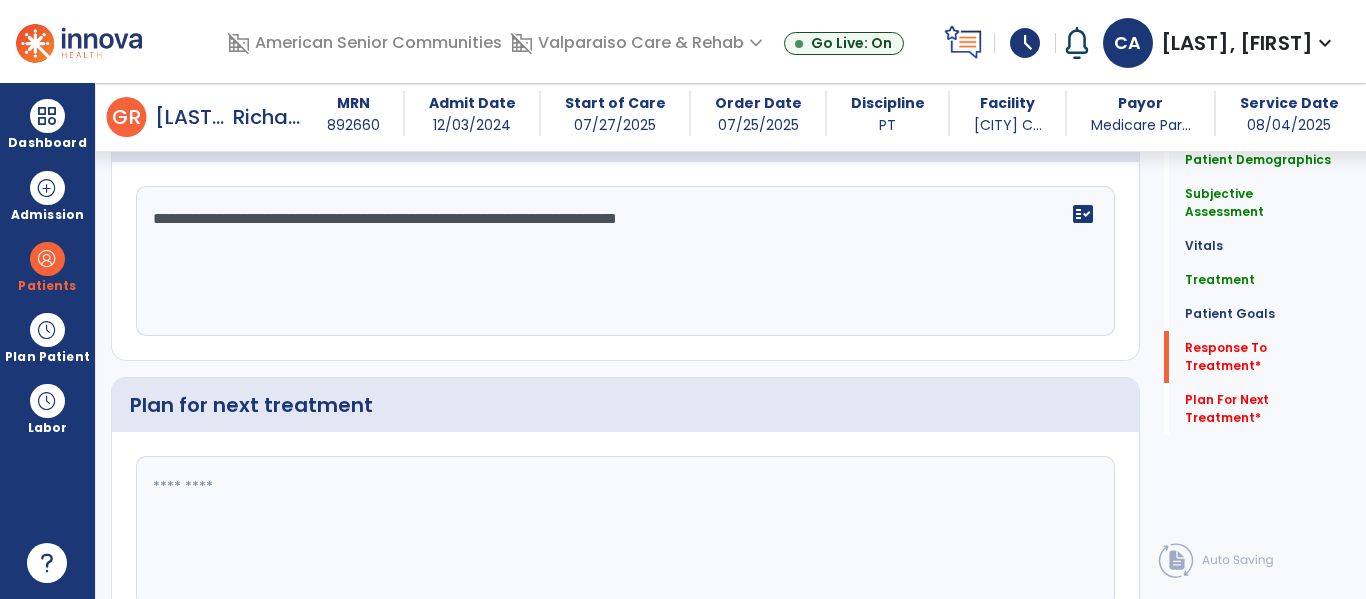 type on "**********" 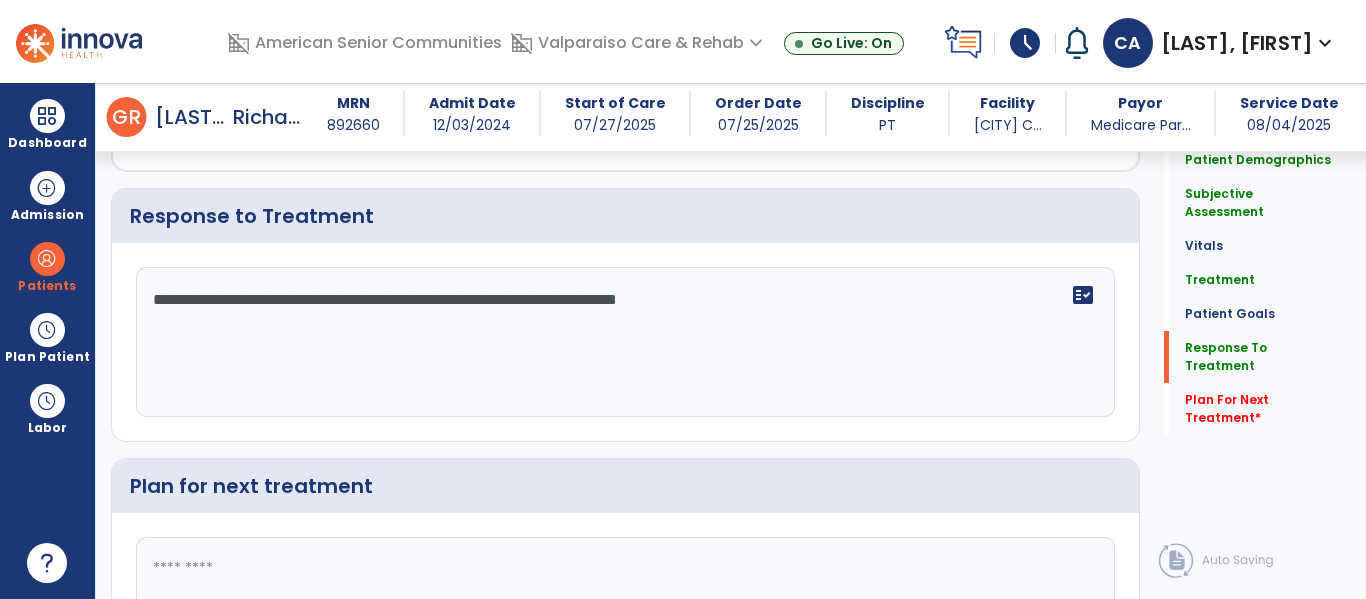 scroll, scrollTop: 2944, scrollLeft: 0, axis: vertical 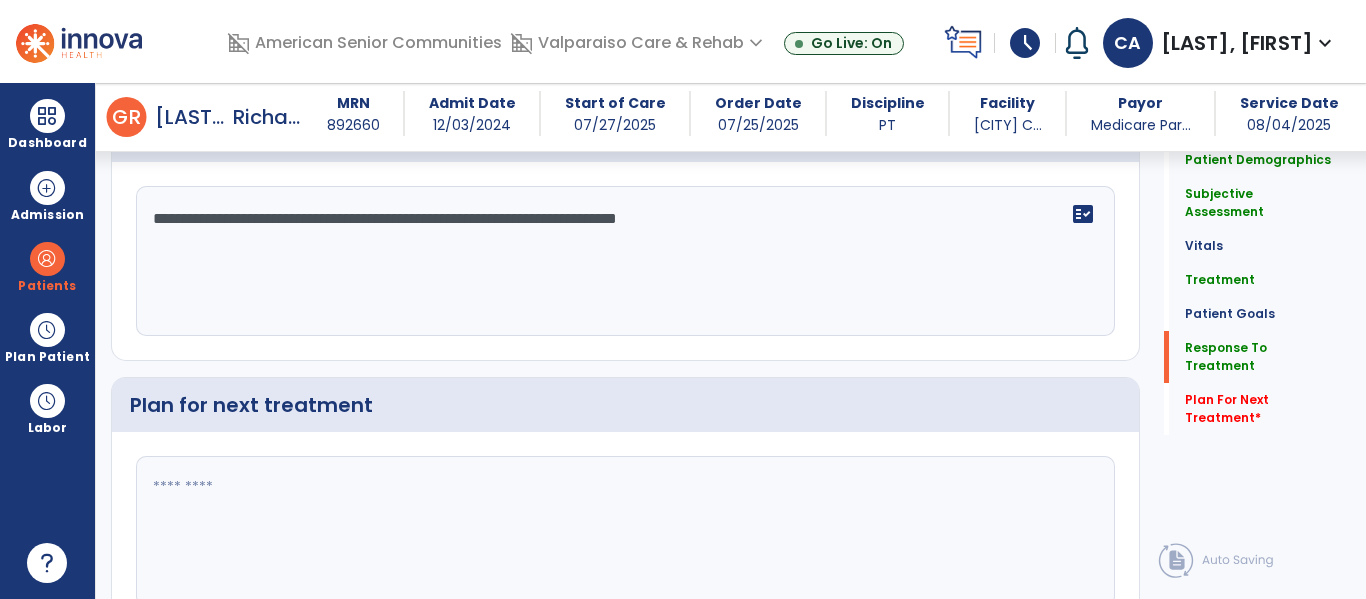 click 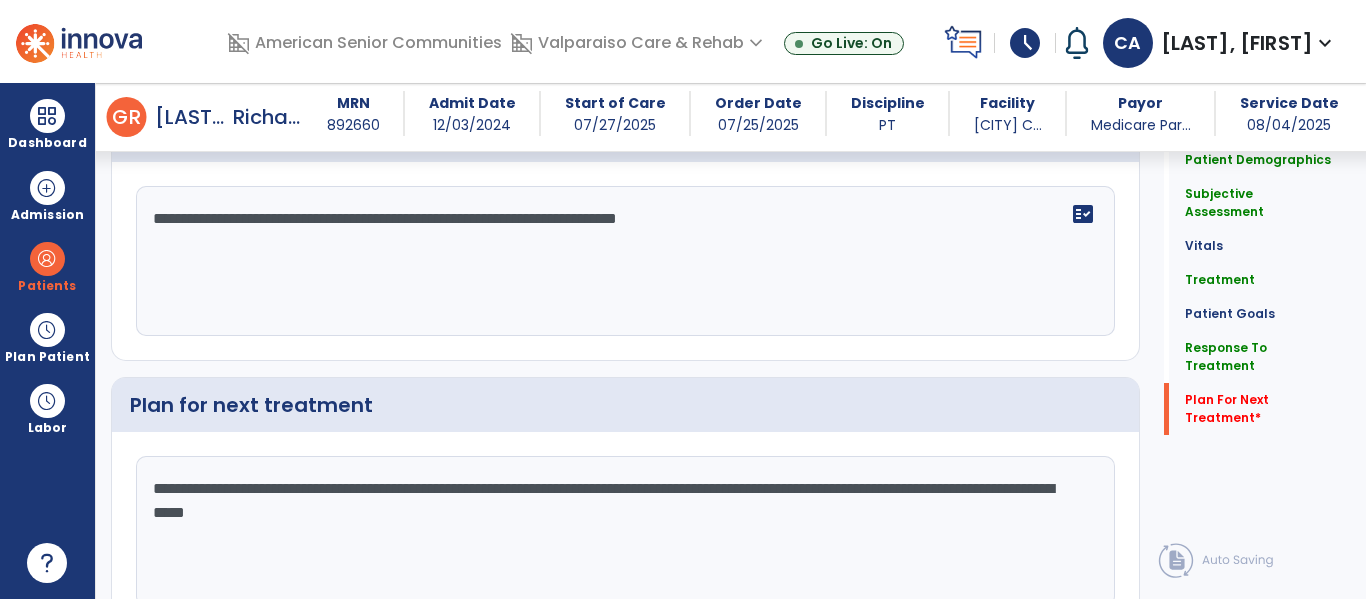 scroll, scrollTop: 3042, scrollLeft: 0, axis: vertical 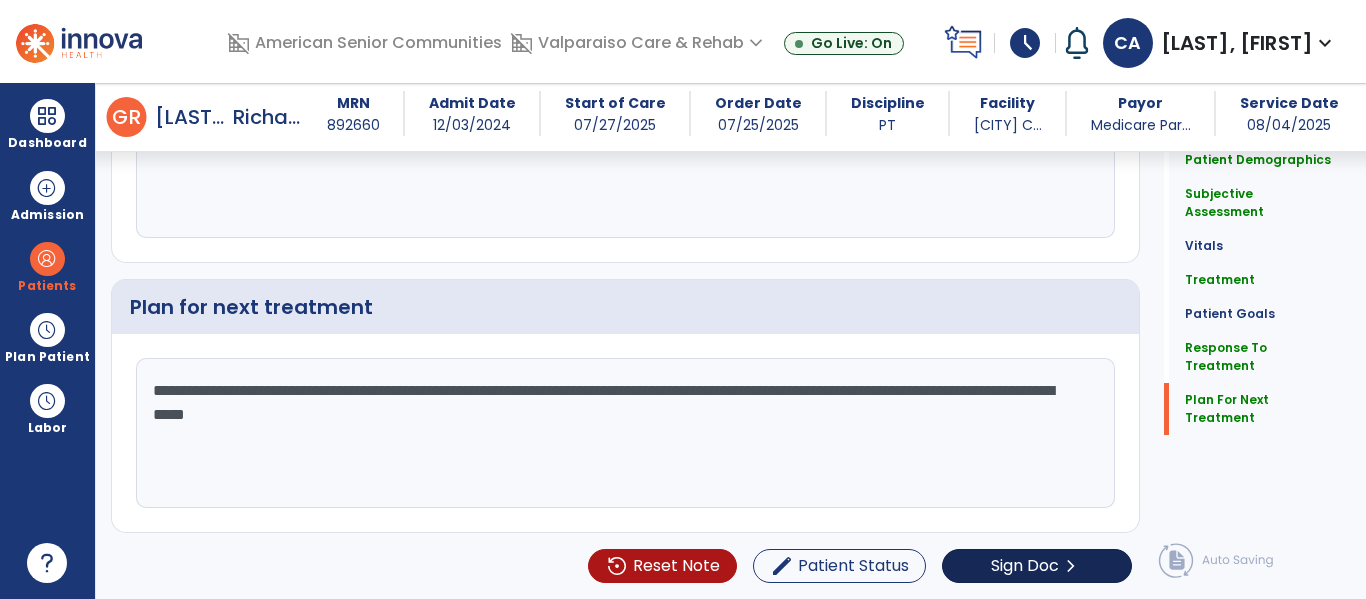 type on "**********" 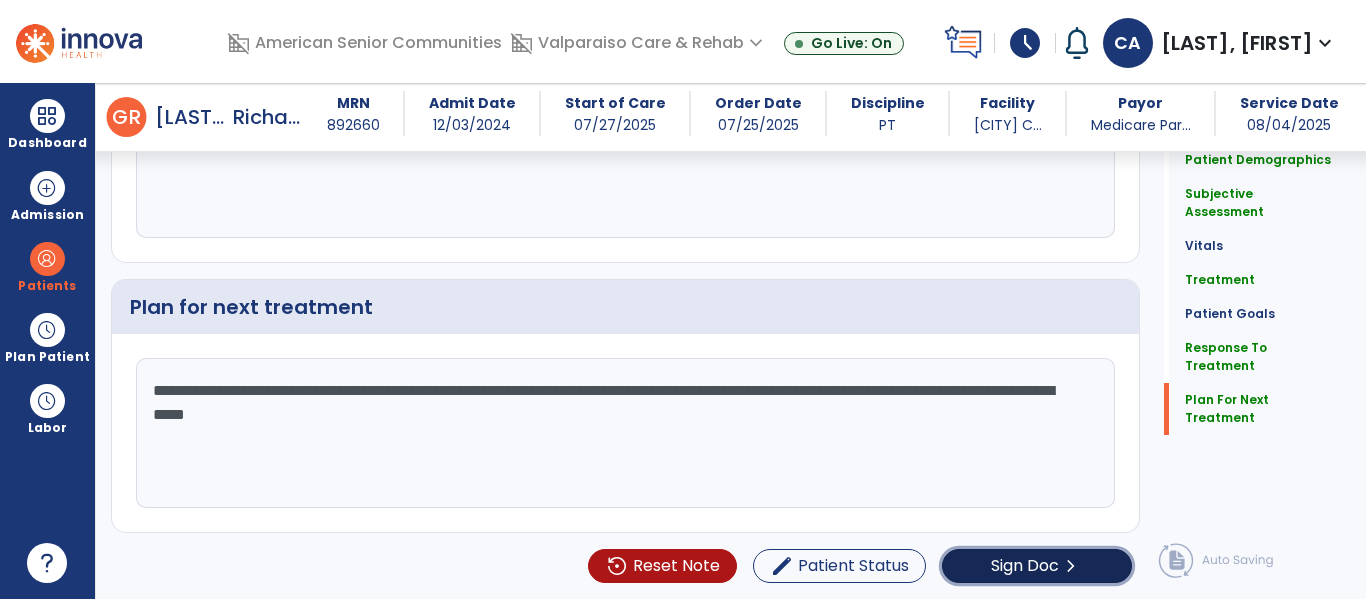 click on "chevron_right" 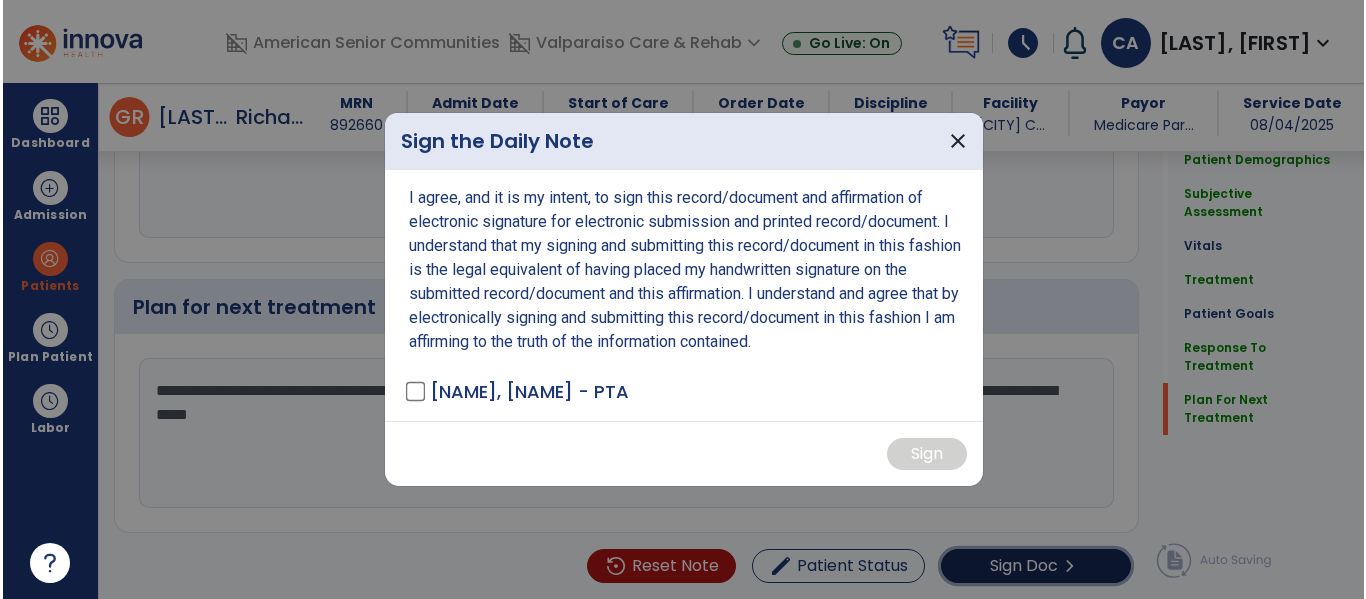 scroll, scrollTop: 3042, scrollLeft: 0, axis: vertical 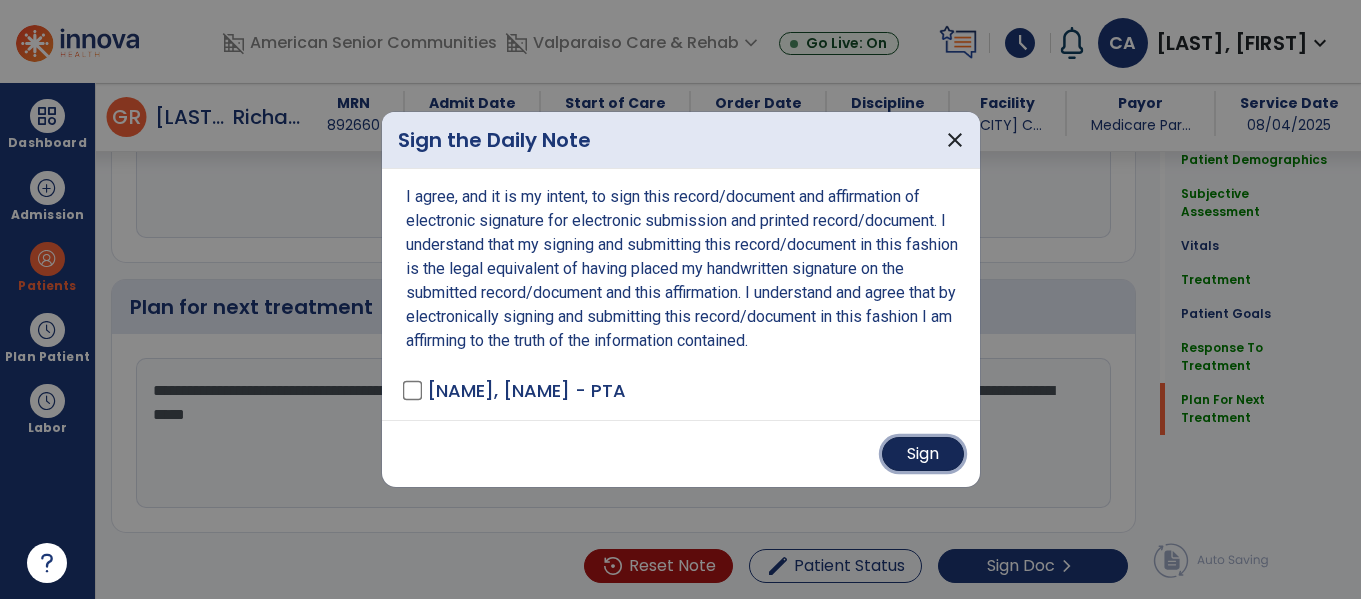 click on "Sign" at bounding box center [923, 454] 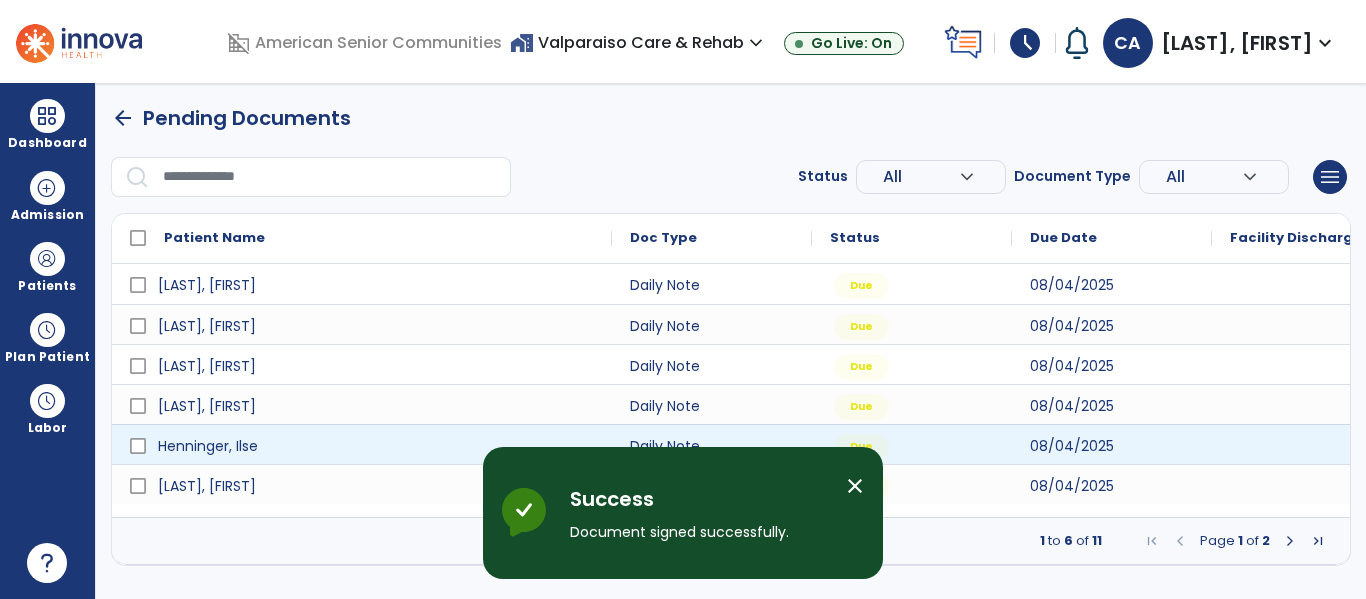 scroll, scrollTop: 0, scrollLeft: 0, axis: both 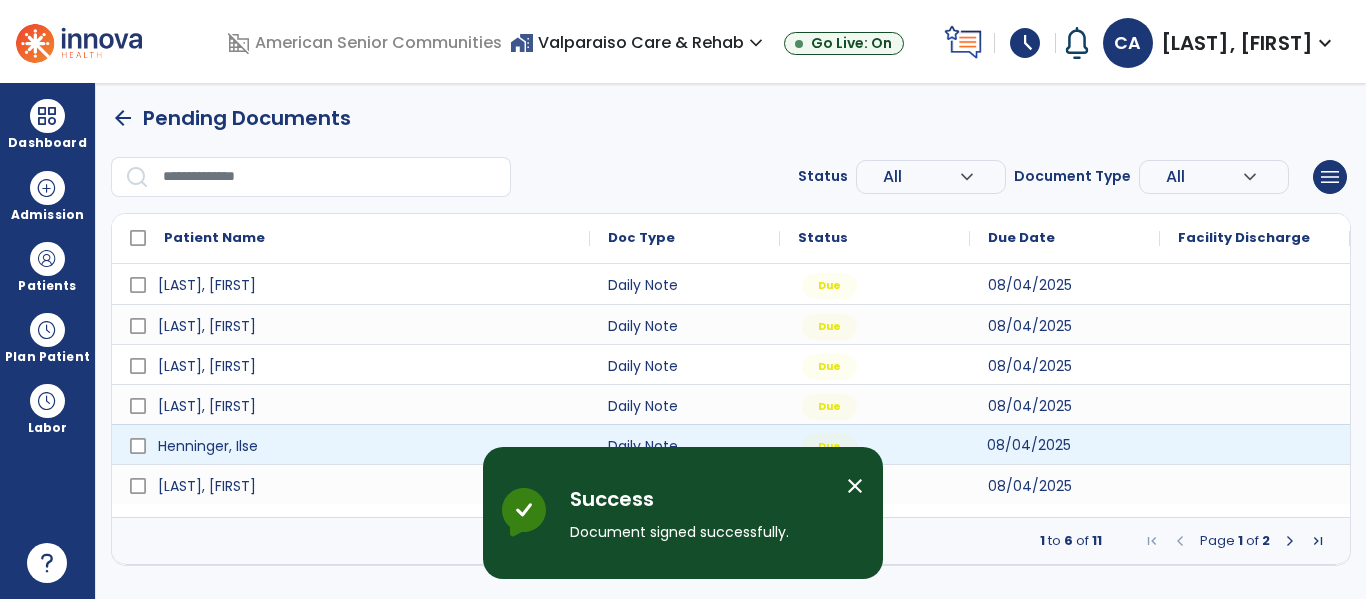 click on "08/04/2025" at bounding box center [1029, 445] 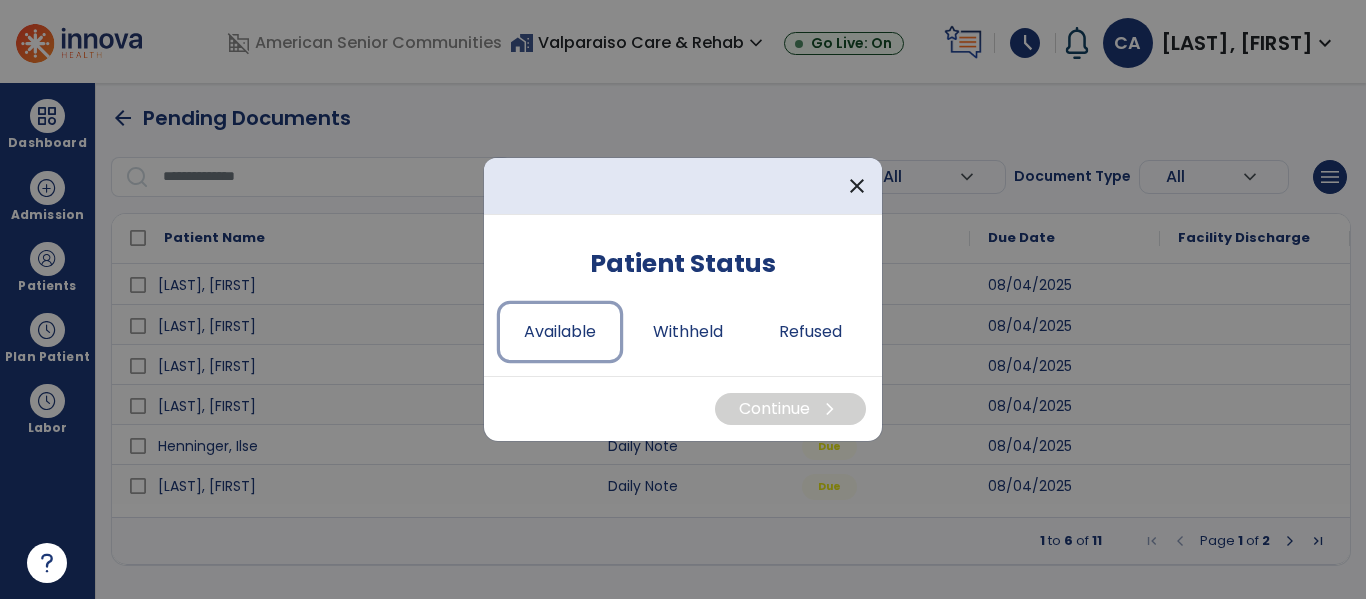 click on "Available" at bounding box center (560, 332) 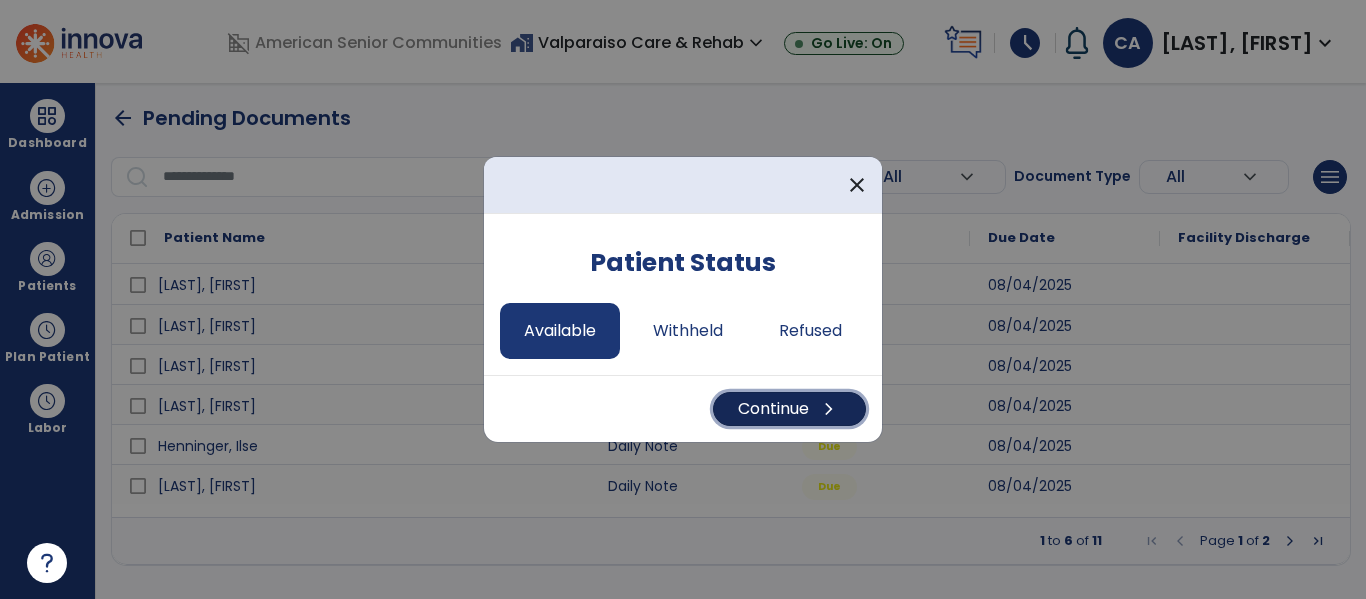 click on "chevron_right" at bounding box center (829, 409) 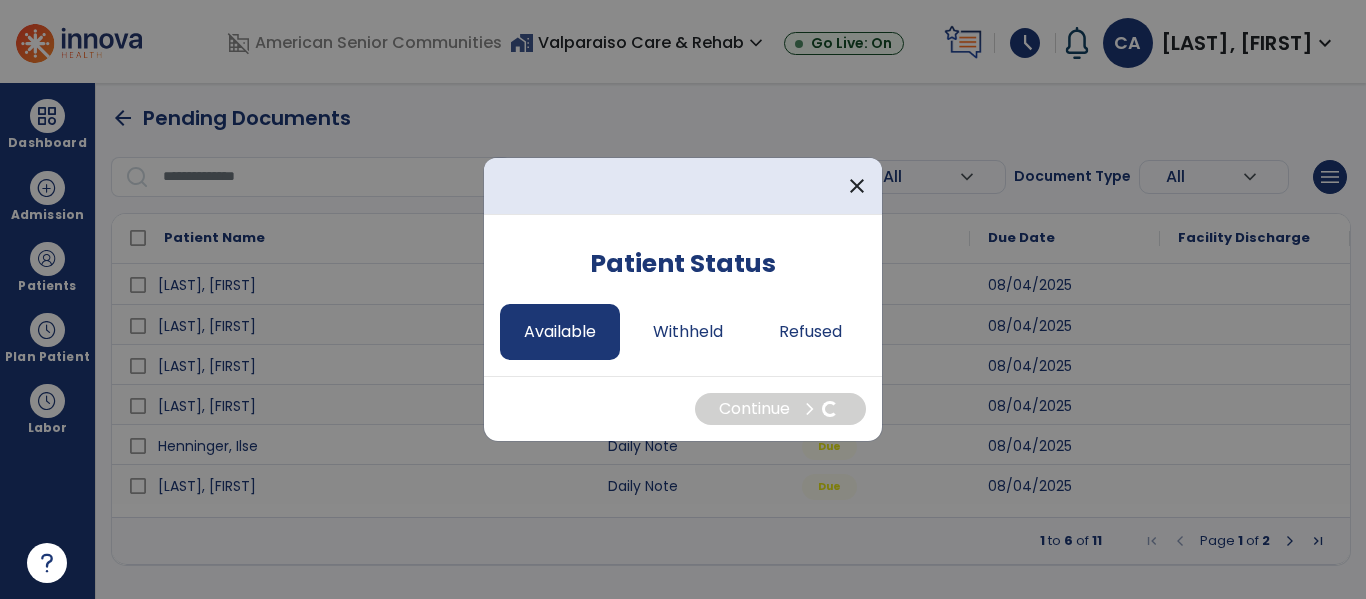 select on "*" 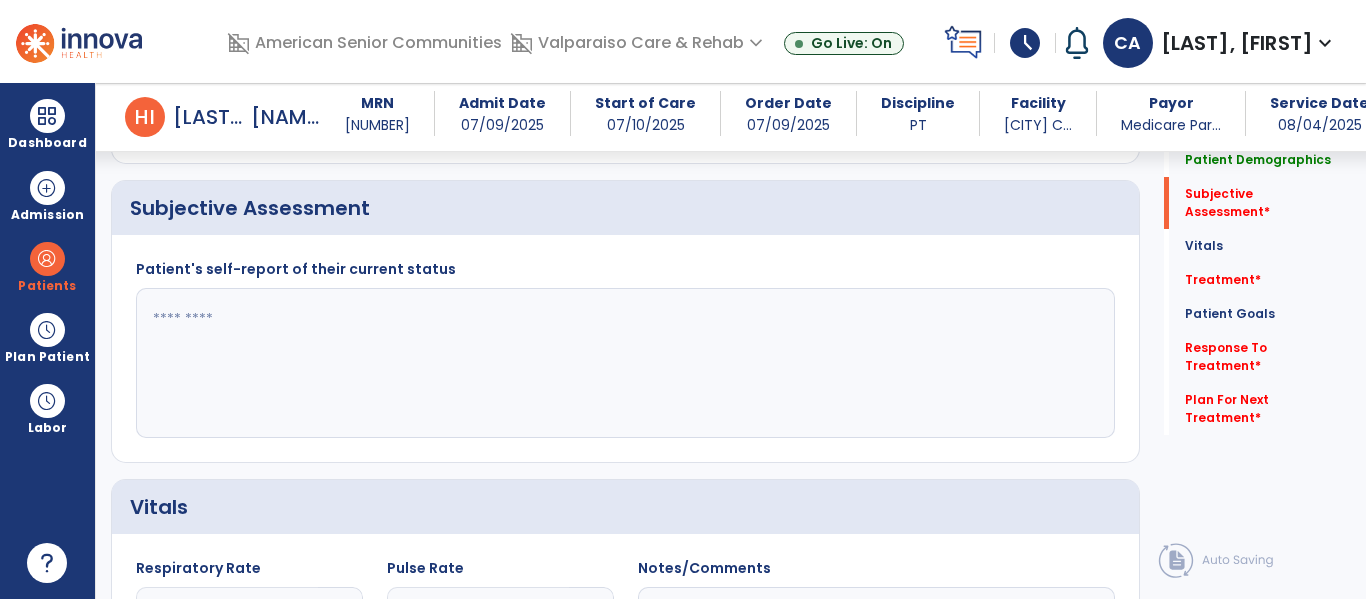 scroll, scrollTop: 1033, scrollLeft: 0, axis: vertical 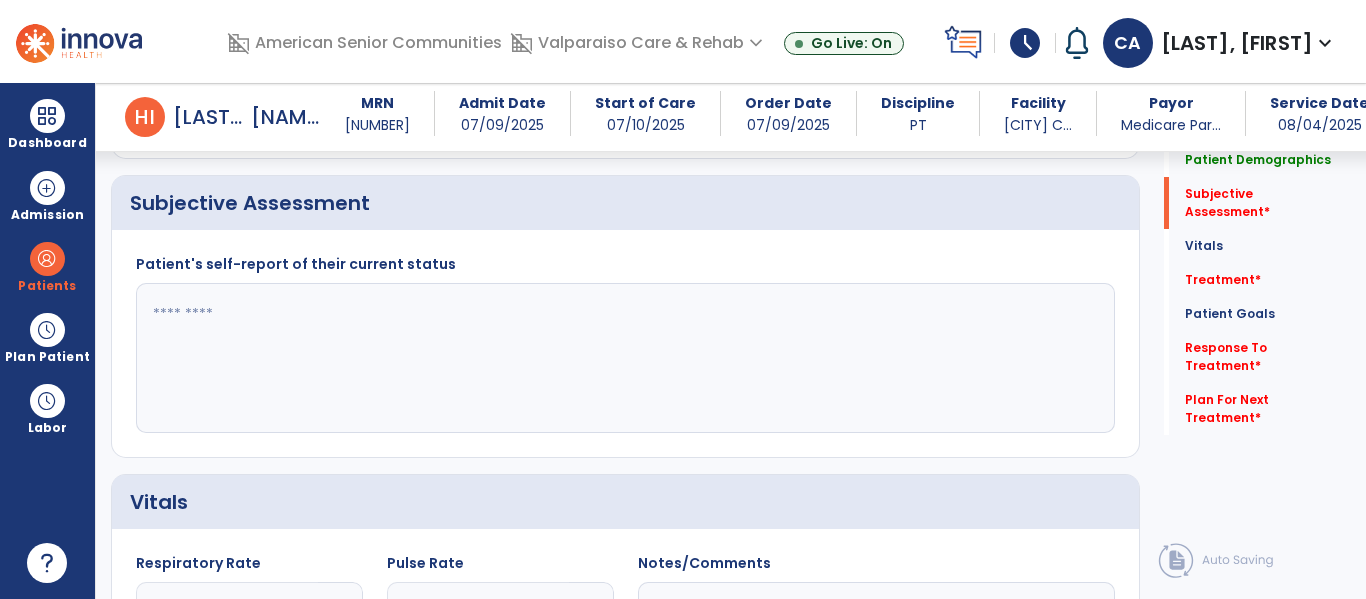 click 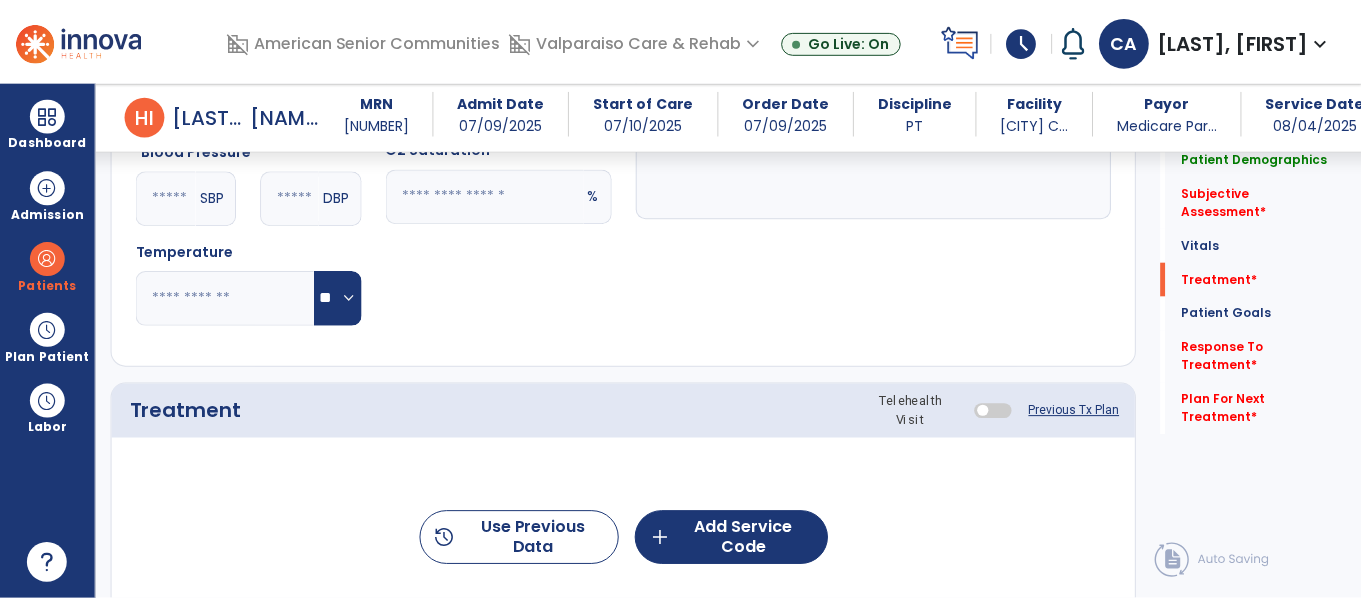 scroll, scrollTop: 1711, scrollLeft: 0, axis: vertical 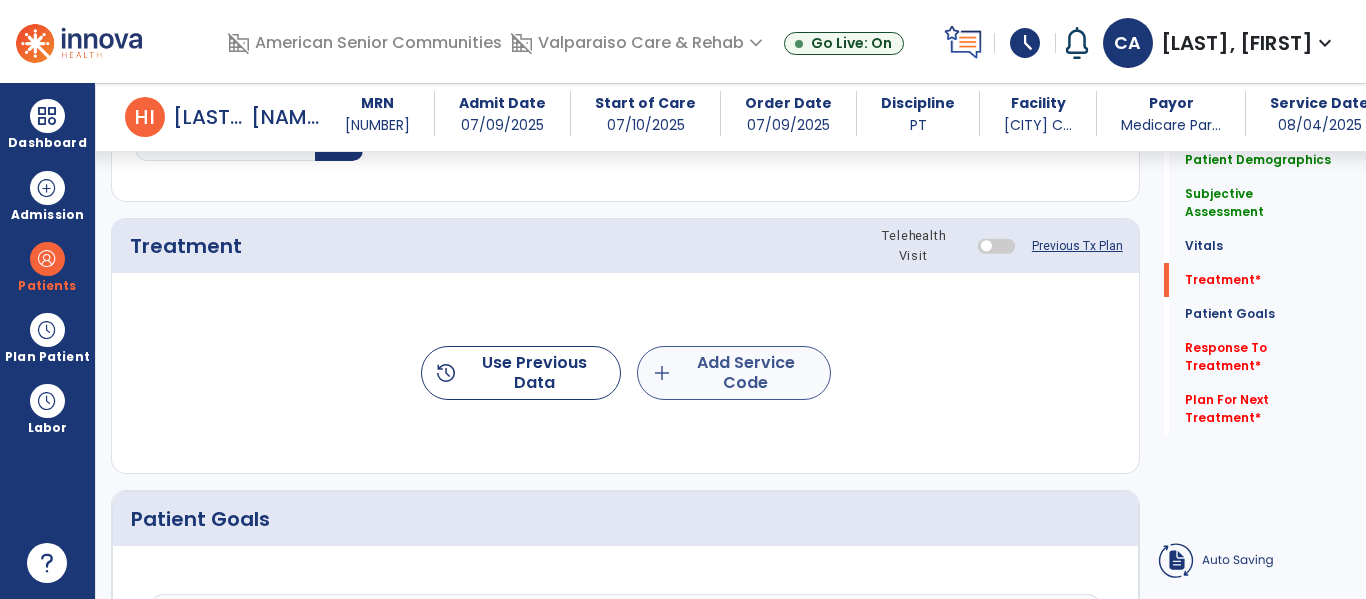 type on "**********" 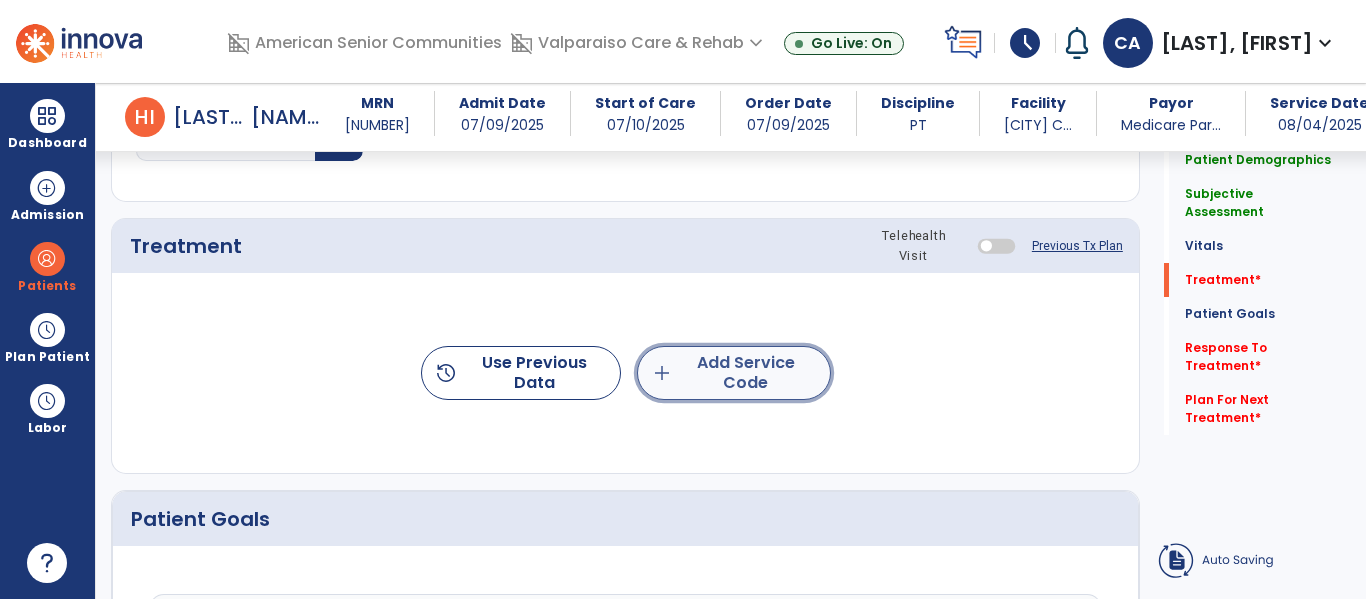 click on "add  Add Service Code" 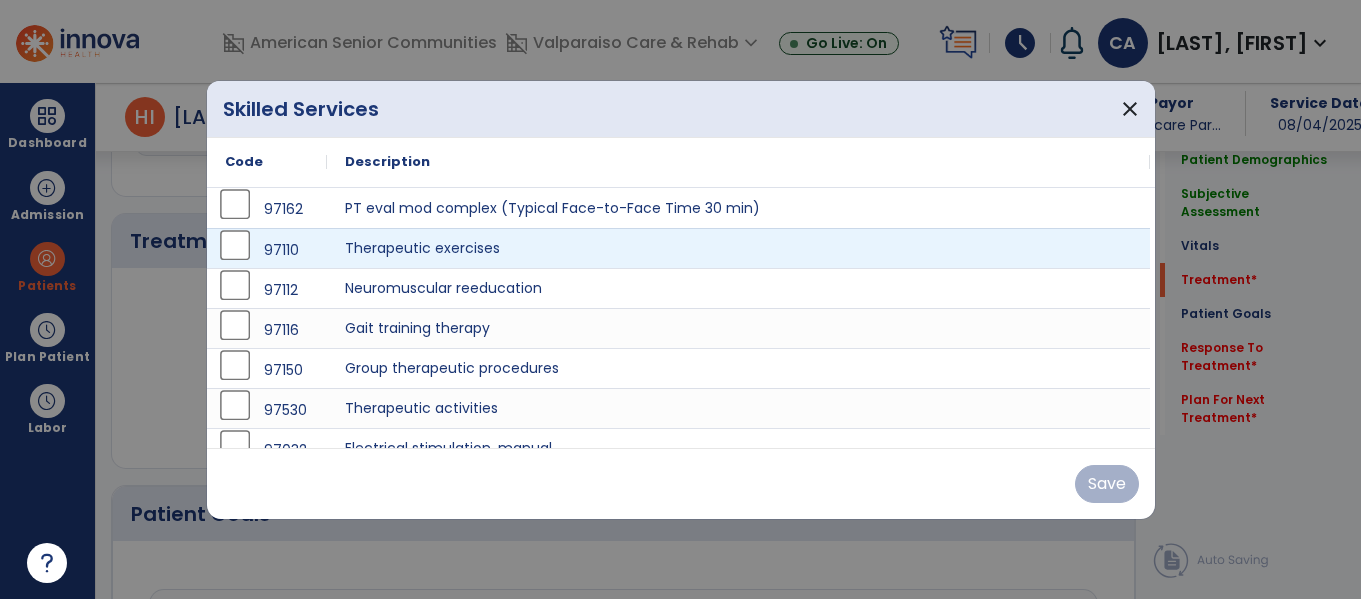scroll, scrollTop: 1711, scrollLeft: 0, axis: vertical 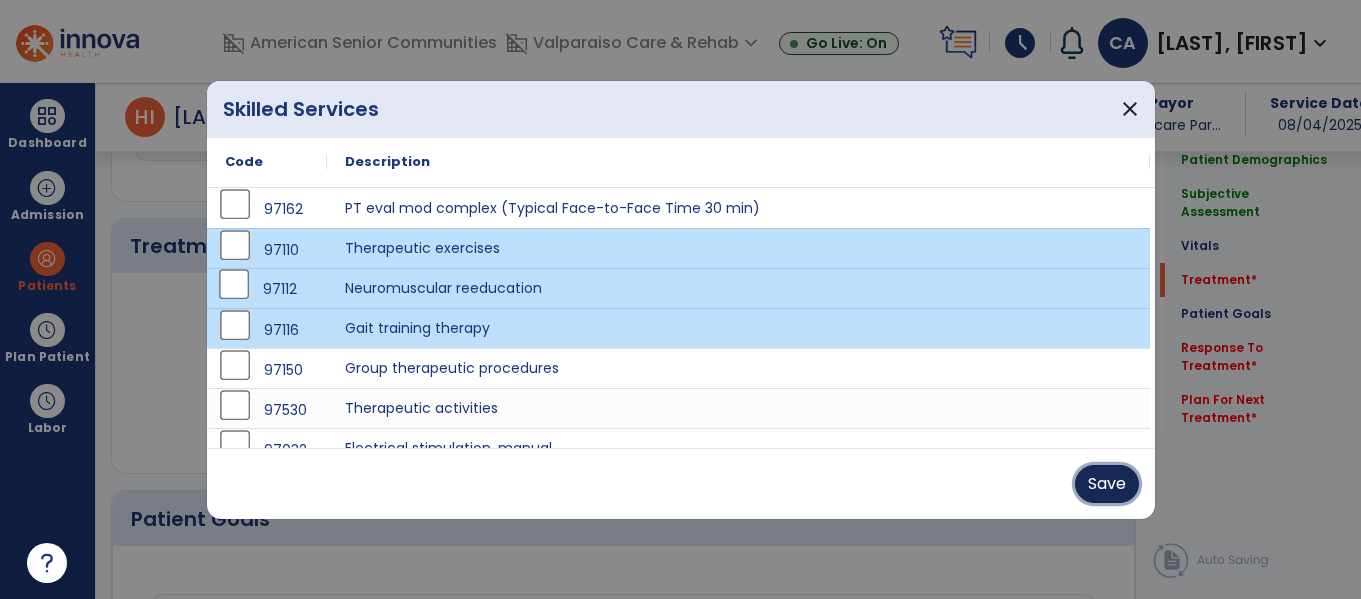 click on "Save" at bounding box center [1107, 484] 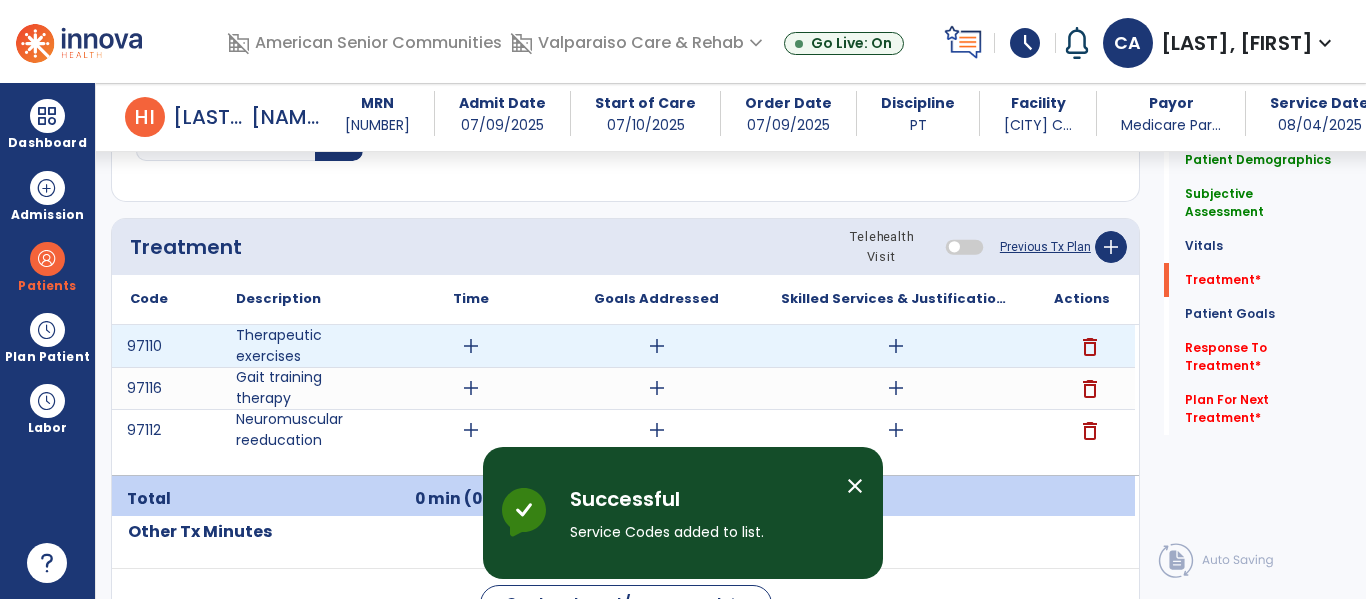 click on "add" at bounding box center (471, 346) 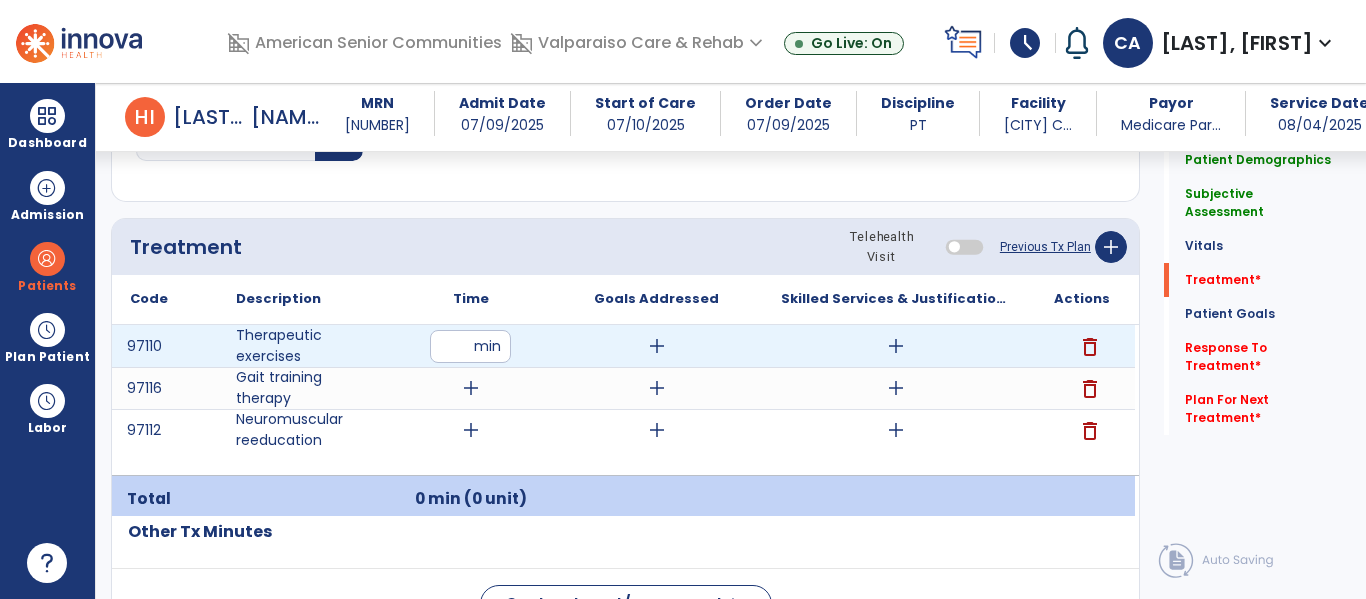 type on "**" 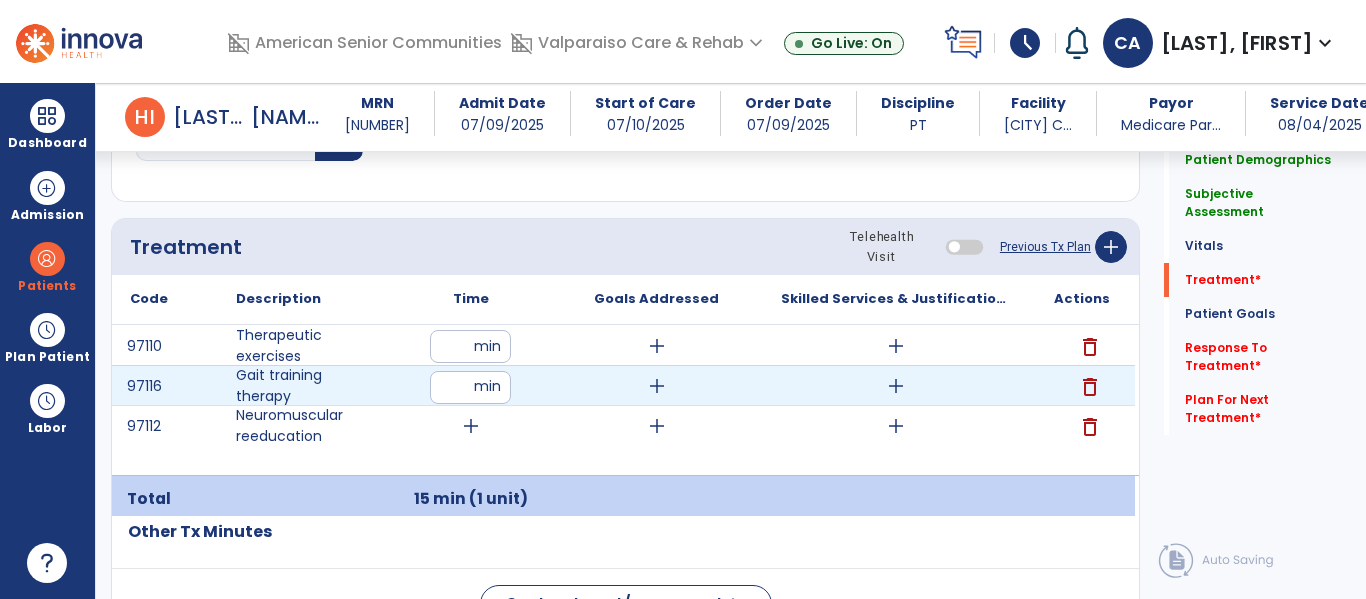 type on "**" 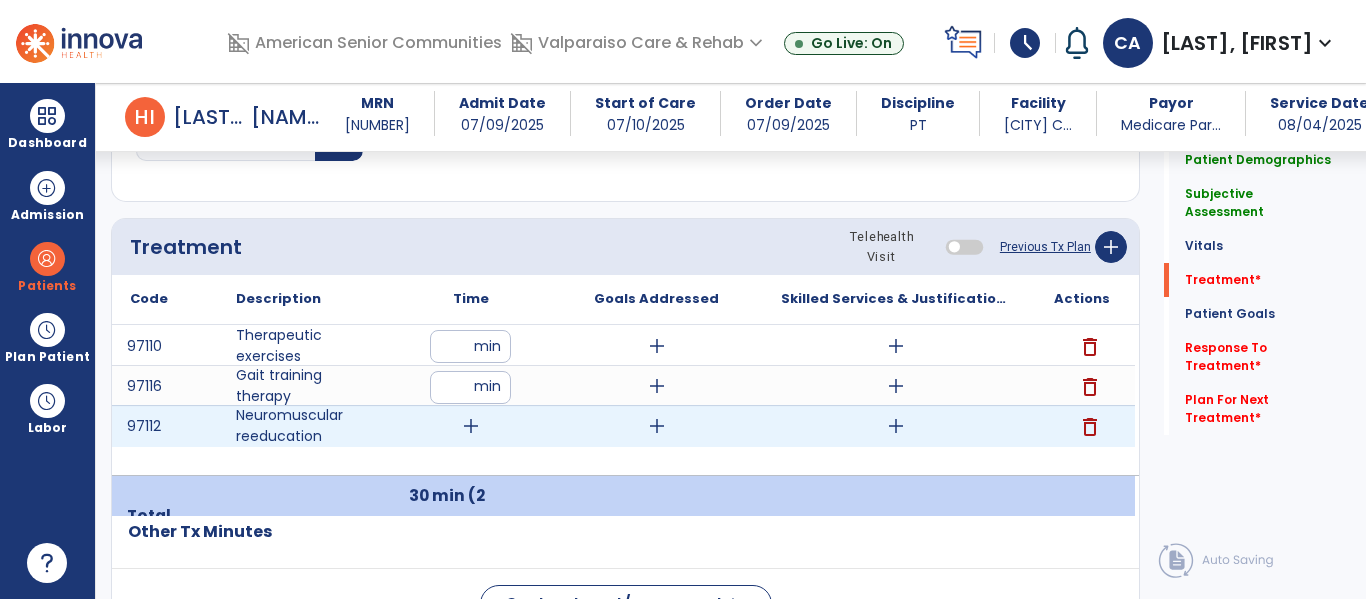 click on "add" at bounding box center (471, 426) 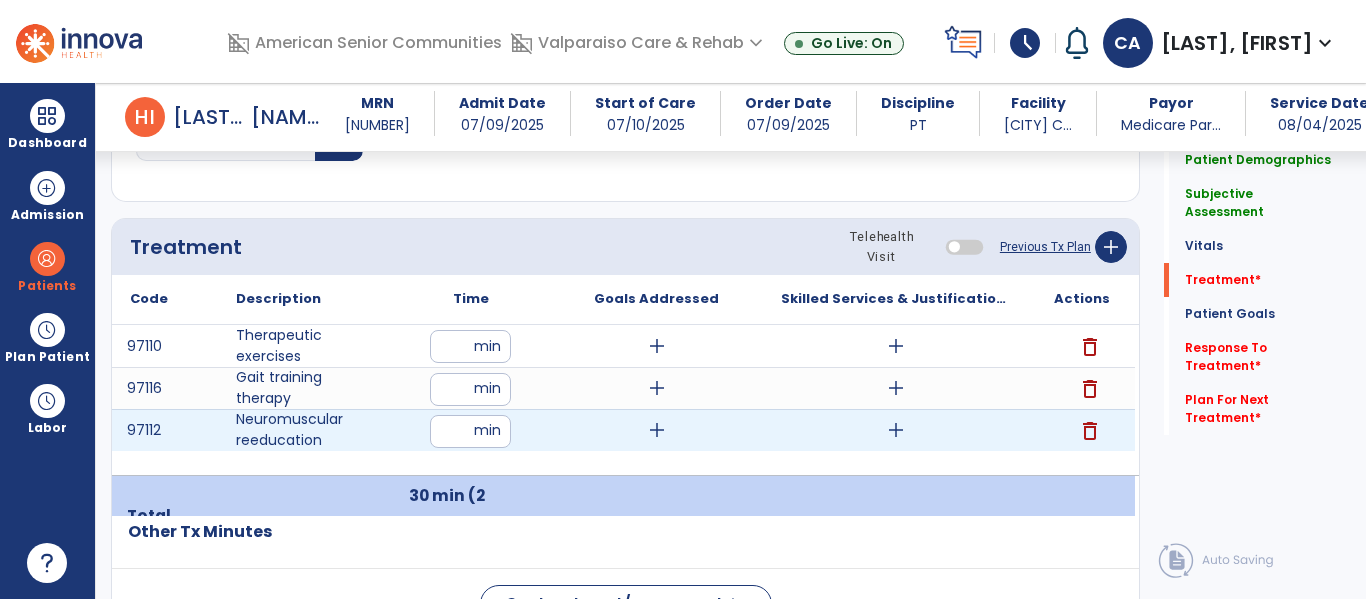 type on "**" 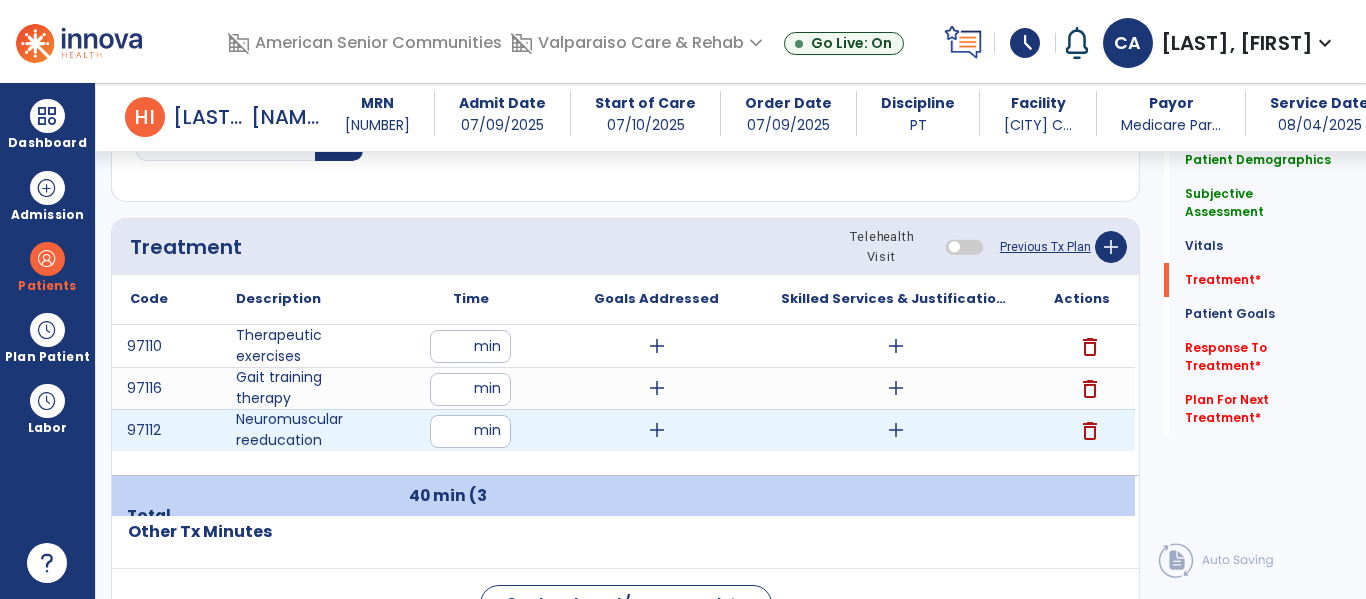 click on "delete" at bounding box center (1090, 431) 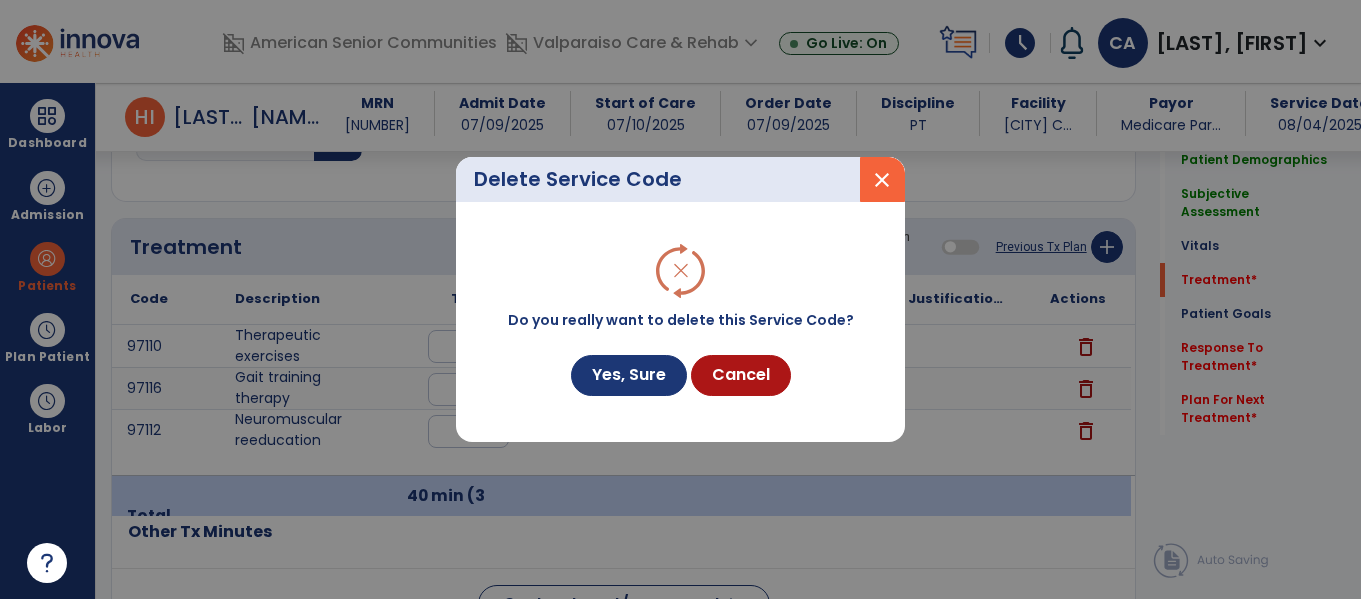 scroll, scrollTop: 1711, scrollLeft: 0, axis: vertical 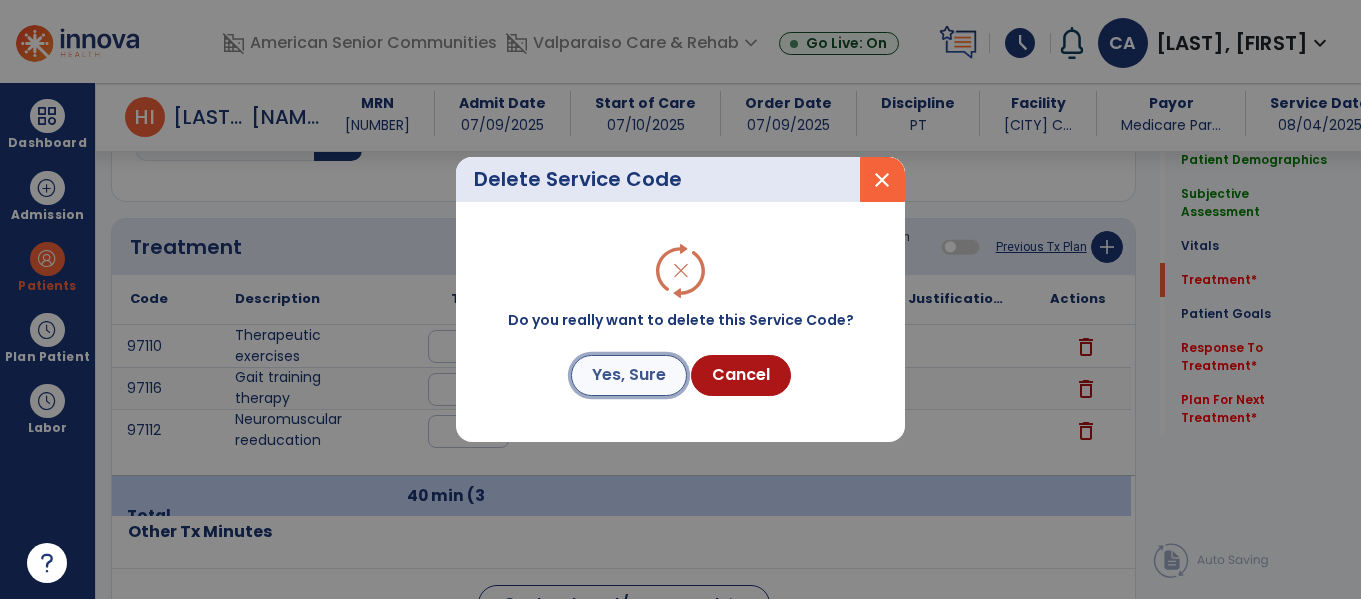 click on "Yes, Sure" at bounding box center [629, 375] 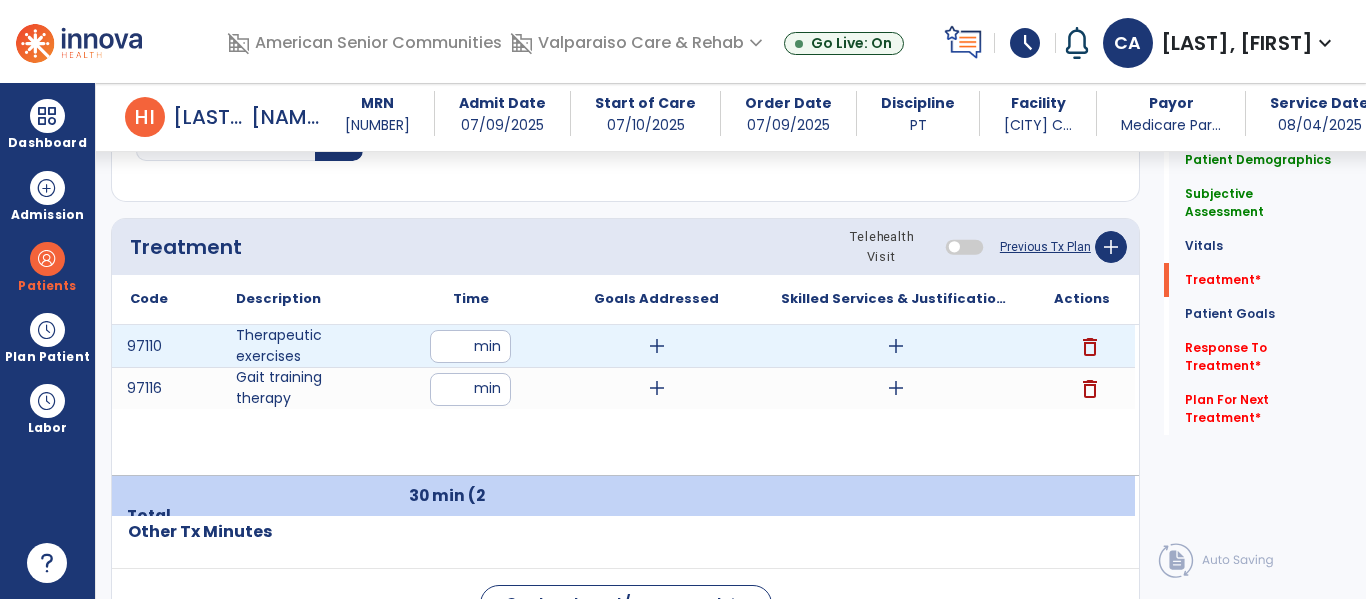 click on "add" at bounding box center [896, 346] 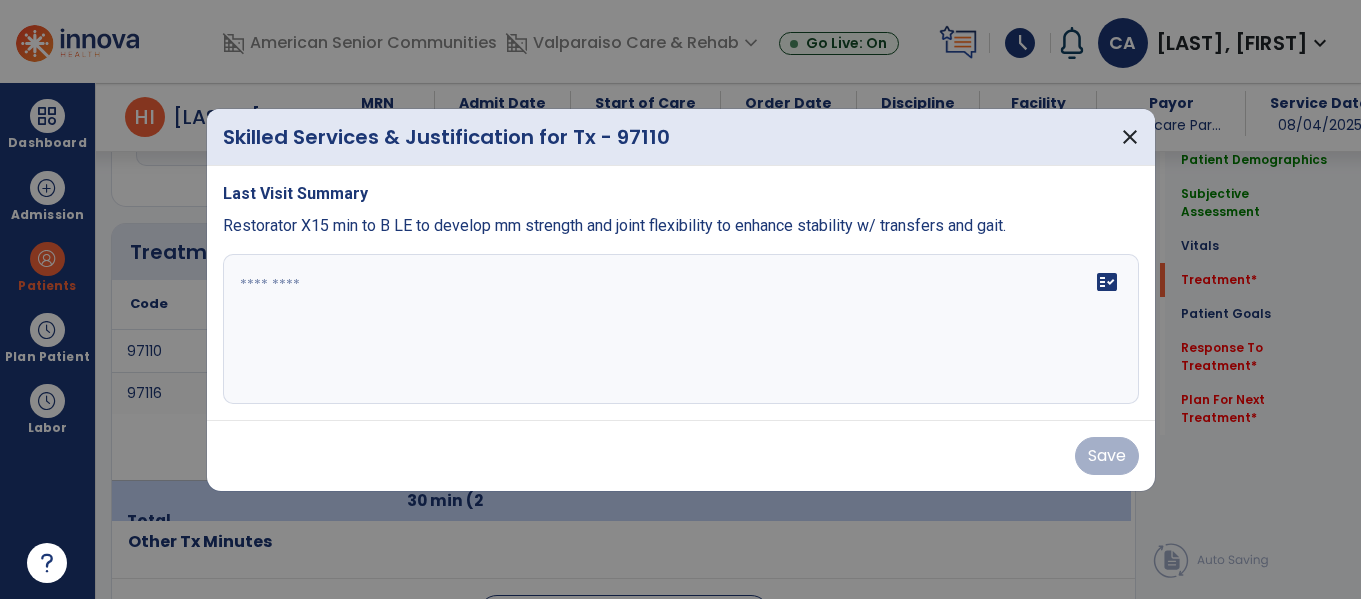 scroll, scrollTop: 1711, scrollLeft: 0, axis: vertical 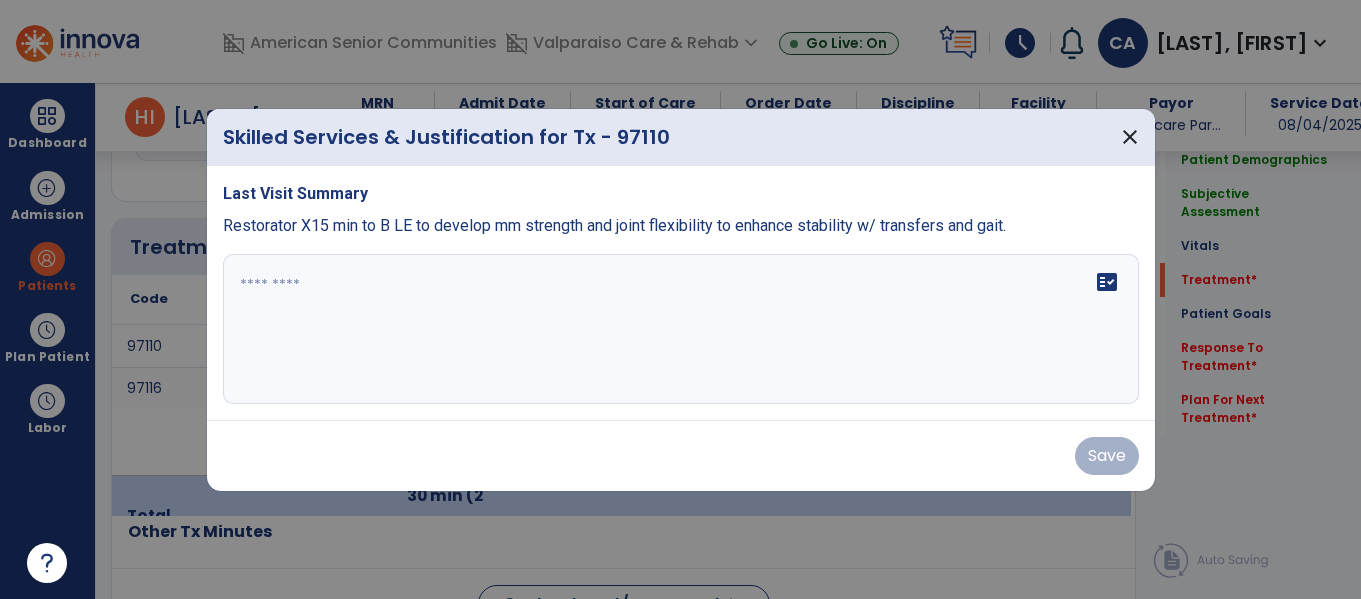 click on "fact_check" at bounding box center (681, 329) 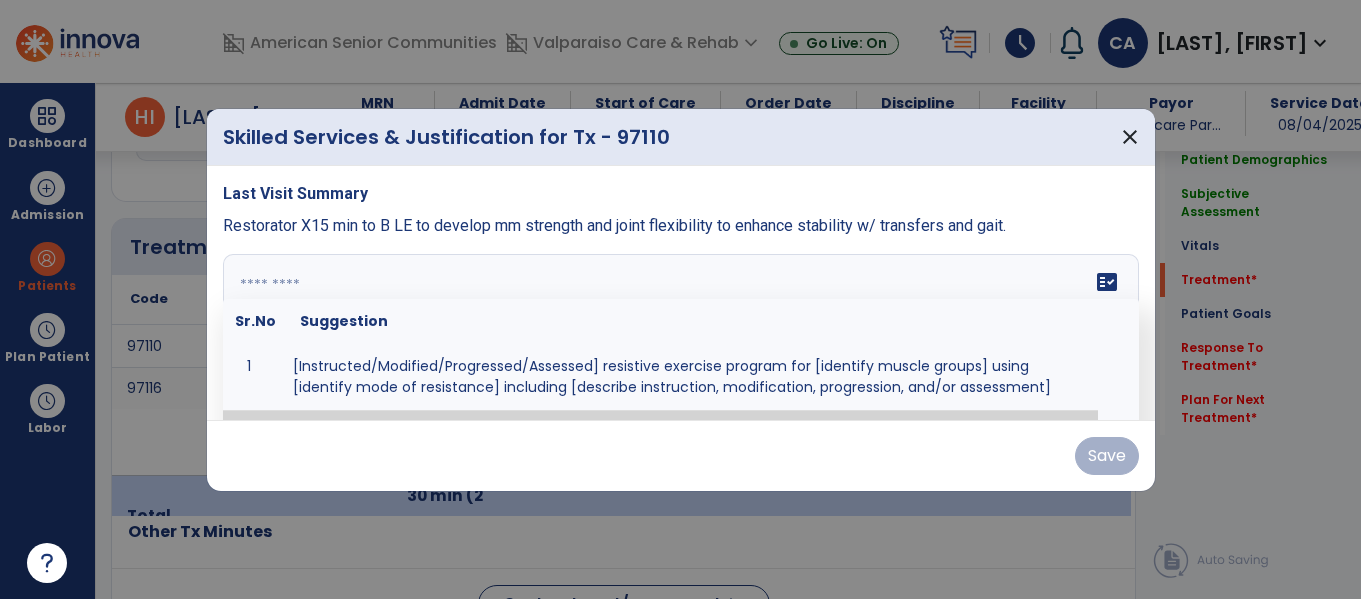 paste on "**********" 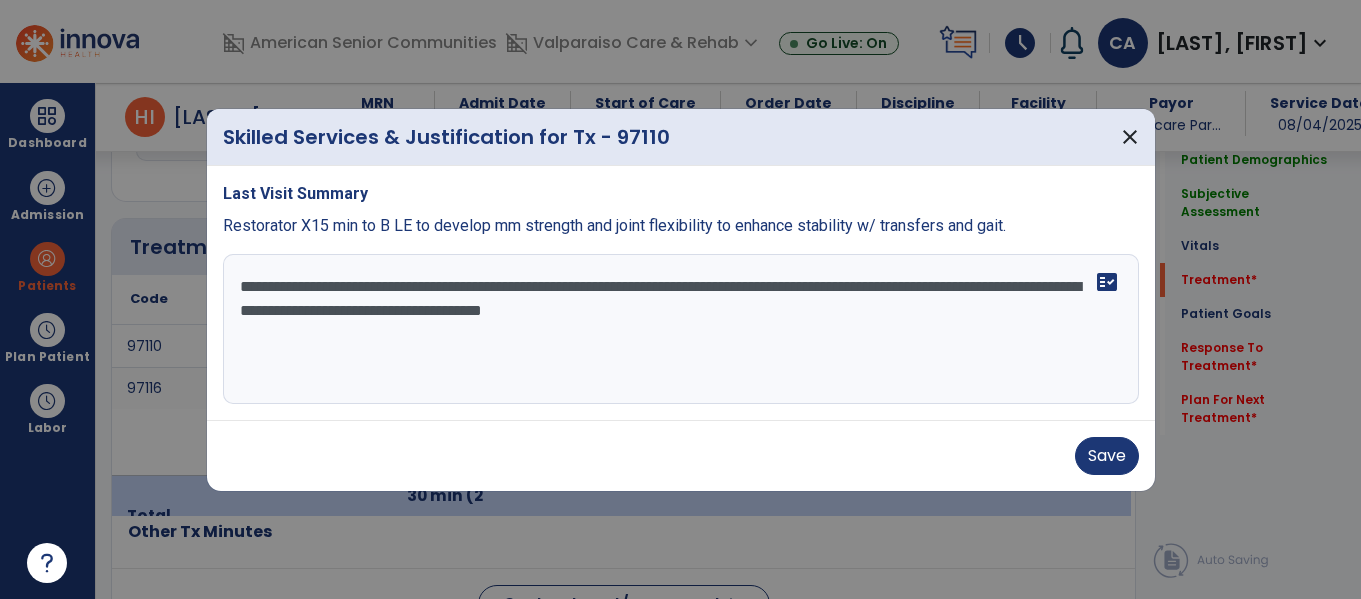 scroll, scrollTop: 0, scrollLeft: 0, axis: both 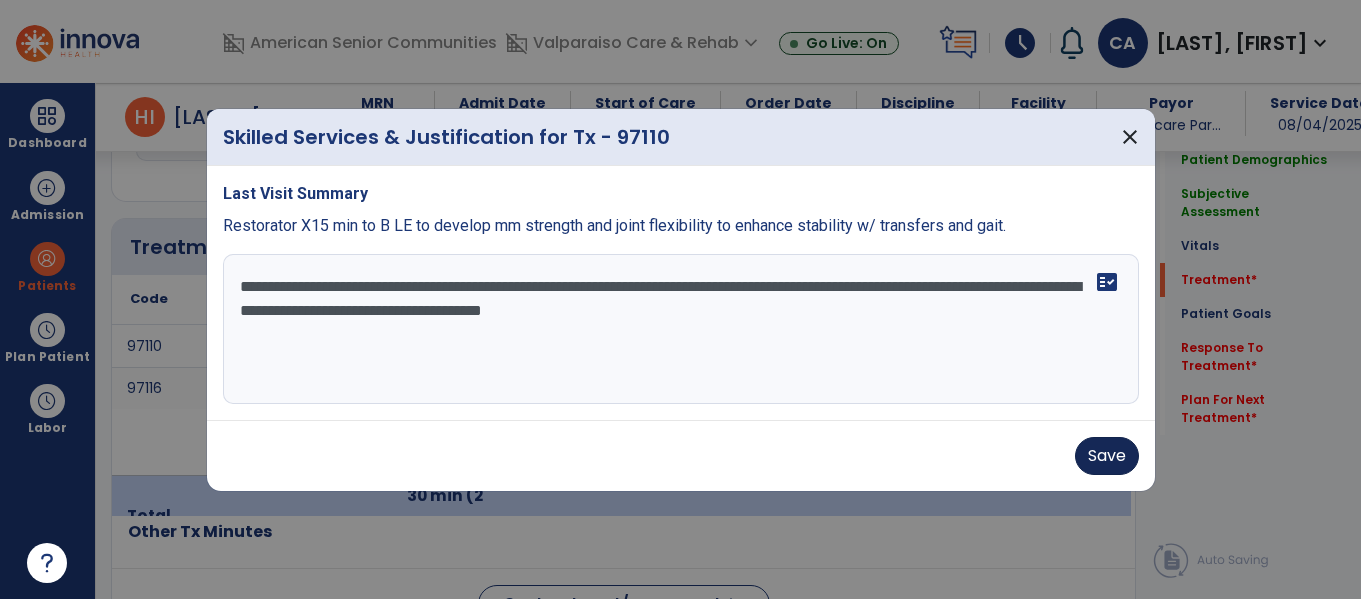 type on "**********" 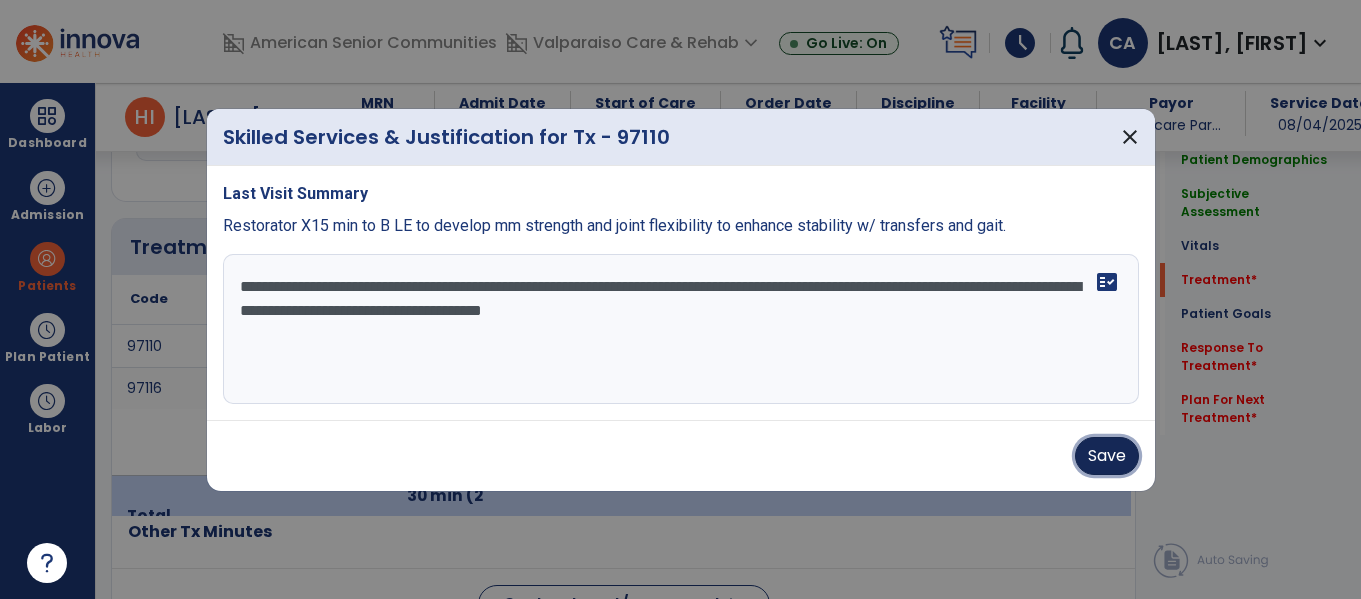 click on "Save" at bounding box center (1107, 456) 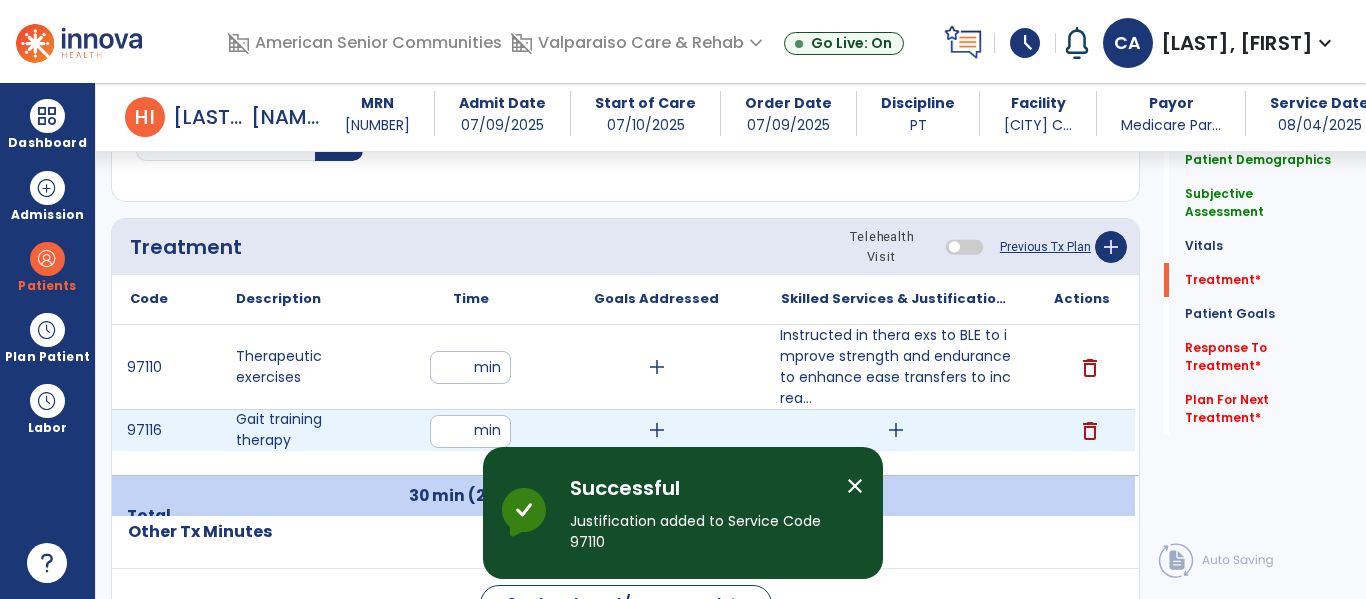 click on "add" at bounding box center [896, 430] 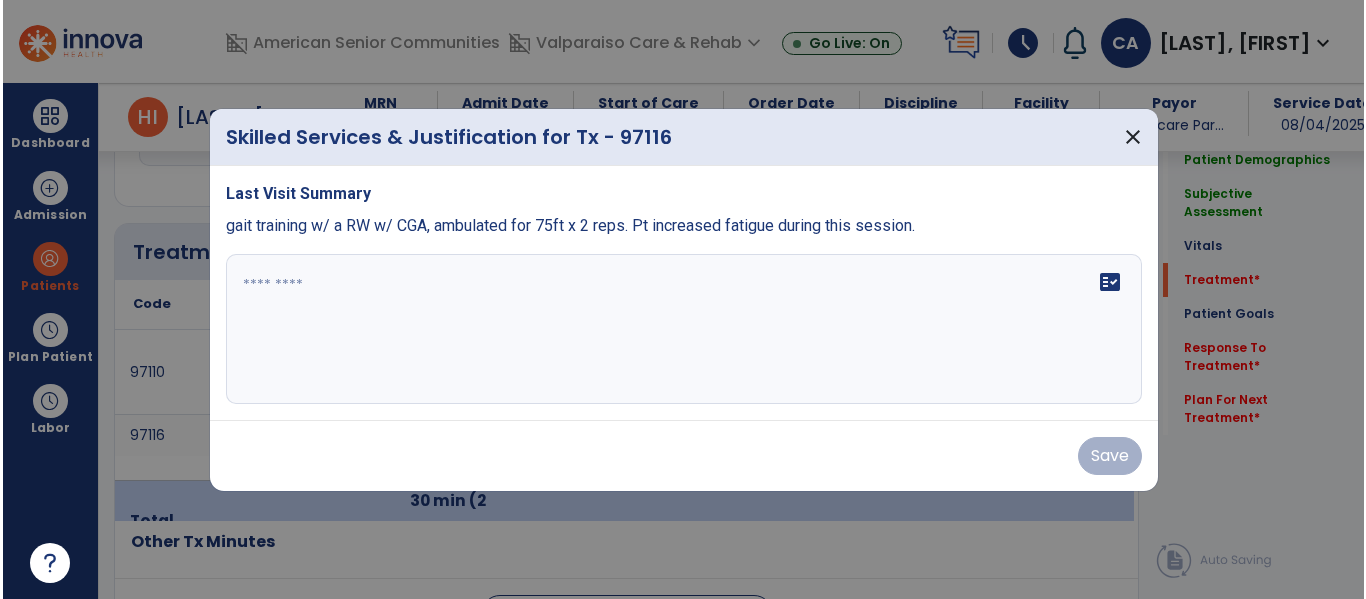 scroll, scrollTop: 1711, scrollLeft: 0, axis: vertical 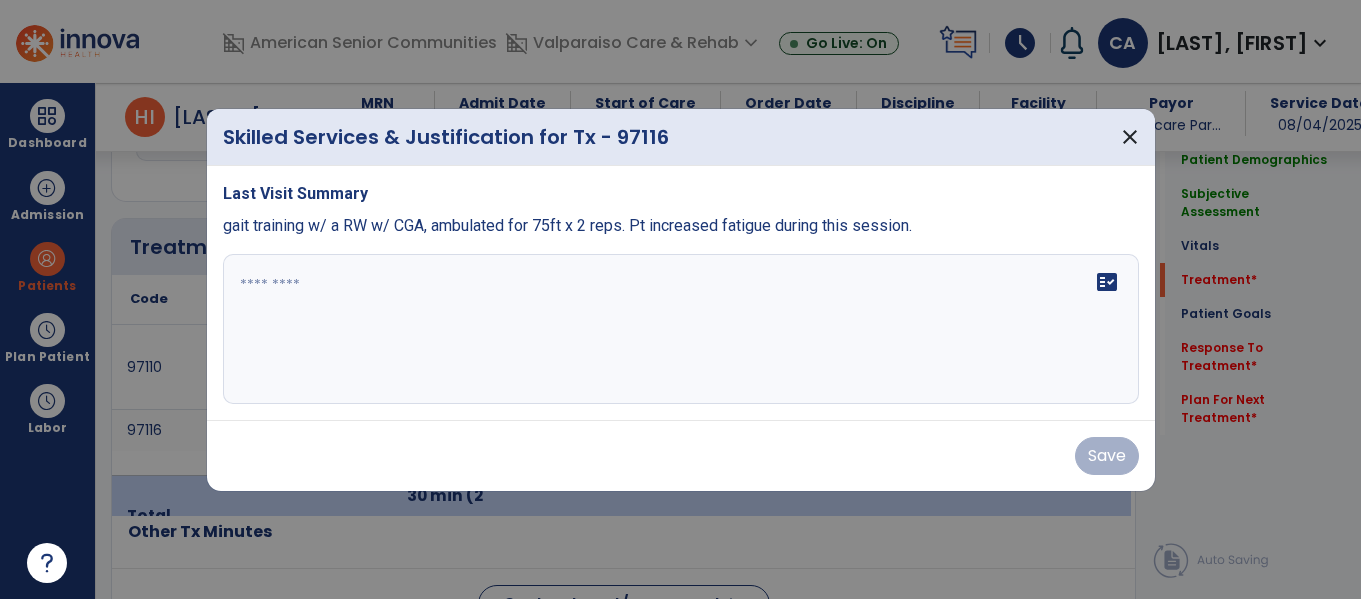 click on "fact_check" at bounding box center (681, 329) 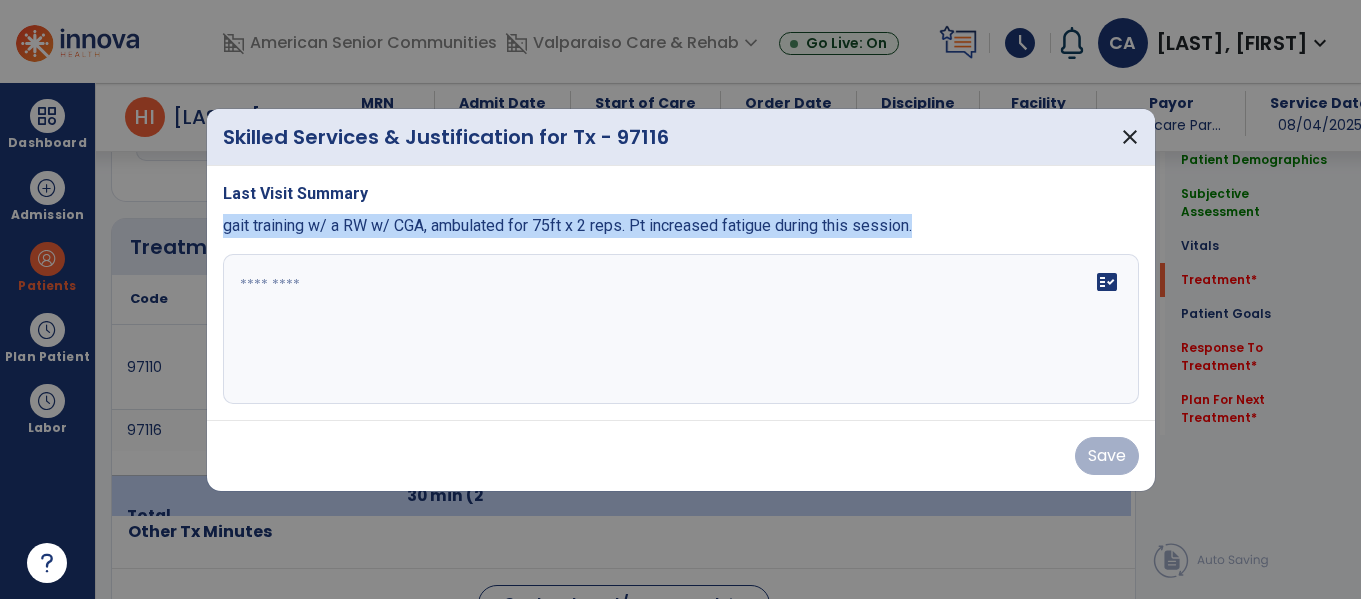 drag, startPoint x: 978, startPoint y: 235, endPoint x: 218, endPoint y: 219, distance: 760.1684 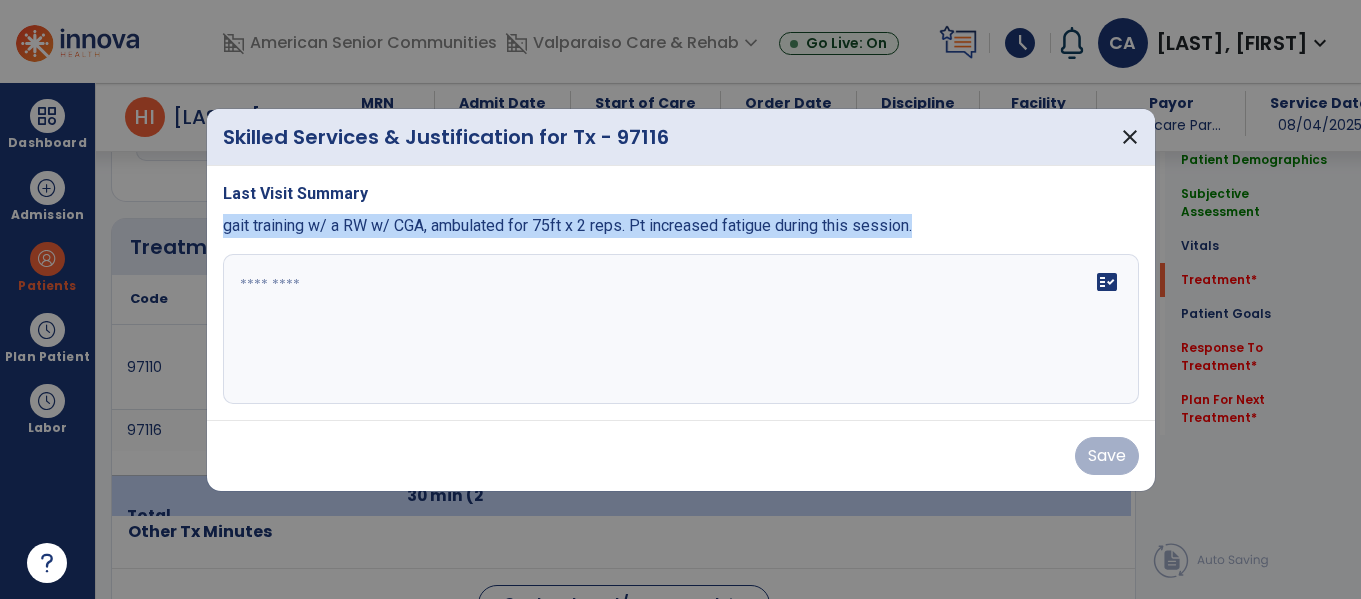 click on "Last Visit Summary gait training w/ a RW w/ CGA, ambulated for 75ft x 2 reps. Pt increased fatigue during this session. fact_check" at bounding box center (681, 293) 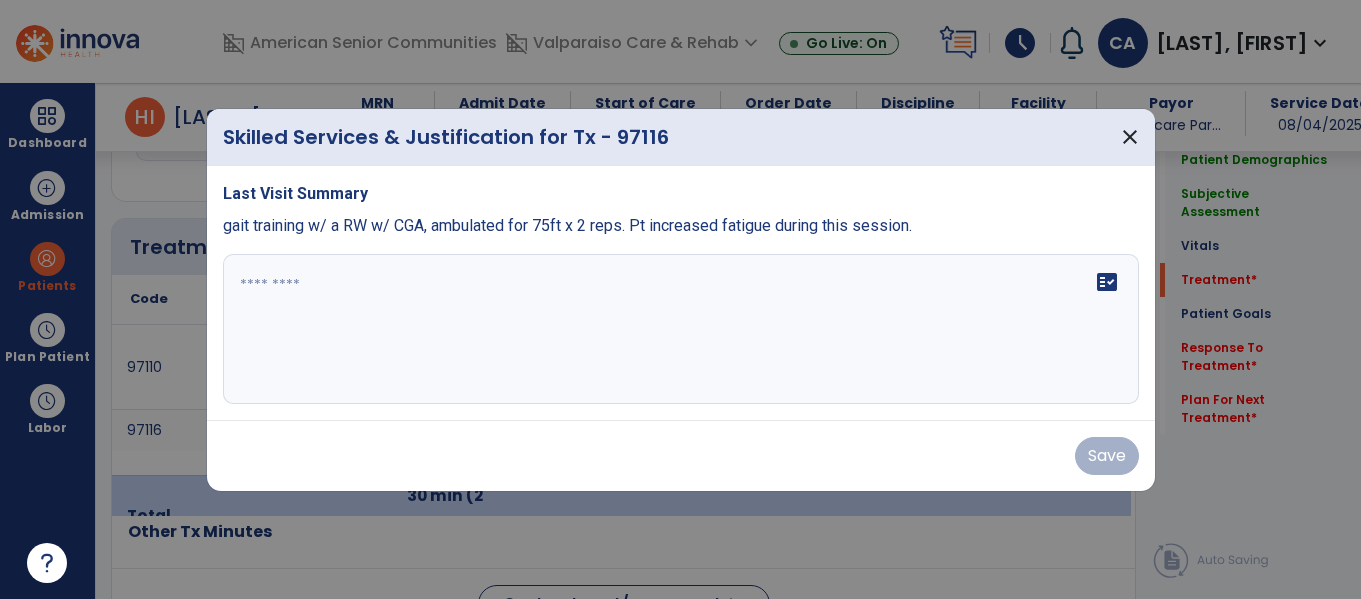 paste on "**********" 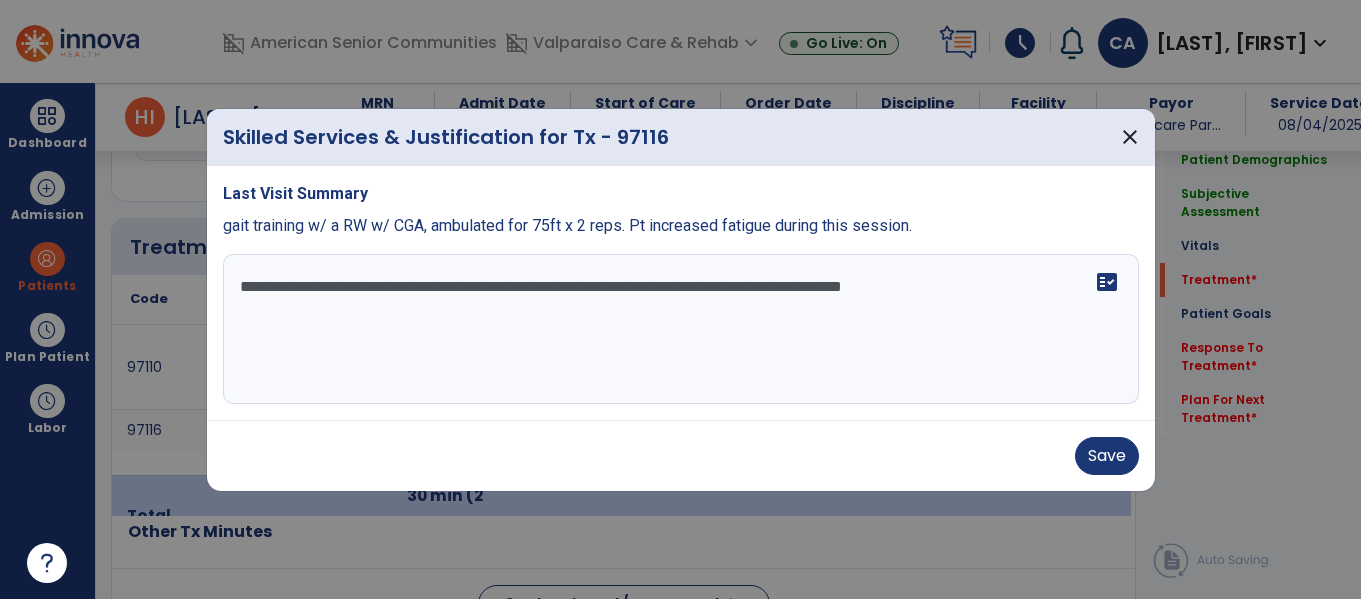 drag, startPoint x: 651, startPoint y: 278, endPoint x: 599, endPoint y: 281, distance: 52.086468 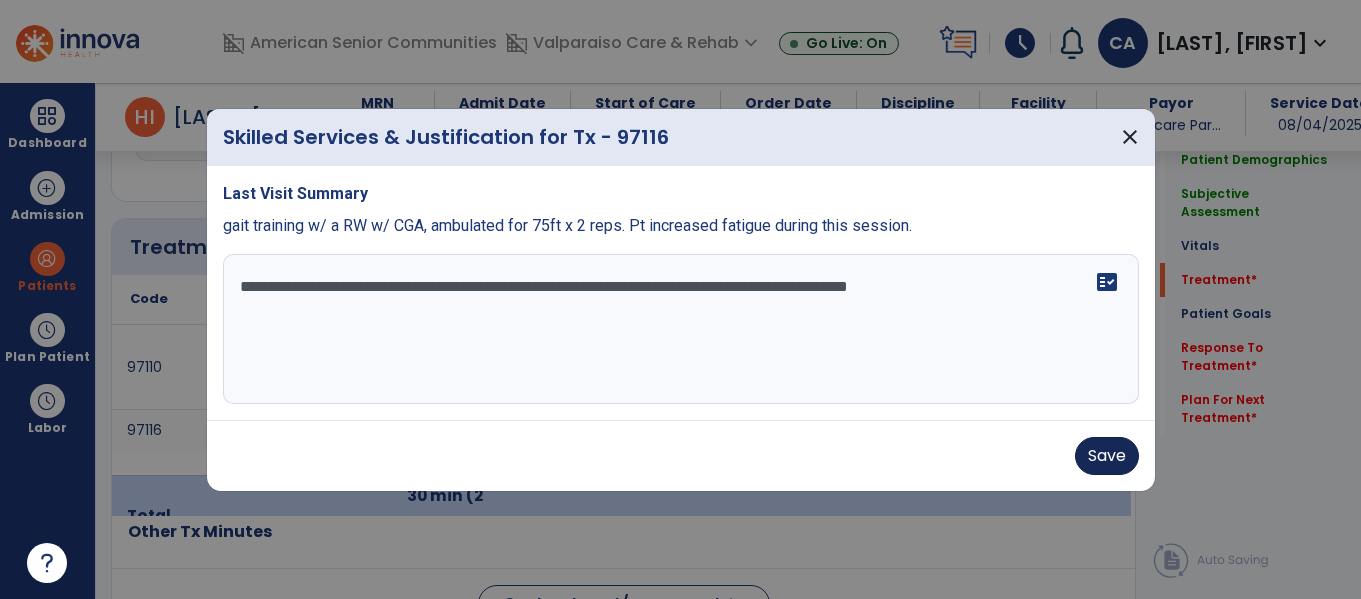 type on "**********" 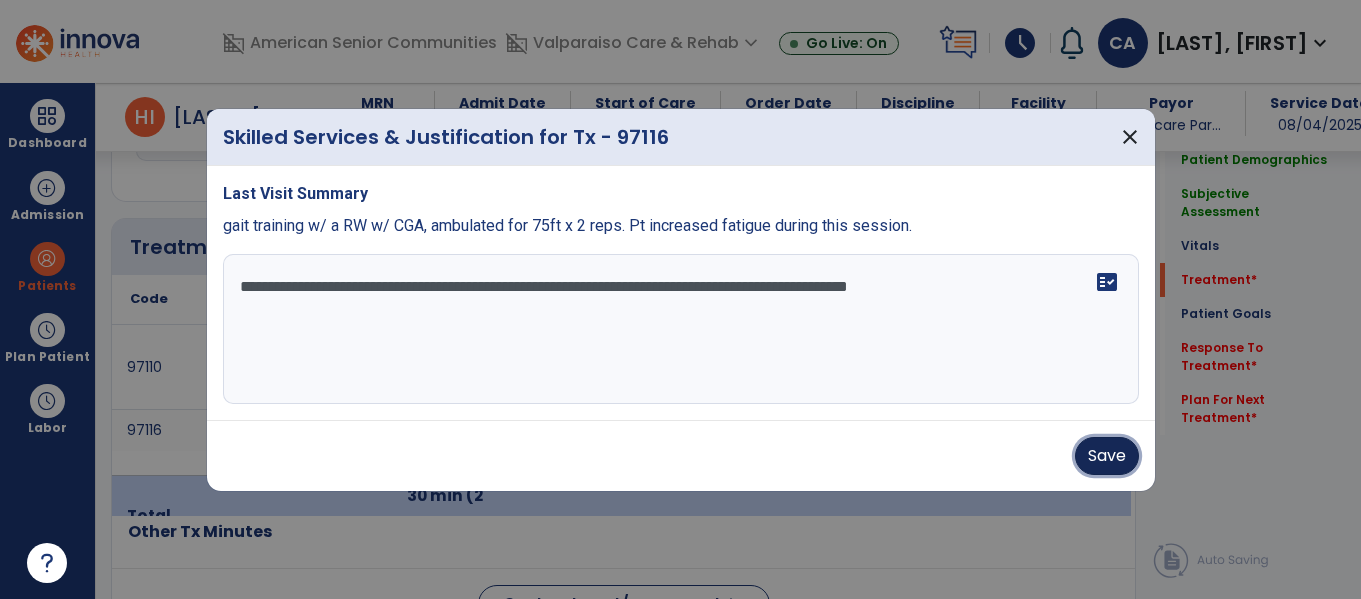 click on "Save" at bounding box center [1107, 456] 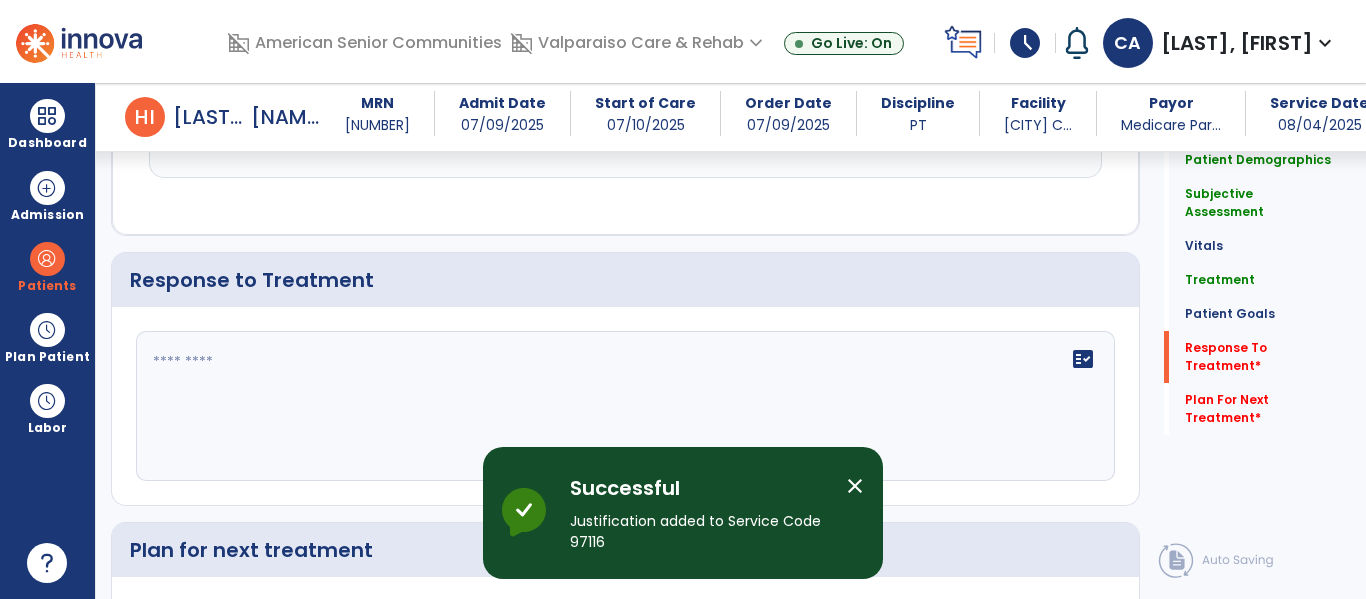 scroll, scrollTop: 4227, scrollLeft: 0, axis: vertical 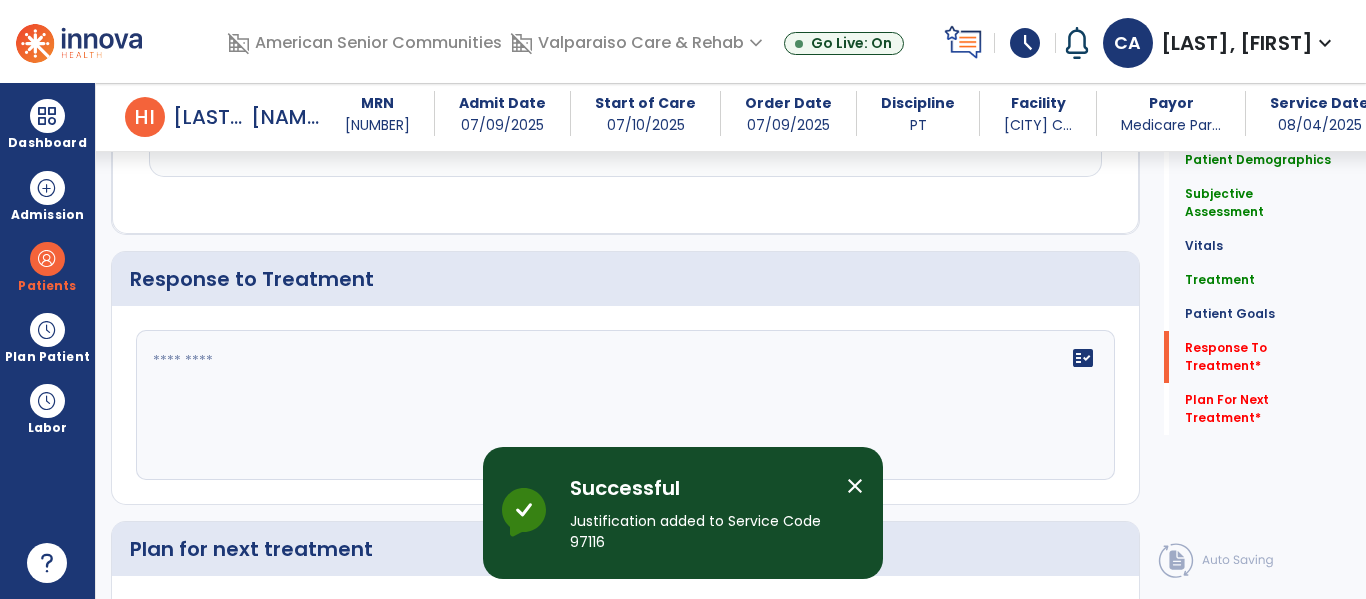 click on "fact_check" 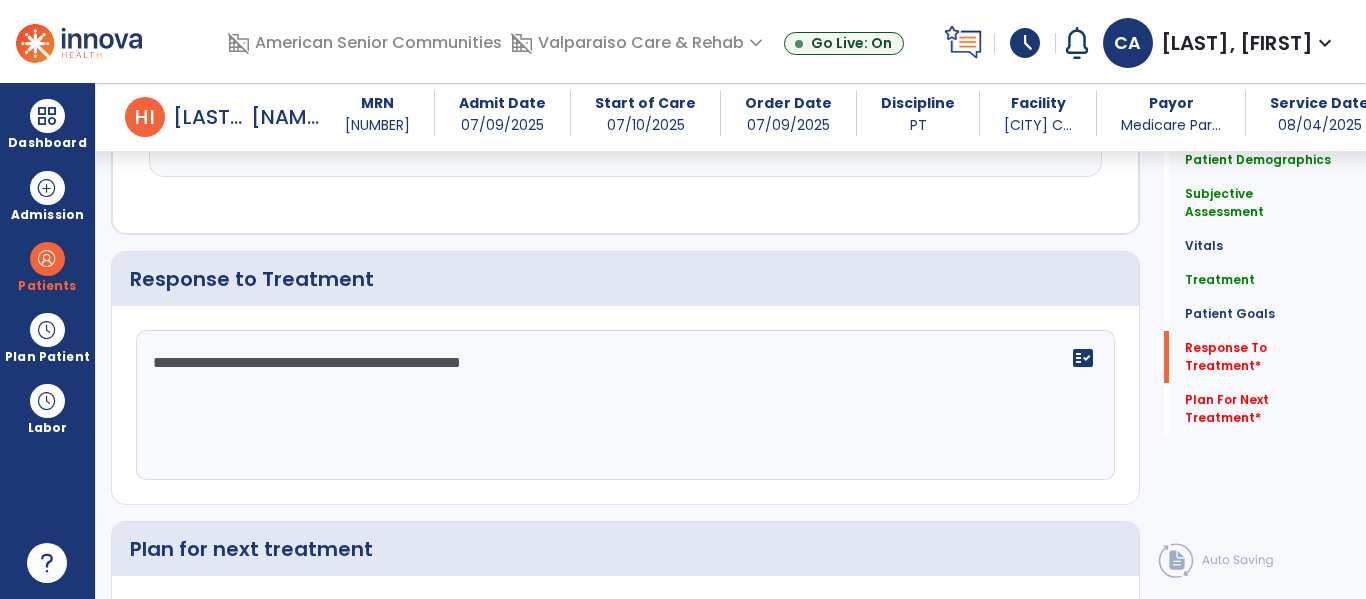 scroll, scrollTop: 4469, scrollLeft: 0, axis: vertical 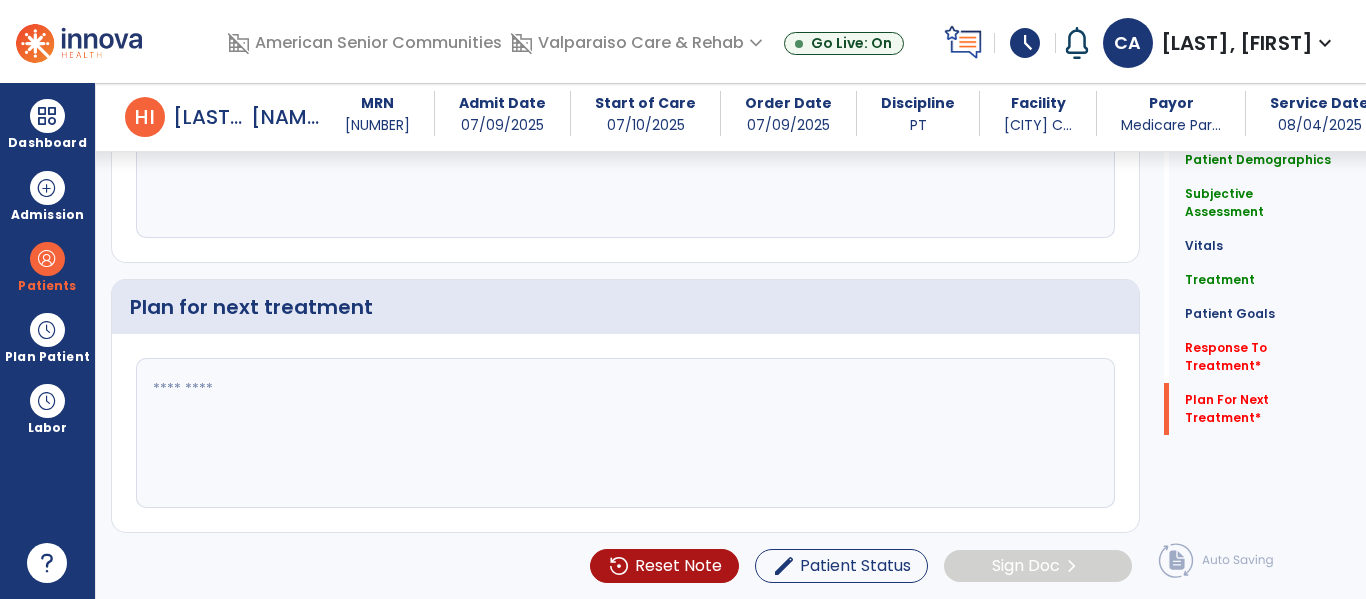 type on "**********" 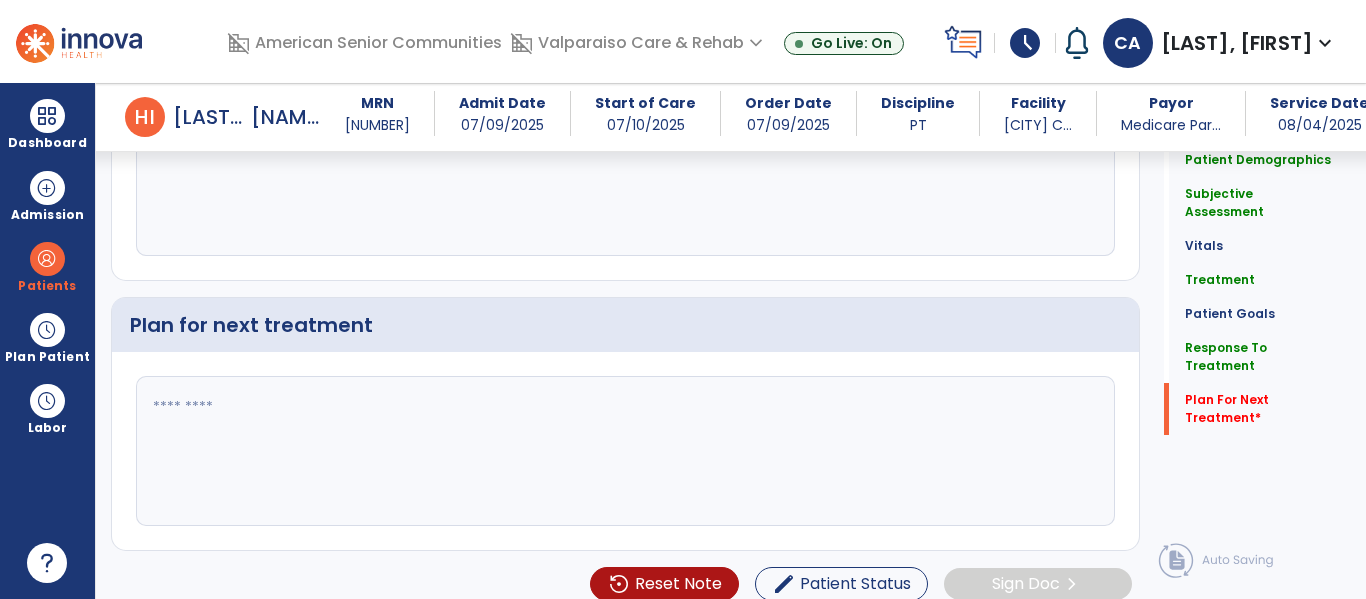 scroll, scrollTop: 4469, scrollLeft: 0, axis: vertical 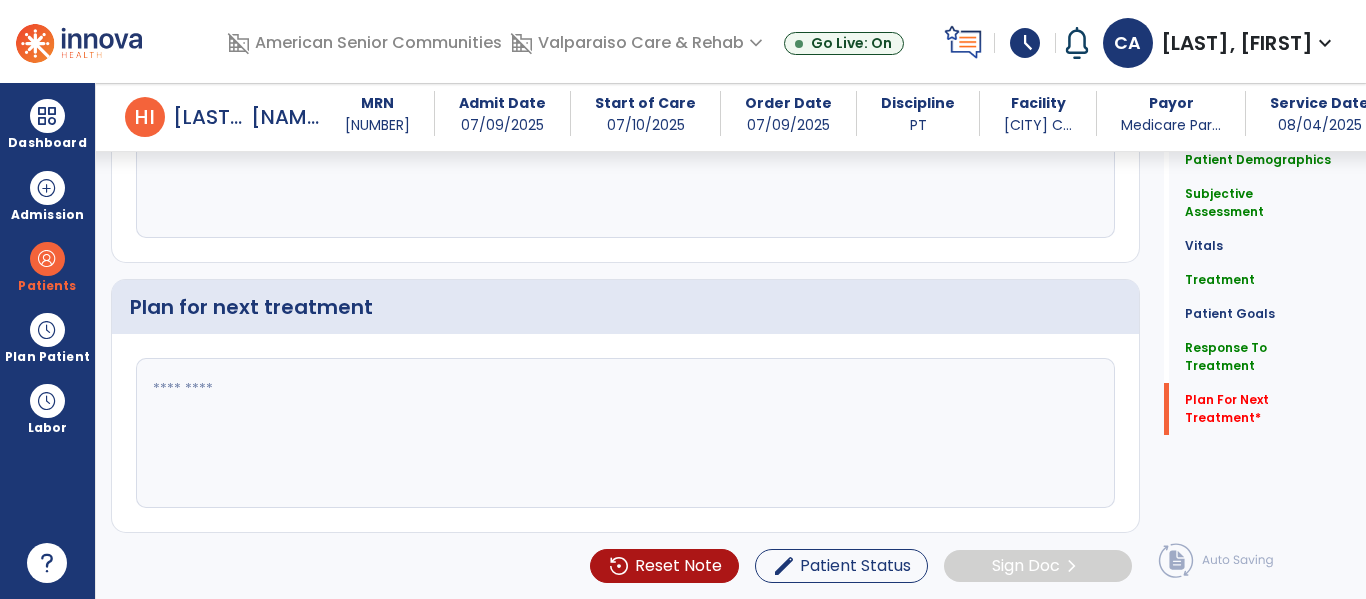 click 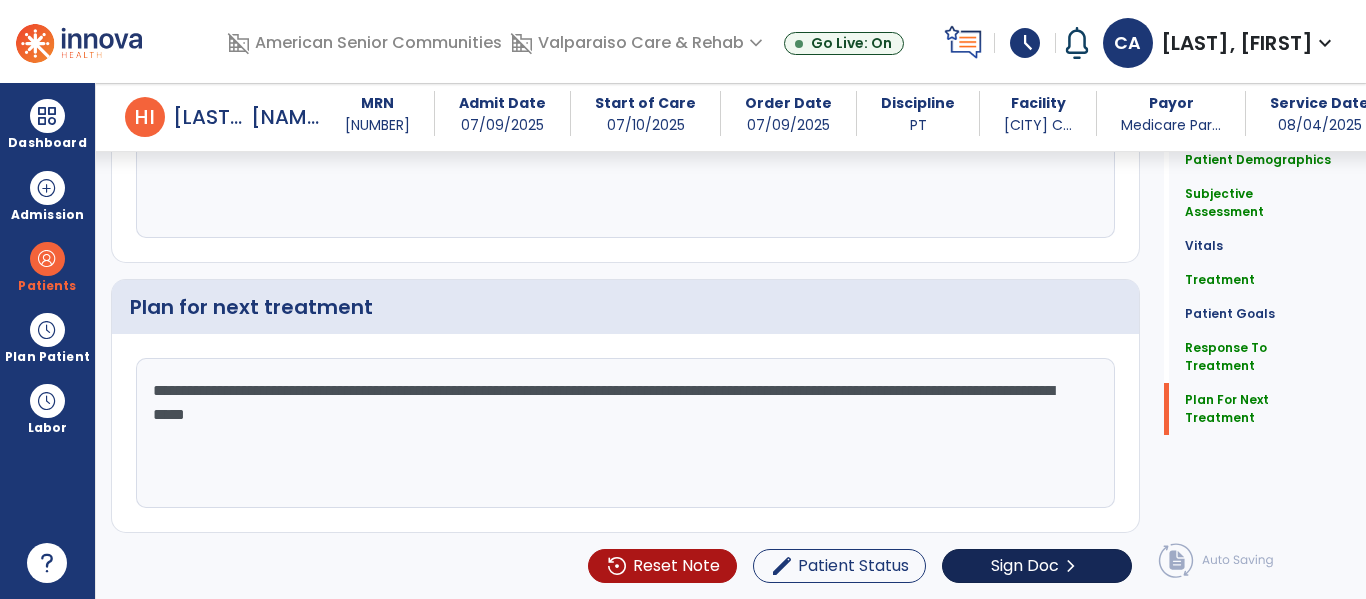 type on "**********" 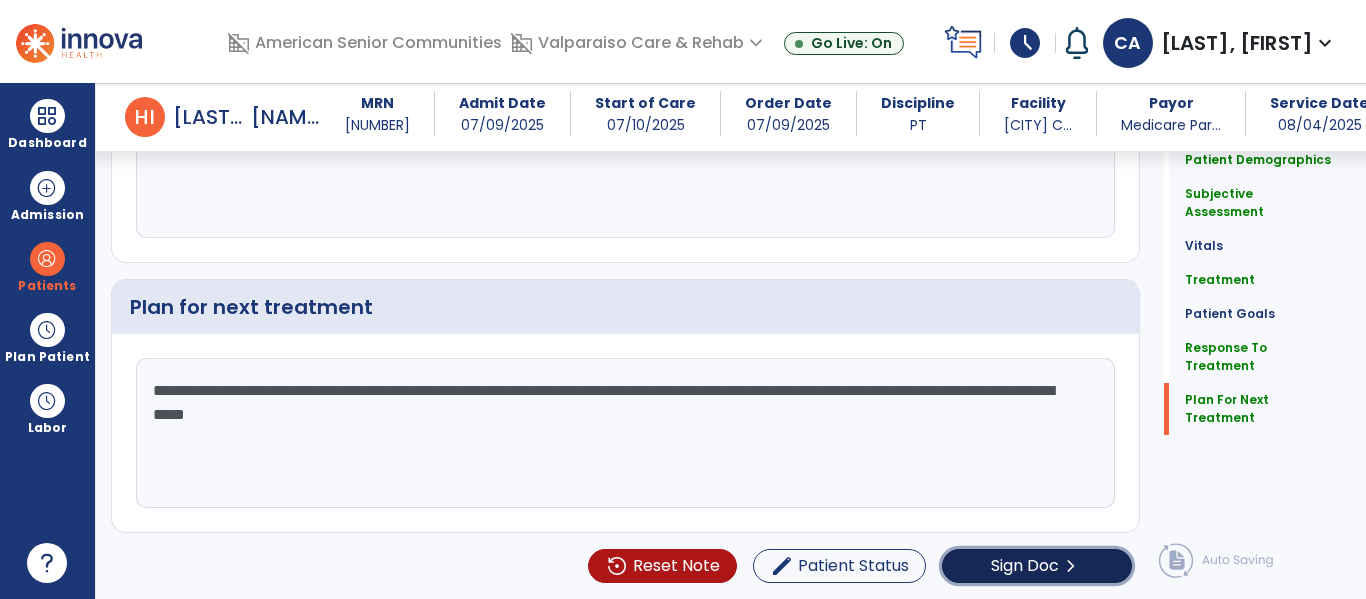 click on "Sign Doc  chevron_right" 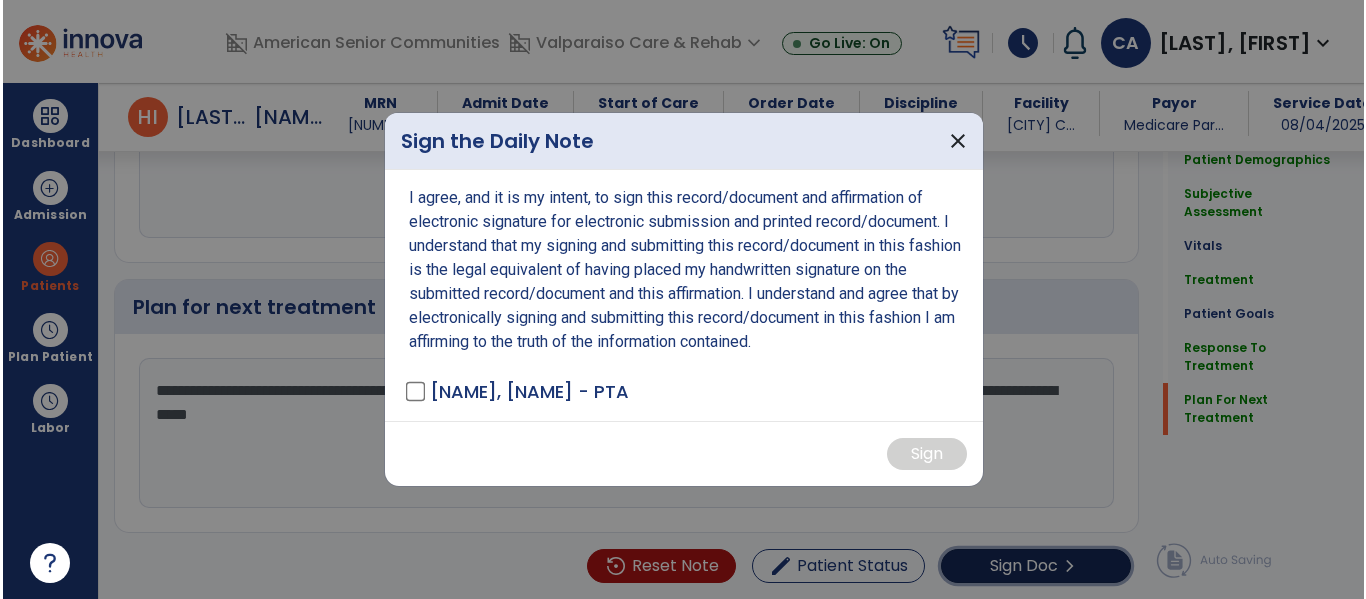 scroll, scrollTop: 4469, scrollLeft: 0, axis: vertical 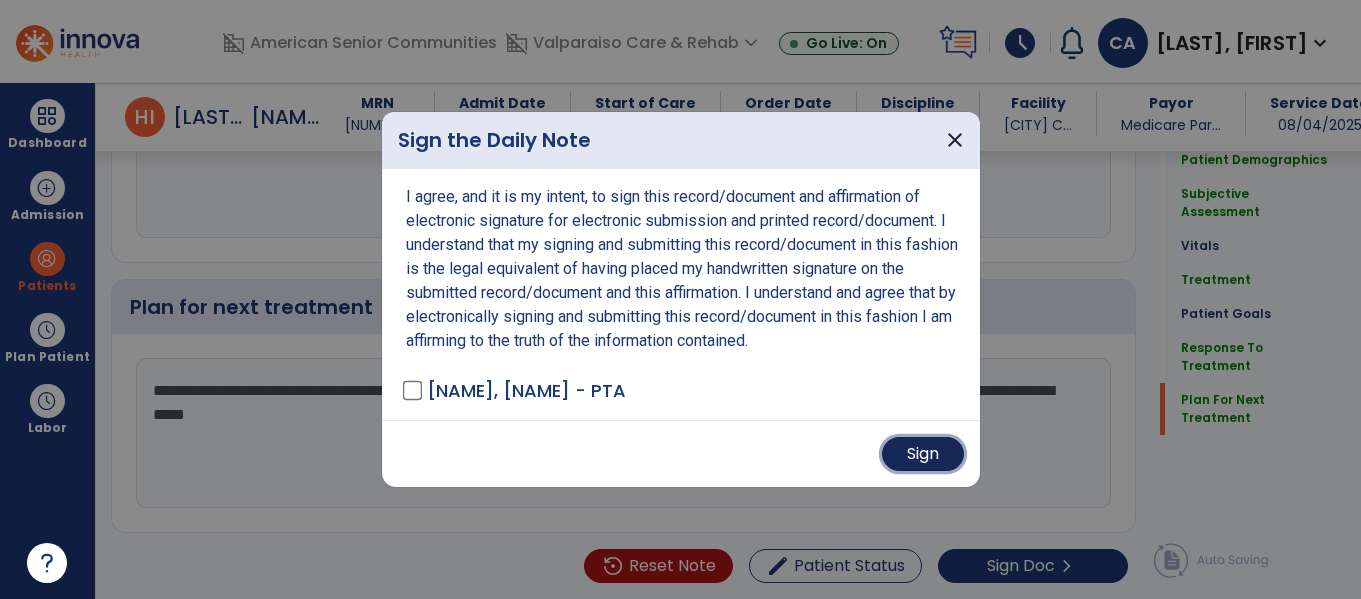 click on "Sign" at bounding box center [923, 454] 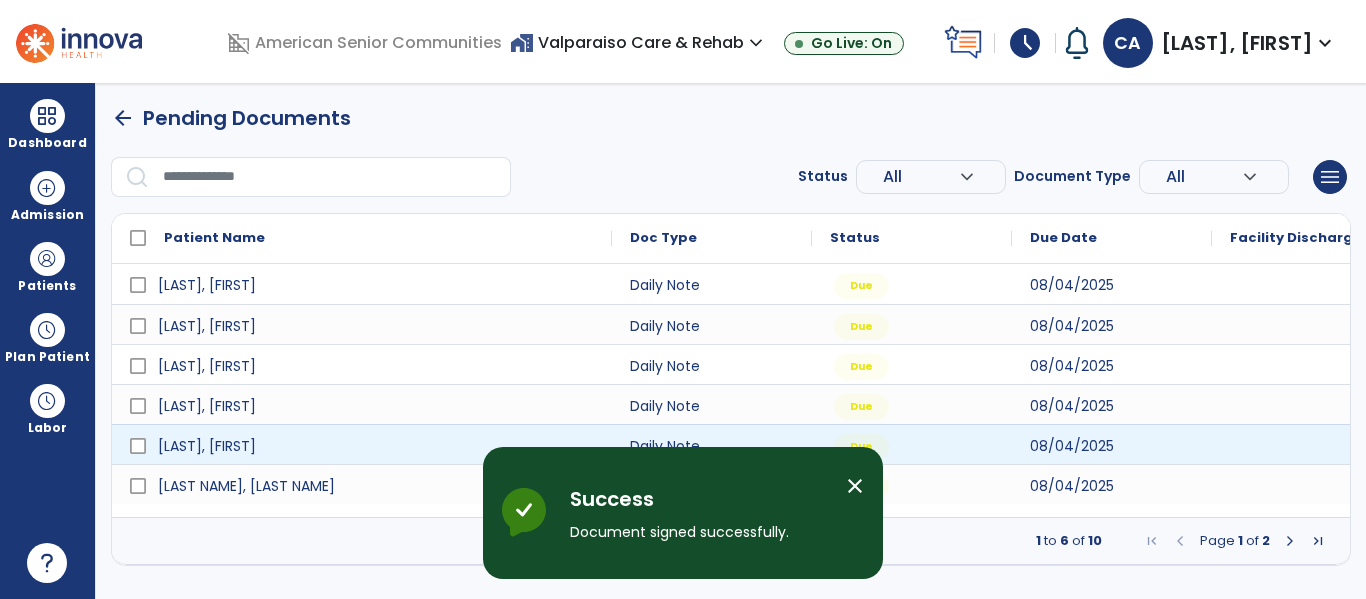 scroll, scrollTop: 0, scrollLeft: 0, axis: both 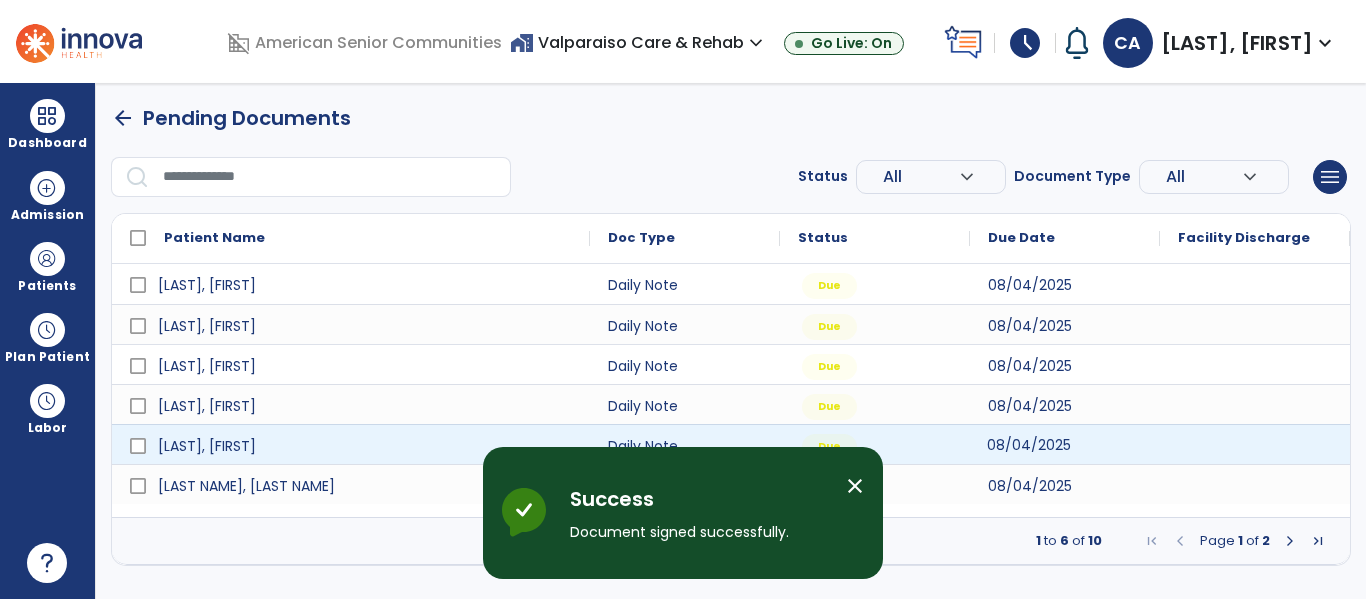 click on "08/04/2025" at bounding box center (1029, 445) 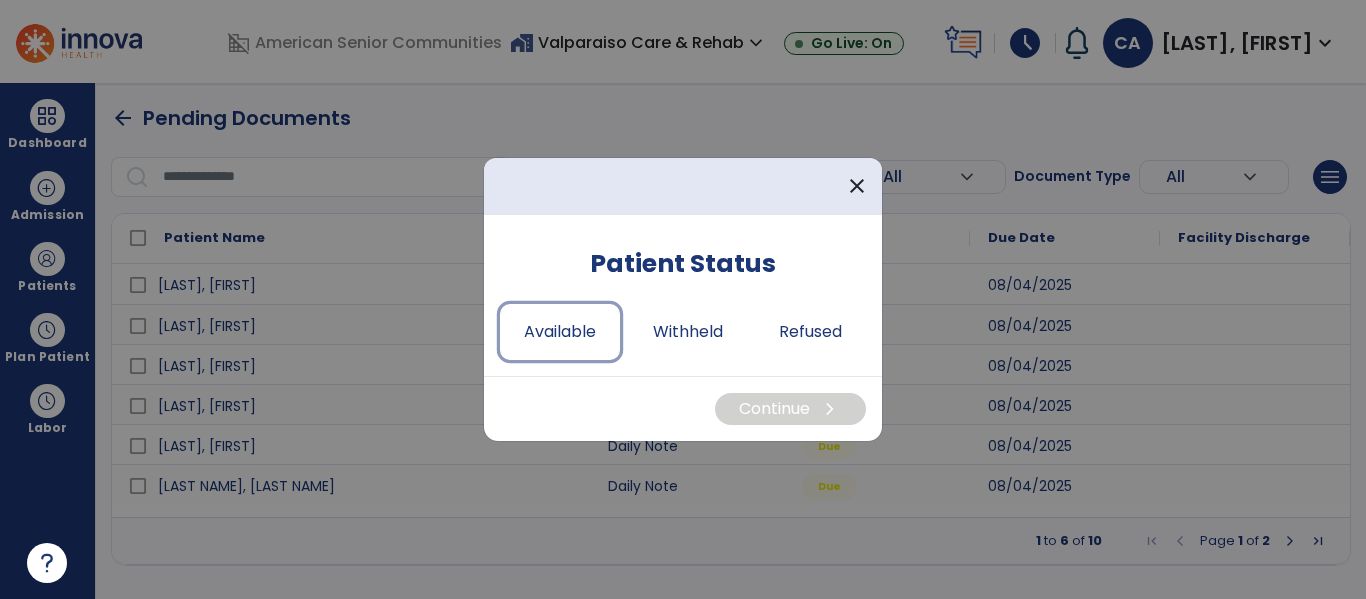 click on "Available" at bounding box center (560, 332) 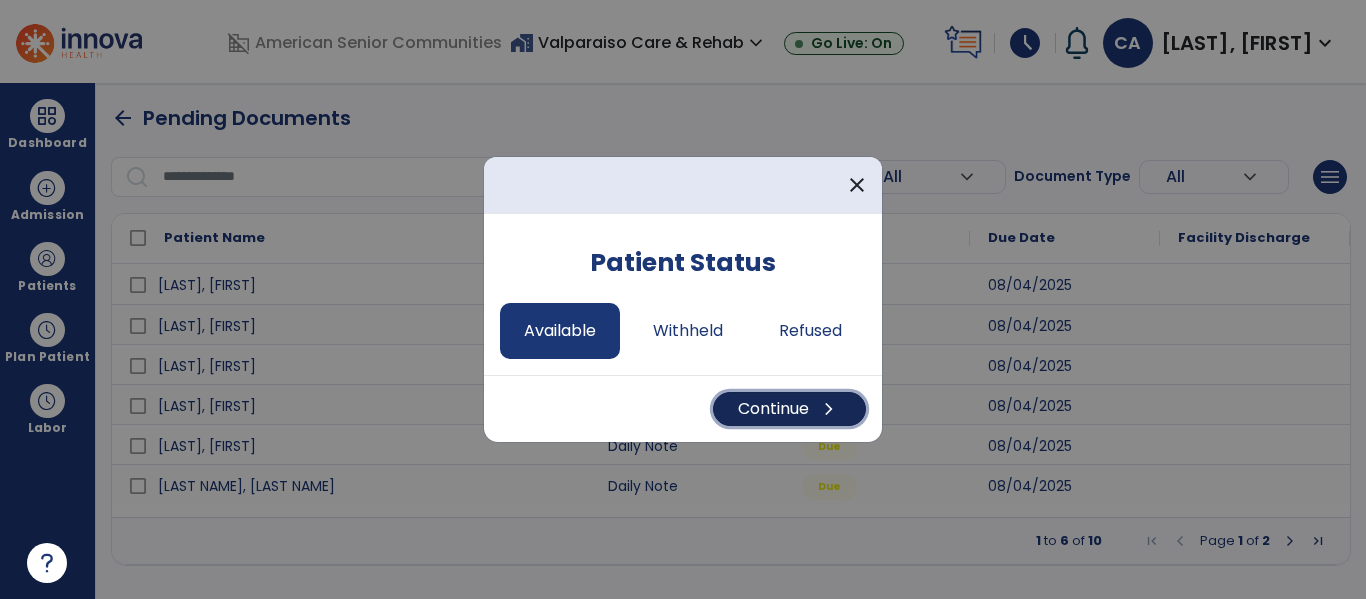 click on "Continue   chevron_right" at bounding box center (789, 409) 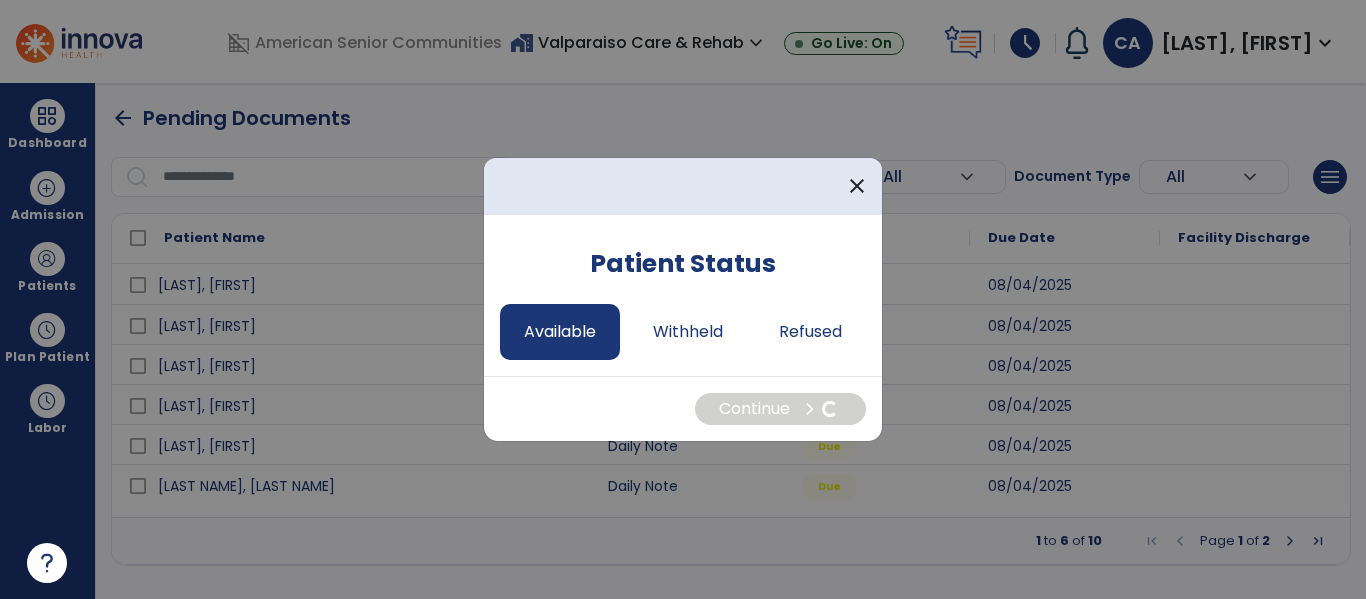select on "*" 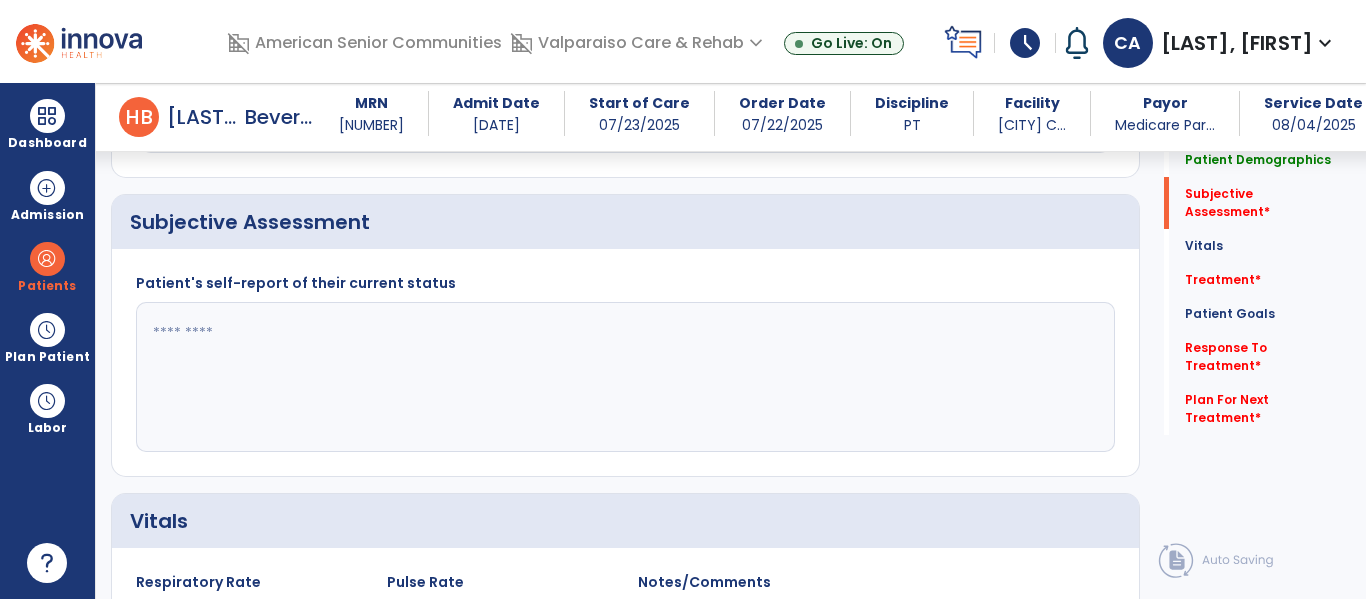 scroll, scrollTop: 1176, scrollLeft: 0, axis: vertical 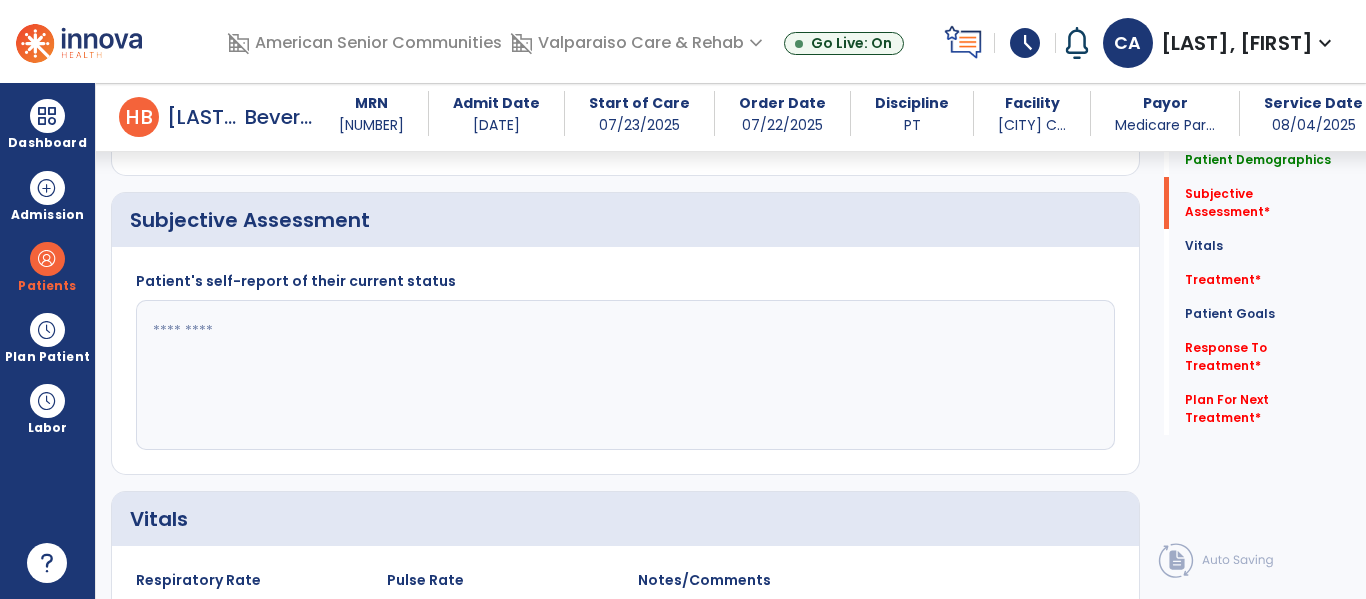 click 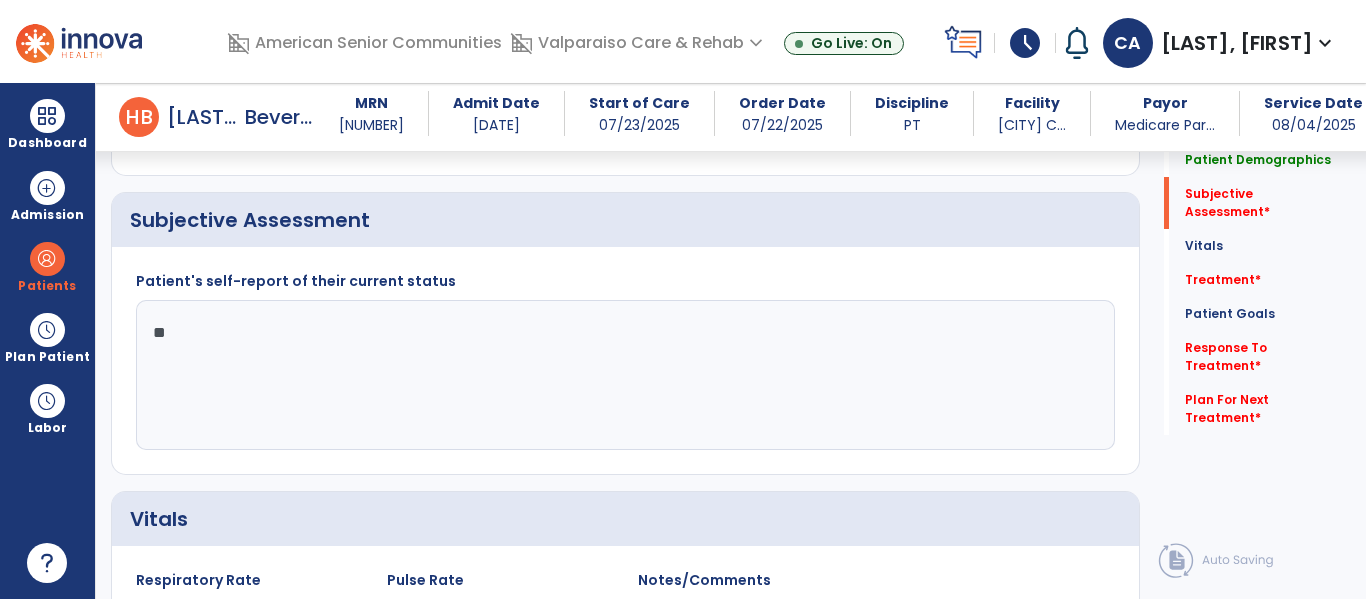 type on "*" 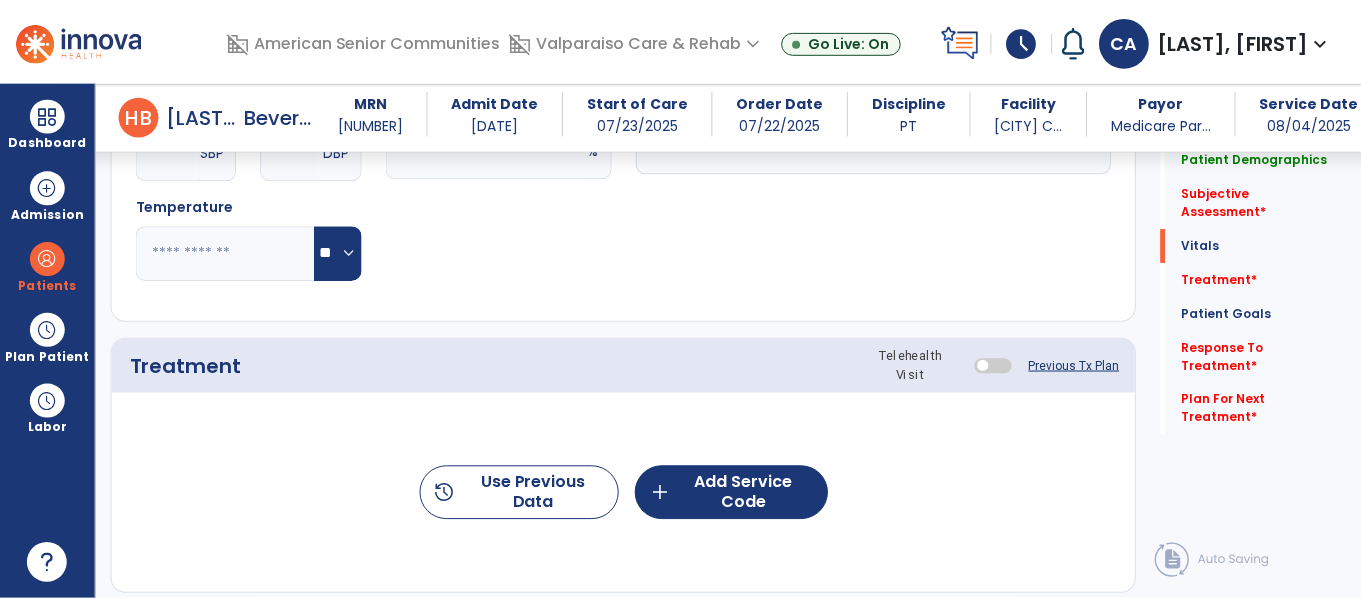 scroll, scrollTop: 1754, scrollLeft: 0, axis: vertical 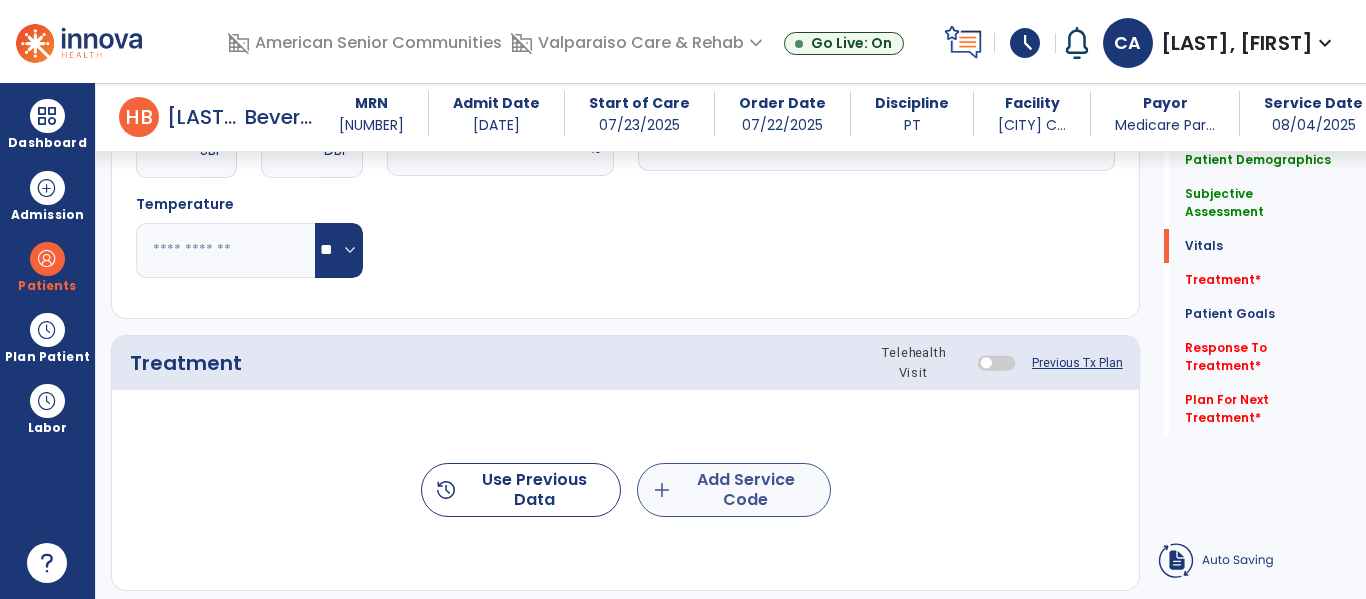 type on "**********" 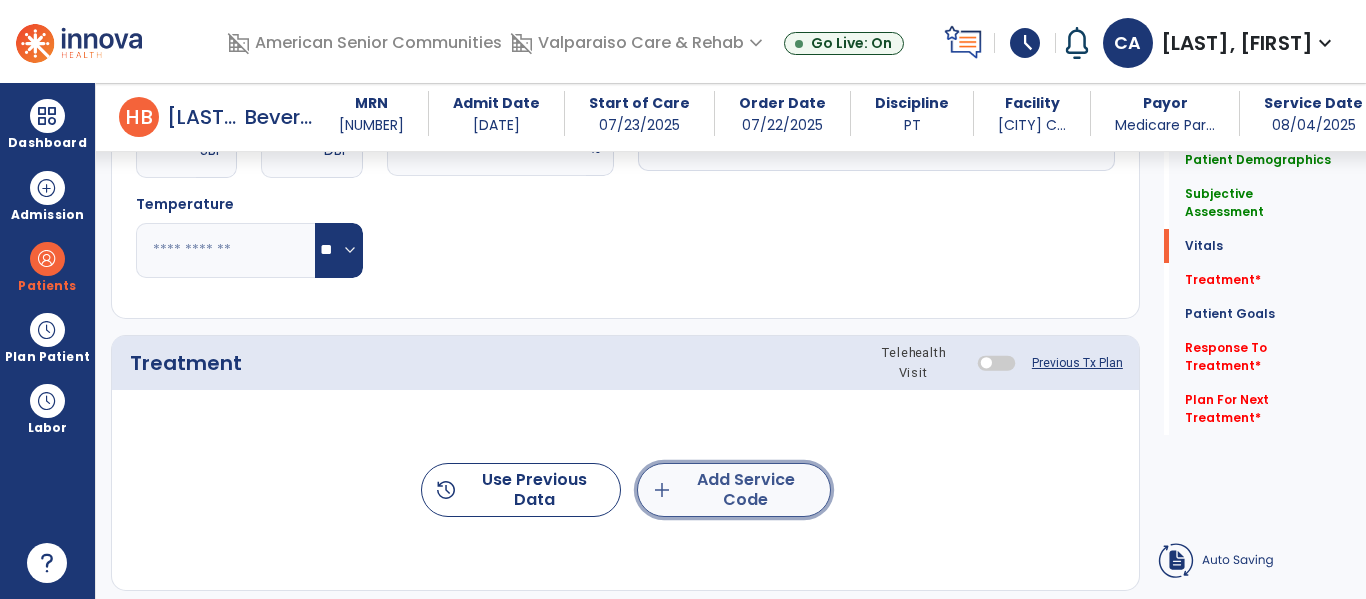 click on "add  Add Service Code" 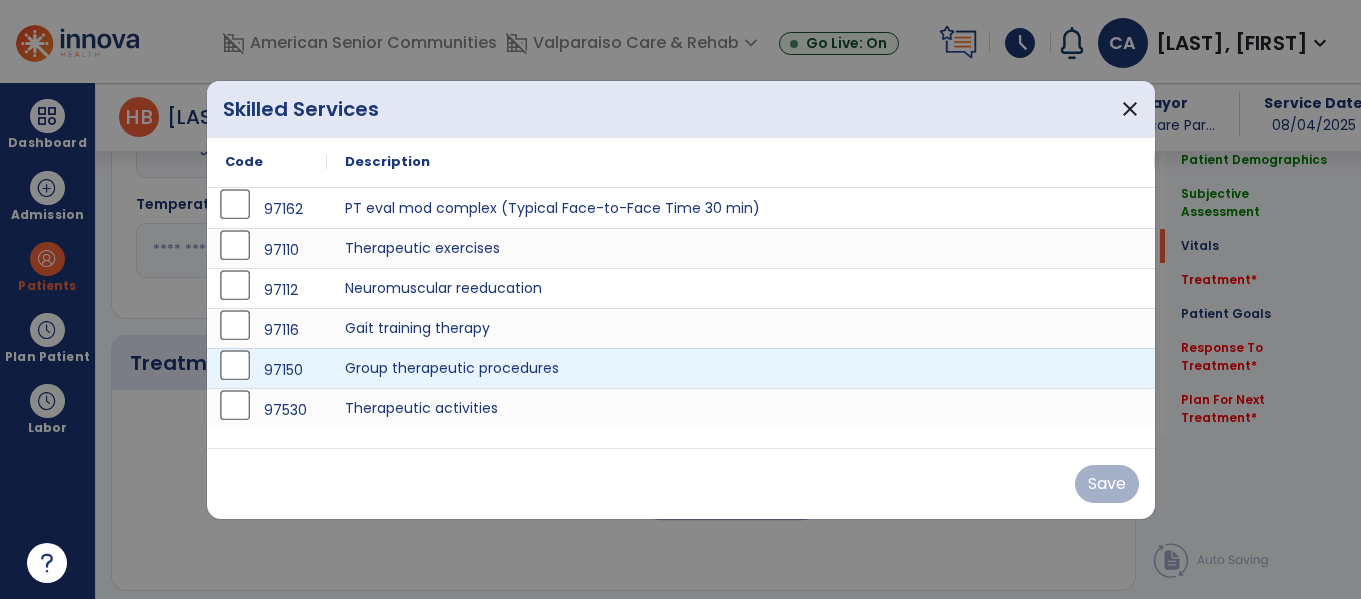 scroll, scrollTop: 1754, scrollLeft: 0, axis: vertical 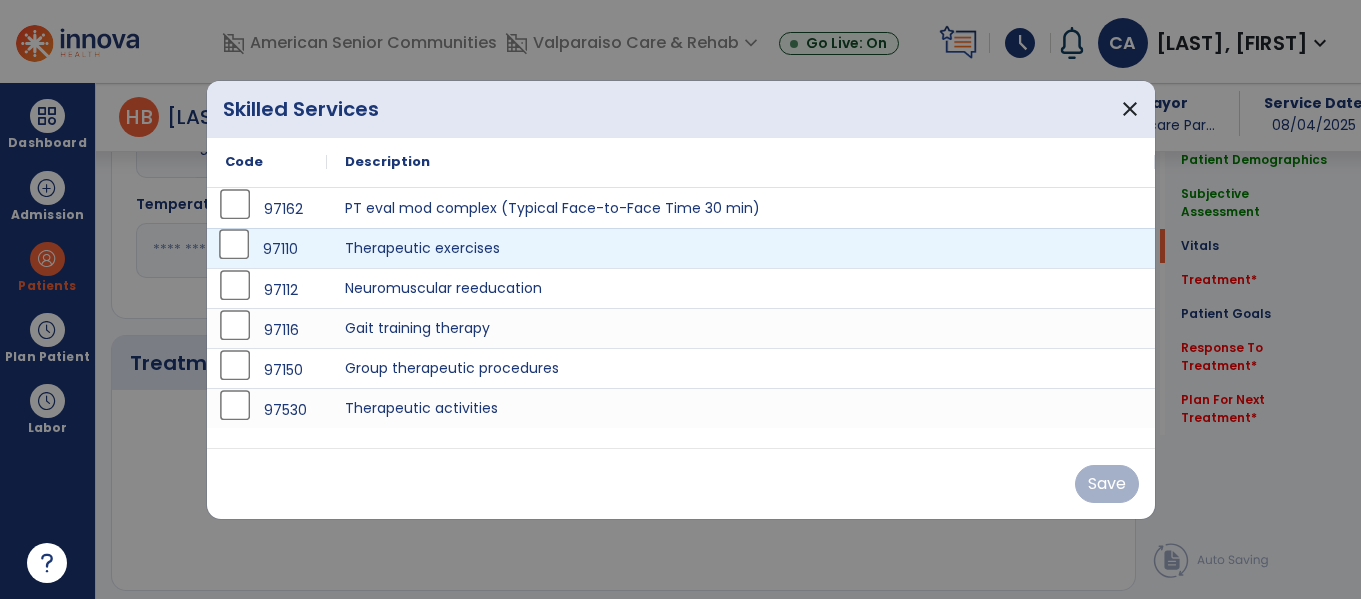 click on "97110" at bounding box center (267, 248) 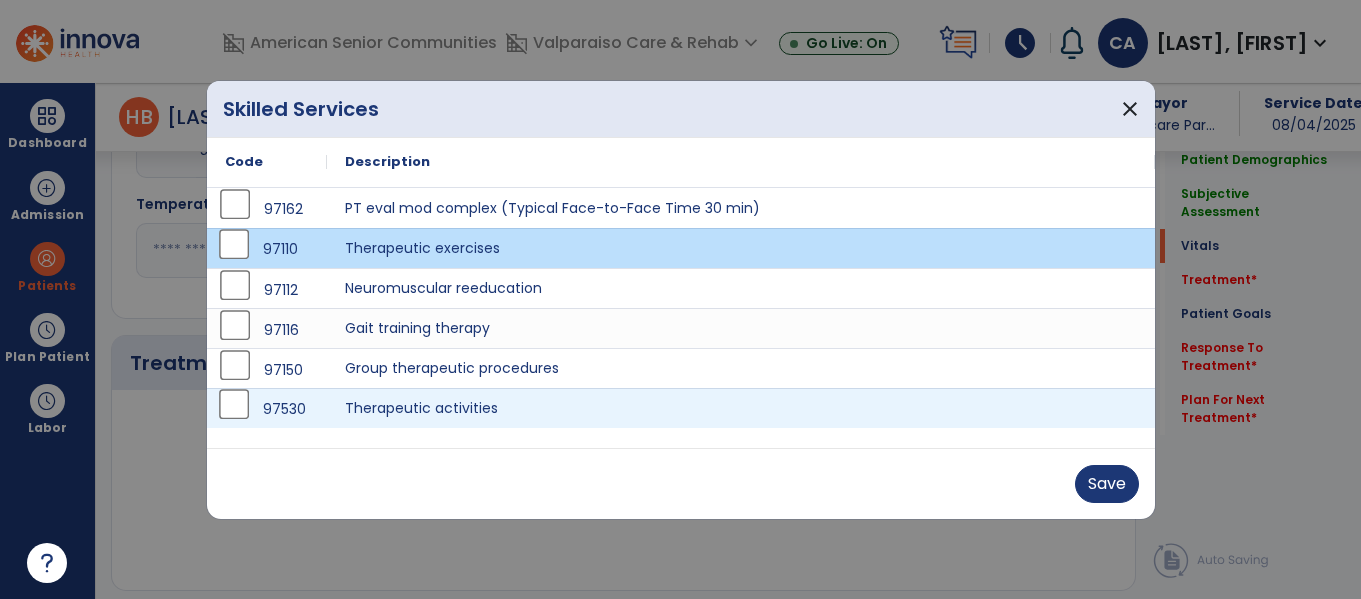 click on "97530" at bounding box center [267, 409] 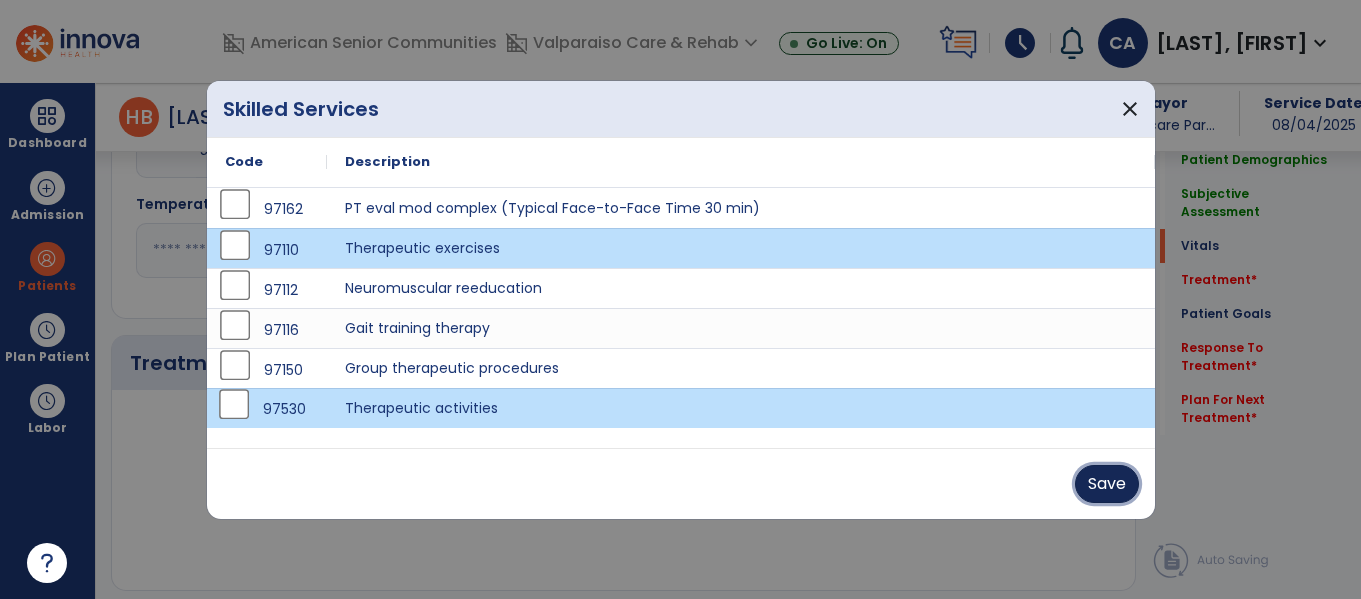 click on "Save" at bounding box center [1107, 484] 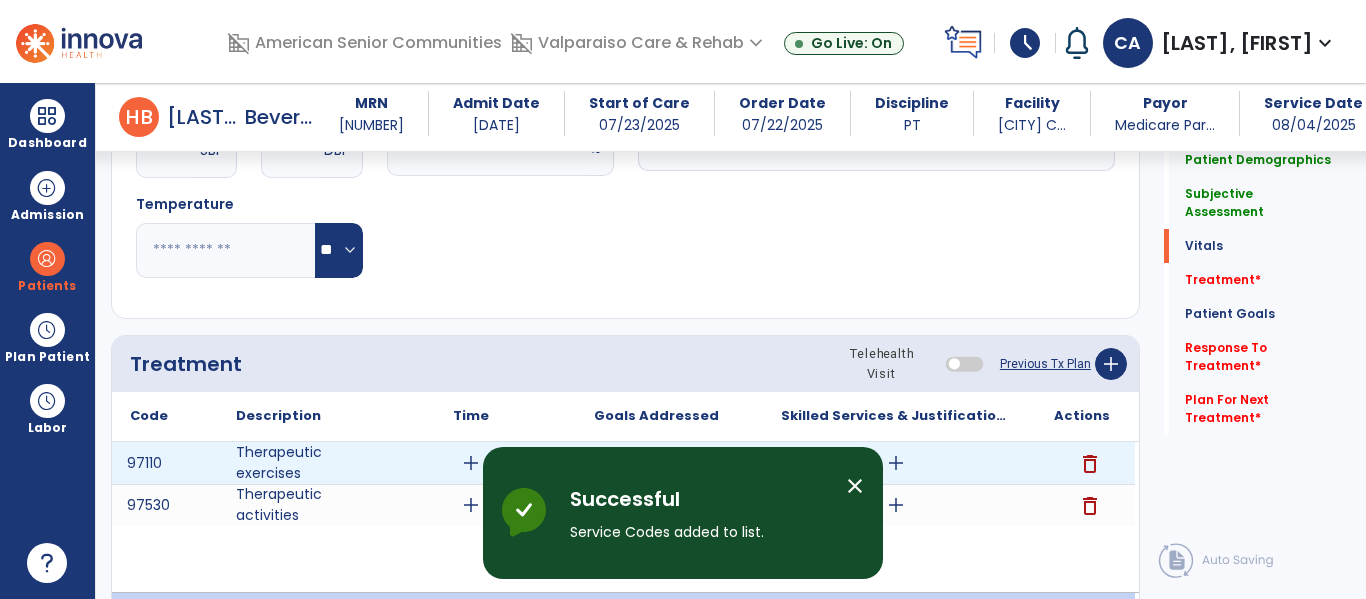 click on "add" at bounding box center [470, 463] 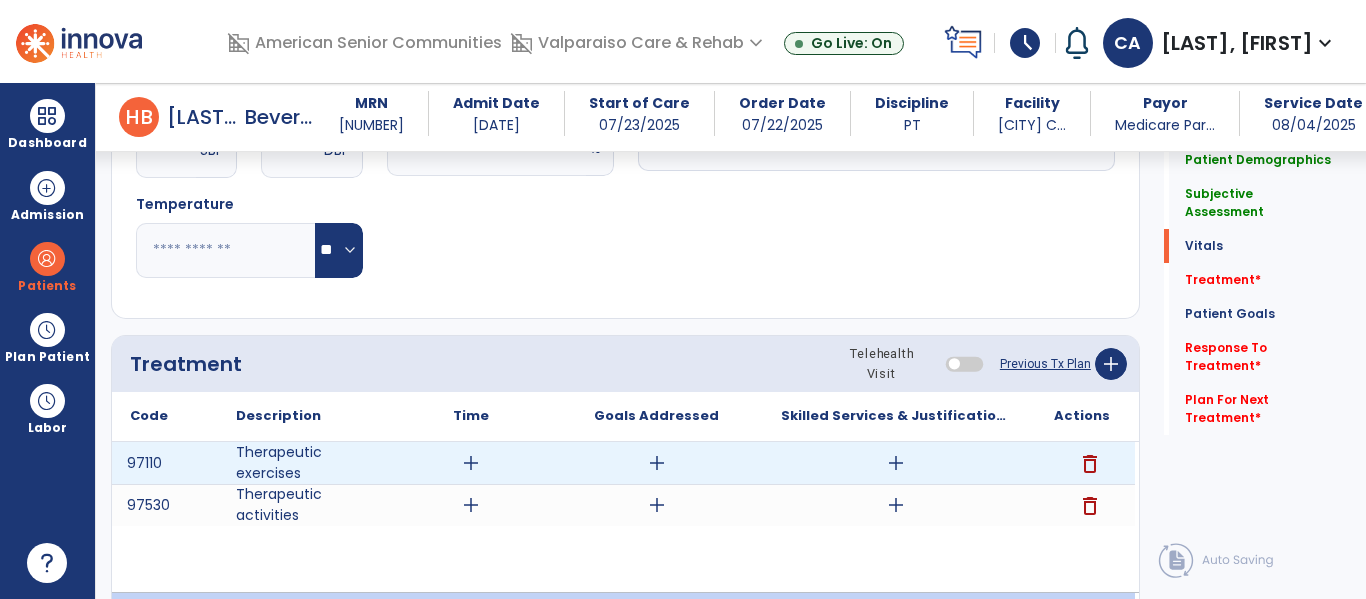 click on "add" at bounding box center (470, 463) 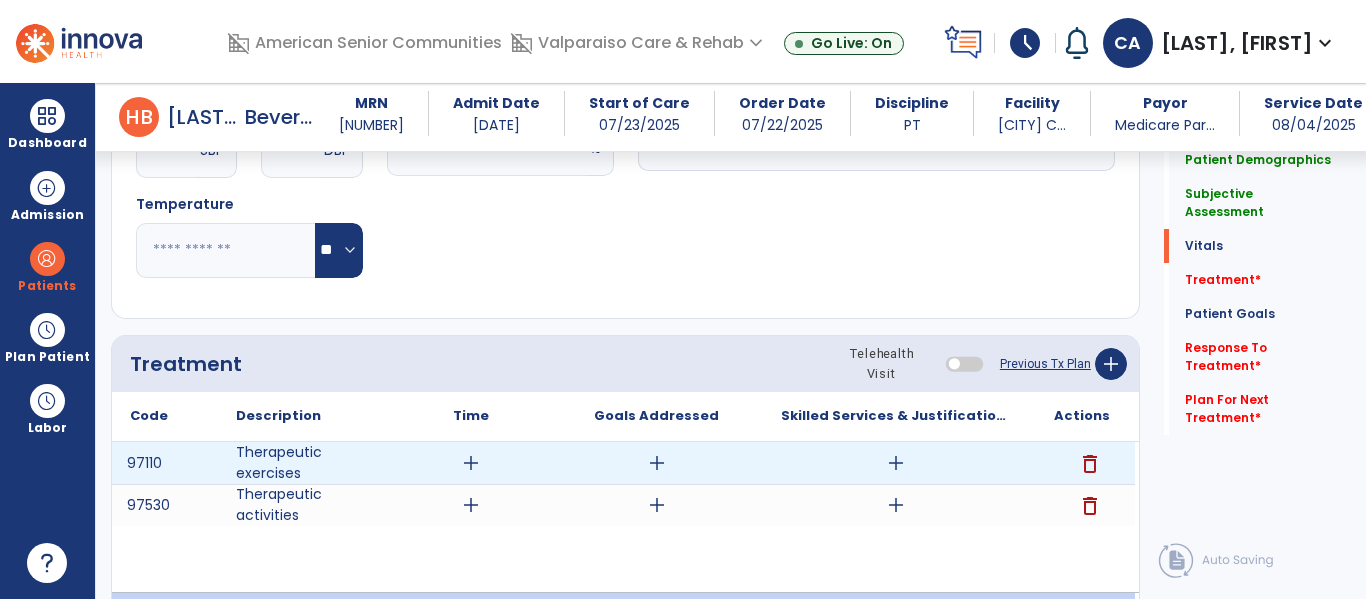 click on "add" at bounding box center [471, 463] 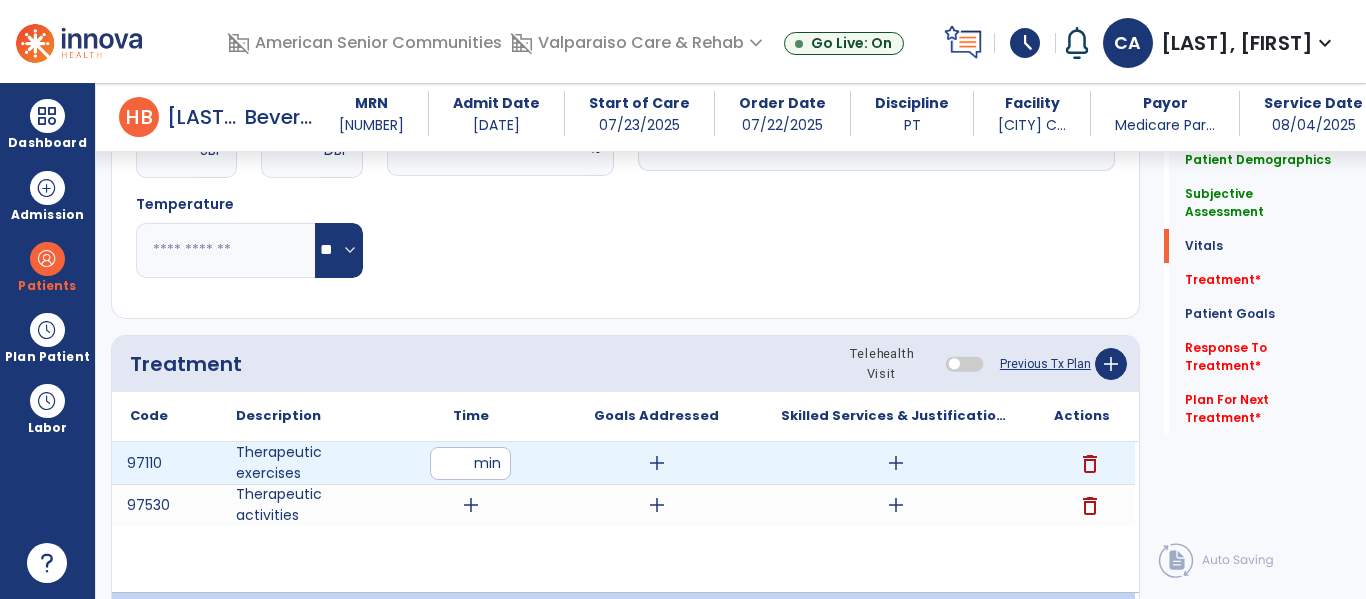 type on "**" 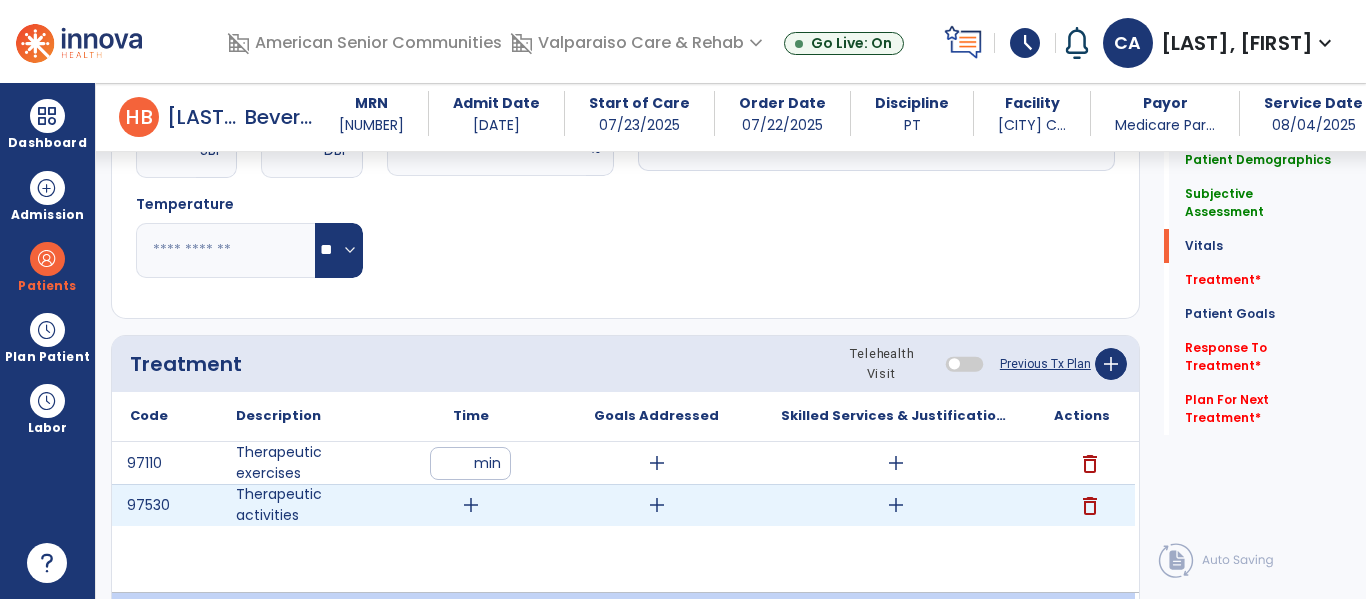 click on "add" at bounding box center (471, 505) 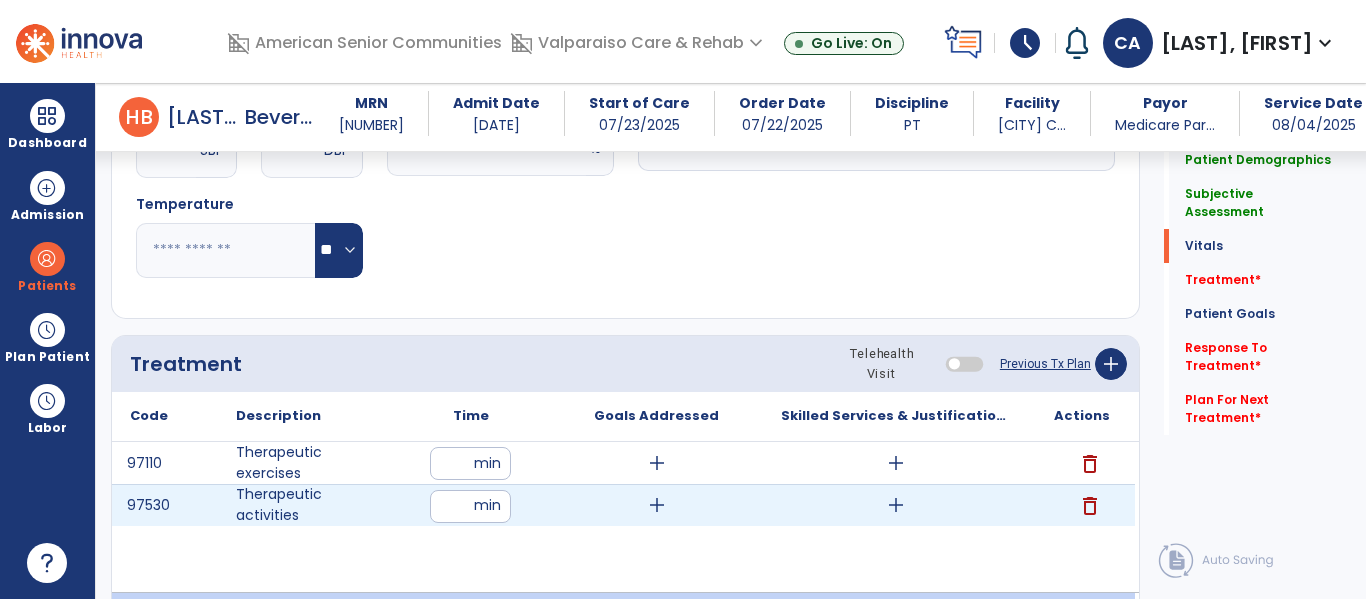 type on "**" 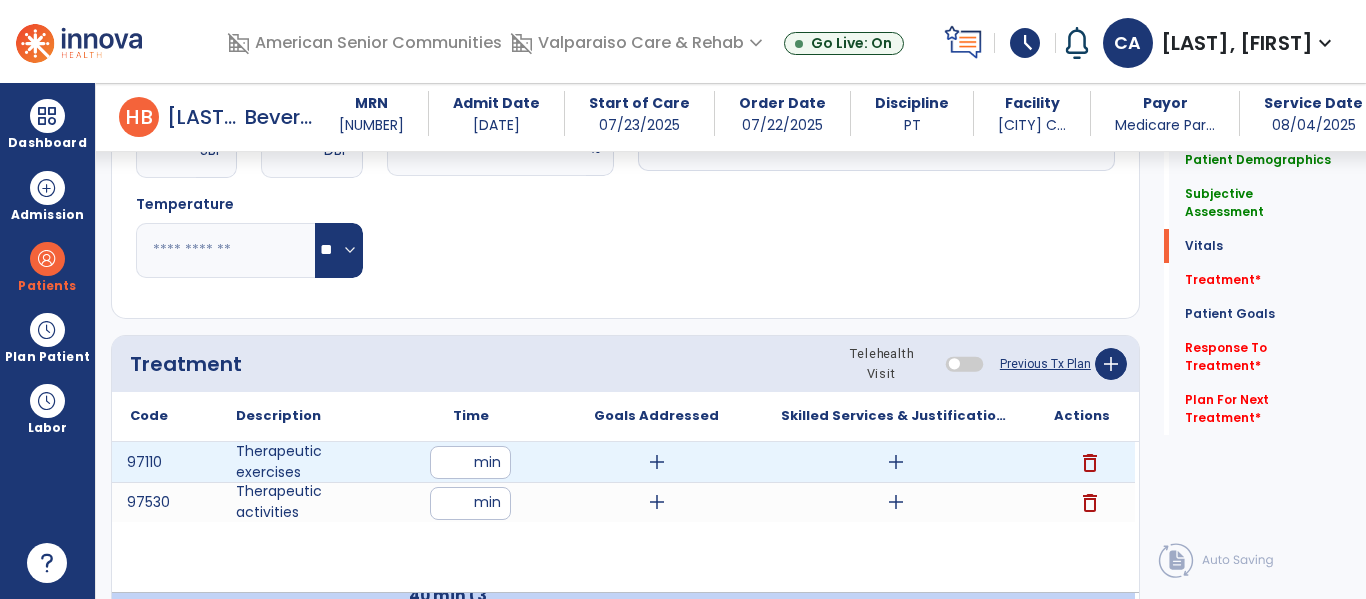 click on "add" at bounding box center (896, 462) 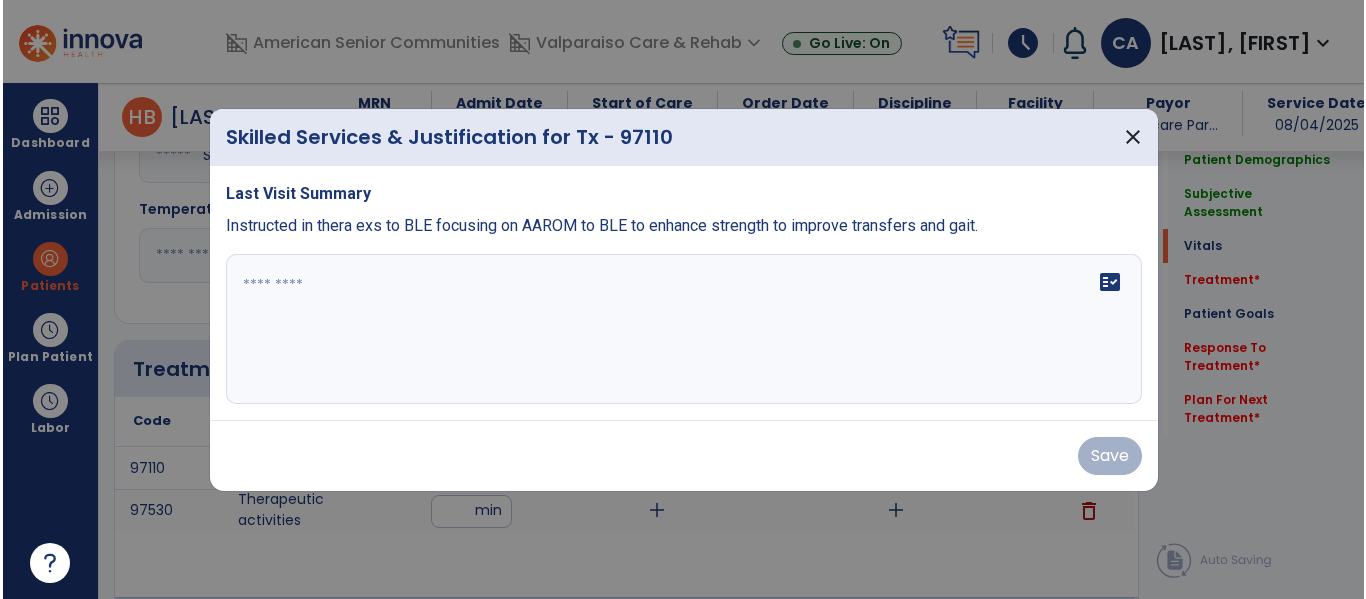 scroll, scrollTop: 1754, scrollLeft: 0, axis: vertical 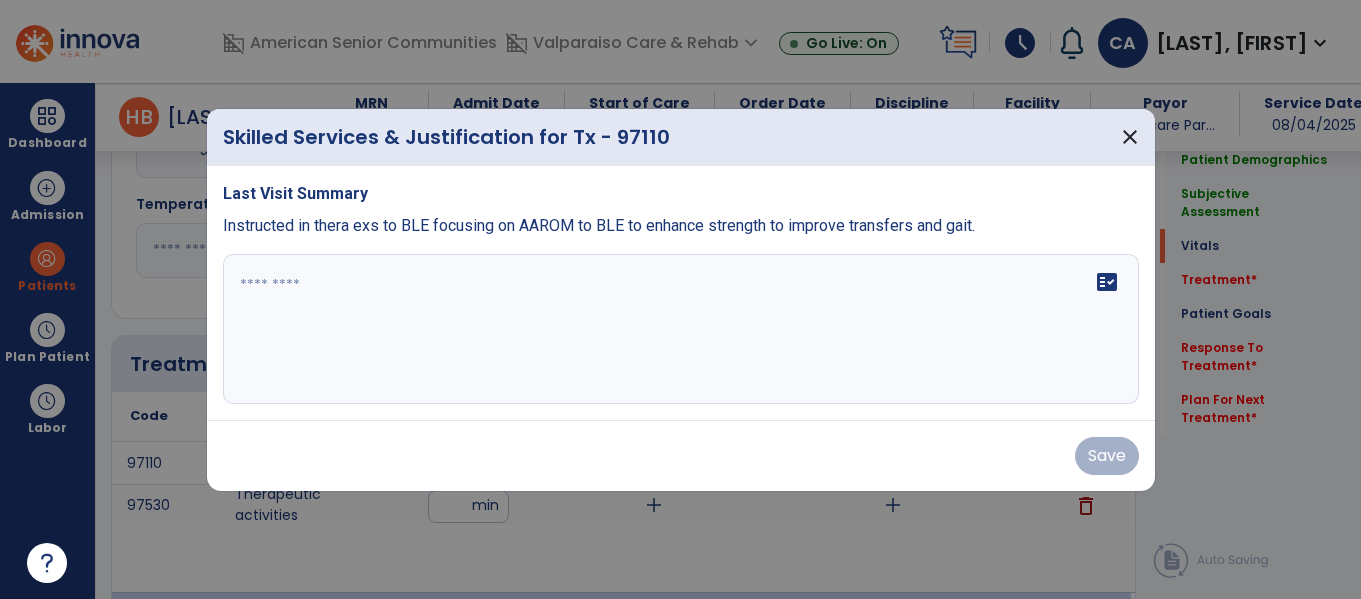 click at bounding box center [681, 329] 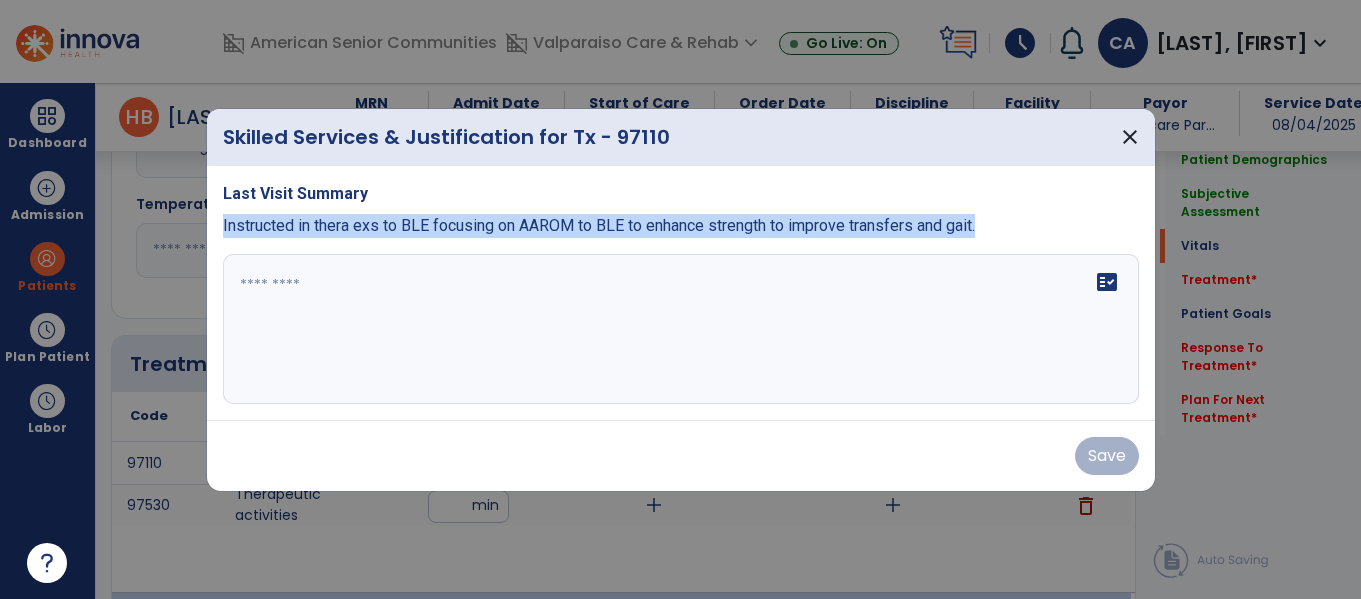 drag, startPoint x: 1029, startPoint y: 225, endPoint x: 215, endPoint y: 216, distance: 814.04974 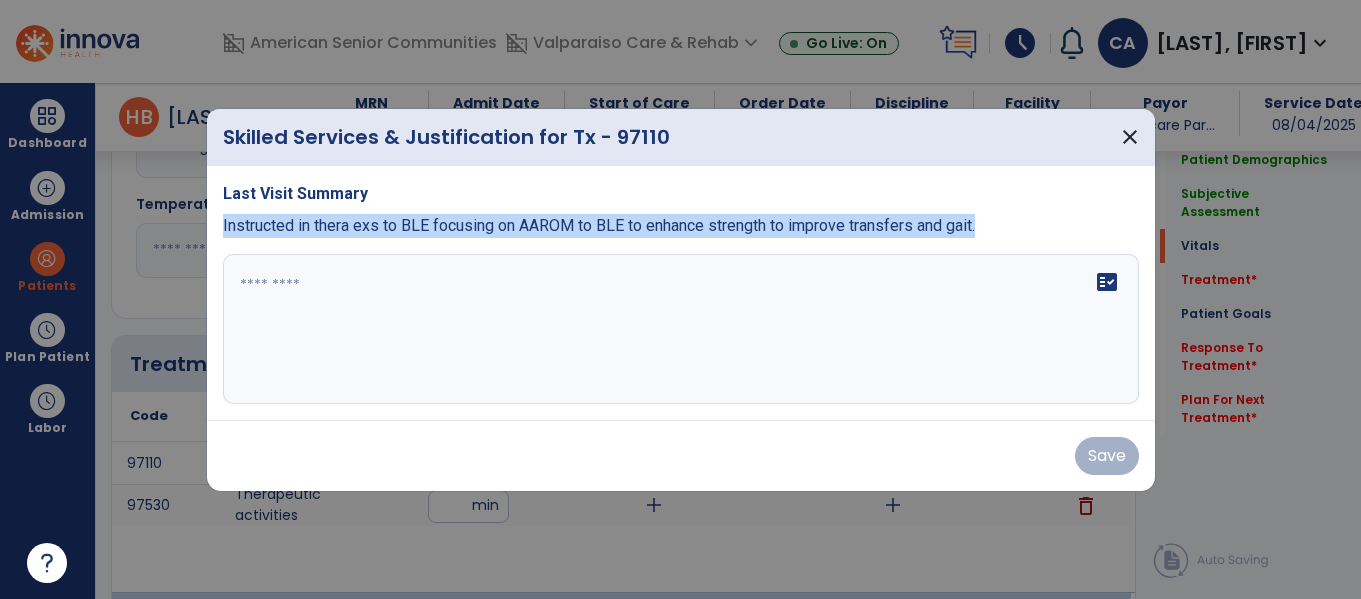 click on "Last Visit Summary Instructed in thera exs to BLE focusing on AAROM to BLE to enhance strength to improve transfers and gait. fact_check" at bounding box center (681, 293) 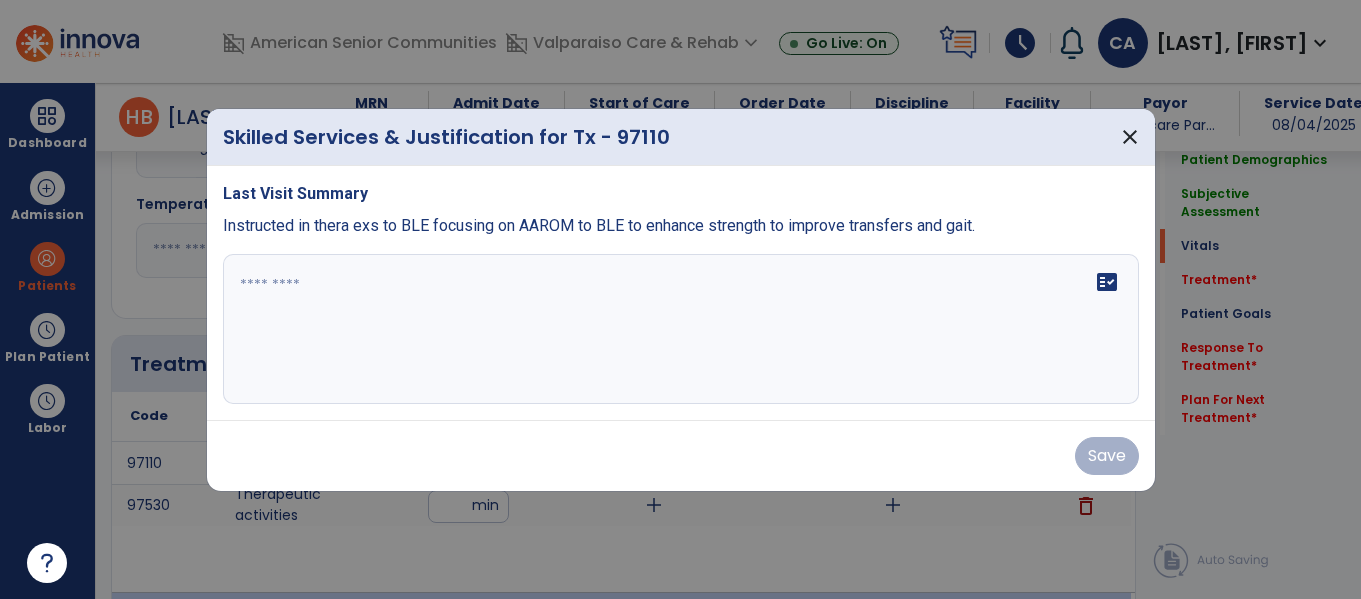 paste on "**********" 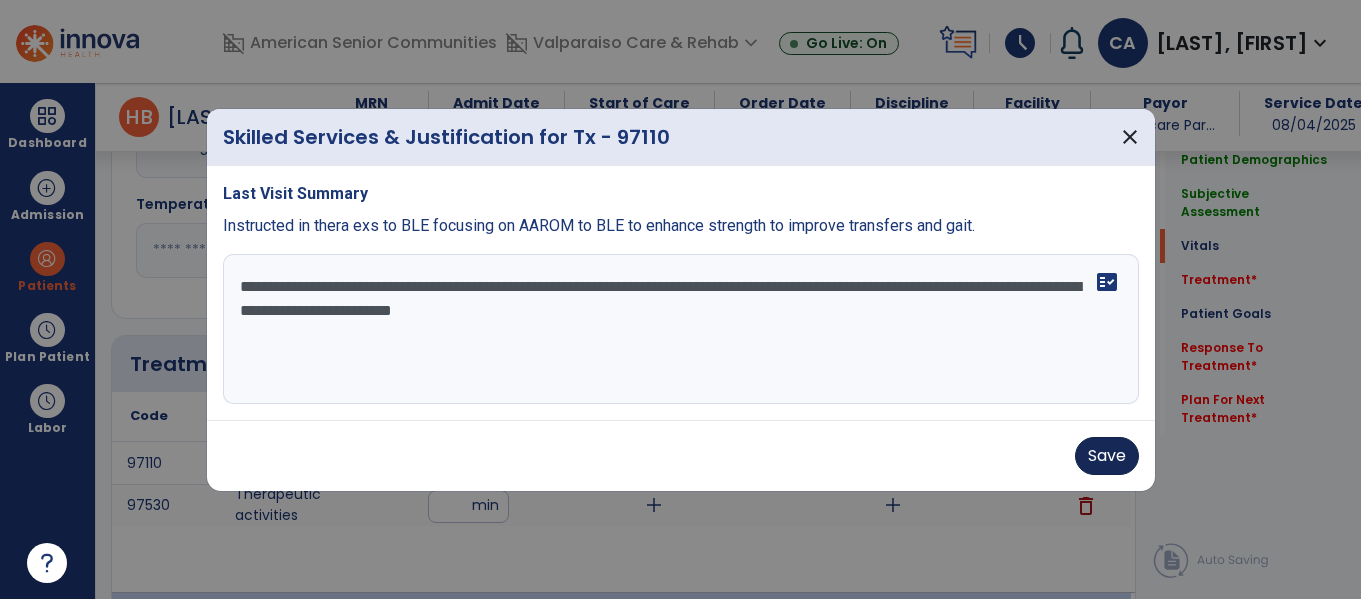 type on "**********" 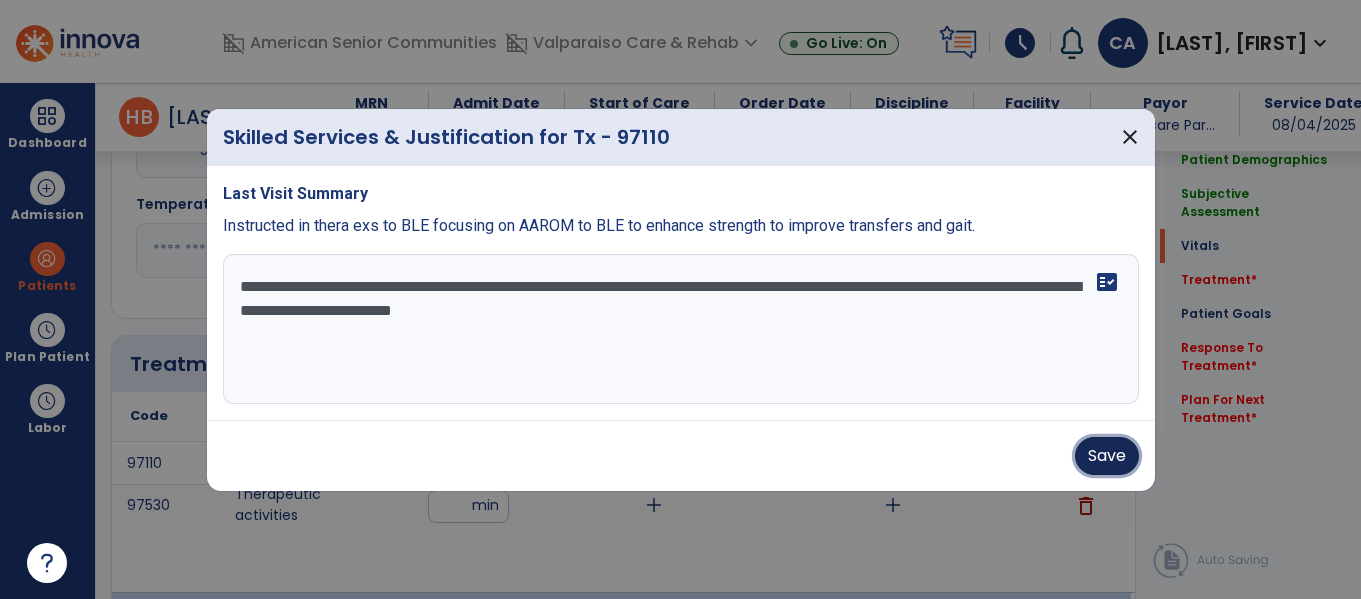 click on "Save" at bounding box center (1107, 456) 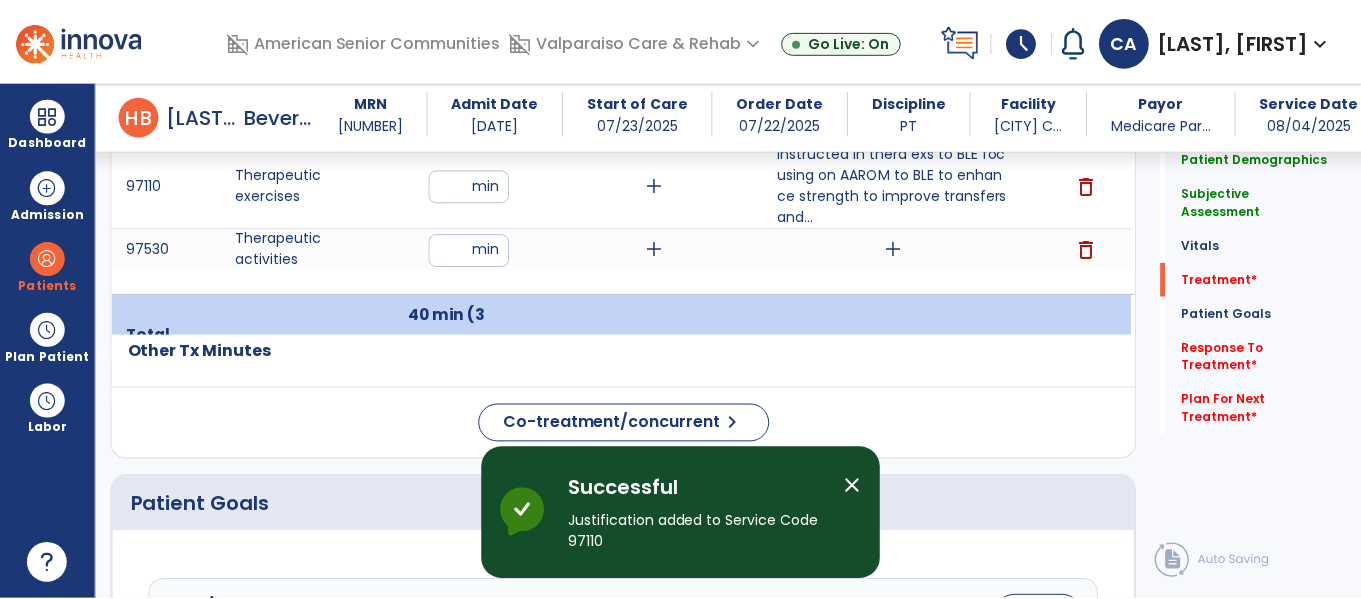 scroll, scrollTop: 2054, scrollLeft: 0, axis: vertical 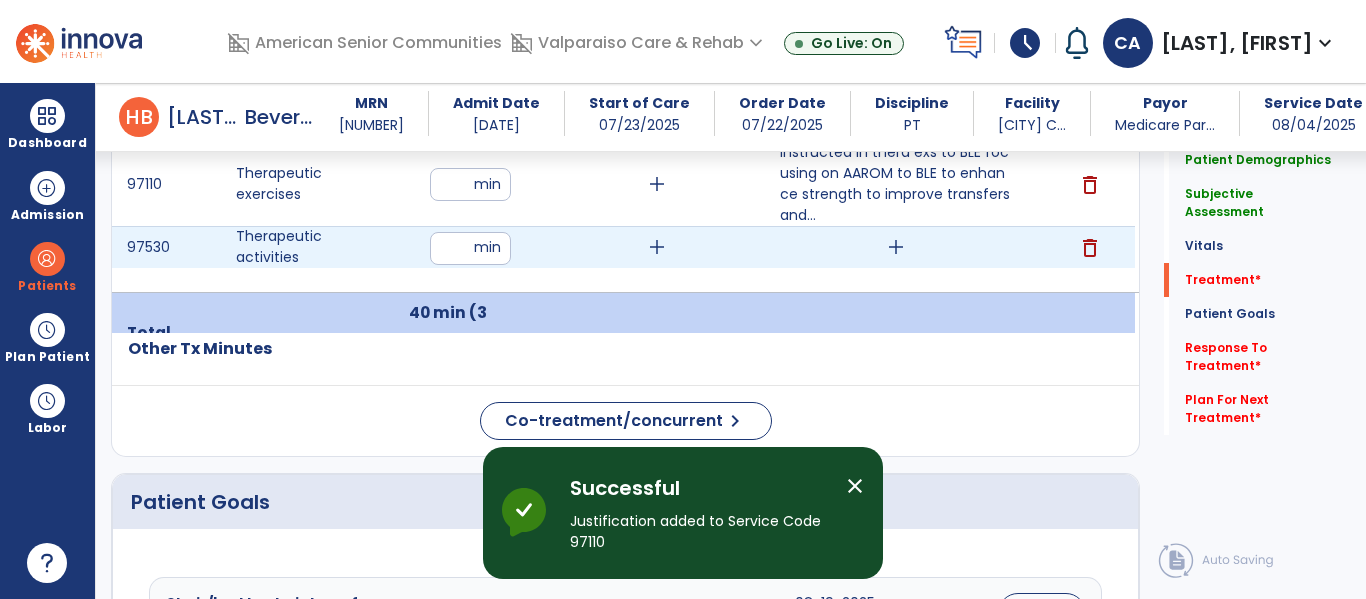 click on "add" at bounding box center (896, 247) 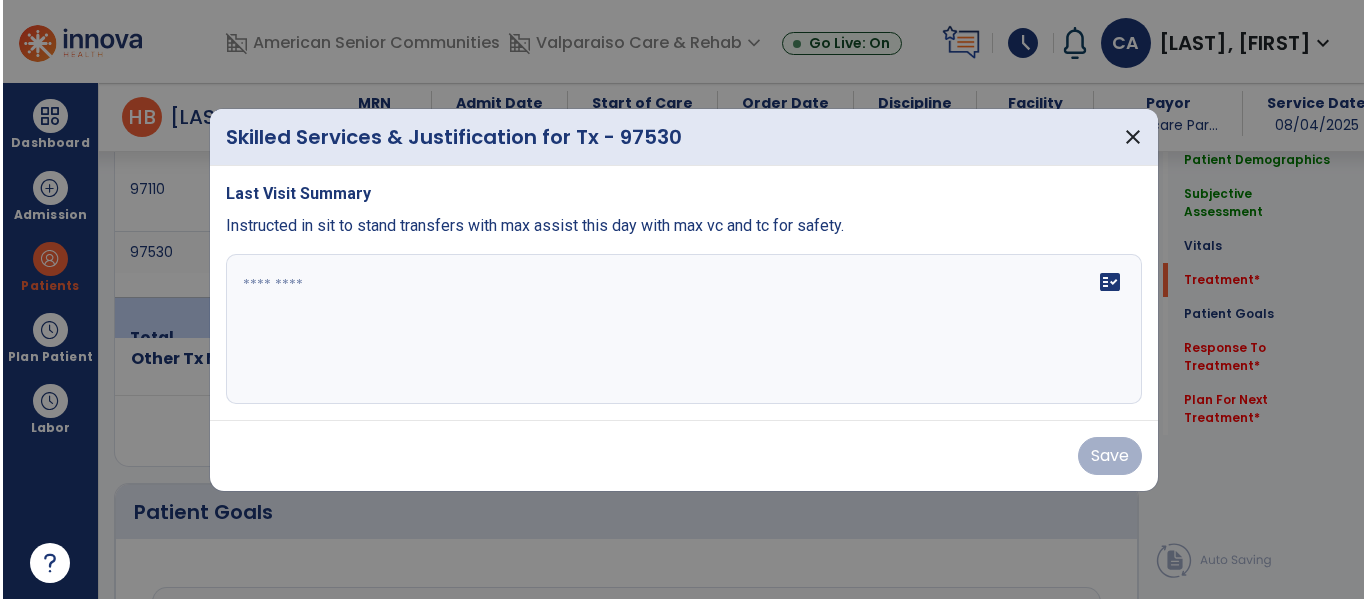 scroll, scrollTop: 2054, scrollLeft: 0, axis: vertical 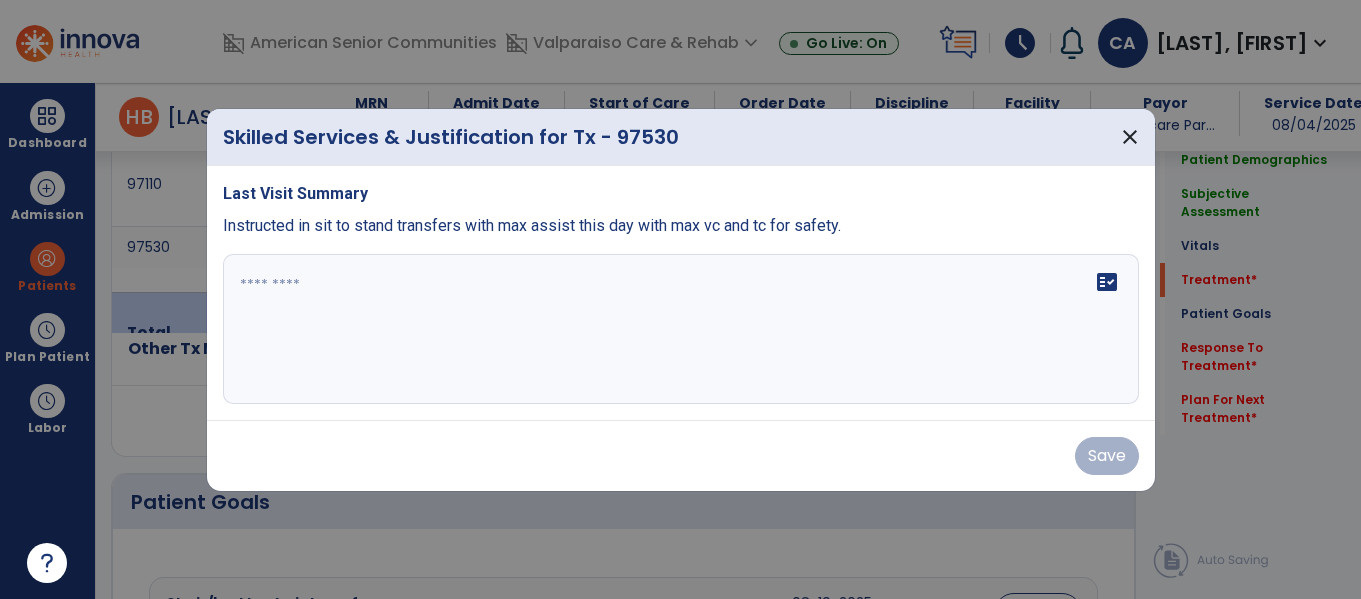 click at bounding box center (681, 329) 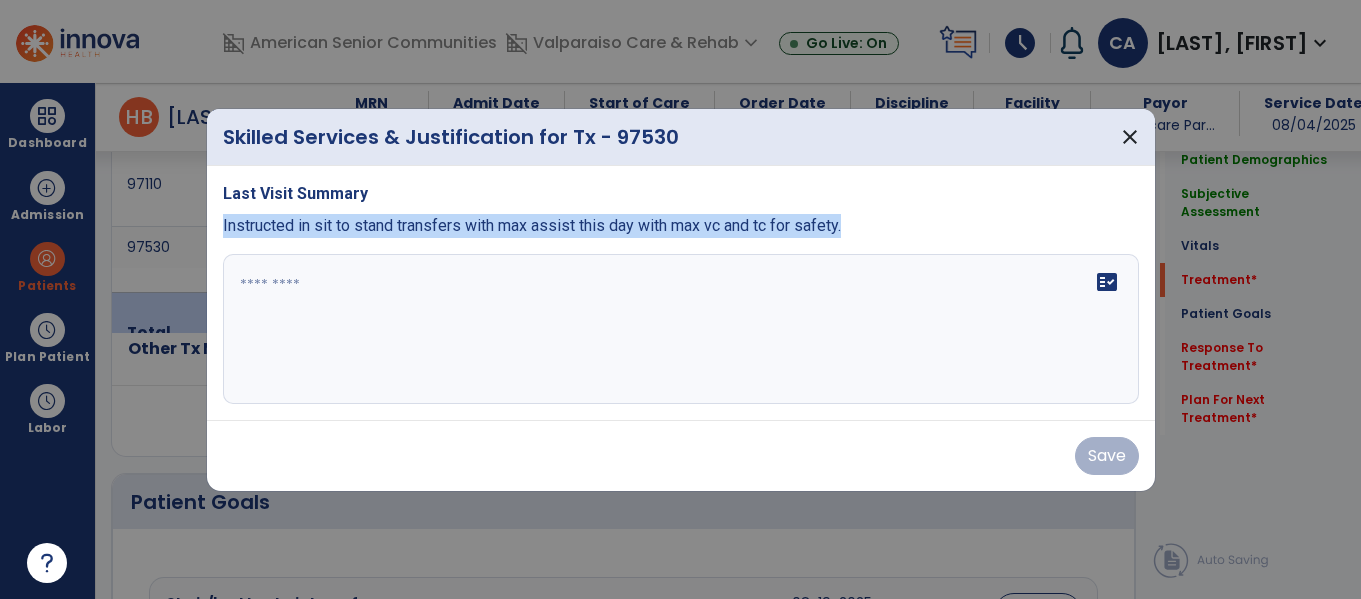 drag, startPoint x: 882, startPoint y: 227, endPoint x: 214, endPoint y: 222, distance: 668.01874 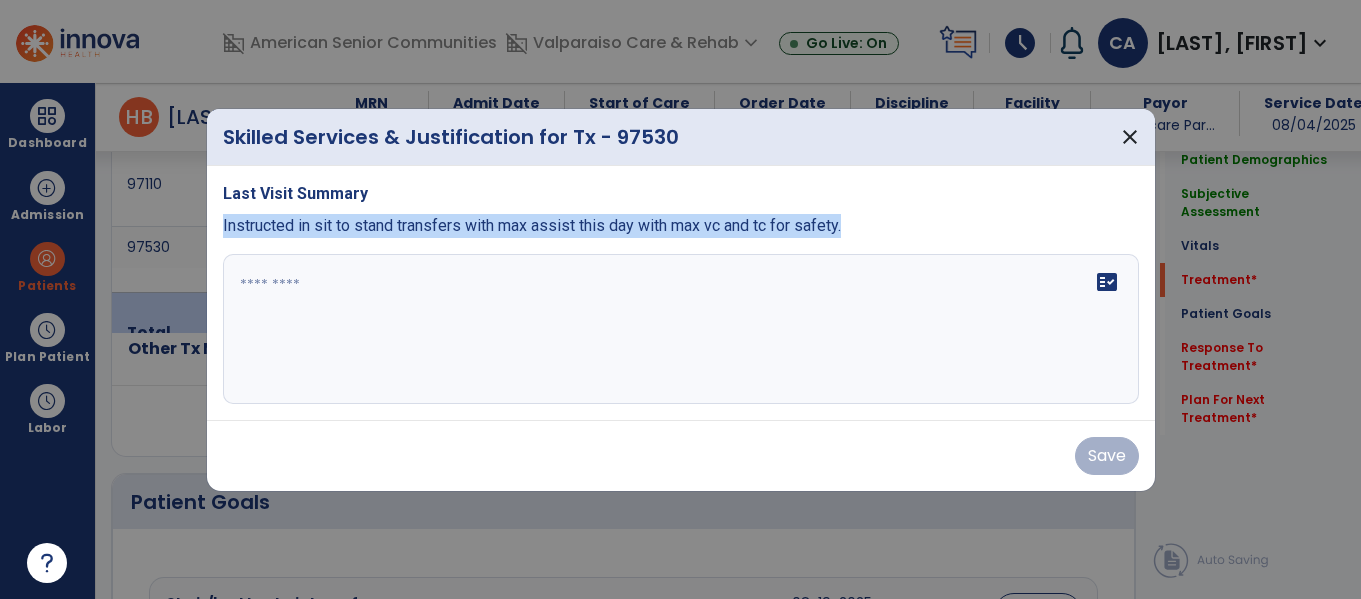 click on "Last Visit Summary Instructed in sit to stand transfers with max assist this day with max vc and tc for safety. fact_check" at bounding box center [681, 293] 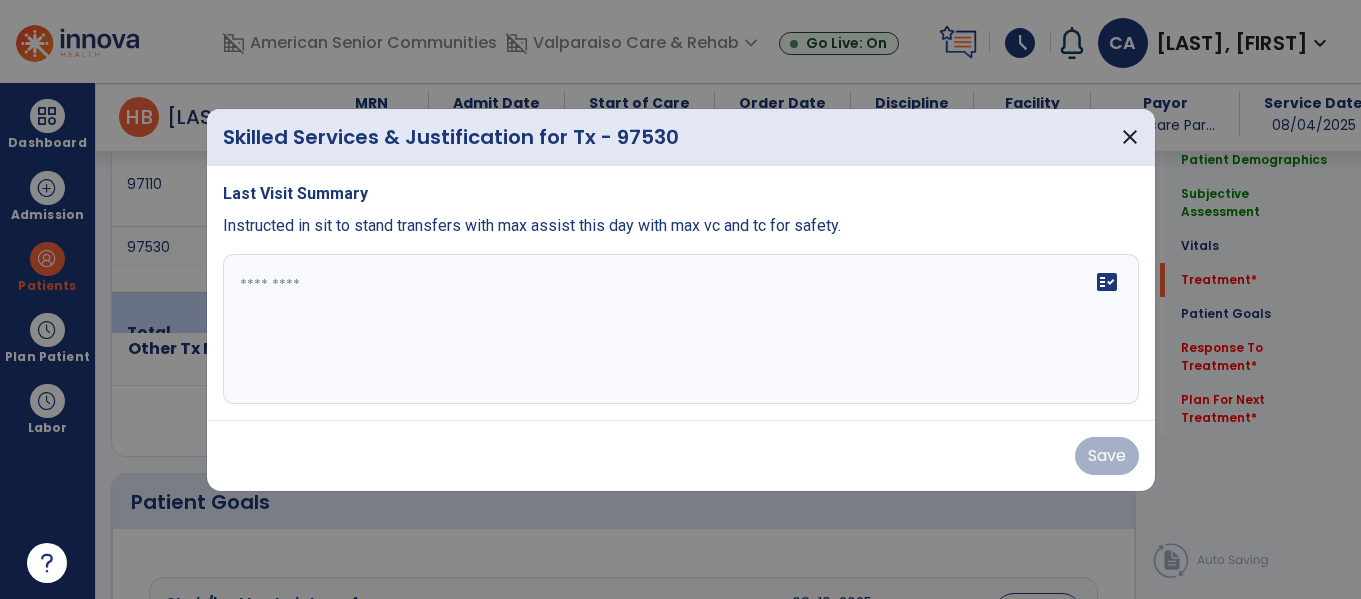 paste on "**********" 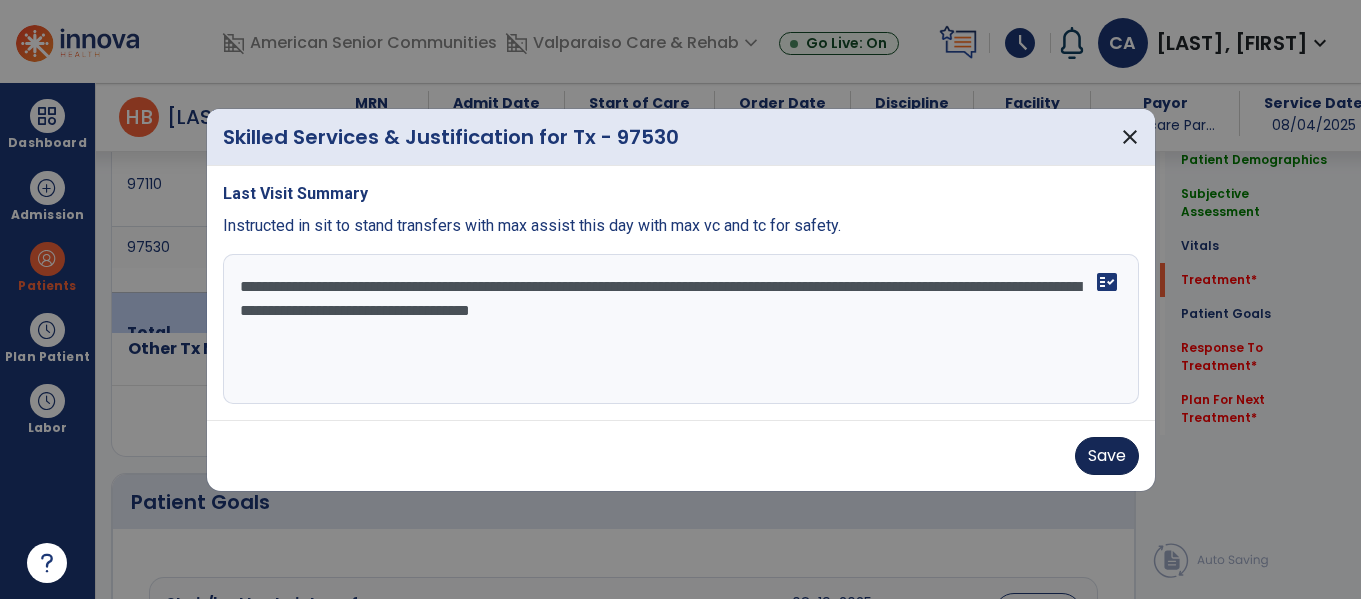type on "**********" 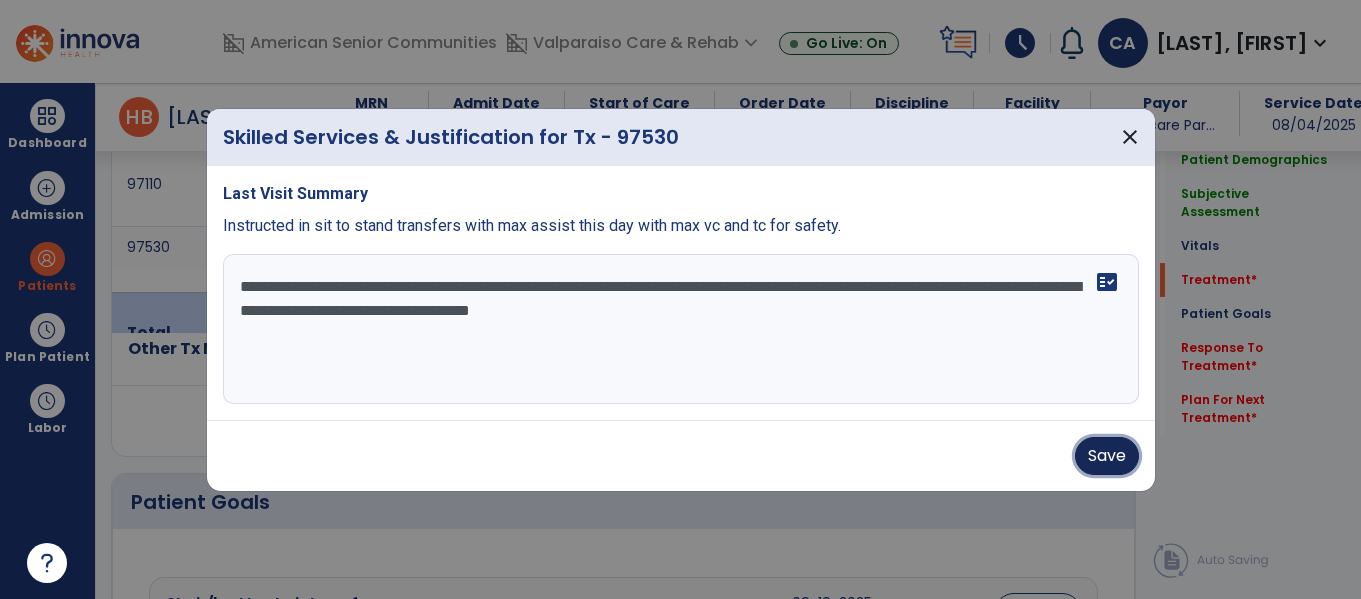 click on "Save" at bounding box center [1107, 456] 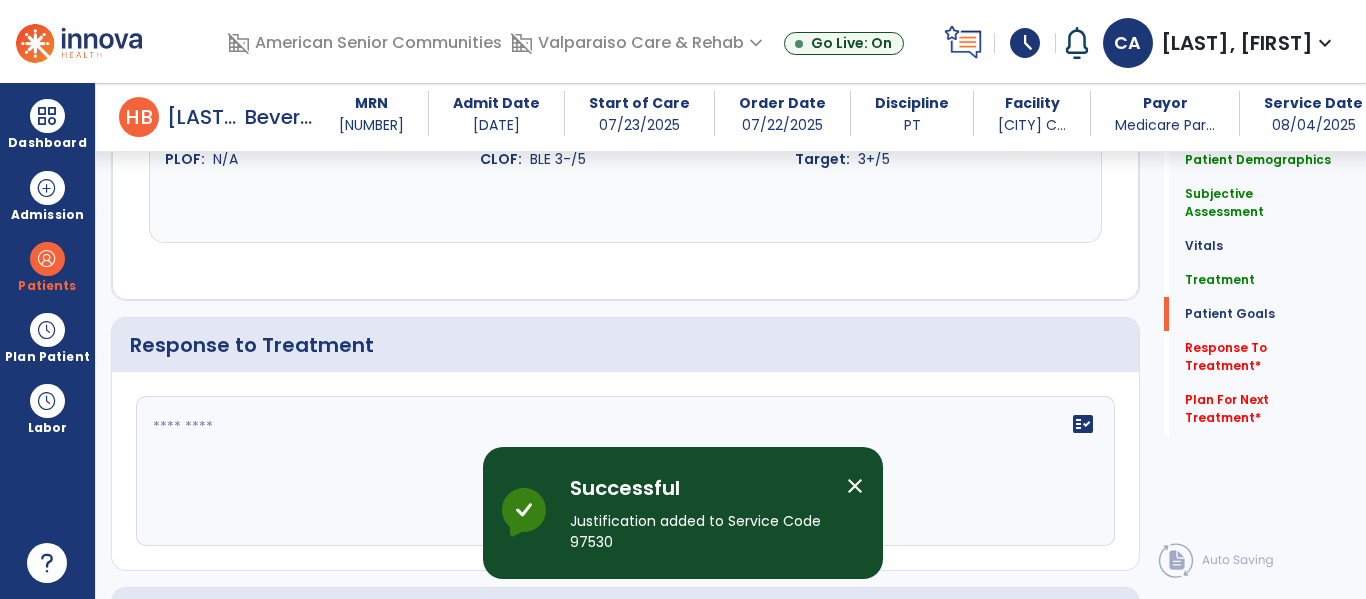 scroll, scrollTop: 3381, scrollLeft: 0, axis: vertical 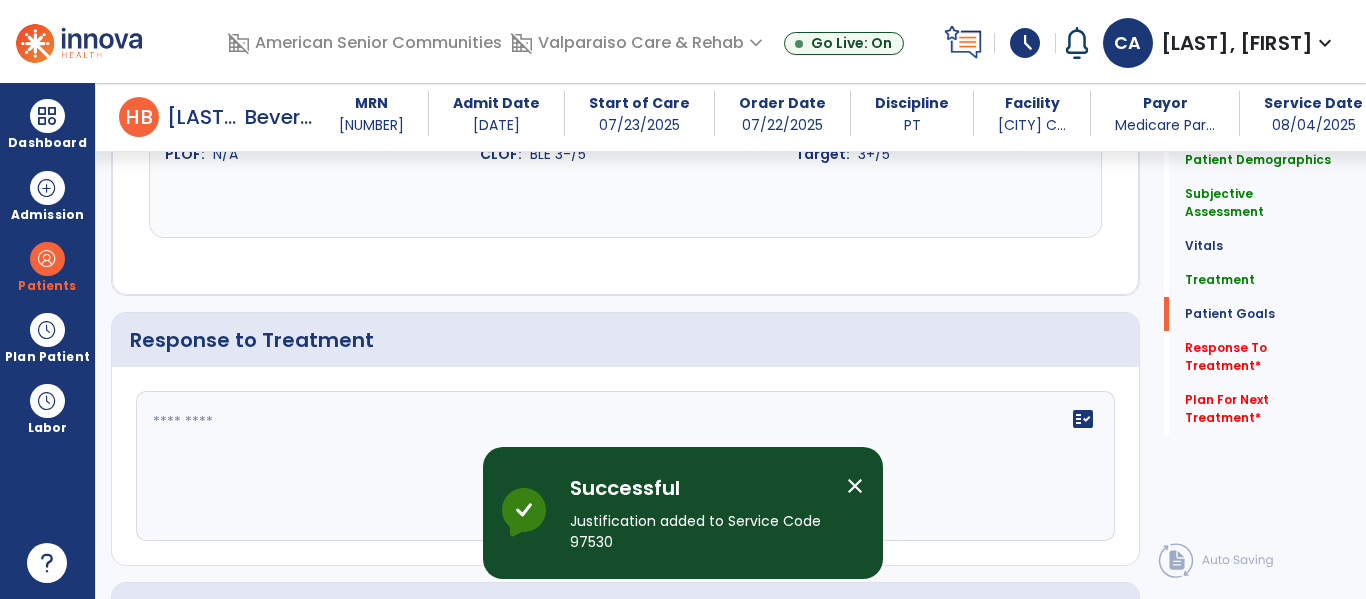 click on "fact_check" 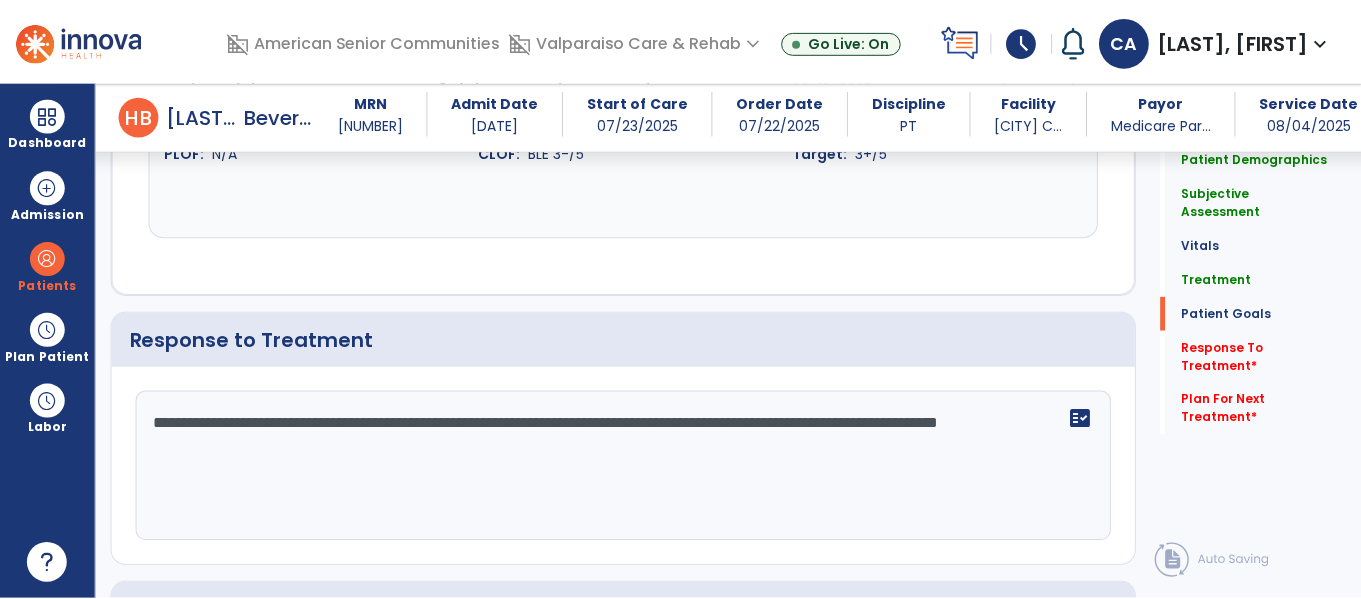 scroll, scrollTop: 3684, scrollLeft: 0, axis: vertical 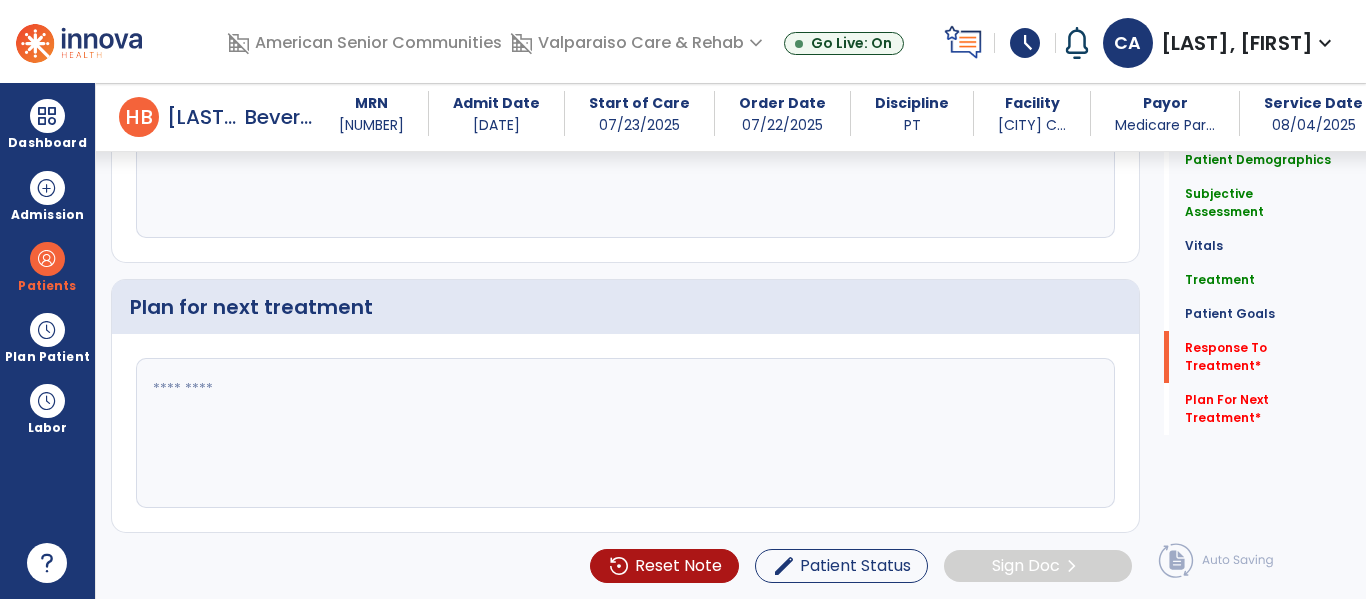 type on "**********" 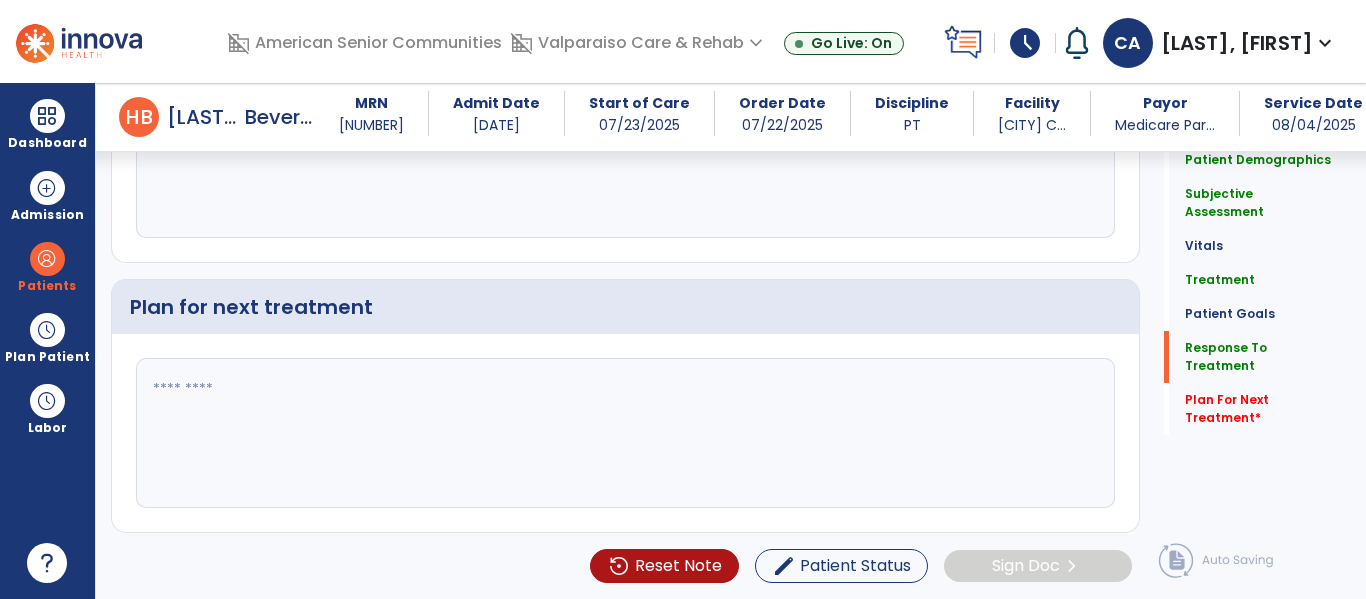 click 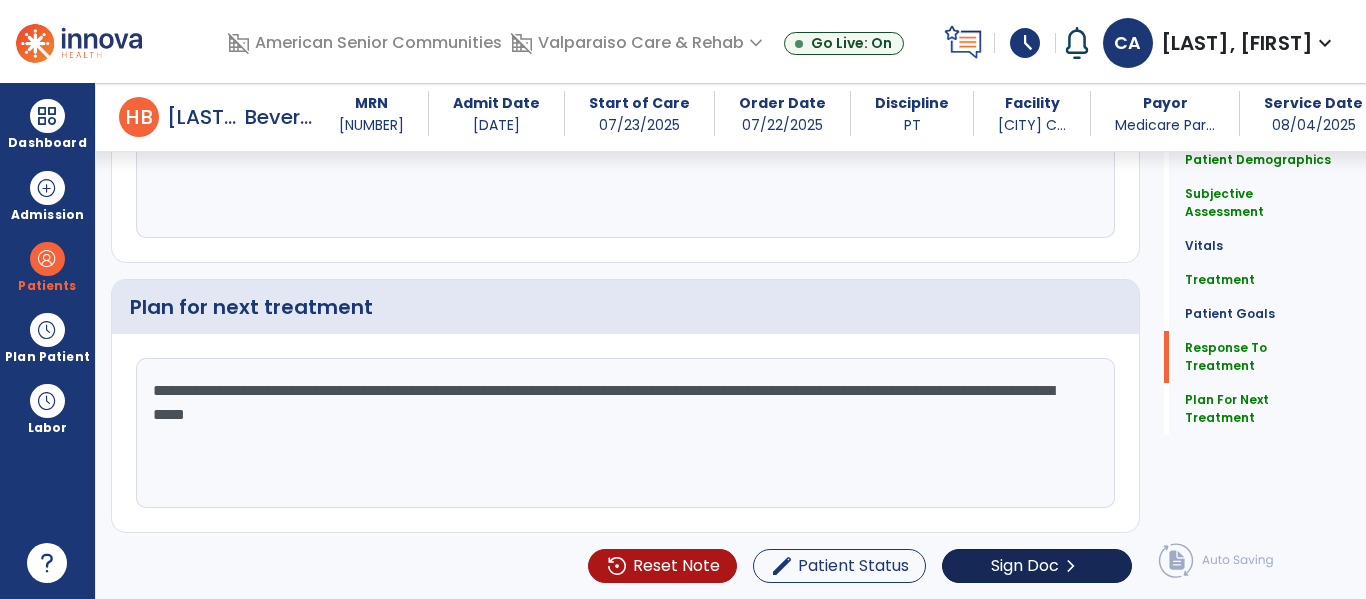 type on "**********" 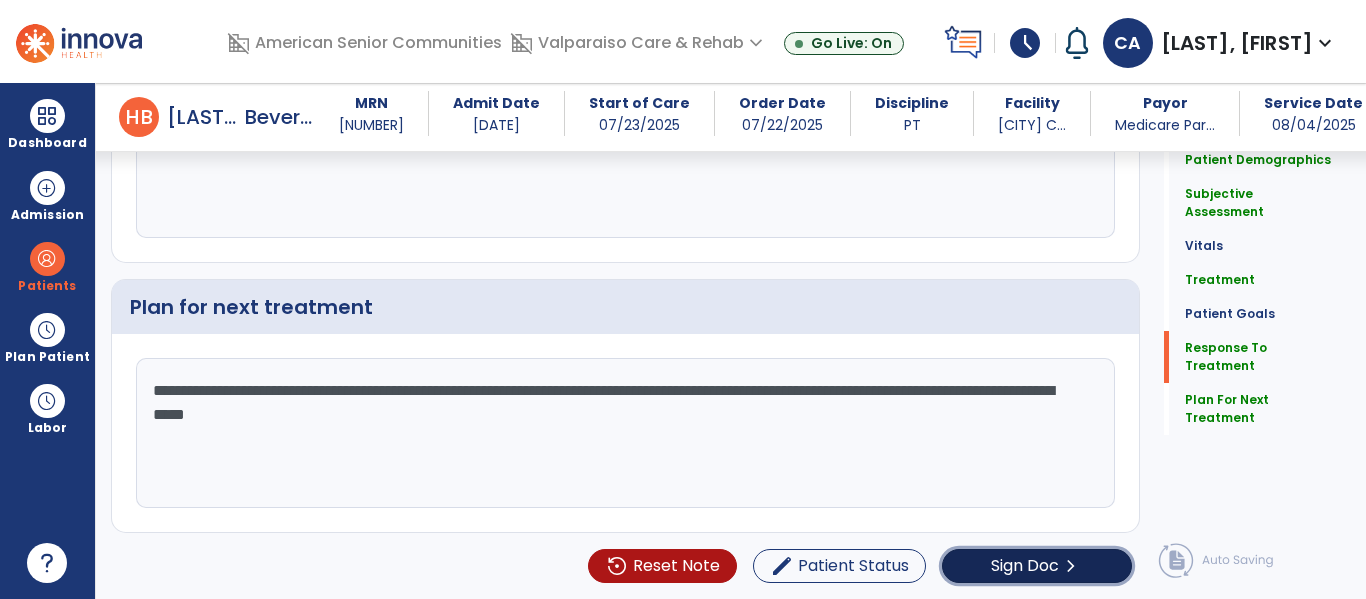 click on "Sign Doc" 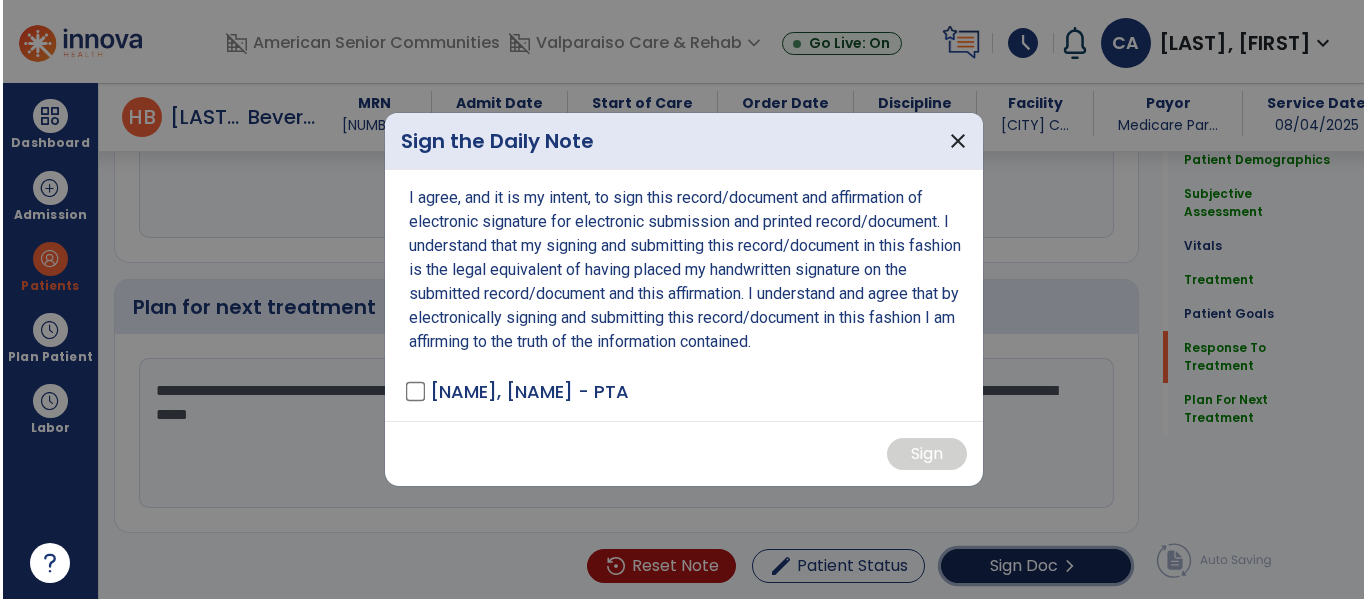 scroll, scrollTop: 3684, scrollLeft: 0, axis: vertical 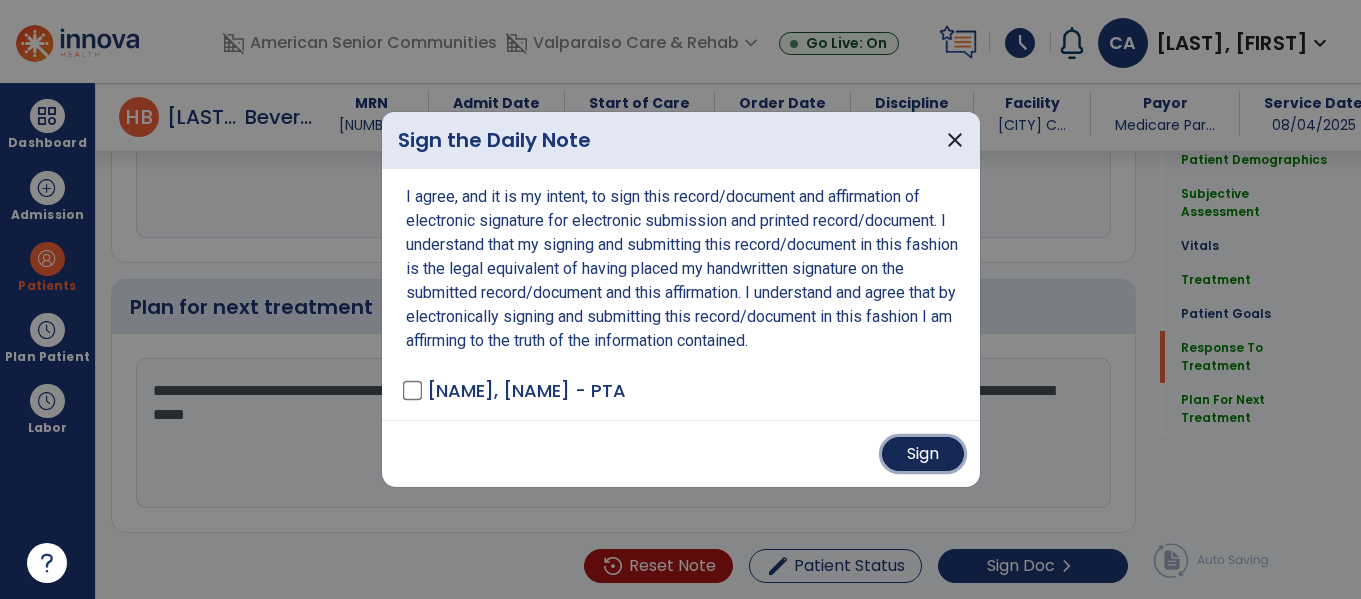 click on "Sign" at bounding box center (923, 454) 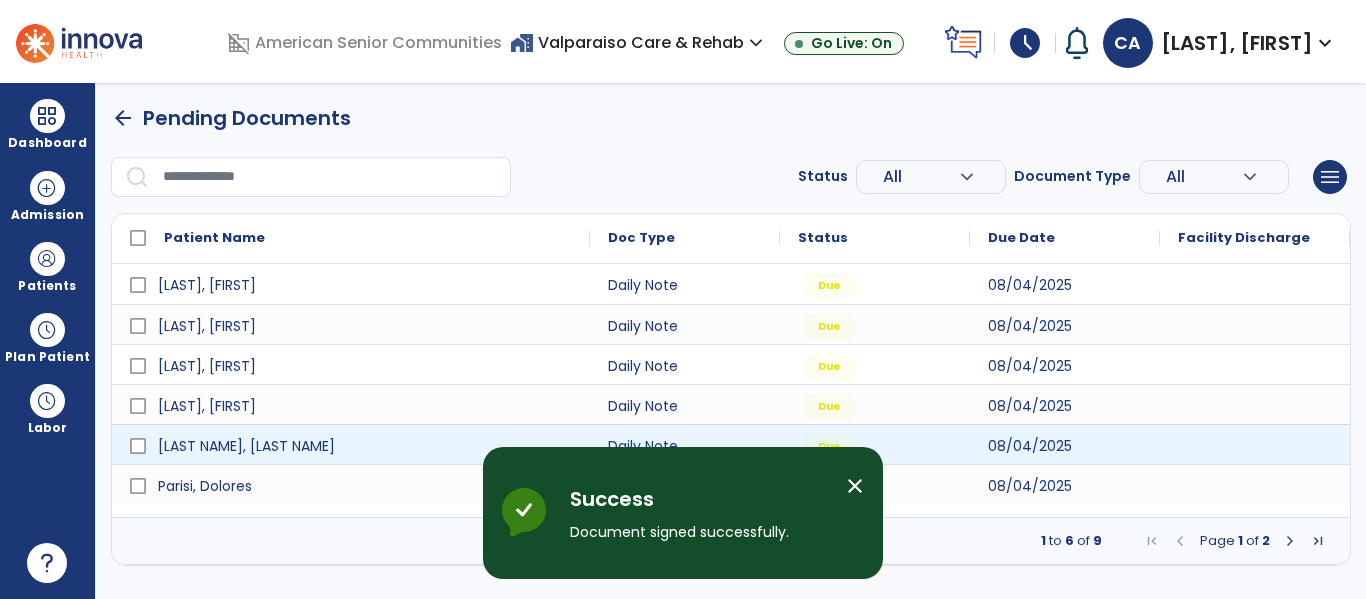 scroll, scrollTop: 0, scrollLeft: 0, axis: both 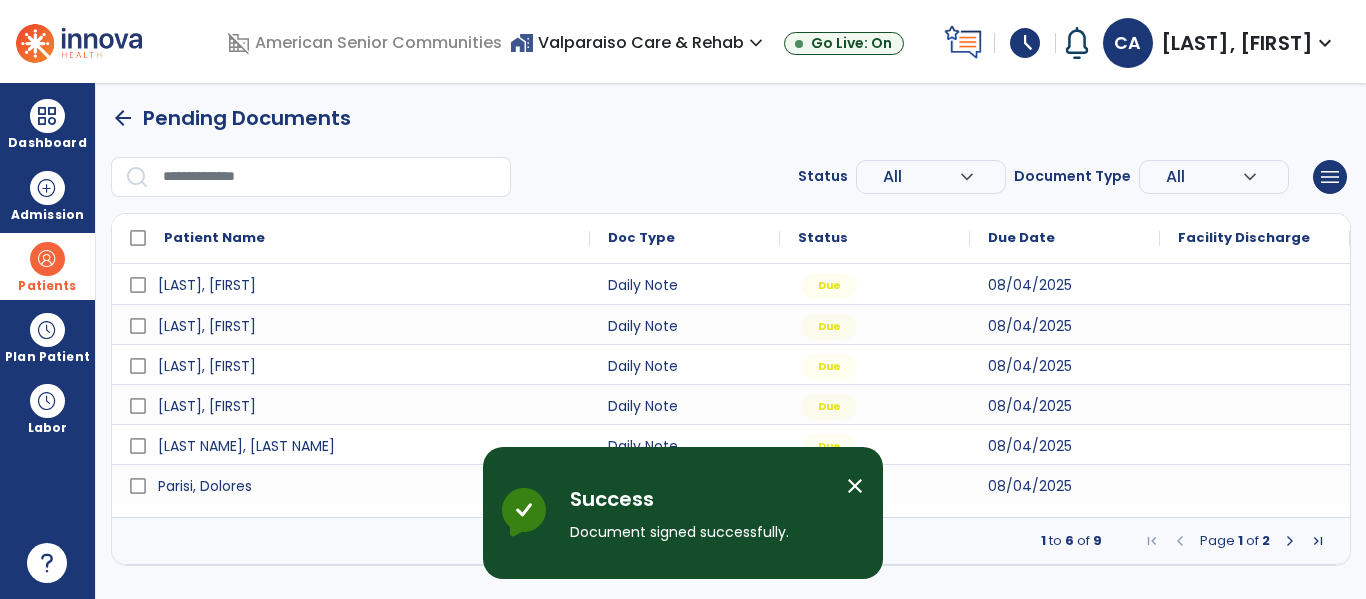 click at bounding box center [47, 259] 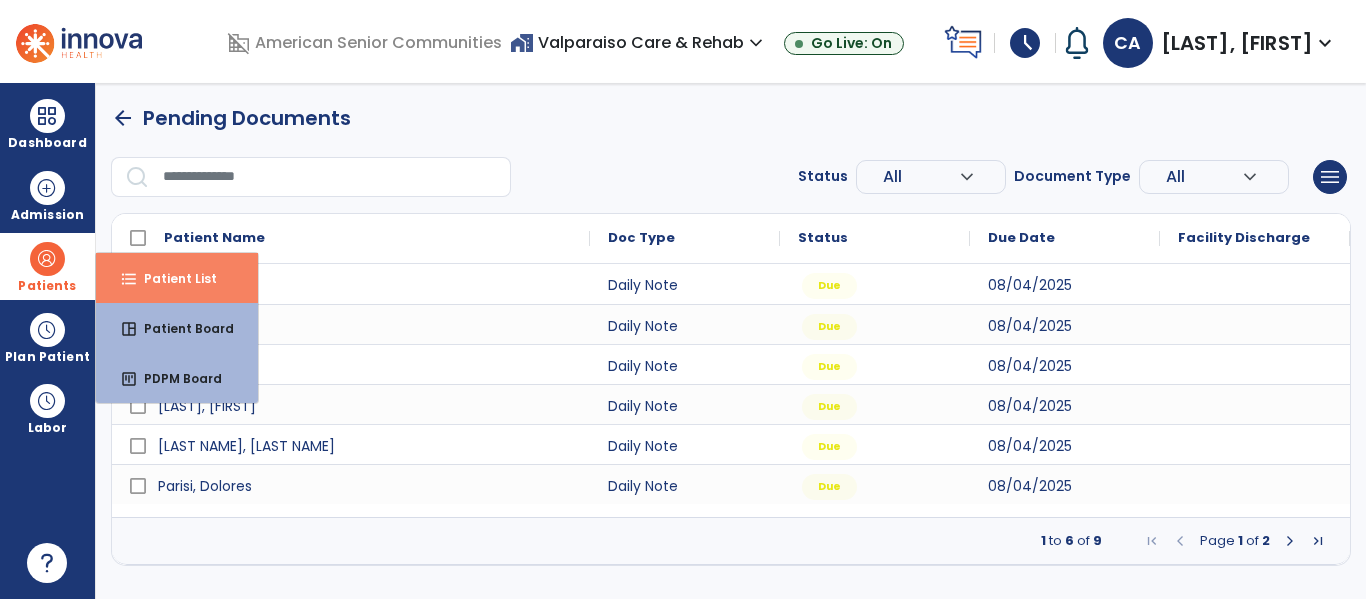 click on "format_list_bulleted  Patient List" at bounding box center [177, 278] 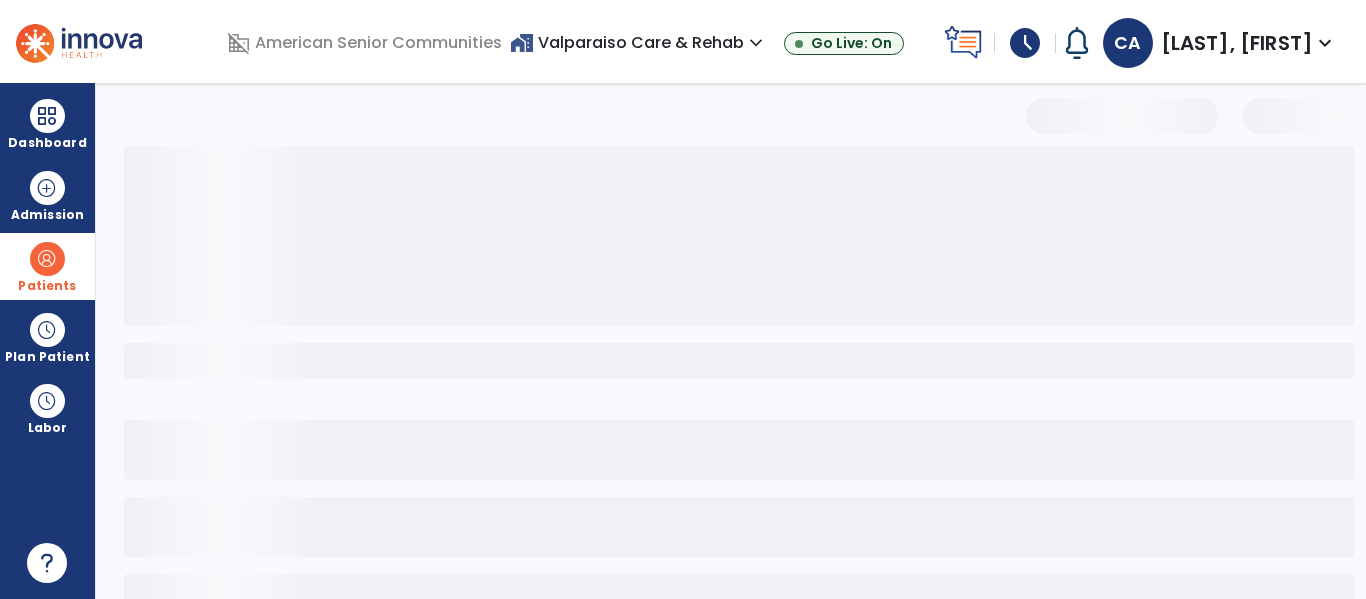 select on "***" 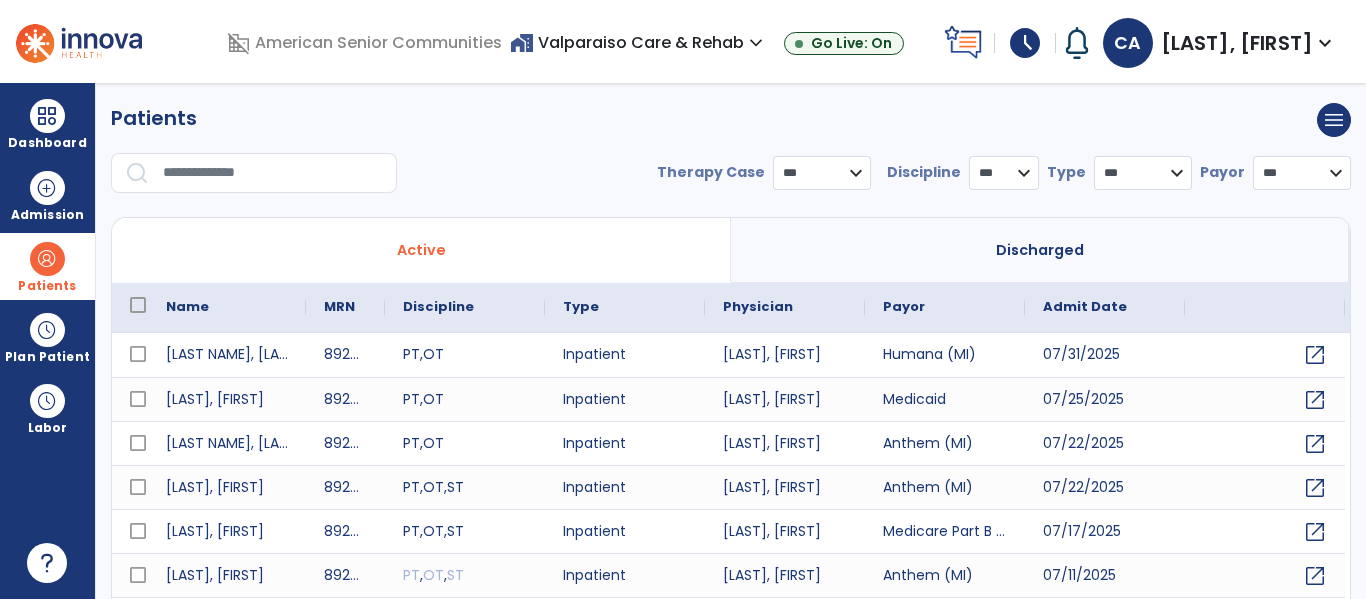 click at bounding box center [273, 173] 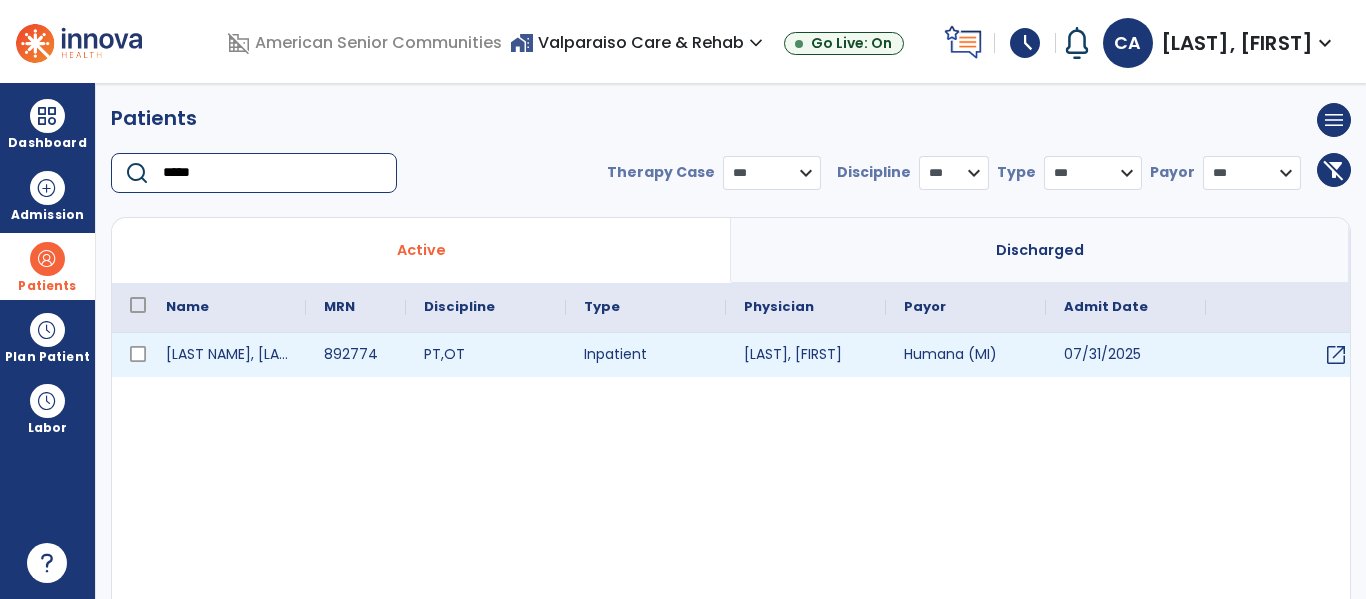 type on "*****" 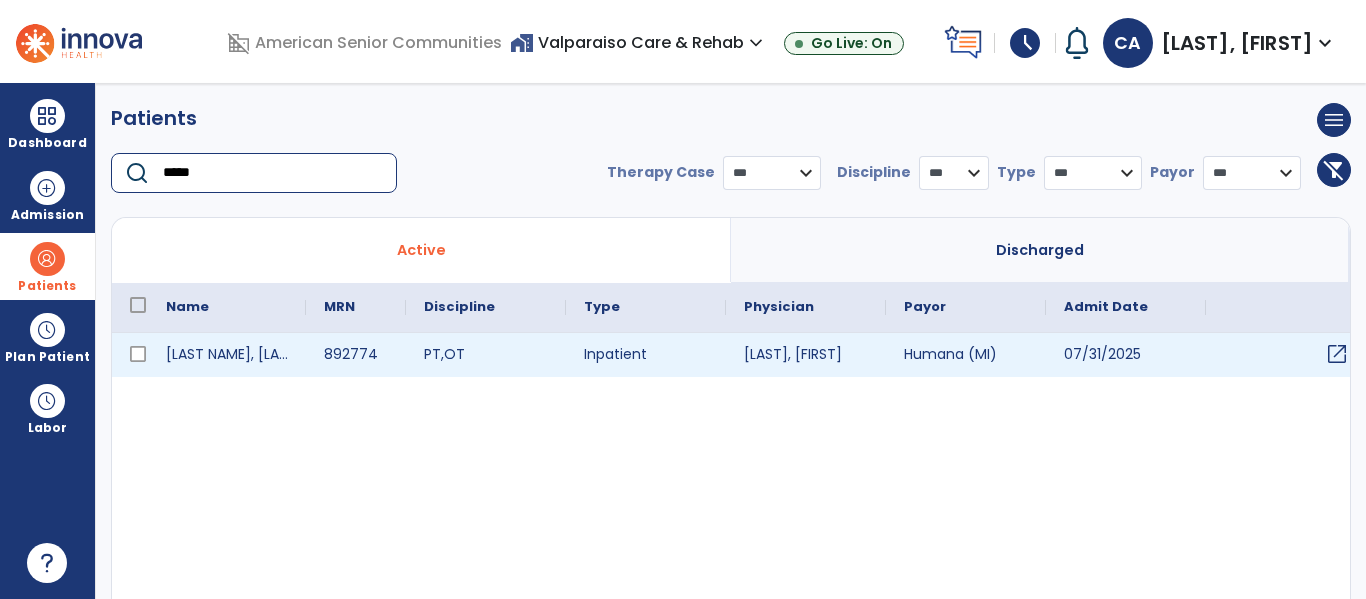 click on "open_in_new" at bounding box center (1337, 354) 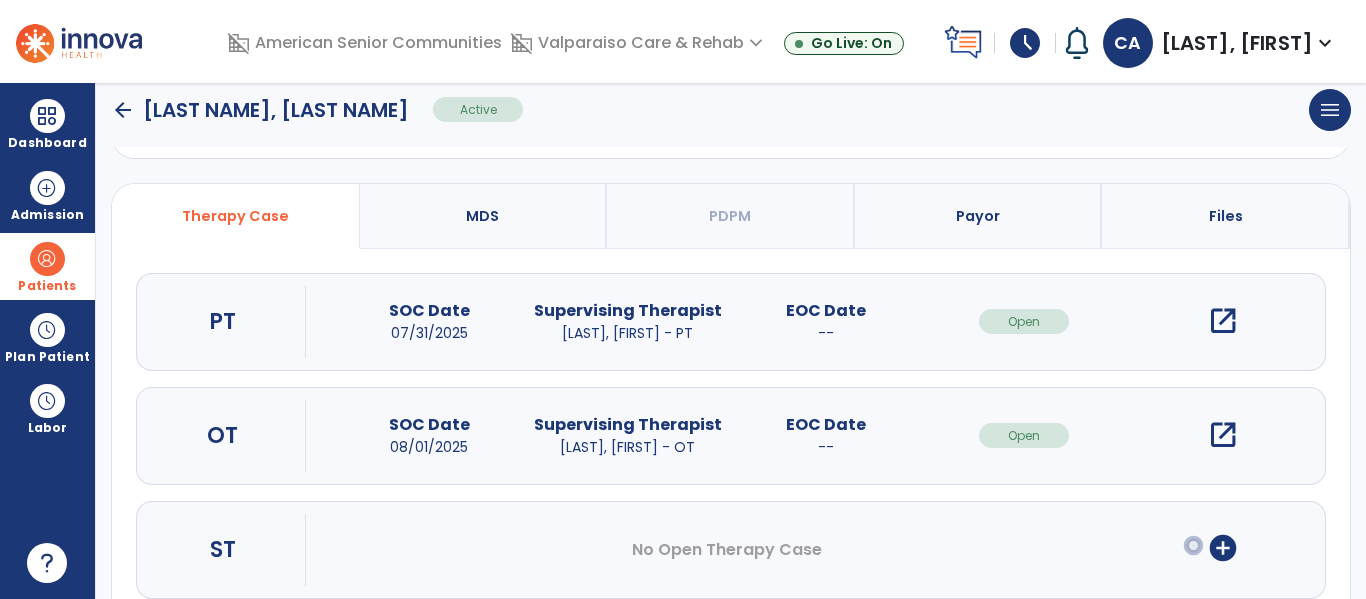 scroll, scrollTop: 119, scrollLeft: 0, axis: vertical 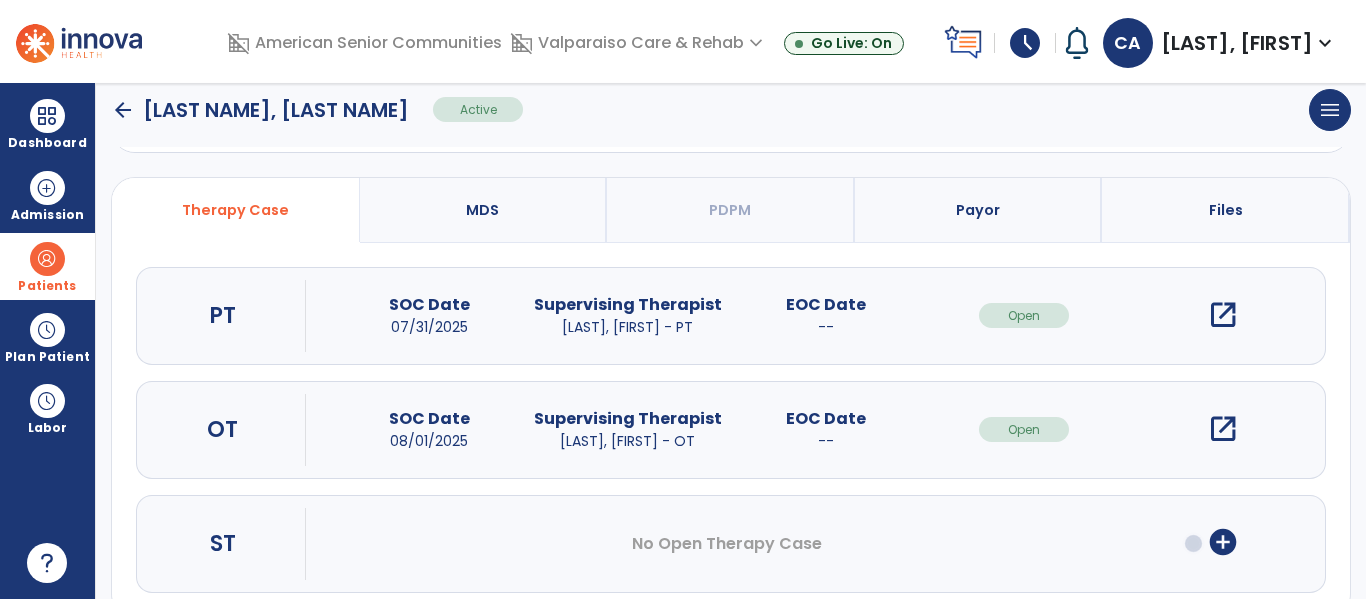 click on "open_in_new" at bounding box center (1223, 315) 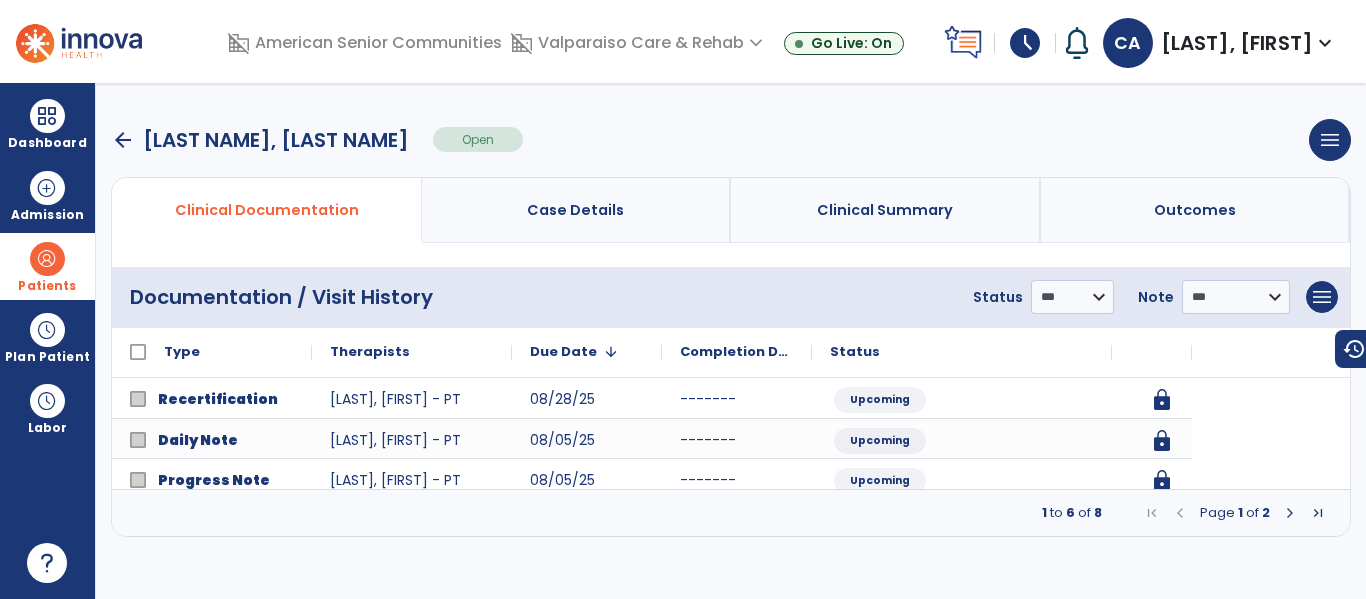 scroll, scrollTop: 0, scrollLeft: 0, axis: both 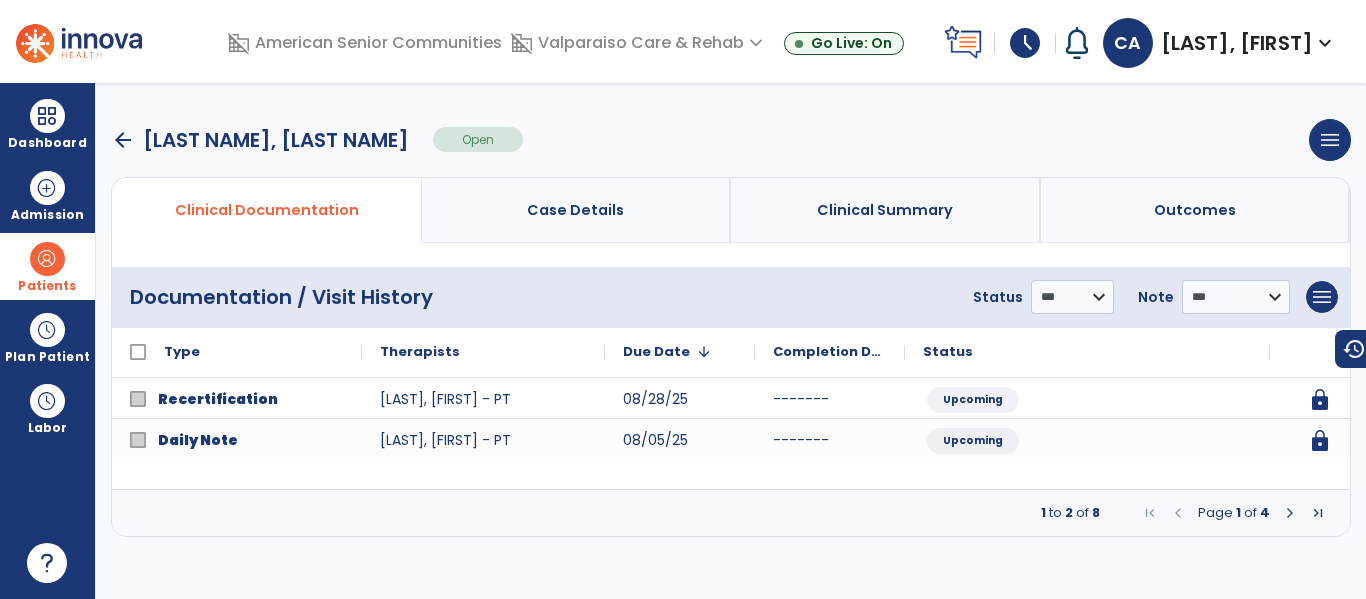 click at bounding box center [1290, 513] 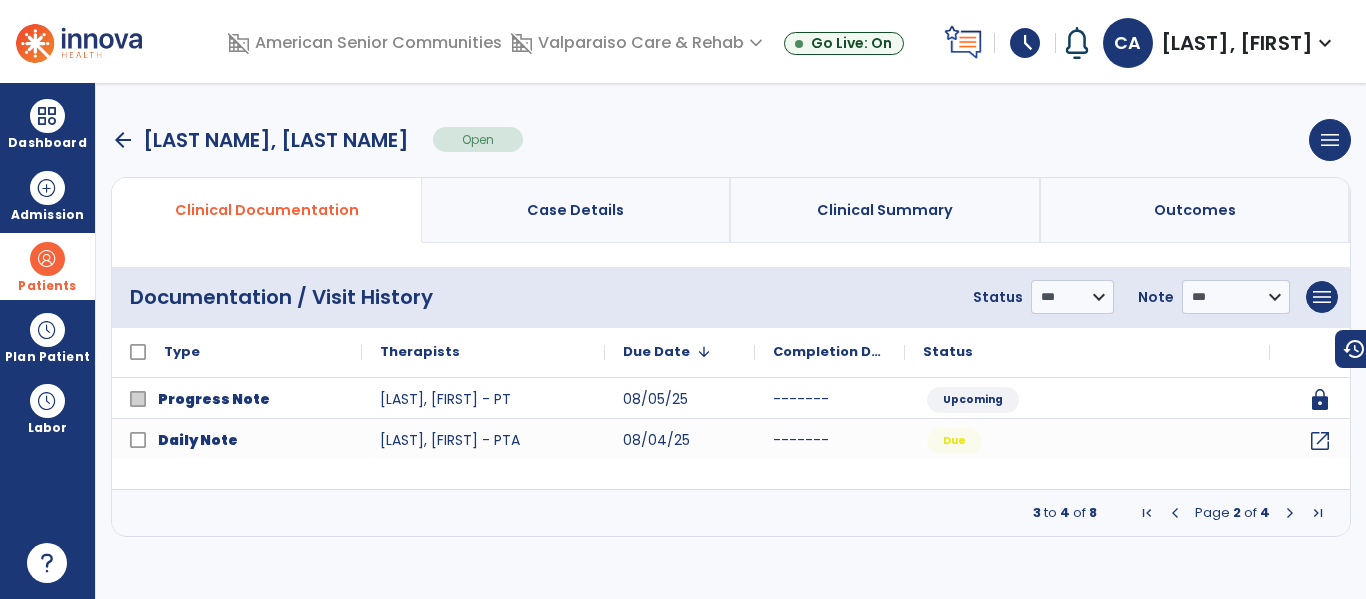 click on "3
to
4
of
8
Page
2
of
4" at bounding box center (731, 513) 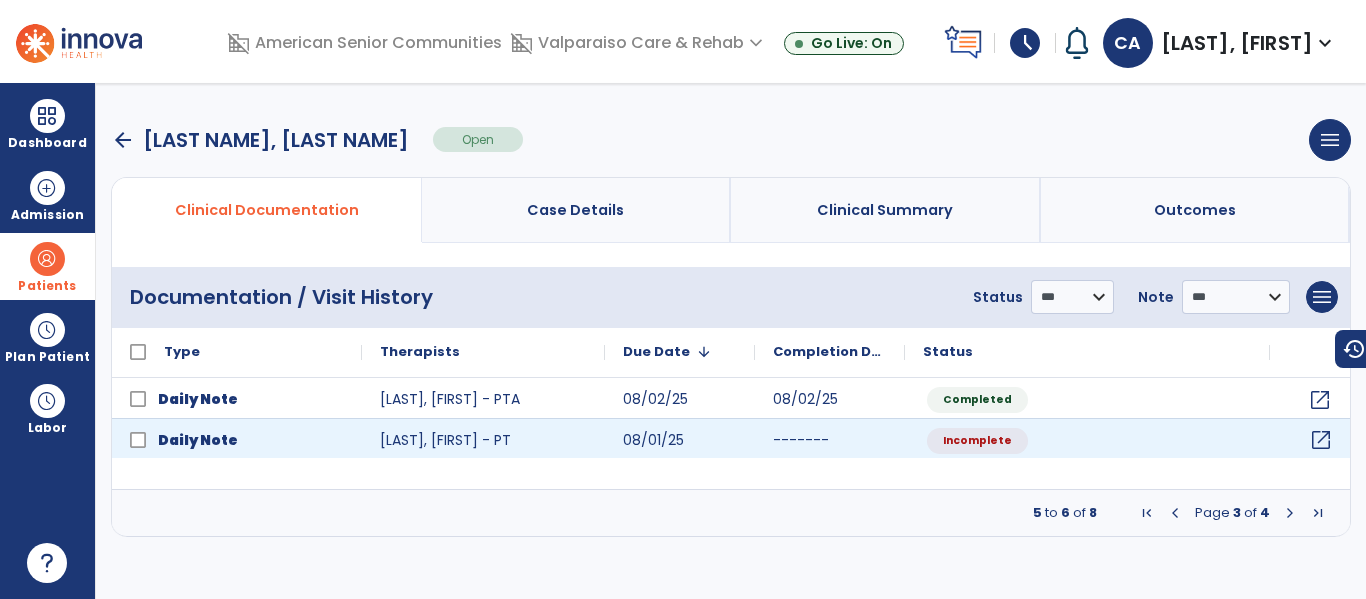 click on "open_in_new" 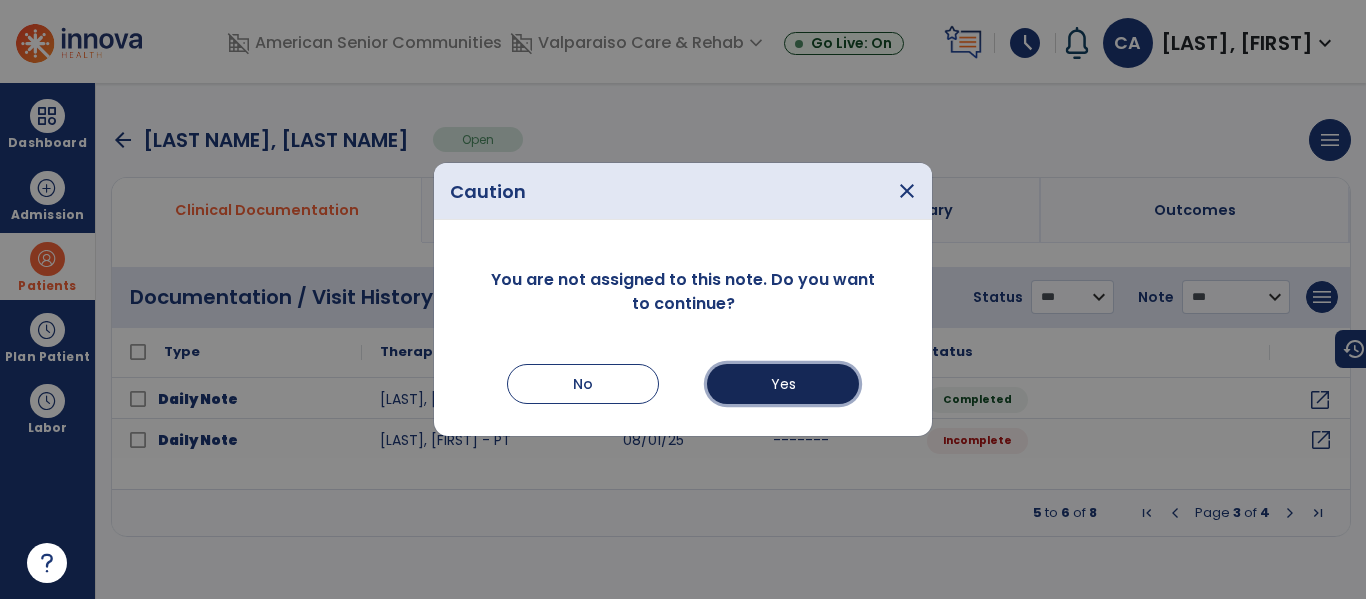 click on "Yes" at bounding box center (783, 384) 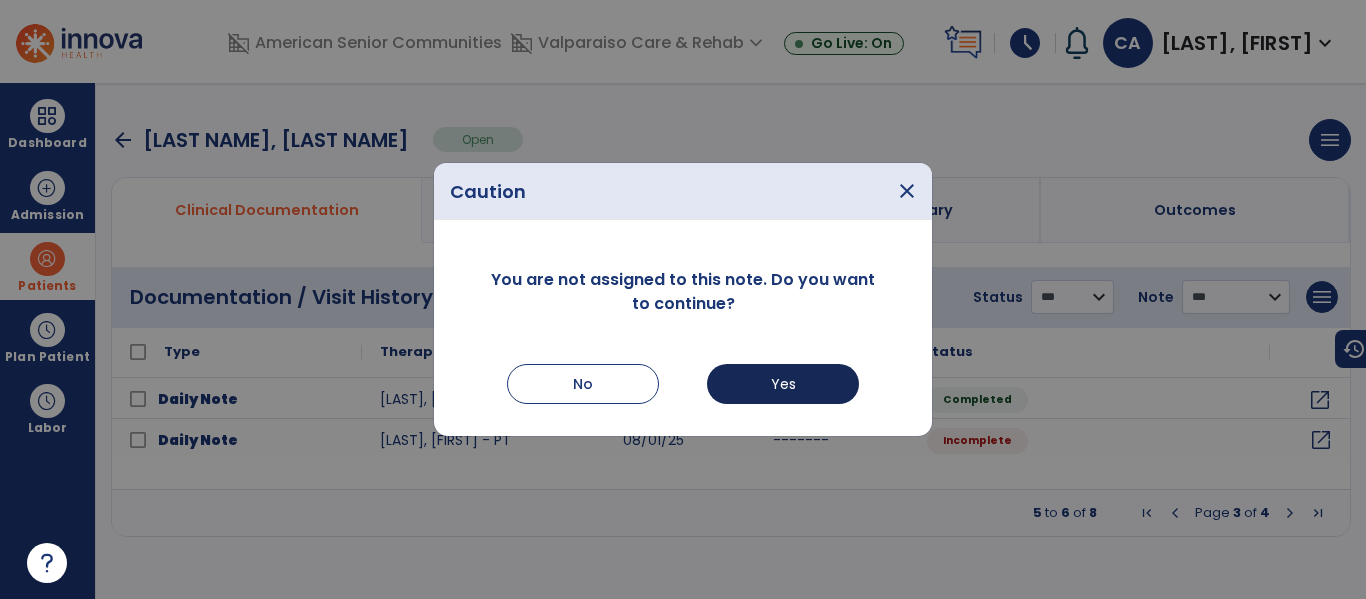 select on "*" 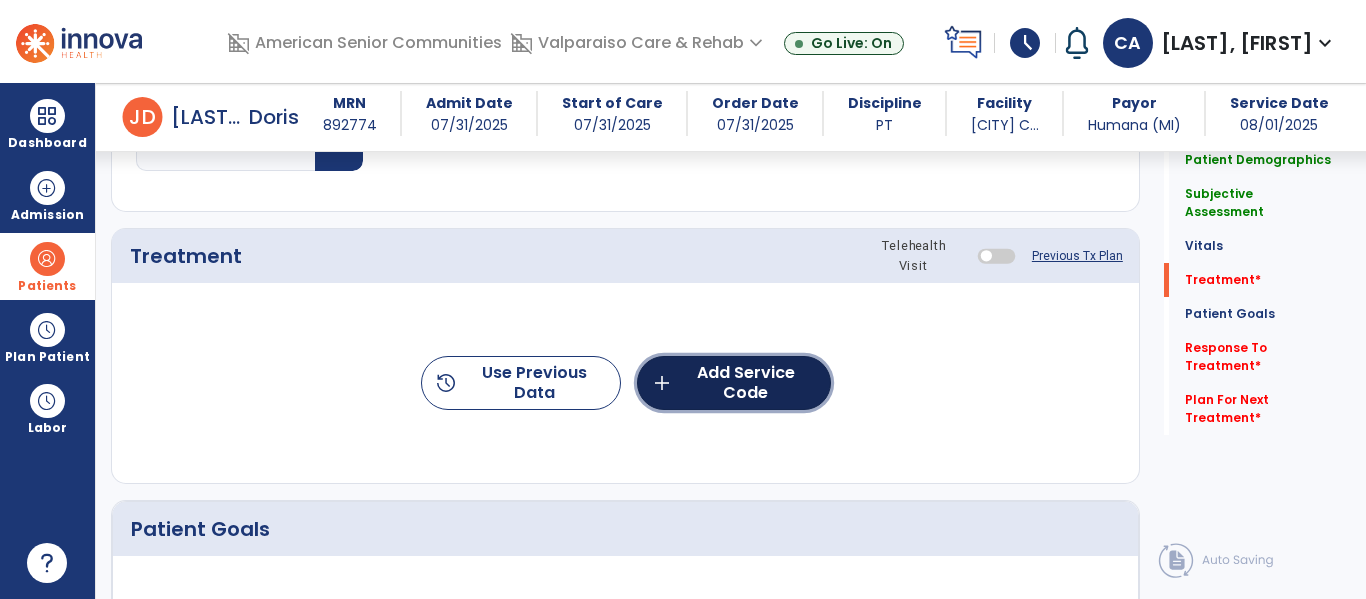 click on "add  Add Service Code" 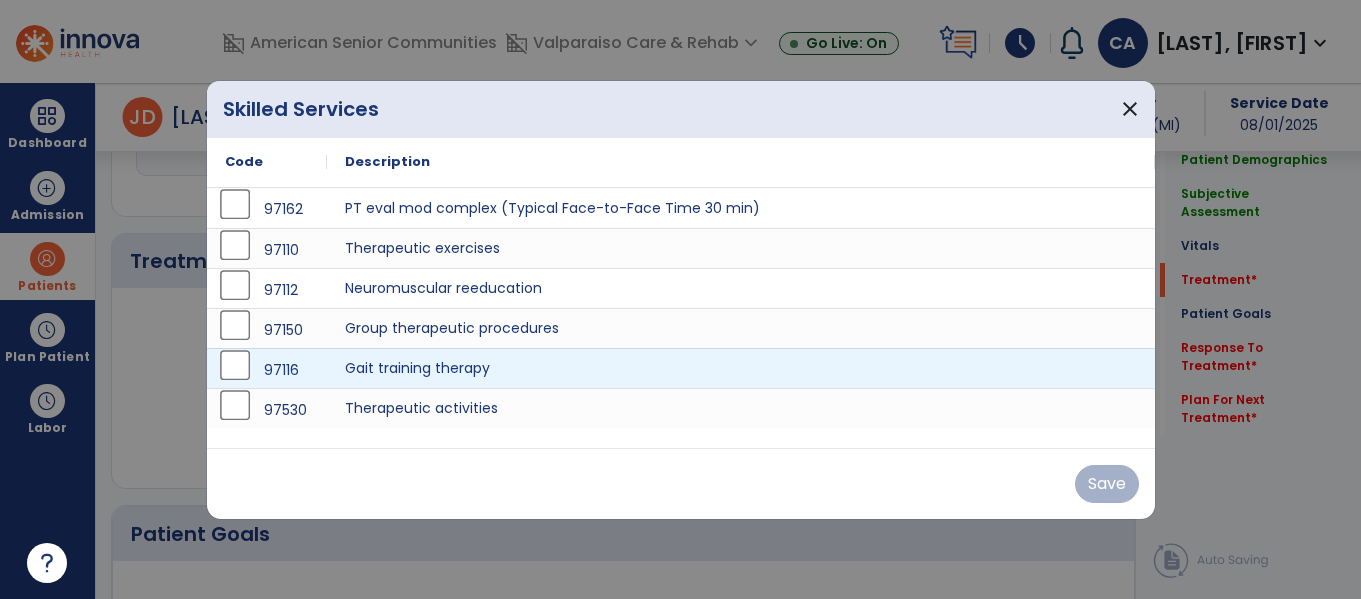scroll, scrollTop: 1301, scrollLeft: 0, axis: vertical 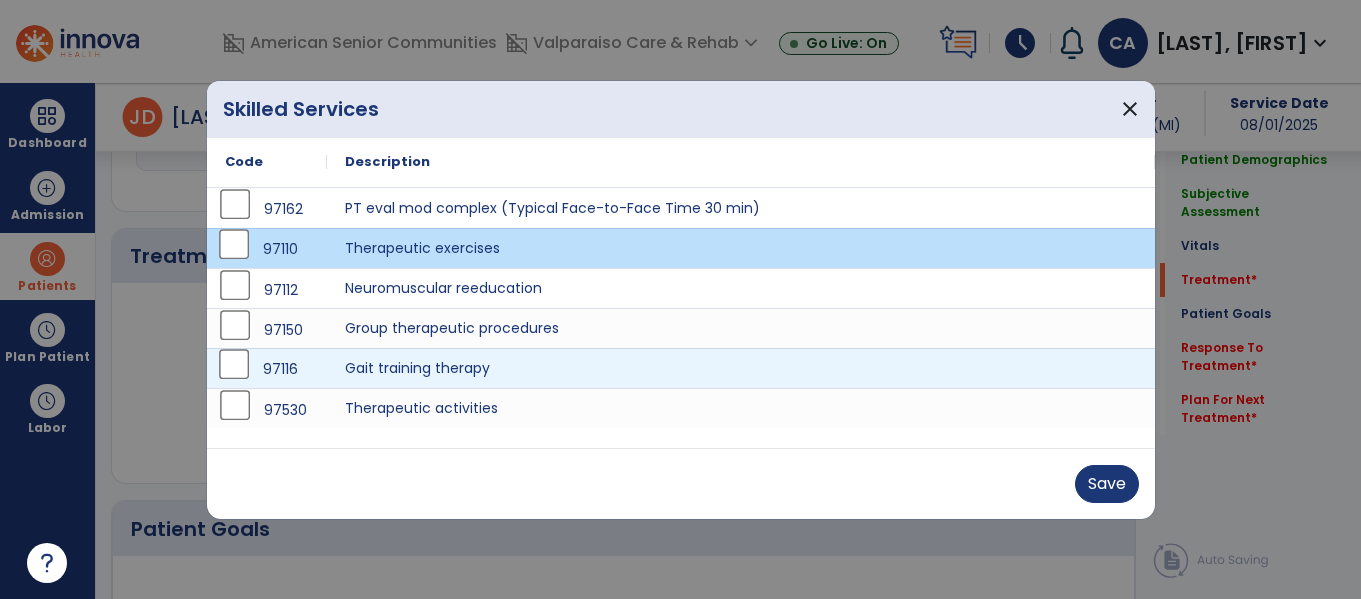 click on "97116" at bounding box center [267, 369] 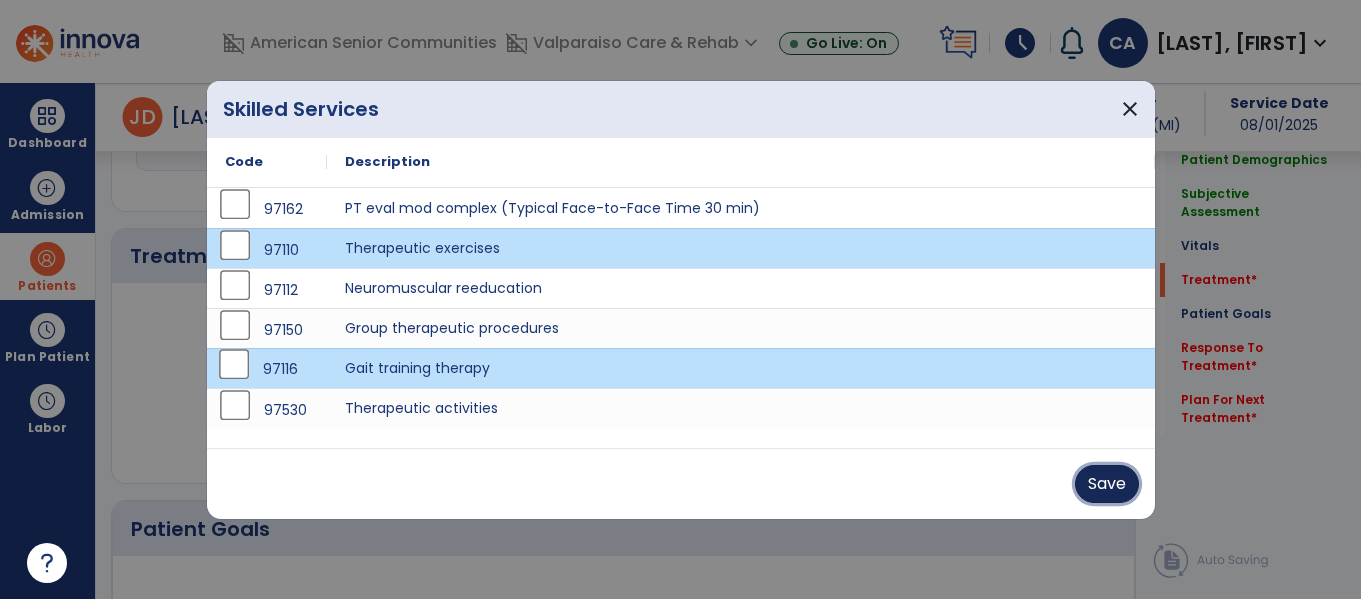 click on "Save" at bounding box center (1107, 484) 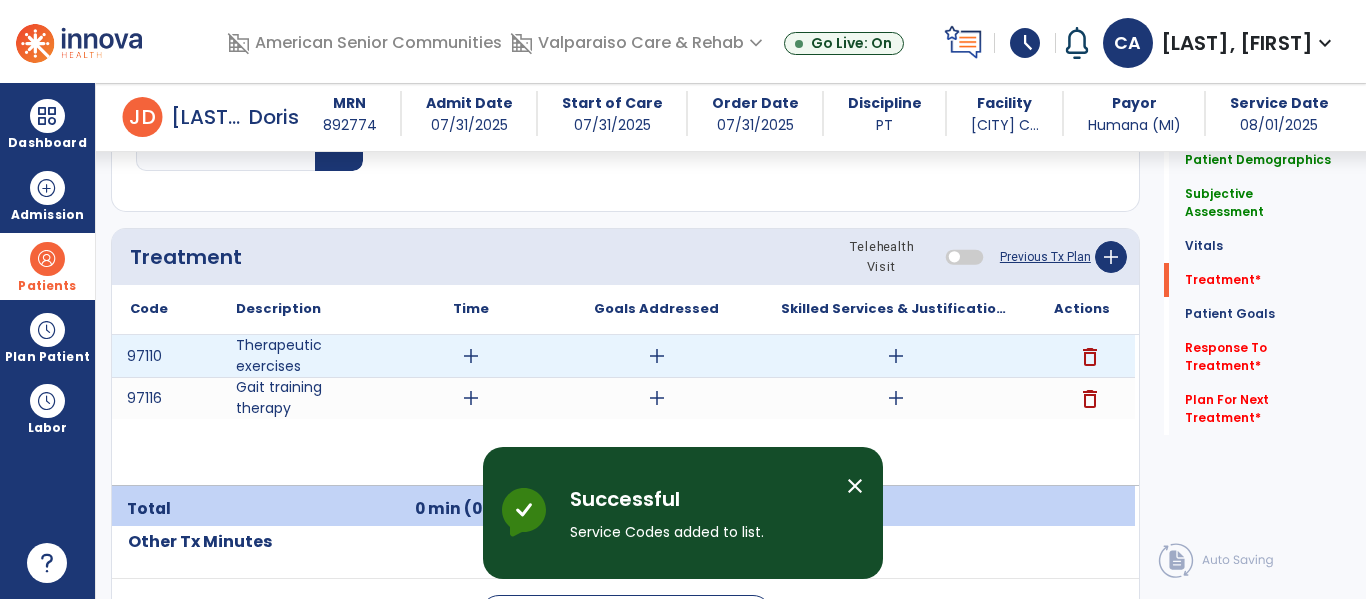 click on "add" at bounding box center (471, 356) 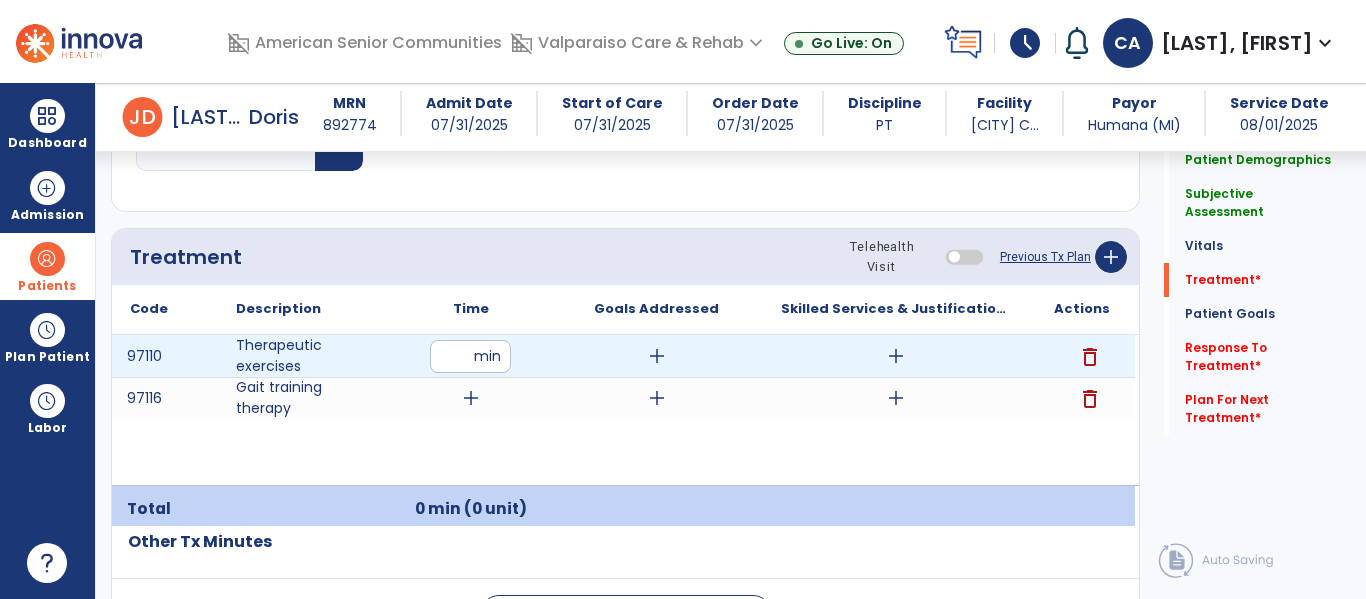 type on "**" 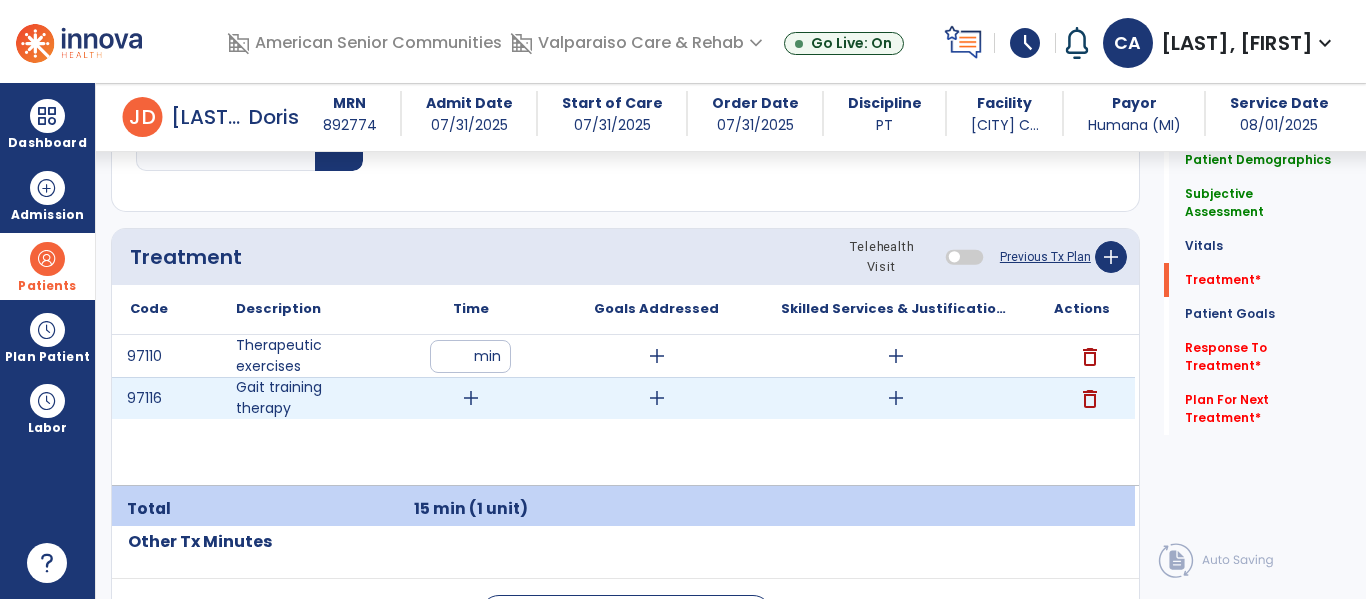 click on "add" at bounding box center [471, 398] 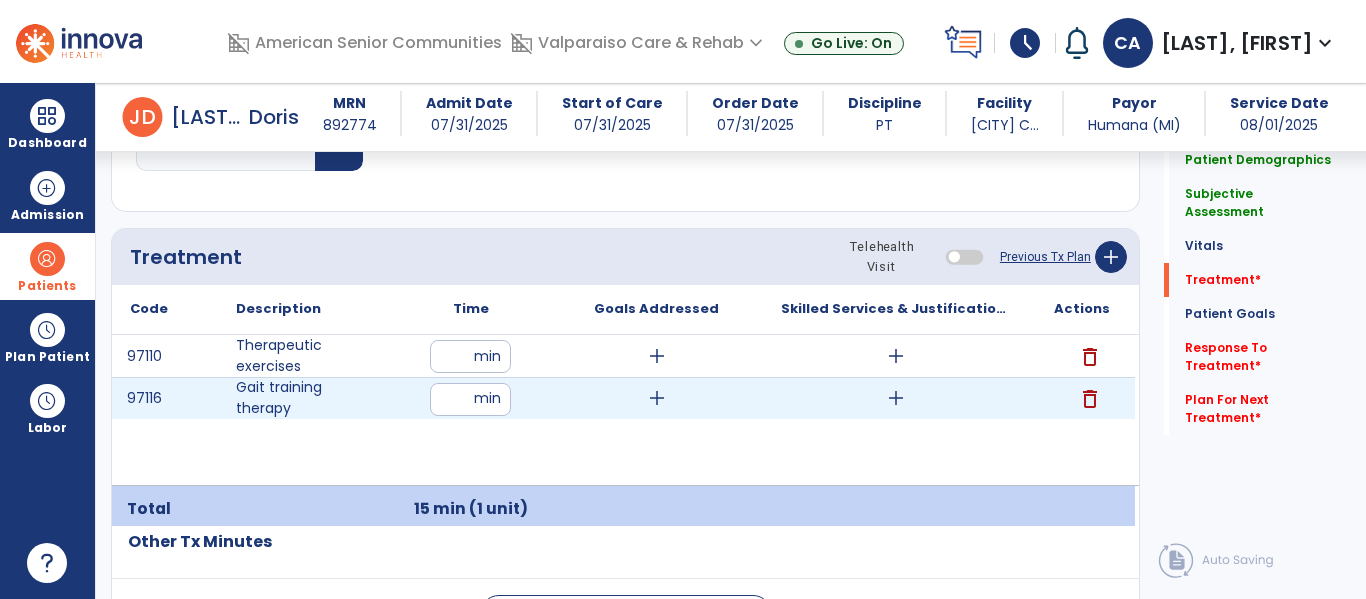 type on "**" 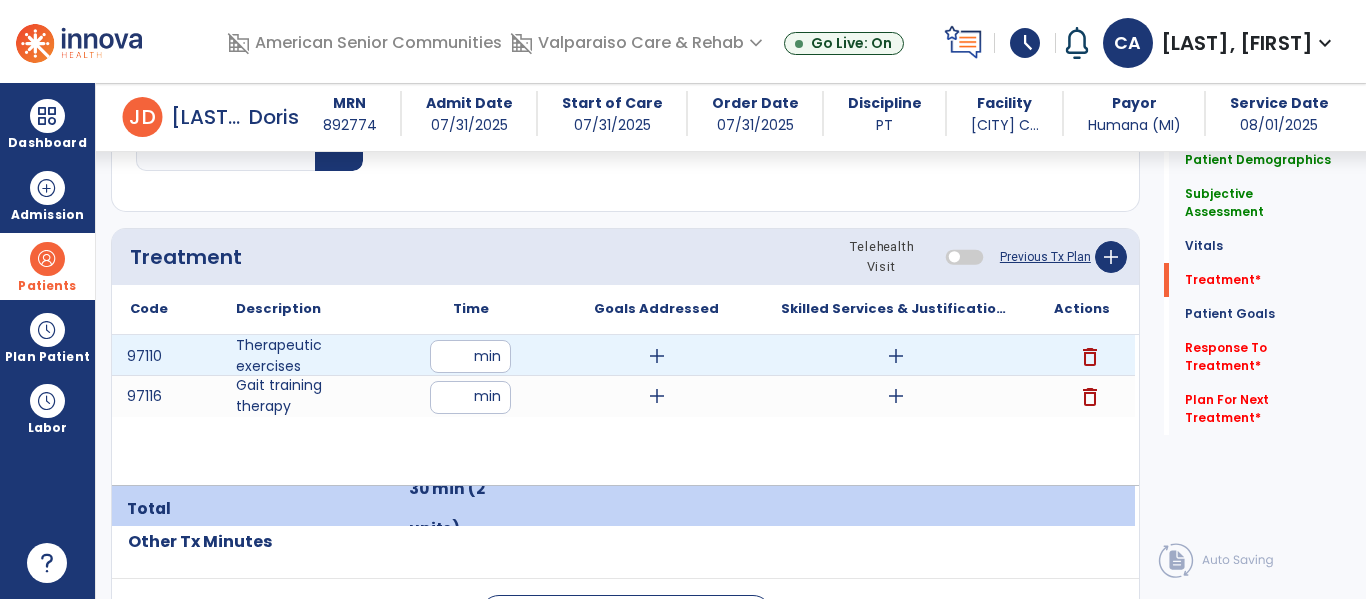 click on "add" at bounding box center (896, 356) 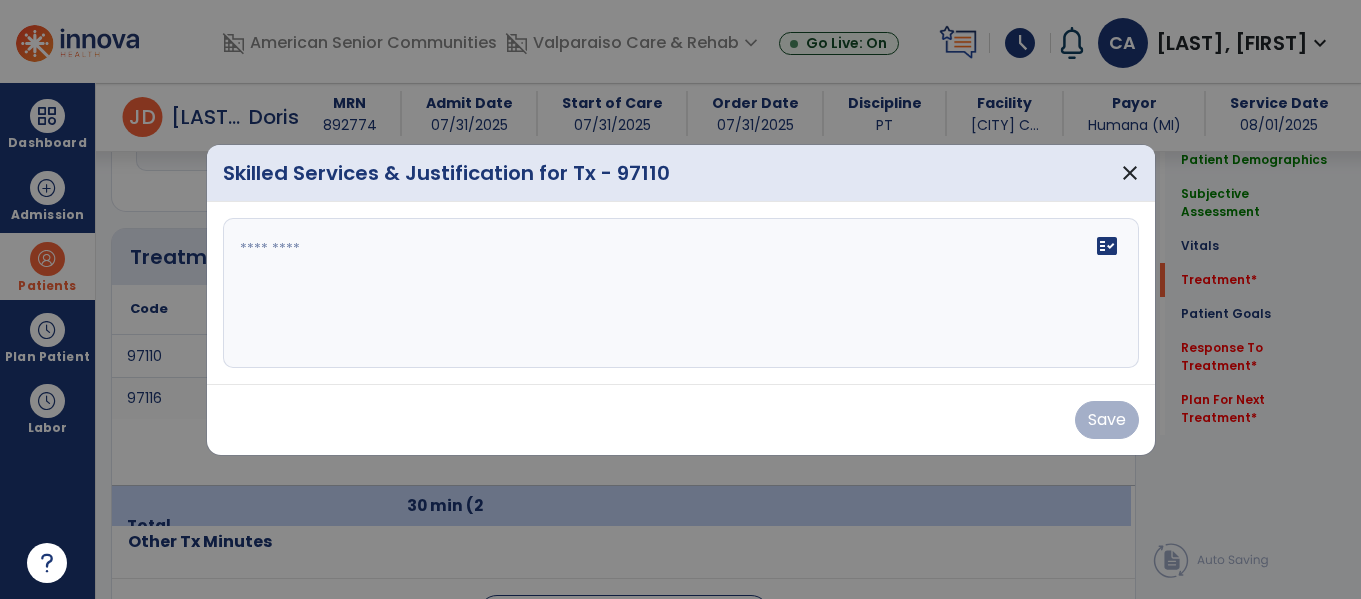 scroll, scrollTop: 1301, scrollLeft: 0, axis: vertical 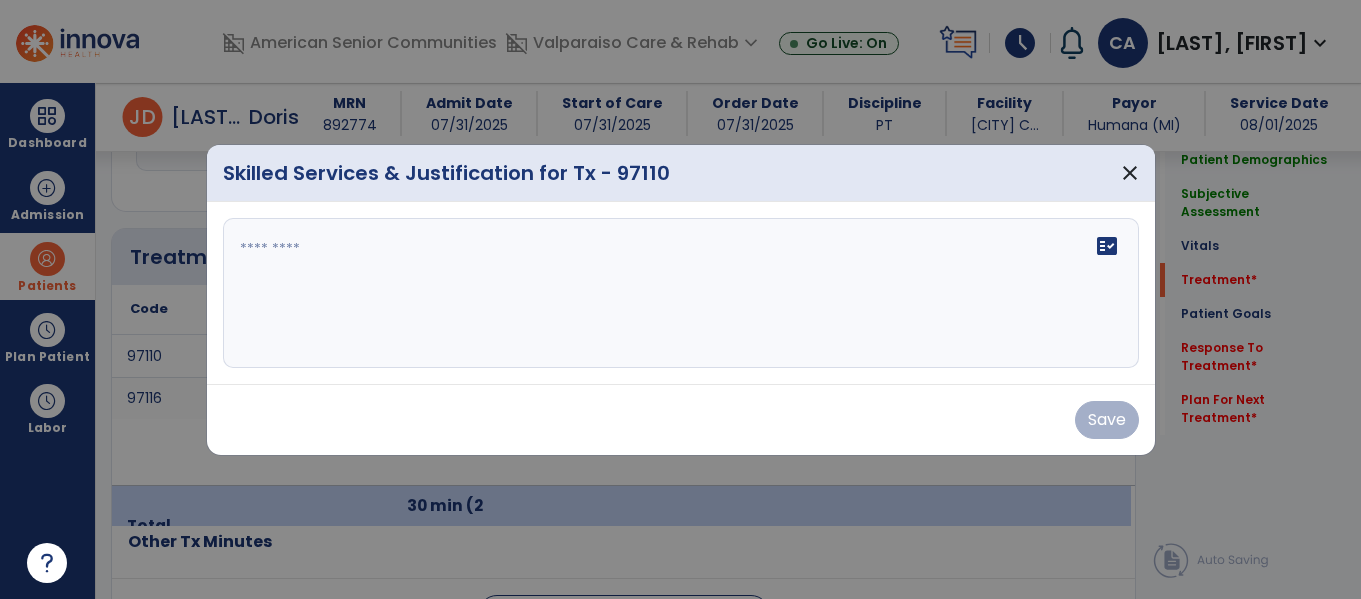 click on "fact_check" at bounding box center (681, 293) 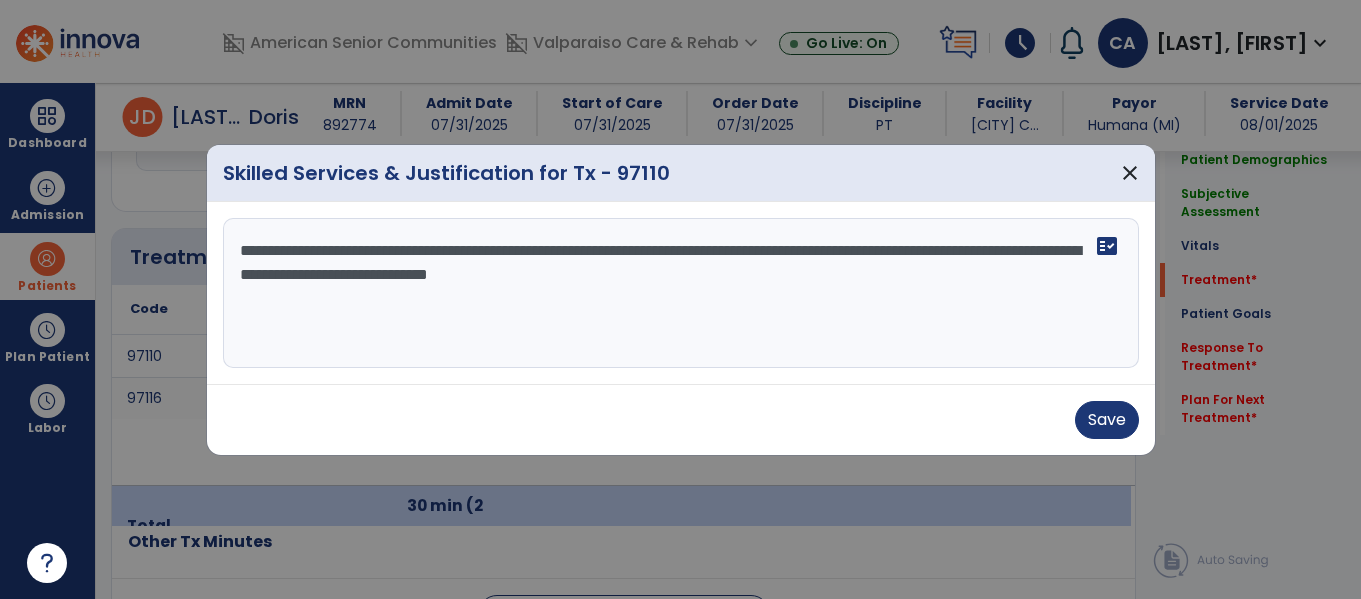 drag, startPoint x: 833, startPoint y: 290, endPoint x: 202, endPoint y: 203, distance: 636.96936 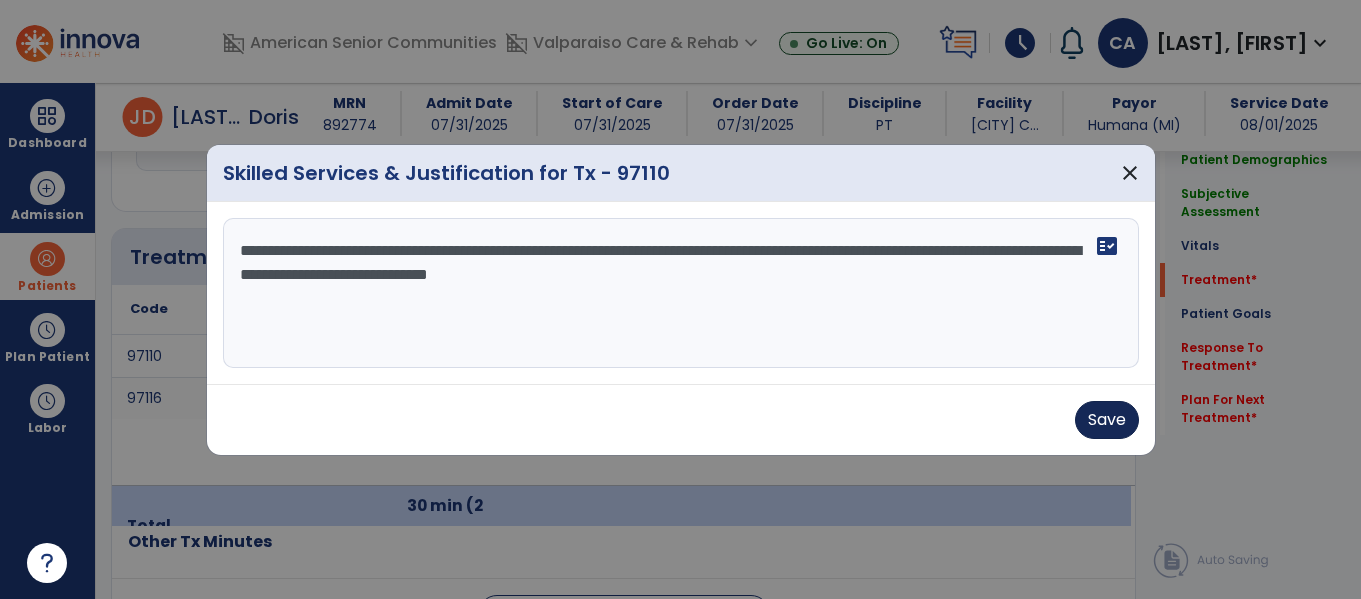 type on "**********" 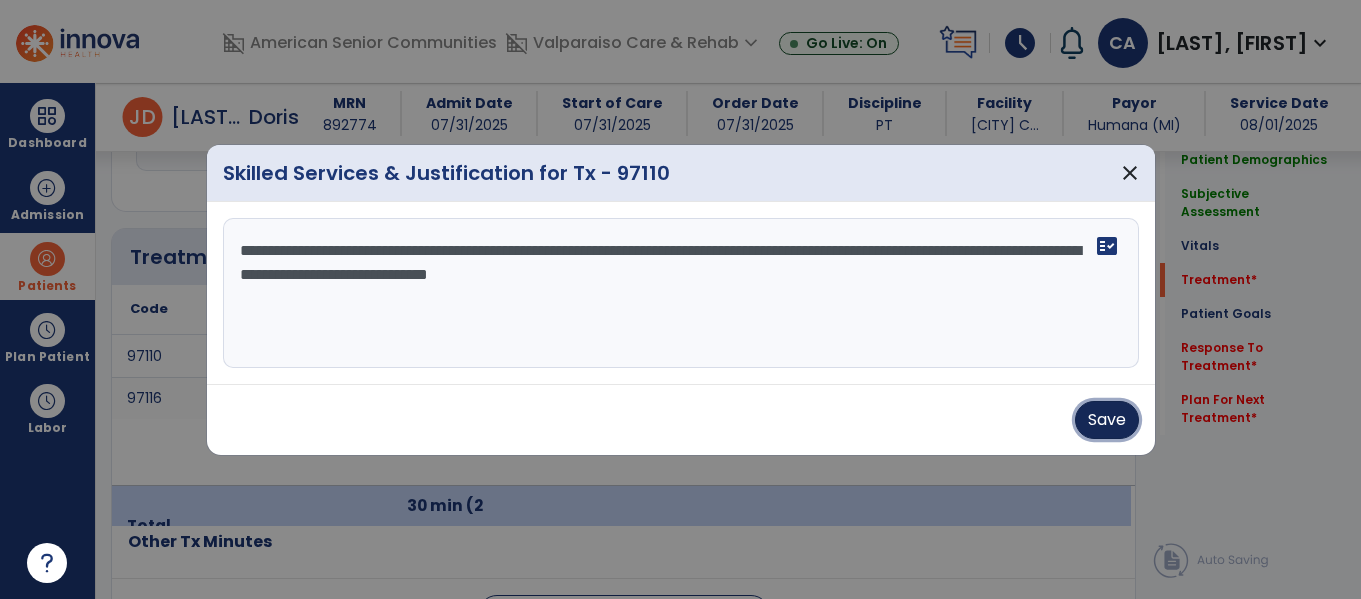 click on "Save" at bounding box center (1107, 420) 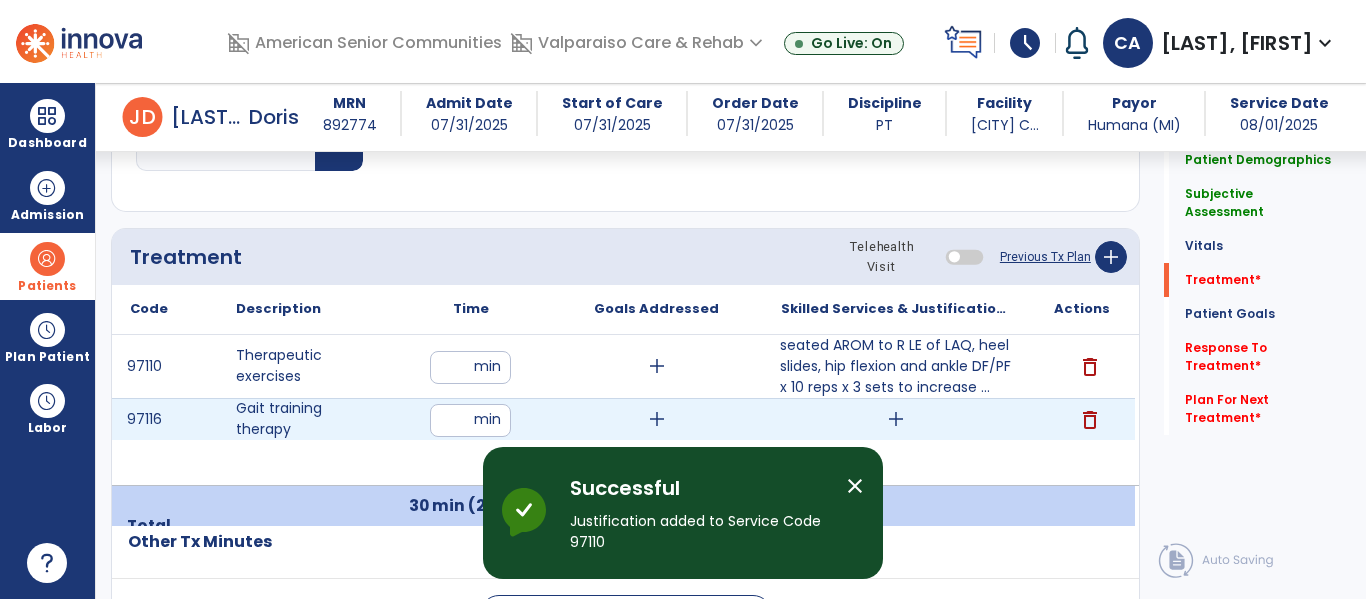 click on "add" at bounding box center [896, 419] 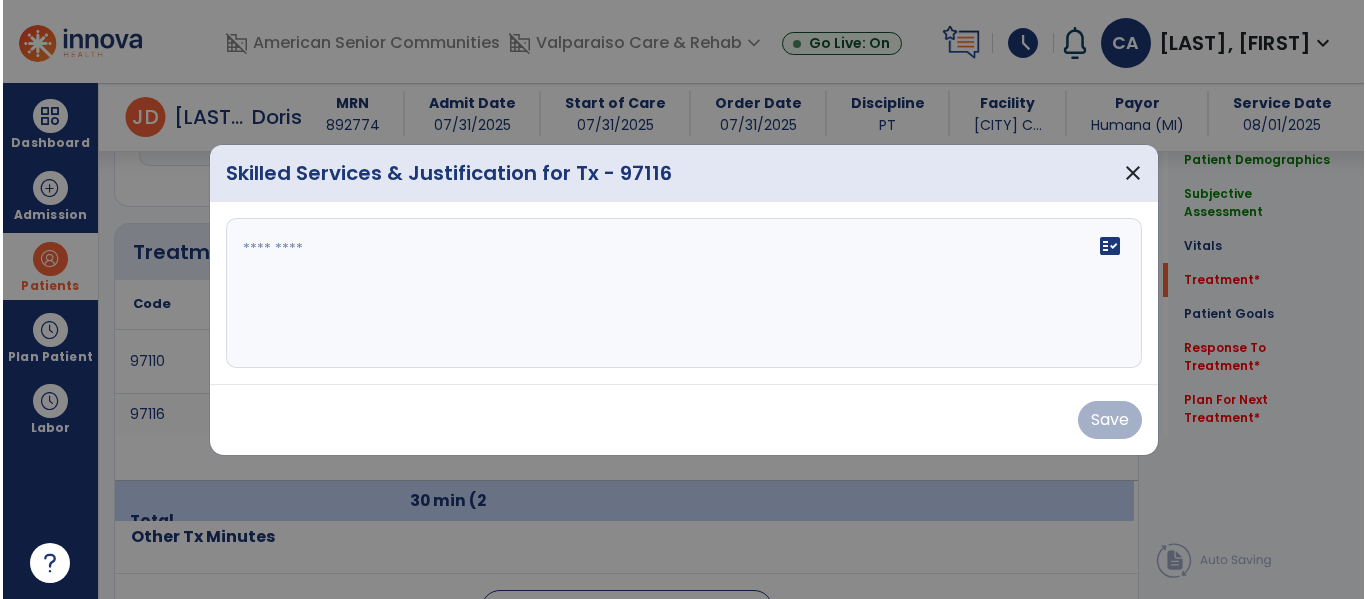 scroll, scrollTop: 1301, scrollLeft: 0, axis: vertical 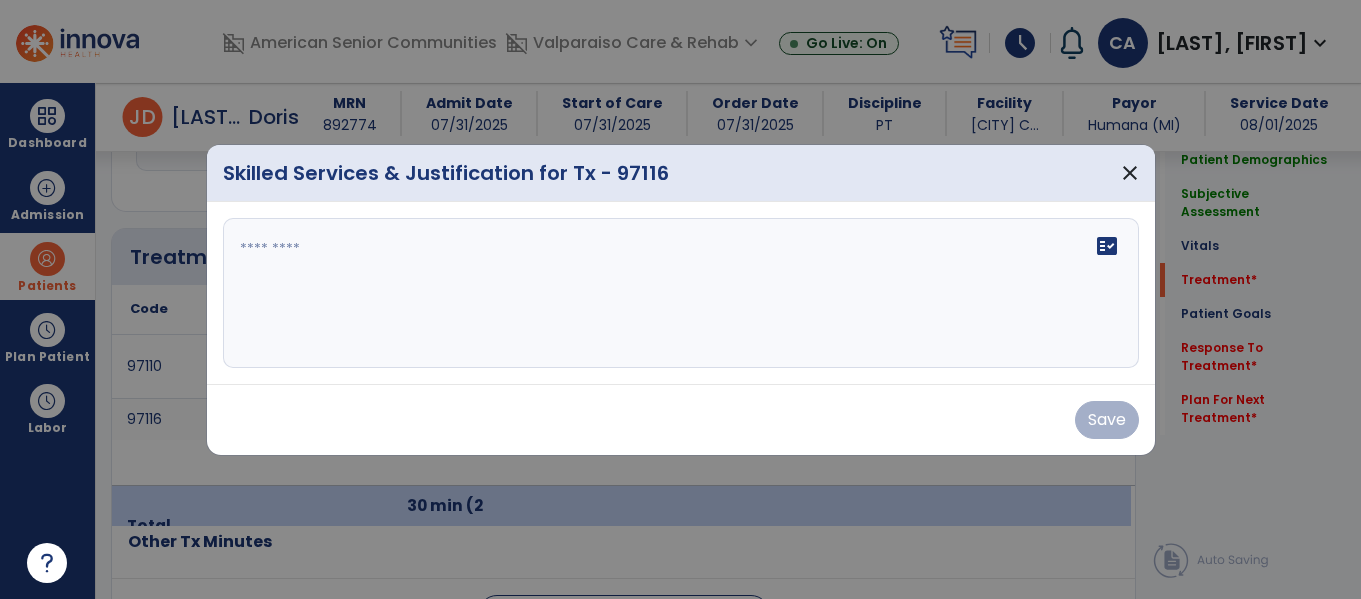 click on "fact_check" at bounding box center [681, 293] 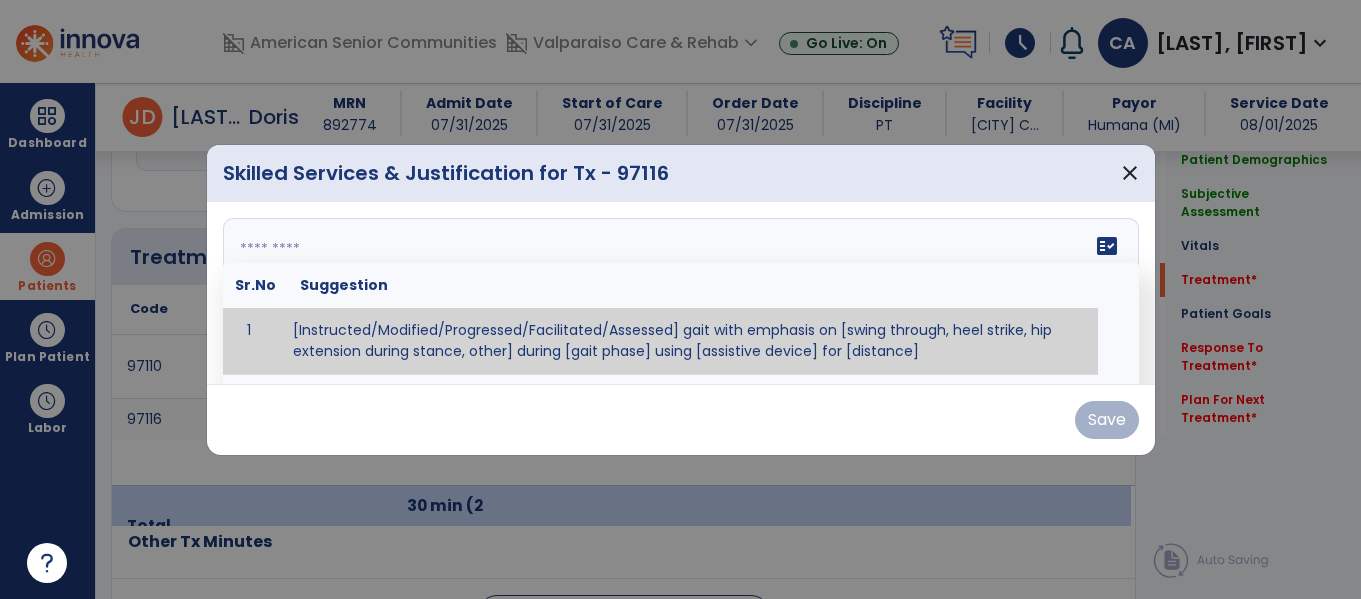 type on "*" 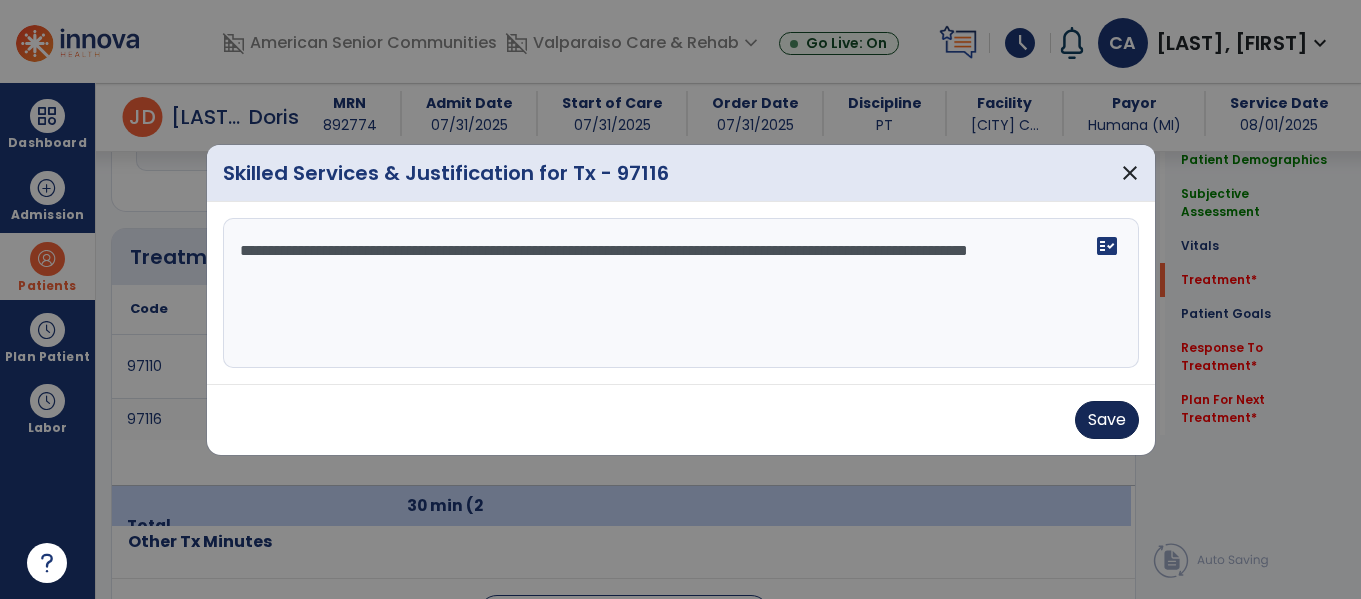 type on "**********" 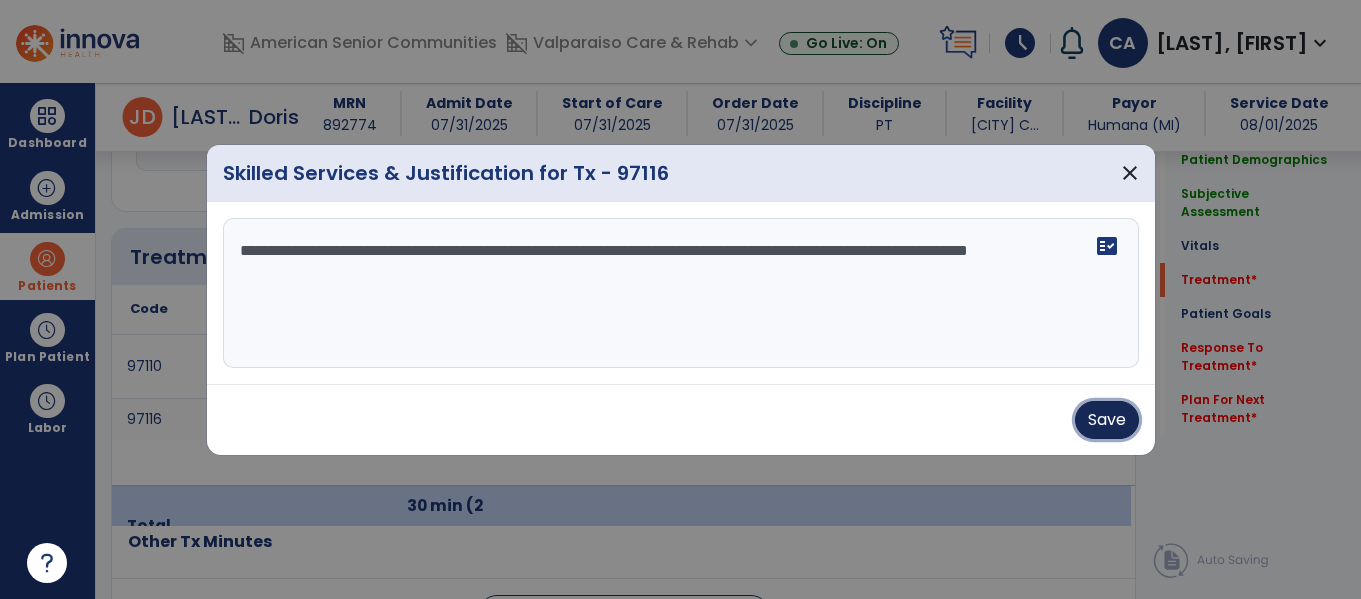 click on "Save" at bounding box center [1107, 420] 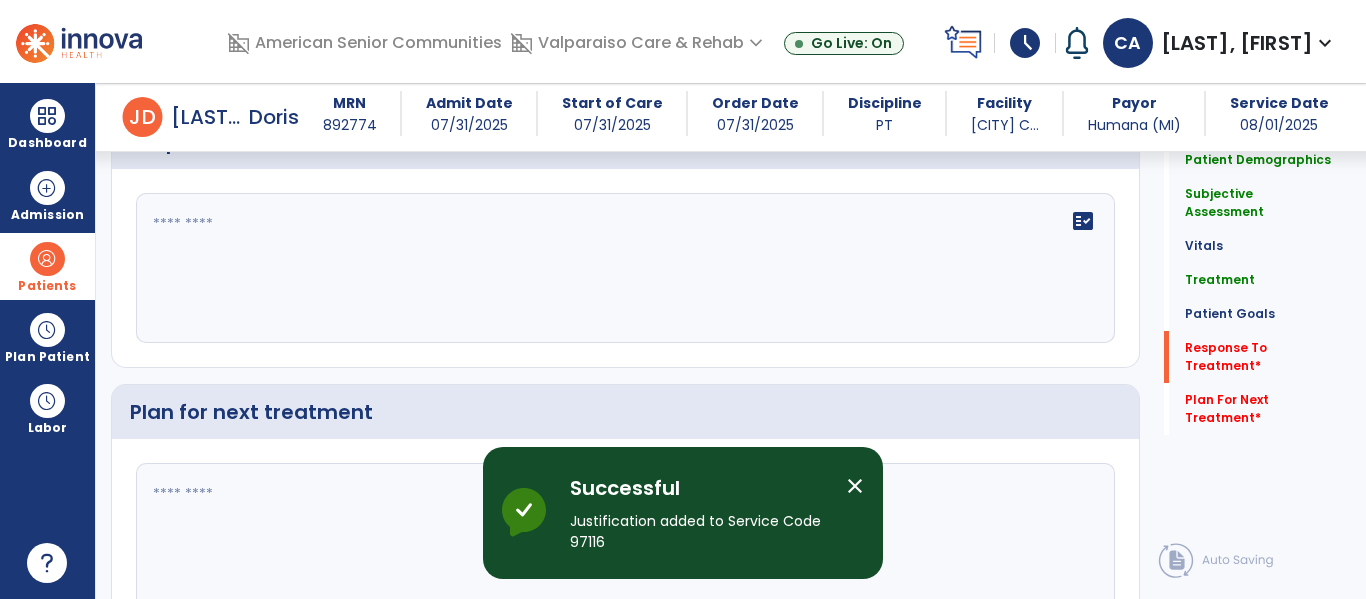 scroll, scrollTop: 3904, scrollLeft: 0, axis: vertical 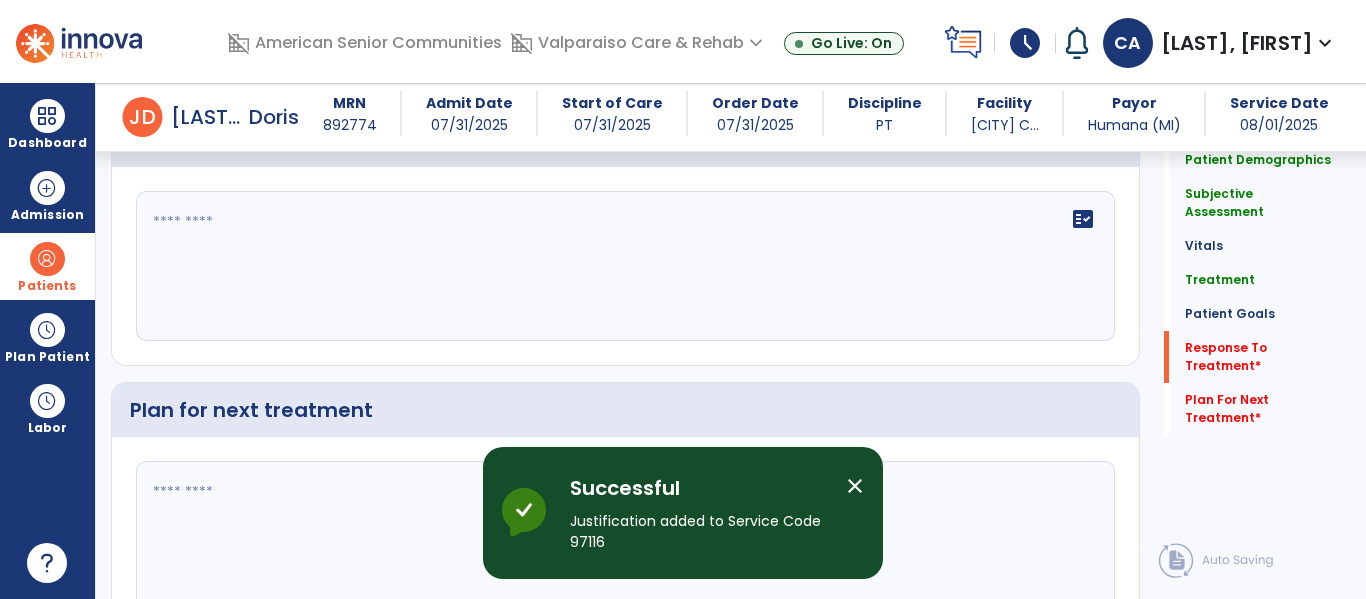 click on "fact_check" 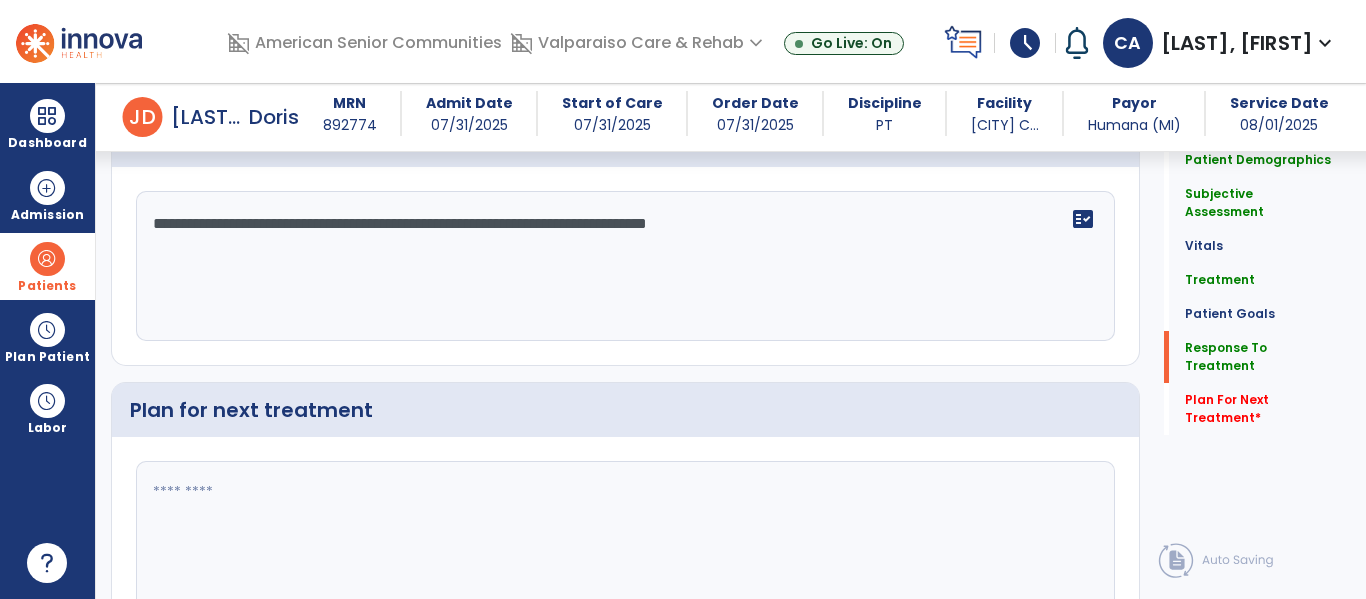 type on "**********" 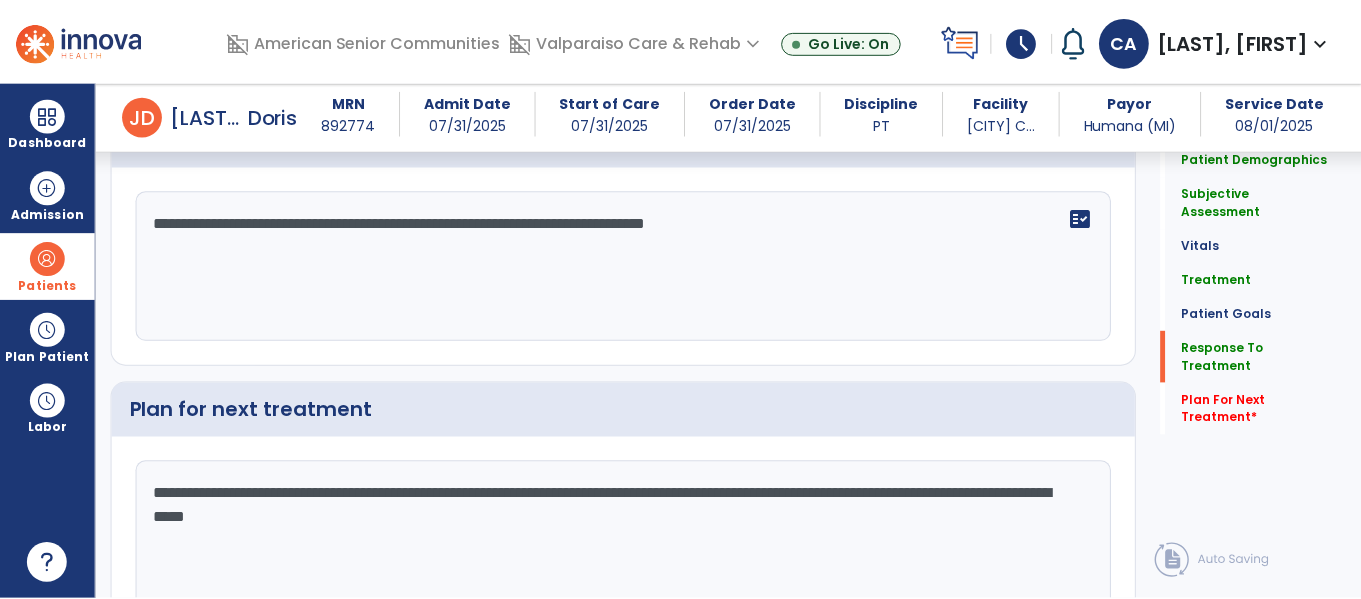 scroll, scrollTop: 4007, scrollLeft: 0, axis: vertical 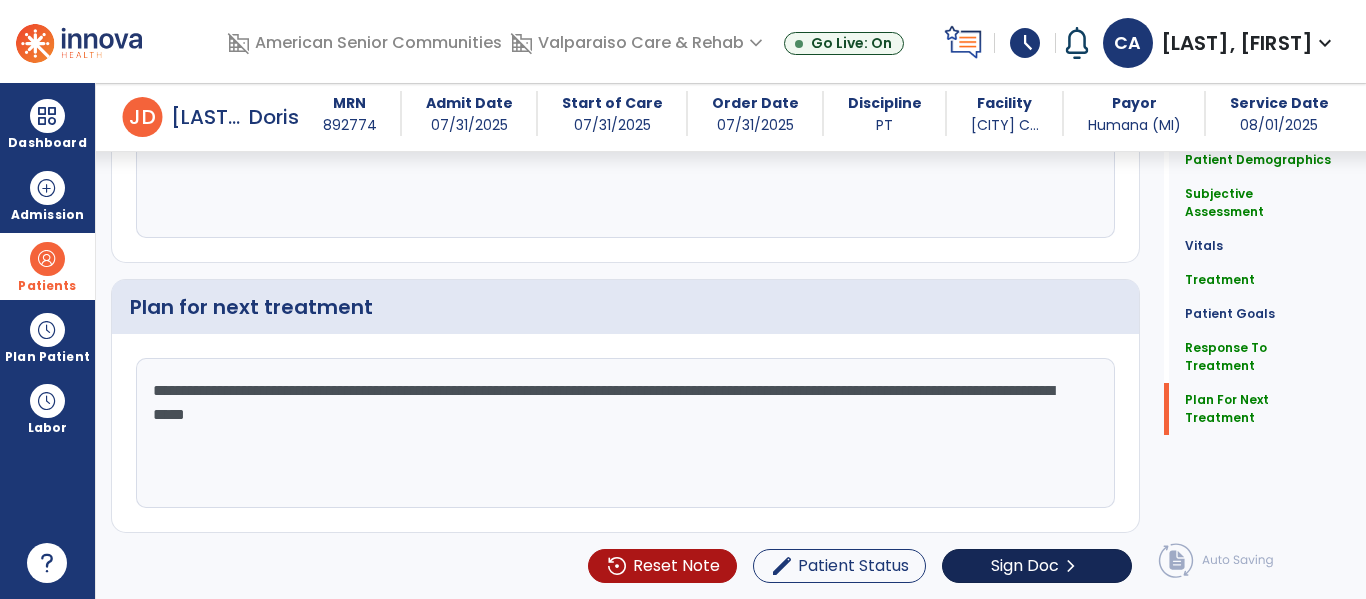 type on "**********" 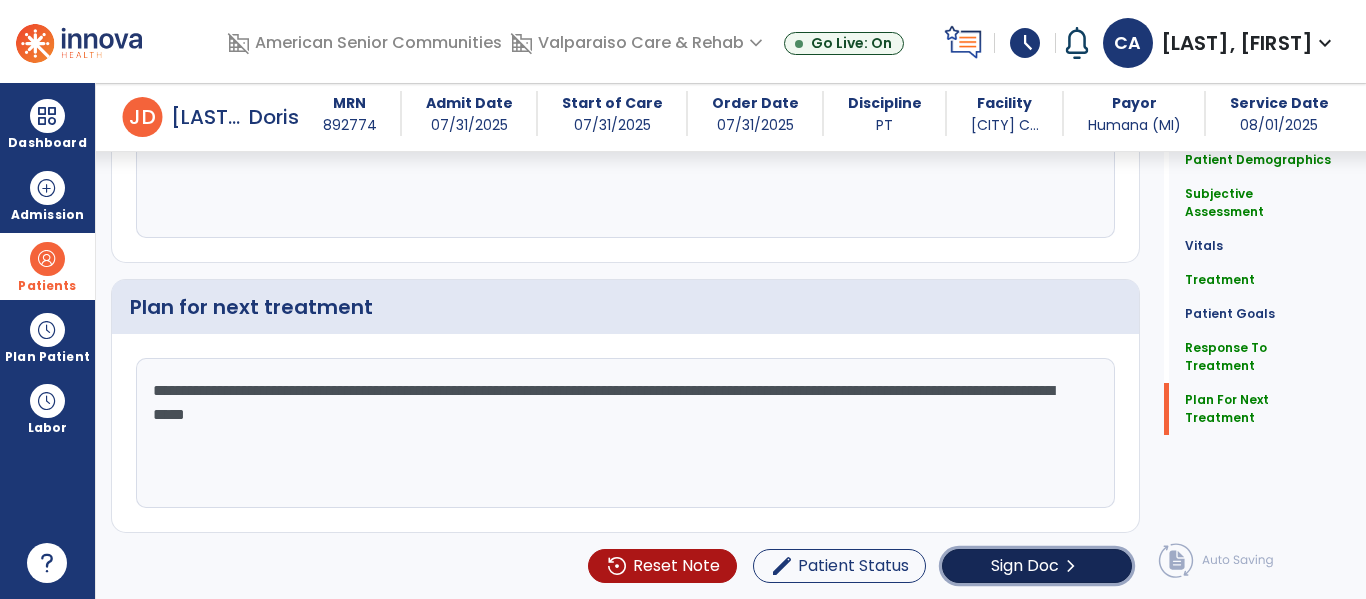 click on "Sign Doc" 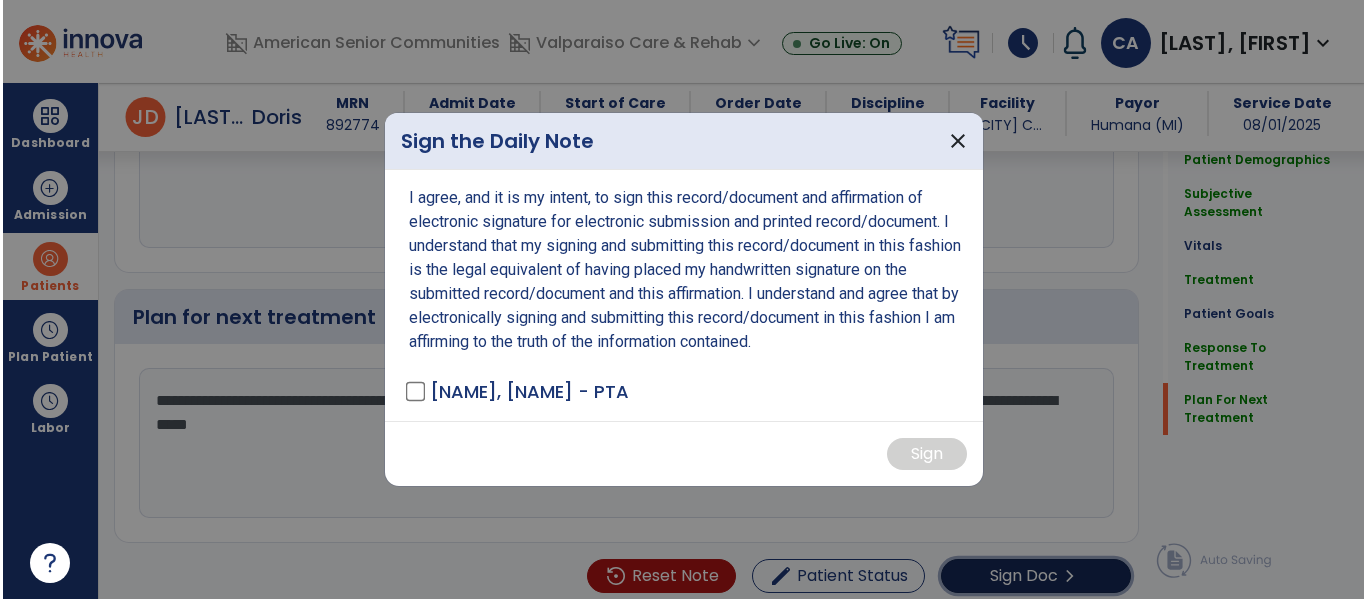 scroll, scrollTop: 4007, scrollLeft: 0, axis: vertical 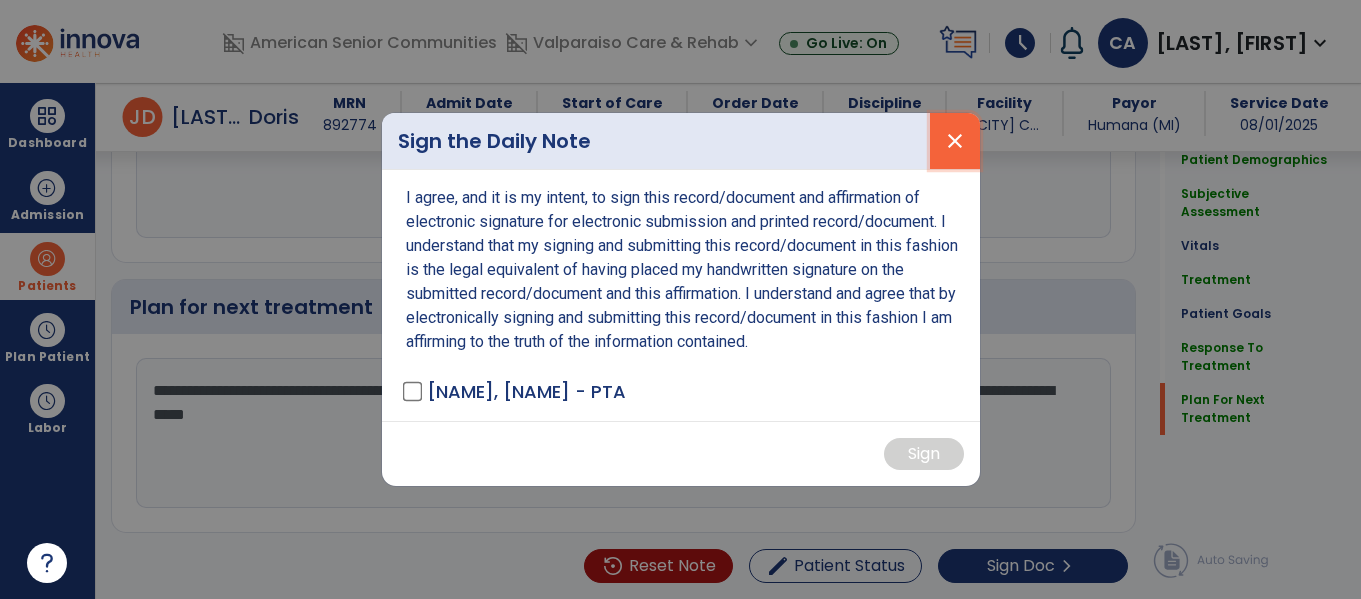 click on "close" at bounding box center (955, 141) 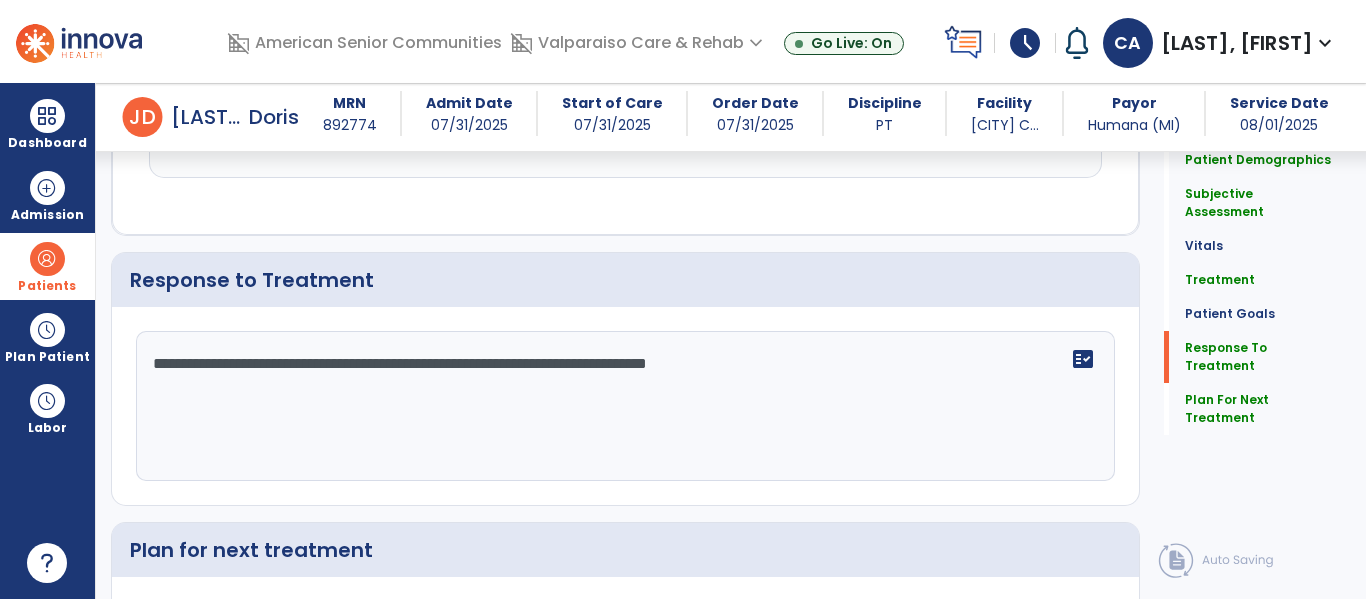 scroll, scrollTop: 3729, scrollLeft: 0, axis: vertical 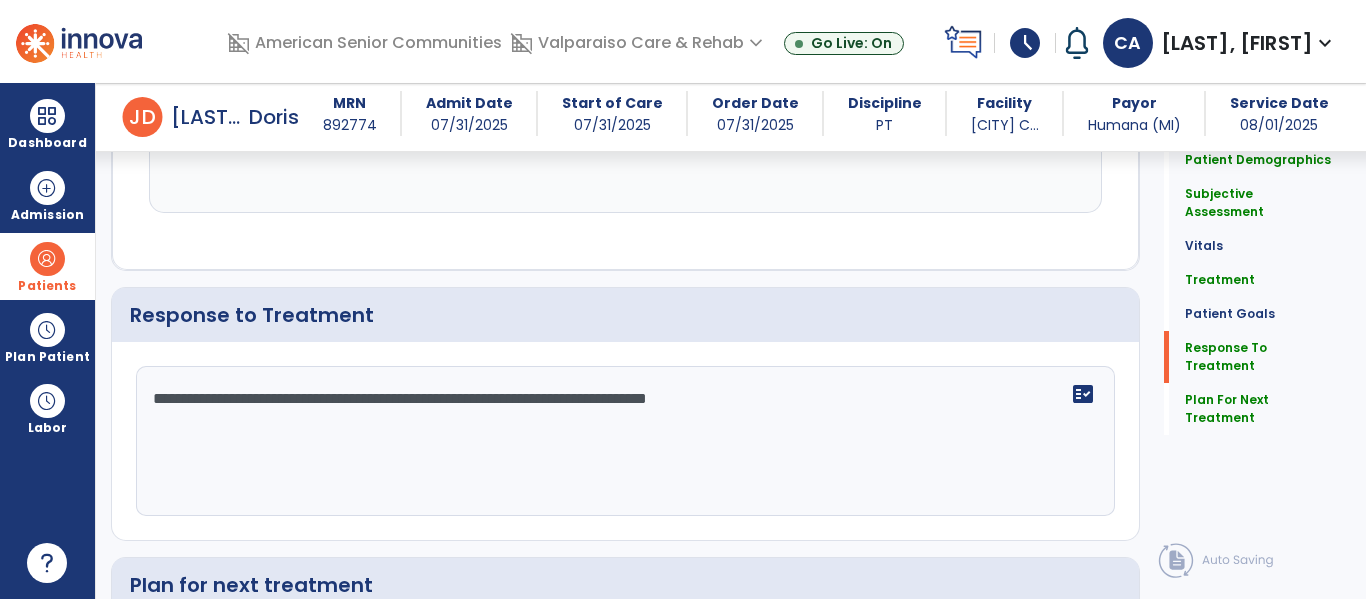 drag, startPoint x: 844, startPoint y: 398, endPoint x: 40, endPoint y: 251, distance: 817.32794 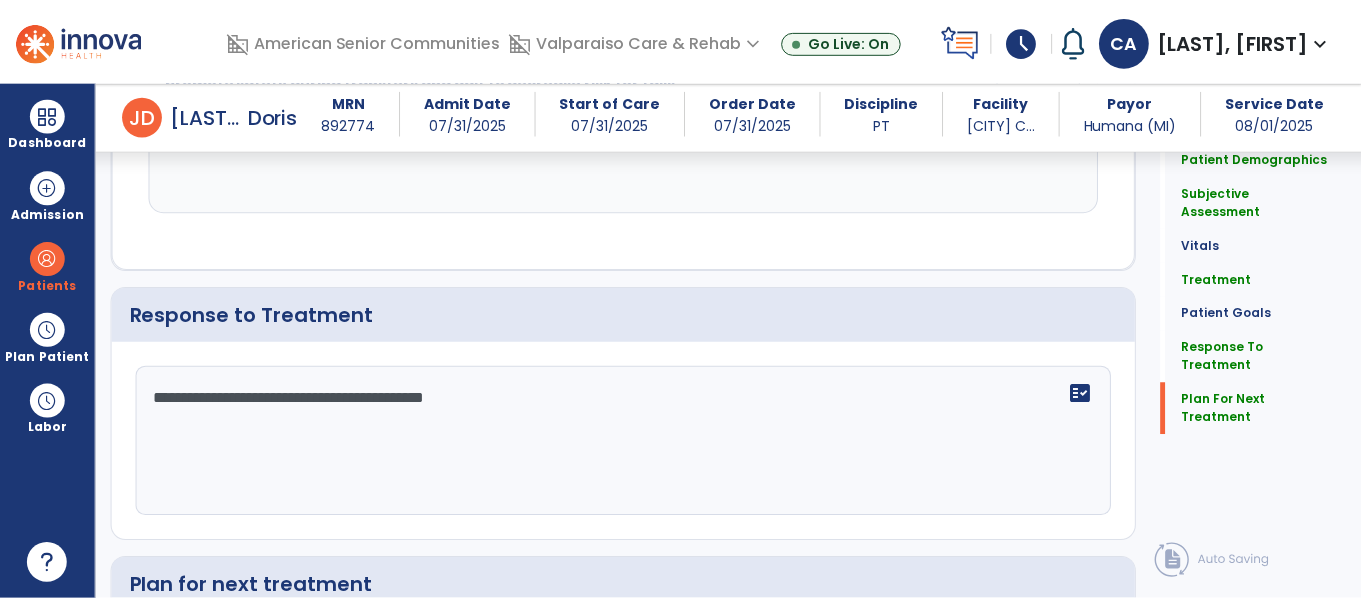 scroll, scrollTop: 4007, scrollLeft: 0, axis: vertical 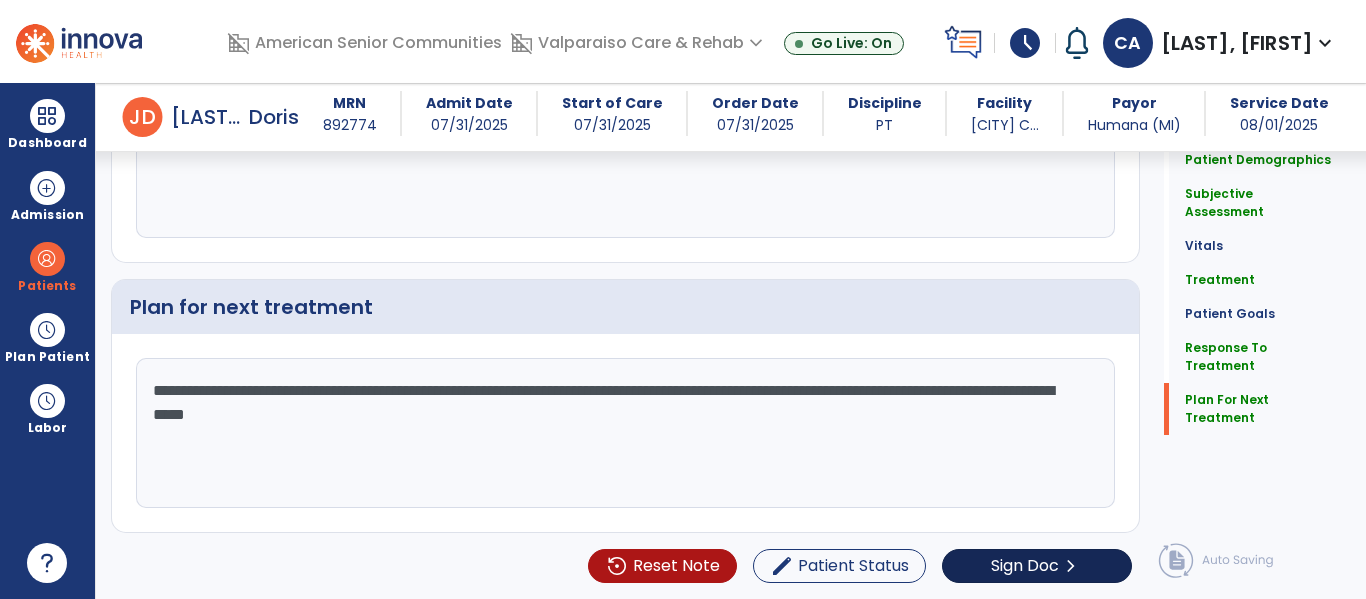 type on "**********" 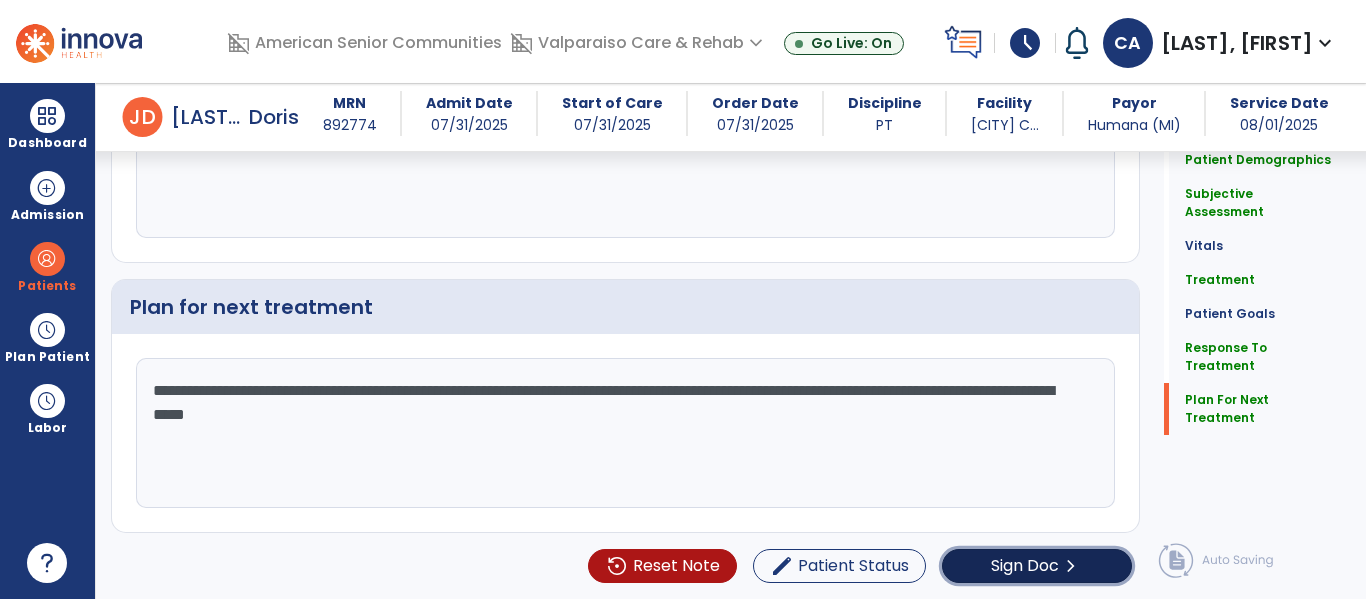 click on "chevron_right" 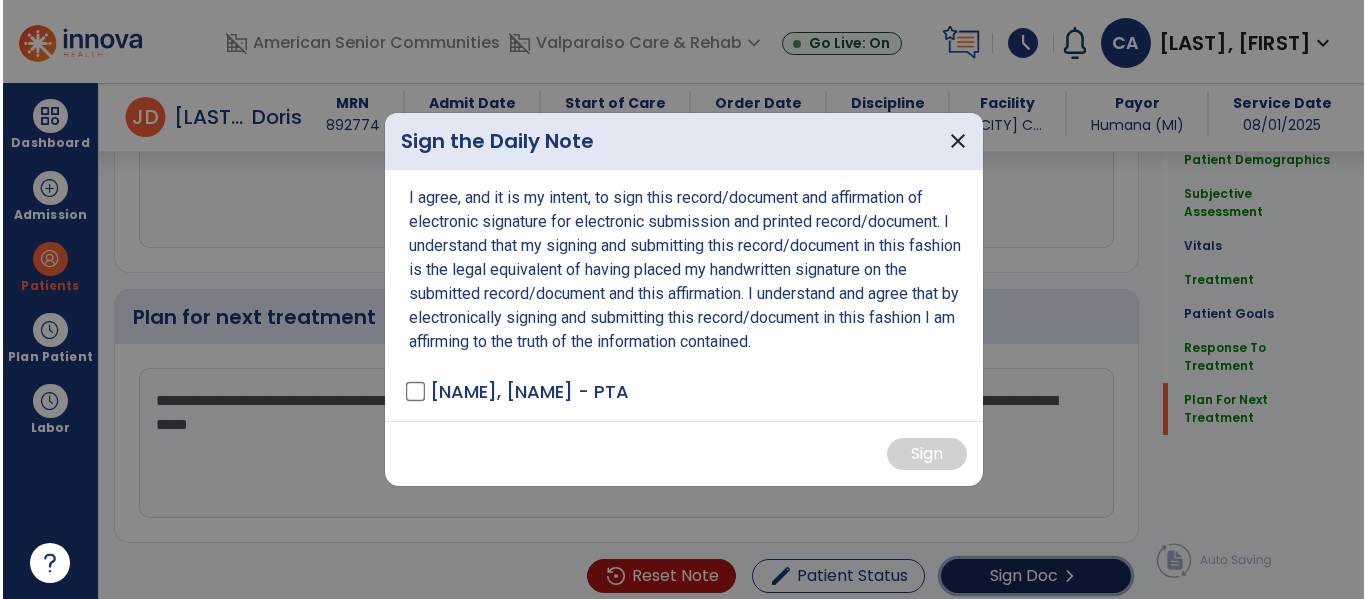scroll, scrollTop: 4007, scrollLeft: 0, axis: vertical 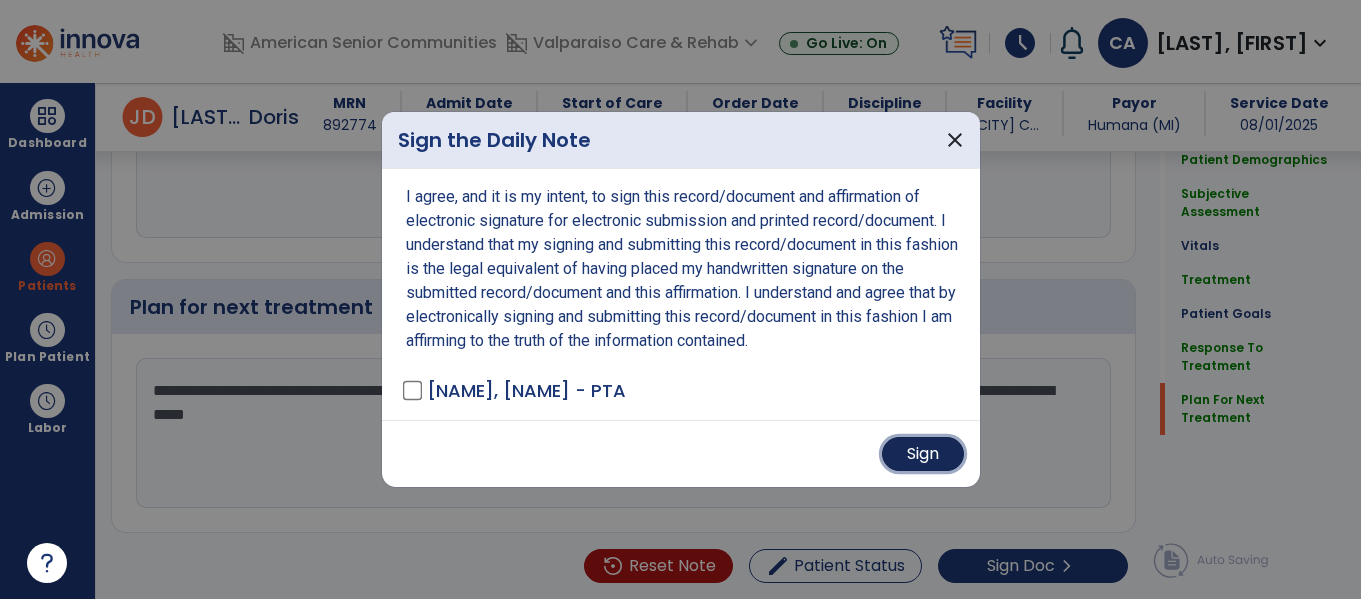 click on "Sign" at bounding box center [923, 454] 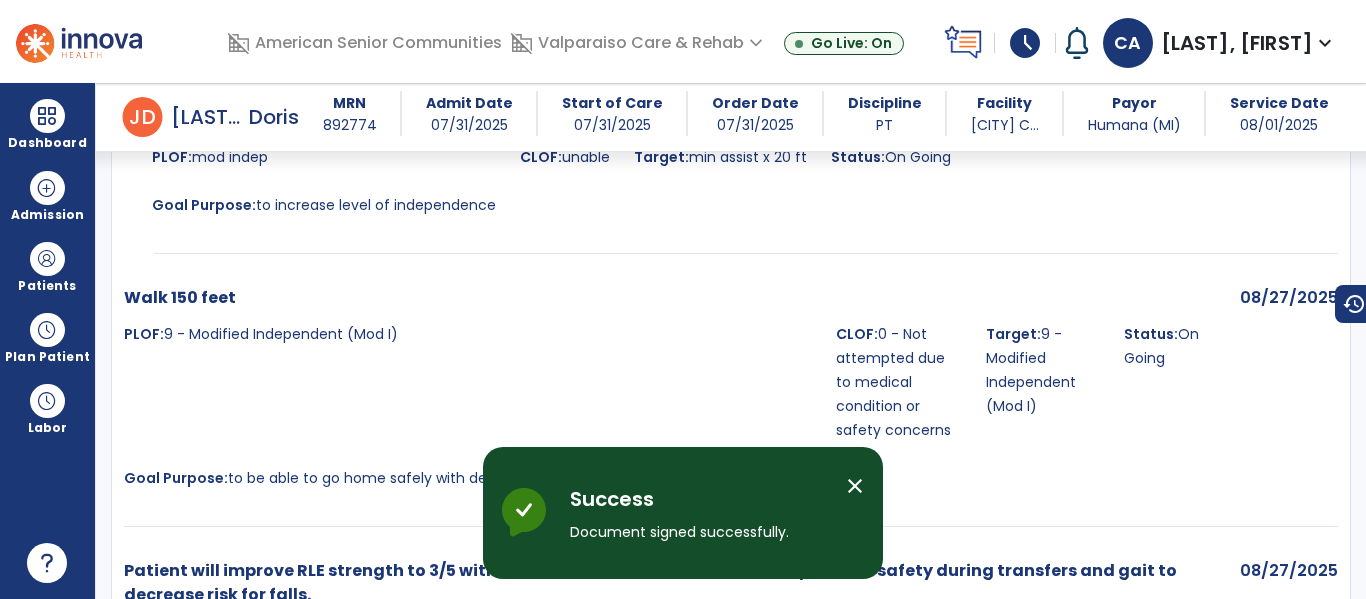 scroll, scrollTop: 5068, scrollLeft: 0, axis: vertical 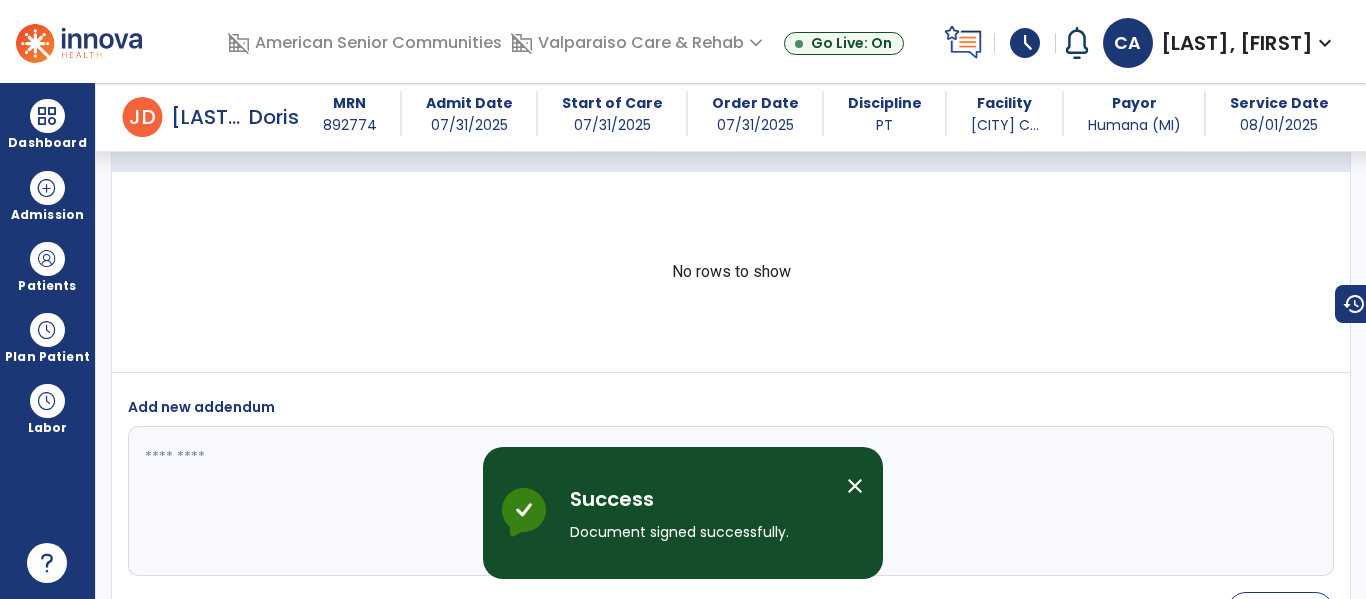 click on "arrow_back" at bounding box center [95, 117] 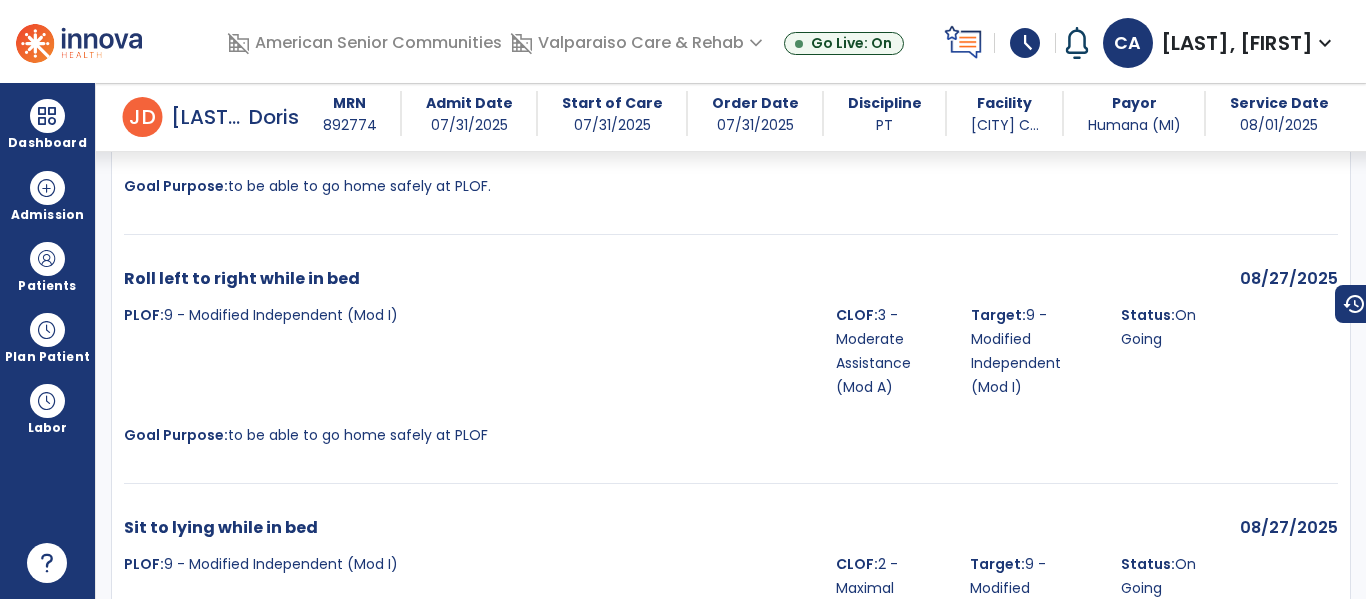 scroll, scrollTop: 3195, scrollLeft: 0, axis: vertical 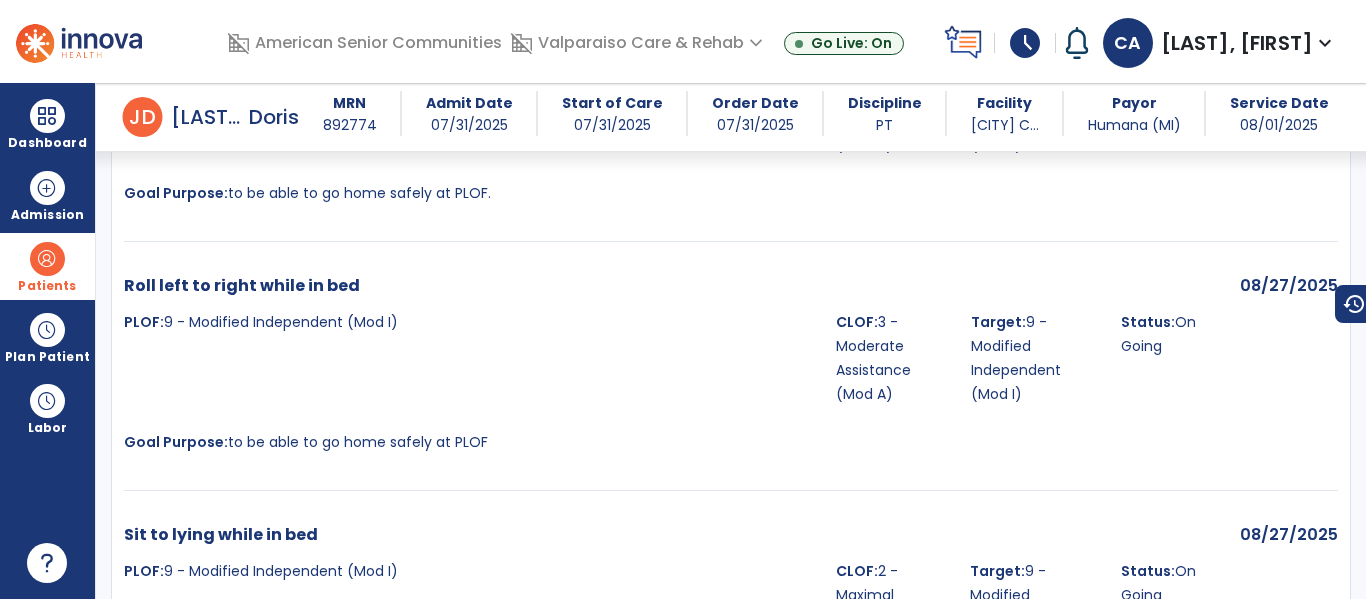 click on "Patients" at bounding box center [47, 266] 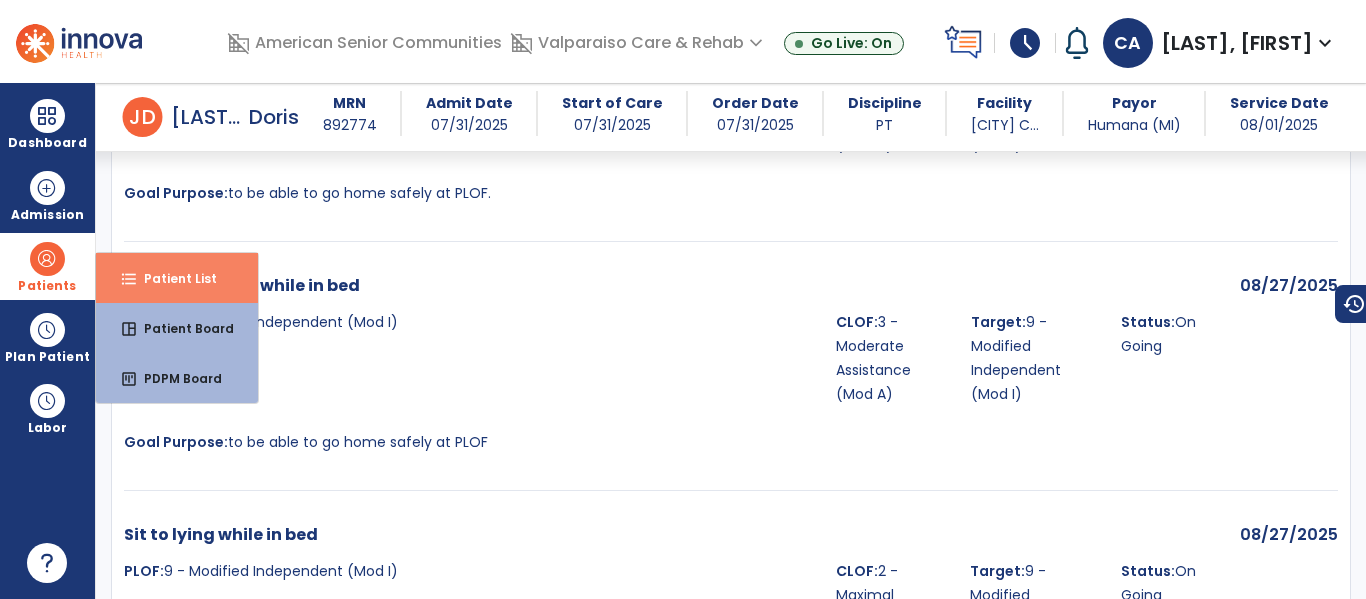 click on "Patient List" at bounding box center (172, 278) 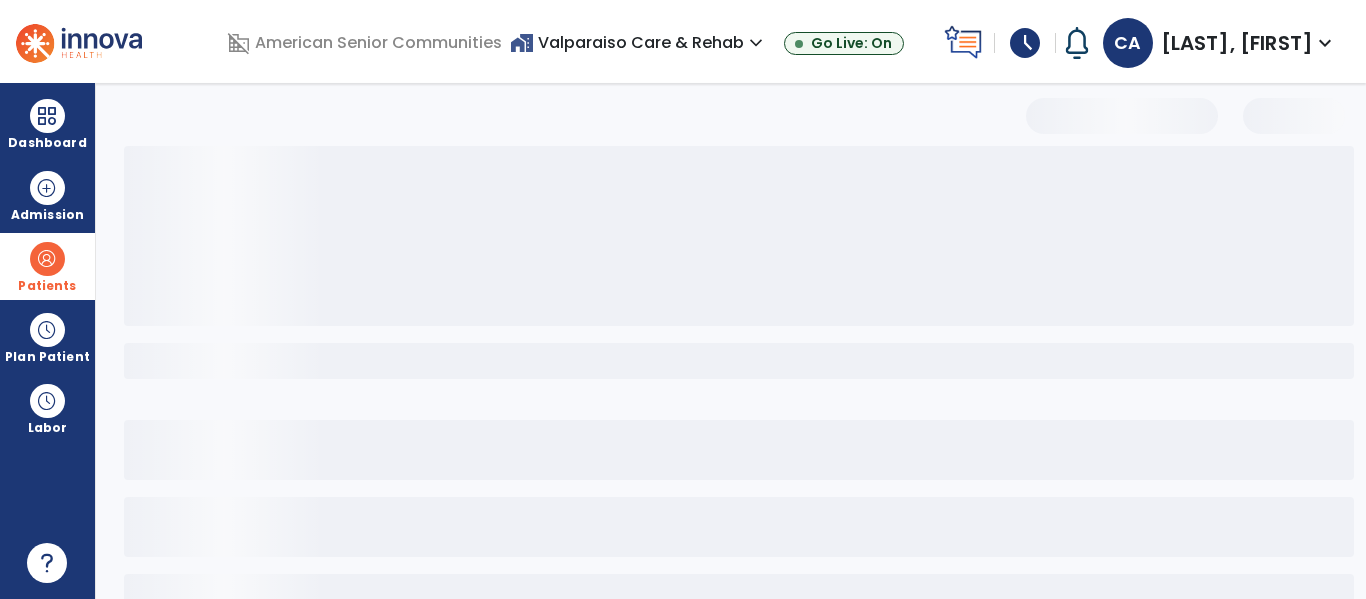 scroll, scrollTop: 144, scrollLeft: 0, axis: vertical 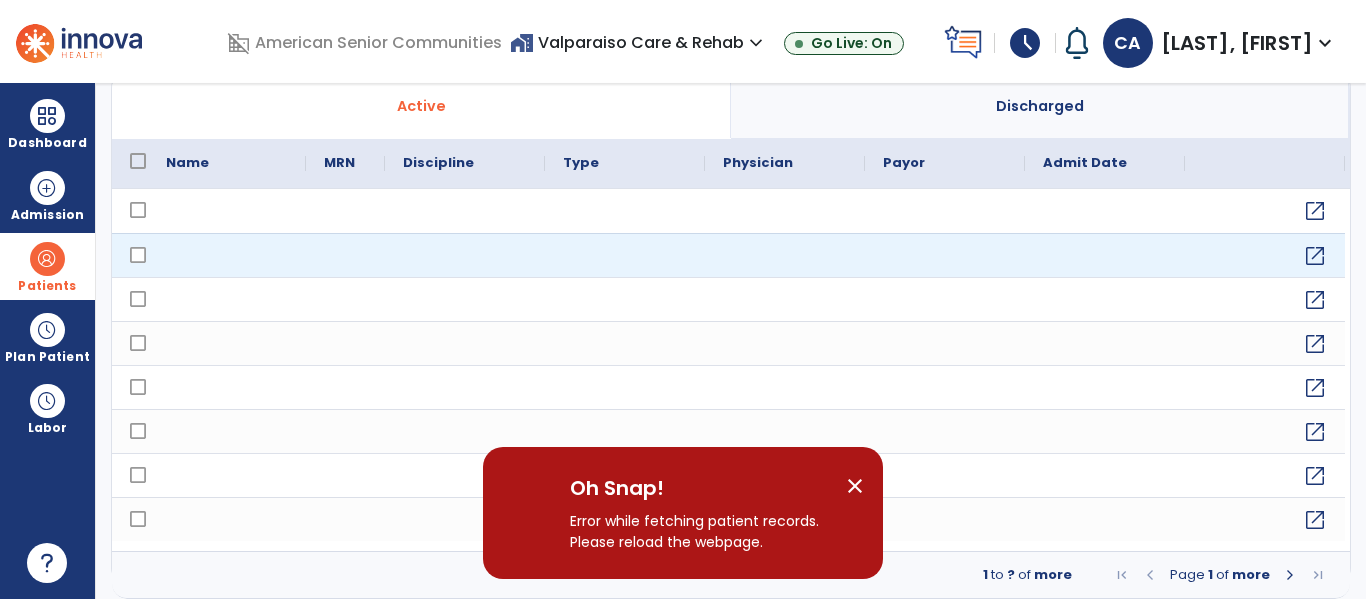 select on "***" 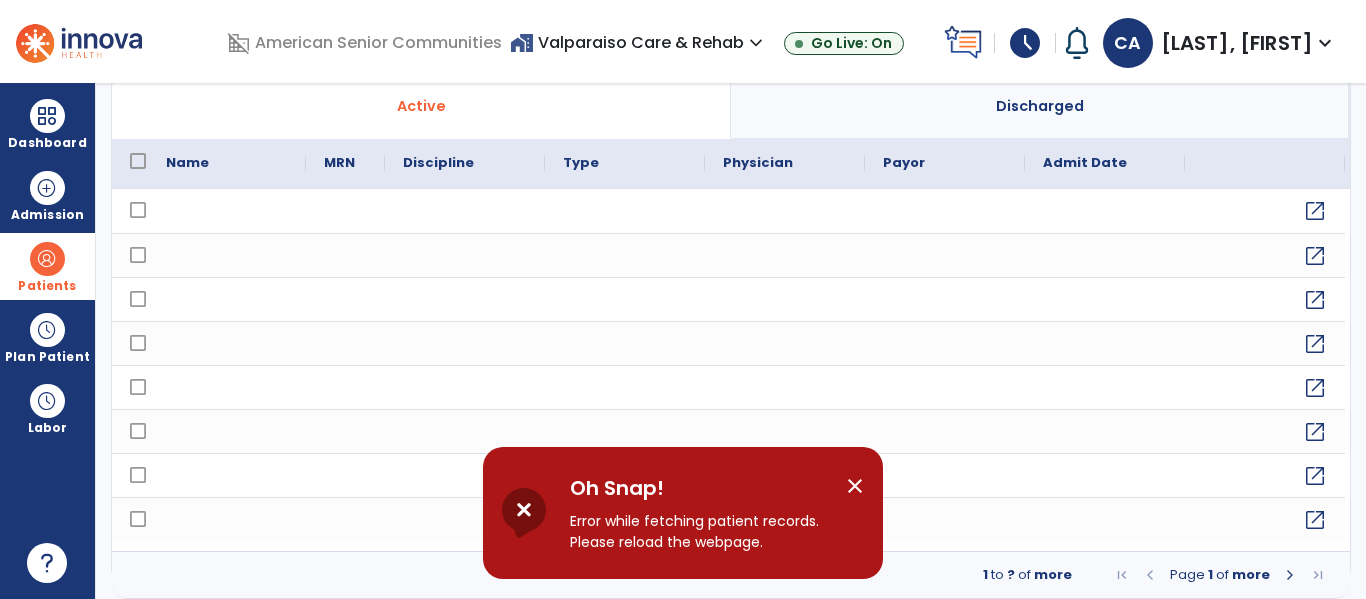 click on "close" at bounding box center (863, 489) 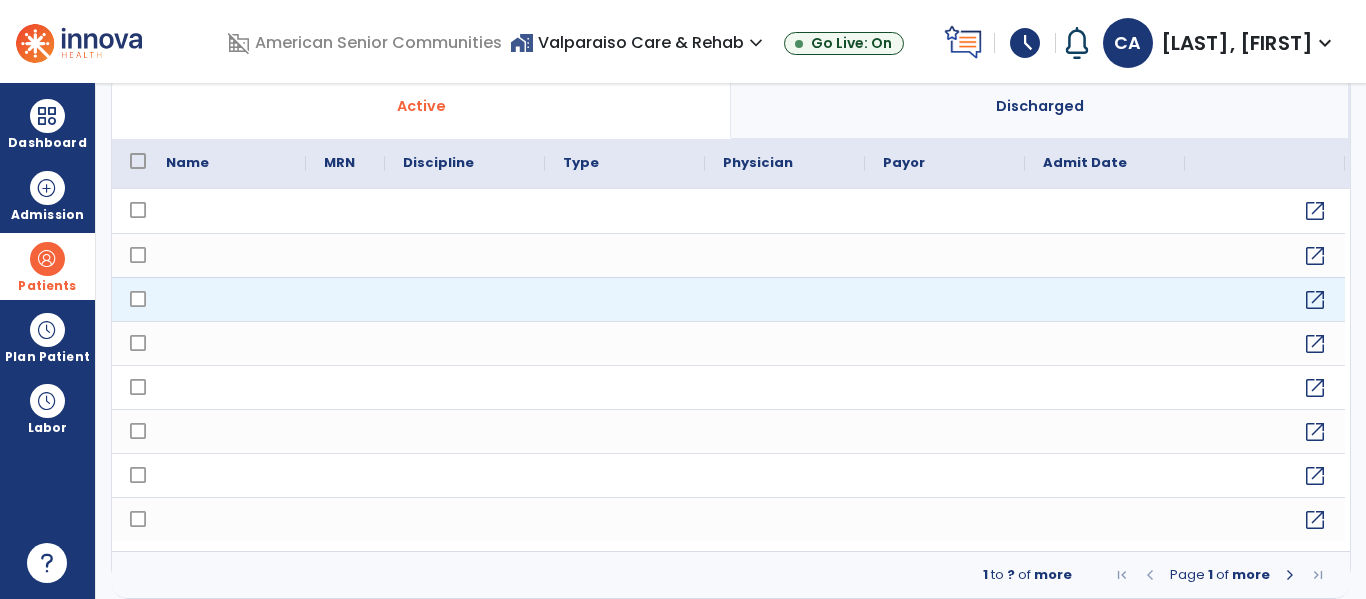 scroll, scrollTop: 0, scrollLeft: 0, axis: both 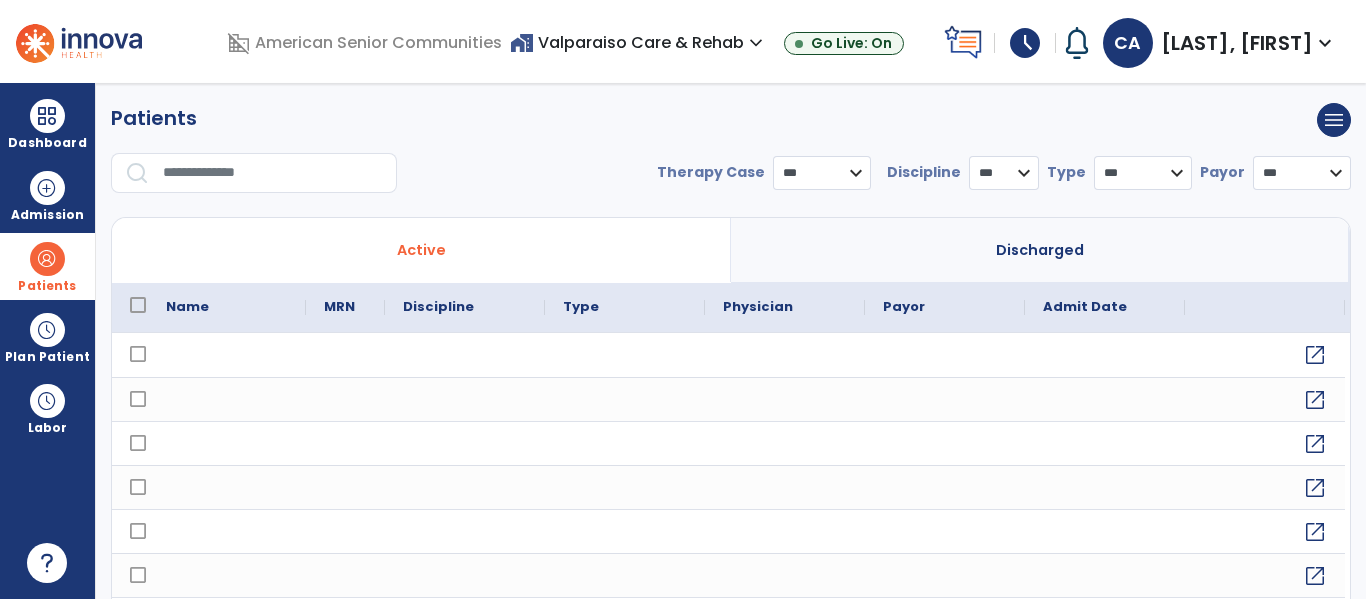 click at bounding box center [273, 173] 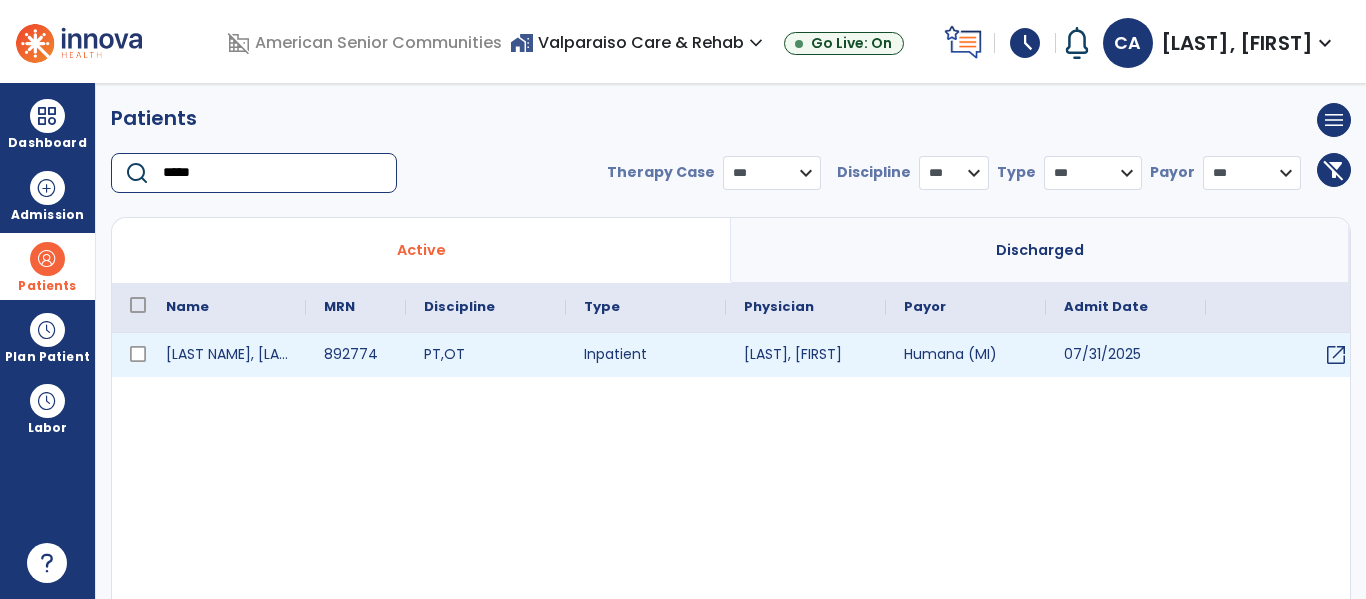 type on "*****" 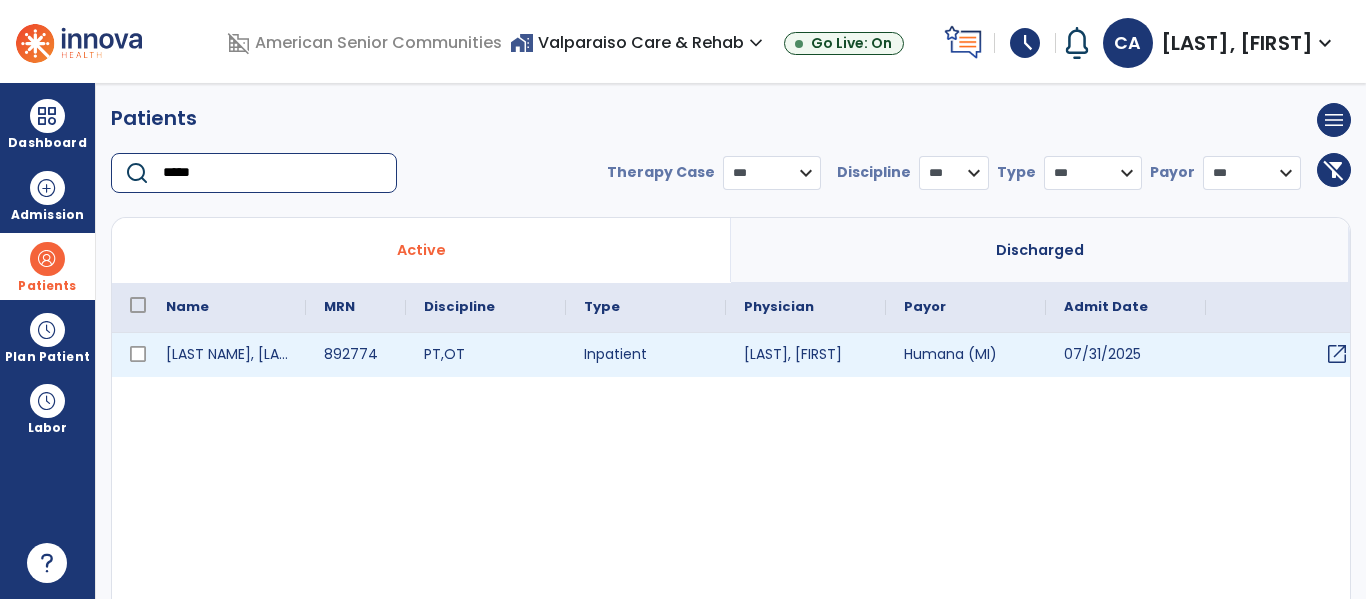 click on "open_in_new" at bounding box center [1337, 354] 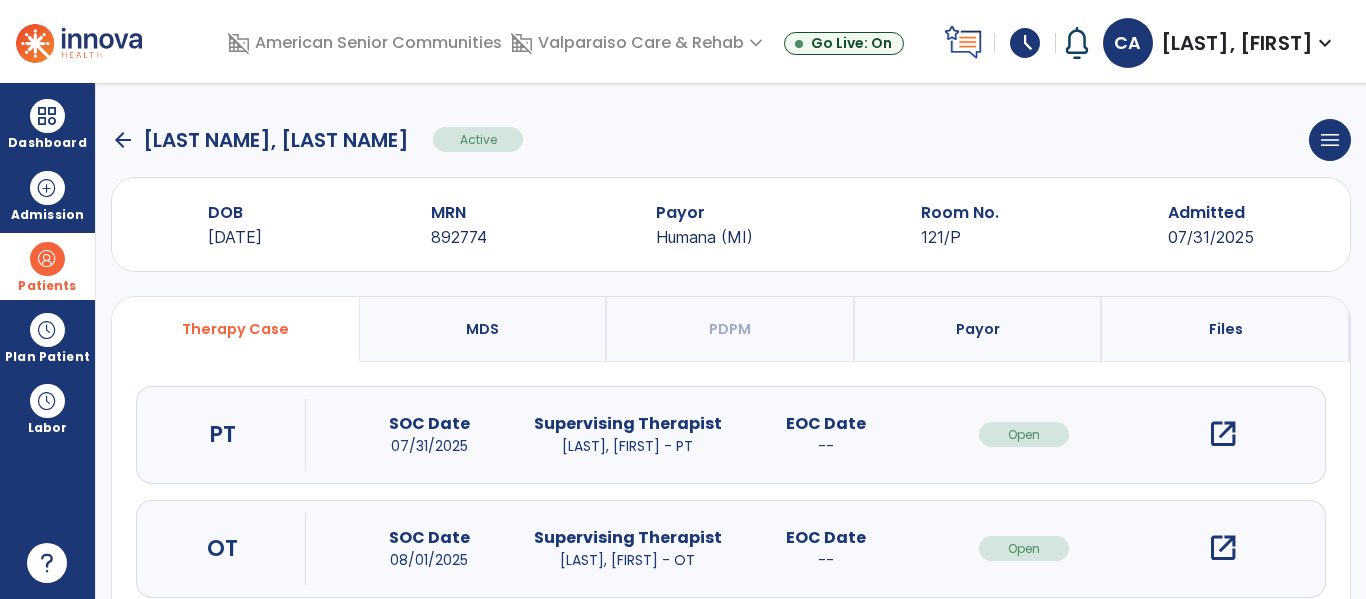click on "open_in_new" at bounding box center [1223, 434] 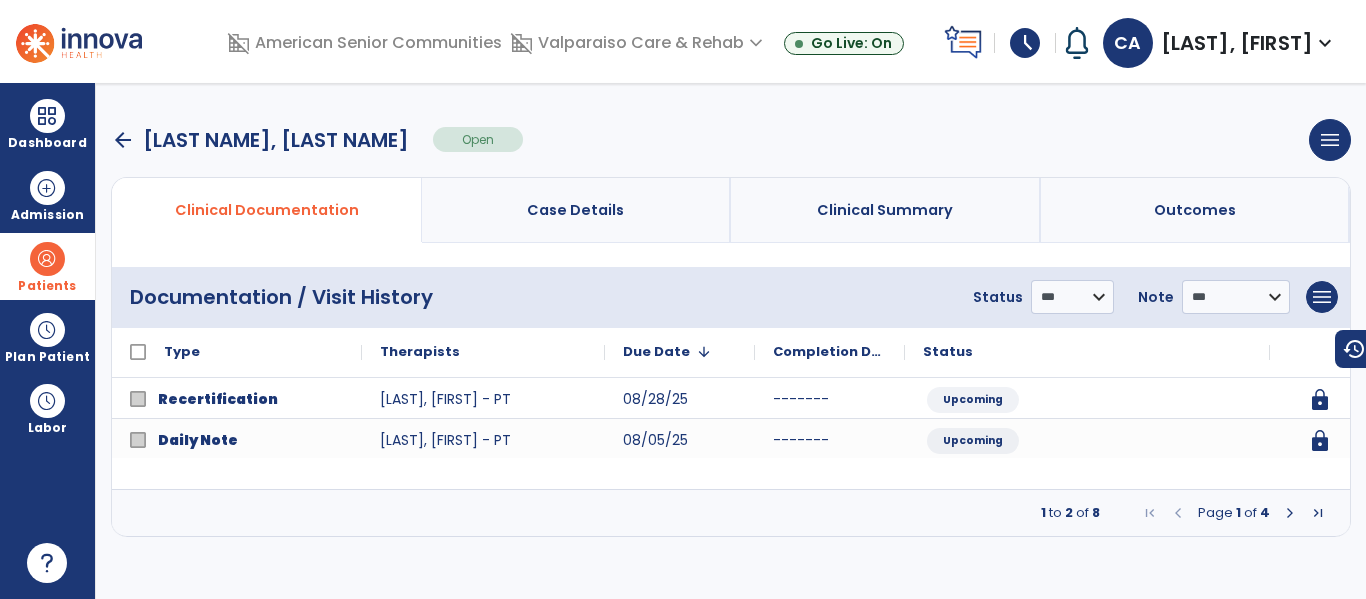 click on "1
to
2
of
8
Page
1
of
4" at bounding box center [731, 513] 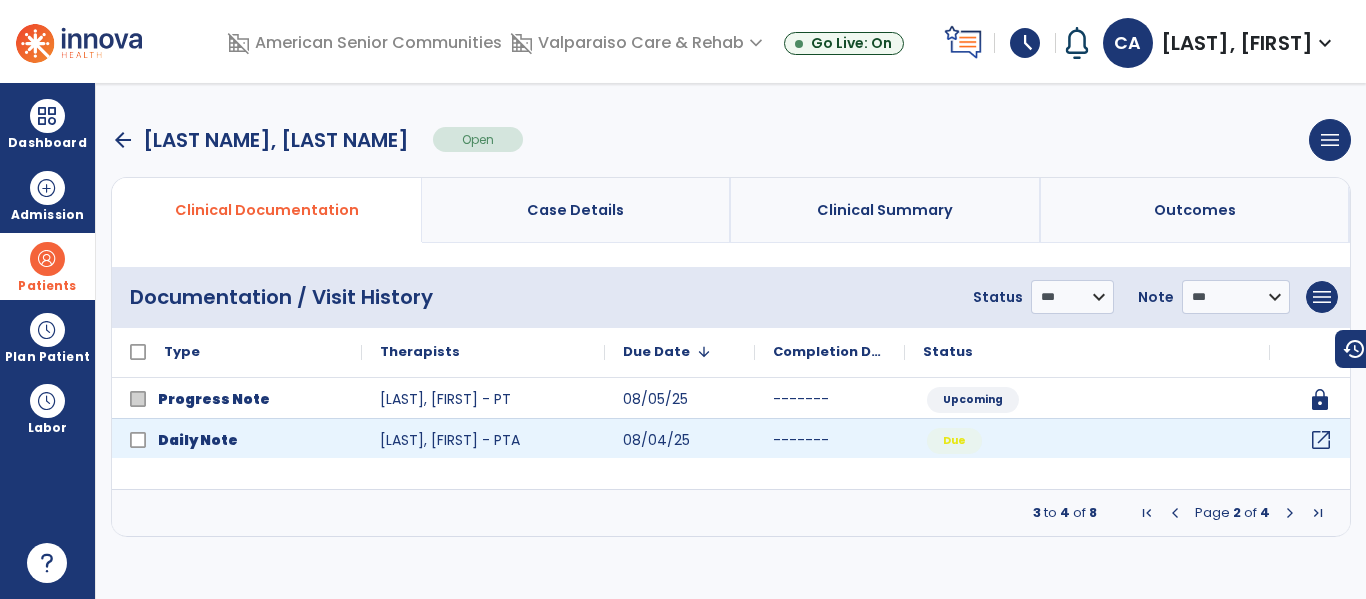 click on "open_in_new" 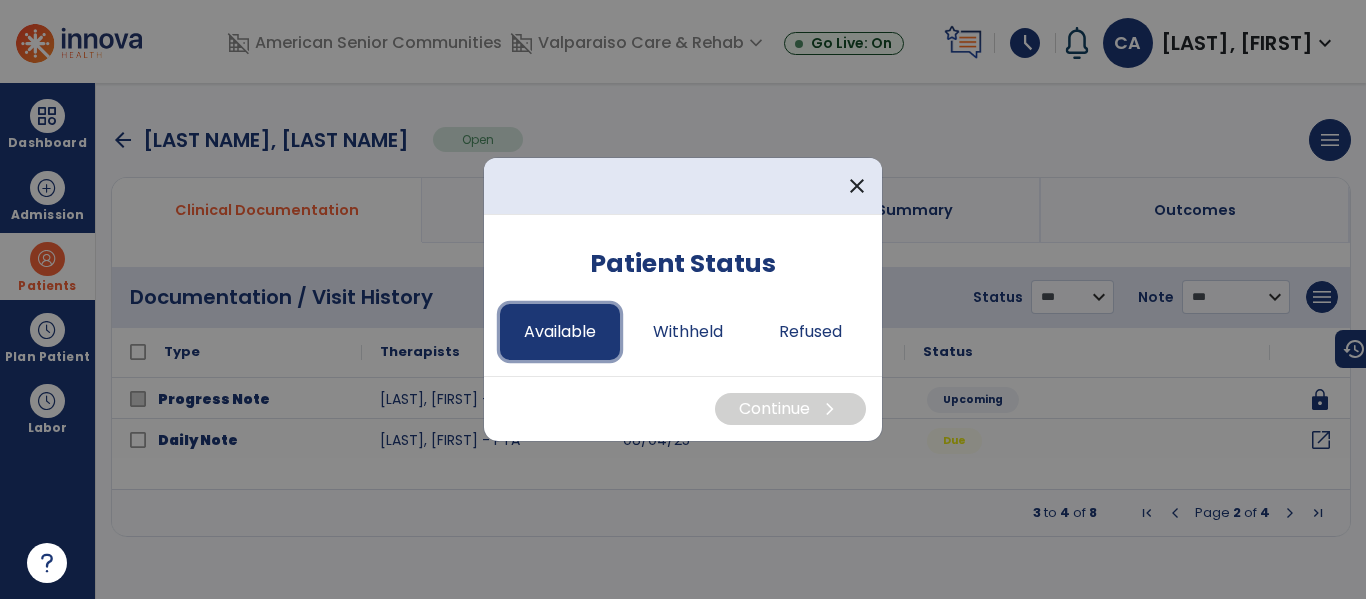 click on "Available" at bounding box center (560, 332) 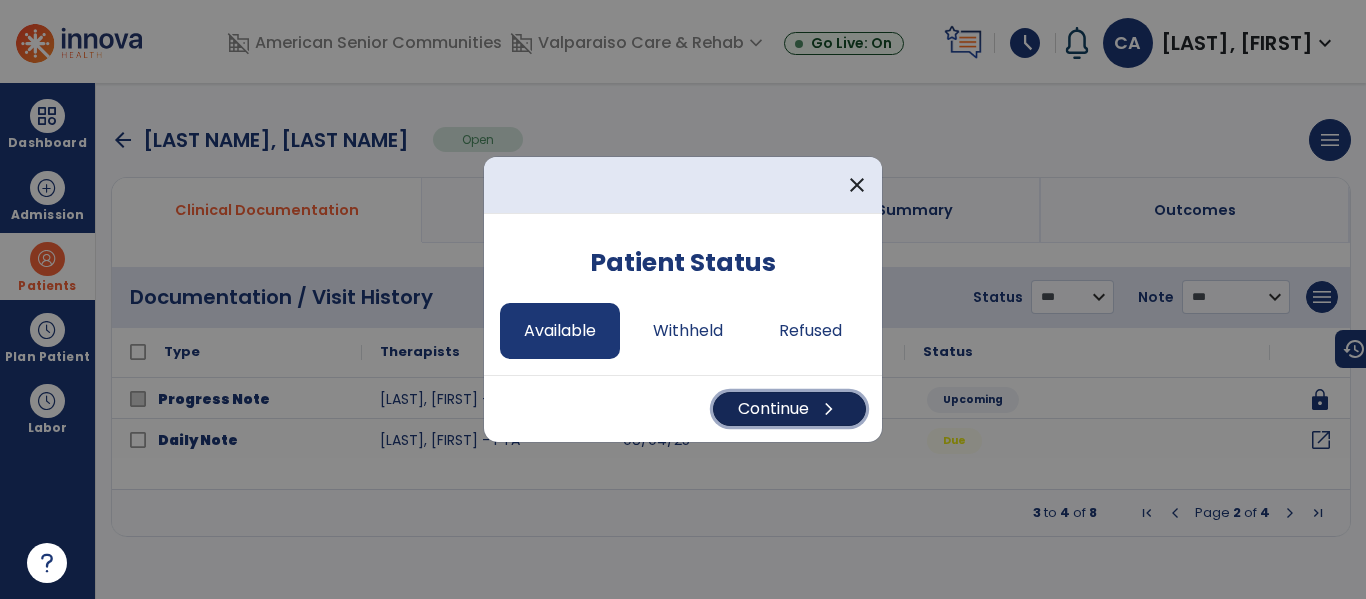 click on "Continue   chevron_right" at bounding box center (789, 409) 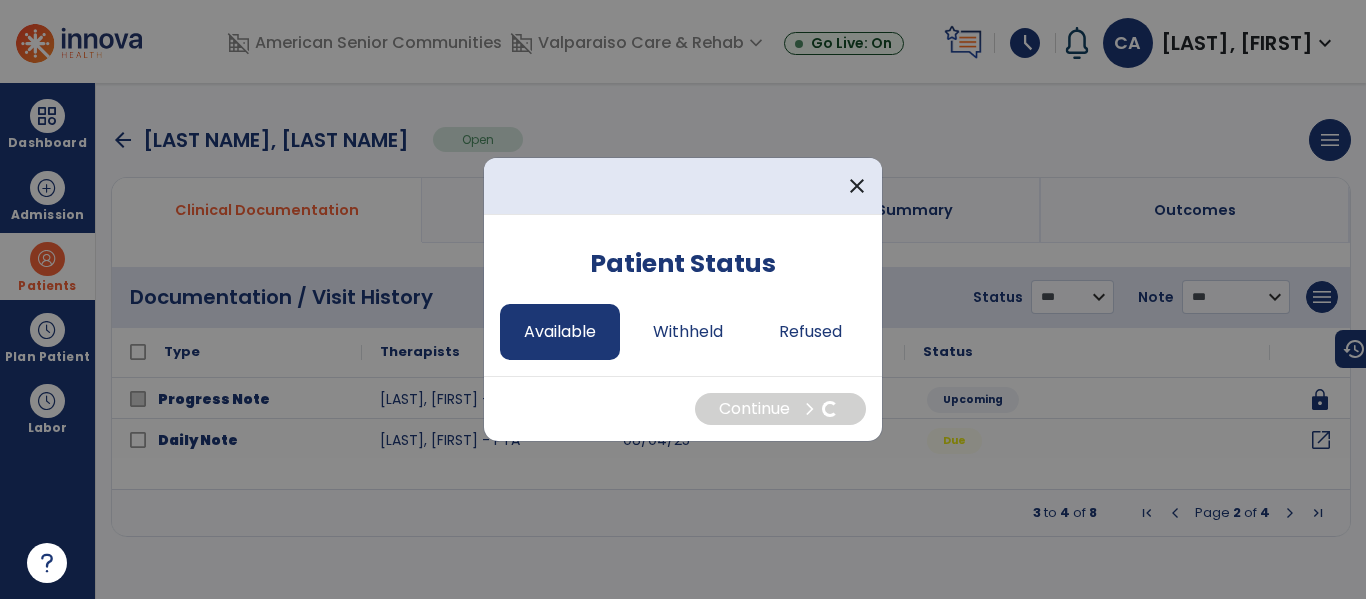 select on "*" 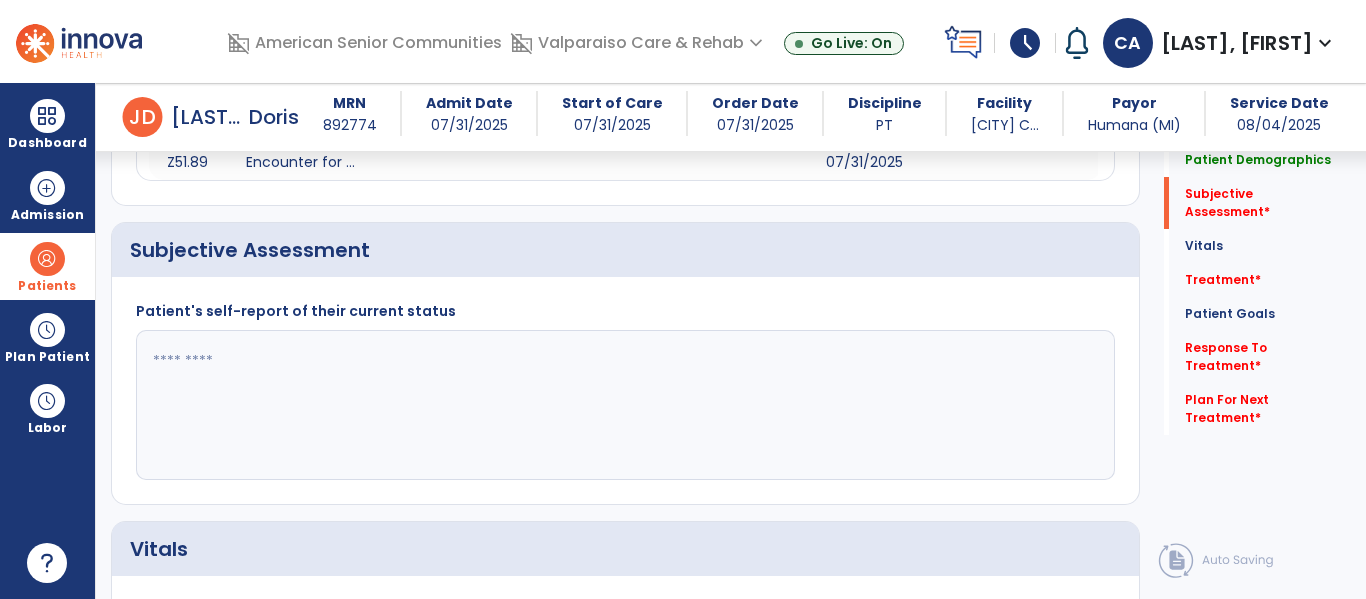 scroll, scrollTop: 561, scrollLeft: 0, axis: vertical 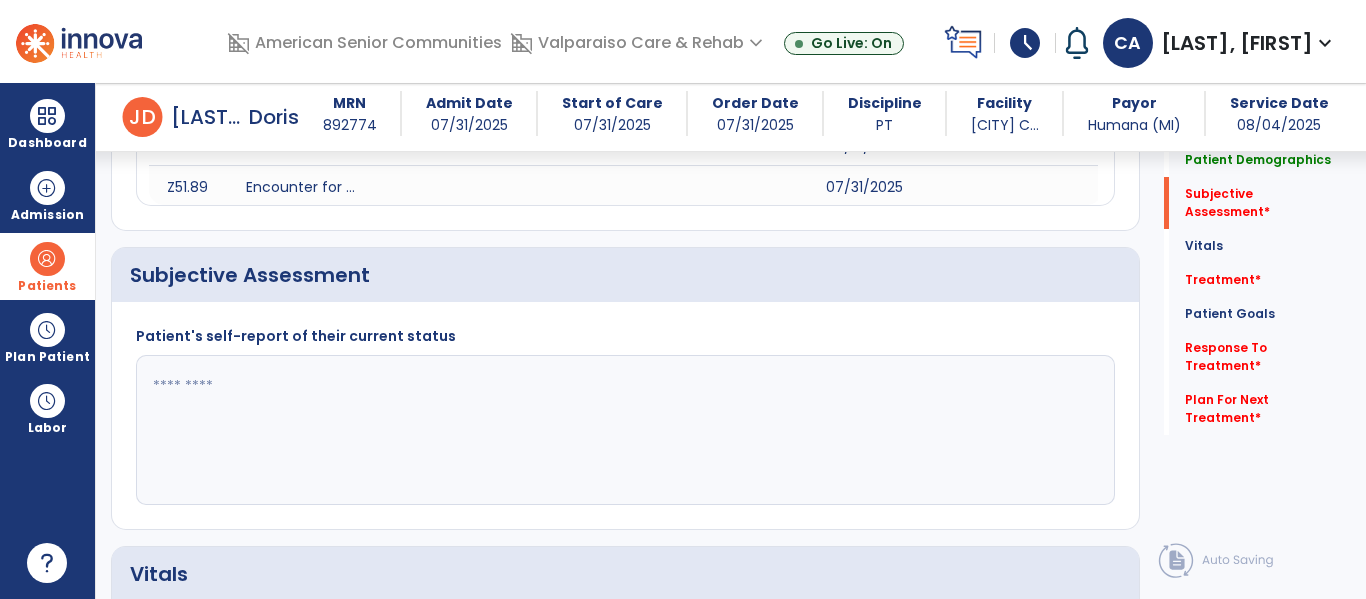 click 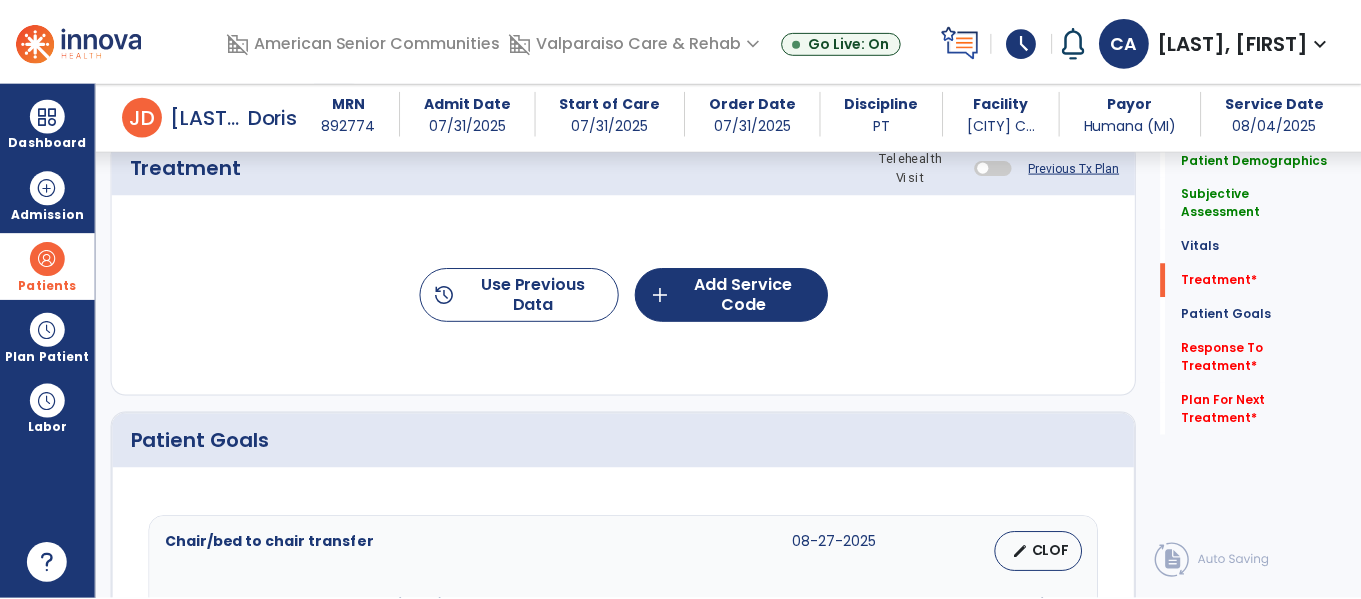 scroll, scrollTop: 1394, scrollLeft: 0, axis: vertical 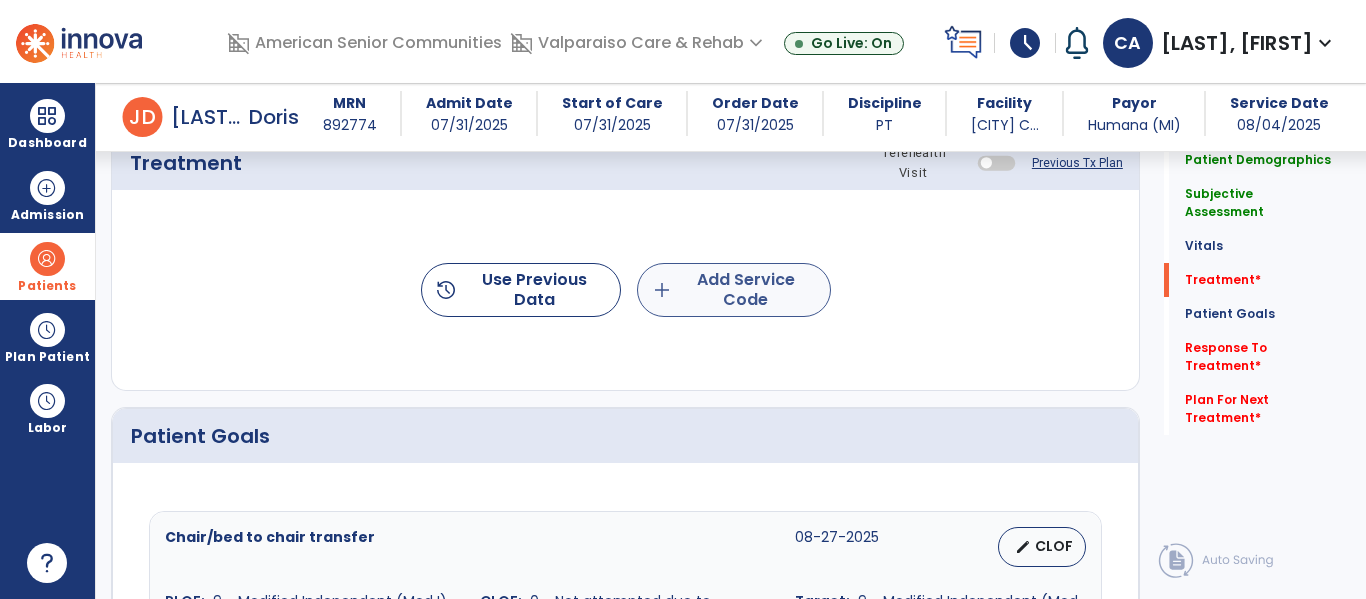 type on "**********" 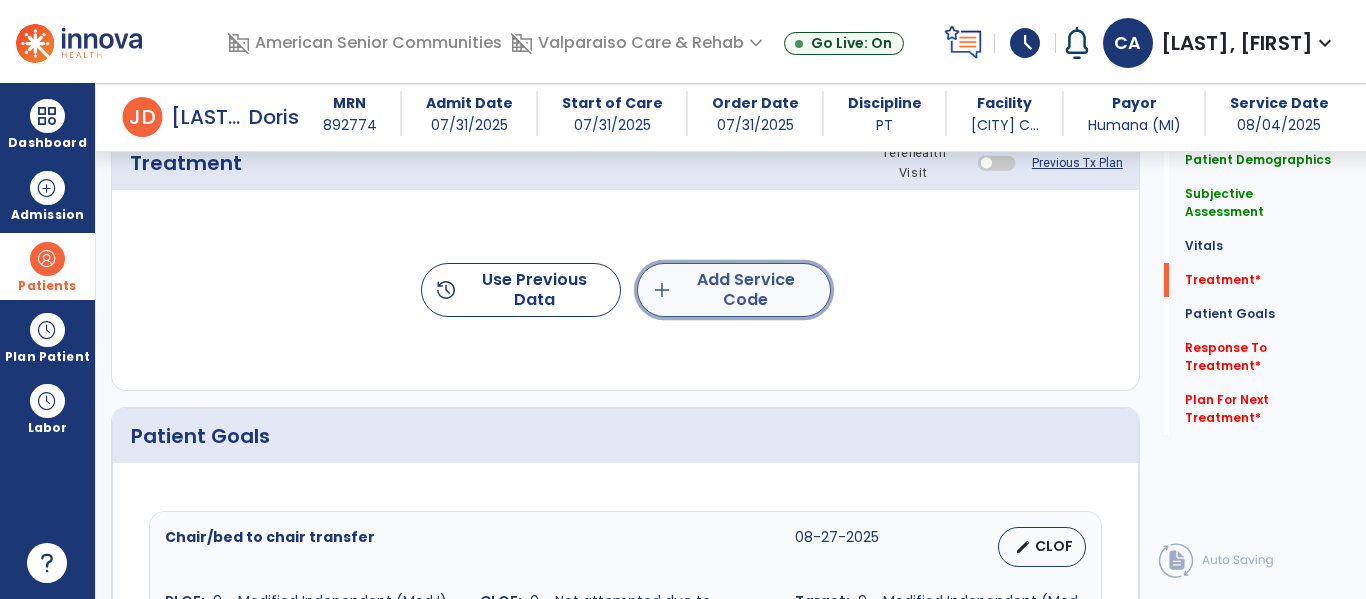click on "add  Add Service Code" 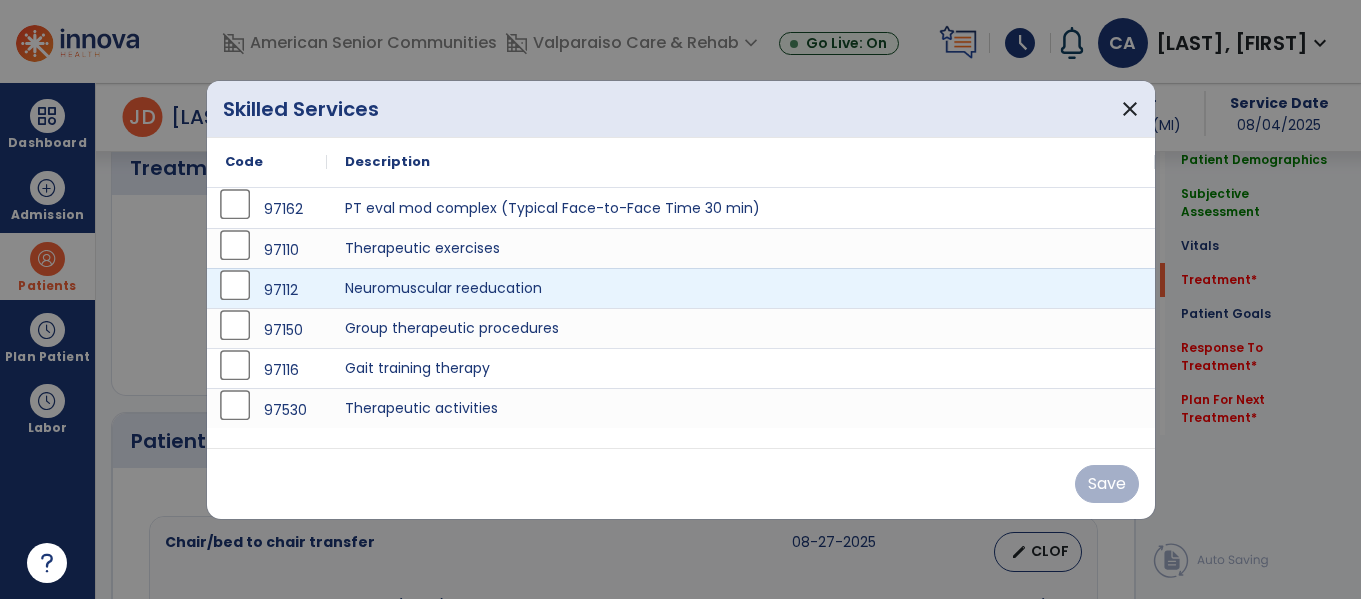 scroll, scrollTop: 1394, scrollLeft: 0, axis: vertical 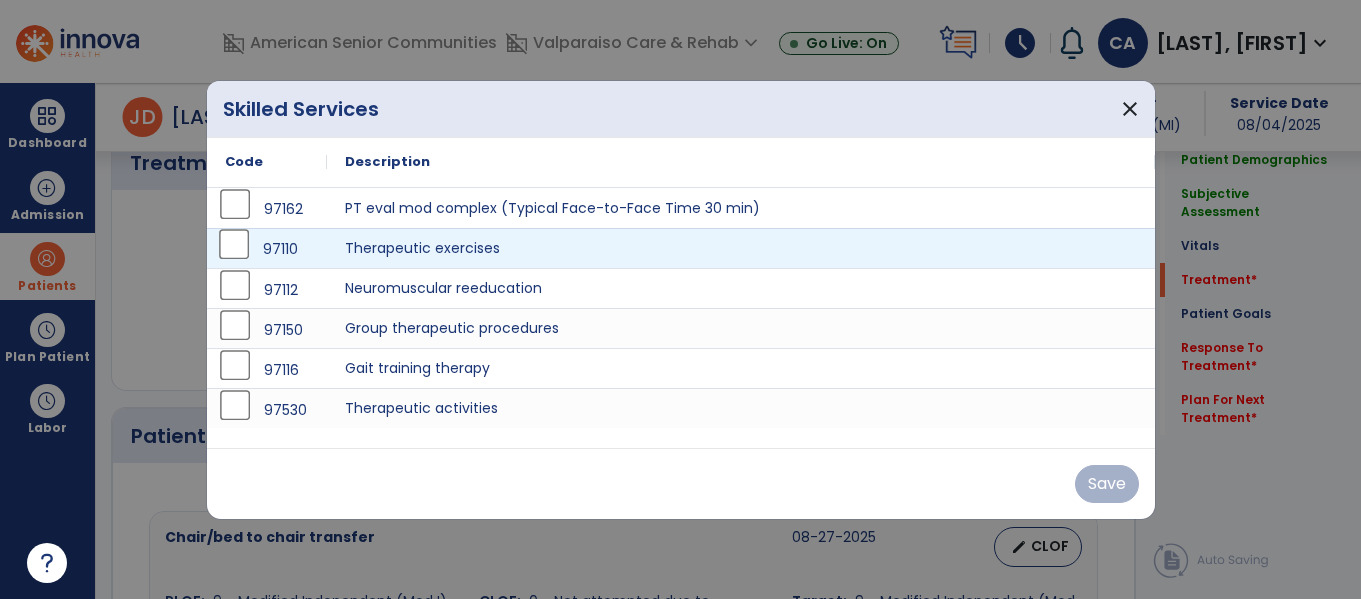 click on "97110" at bounding box center (267, 248) 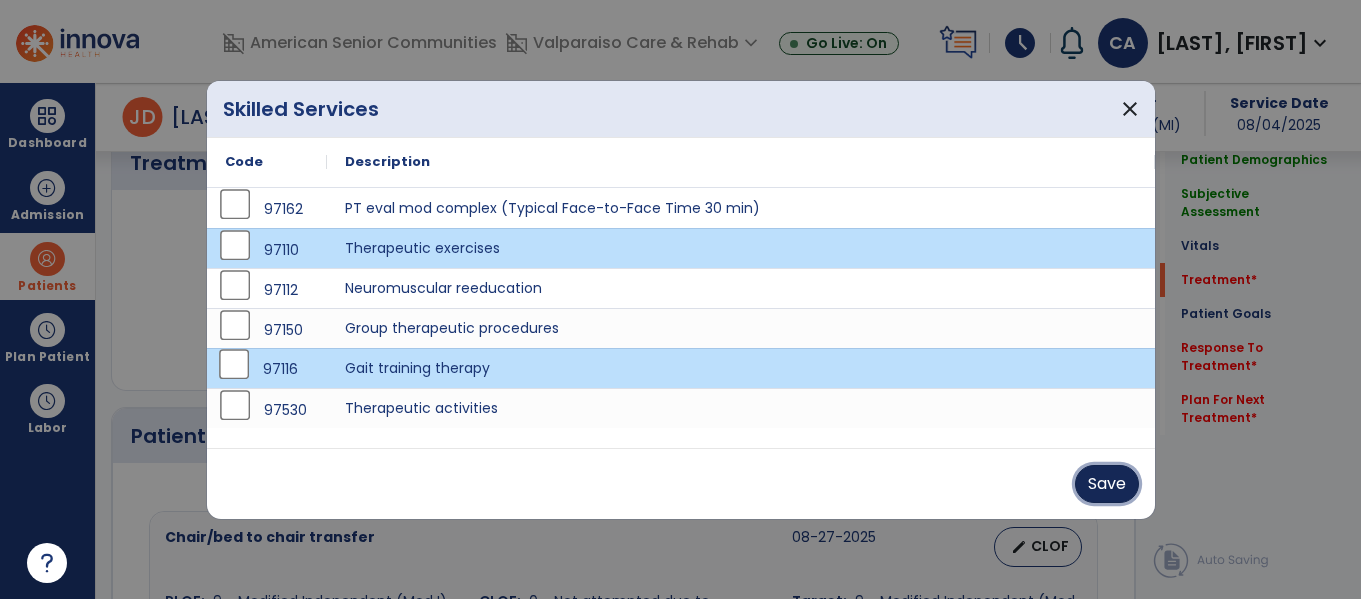 click on "Save" at bounding box center (1107, 484) 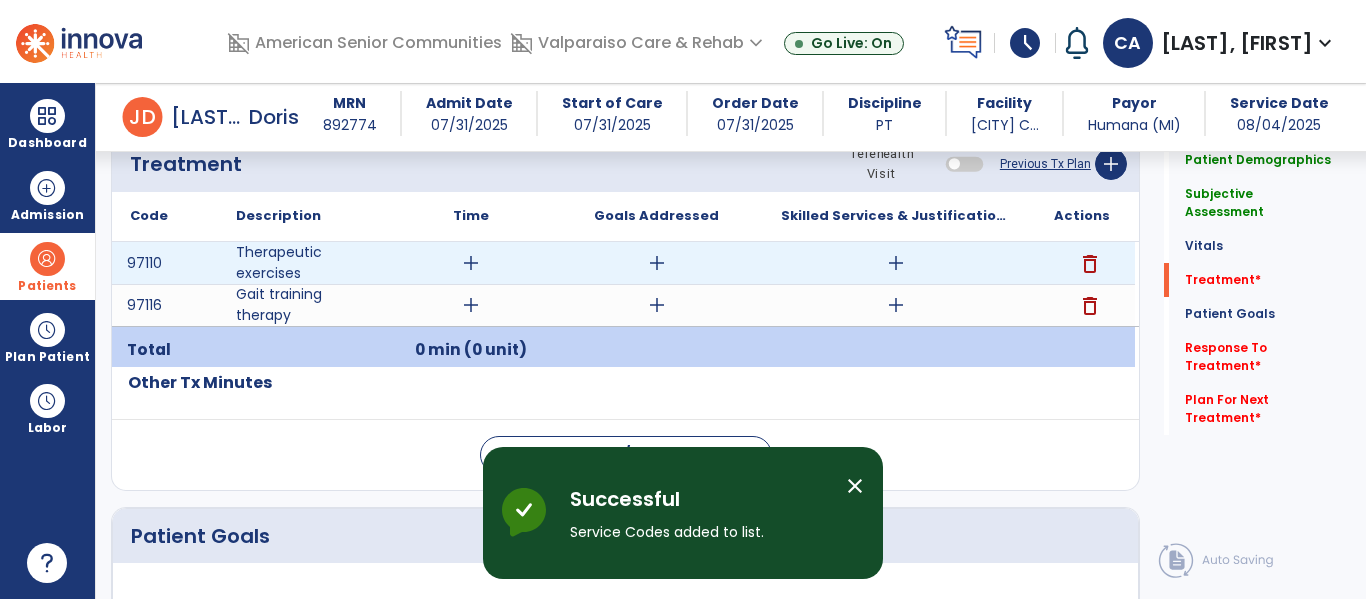 click on "add" at bounding box center [471, 263] 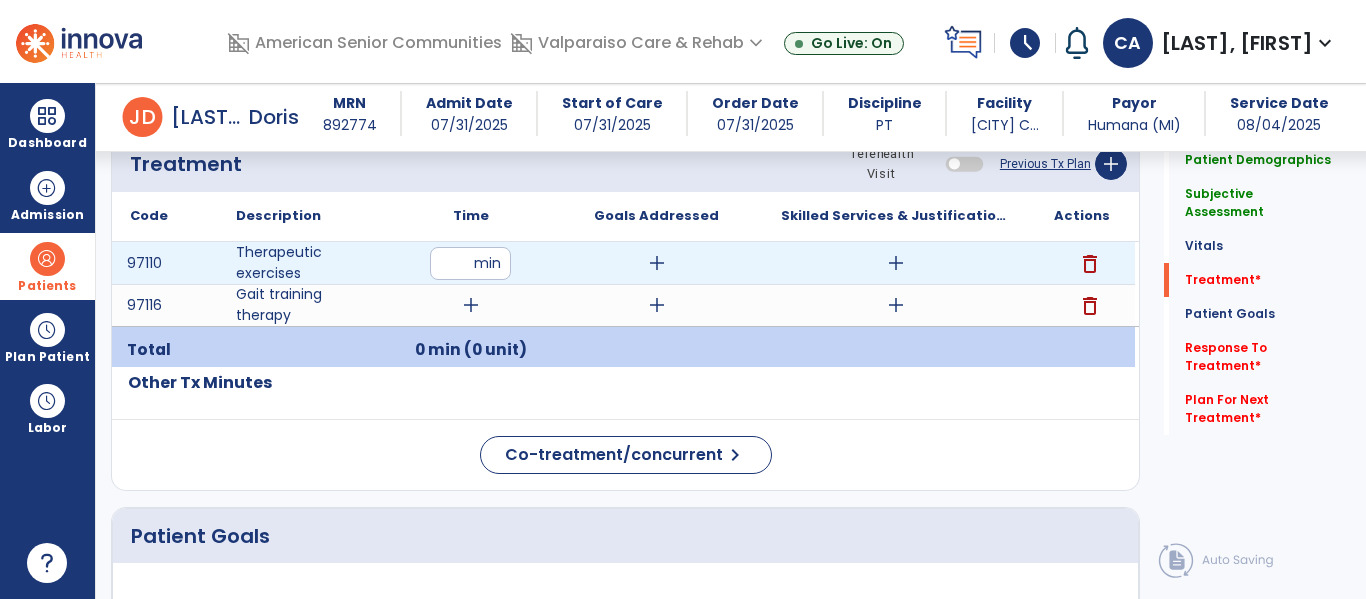 type on "**" 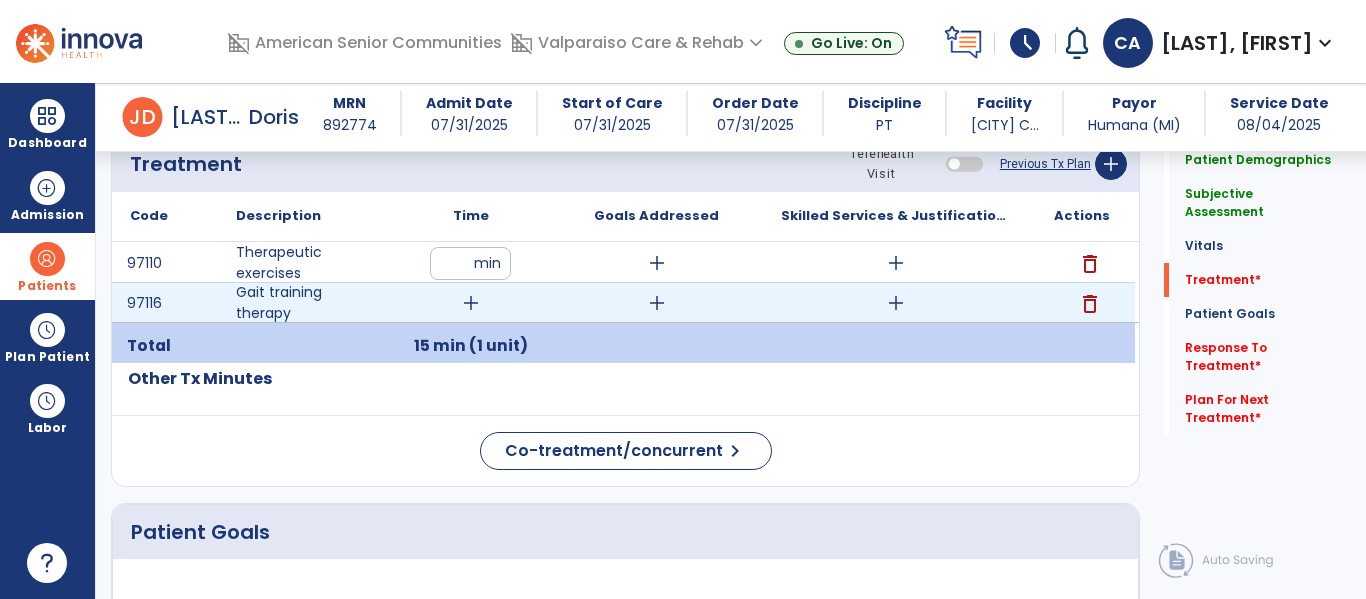 click on "add" at bounding box center (471, 303) 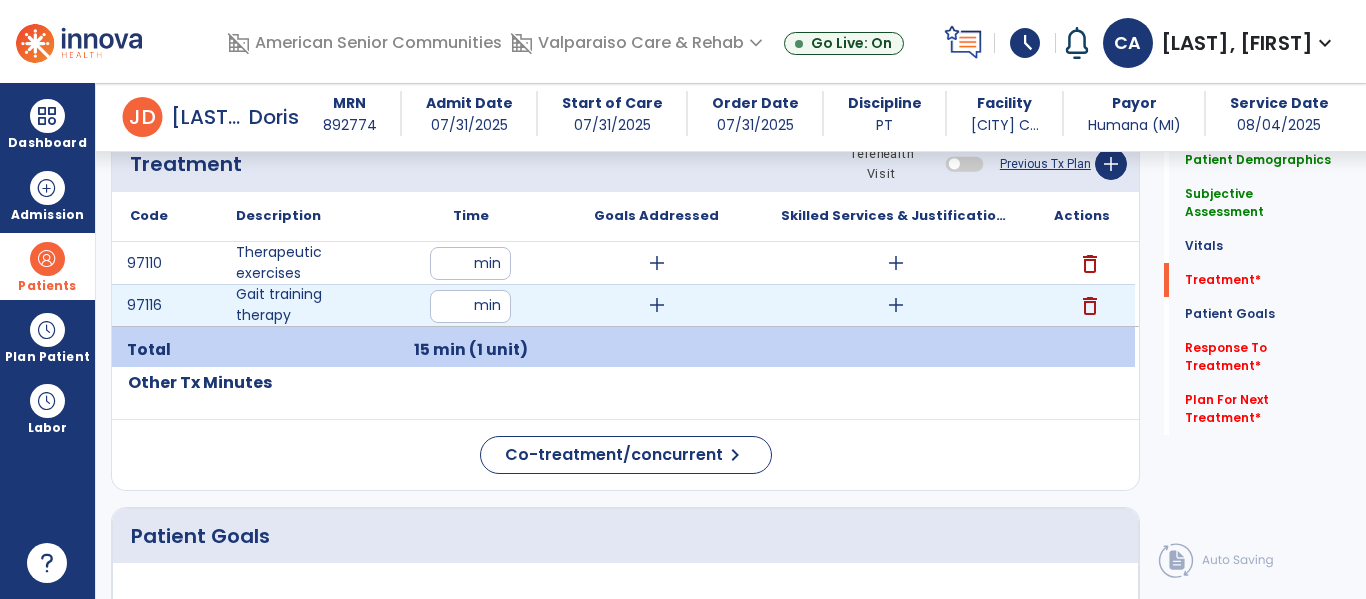 type on "**" 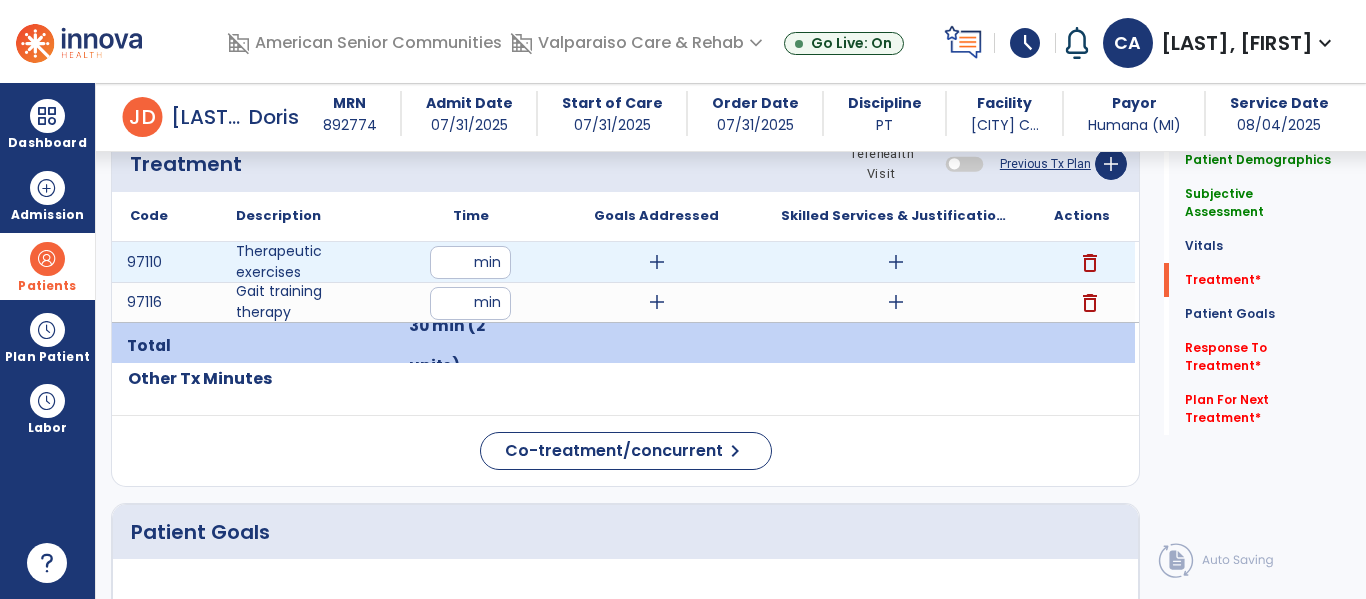 click on "add" at bounding box center (896, 262) 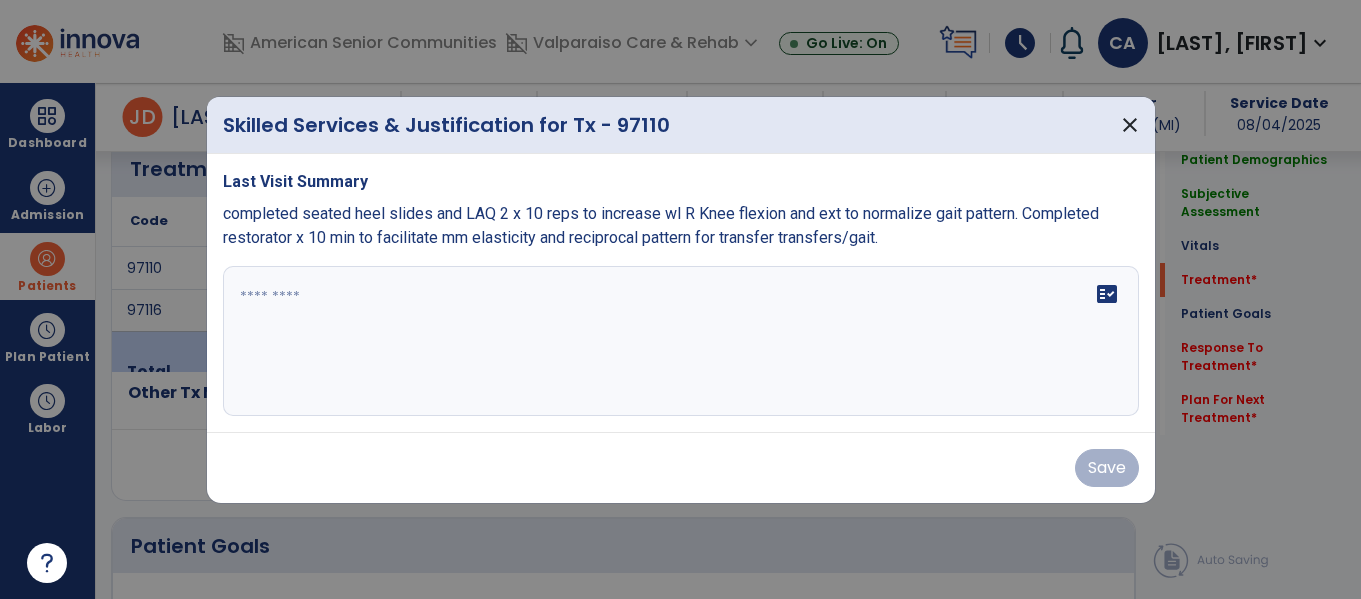 scroll, scrollTop: 1394, scrollLeft: 0, axis: vertical 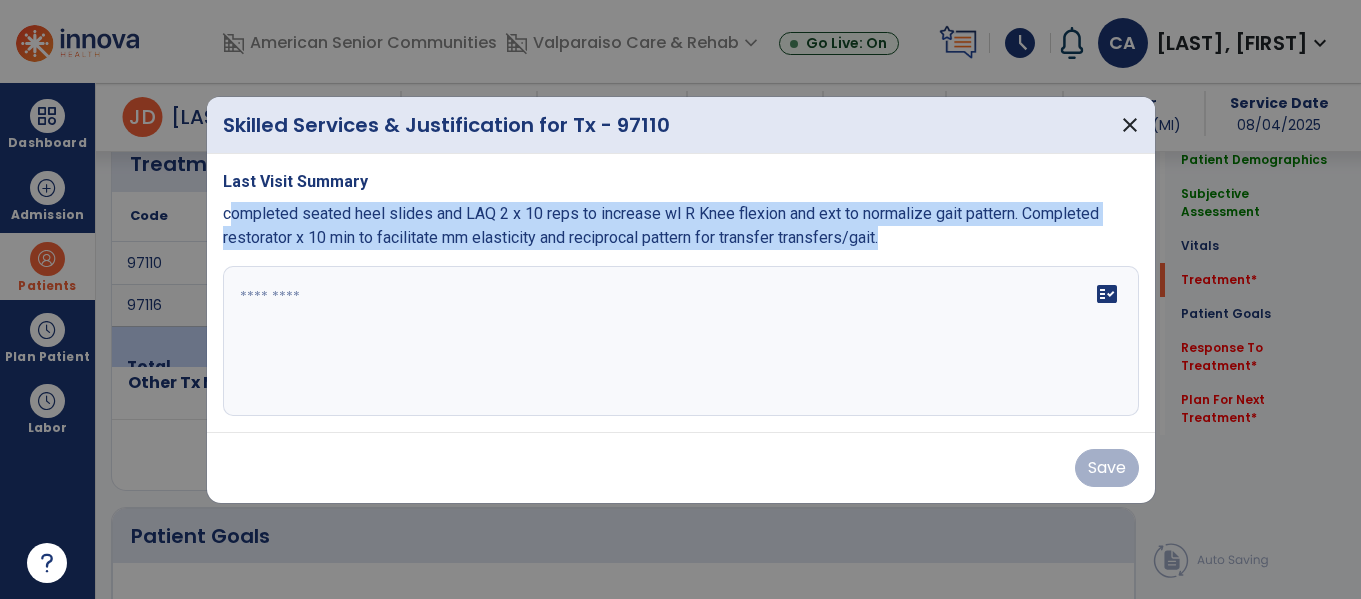 drag, startPoint x: 899, startPoint y: 244, endPoint x: 234, endPoint y: 209, distance: 665.9204 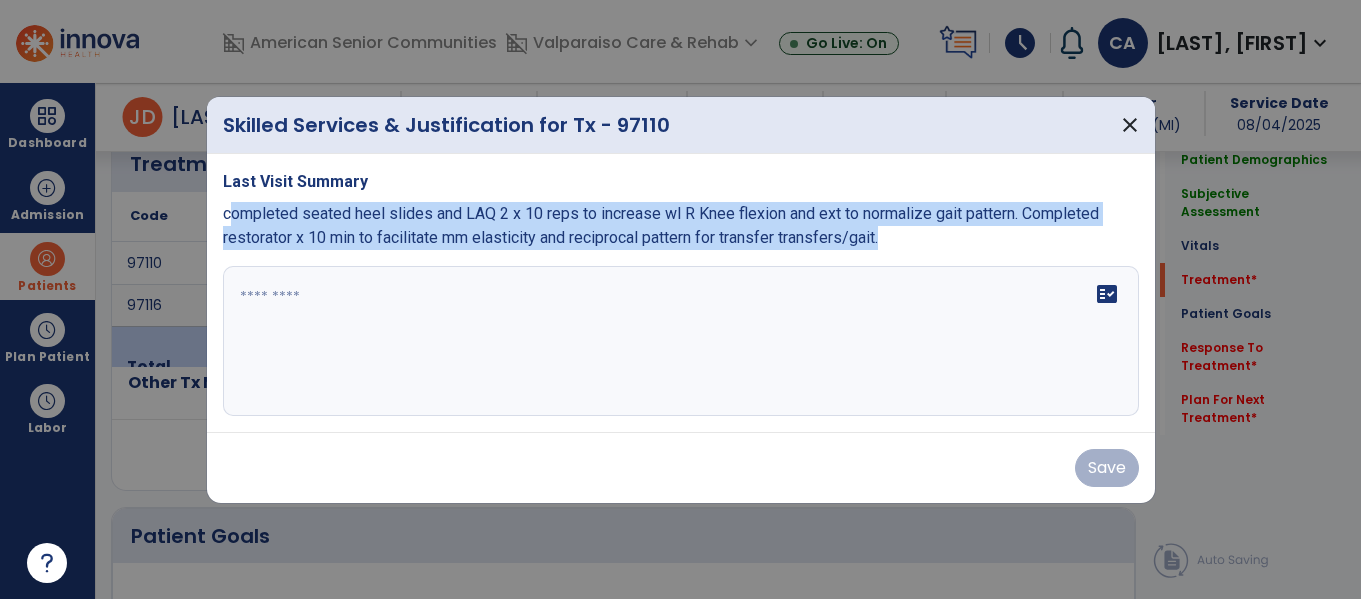 click on "completed seated heel slides and LAQ 2 x 10 reps to increase wl R Knee flexion and ext to normalize gait pattern. Completed restorator x 10 min to facilitate mm elasticity and reciprocal pattern for transfer transfers/gait." at bounding box center (681, 226) 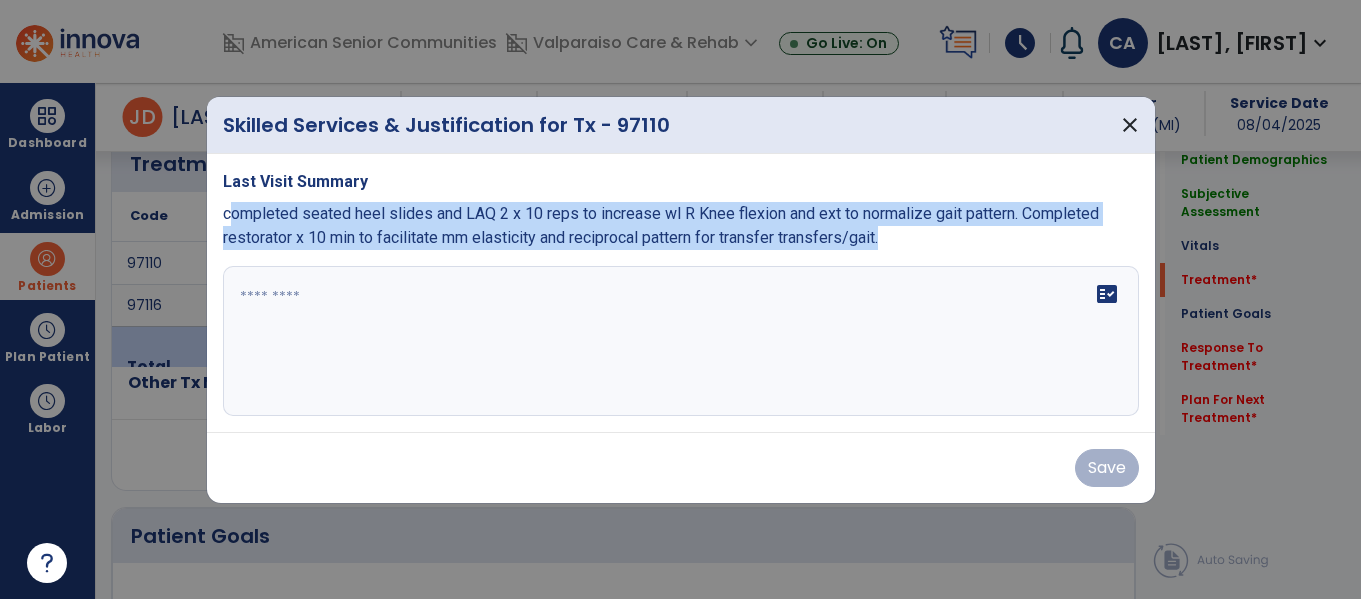 click on "completed seated heel slides and LAQ 2 x 10 reps to increase wl R Knee flexion and ext to normalize gait pattern. Completed restorator x 10 min to facilitate mm elasticity and reciprocal pattern for transfer transfers/gait." at bounding box center [681, 226] 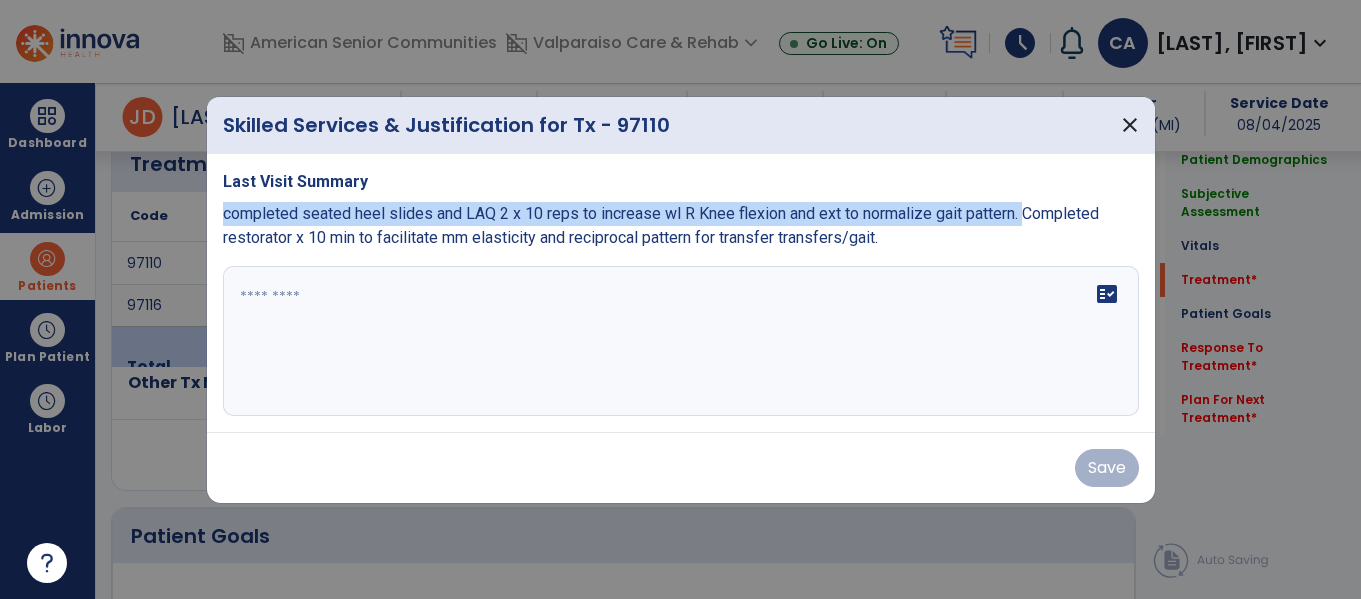 drag, startPoint x: 1027, startPoint y: 211, endPoint x: 215, endPoint y: 212, distance: 812.0006 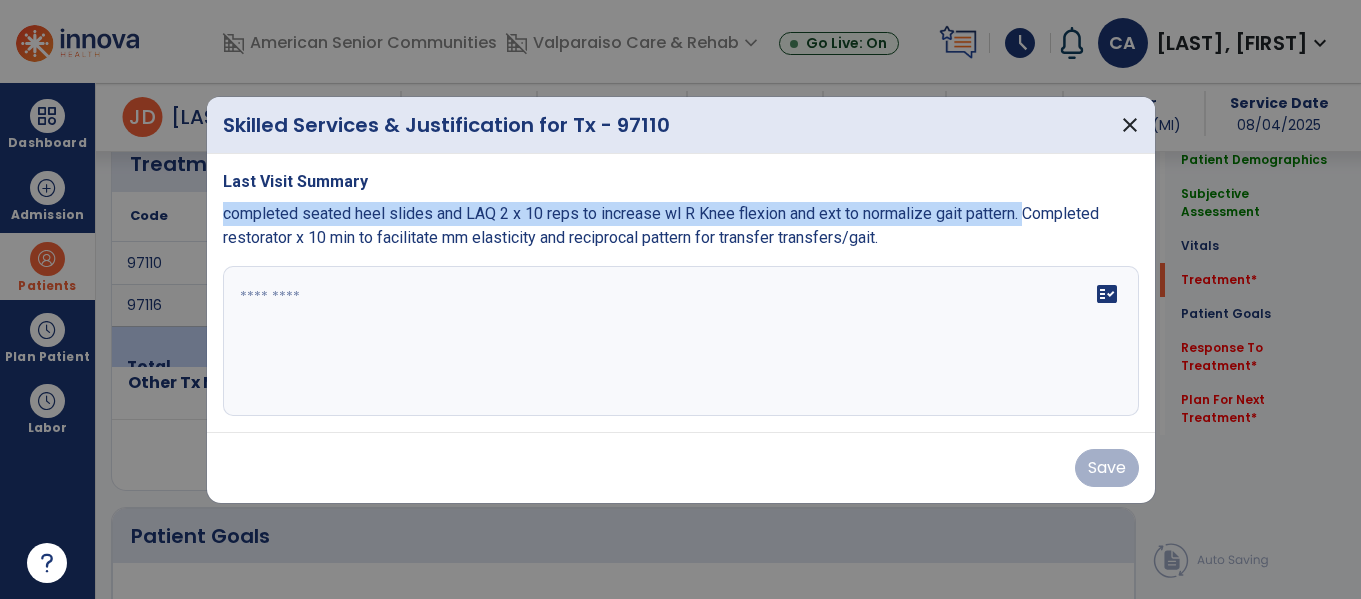 click on "Last Visit Summary completed seated heel slides and LAQ 2 x 10 reps to increase wl R Knee flexion and ext to normalize gait pattern. Completed restorator x 10 min to facilitate mm elasticity and reciprocal pattern for transfer transfers/gait.    fact_check" at bounding box center [681, 293] 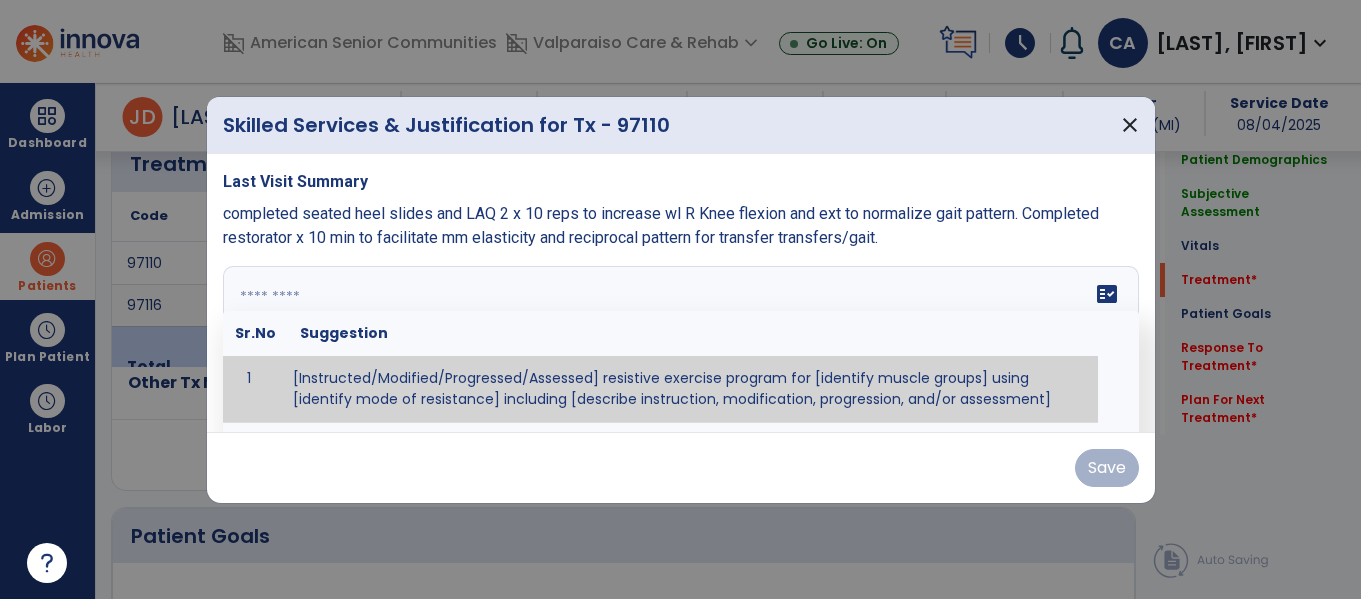 paste on "**********" 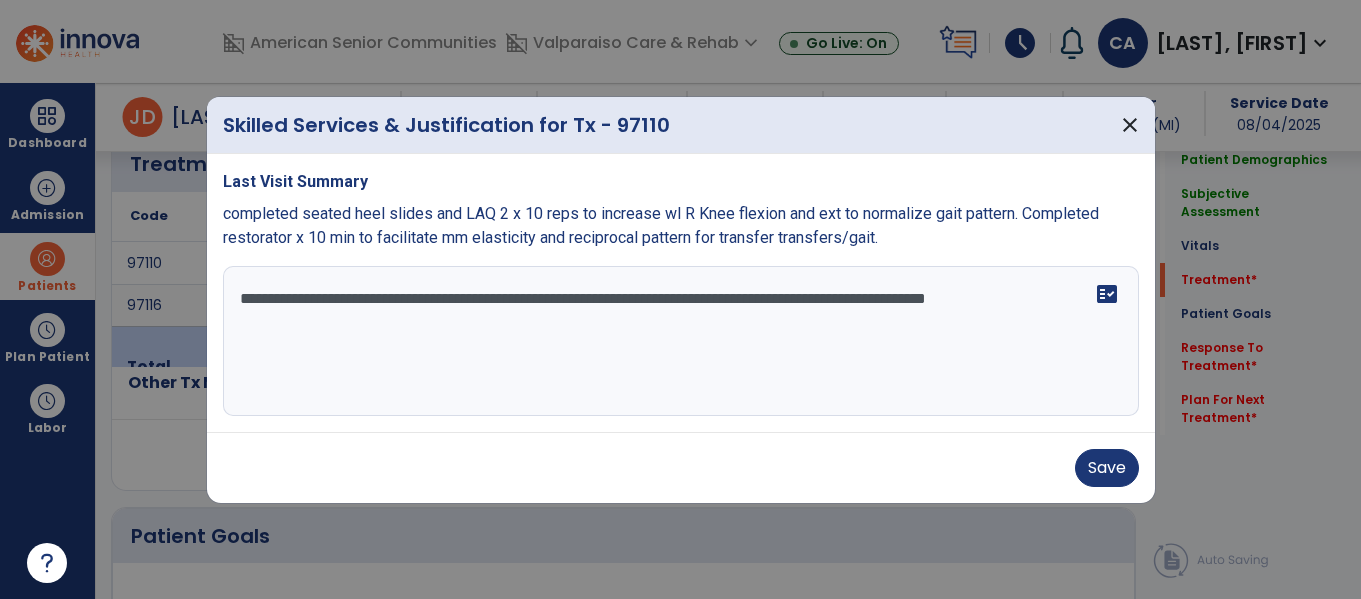 click on "**********" at bounding box center (681, 341) 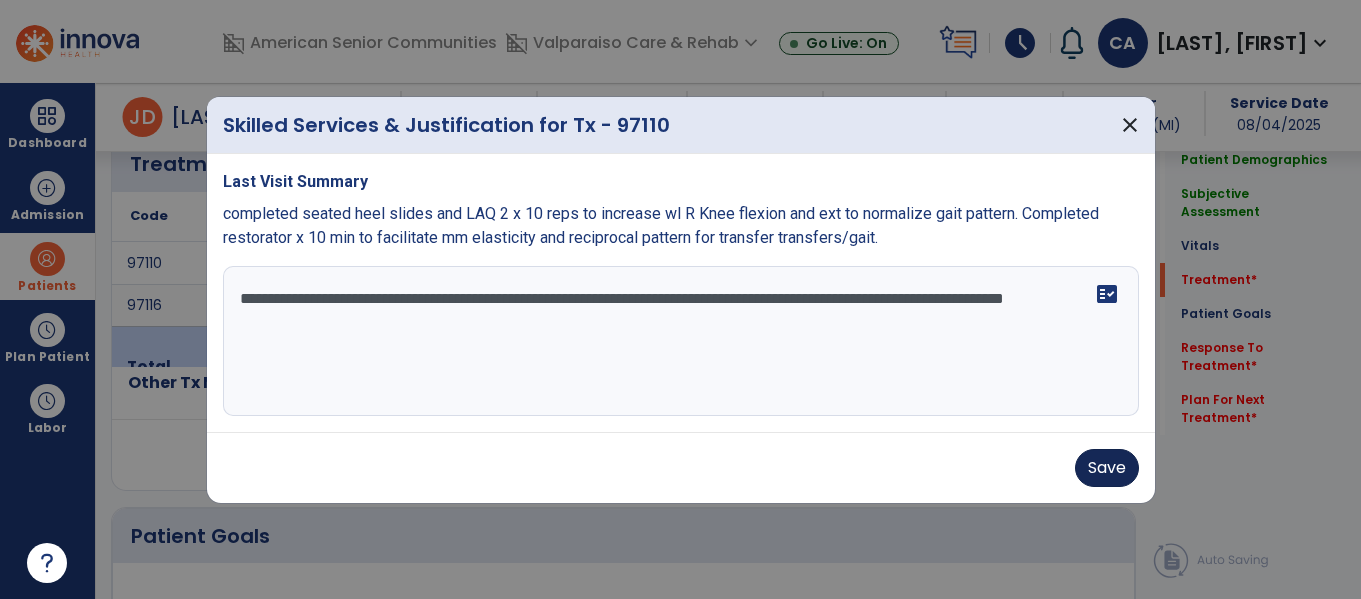type on "**********" 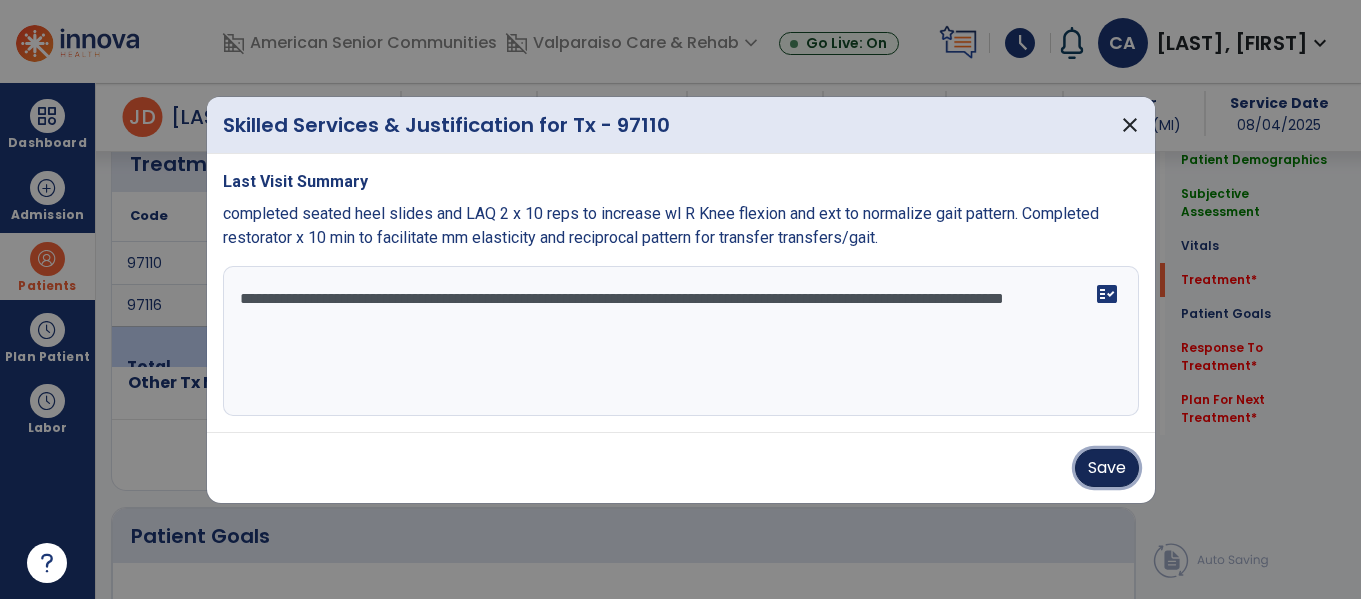 click on "Save" at bounding box center [1107, 468] 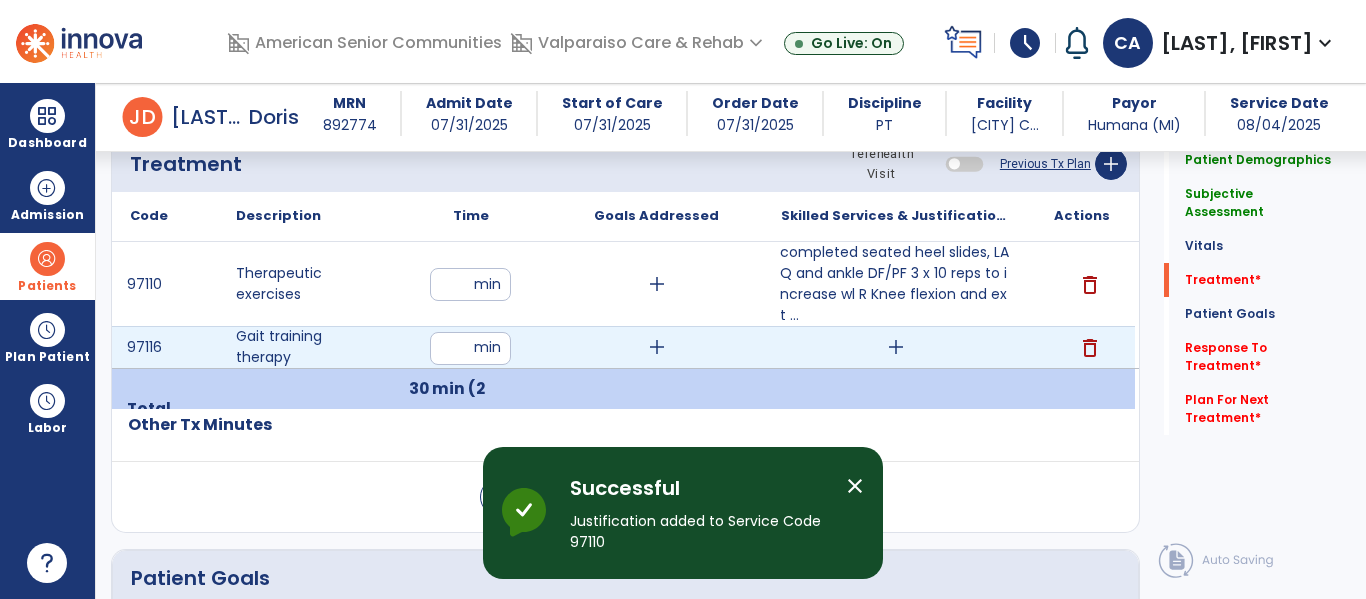 click on "add" at bounding box center [896, 347] 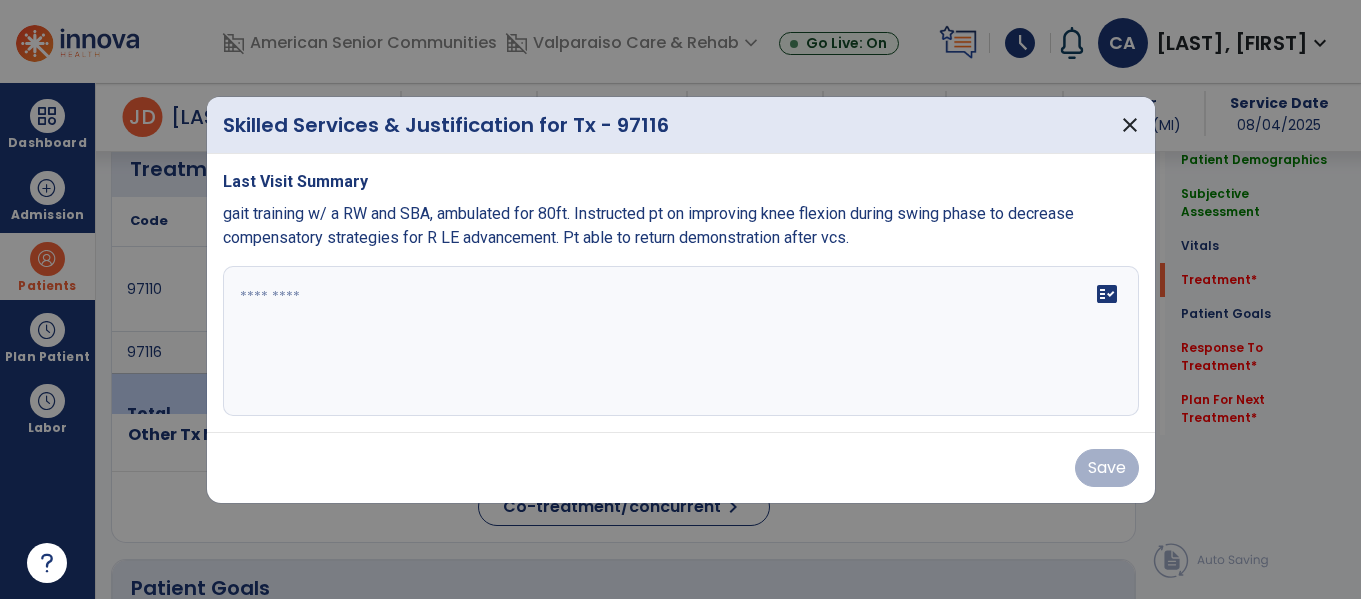 scroll, scrollTop: 1394, scrollLeft: 0, axis: vertical 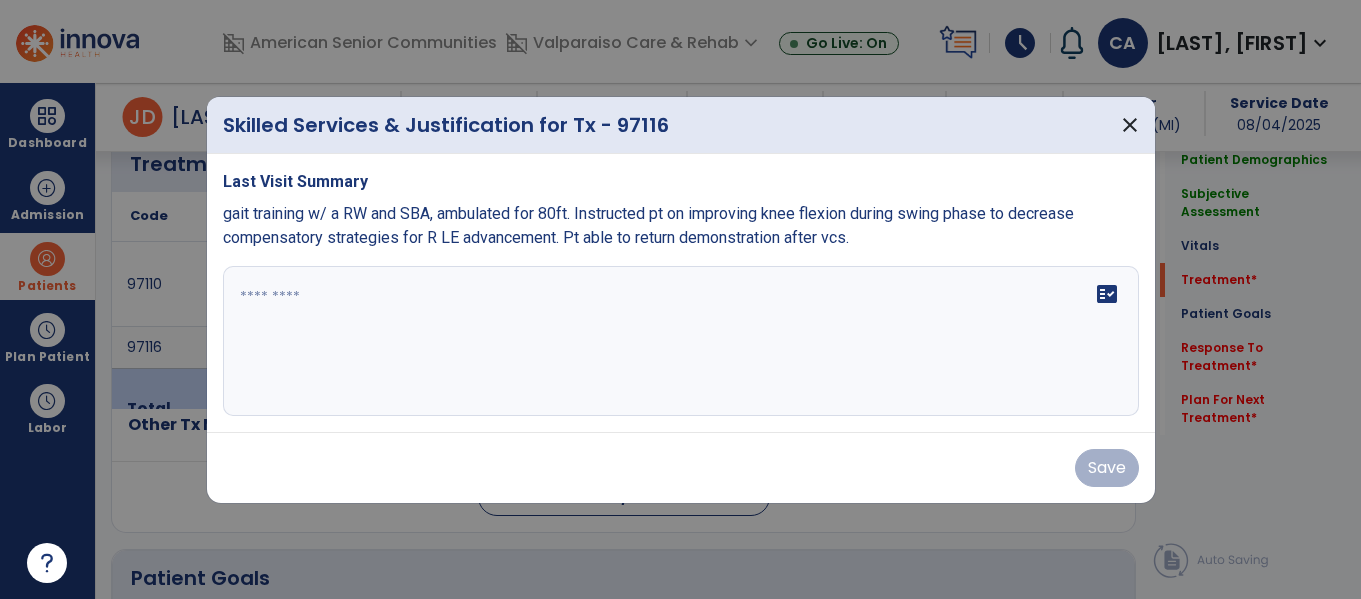 click on "fact_check" at bounding box center (681, 341) 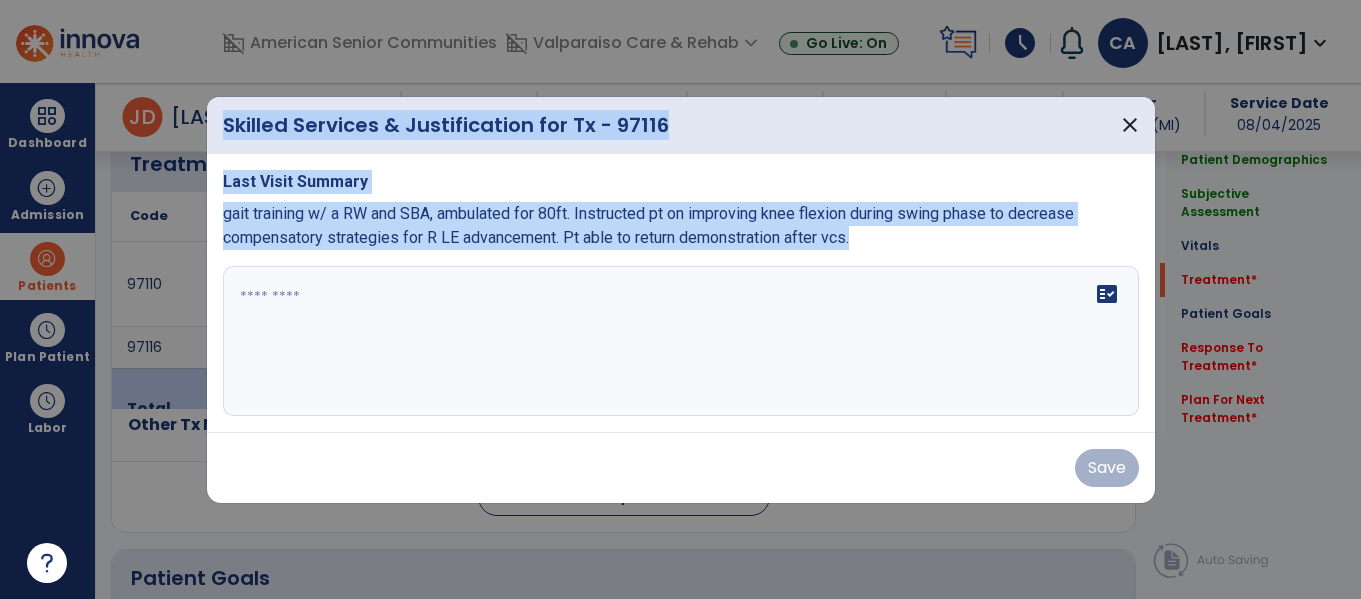 drag, startPoint x: 891, startPoint y: 240, endPoint x: 204, endPoint y: 207, distance: 687.7921 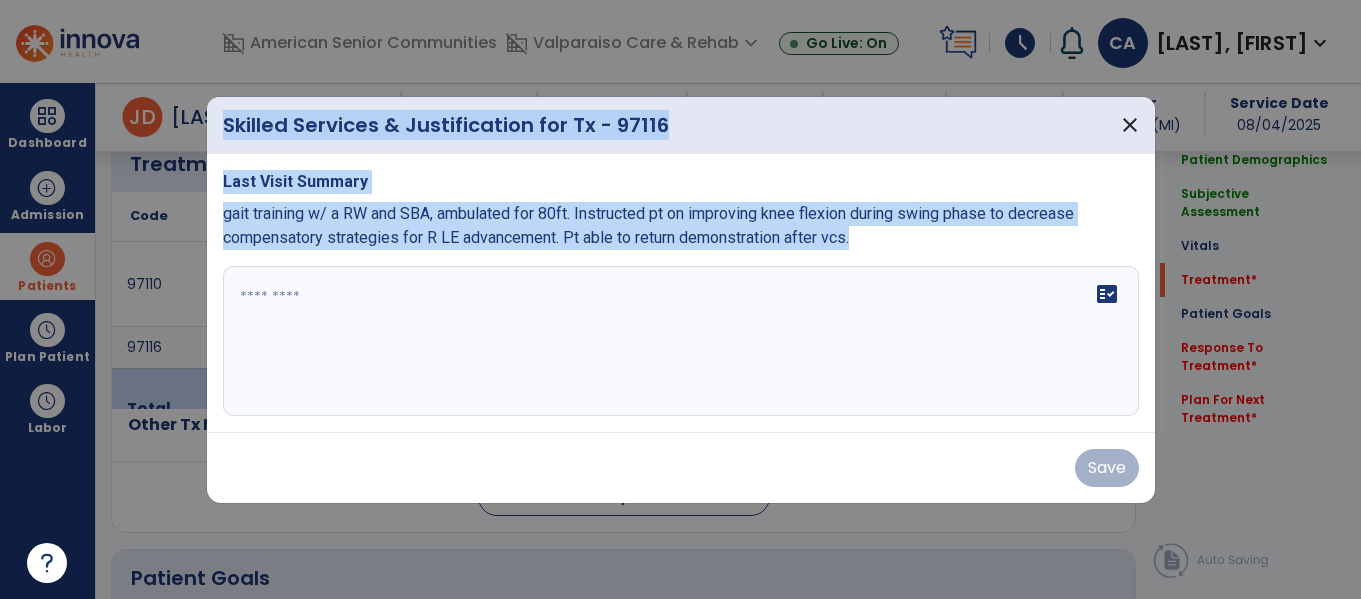 click on "Skilled Services & Justification for Tx - 97116 close Last Visit Summary gait training w/ a RW and SBA, ambulated for 80ft. Instructed pt on improving knee flexion during swing phase to decrease compensatory strategies for R LE advancement. Pt able to return demonstration after vcs. fact_check Save" at bounding box center [680, 299] 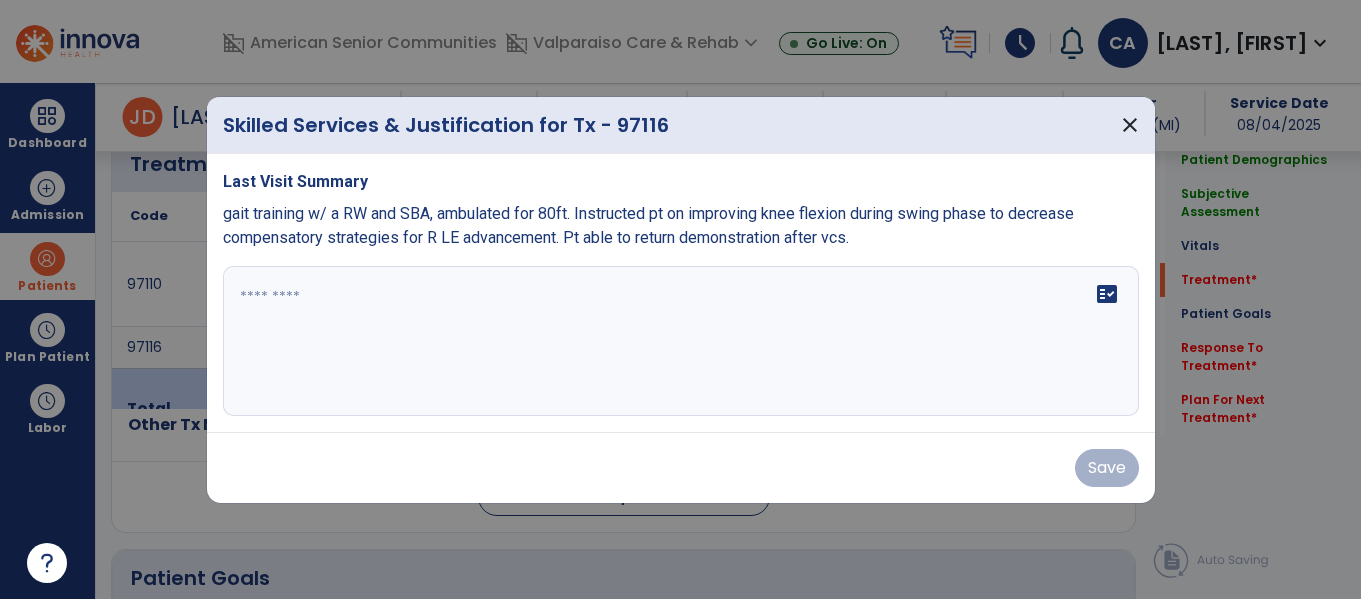 click on "fact_check" at bounding box center [681, 341] 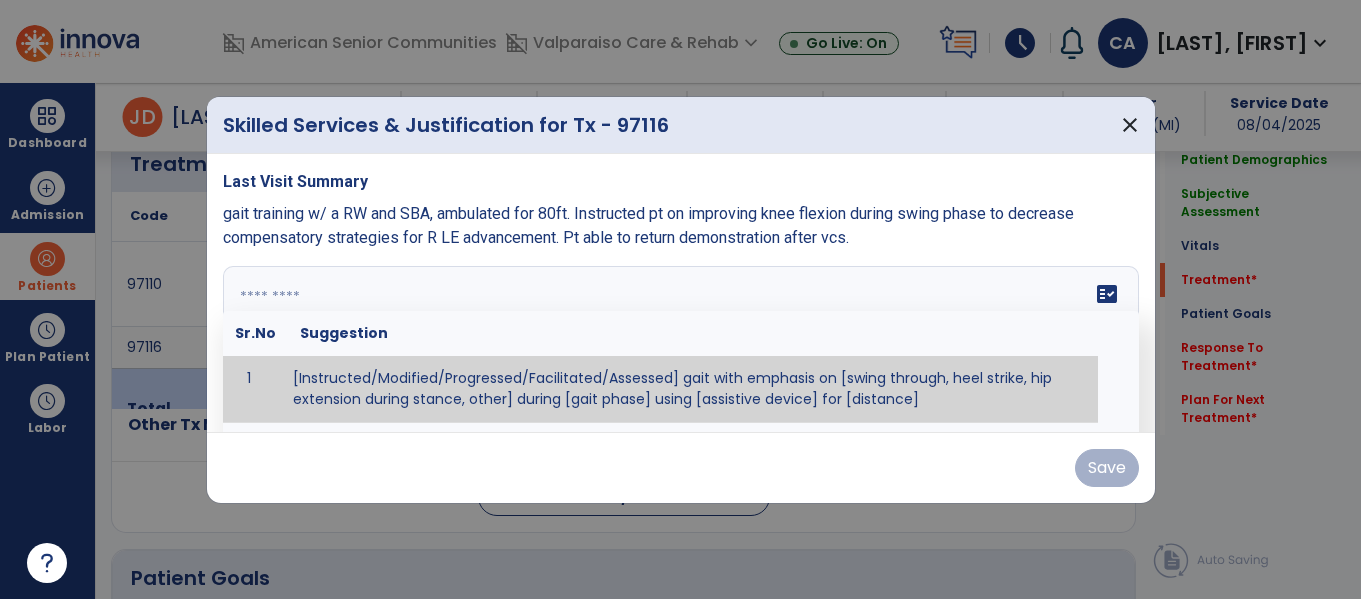 paste on "**********" 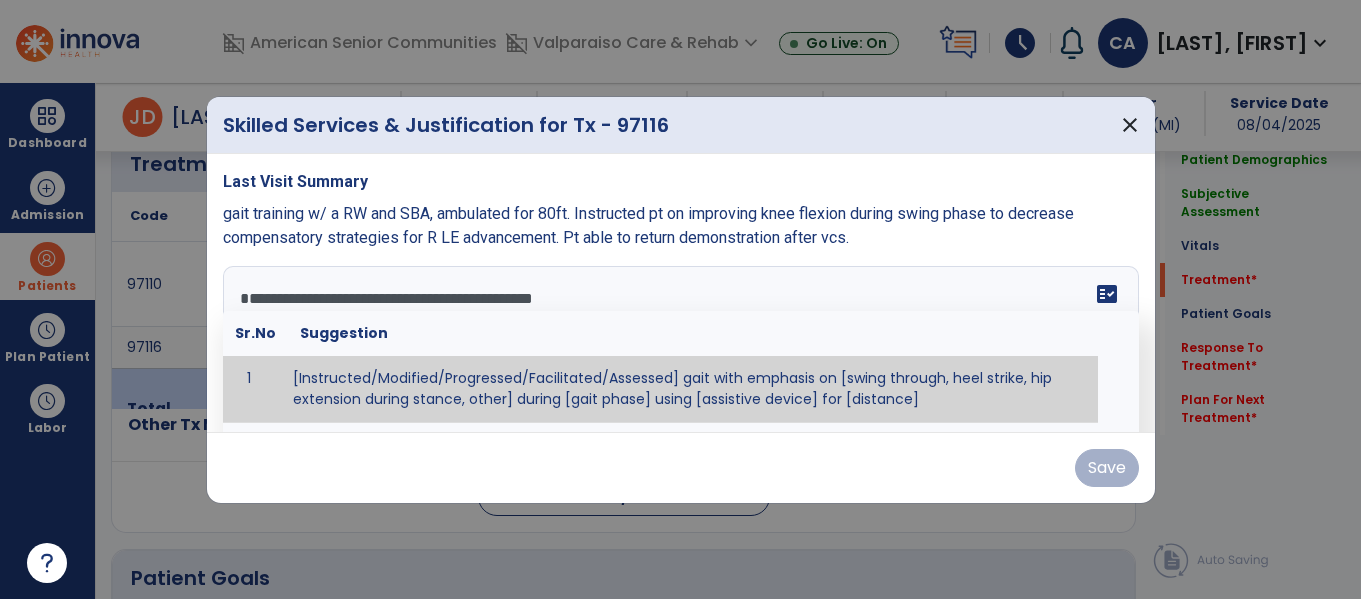 scroll, scrollTop: 40, scrollLeft: 0, axis: vertical 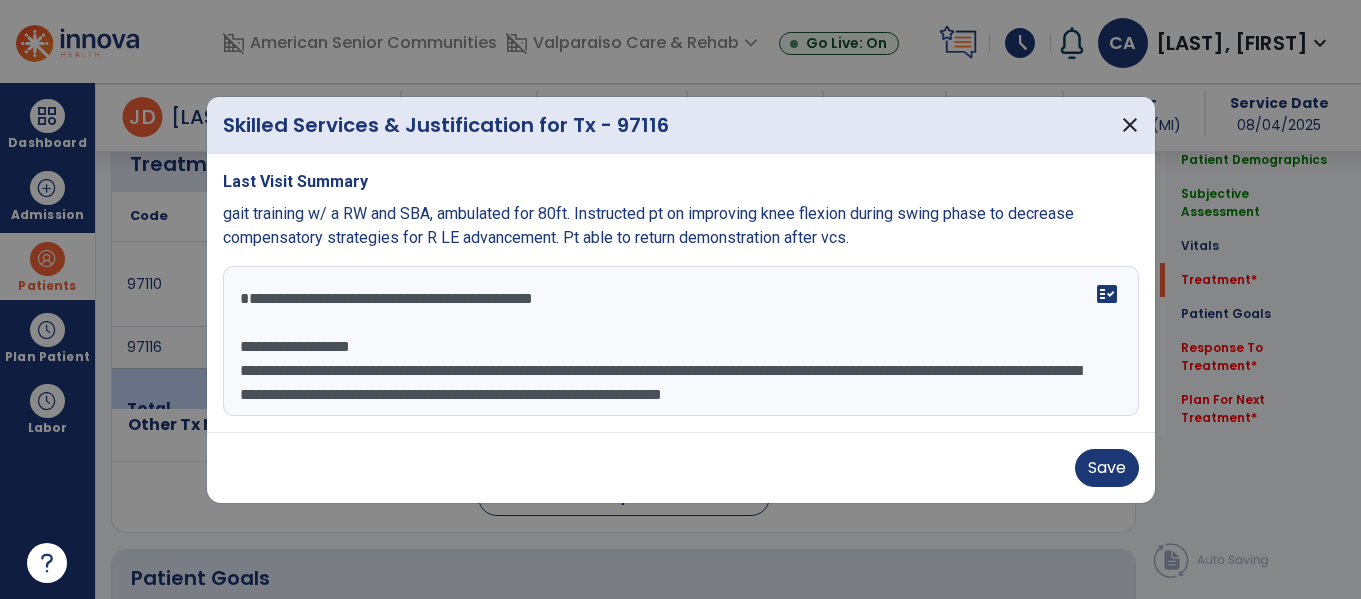 drag, startPoint x: 387, startPoint y: 334, endPoint x: 150, endPoint y: 282, distance: 242.63759 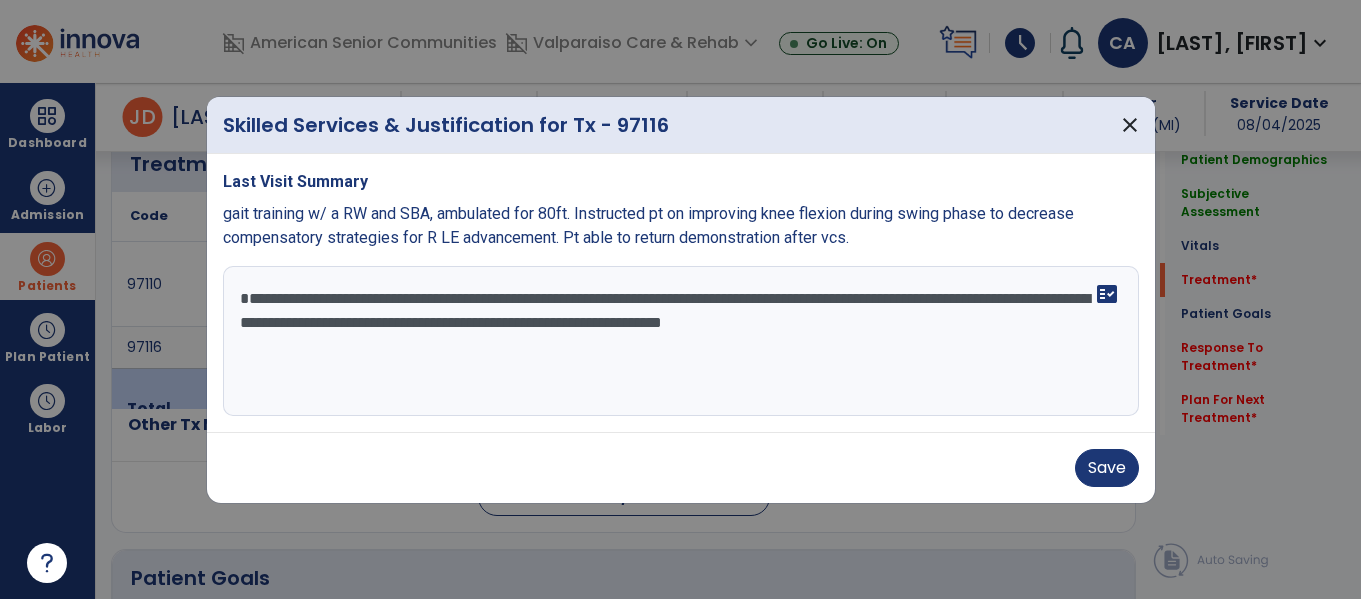 scroll, scrollTop: 0, scrollLeft: 0, axis: both 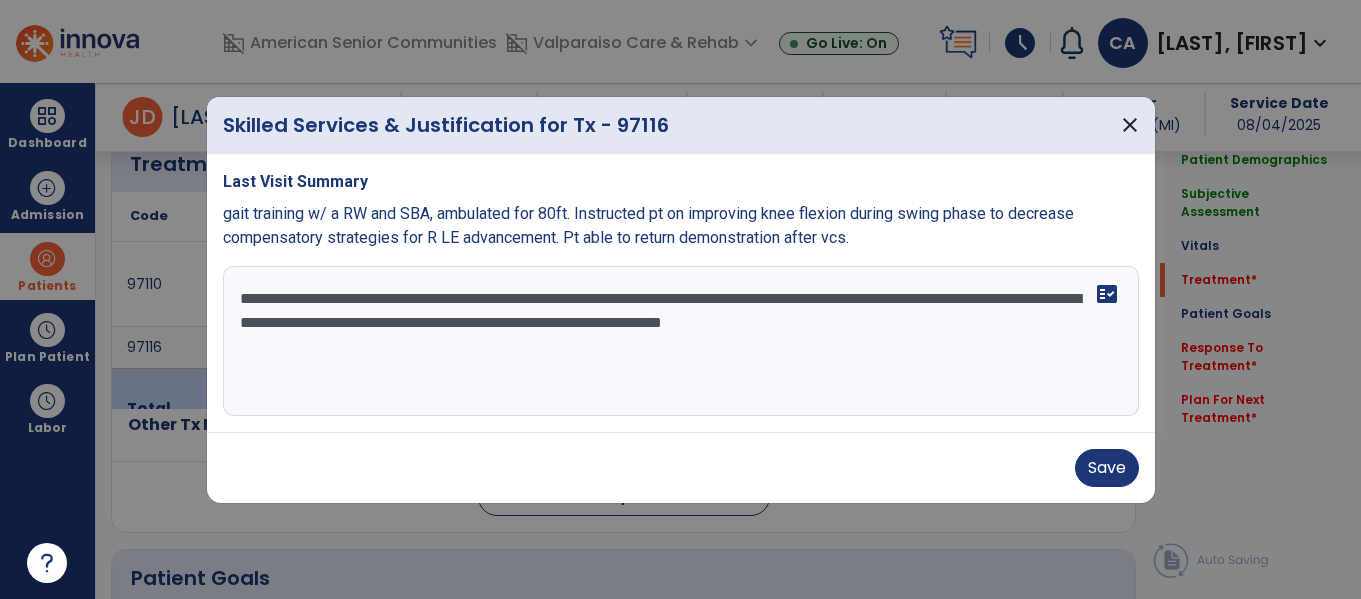 click on "**********" at bounding box center (681, 341) 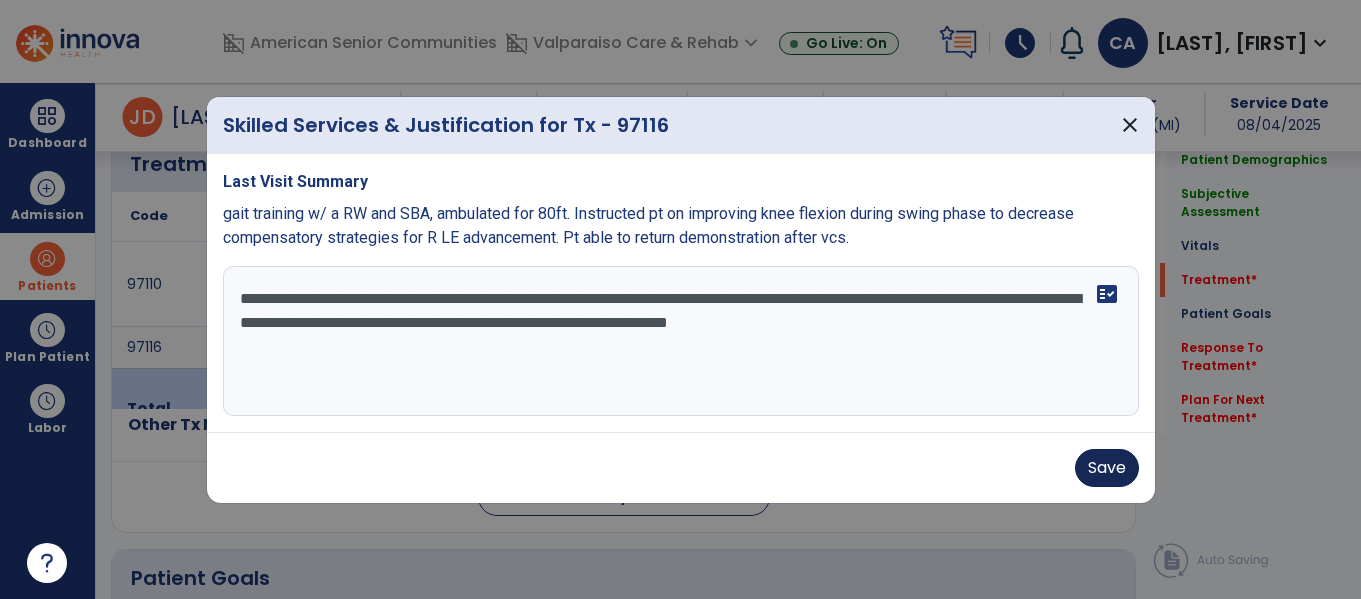 type on "**********" 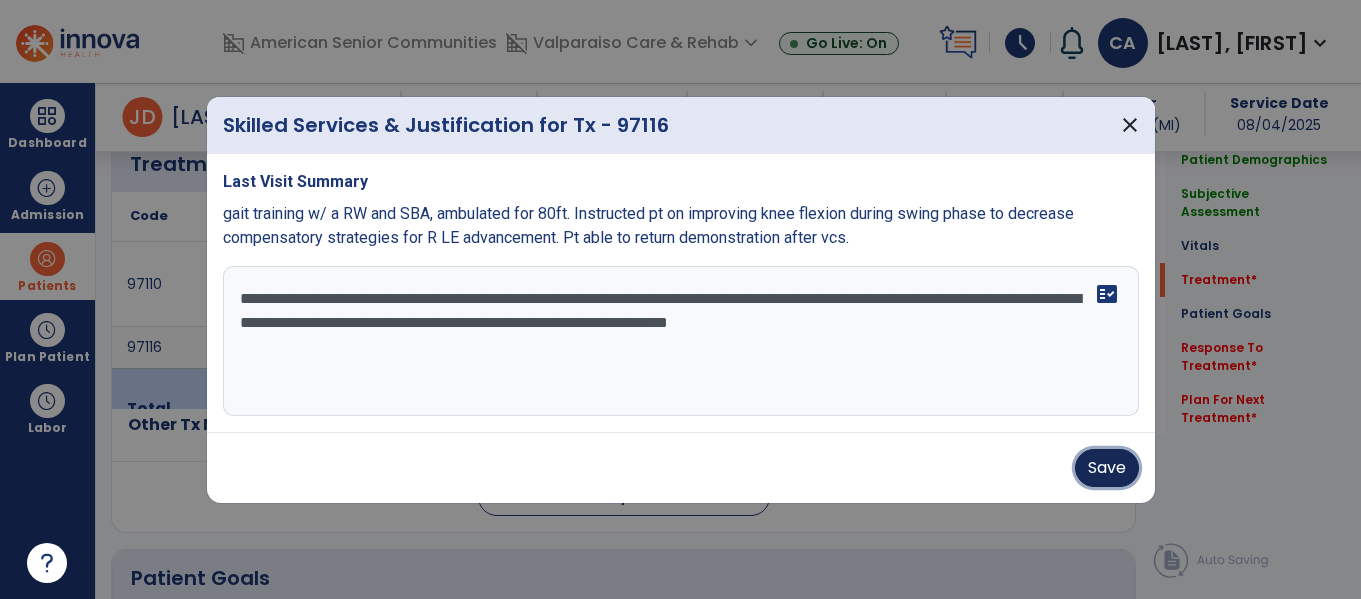 click on "Save" at bounding box center [1107, 468] 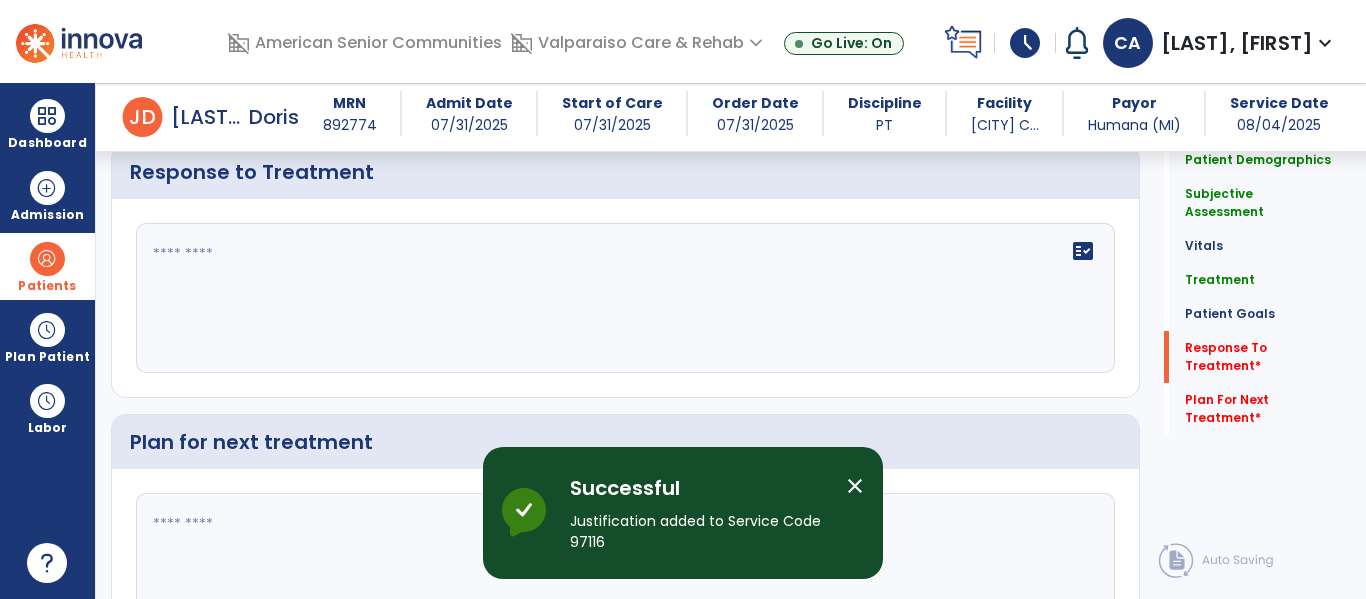 scroll, scrollTop: 3853, scrollLeft: 0, axis: vertical 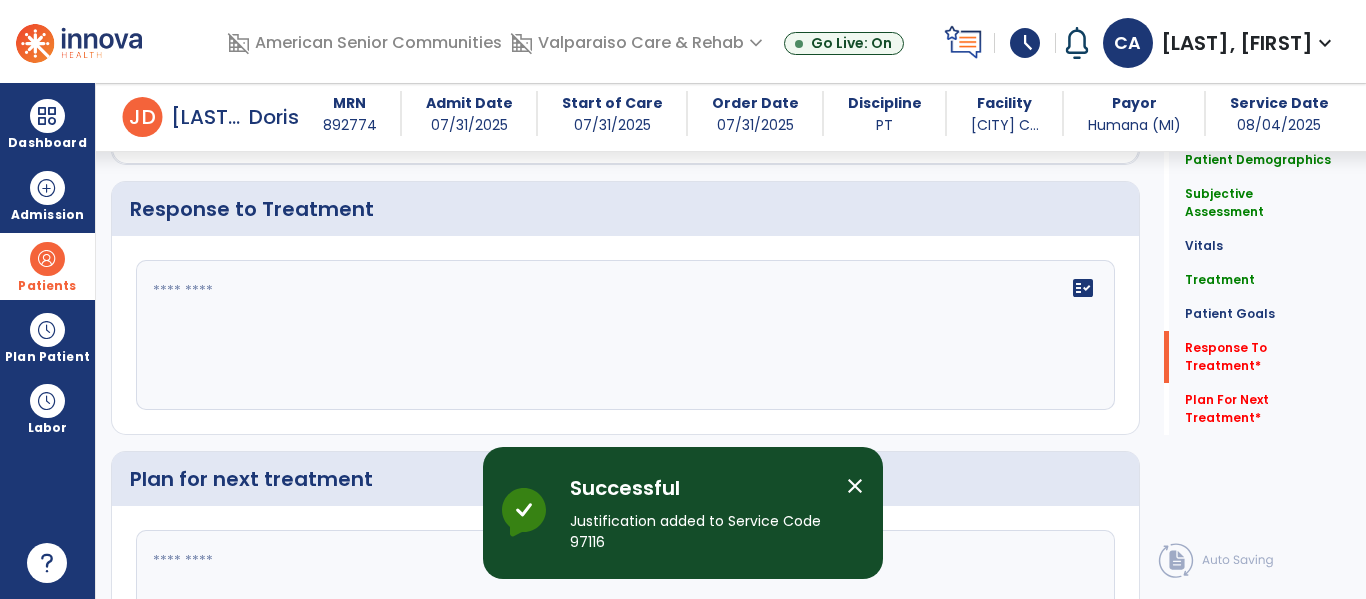 click on "fact_check" 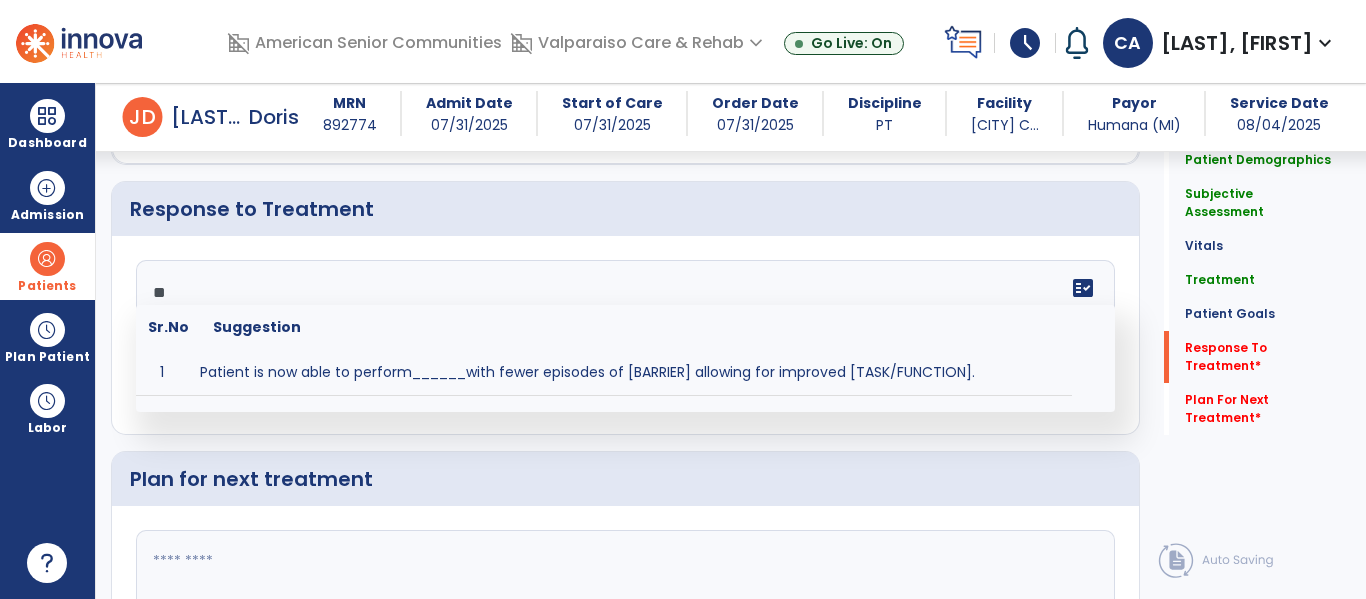 type on "*" 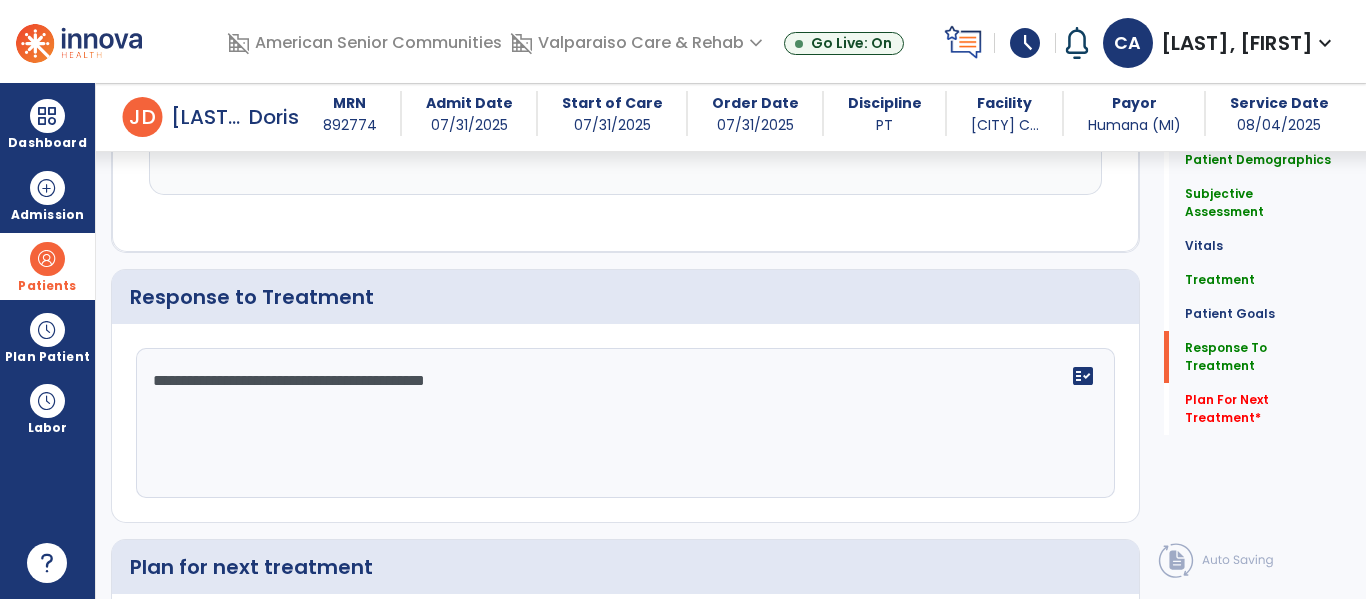 scroll, scrollTop: 3853, scrollLeft: 0, axis: vertical 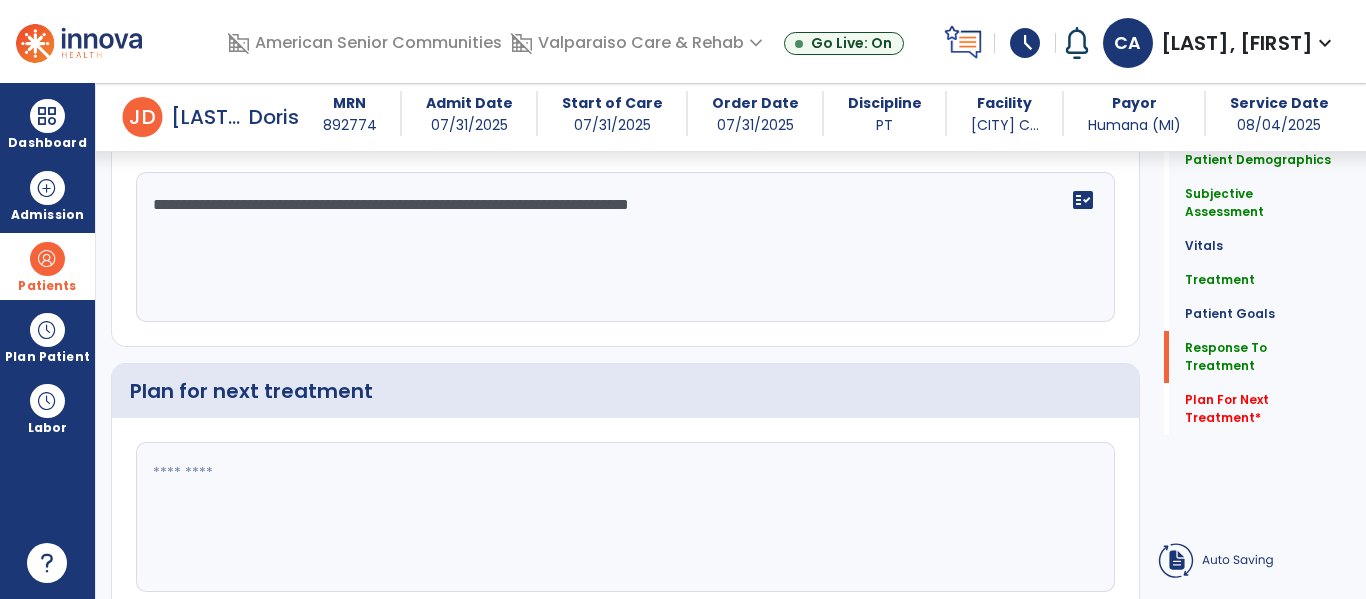 click on "**********" 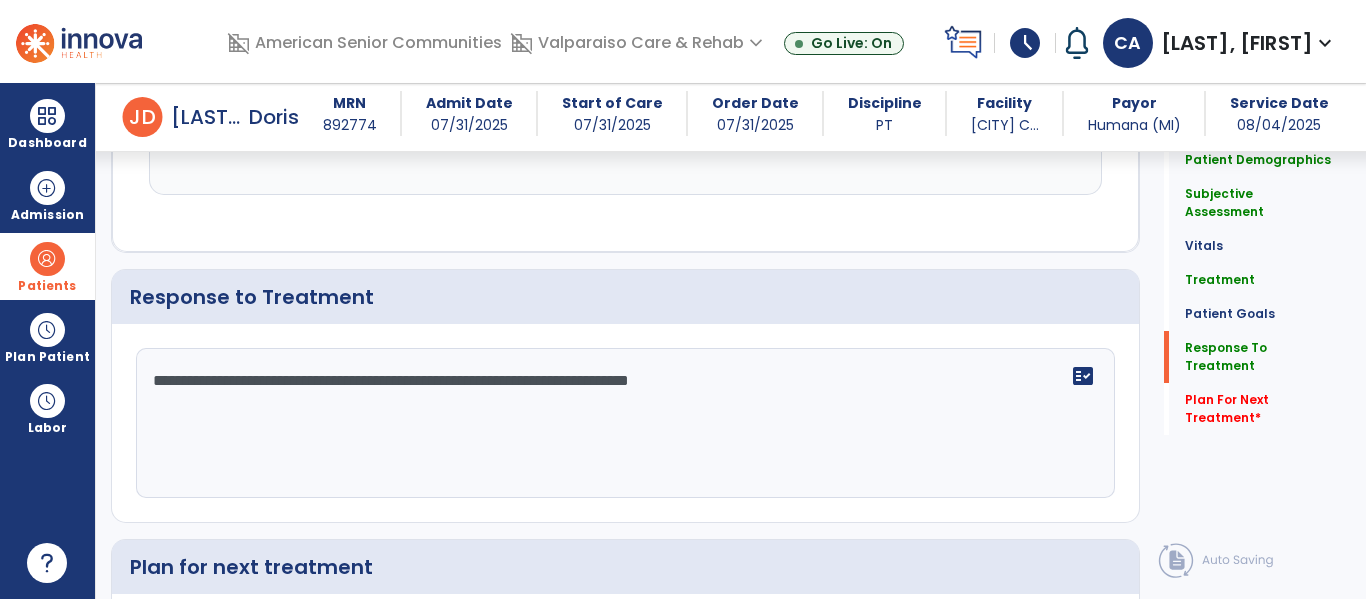 scroll, scrollTop: 3853, scrollLeft: 0, axis: vertical 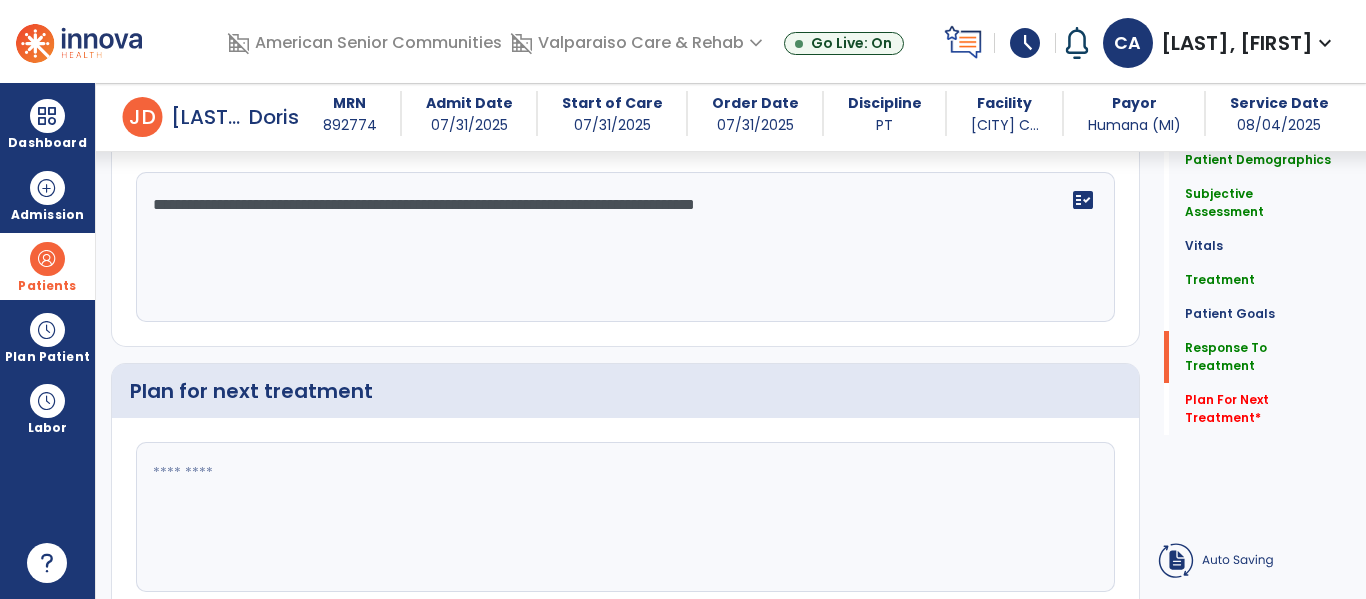 click on "**********" 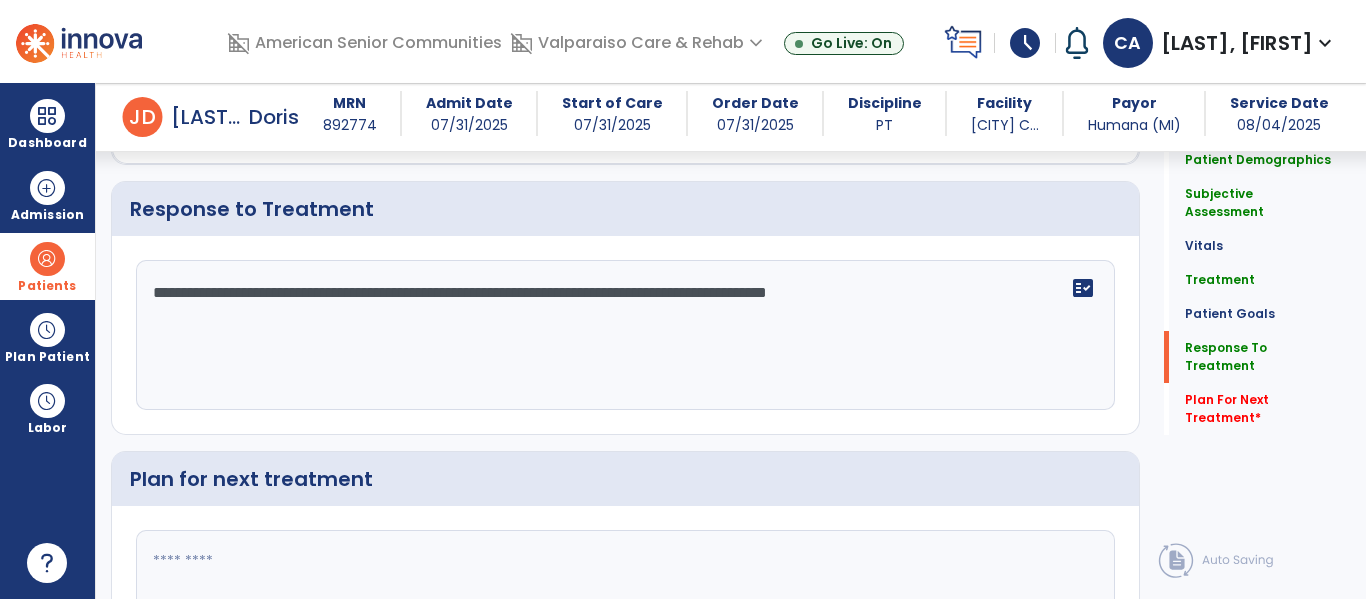 scroll, scrollTop: 4025, scrollLeft: 0, axis: vertical 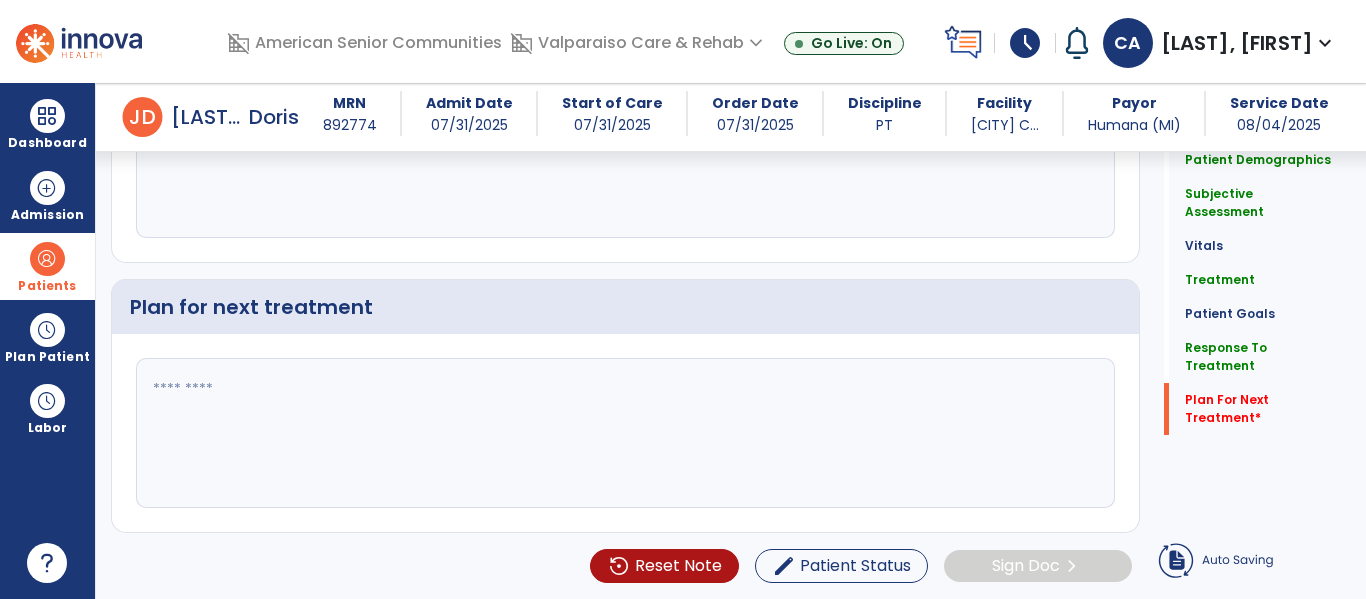 type on "**********" 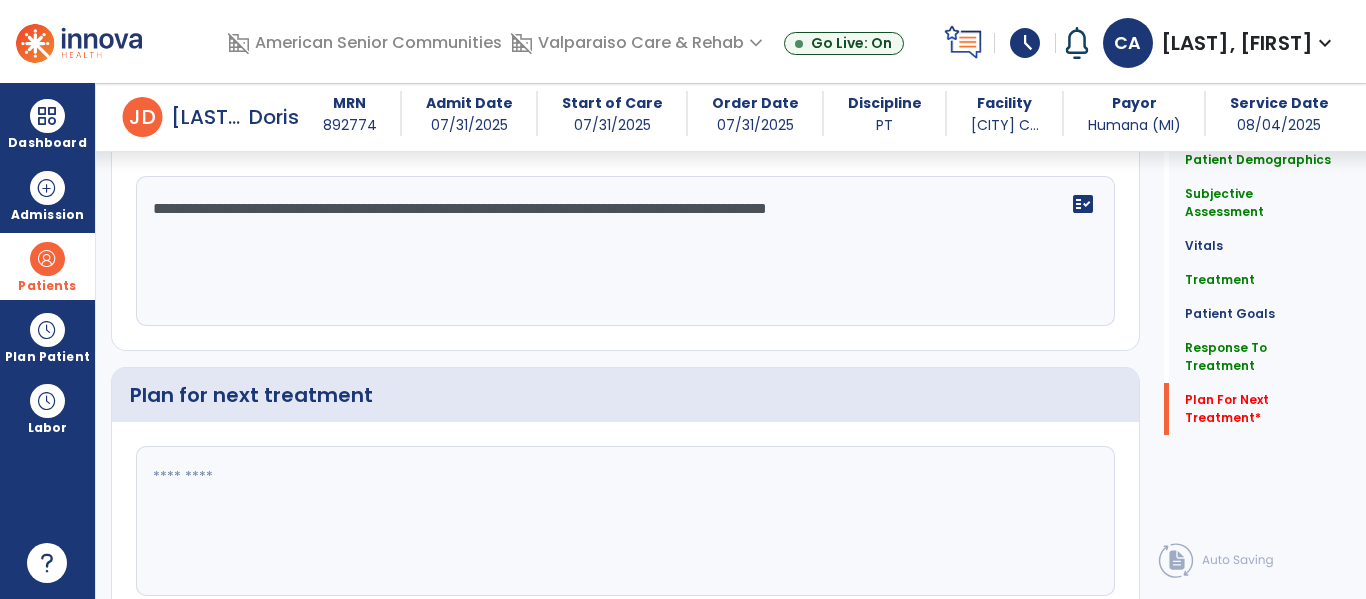 scroll, scrollTop: 4025, scrollLeft: 0, axis: vertical 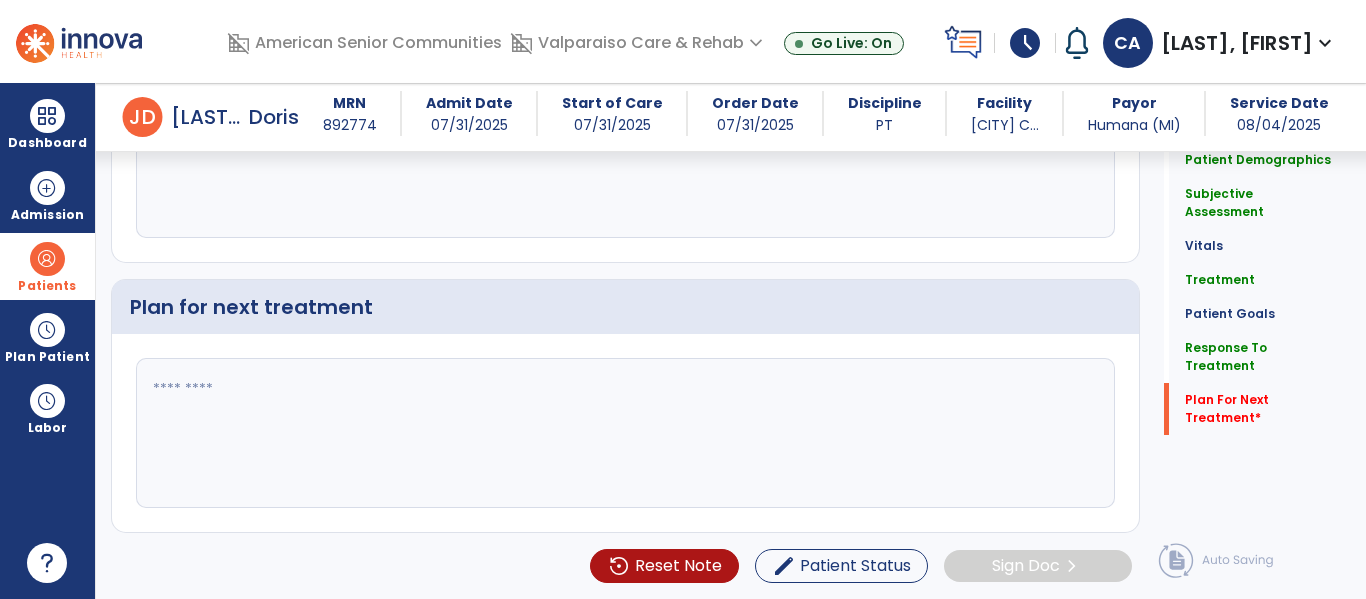 click 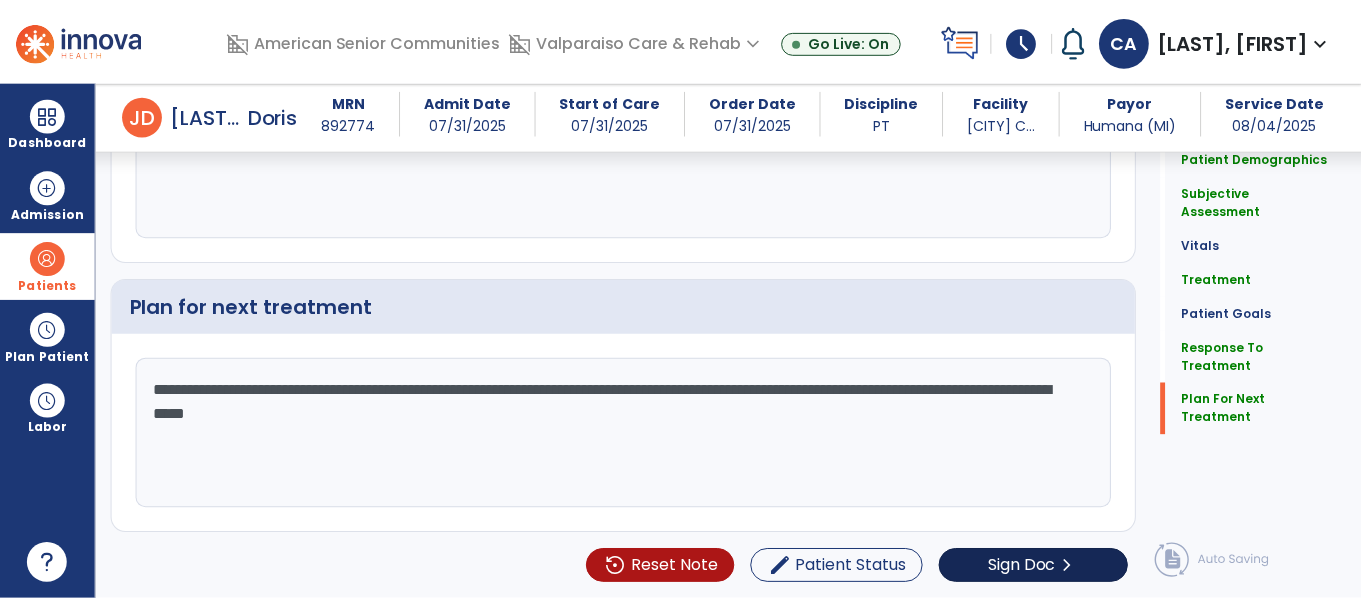 scroll, scrollTop: 3937, scrollLeft: 0, axis: vertical 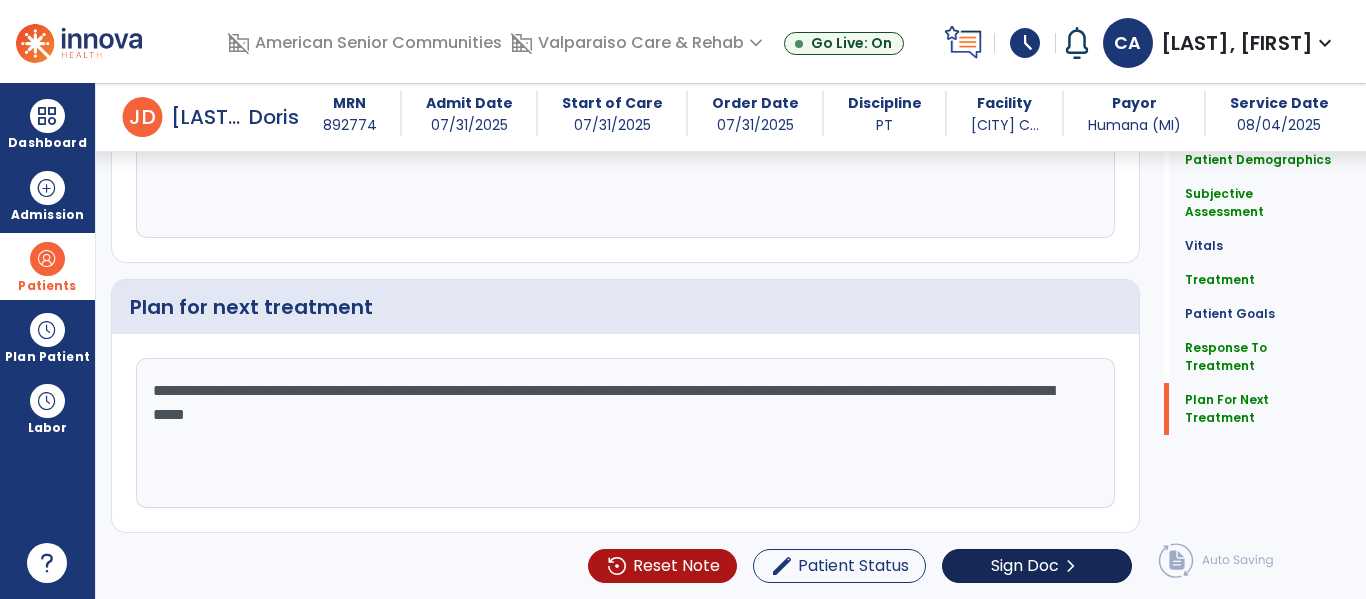 type on "**********" 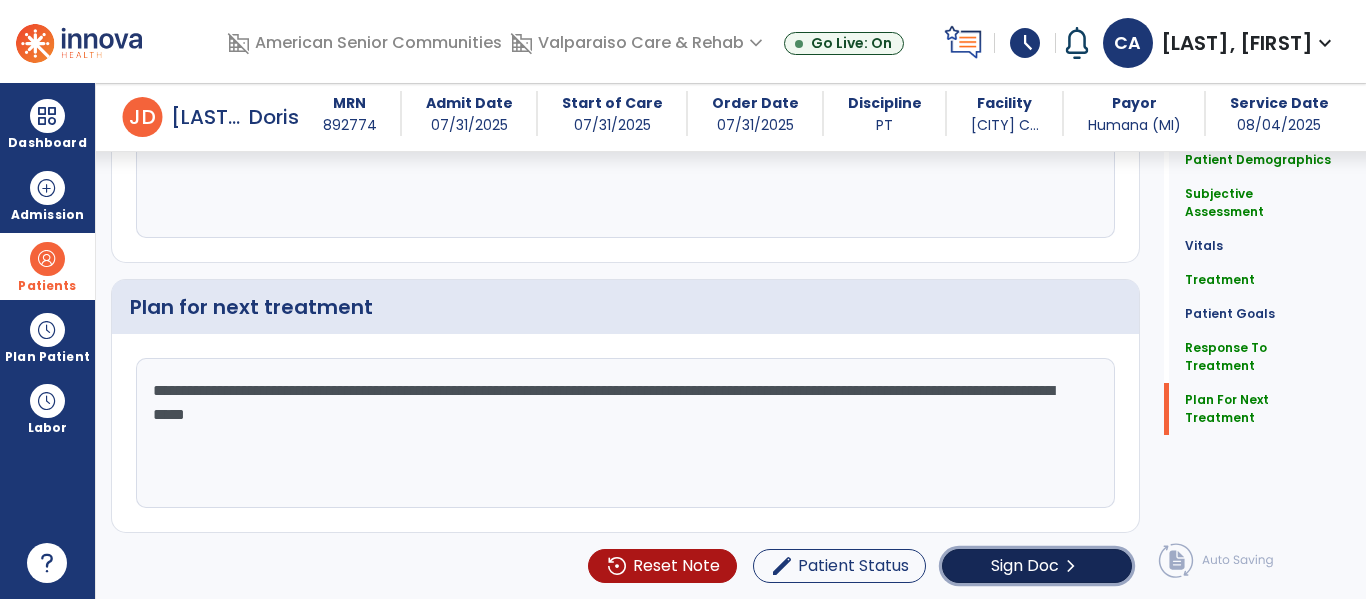 click on "Sign Doc" 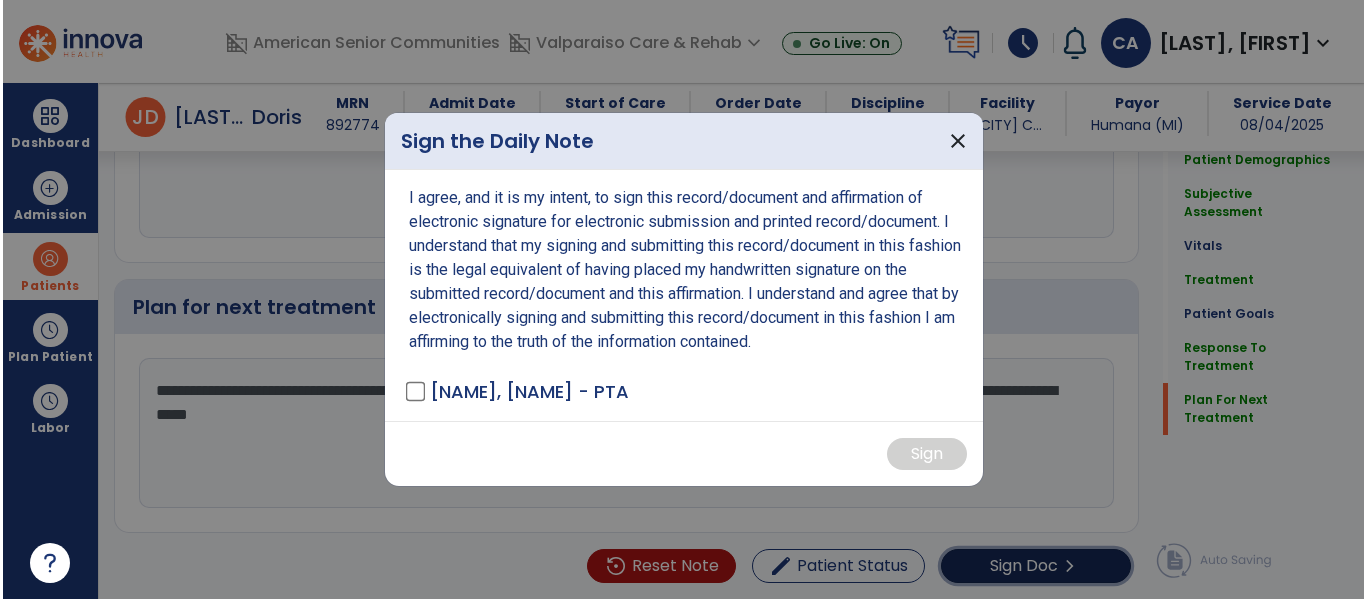 scroll, scrollTop: 4025, scrollLeft: 0, axis: vertical 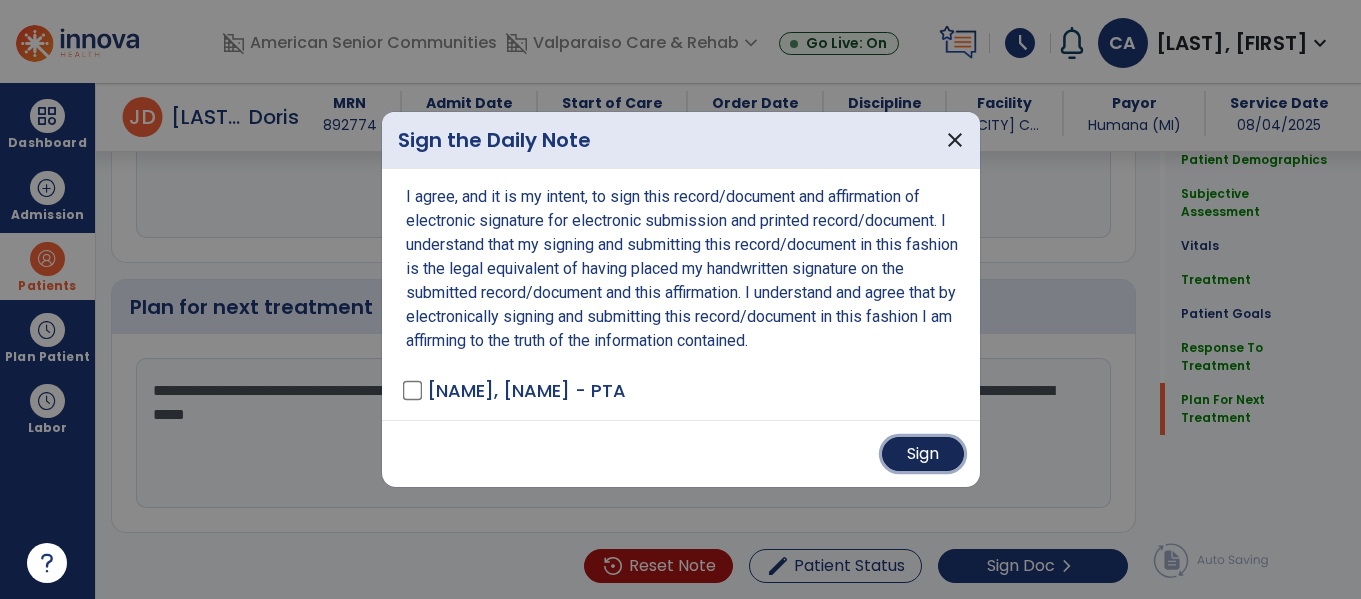 click on "Sign" at bounding box center (923, 454) 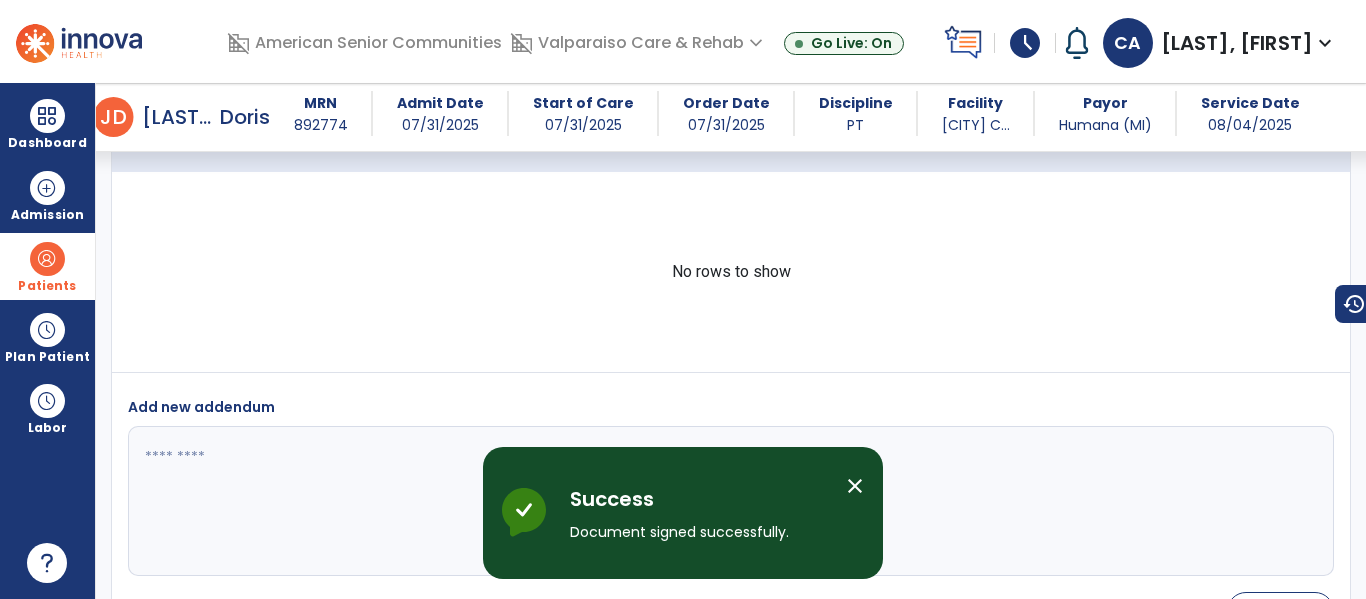scroll, scrollTop: 5689, scrollLeft: 0, axis: vertical 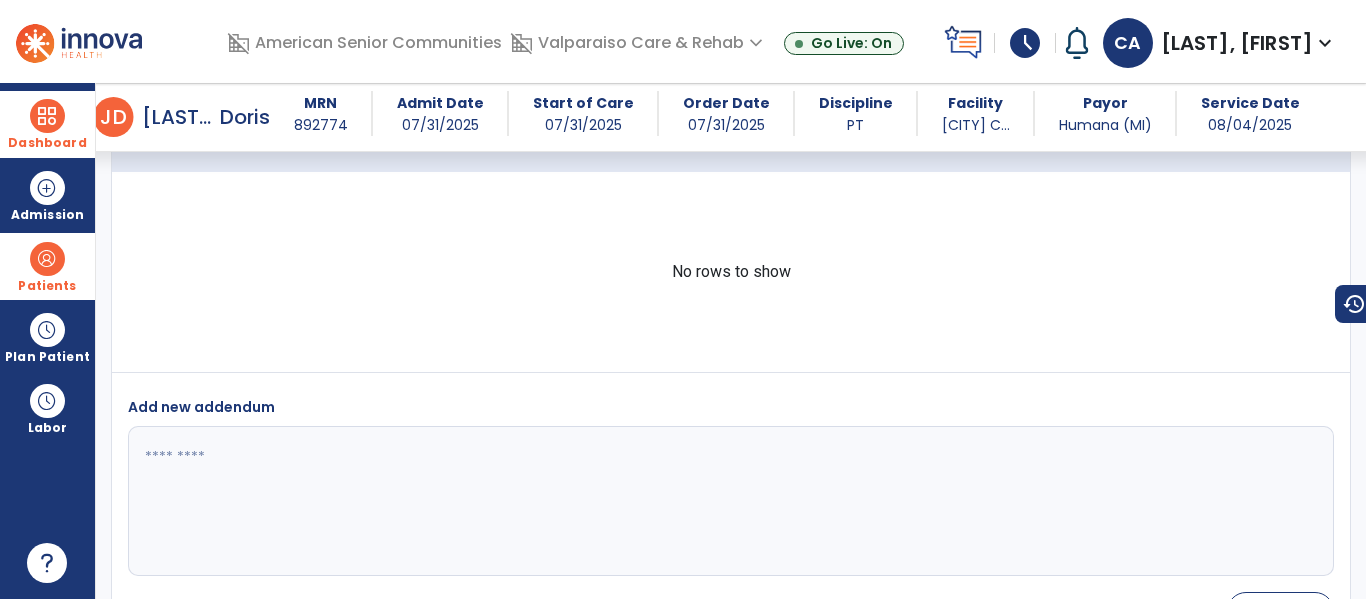 click on "Dashboard" at bounding box center (47, 143) 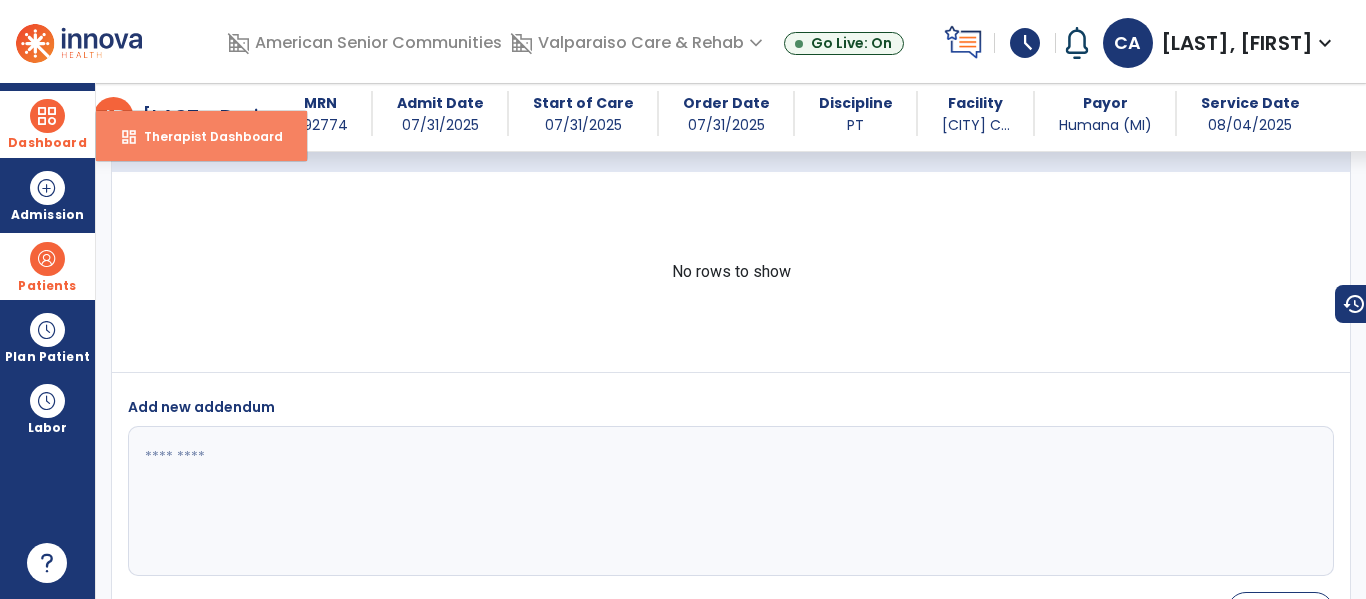 click on "dashboard" at bounding box center (129, 137) 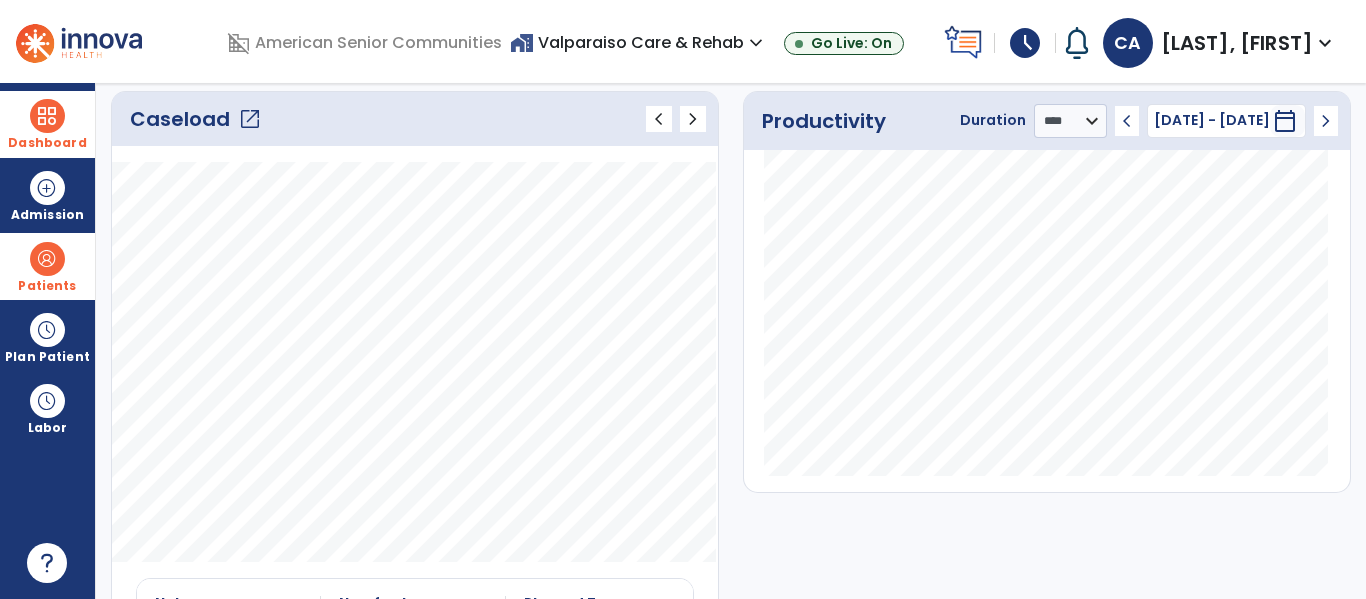 scroll, scrollTop: 0, scrollLeft: 0, axis: both 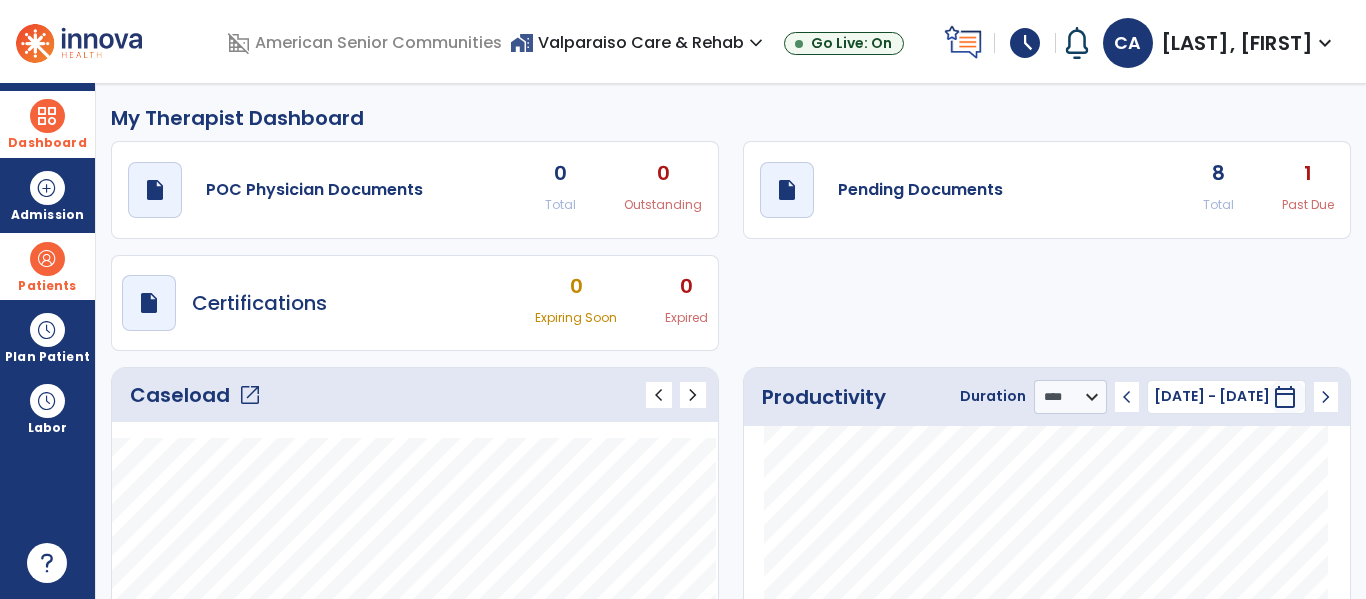 click on "draft   open_in_new  Pending Documents 8 Total 1 Past Due" 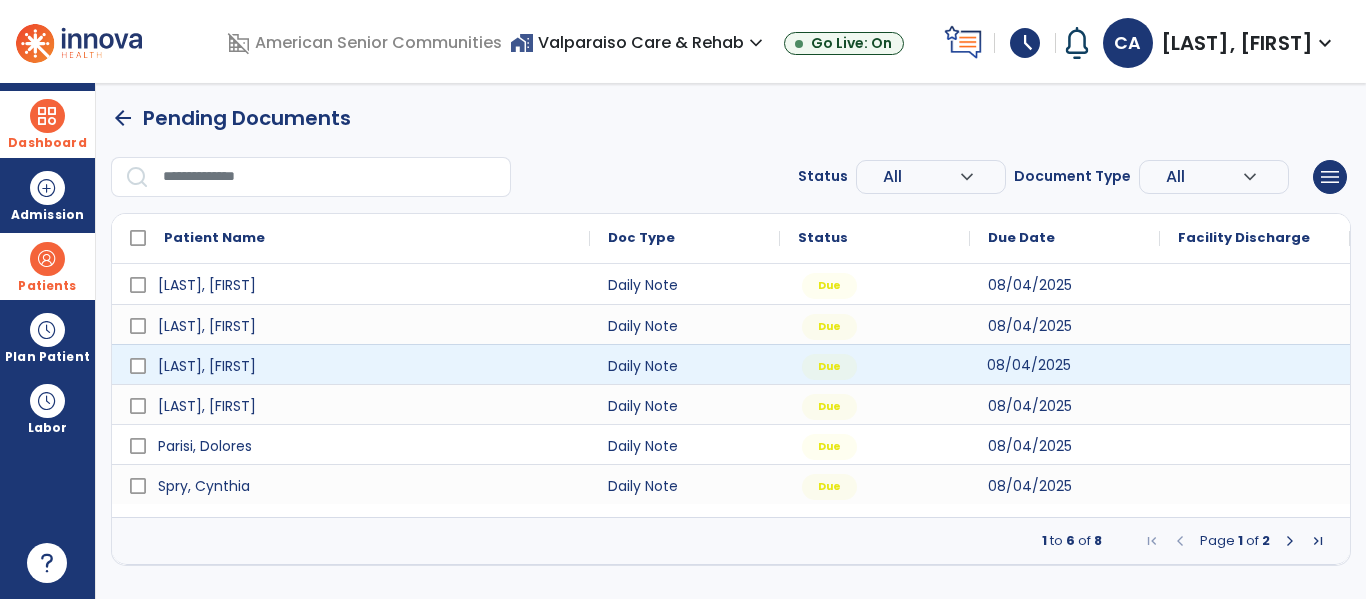 click on "08/04/2025" at bounding box center (1029, 365) 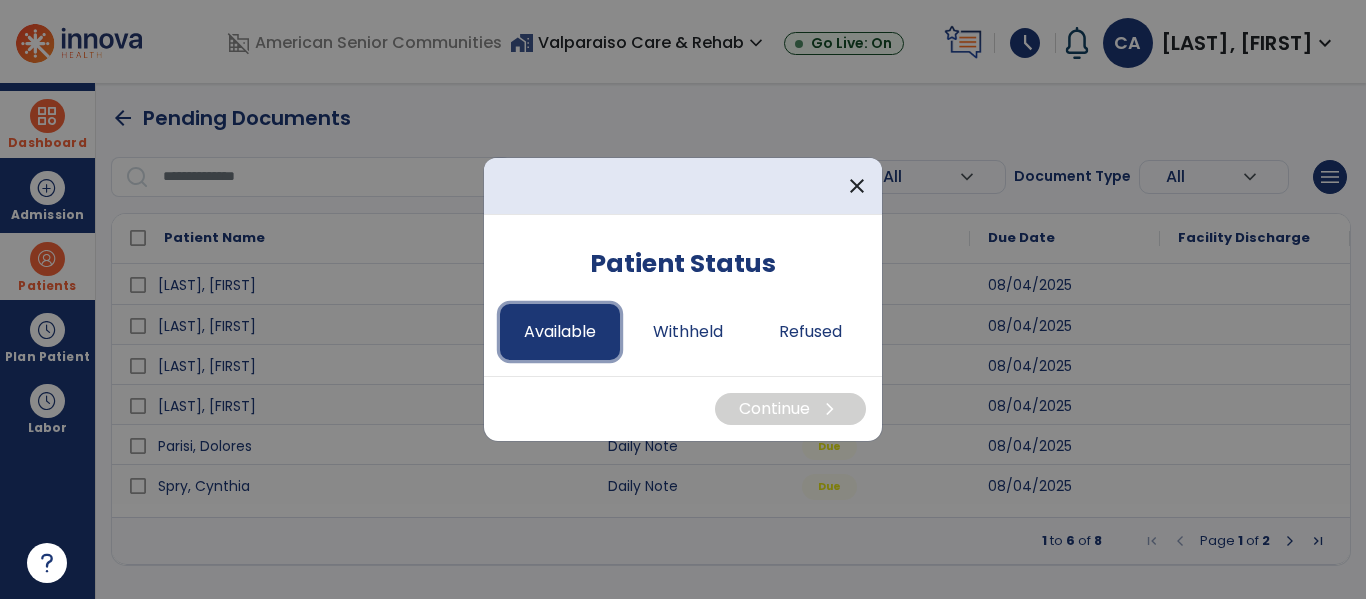 click on "Available" at bounding box center (560, 332) 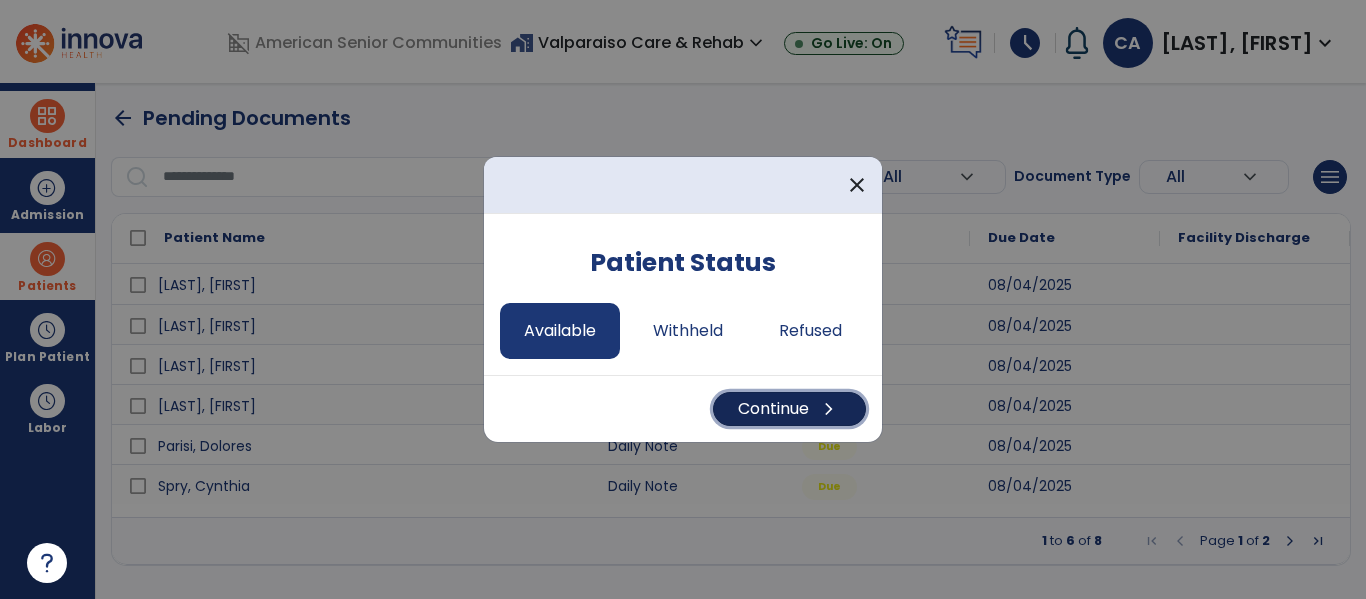 click on "Continue   chevron_right" at bounding box center [789, 409] 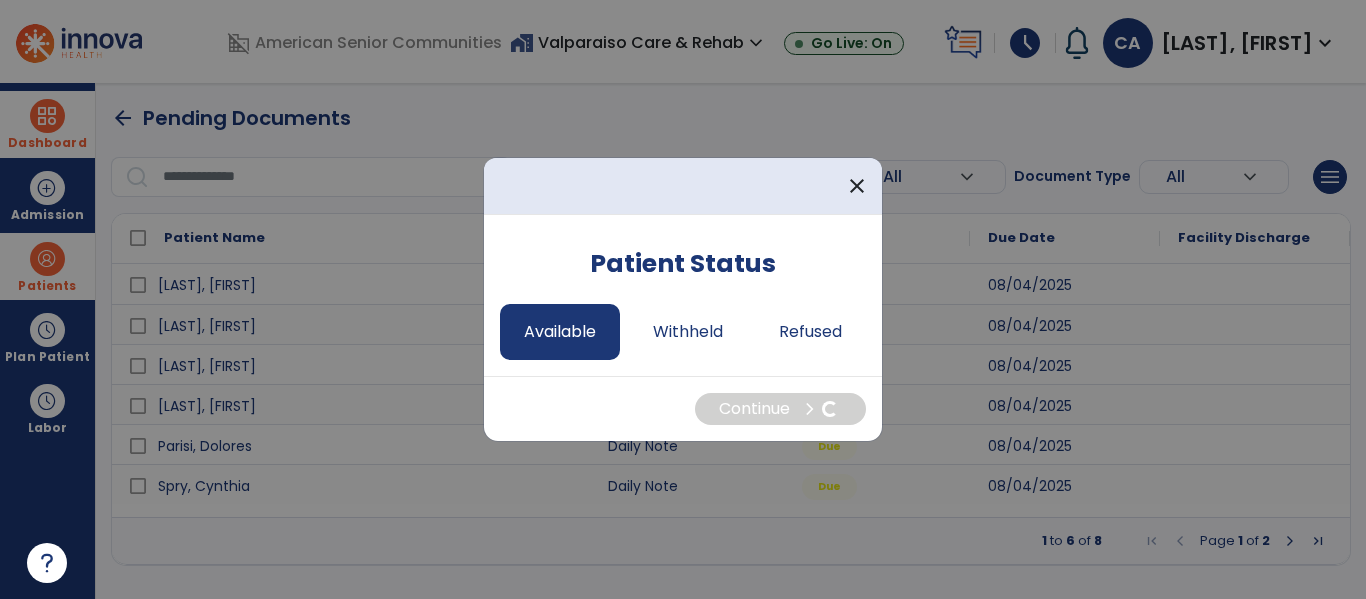 select on "*" 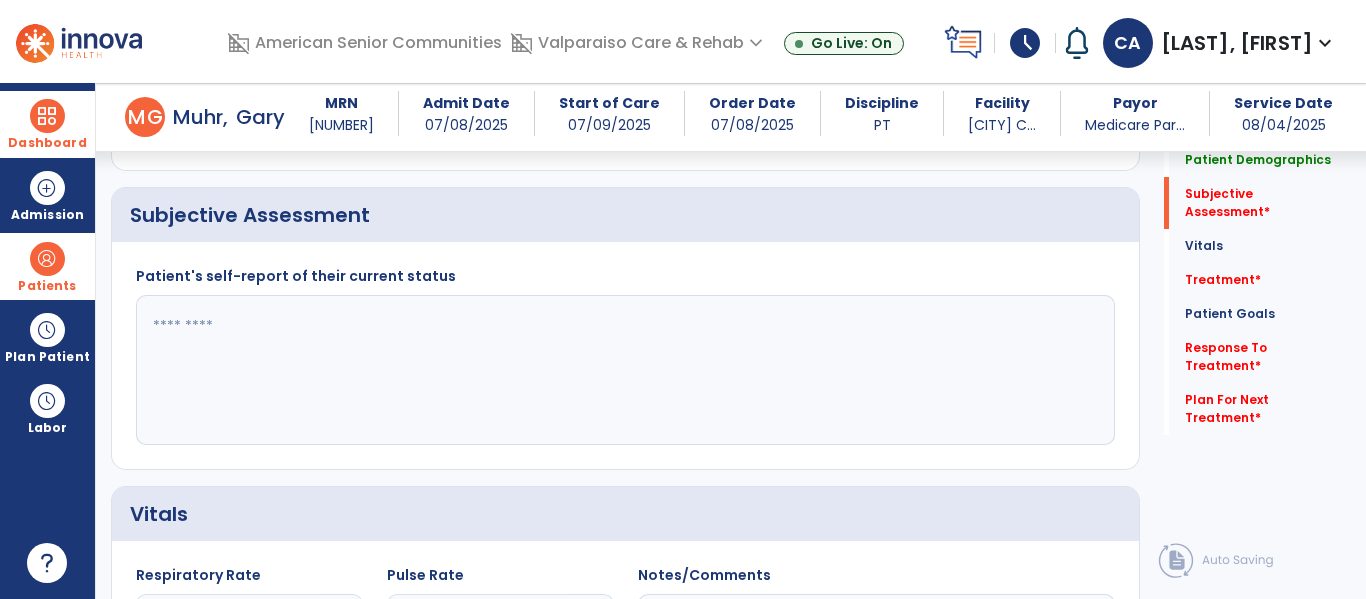 scroll, scrollTop: 868, scrollLeft: 0, axis: vertical 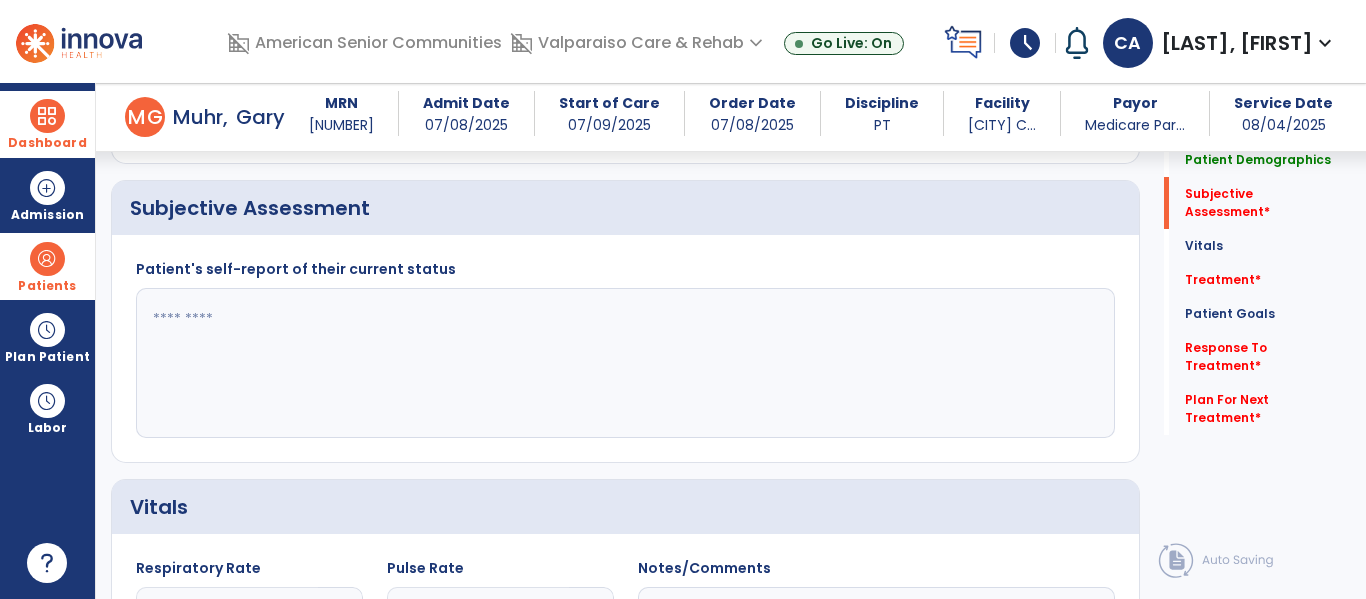 click 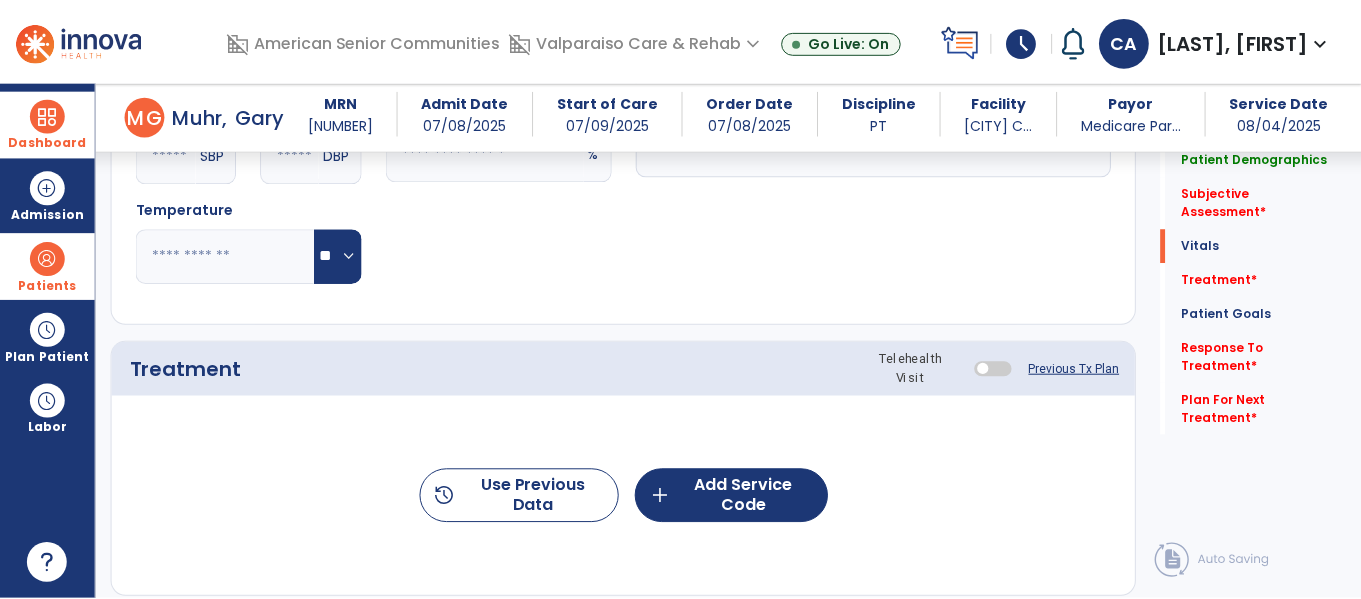 scroll, scrollTop: 1445, scrollLeft: 0, axis: vertical 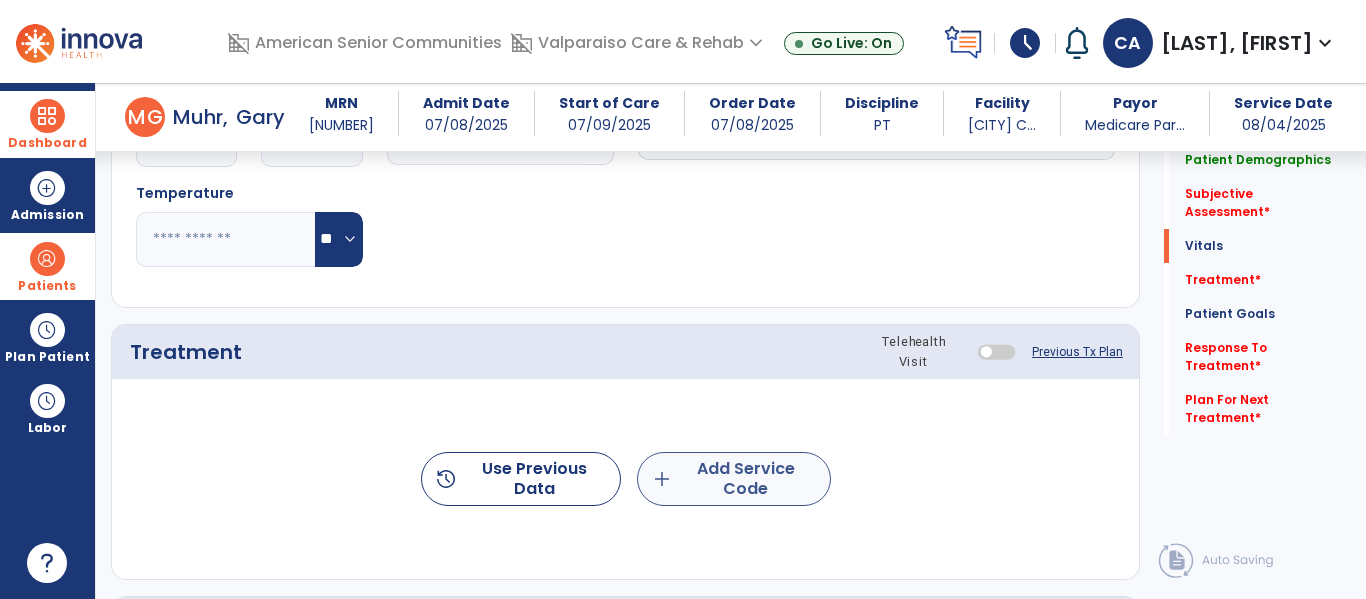 type on "**********" 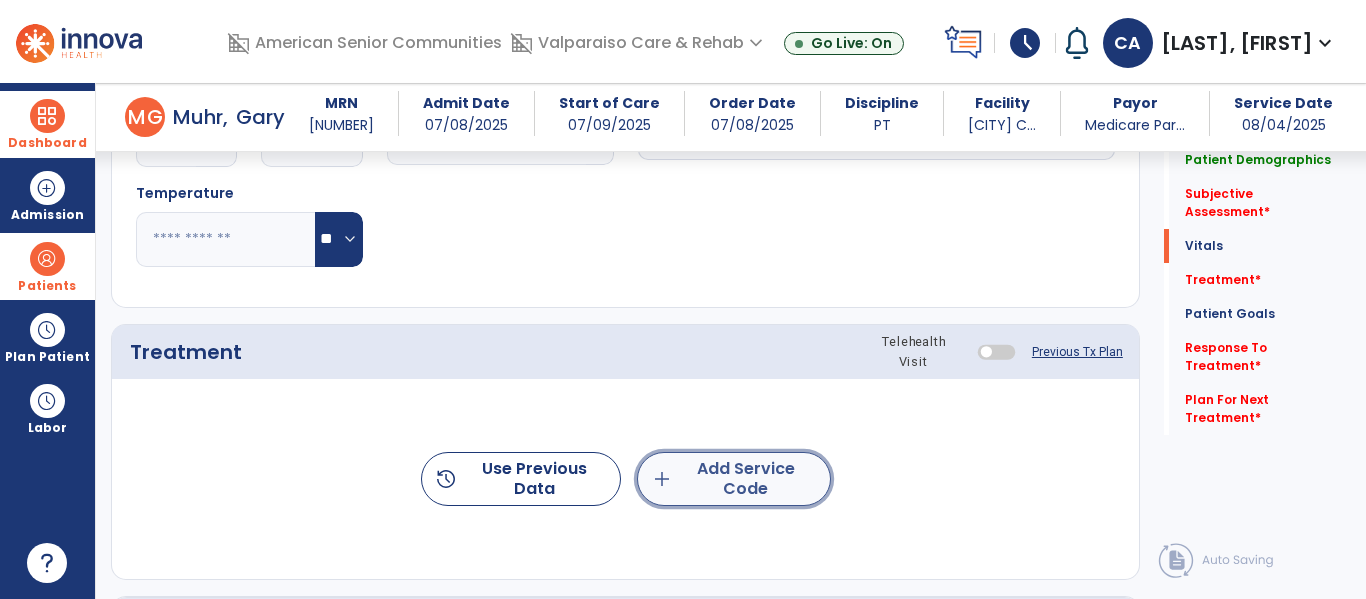 click on "add  Add Service Code" 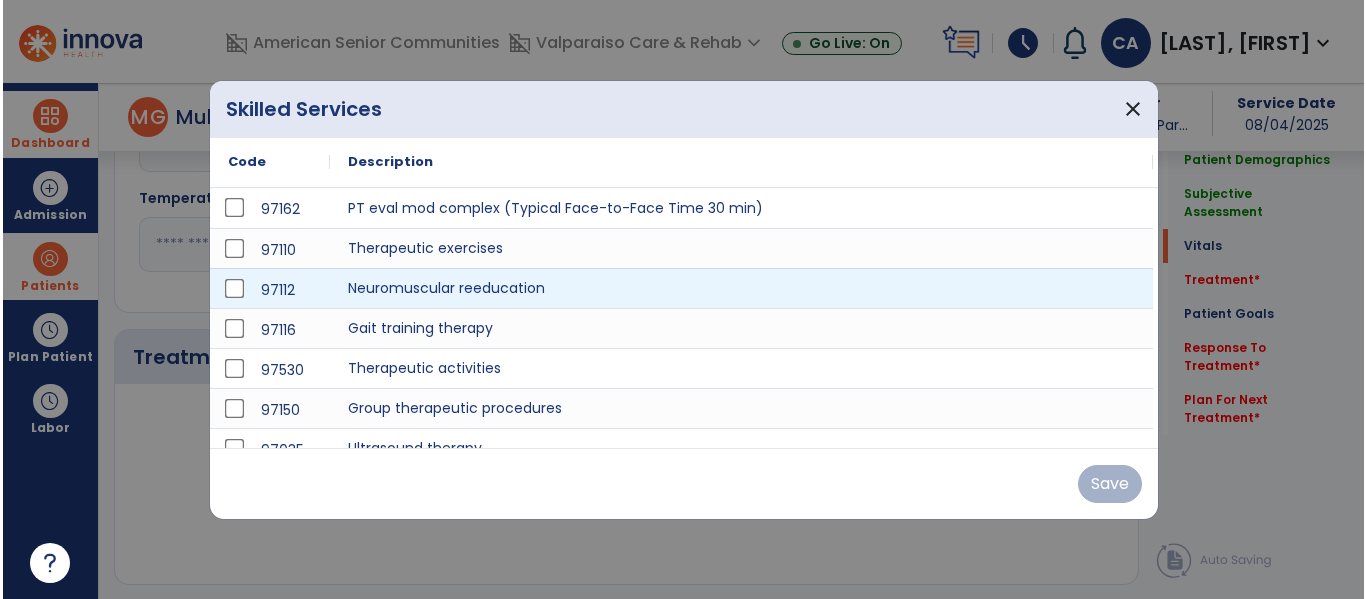 scroll, scrollTop: 1445, scrollLeft: 0, axis: vertical 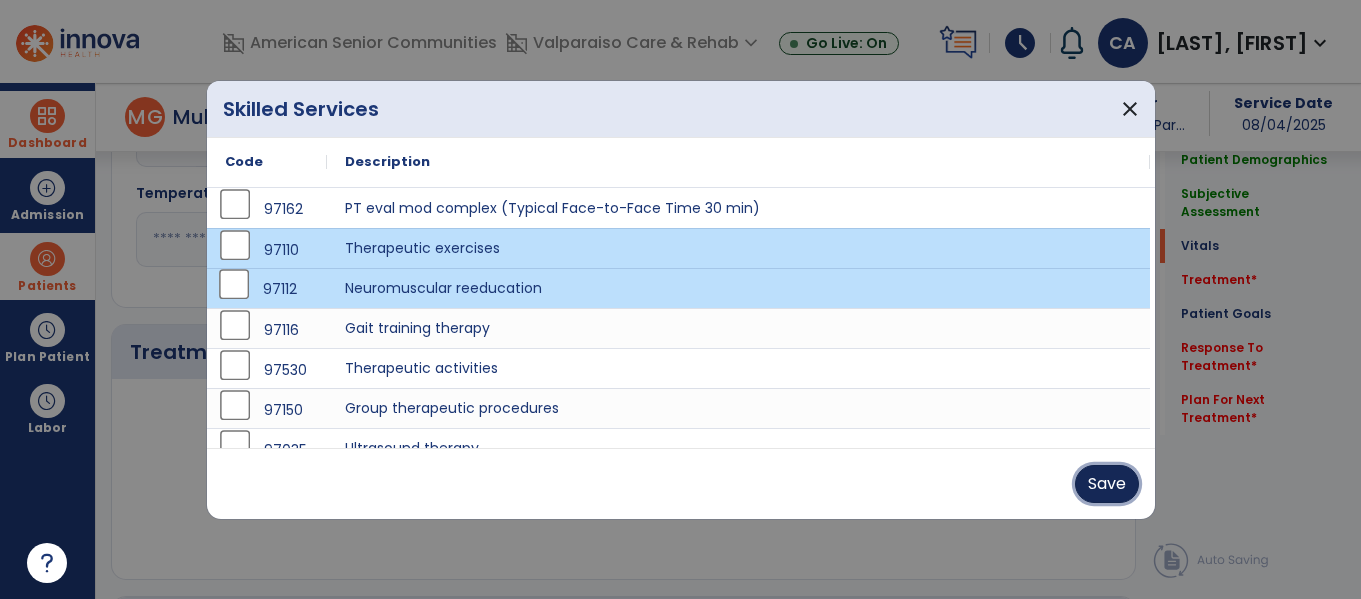 click on "Save" at bounding box center (1107, 484) 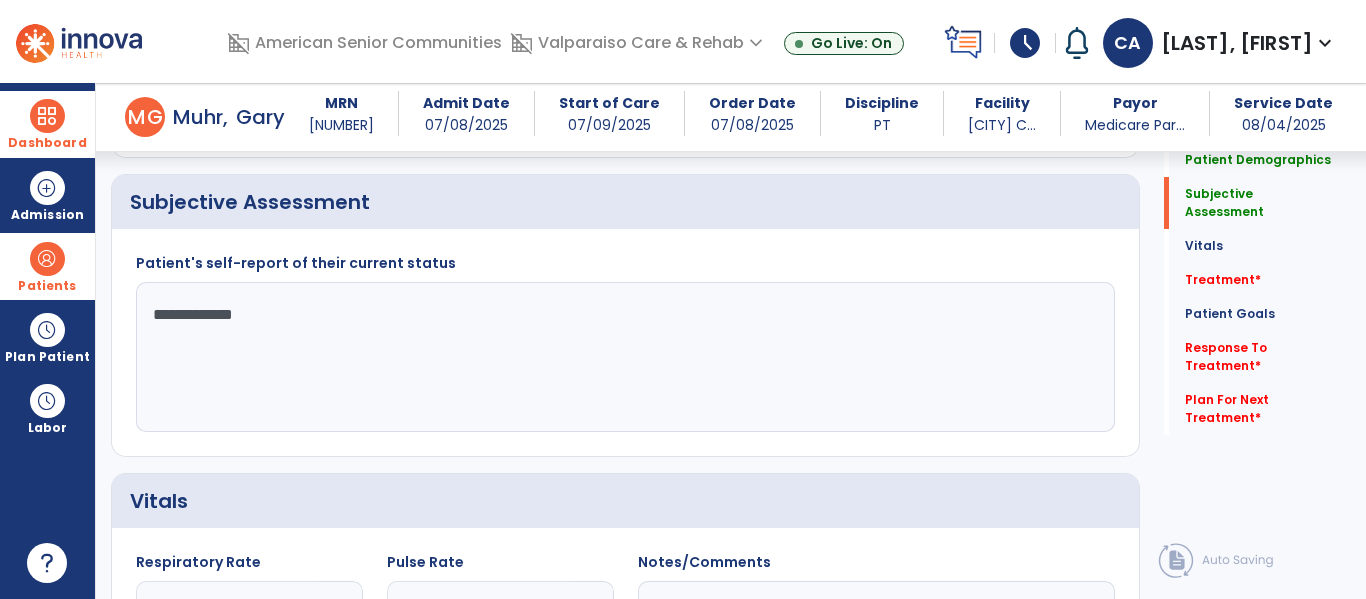 scroll, scrollTop: 831, scrollLeft: 0, axis: vertical 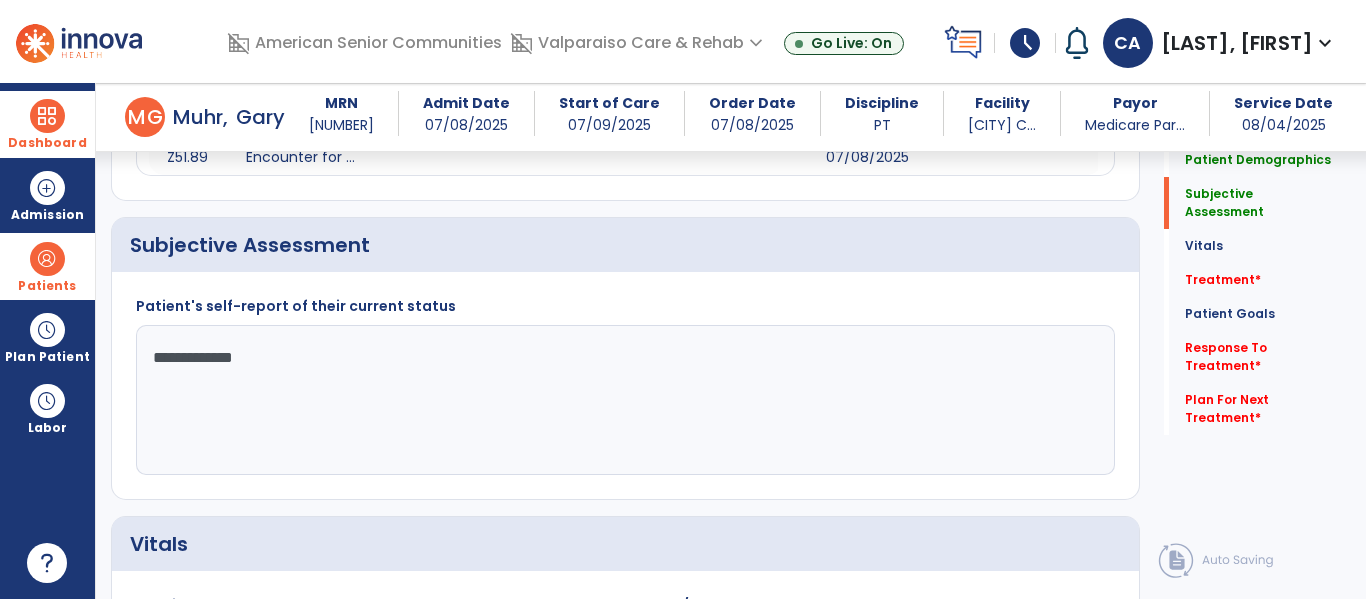 click on "**********" 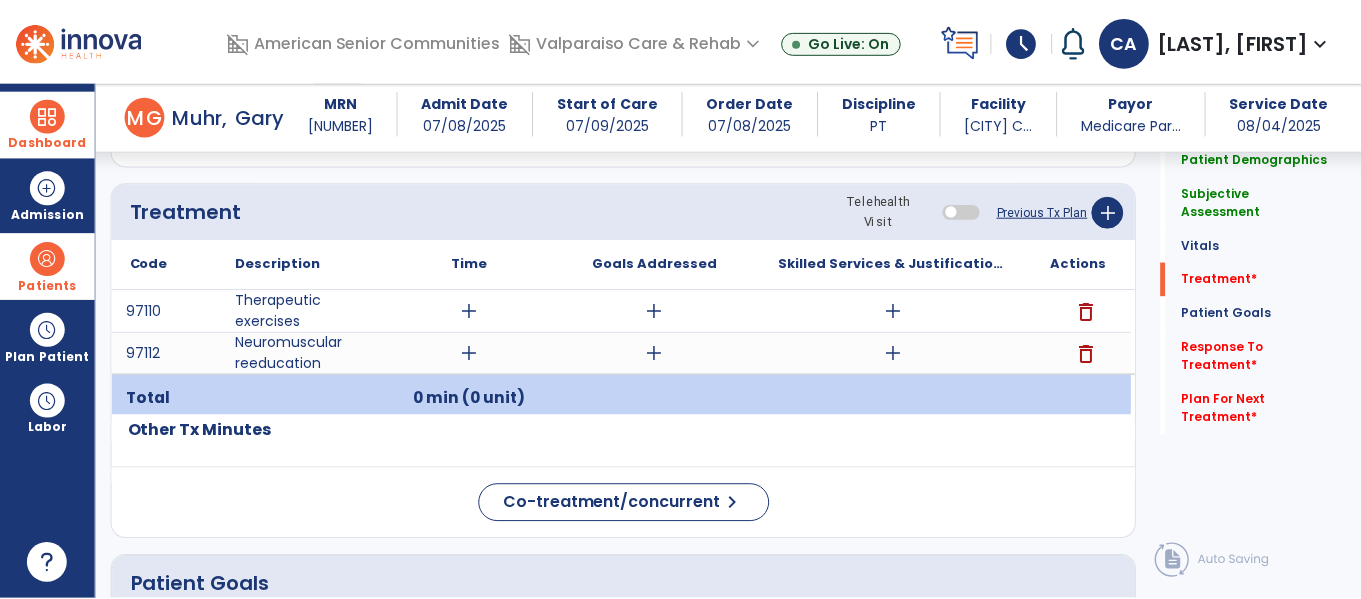 scroll, scrollTop: 1588, scrollLeft: 0, axis: vertical 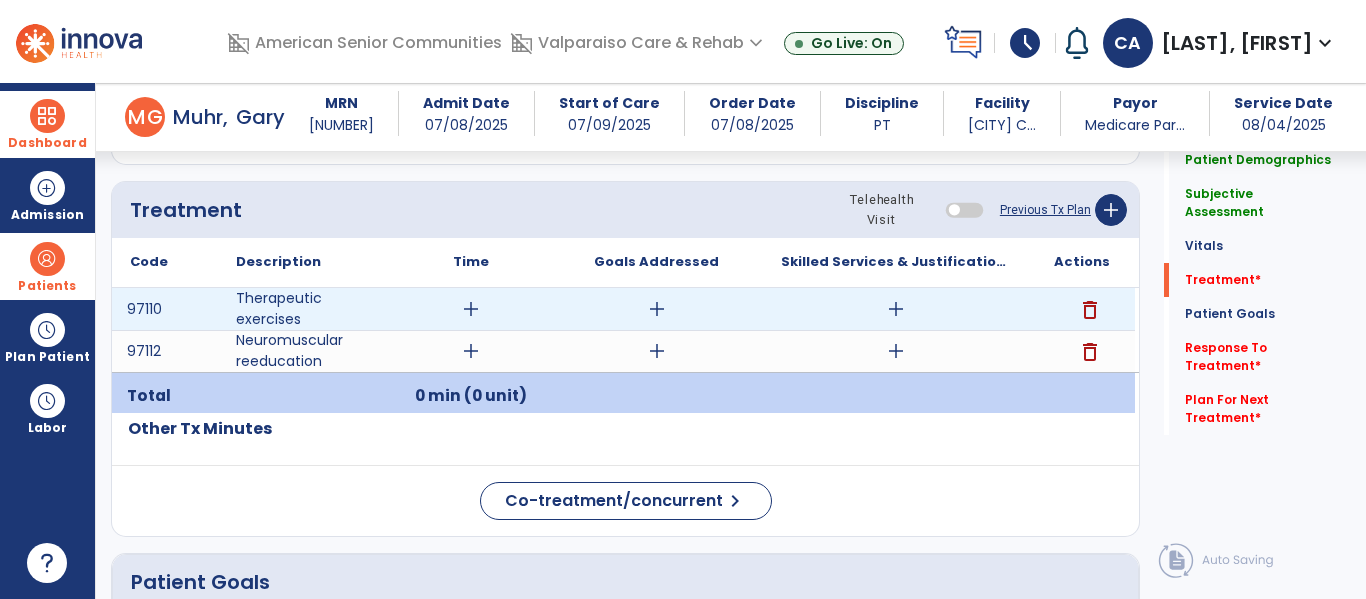 click on "add" at bounding box center [471, 309] 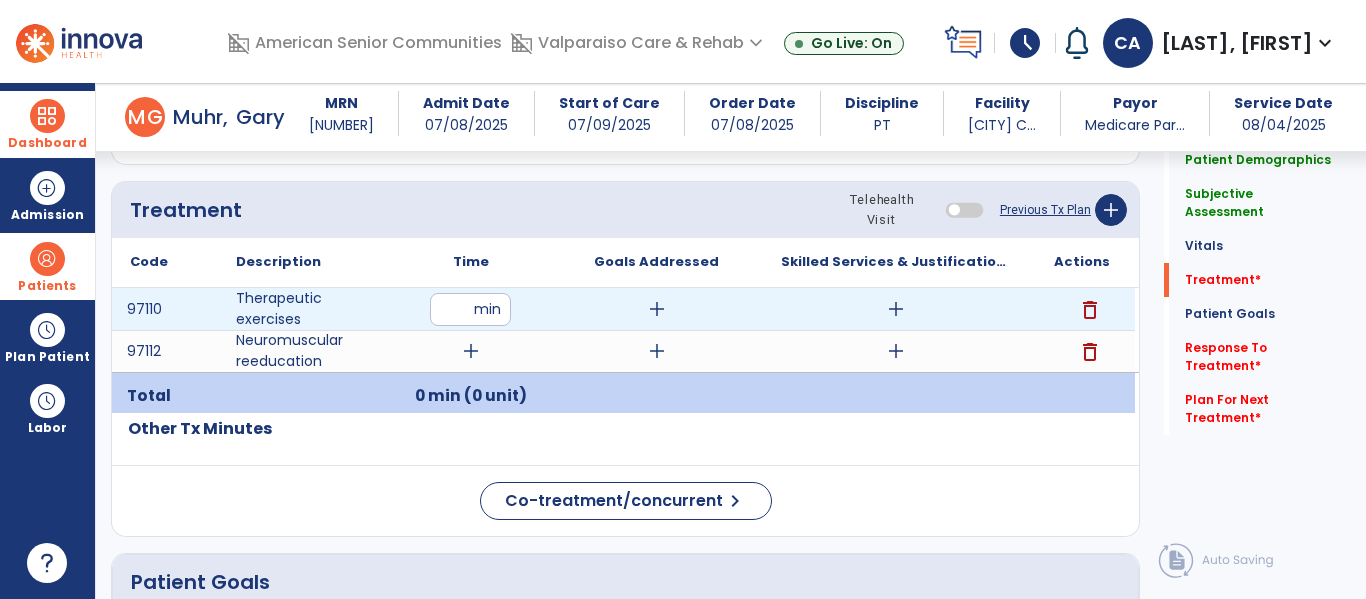type on "**" 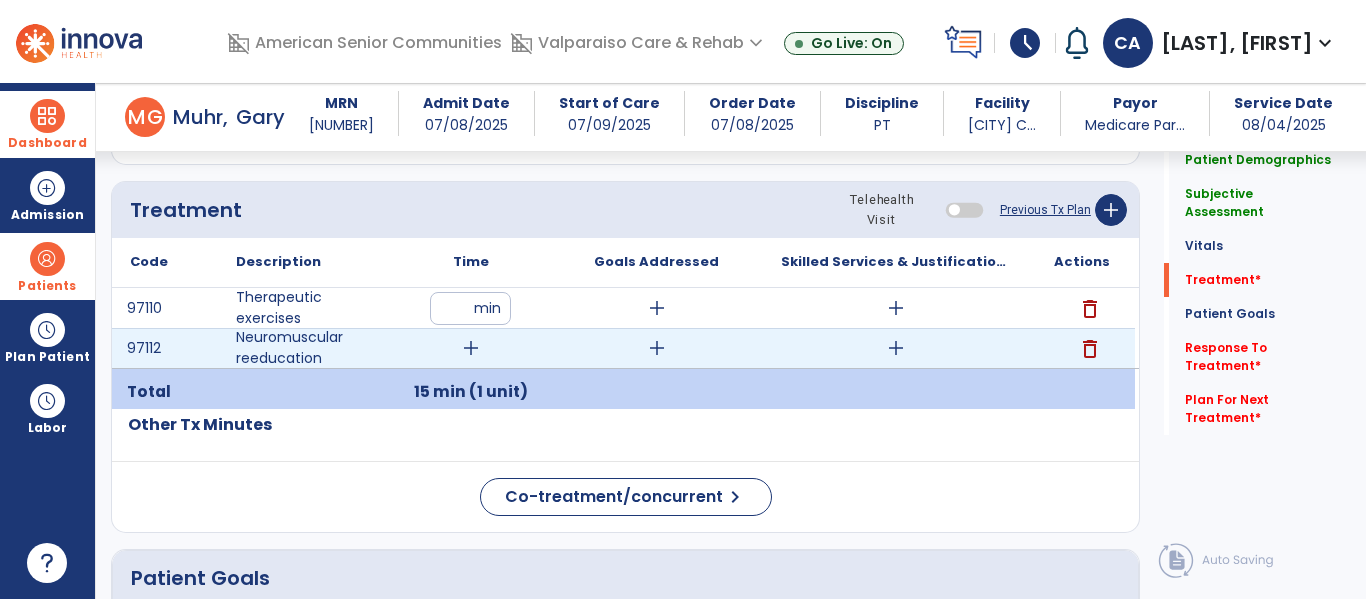 click on "add" at bounding box center [471, 348] 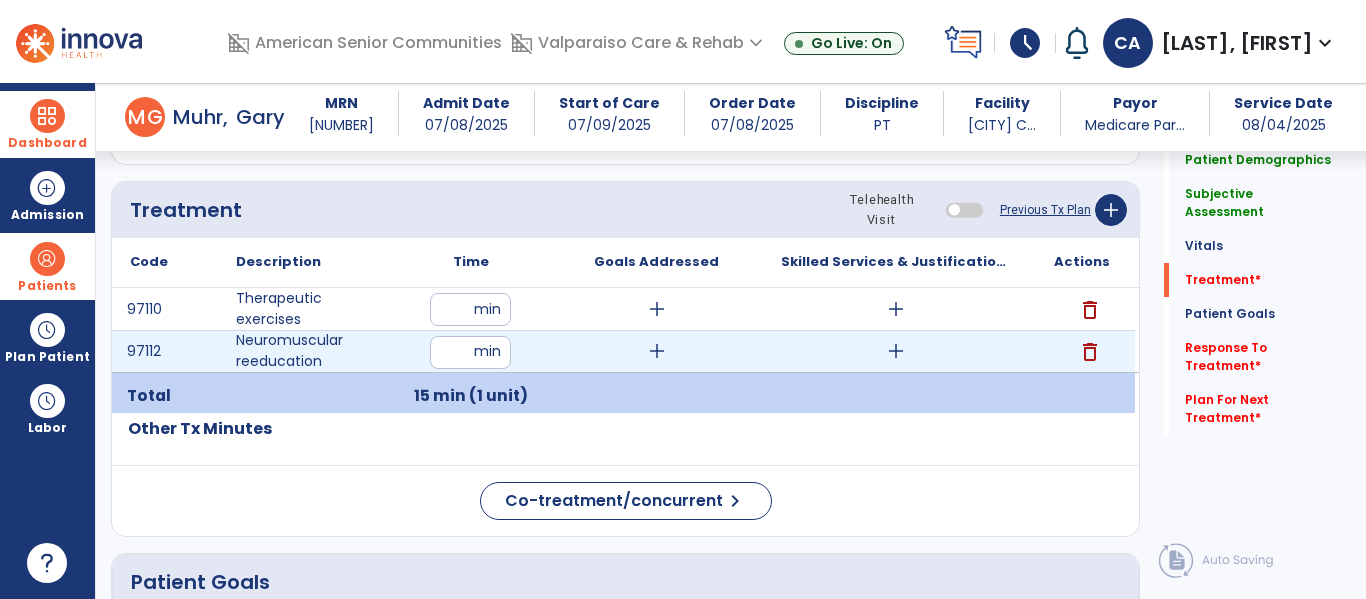 type on "**" 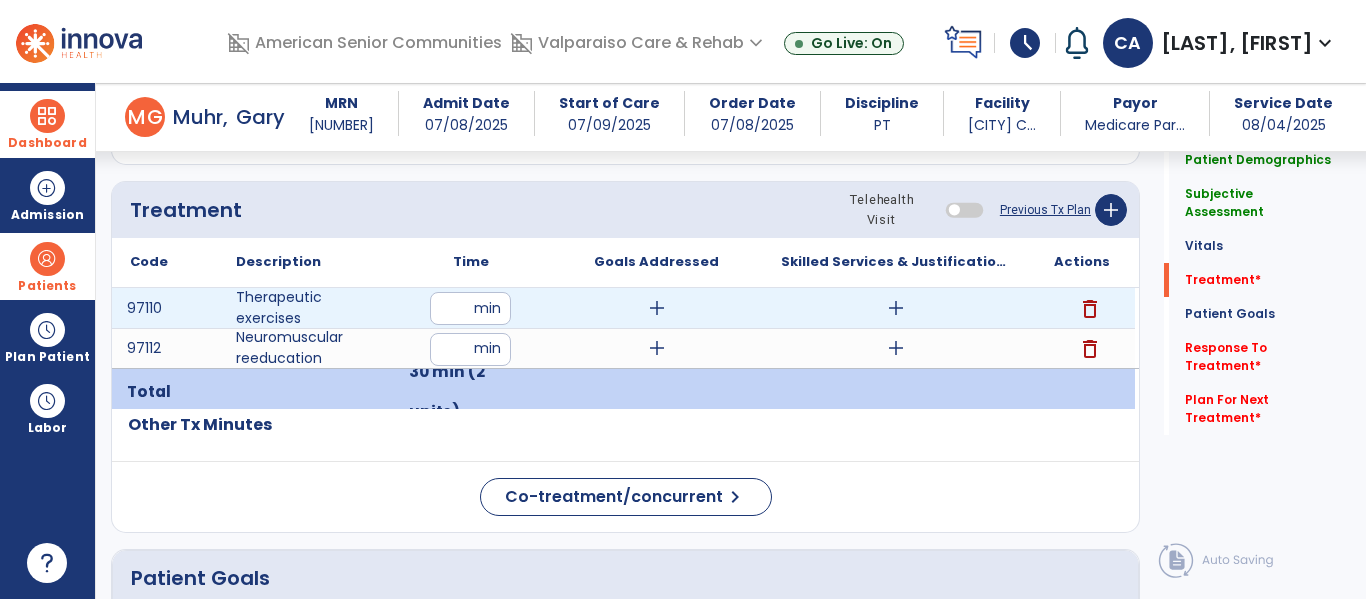click on "add" at bounding box center [896, 308] 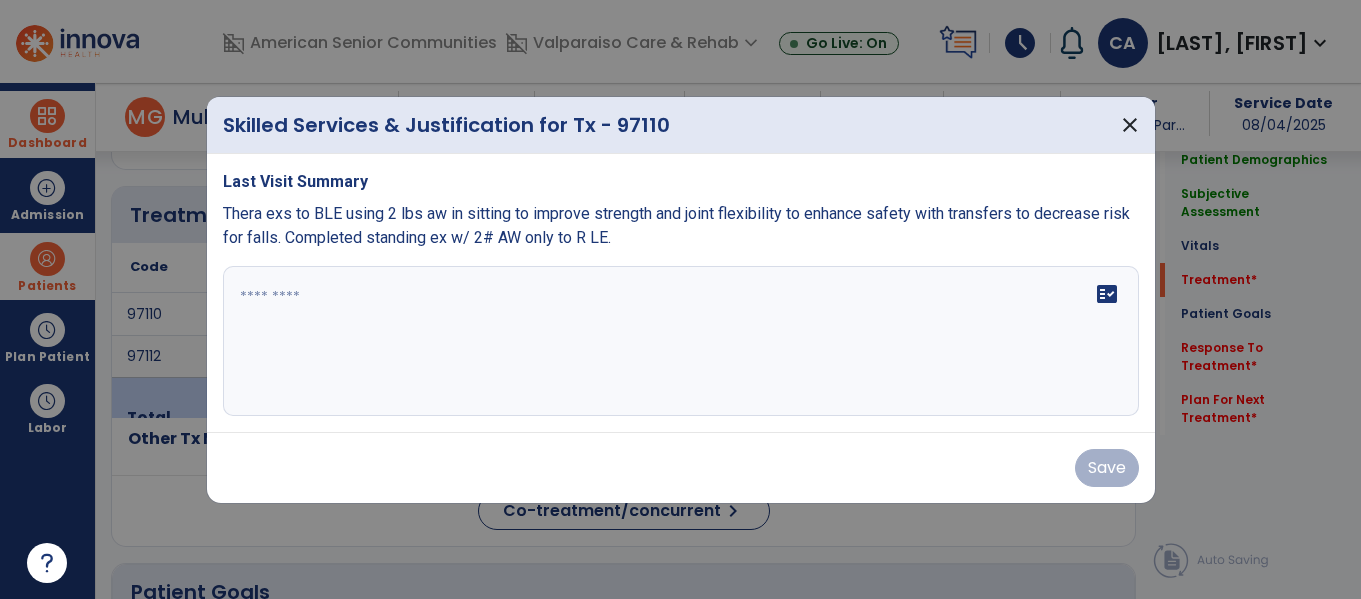 scroll, scrollTop: 1588, scrollLeft: 0, axis: vertical 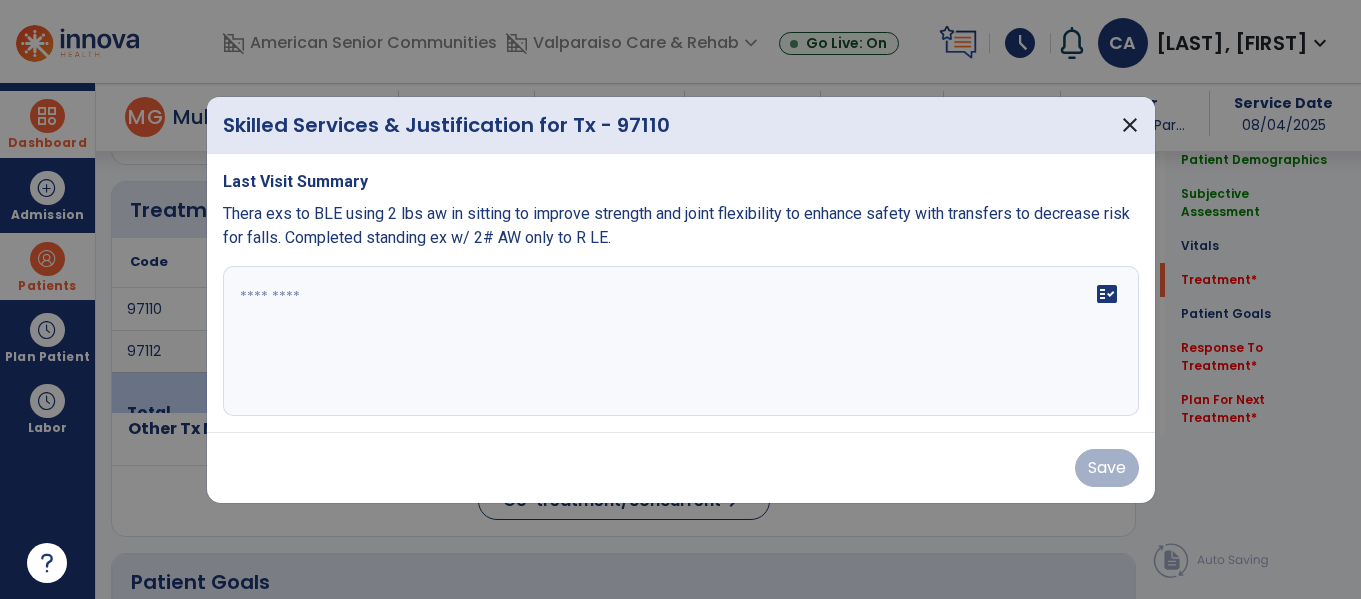 click at bounding box center [681, 341] 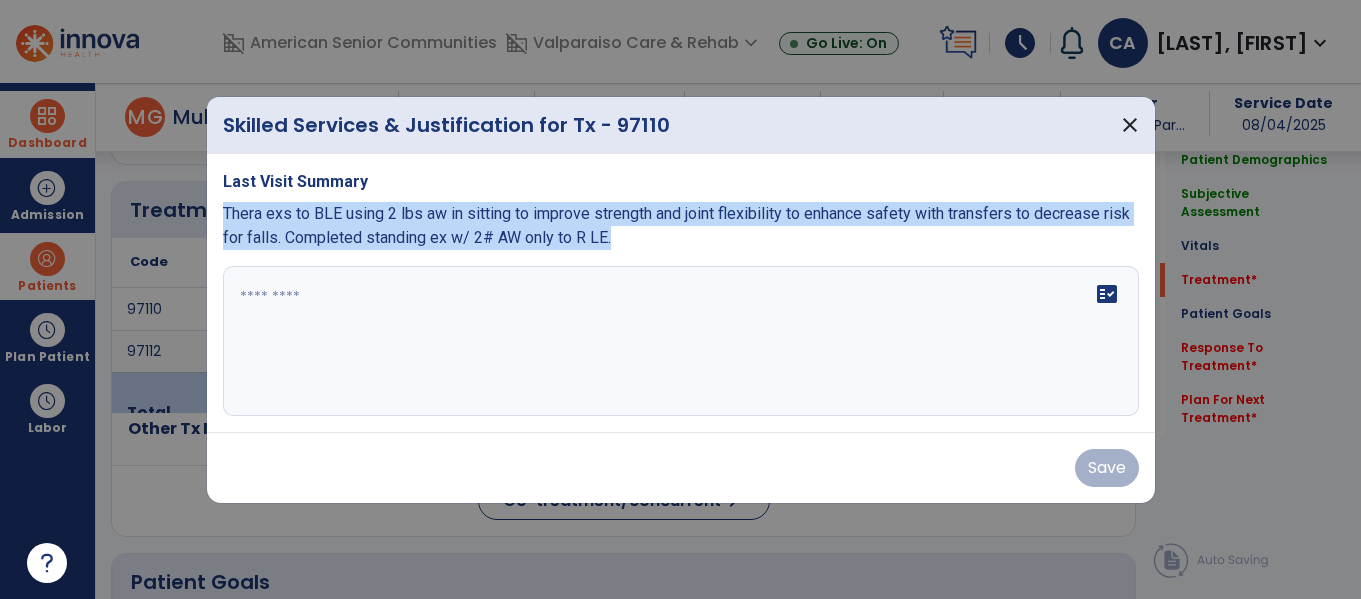 drag, startPoint x: 679, startPoint y: 238, endPoint x: 210, endPoint y: 219, distance: 469.3847 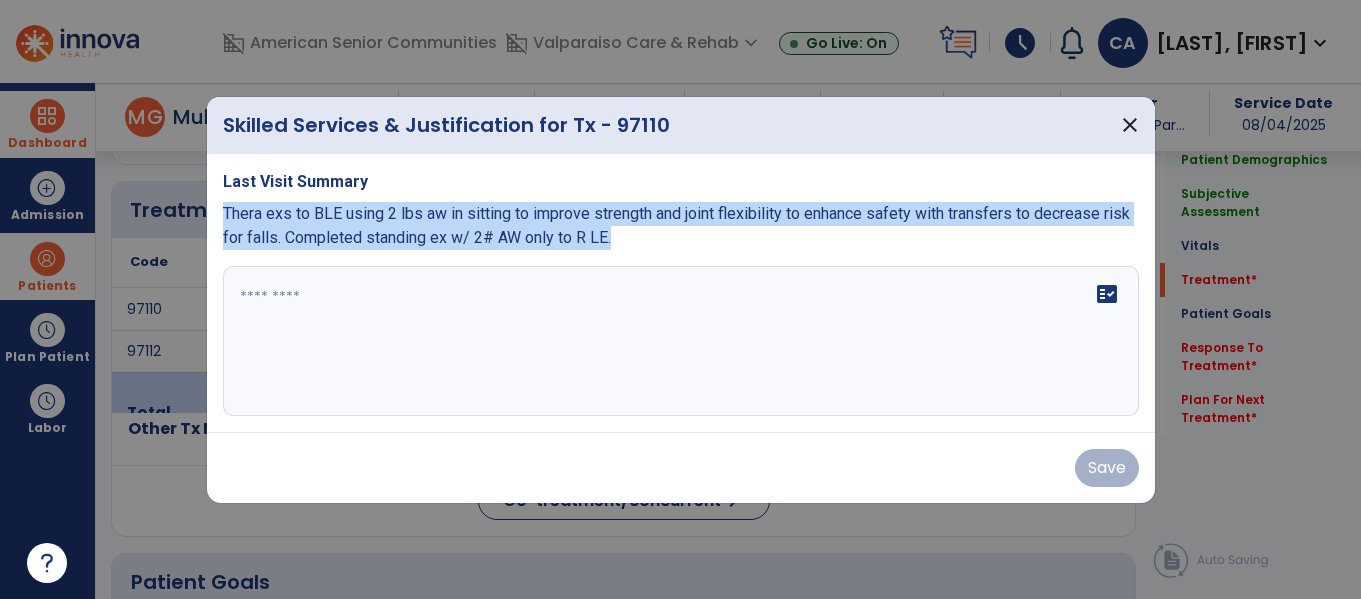 click on "Last Visit Summary Thera exs to BLE using 2 lbs aw in sitting to improve strength and joint flexibility to enhance safety with transfers to decrease risk for falls. Completed standing ex w/ 2# AW only to R LE. fact_check" at bounding box center (681, 293) 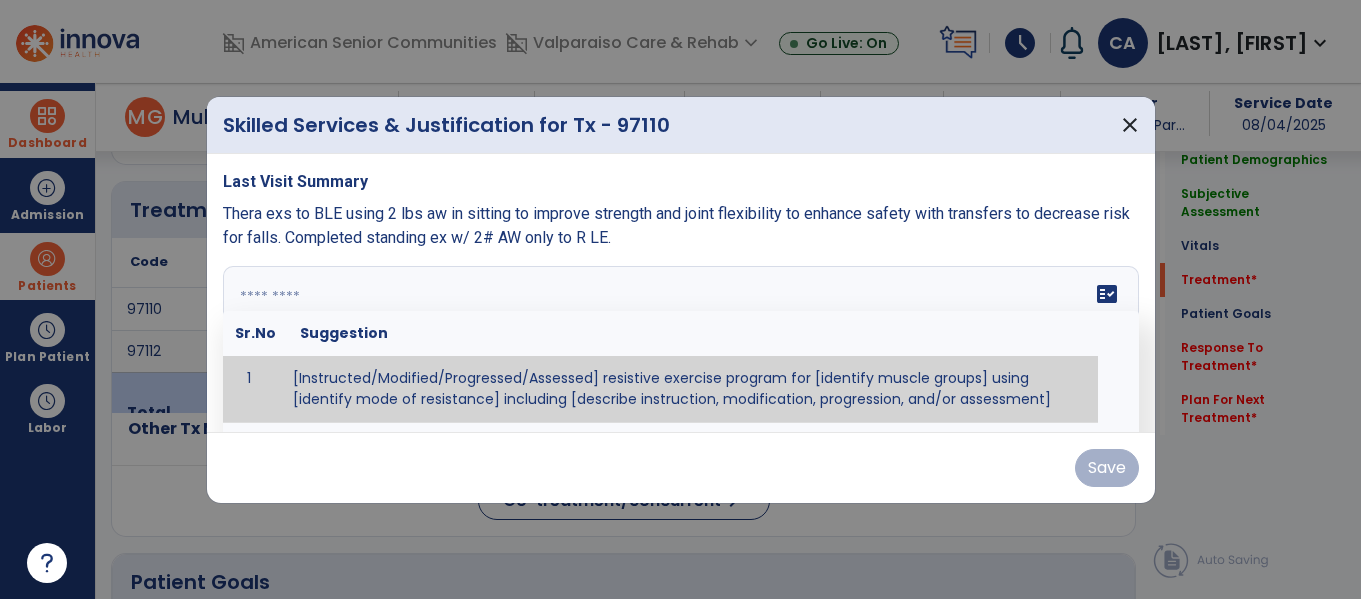 paste on "**********" 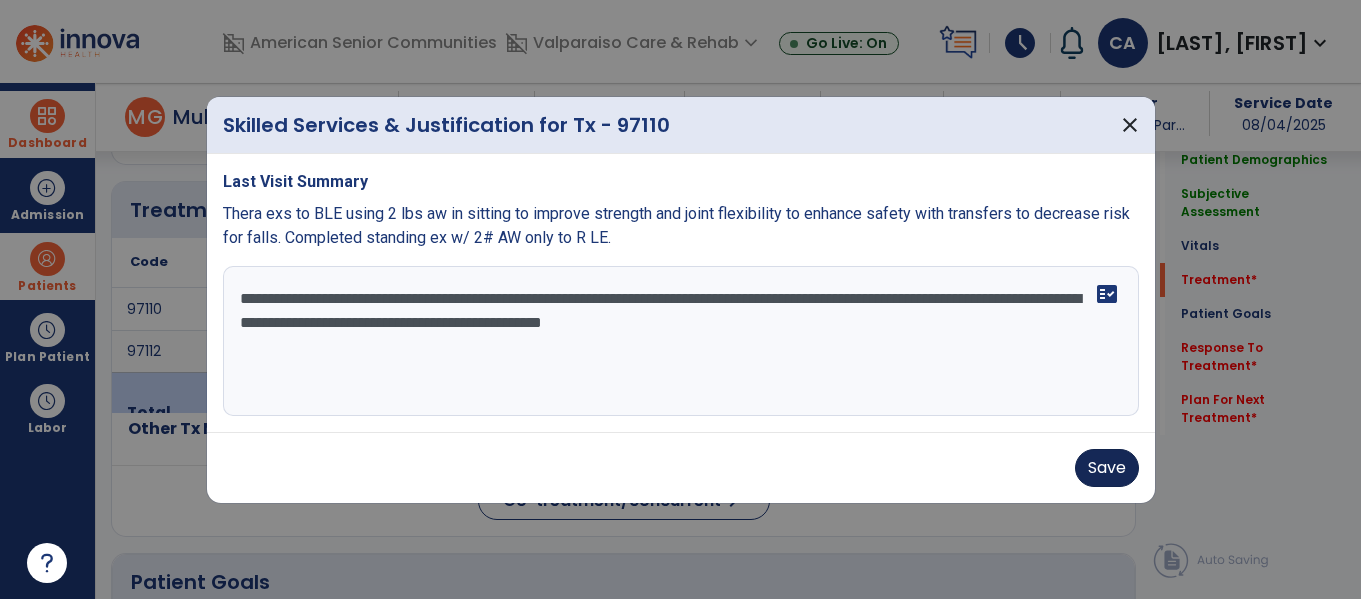 type on "**********" 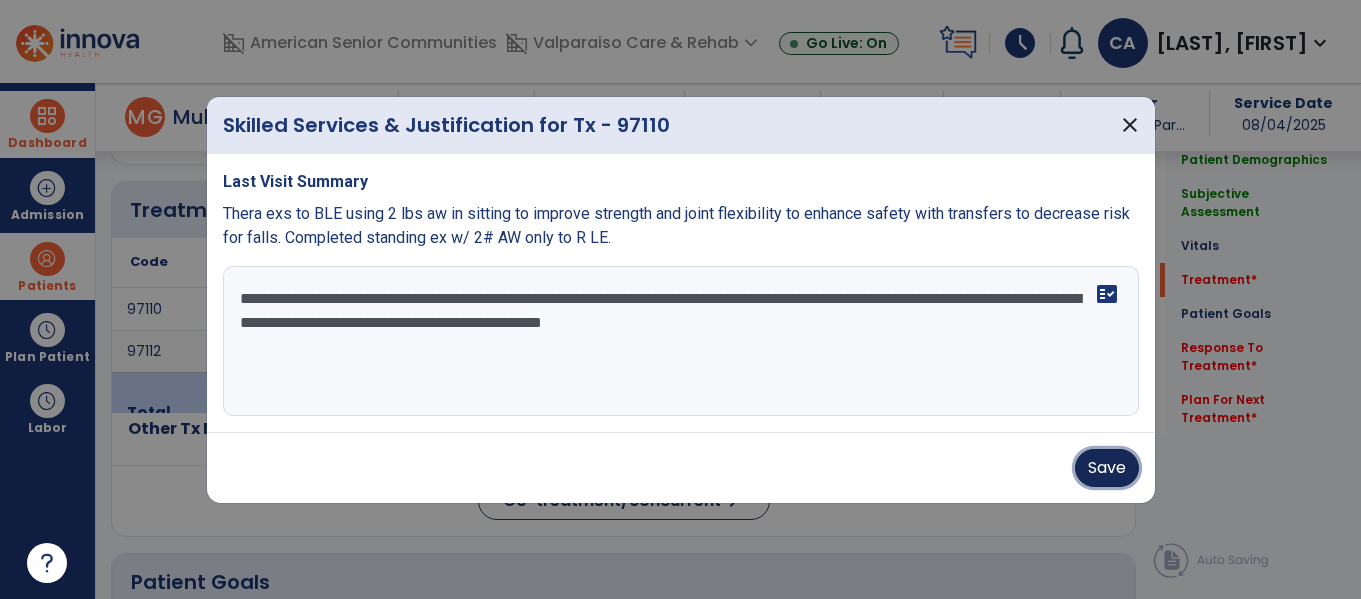 click on "Save" at bounding box center (1107, 468) 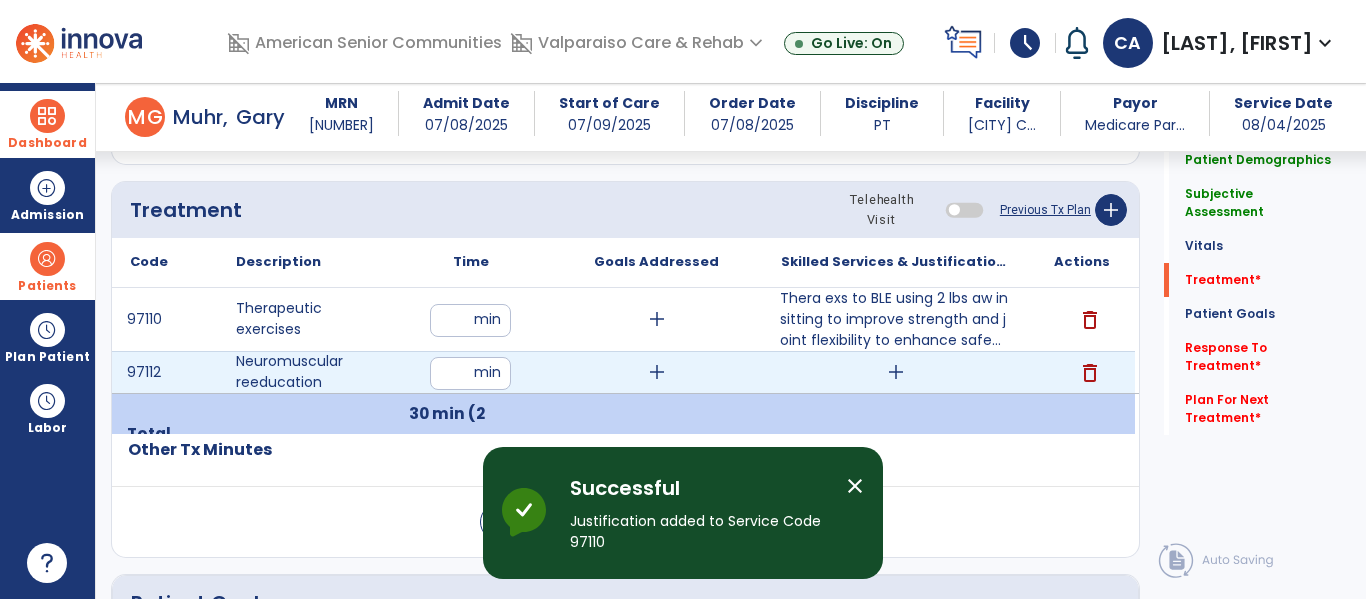 click on "add" at bounding box center [896, 372] 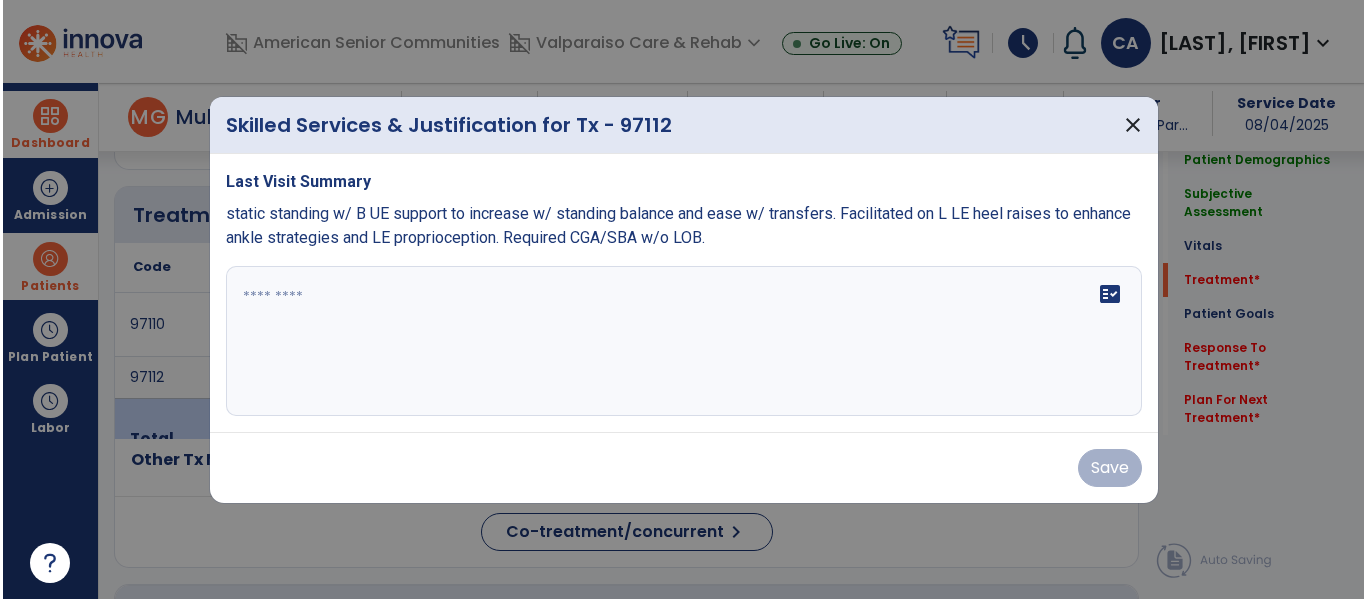 scroll, scrollTop: 1588, scrollLeft: 0, axis: vertical 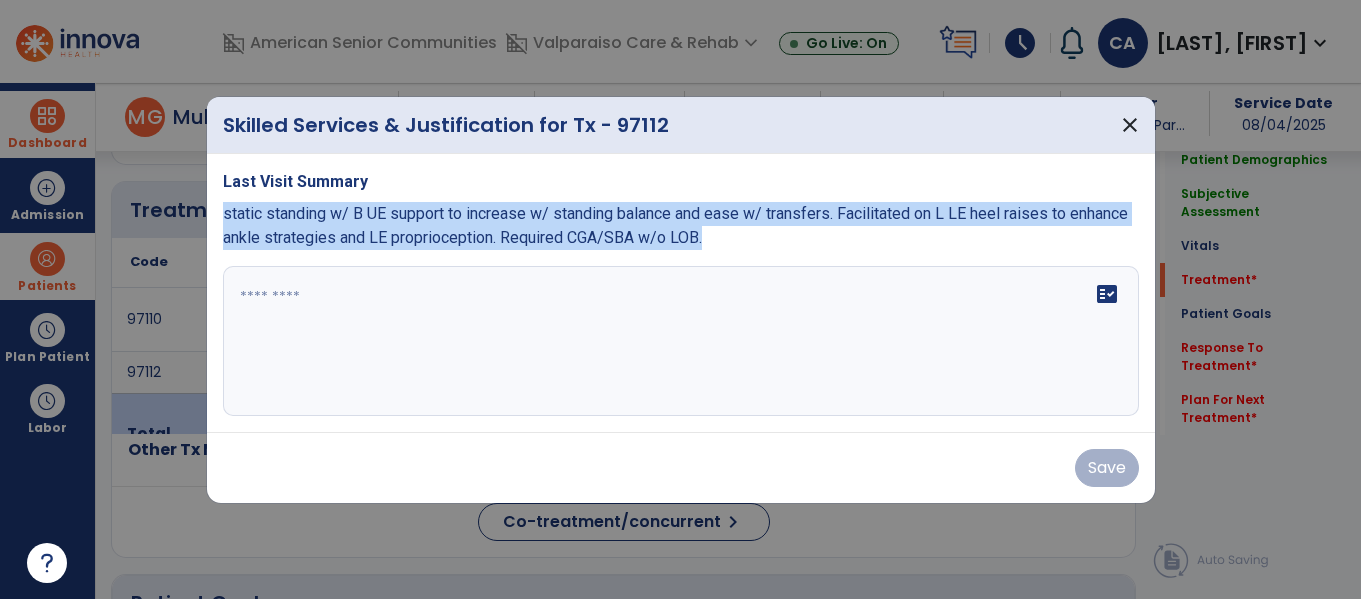 drag, startPoint x: 794, startPoint y: 247, endPoint x: 219, endPoint y: 209, distance: 576.2543 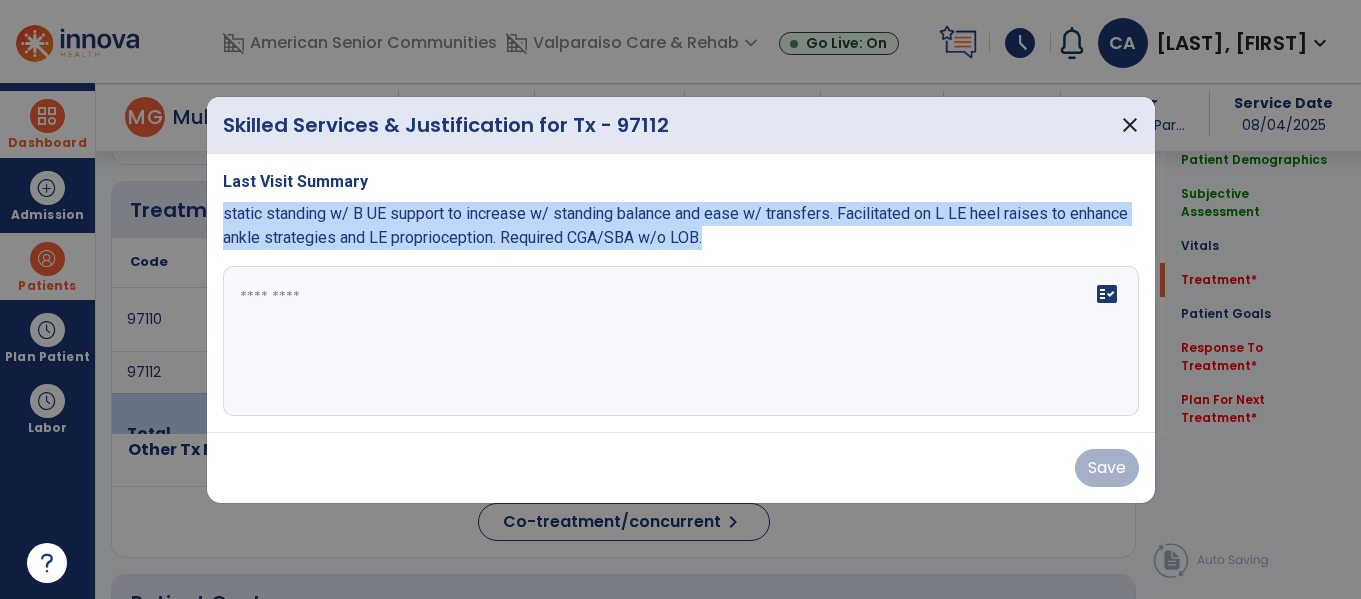 click on "Last Visit Summary static standing w/ B UE support to increase w/ standing balance and ease w/ transfers. Facilitated on L LE heel raises to enhance ankle strategies and LE proprioception. Required CGA/SBA w/o LOB. fact_check" at bounding box center (681, 293) 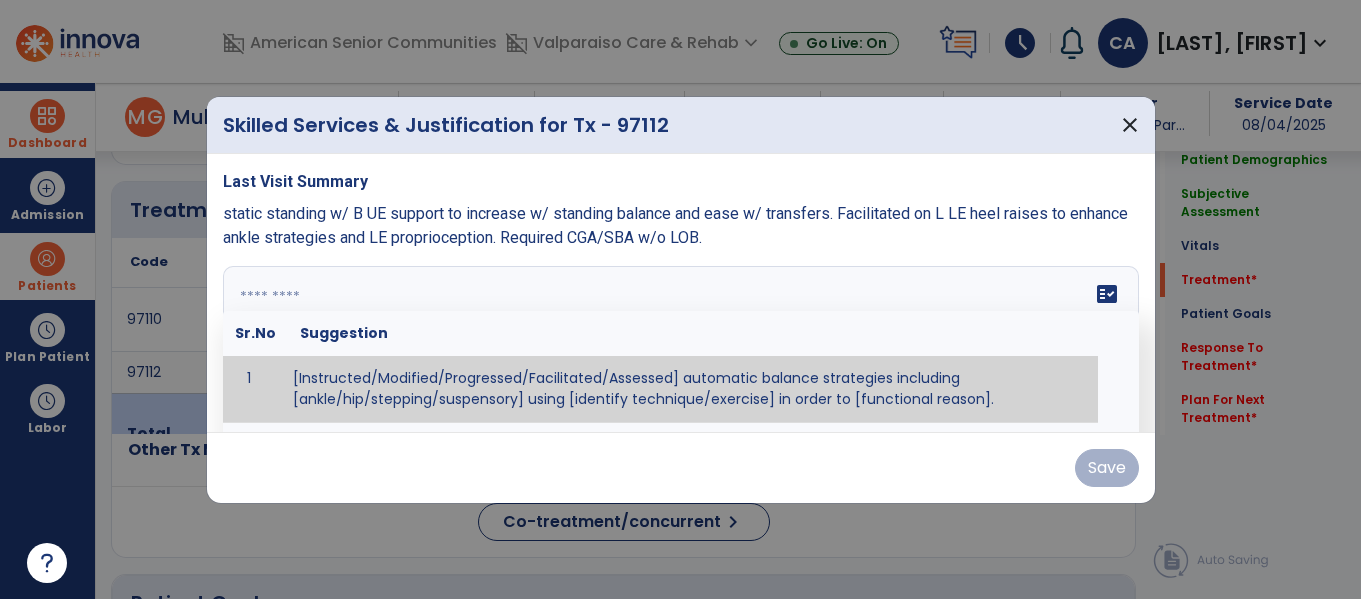 click at bounding box center [678, 341] 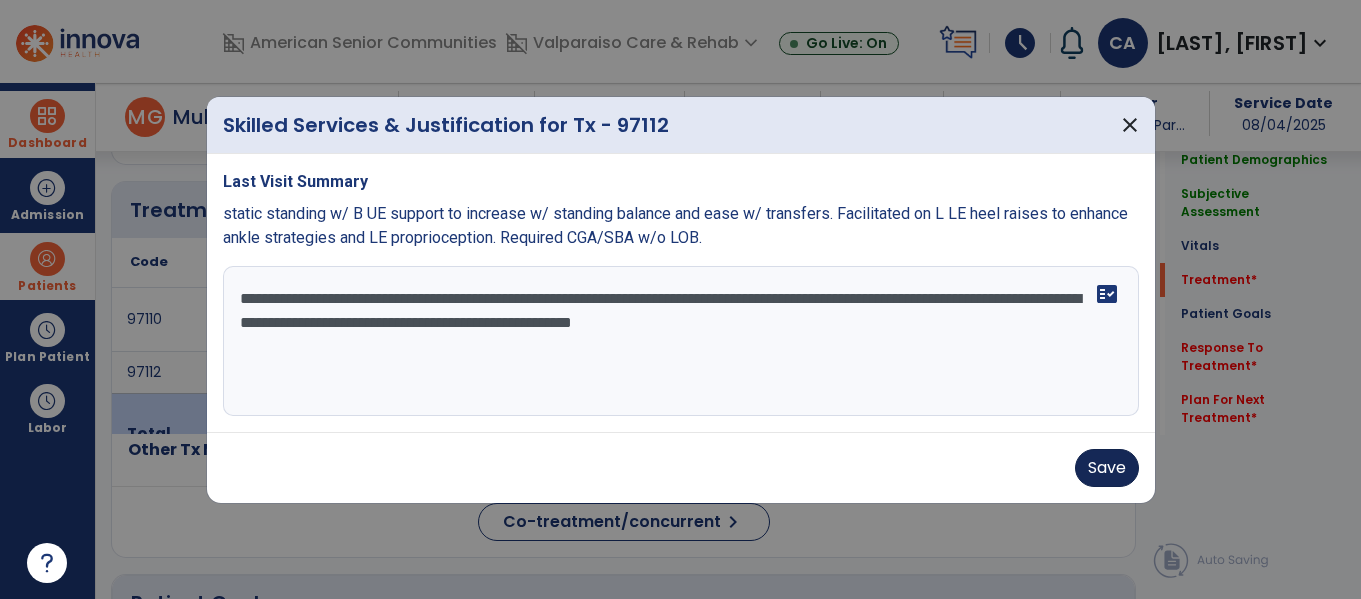 type on "**********" 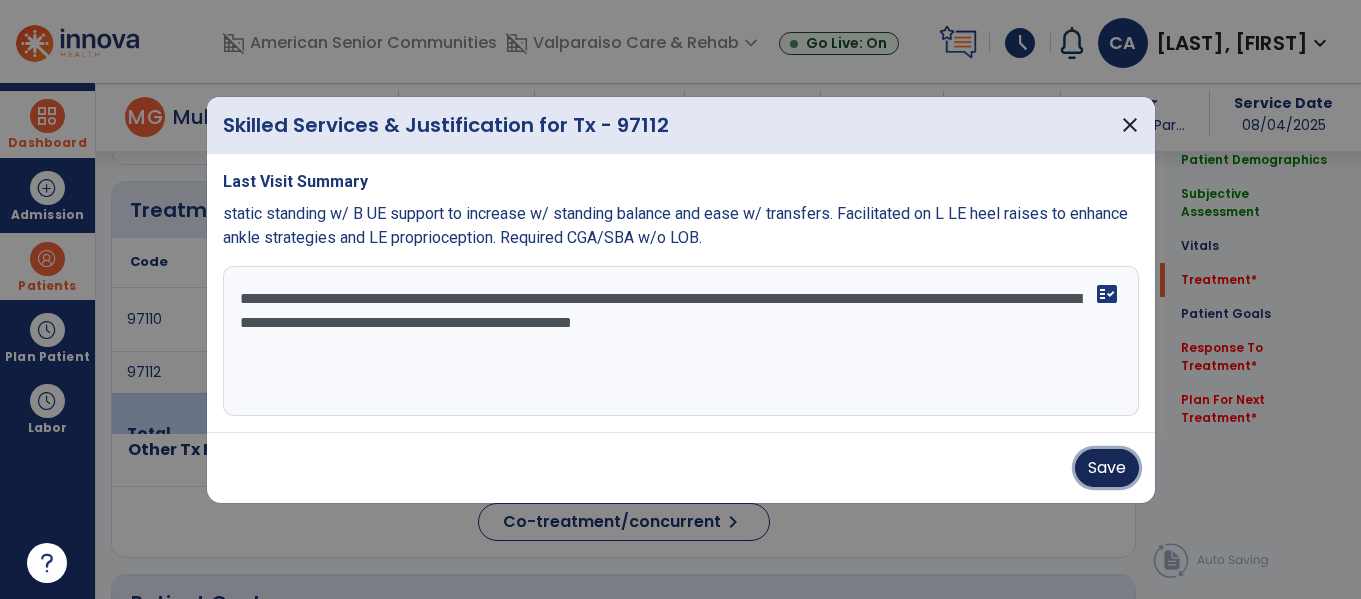 click on "Save" at bounding box center [1107, 468] 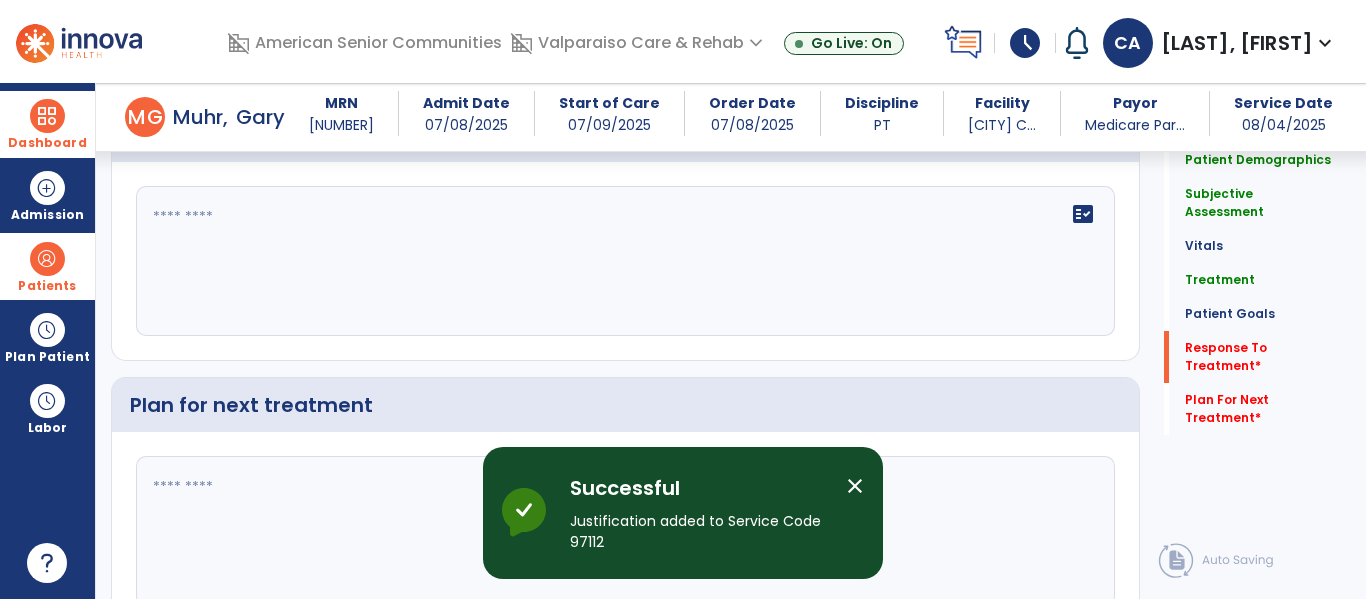 scroll, scrollTop: 3123, scrollLeft: 0, axis: vertical 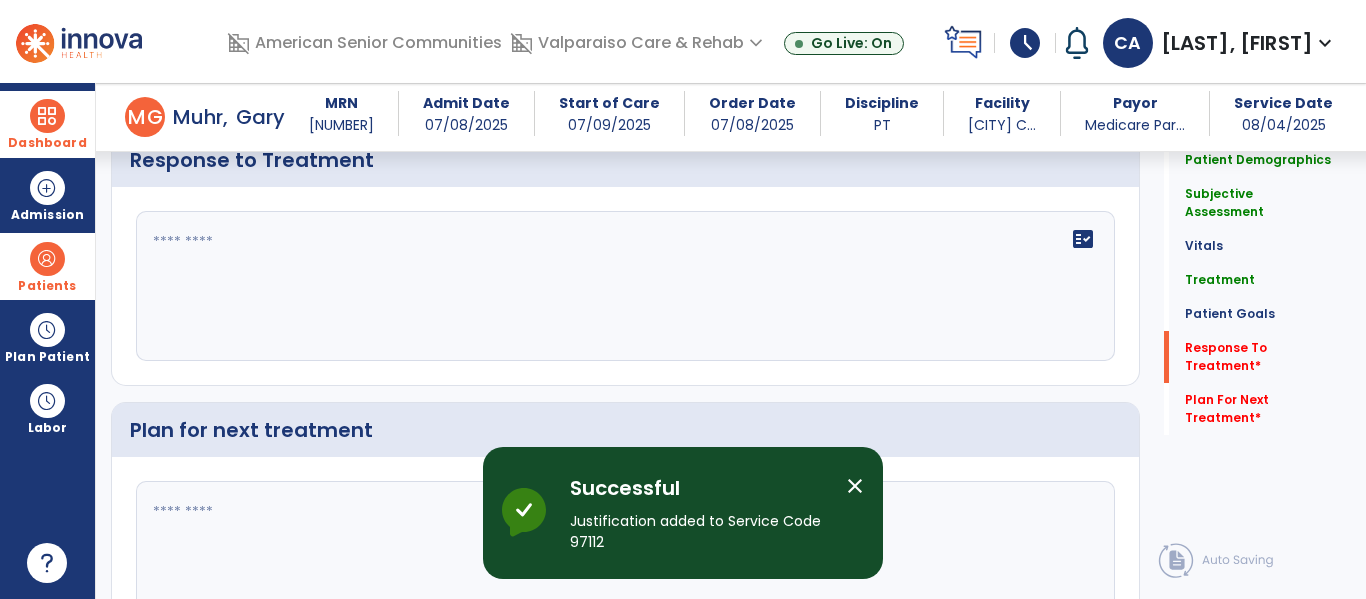 click on "fact_check" 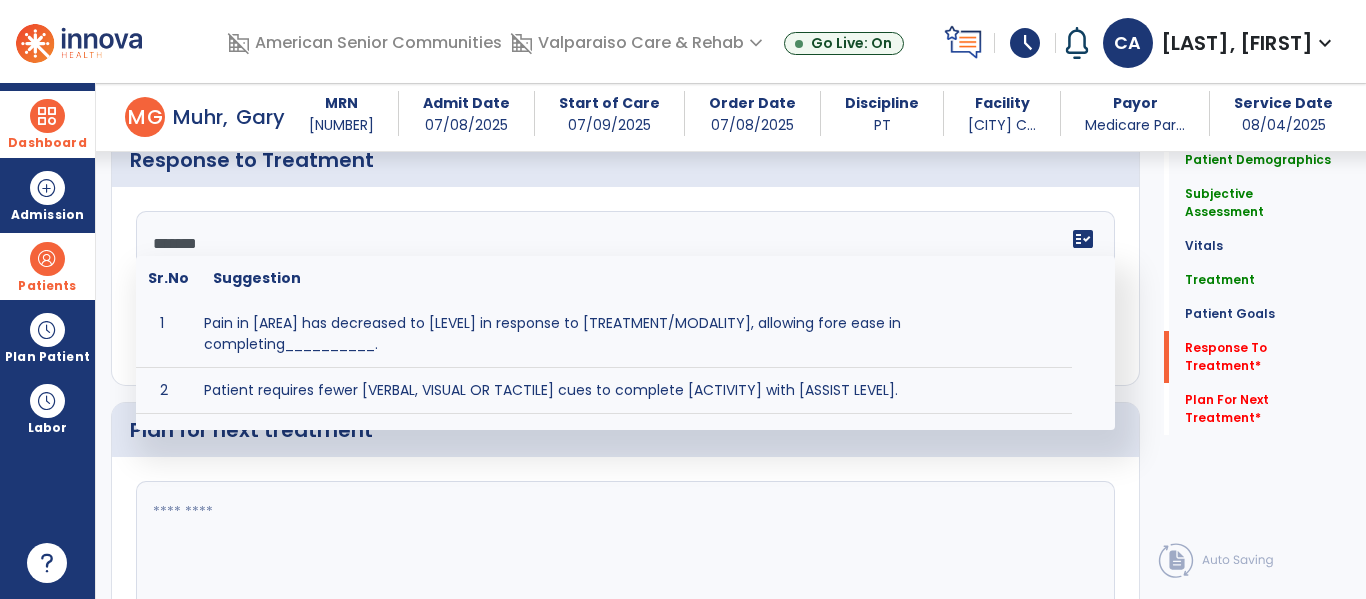 type on "********" 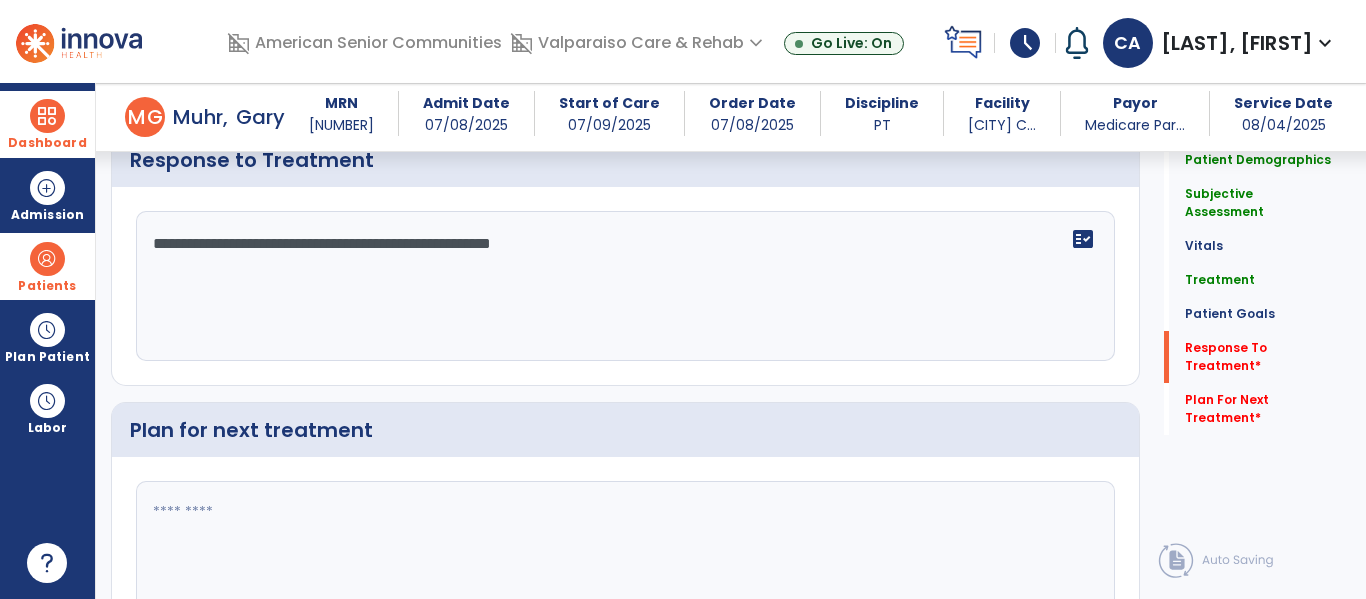 scroll, scrollTop: 3246, scrollLeft: 0, axis: vertical 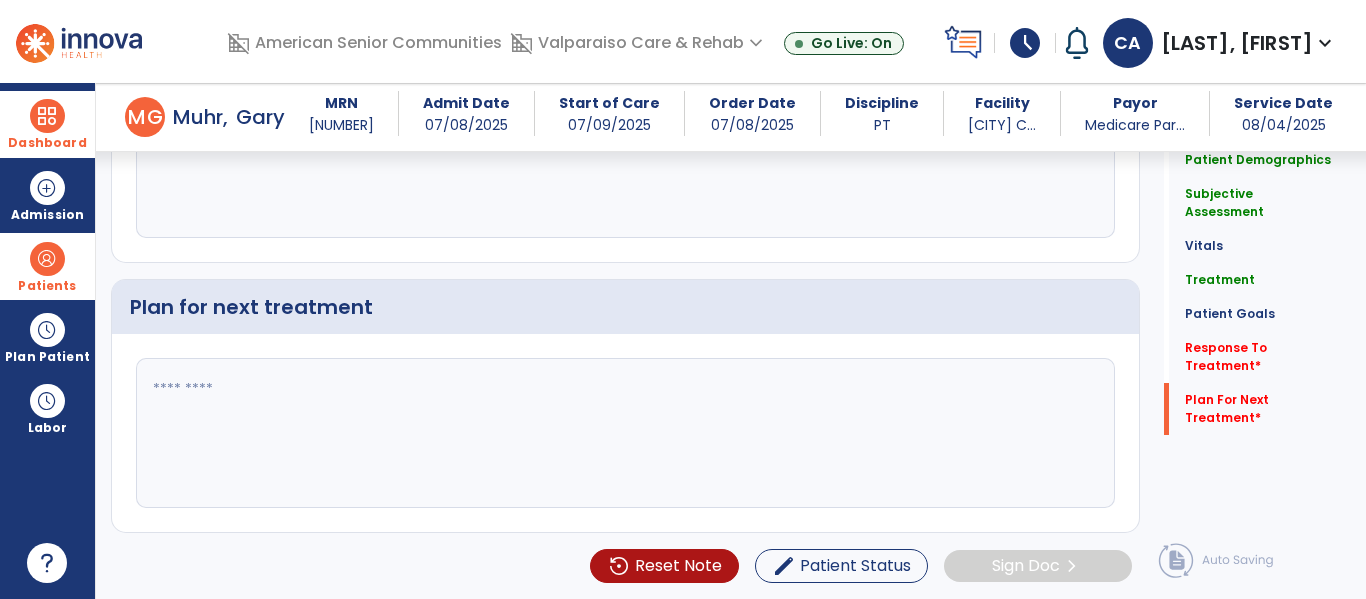 type on "**********" 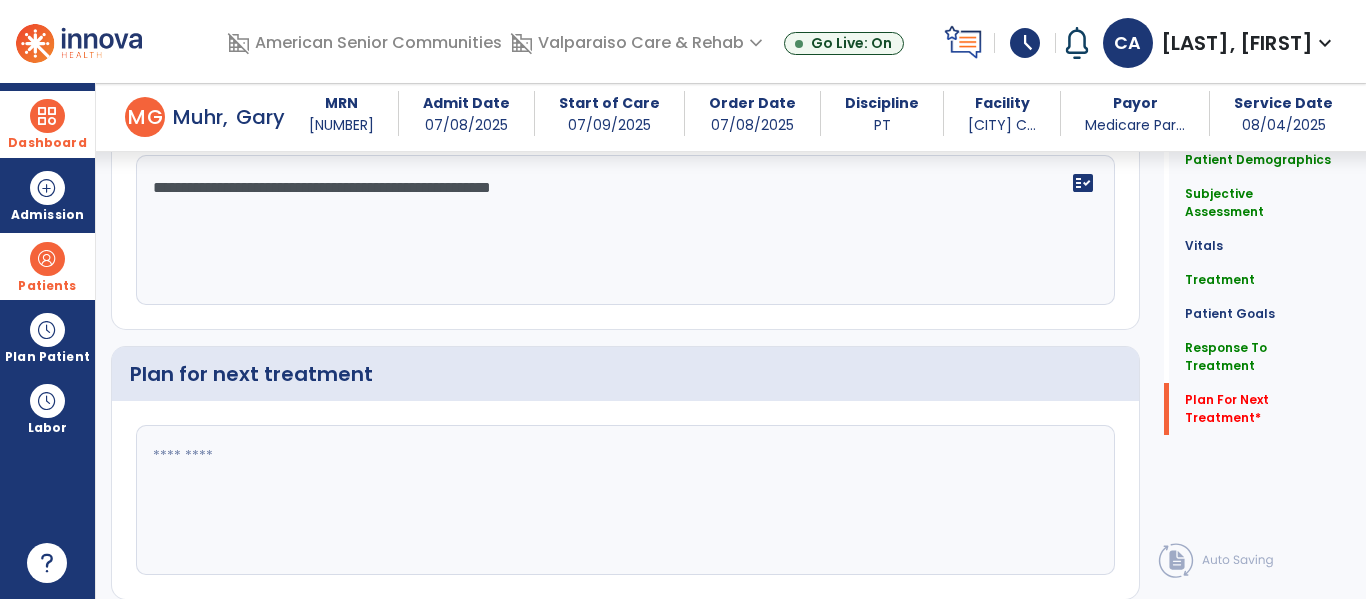 scroll, scrollTop: 3246, scrollLeft: 0, axis: vertical 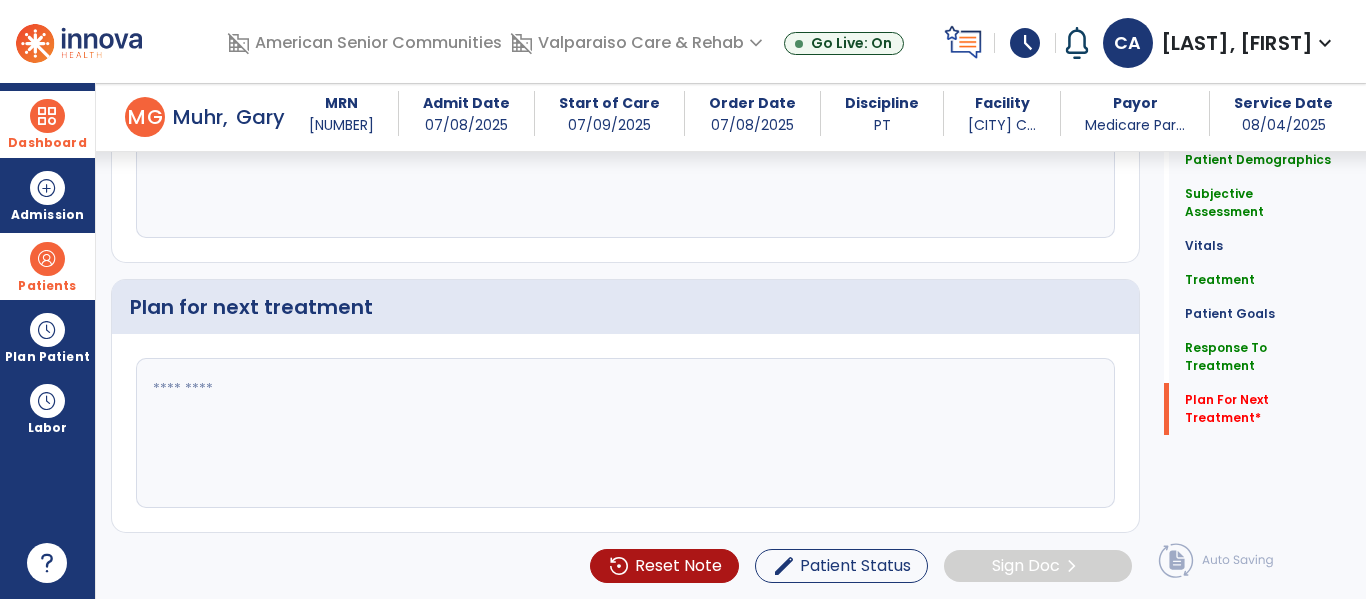 click 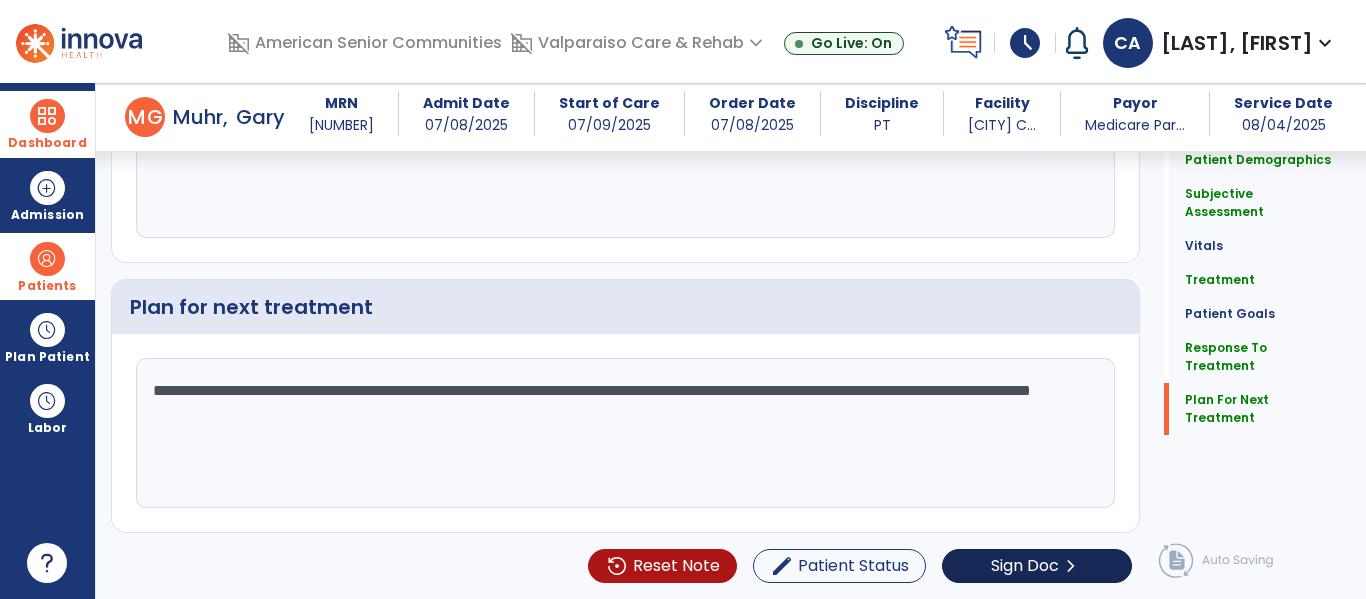 type on "**********" 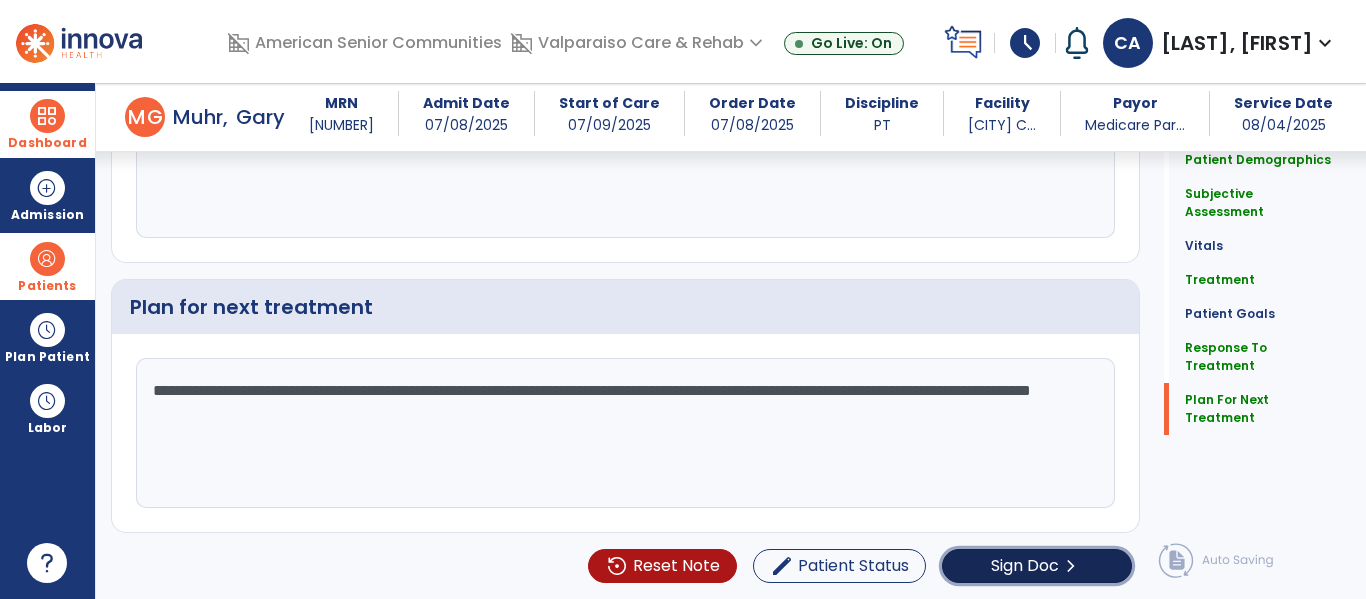 click on "Sign Doc" 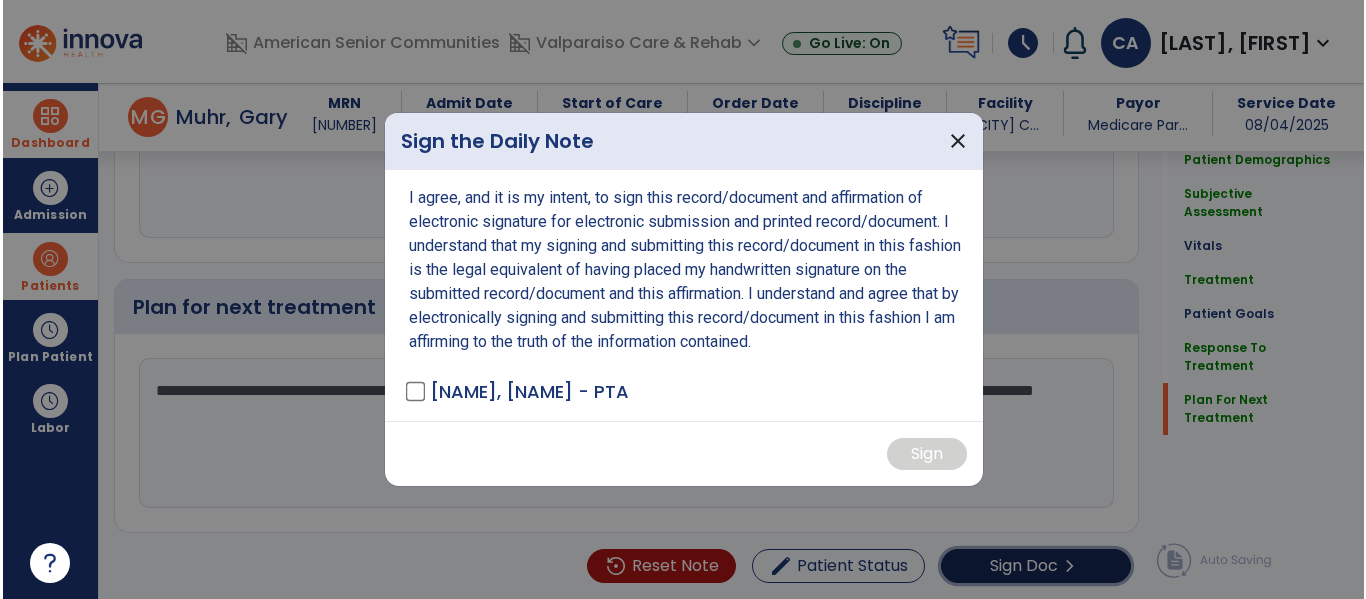 scroll, scrollTop: 3246, scrollLeft: 0, axis: vertical 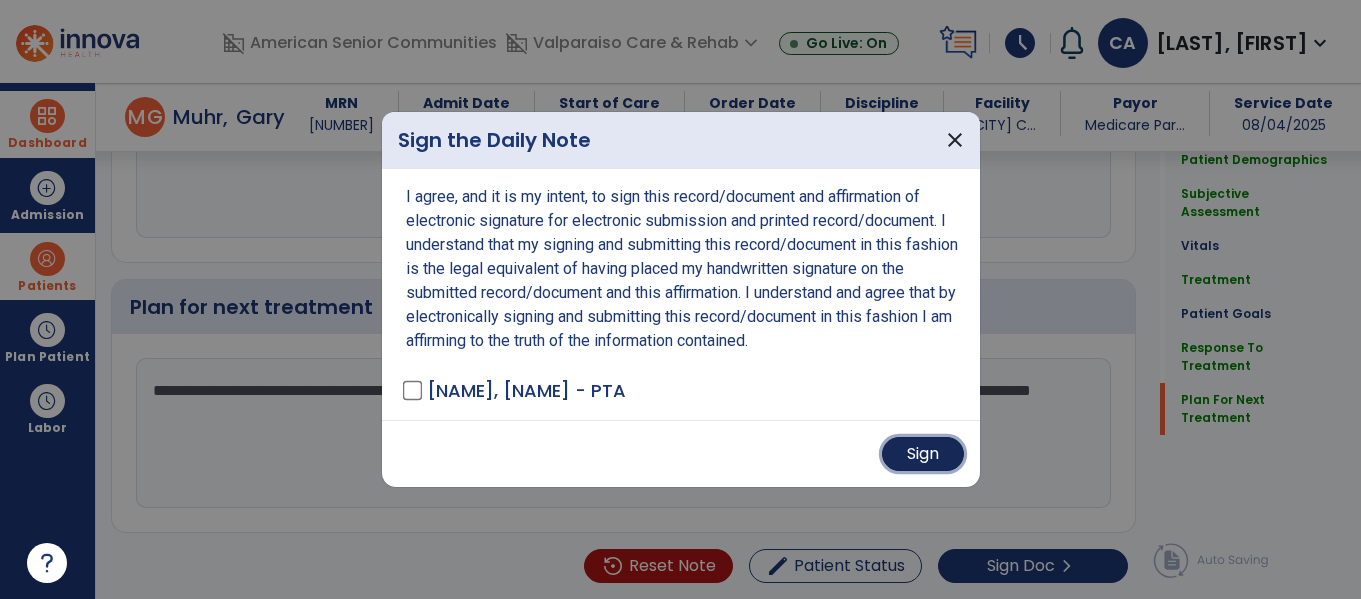 click on "Sign" at bounding box center [923, 454] 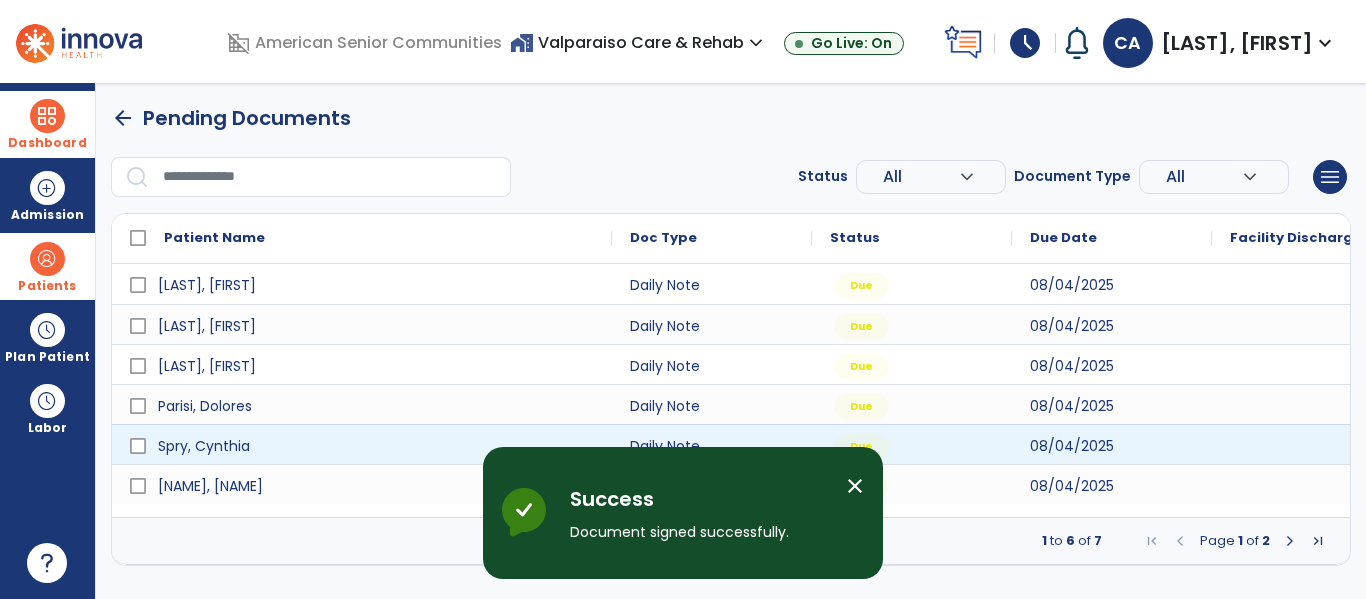 scroll, scrollTop: 0, scrollLeft: 0, axis: both 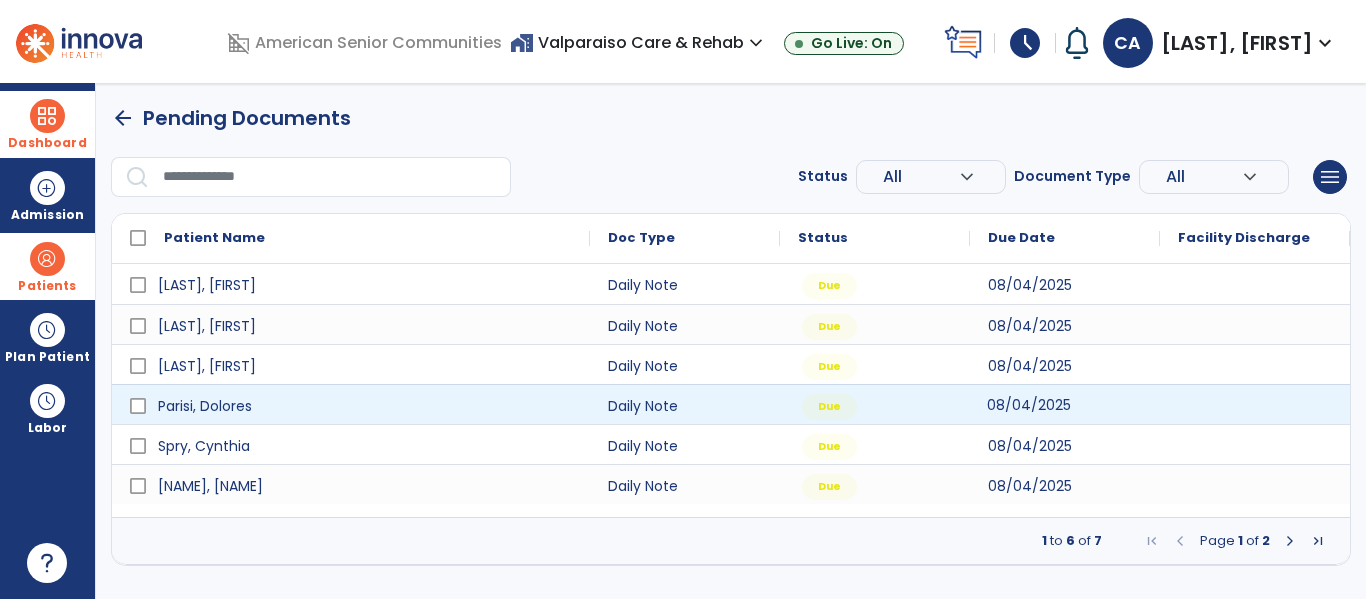 click on "08/04/2025" at bounding box center (1029, 405) 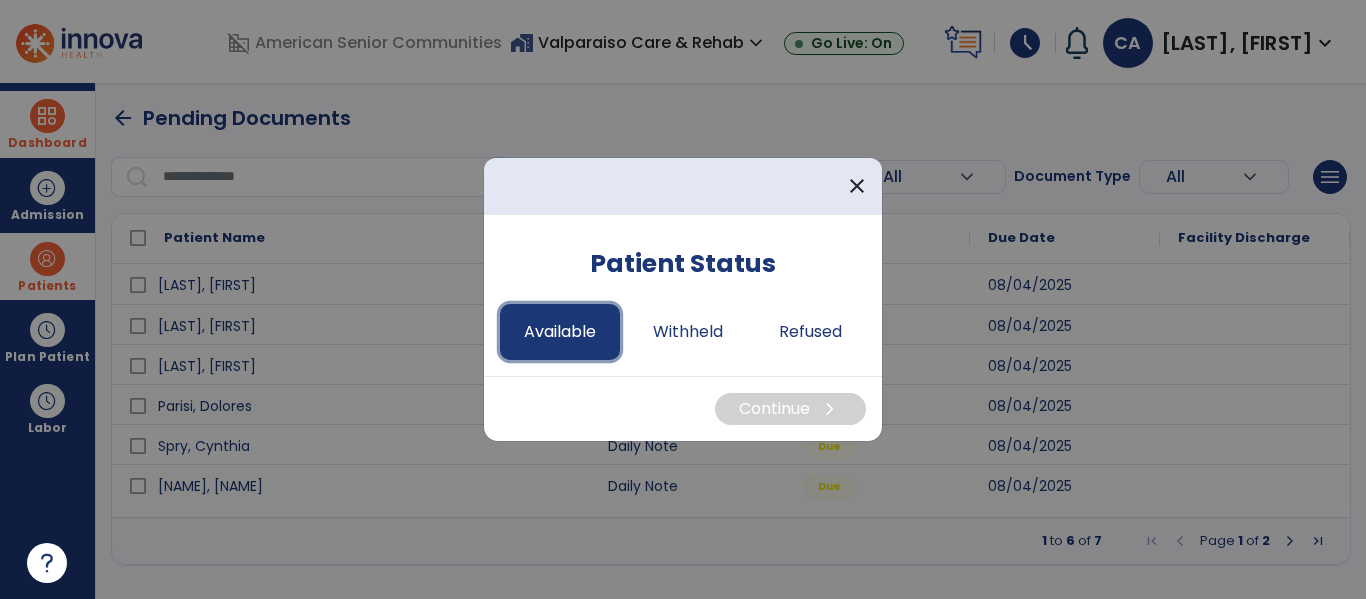 click on "Available" at bounding box center [560, 332] 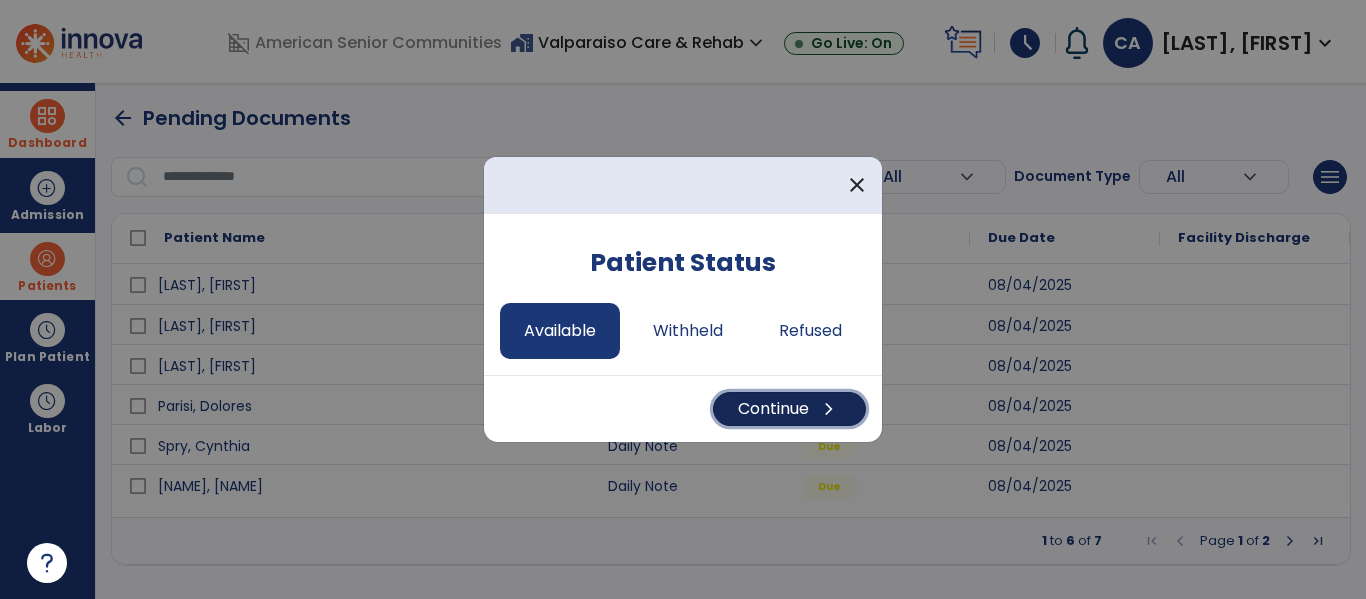 click on "Continue   chevron_right" at bounding box center [789, 409] 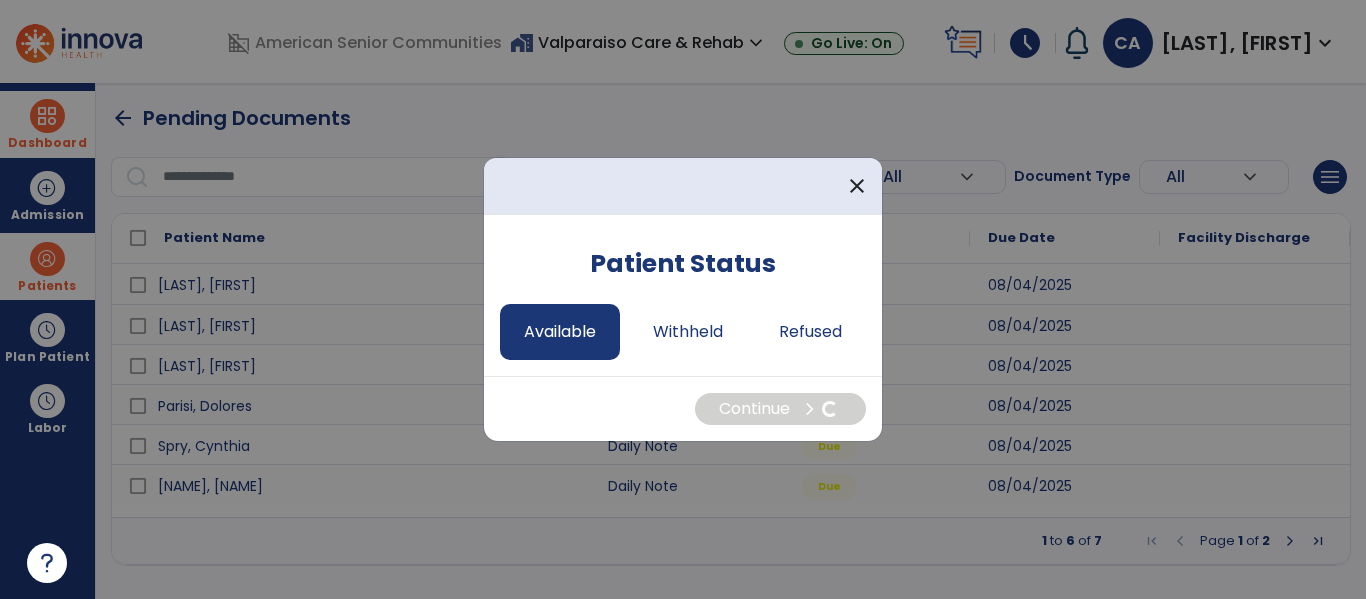 select on "*" 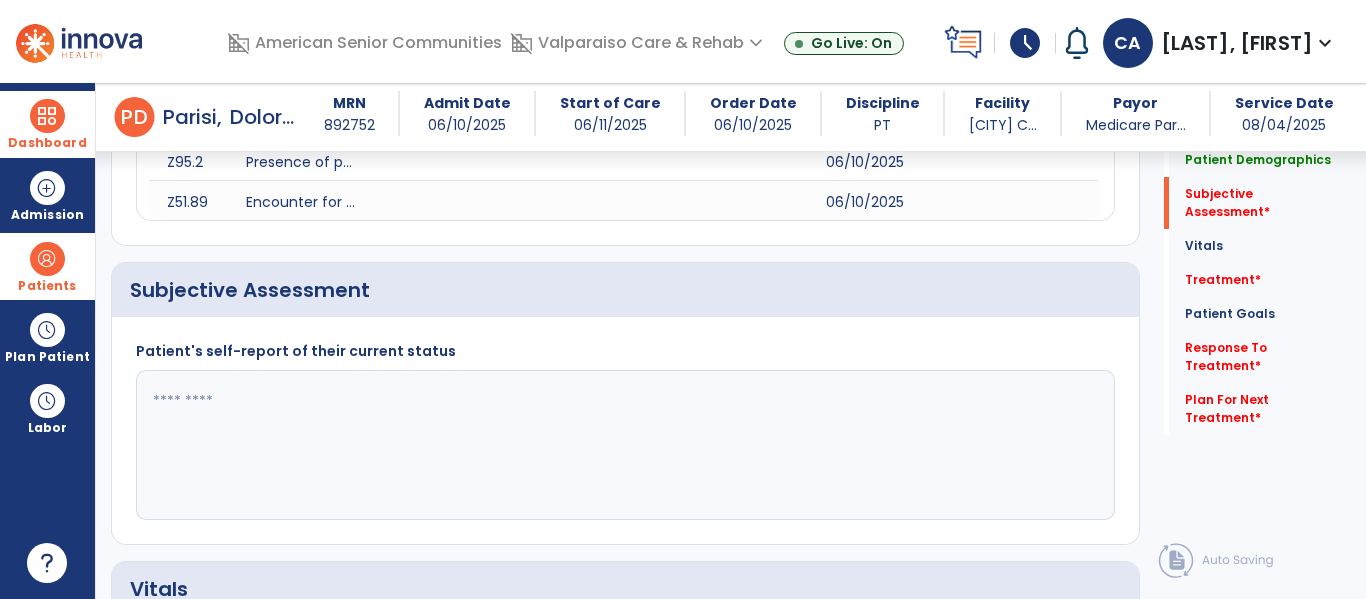 scroll, scrollTop: 783, scrollLeft: 0, axis: vertical 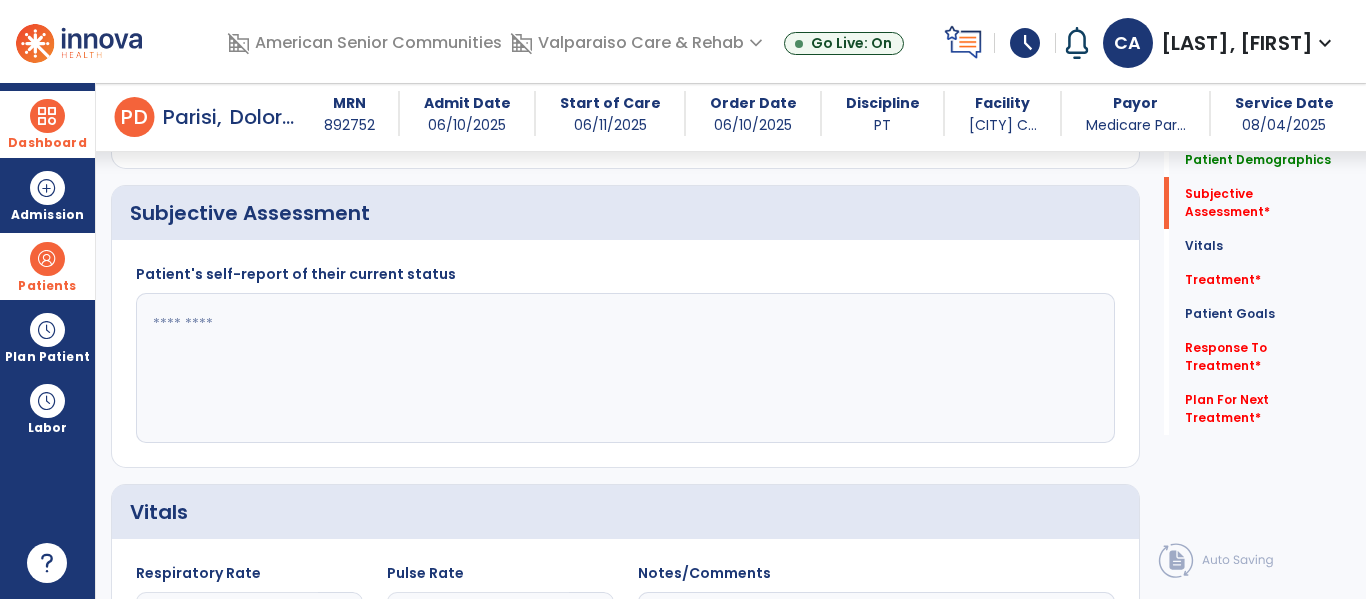click 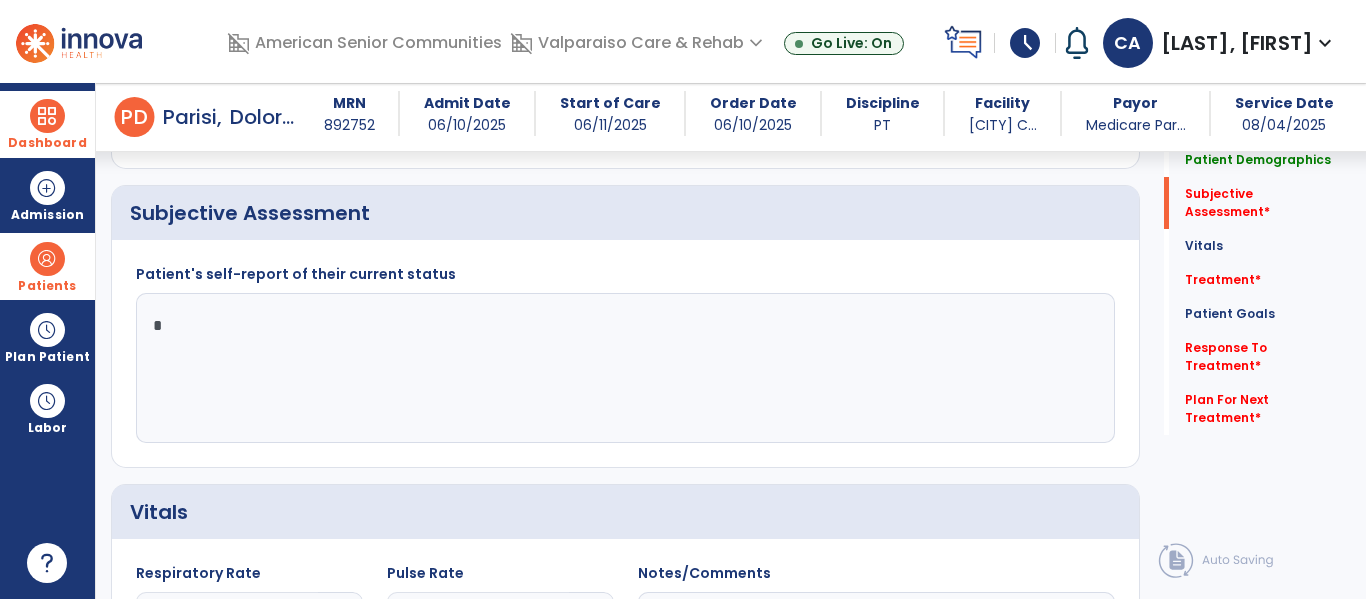 type on "*" 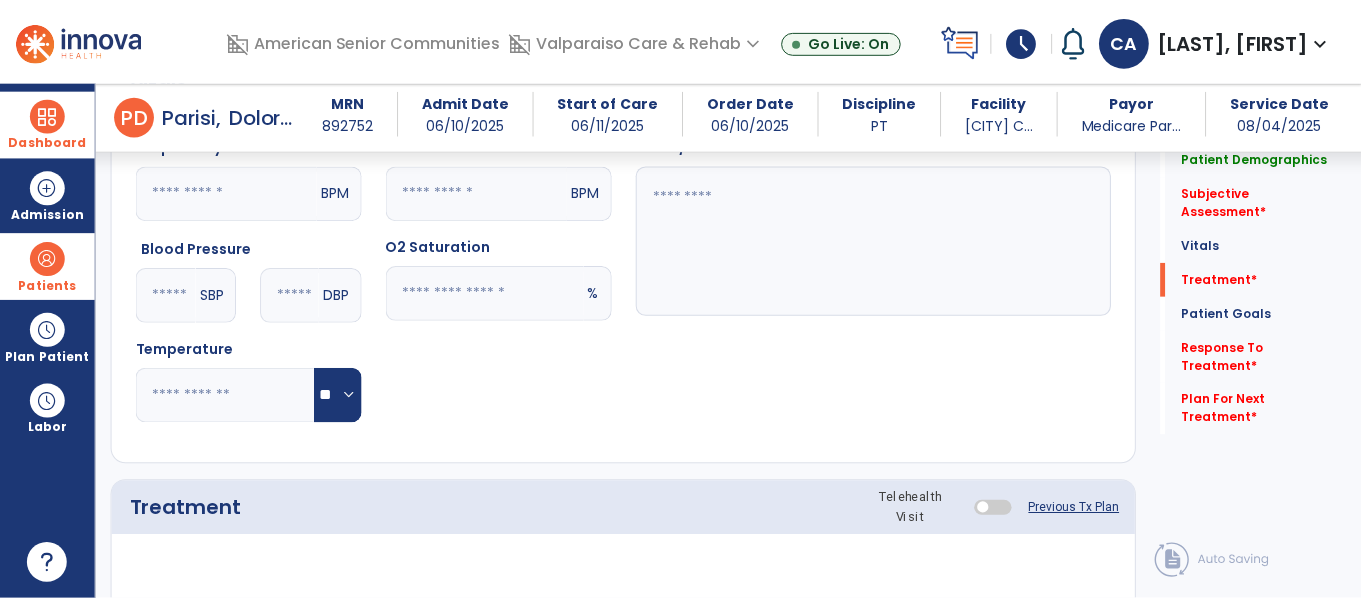 scroll, scrollTop: 1498, scrollLeft: 0, axis: vertical 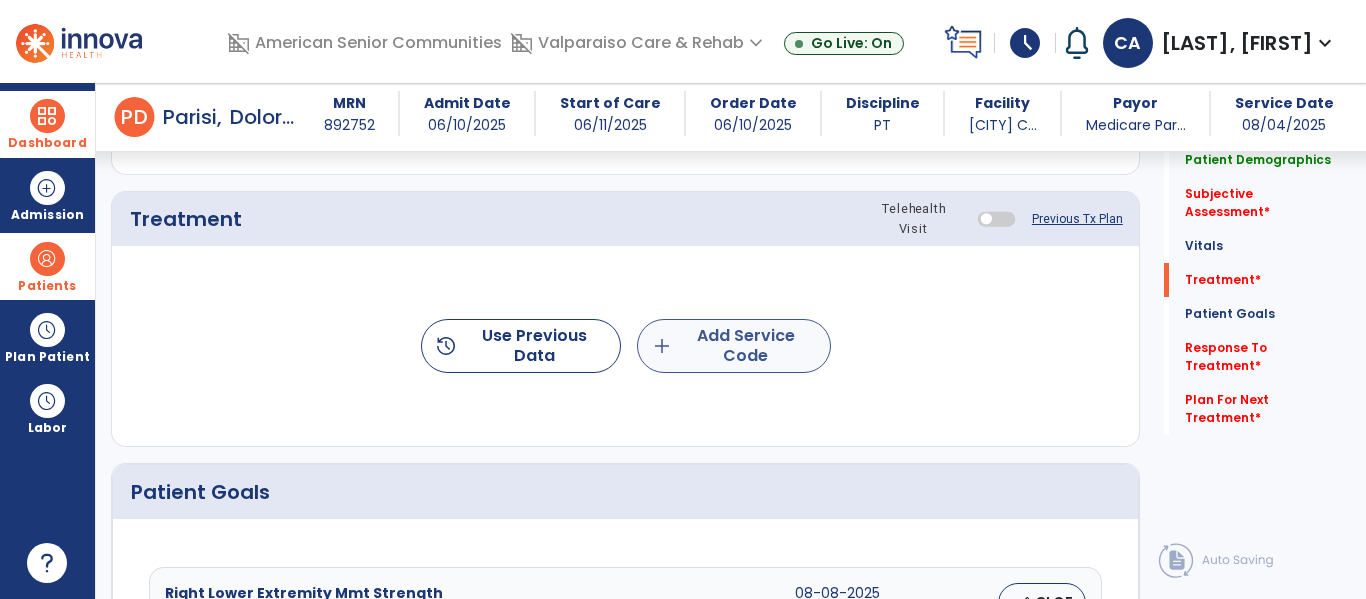 type on "**********" 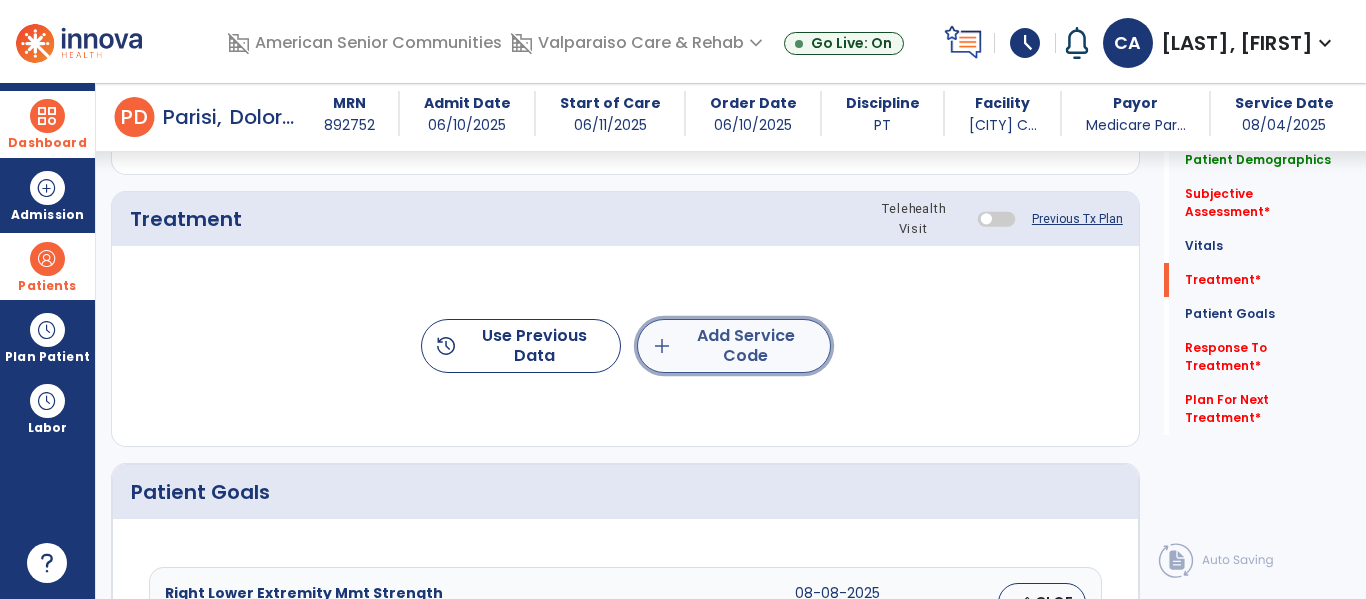 click on "add  Add Service Code" 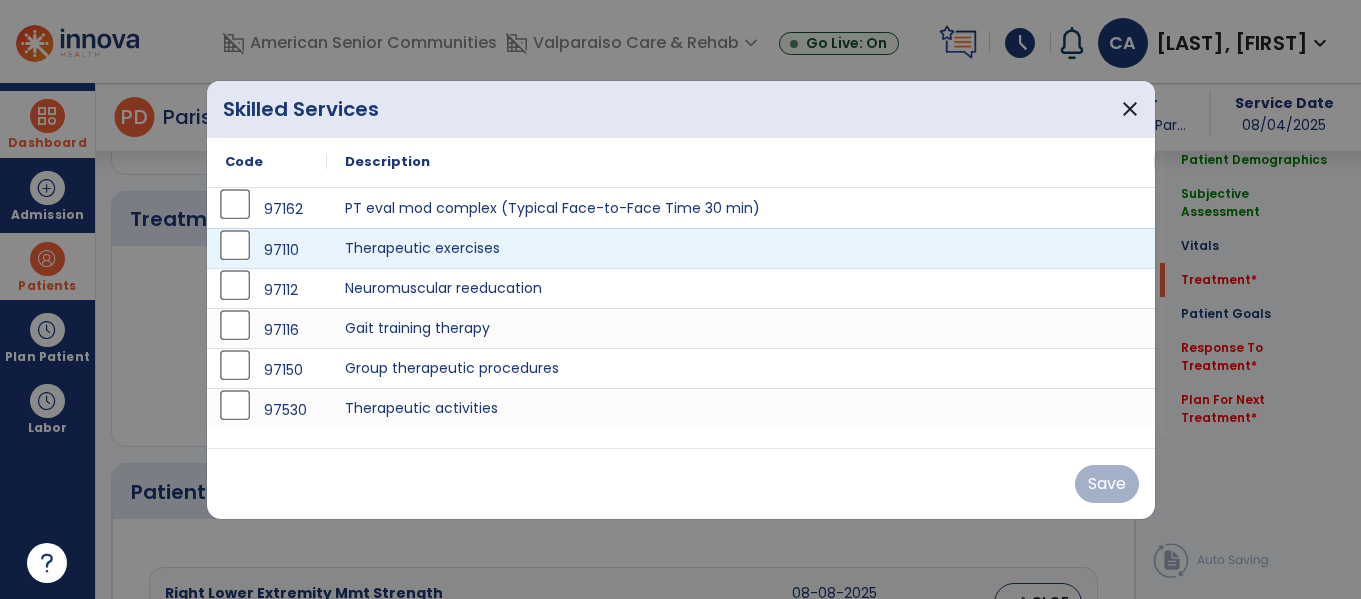 scroll, scrollTop: 1498, scrollLeft: 0, axis: vertical 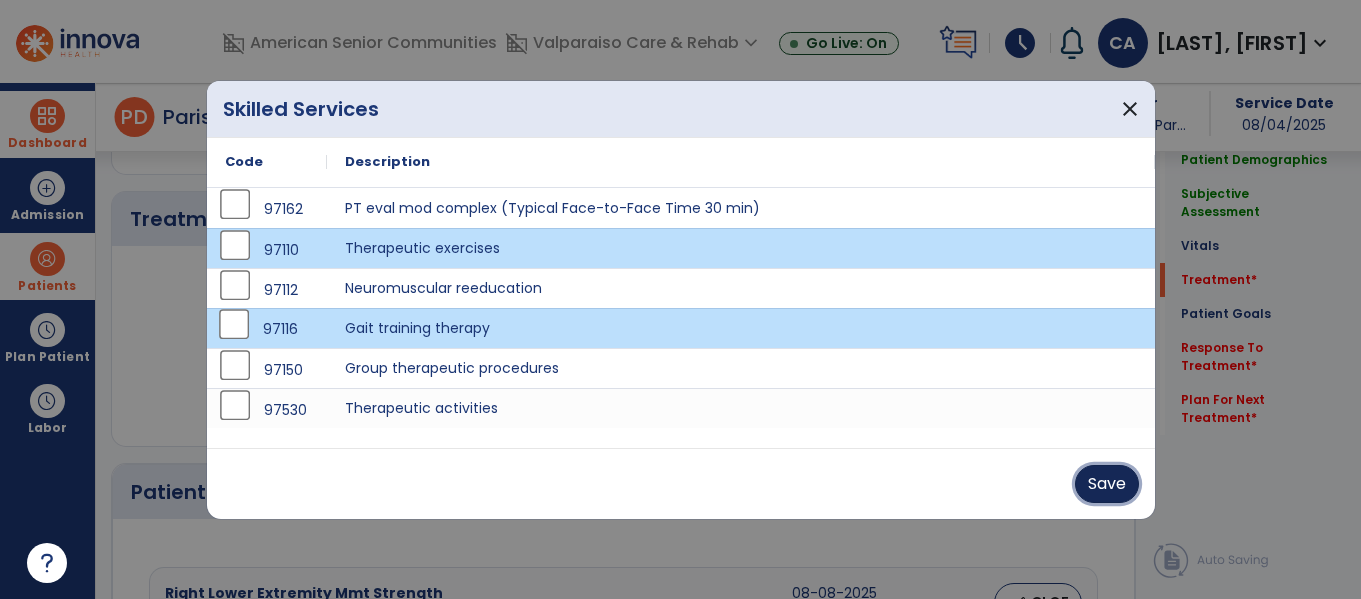 click on "Save" at bounding box center (1107, 484) 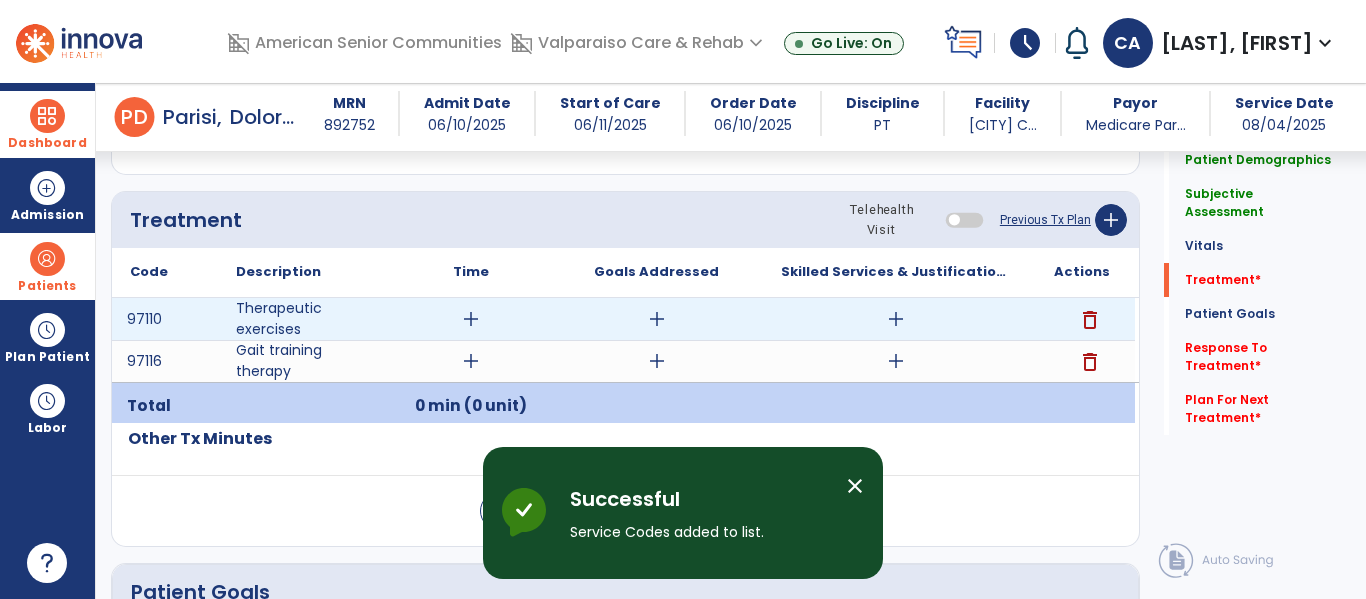 click on "add" at bounding box center [471, 319] 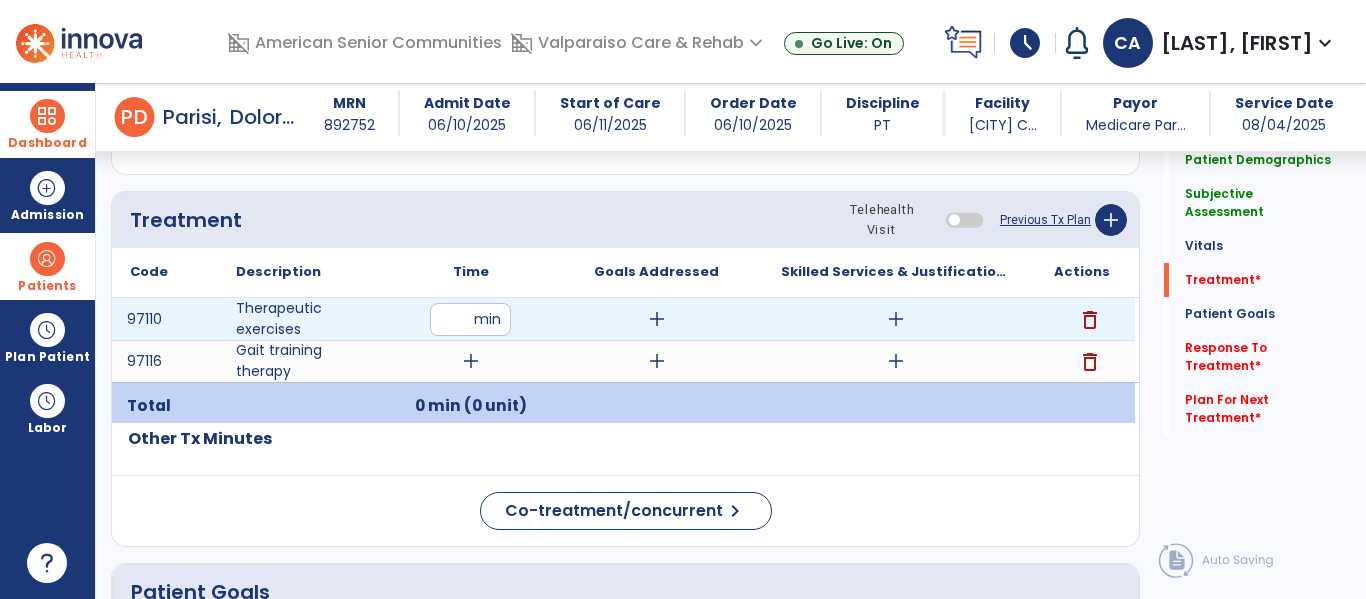 type on "**" 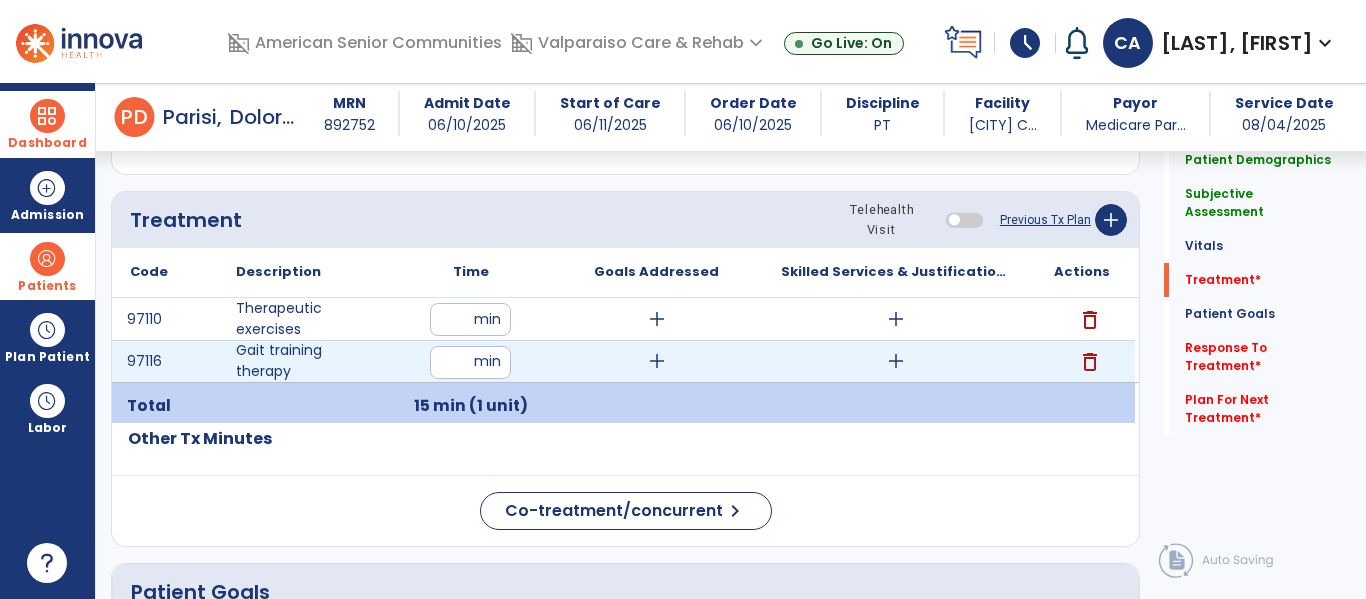 type on "*" 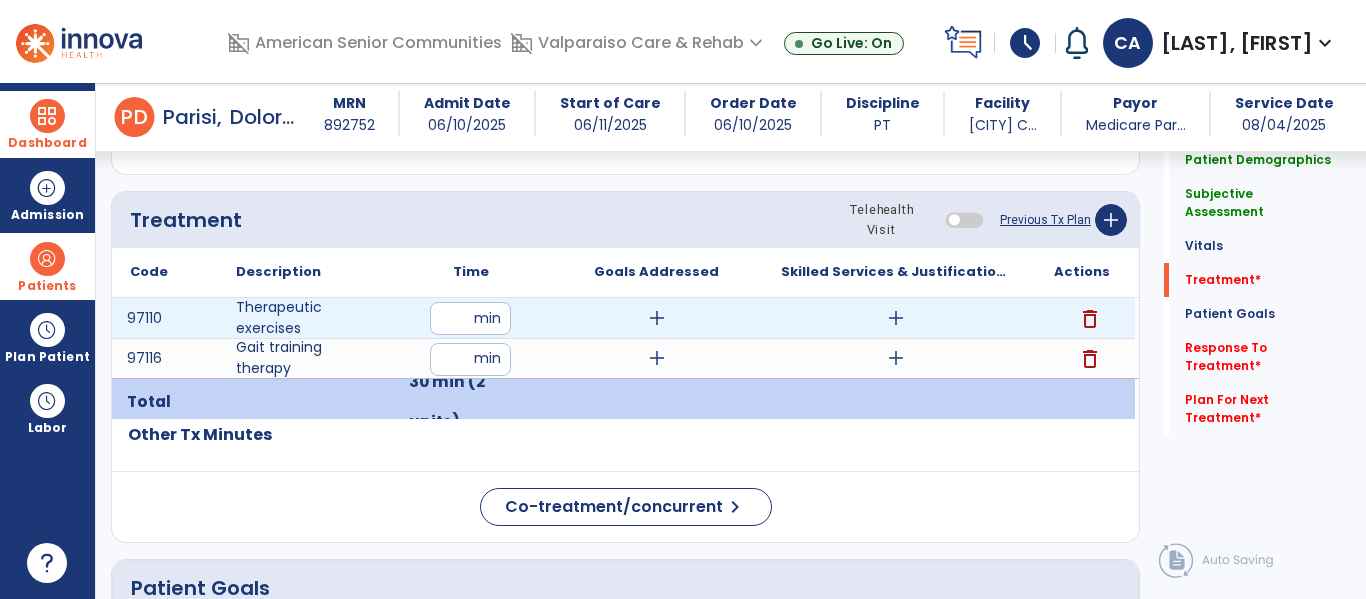 click on "add" at bounding box center (896, 318) 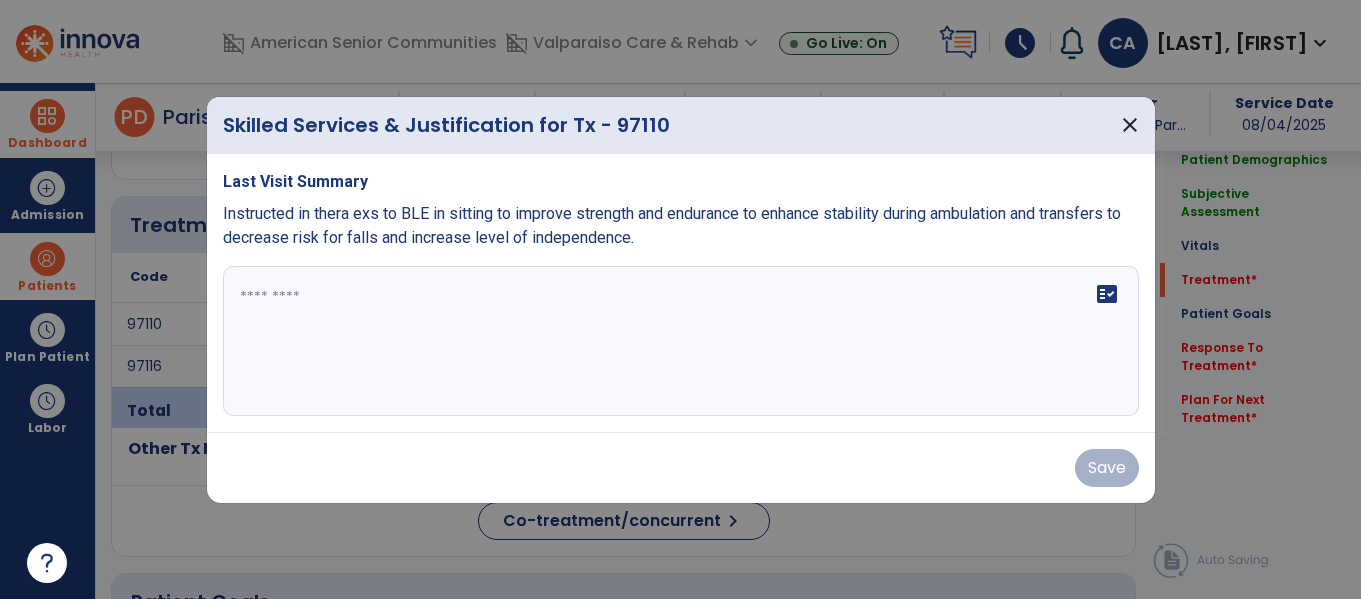 scroll, scrollTop: 1498, scrollLeft: 0, axis: vertical 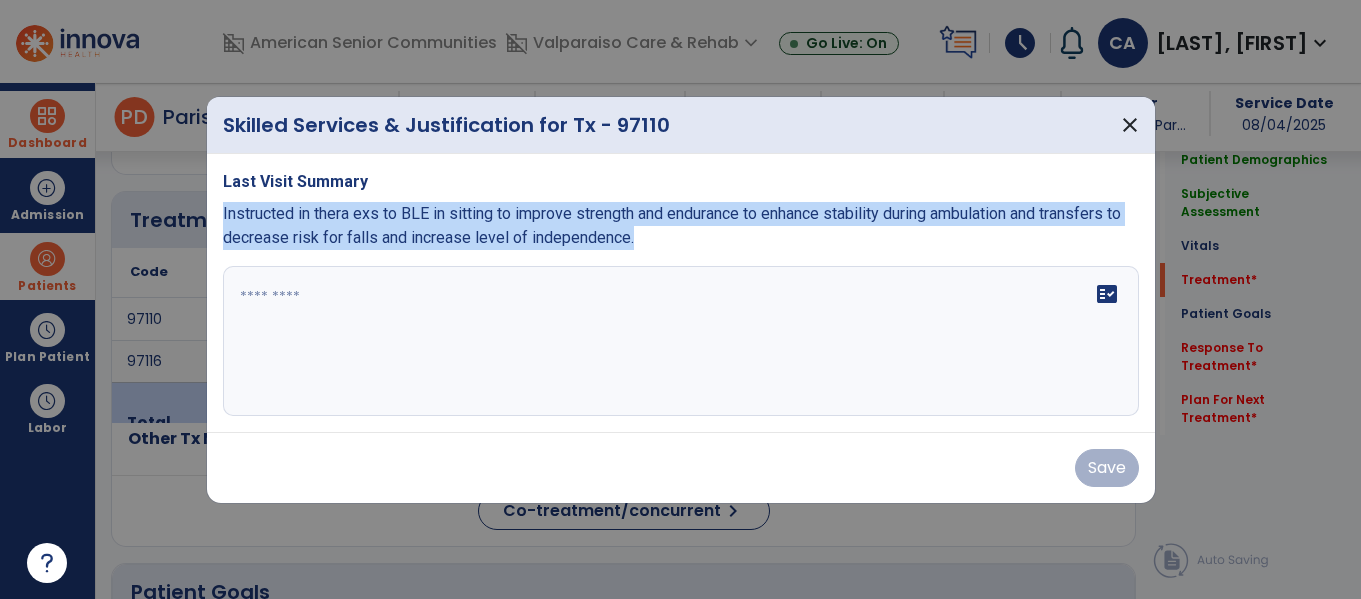drag, startPoint x: 652, startPoint y: 235, endPoint x: 219, endPoint y: 221, distance: 433.22626 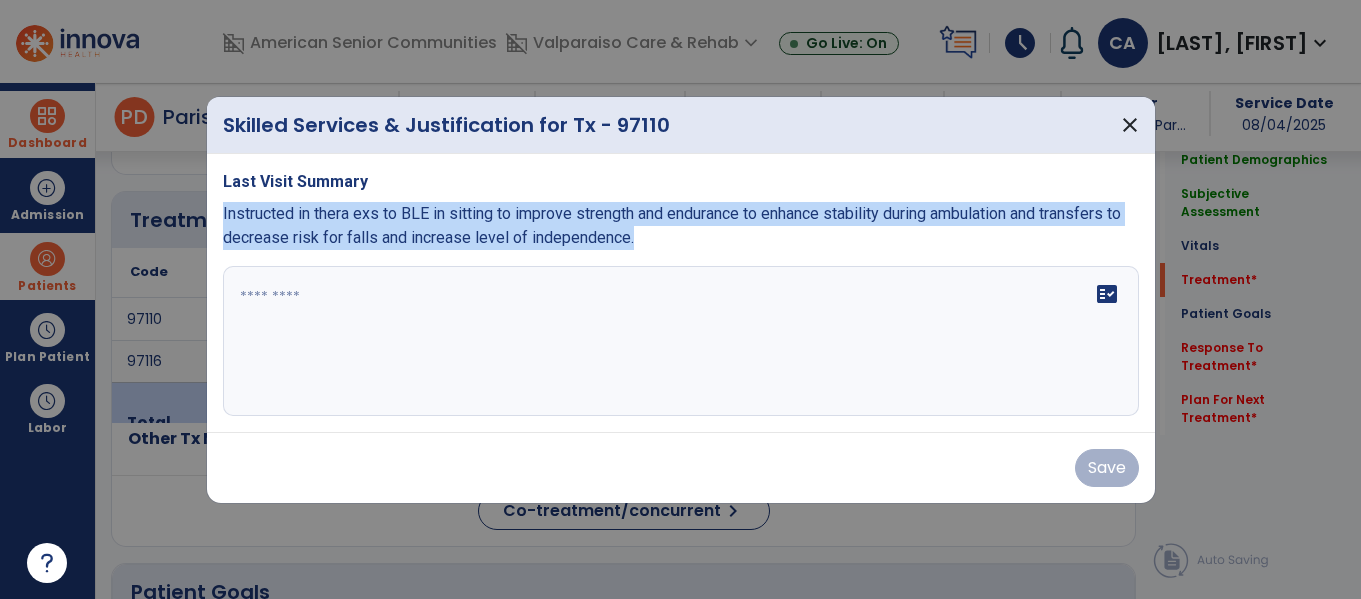 click on "Last Visit Summary Instructed in thera exs to BLE in sitting to improve strength and endurance to enhance stability during ambulation and transfers to decrease risk for falls and increase level of independence. fact_check" at bounding box center (681, 293) 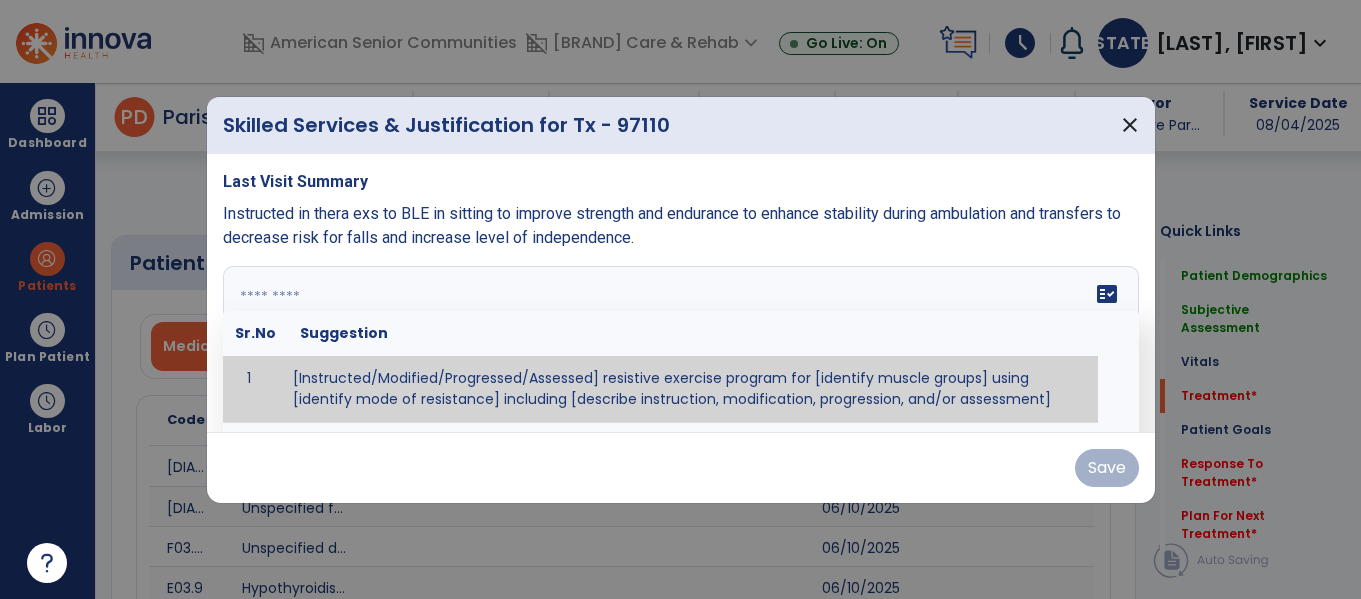 select on "*" 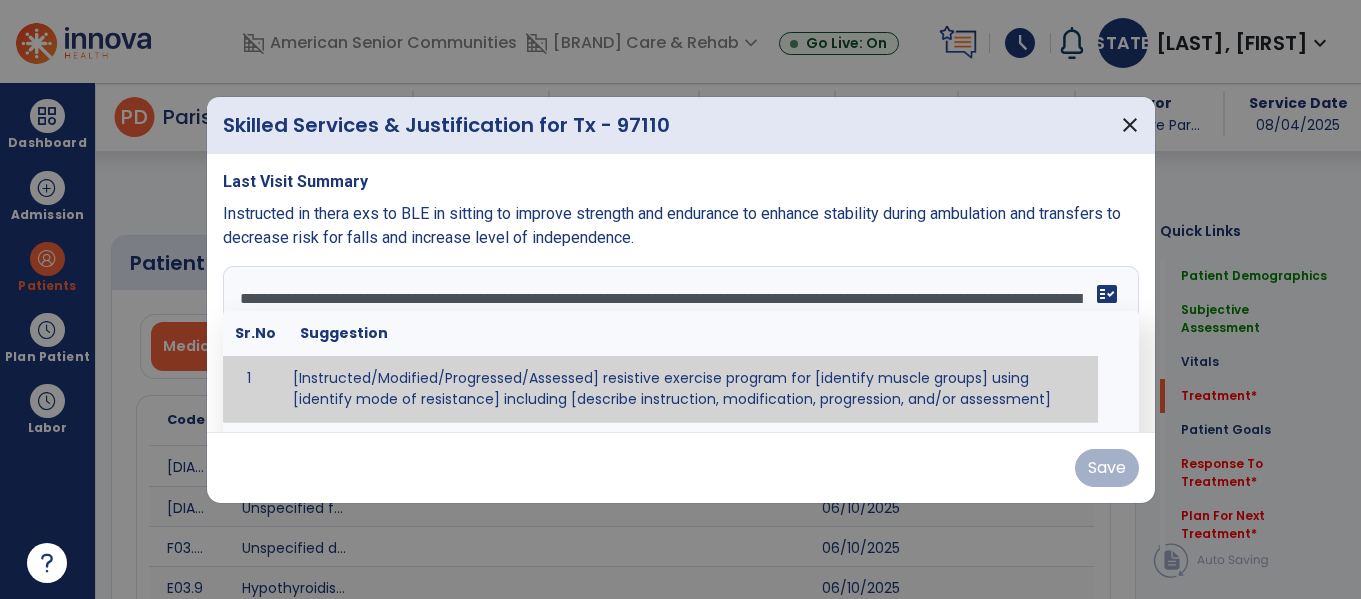 scroll, scrollTop: 0, scrollLeft: 0, axis: both 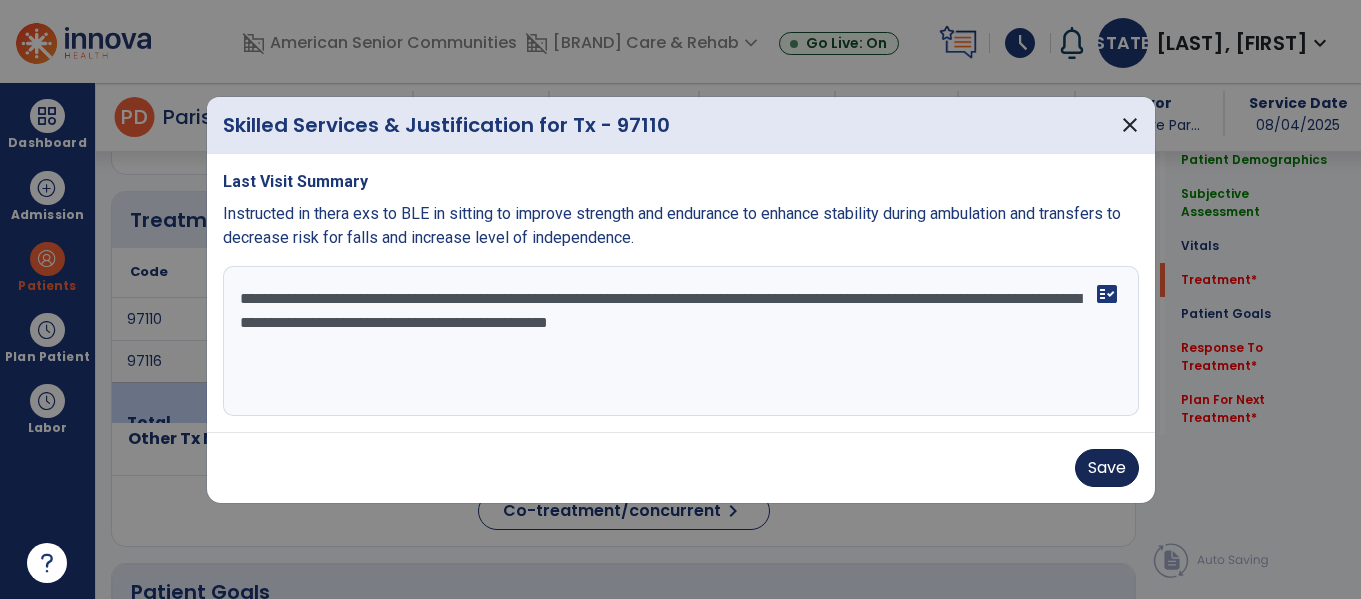 type on "**********" 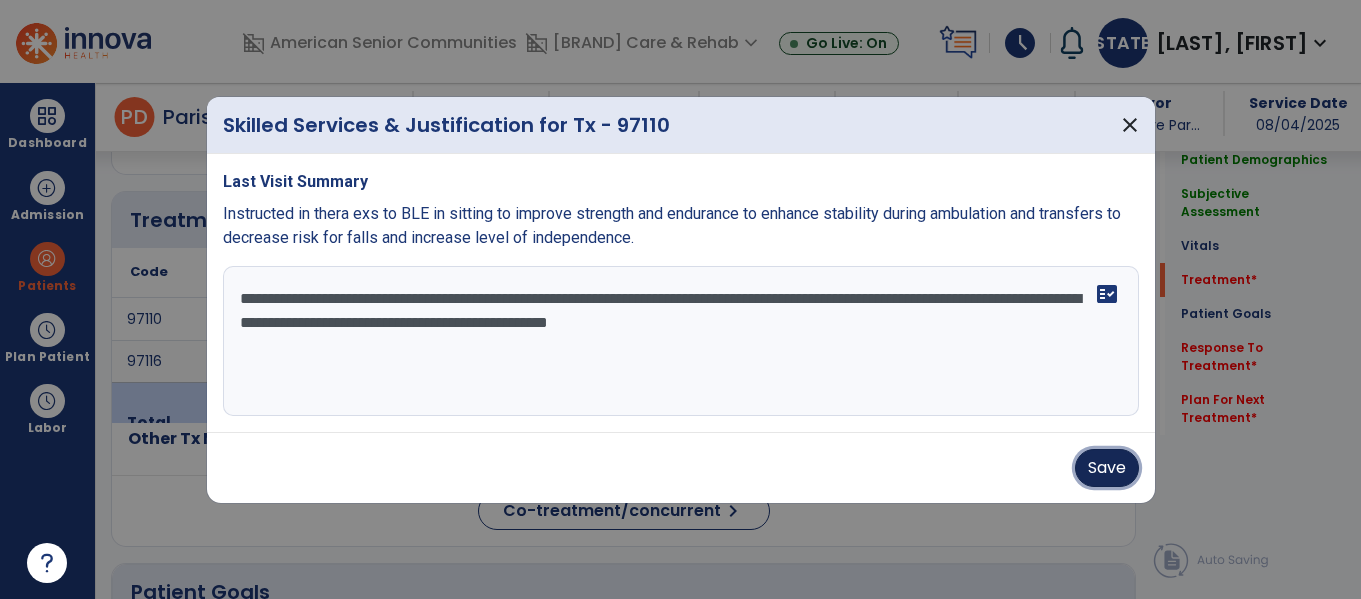 click on "Save" at bounding box center [1107, 468] 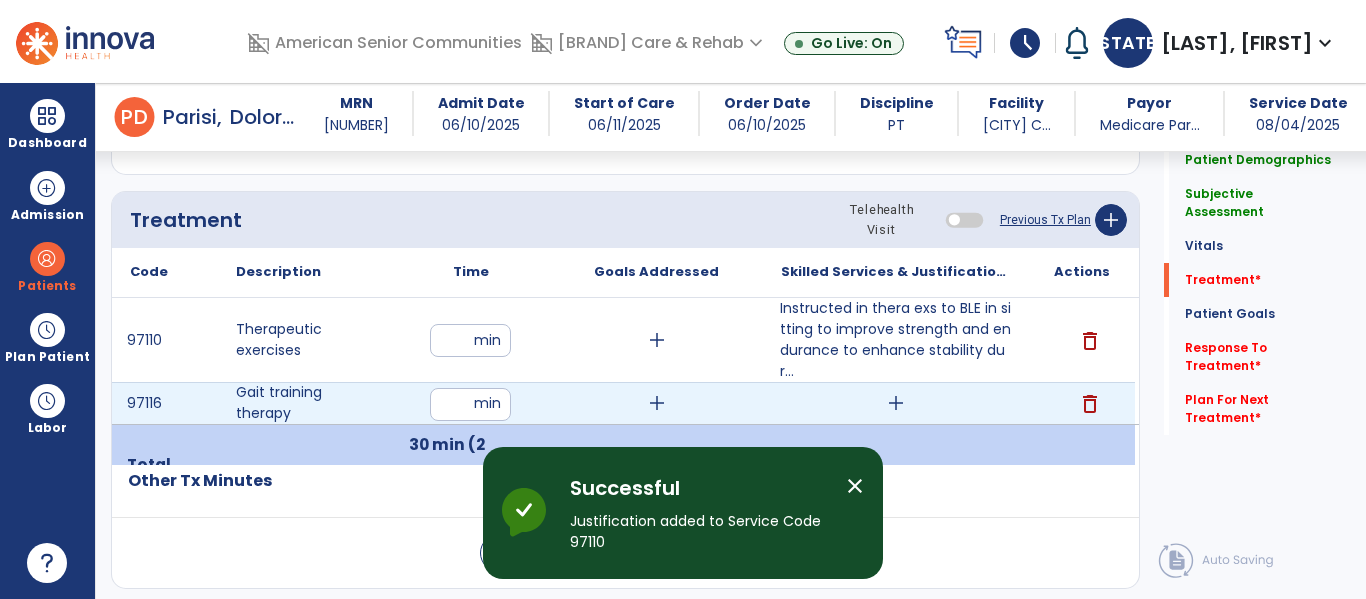 click on "add" at bounding box center [896, 403] 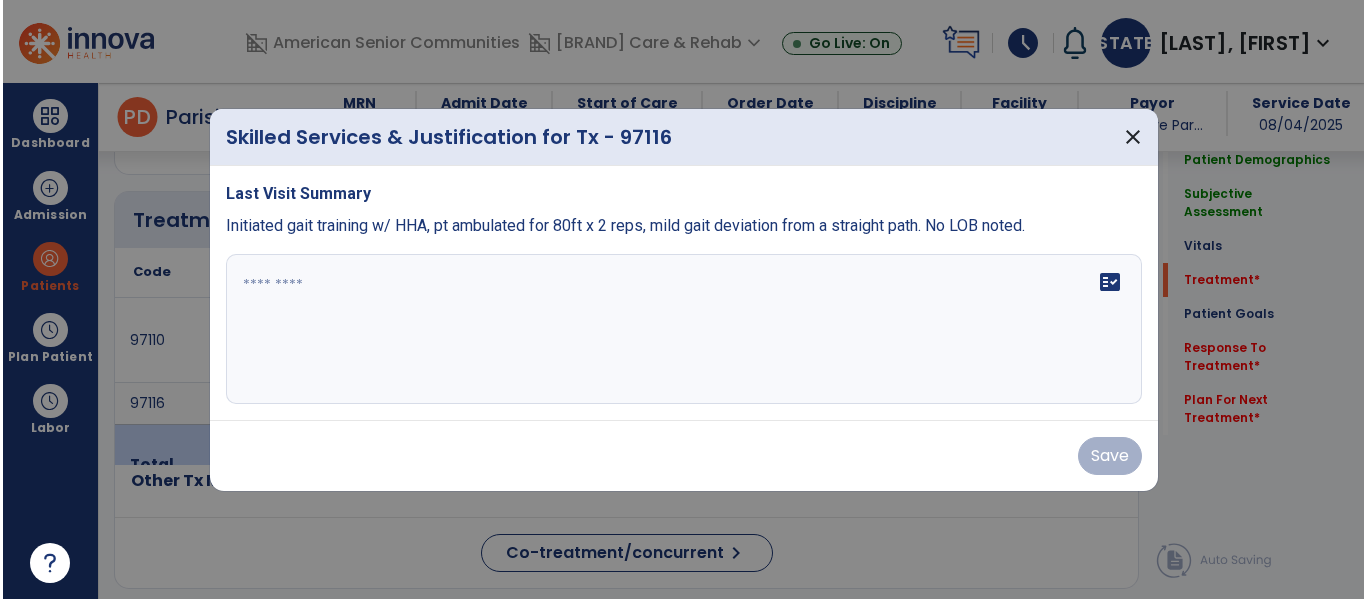 scroll, scrollTop: 1498, scrollLeft: 0, axis: vertical 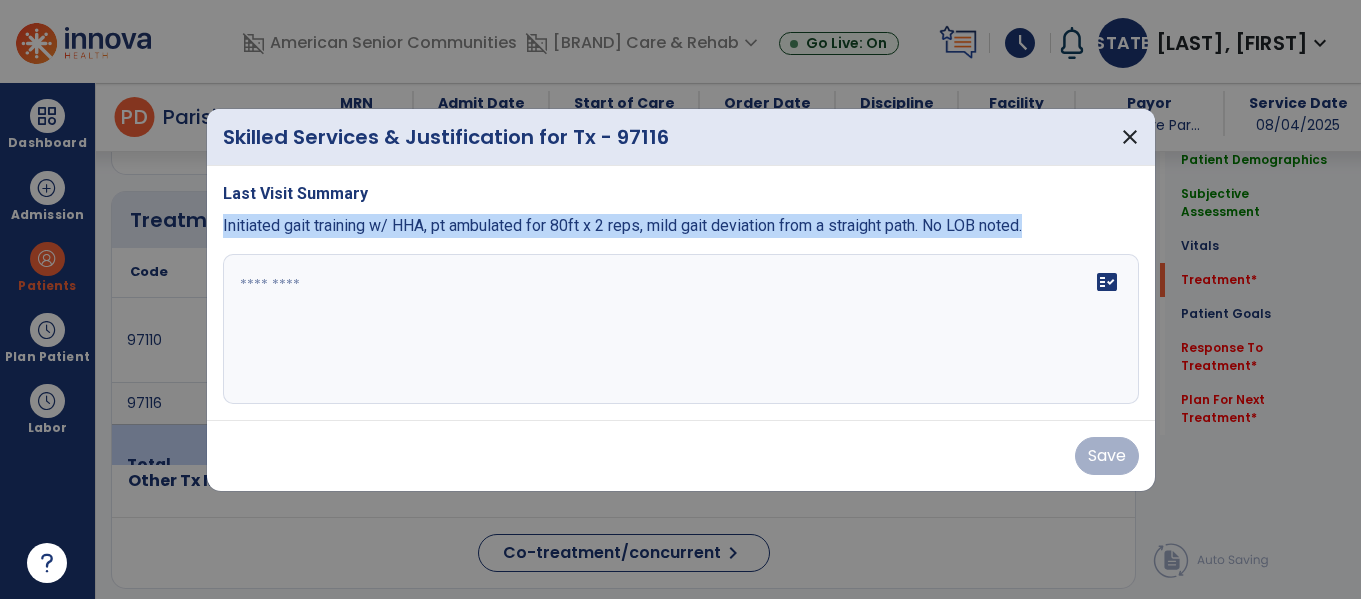 drag, startPoint x: 1093, startPoint y: 209, endPoint x: 220, endPoint y: 218, distance: 873.0464 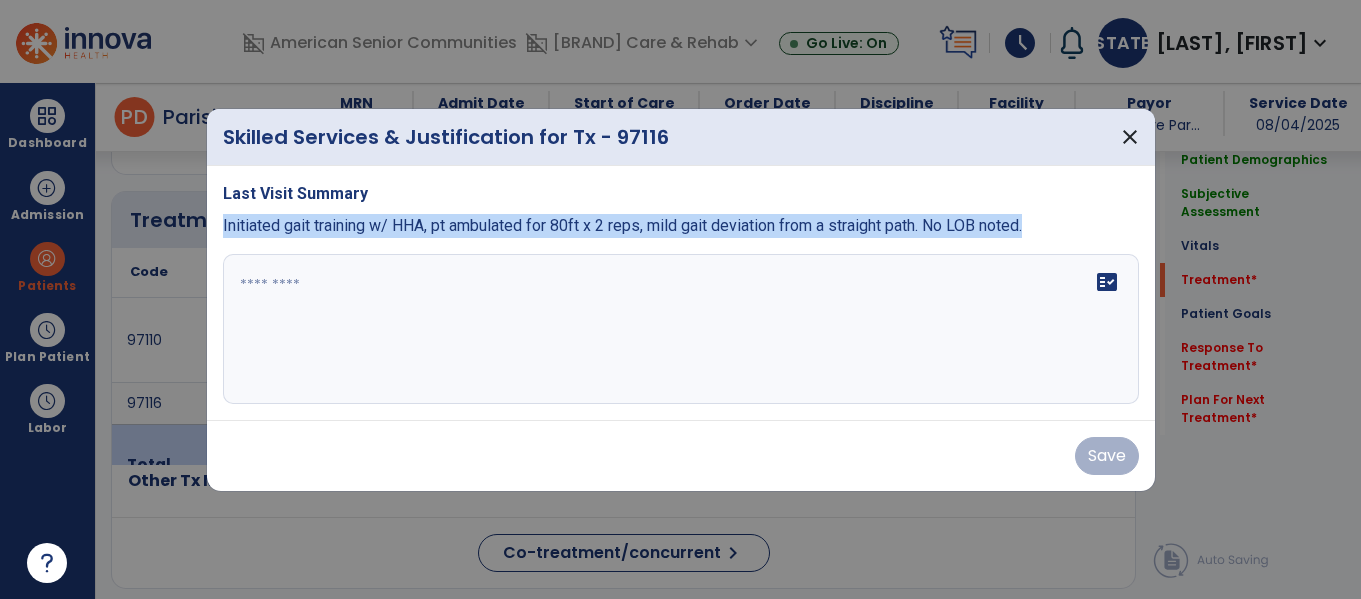 click on "Last Visit Summary Initiated gait training w/ HHA, pt ambulated for 80ft x 2 reps, mild gait deviation from a straight path. No LOB noted.    fact_check" at bounding box center [681, 293] 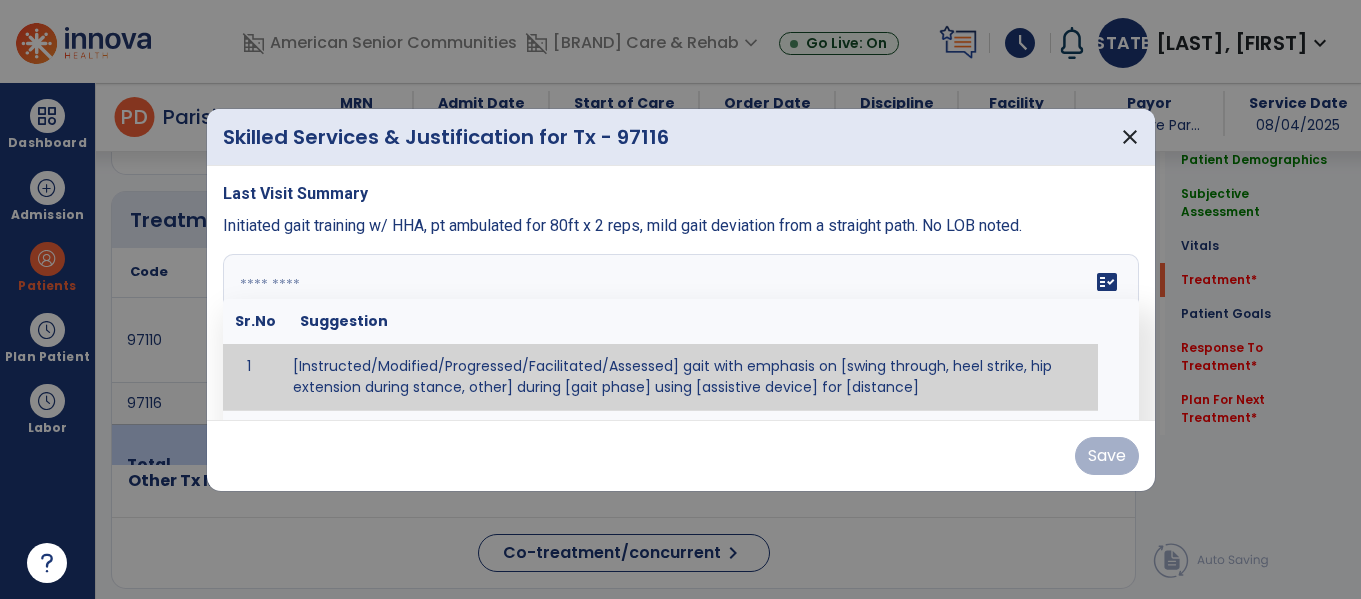 paste on "**********" 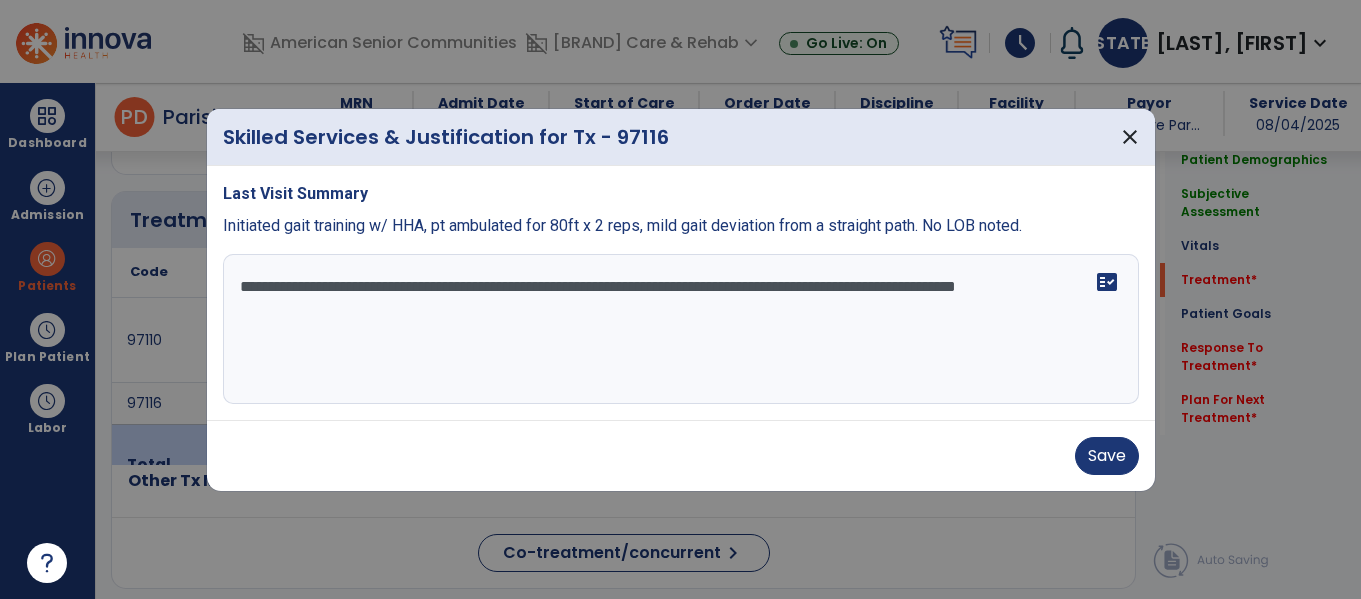 click on "**********" at bounding box center [681, 329] 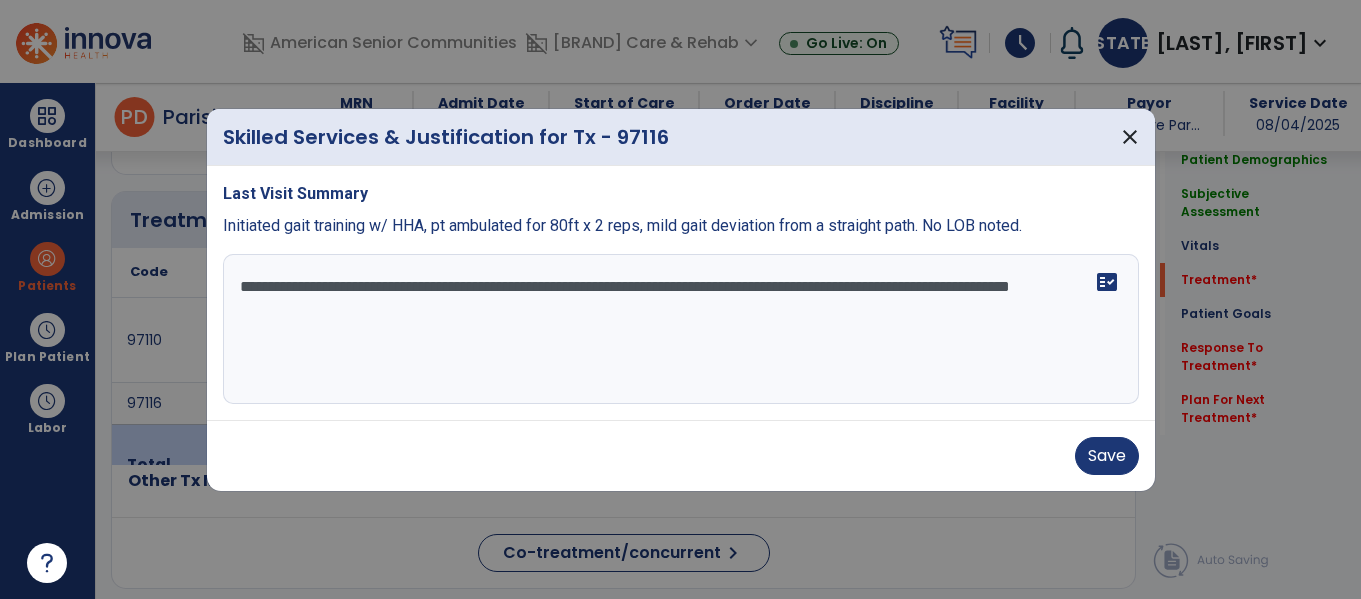 type on "**********" 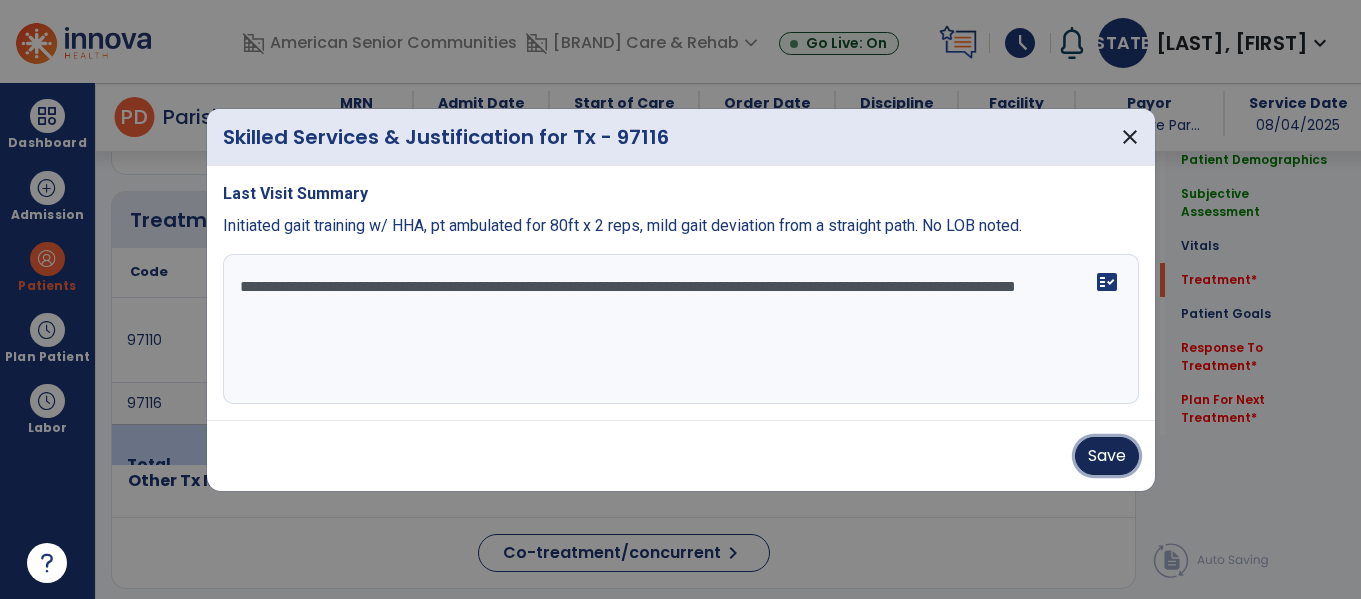 click on "Save" at bounding box center (1107, 456) 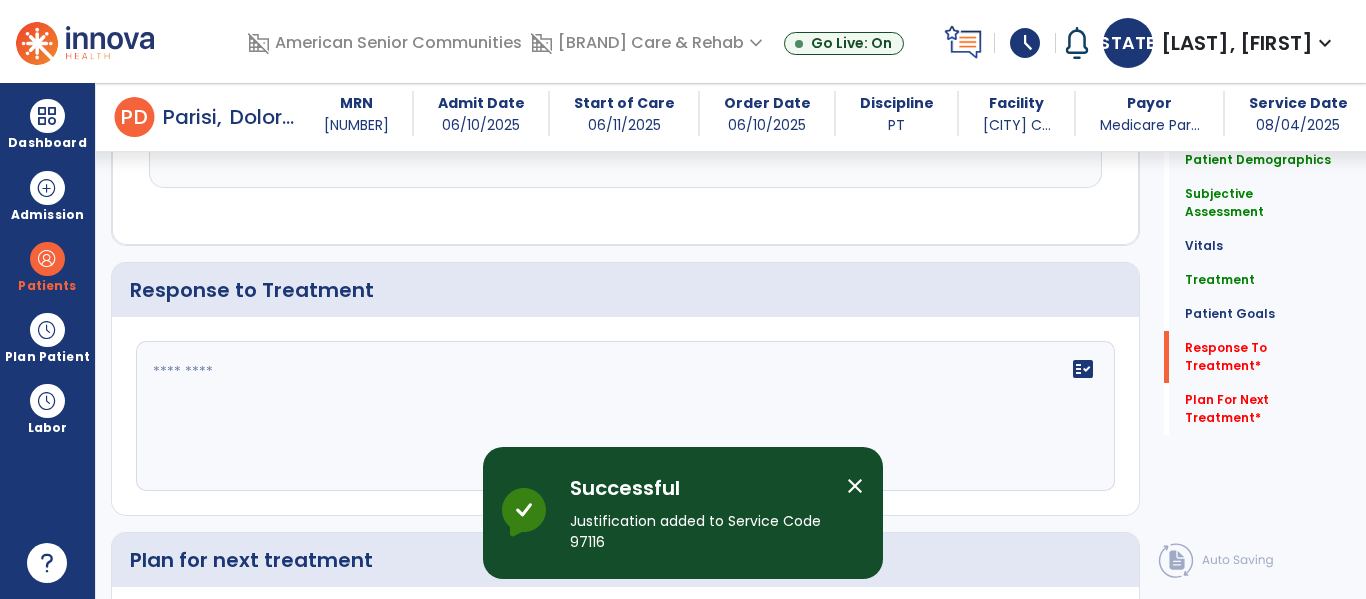 scroll, scrollTop: 4370, scrollLeft: 0, axis: vertical 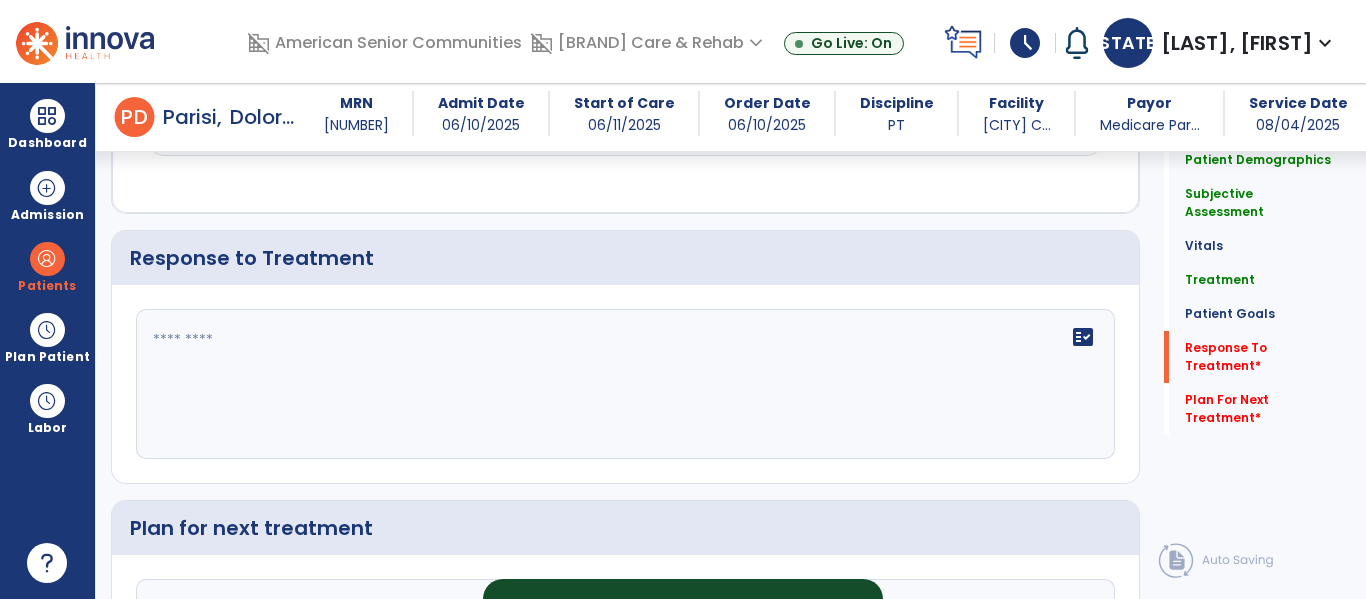 click on "fact_check" 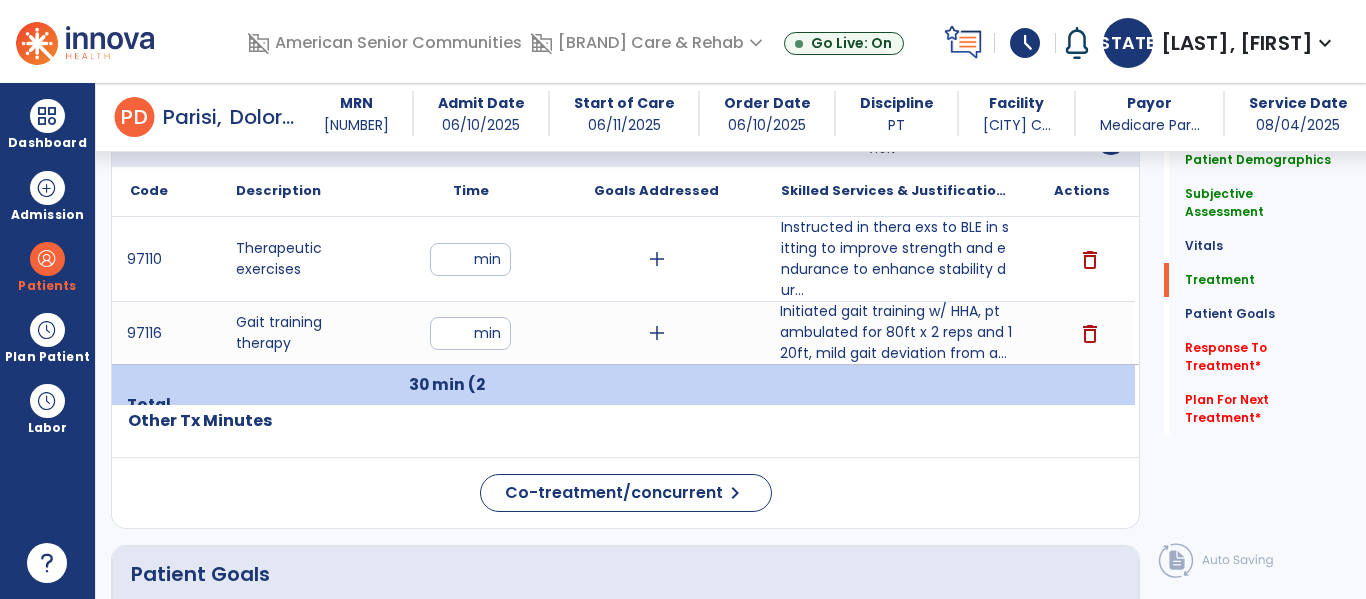 scroll, scrollTop: 1543, scrollLeft: 0, axis: vertical 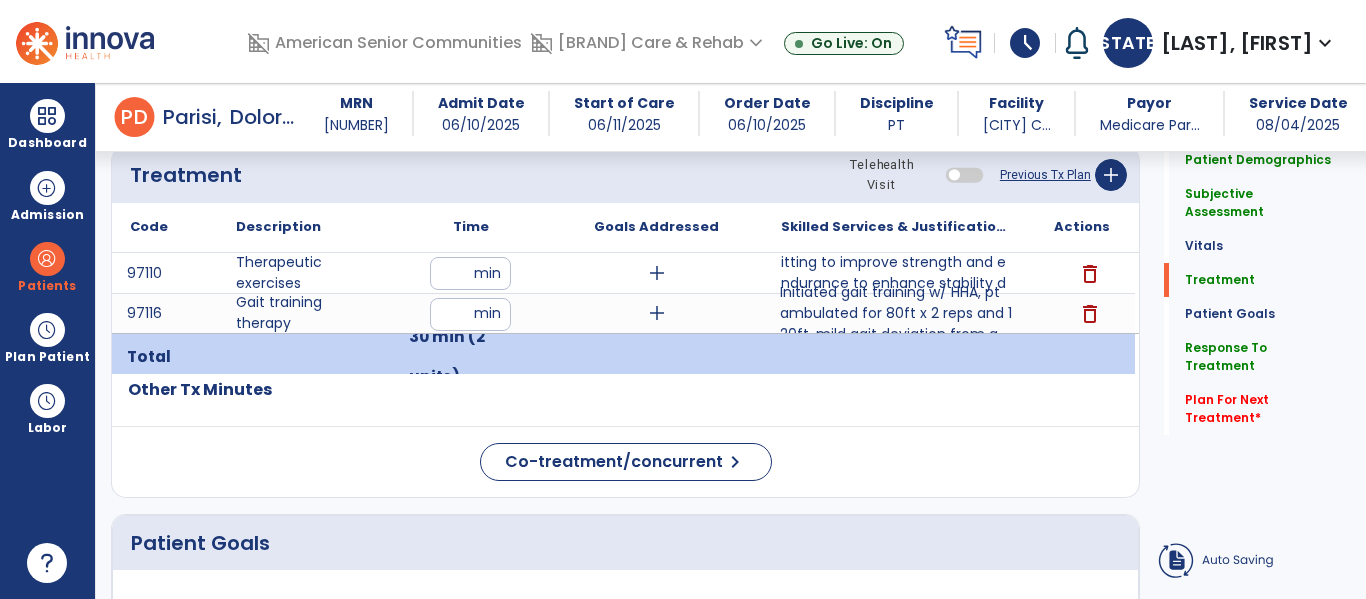type on "**********" 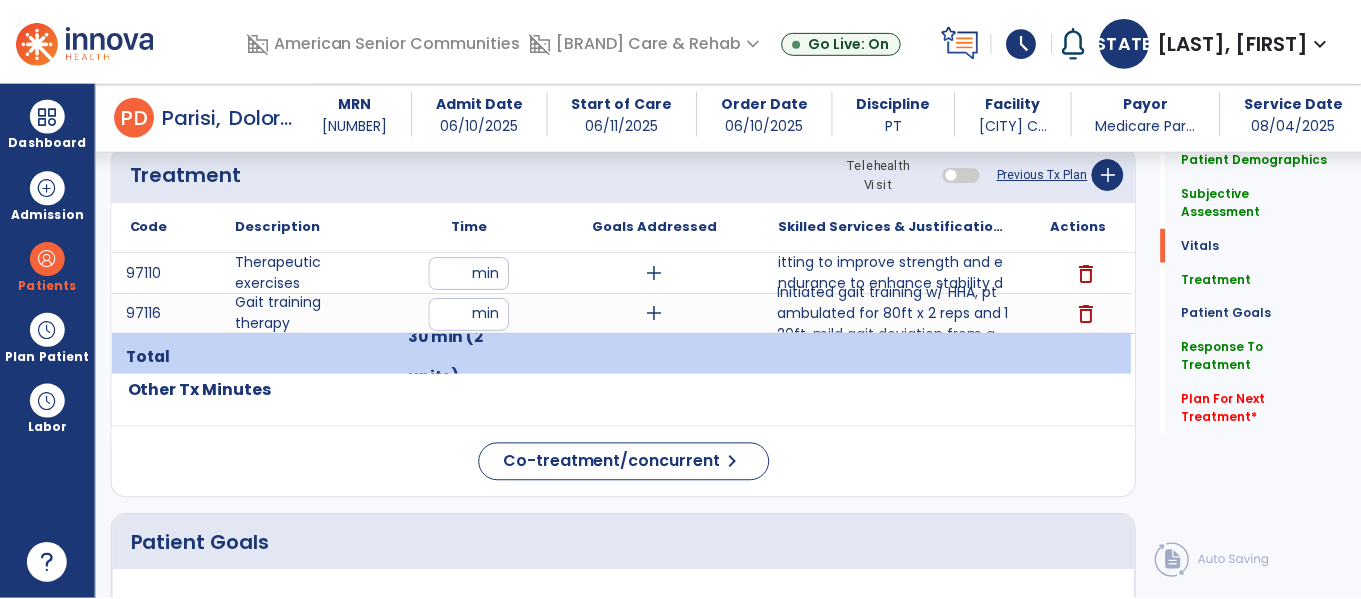 scroll, scrollTop: 1534, scrollLeft: 0, axis: vertical 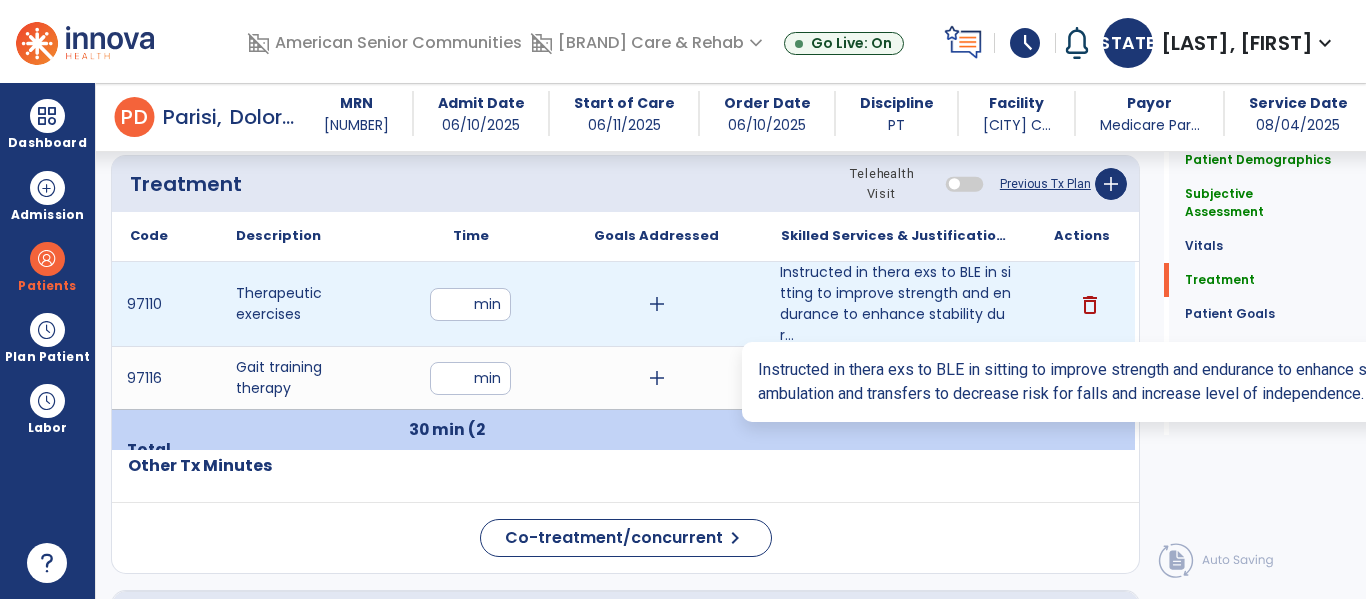 click on "Instructed in thera exs to BLE in sitting to improve strength and endurance to enhance stability dur..." at bounding box center [896, 304] 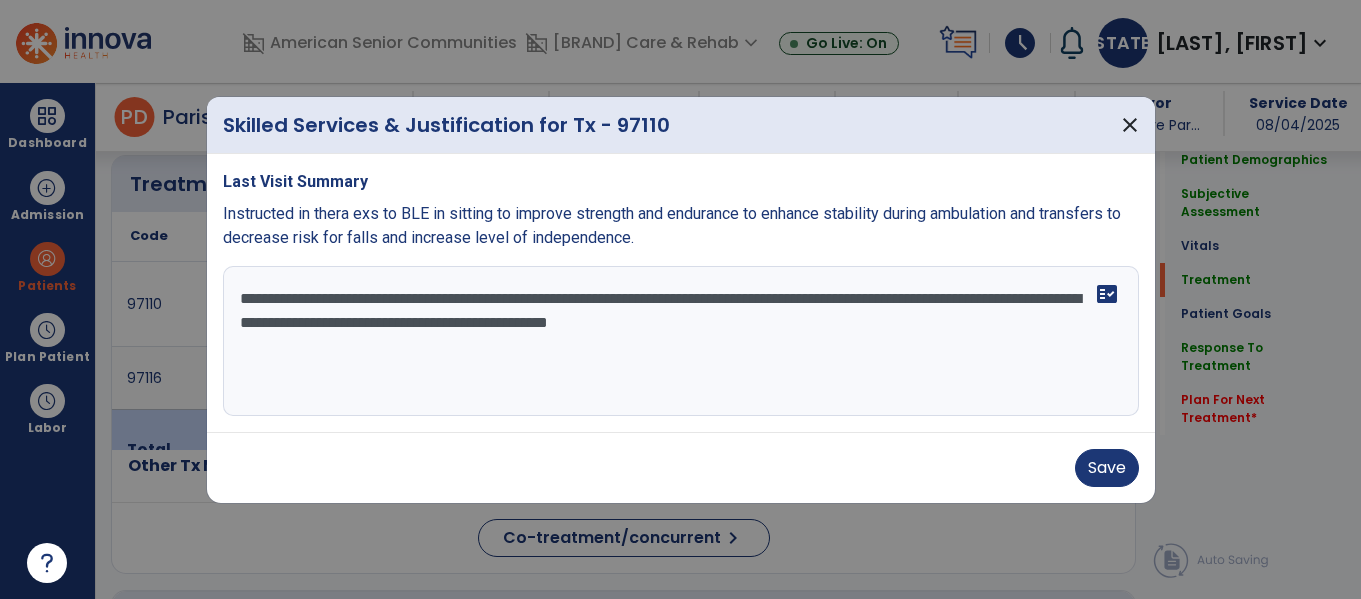 scroll, scrollTop: 1534, scrollLeft: 0, axis: vertical 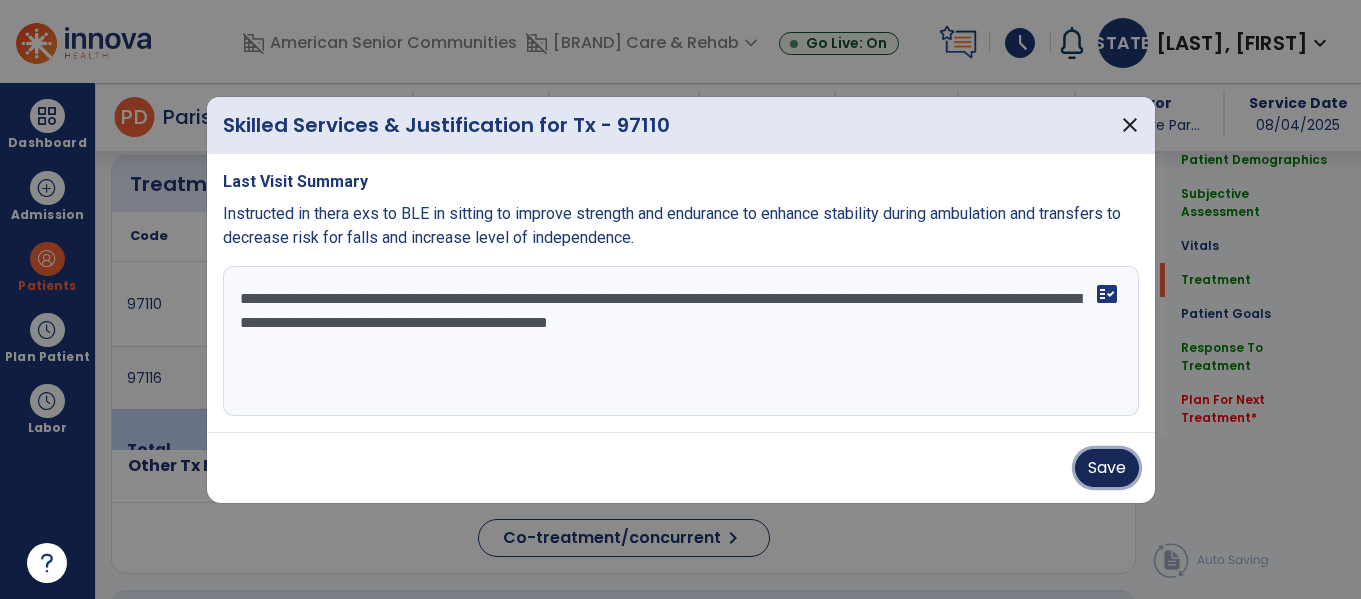 click on "Save" at bounding box center [1107, 468] 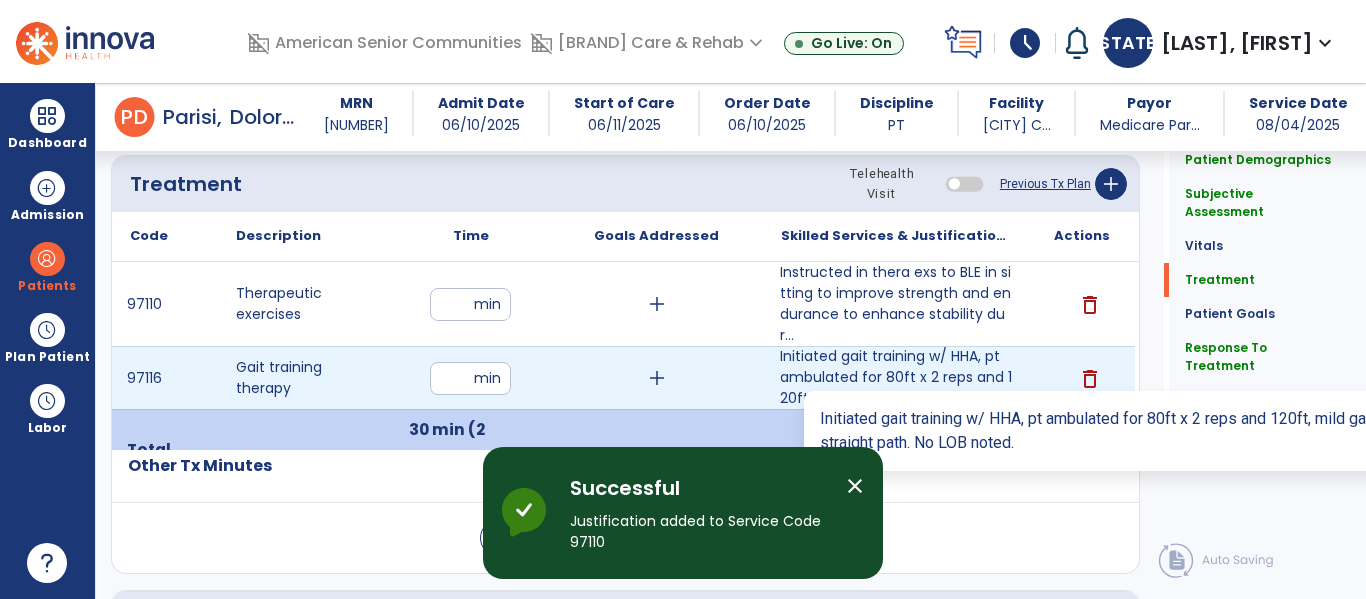 click on "Initiated gait training w/ HHA, pt ambulated for 80ft x 2 reps and 120ft, mild gait deviation from a..." at bounding box center [896, 377] 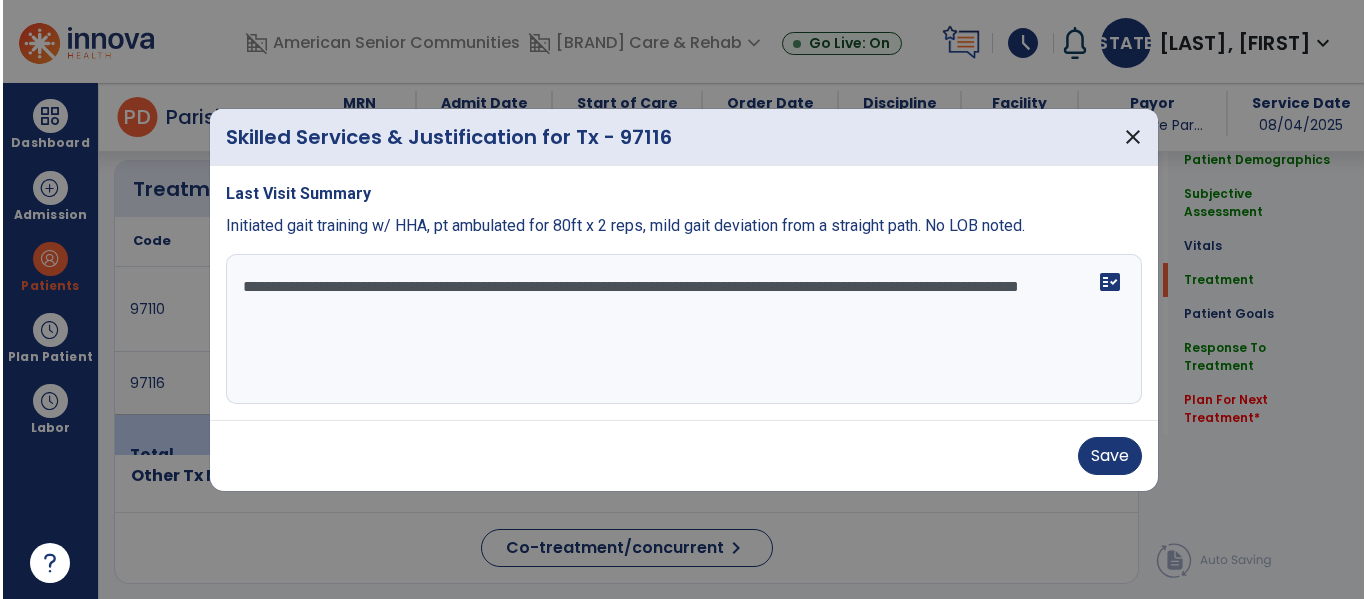 scroll, scrollTop: 1534, scrollLeft: 0, axis: vertical 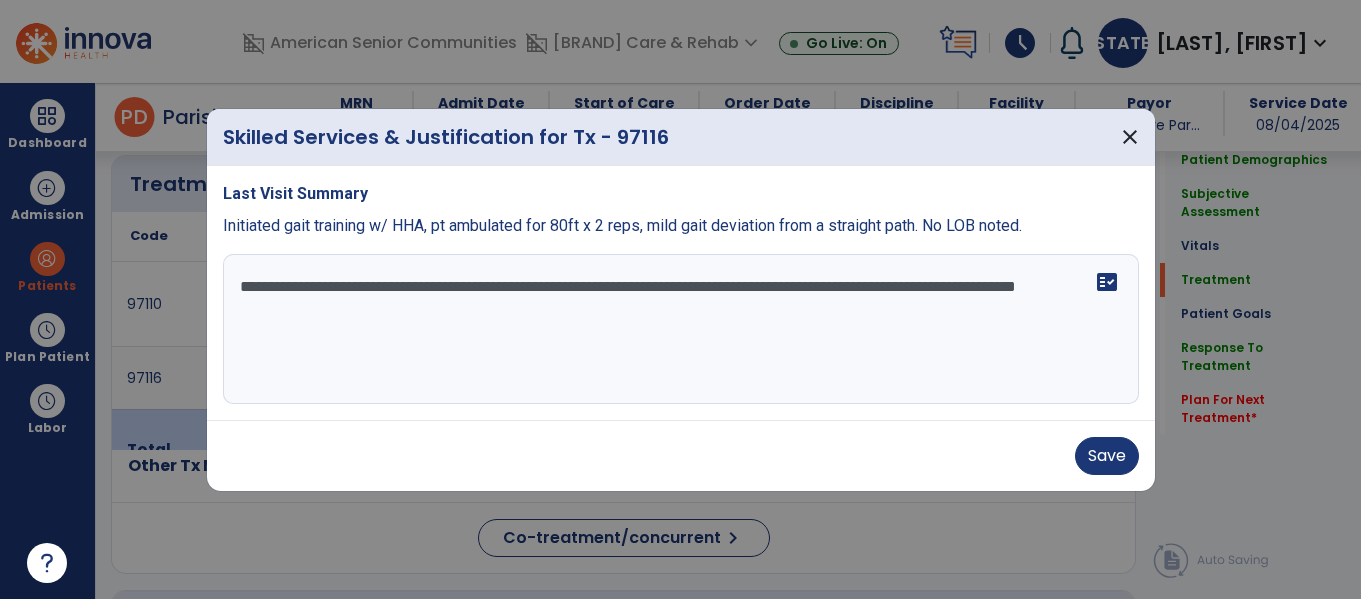 click on "**********" at bounding box center (681, 329) 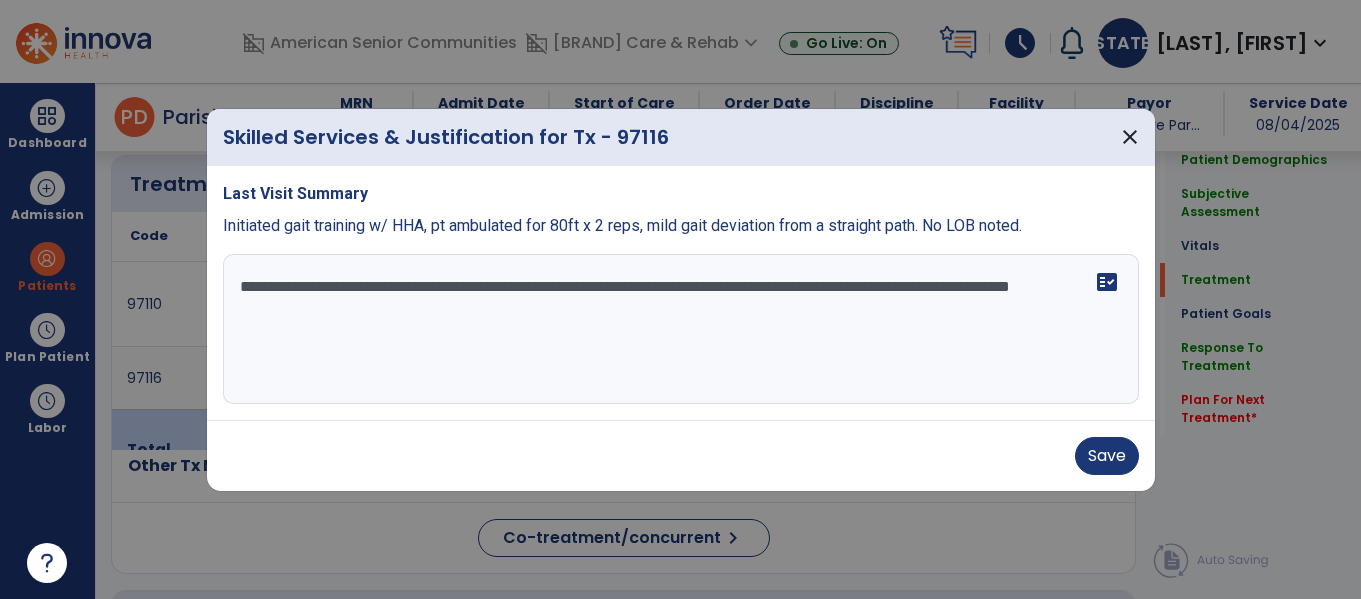 type on "**********" 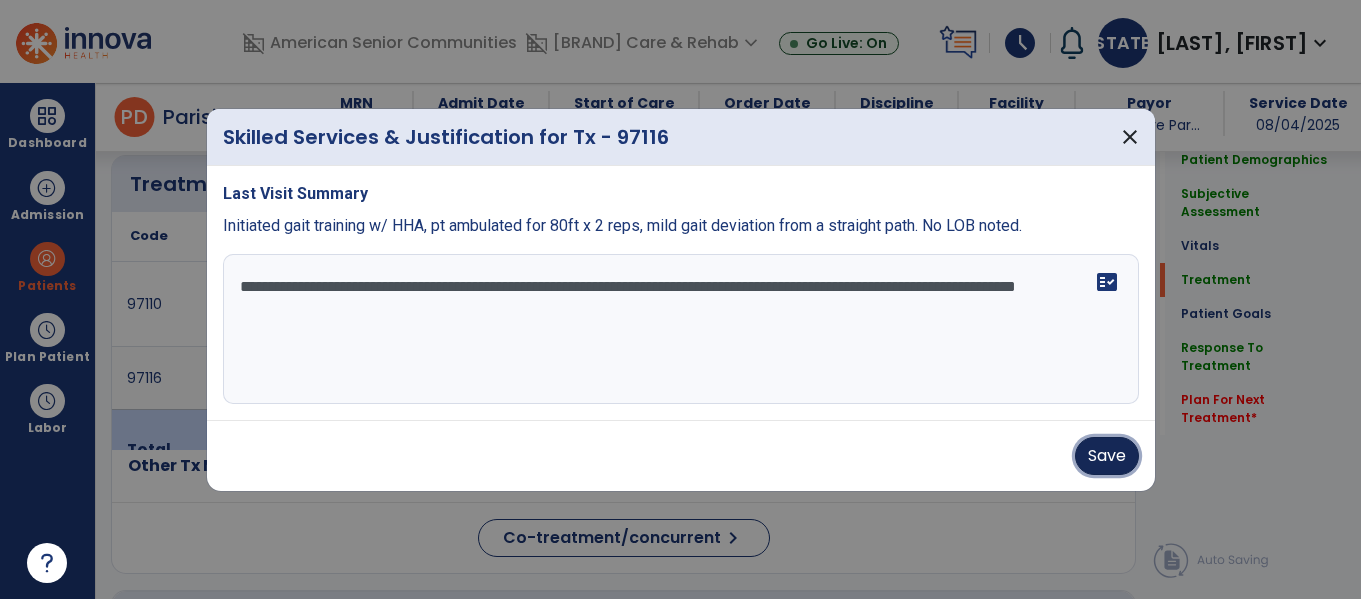 click on "Save" at bounding box center (1107, 456) 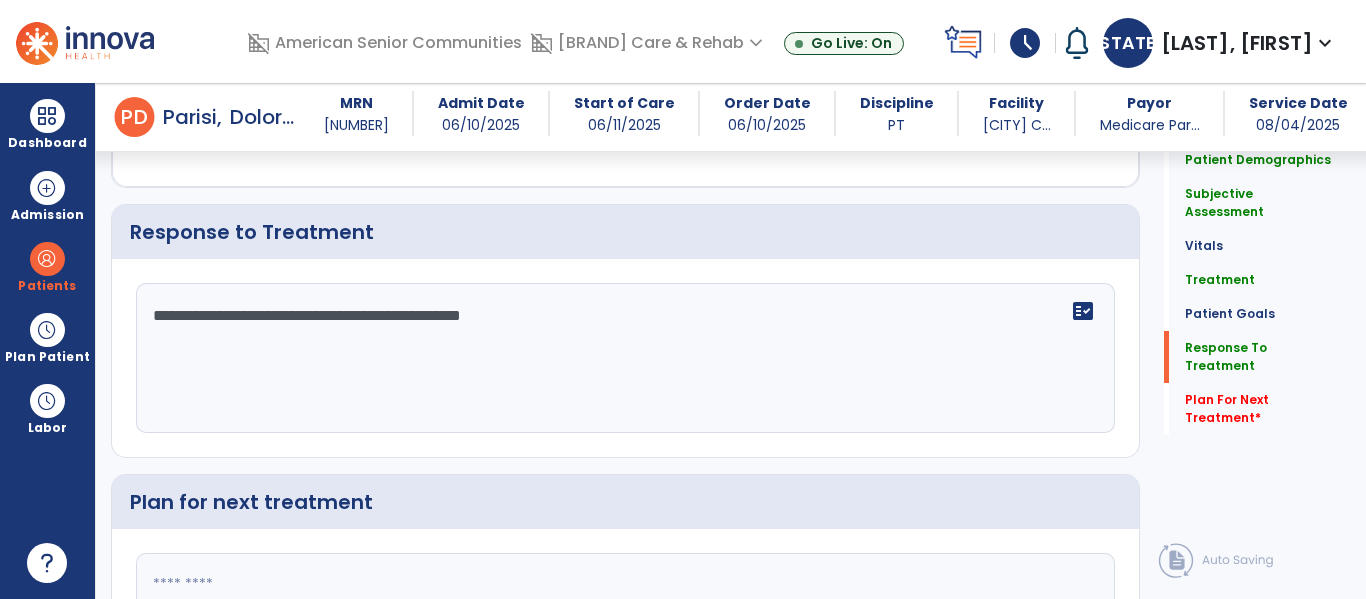 scroll, scrollTop: 4397, scrollLeft: 0, axis: vertical 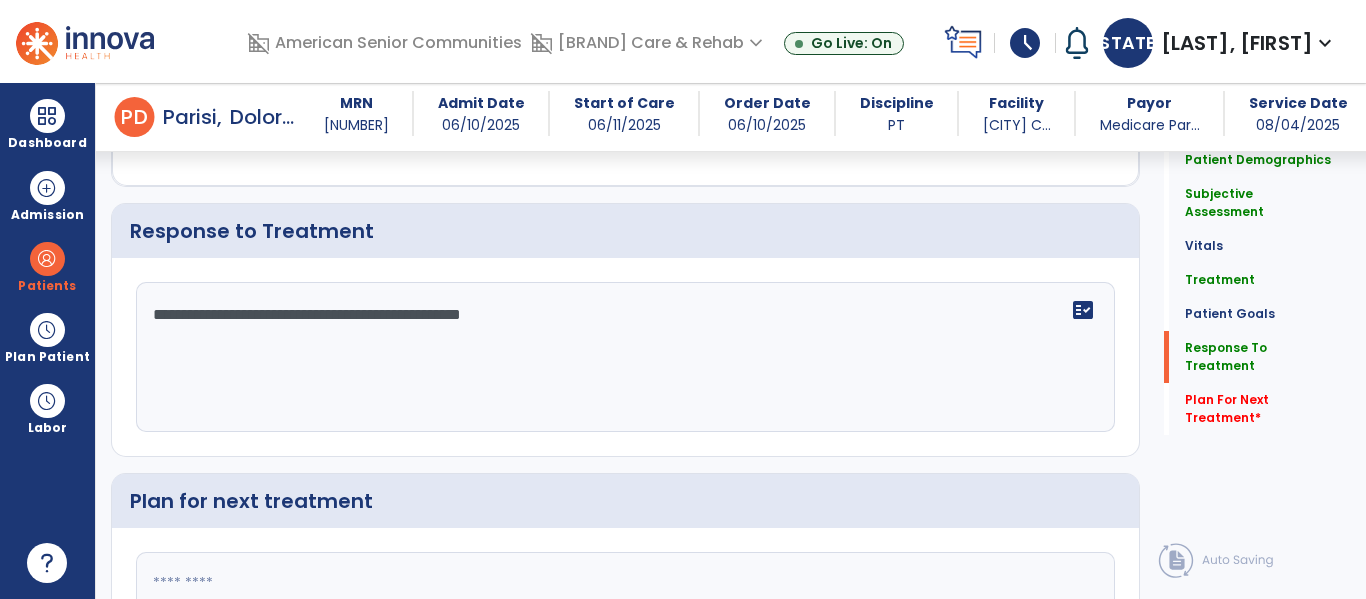 click on "**********" 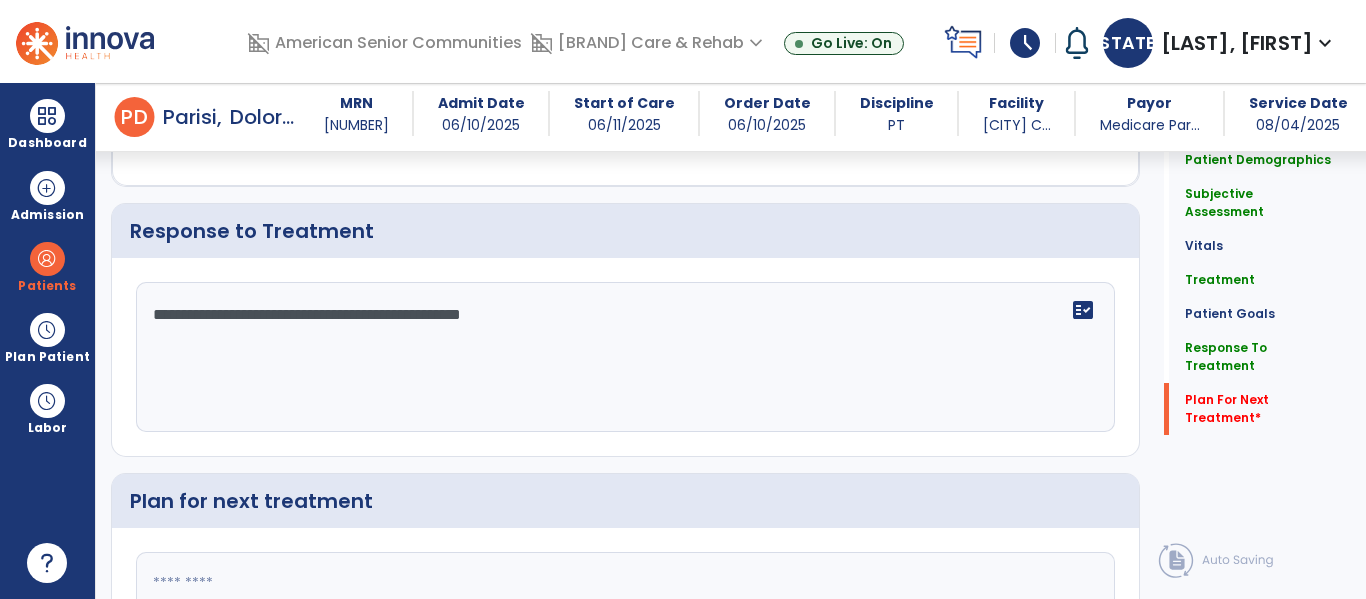scroll, scrollTop: 4591, scrollLeft: 0, axis: vertical 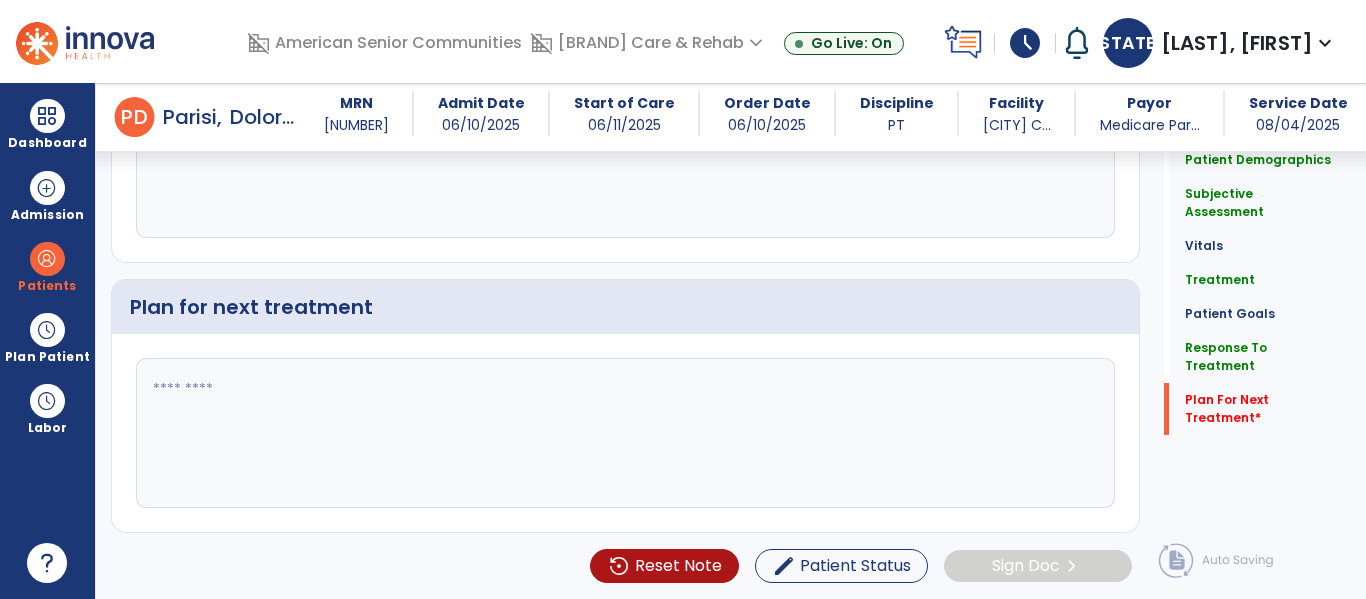 click 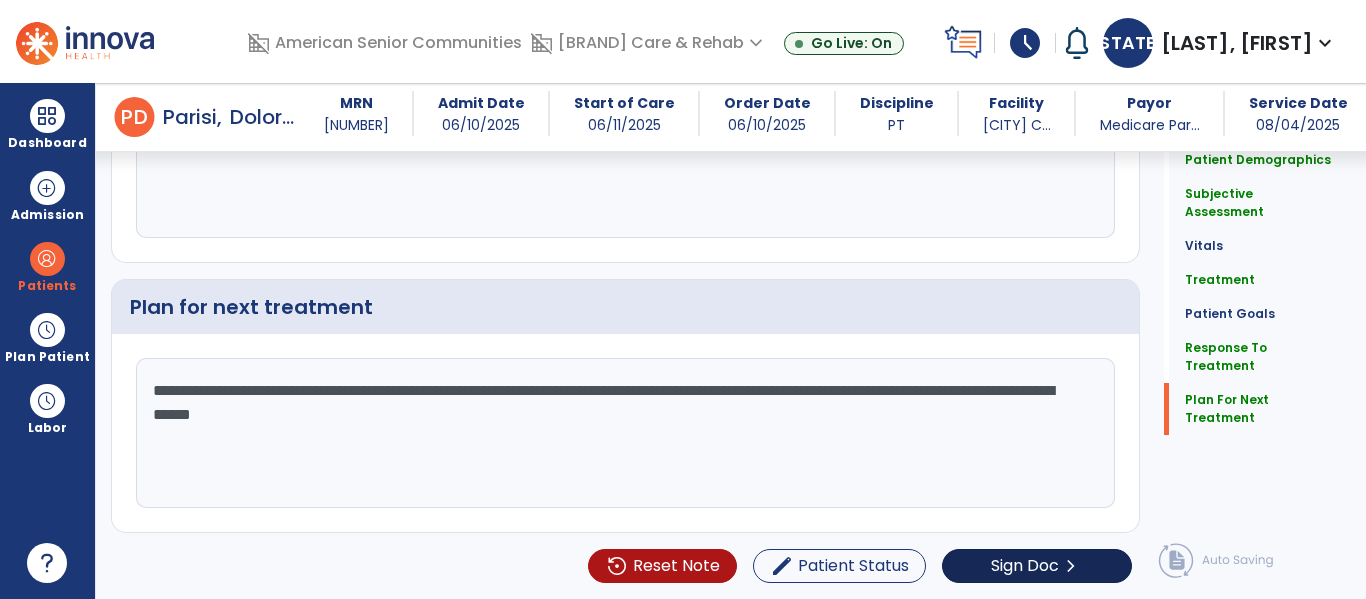 type on "**********" 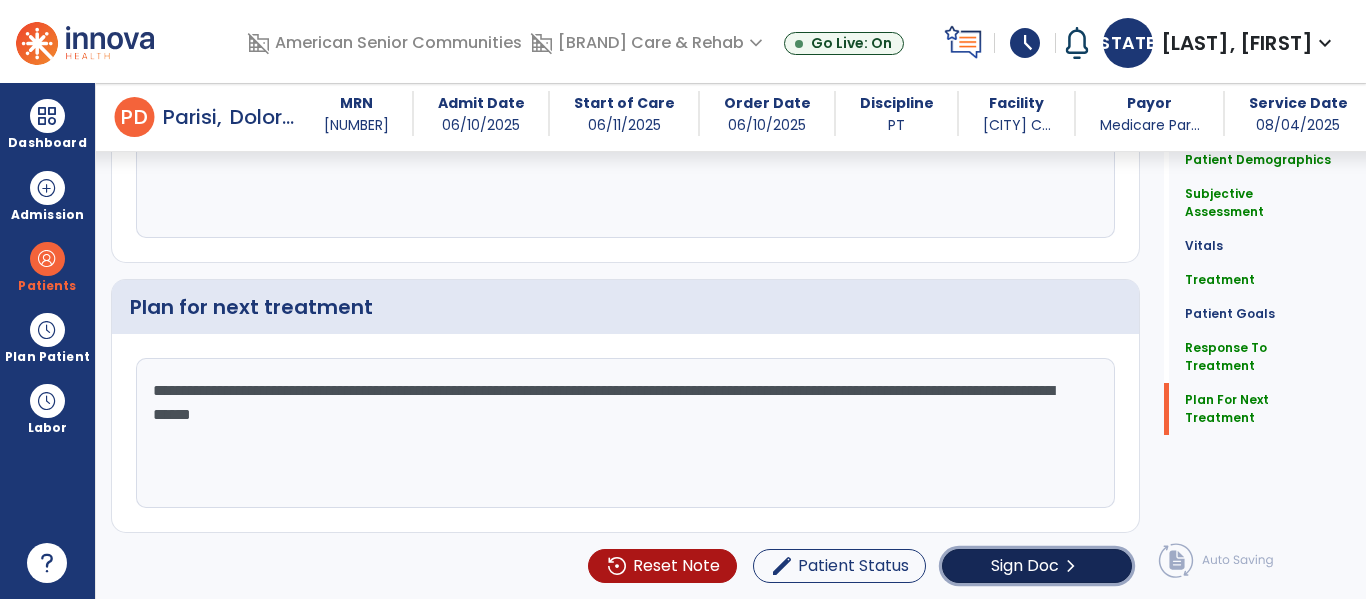 click on "Sign Doc" 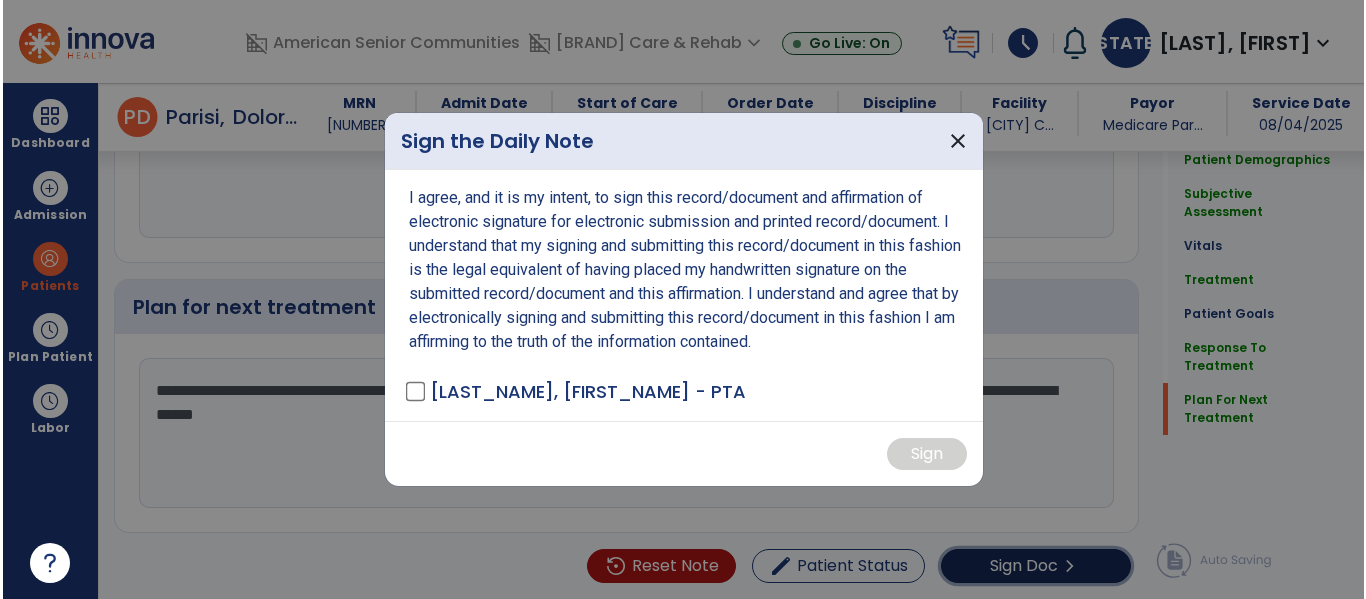 scroll, scrollTop: 4591, scrollLeft: 0, axis: vertical 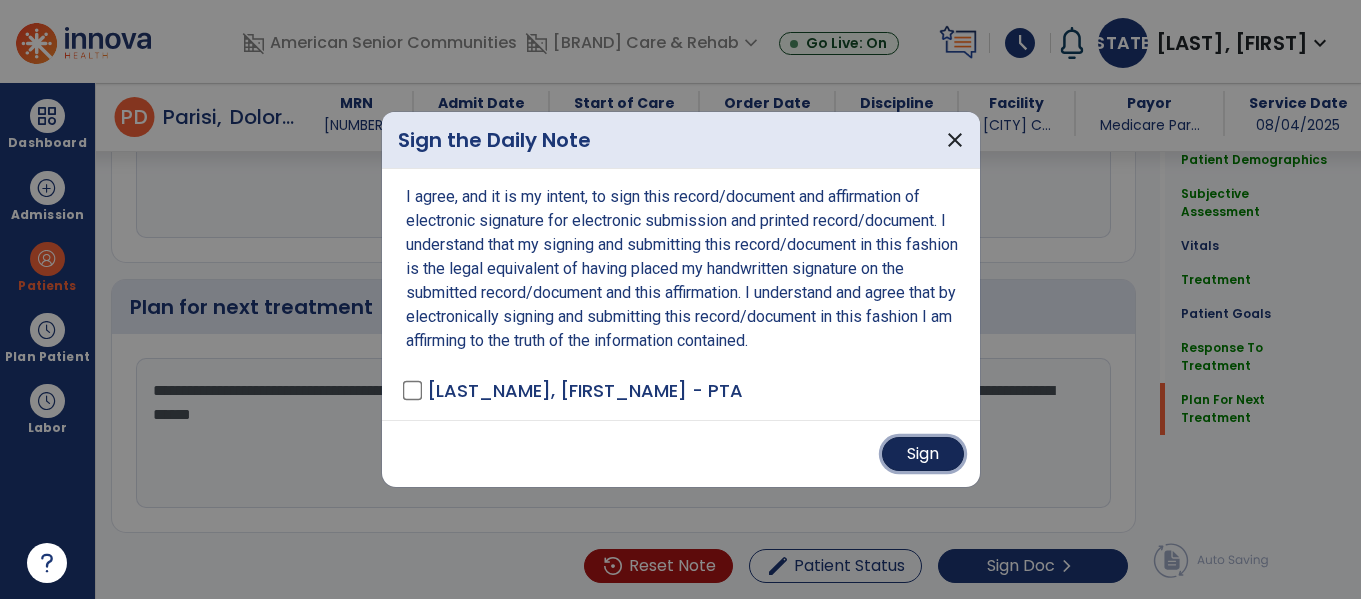 click on "Sign" at bounding box center (923, 454) 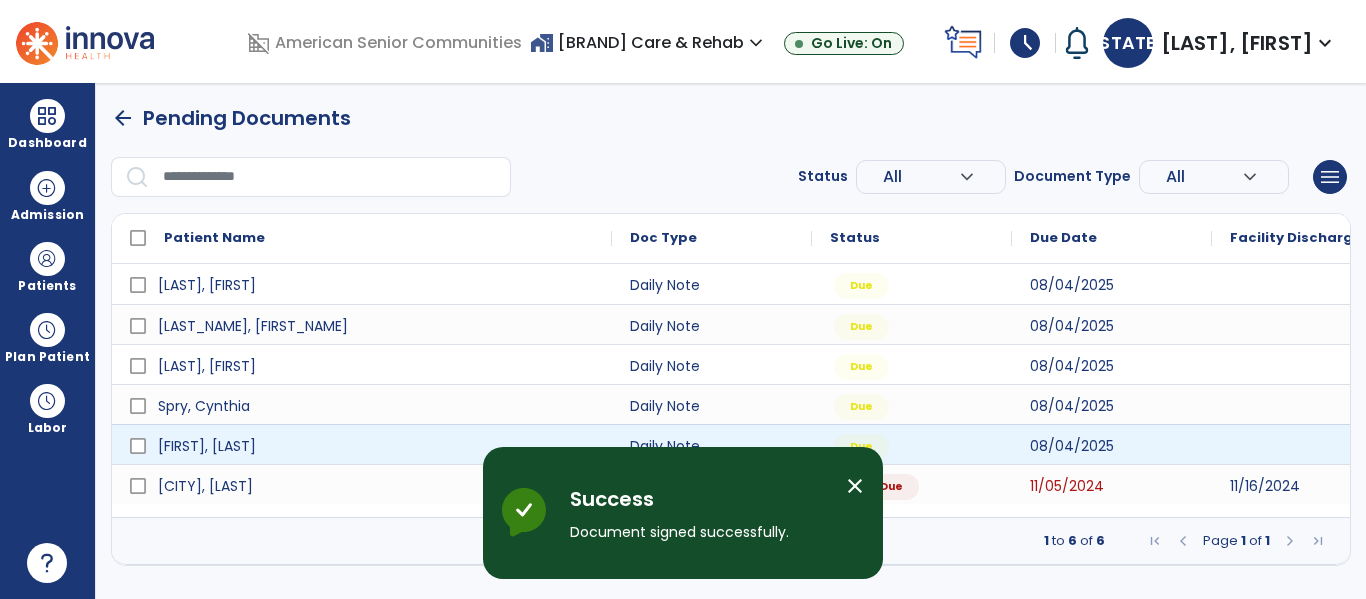 scroll, scrollTop: 0, scrollLeft: 0, axis: both 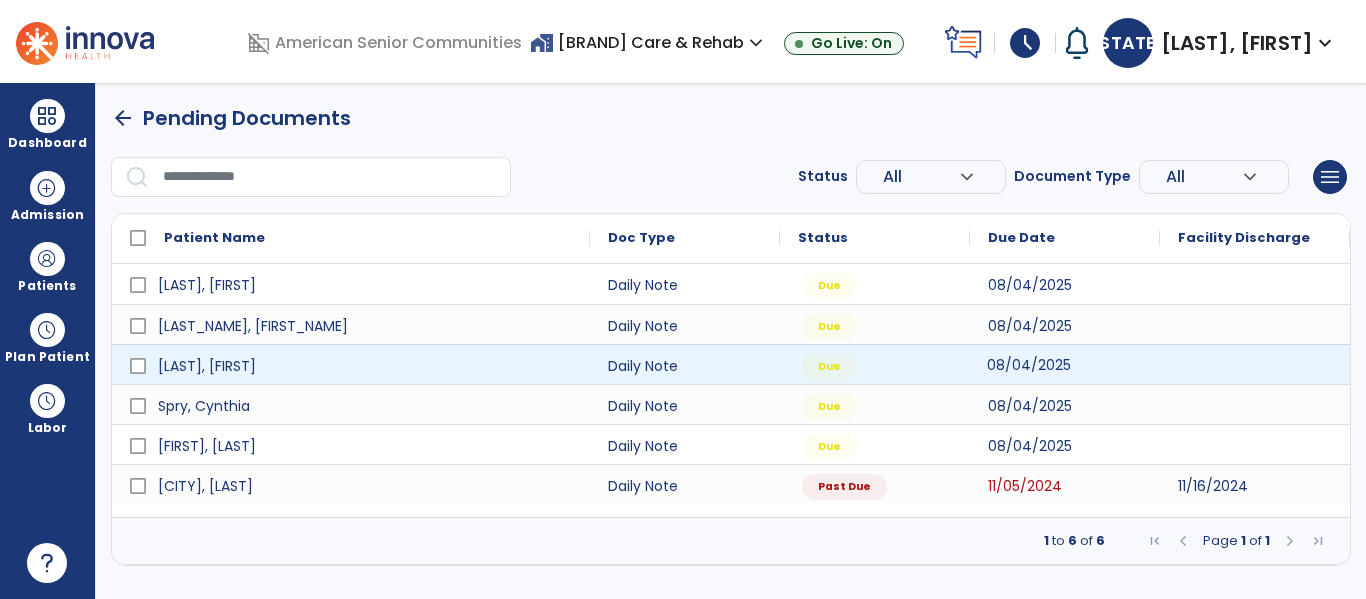 click on "08/04/2025" at bounding box center (1029, 365) 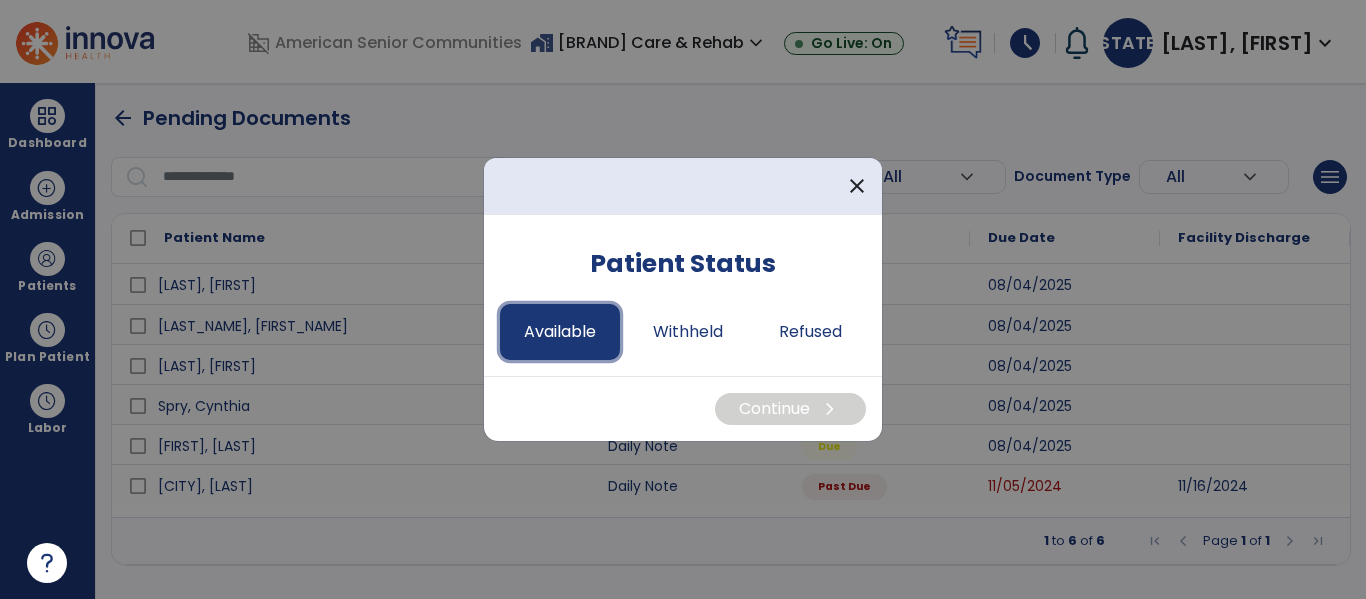 click on "Available" at bounding box center [560, 332] 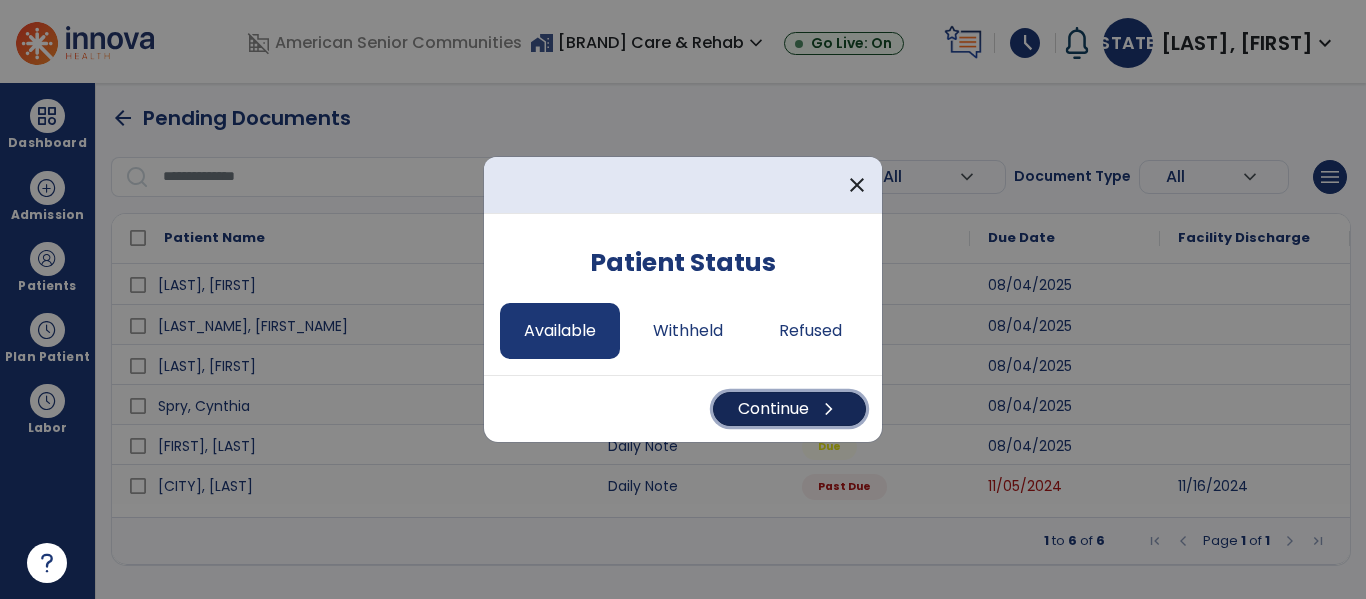 click on "chevron_right" at bounding box center (829, 409) 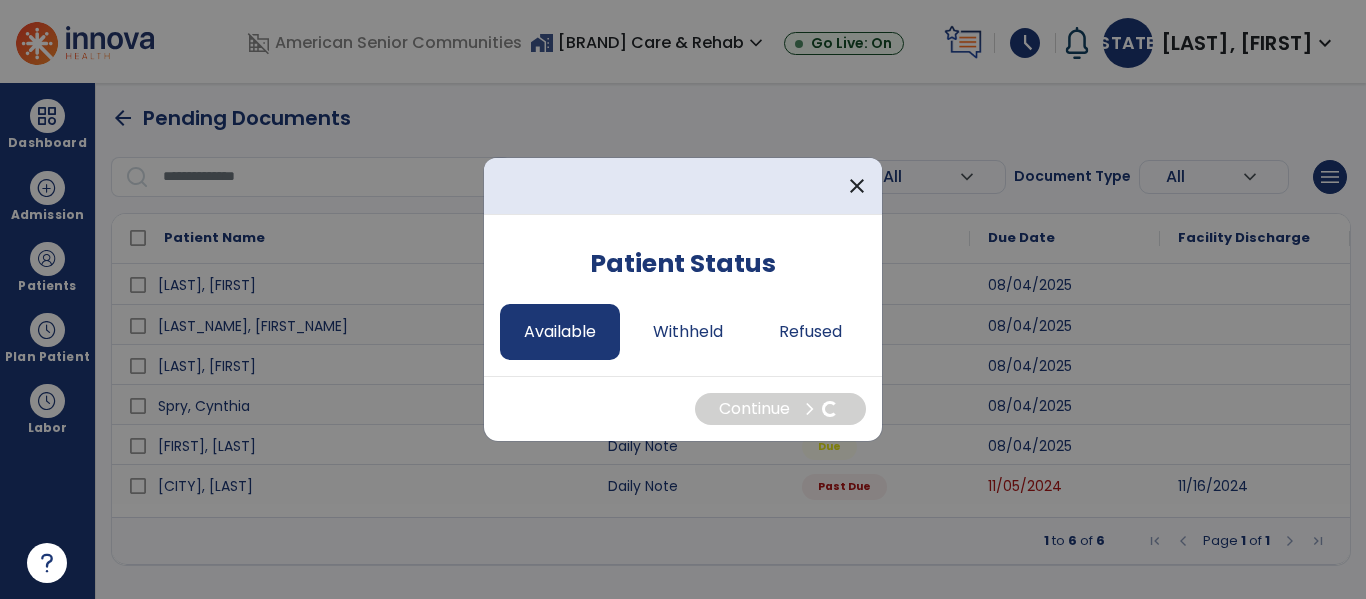 select on "*" 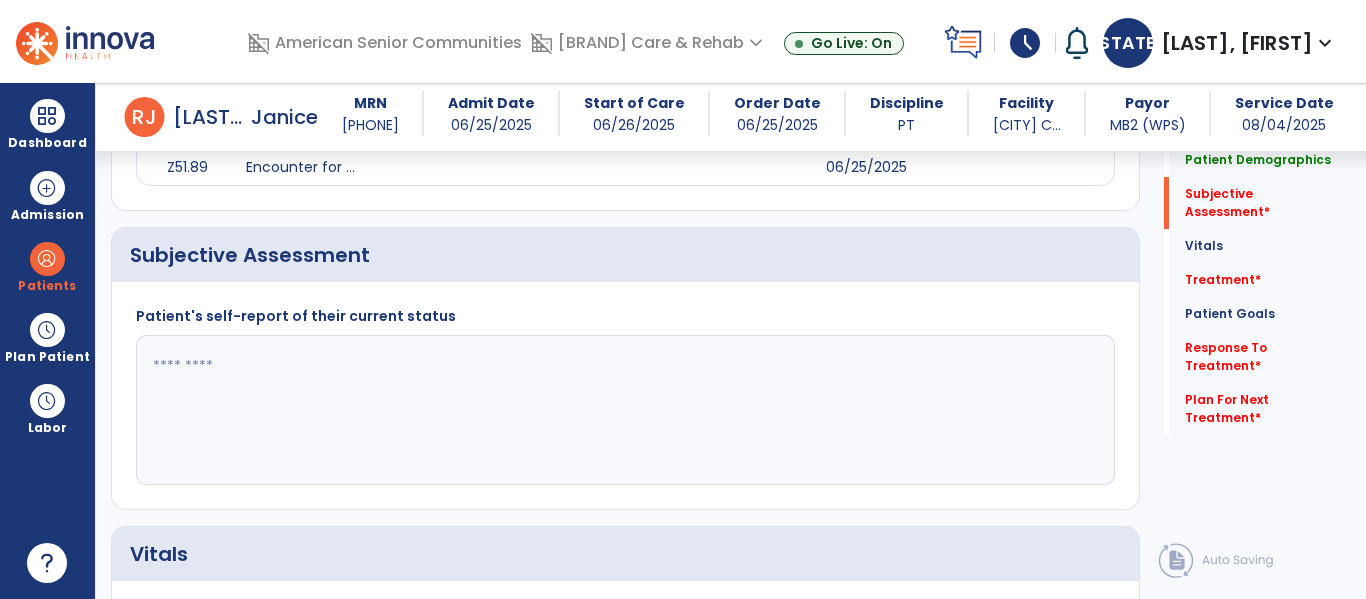 scroll, scrollTop: 1022, scrollLeft: 0, axis: vertical 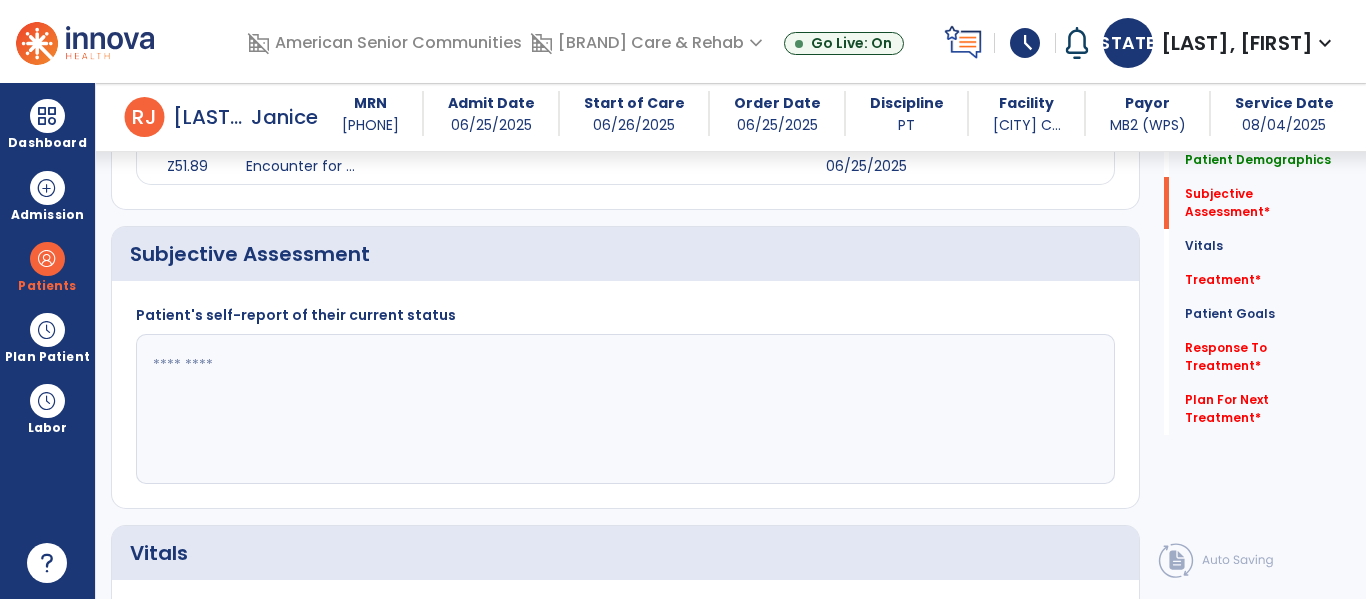 click 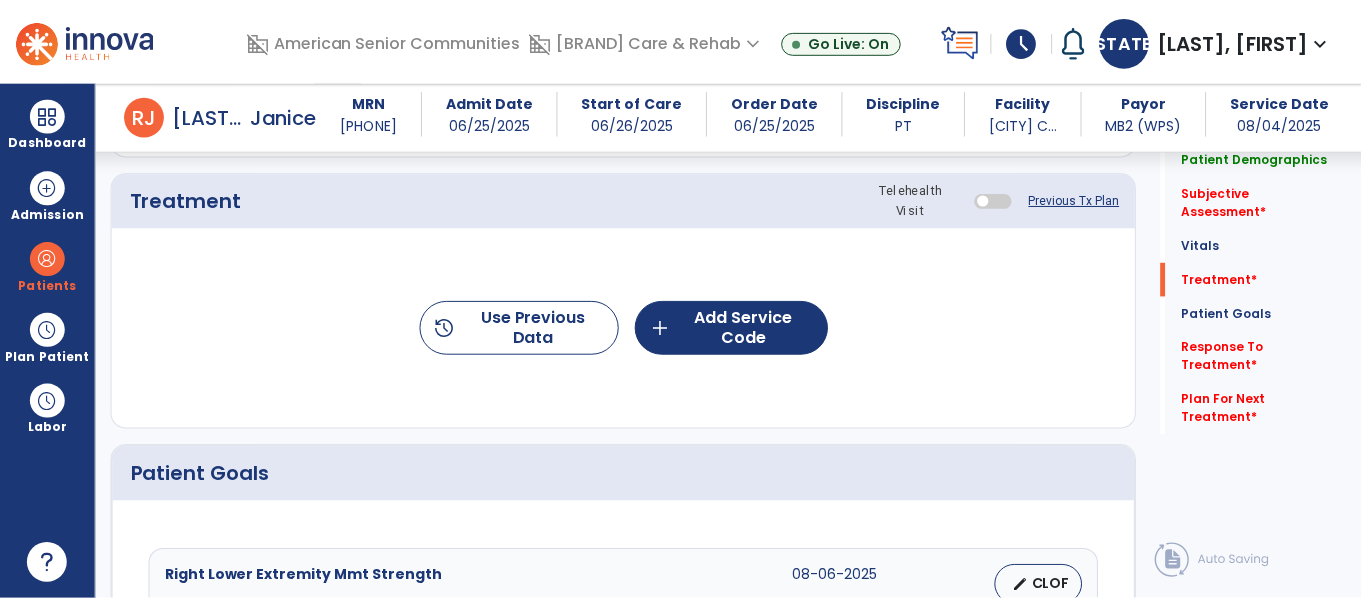 scroll, scrollTop: 1802, scrollLeft: 0, axis: vertical 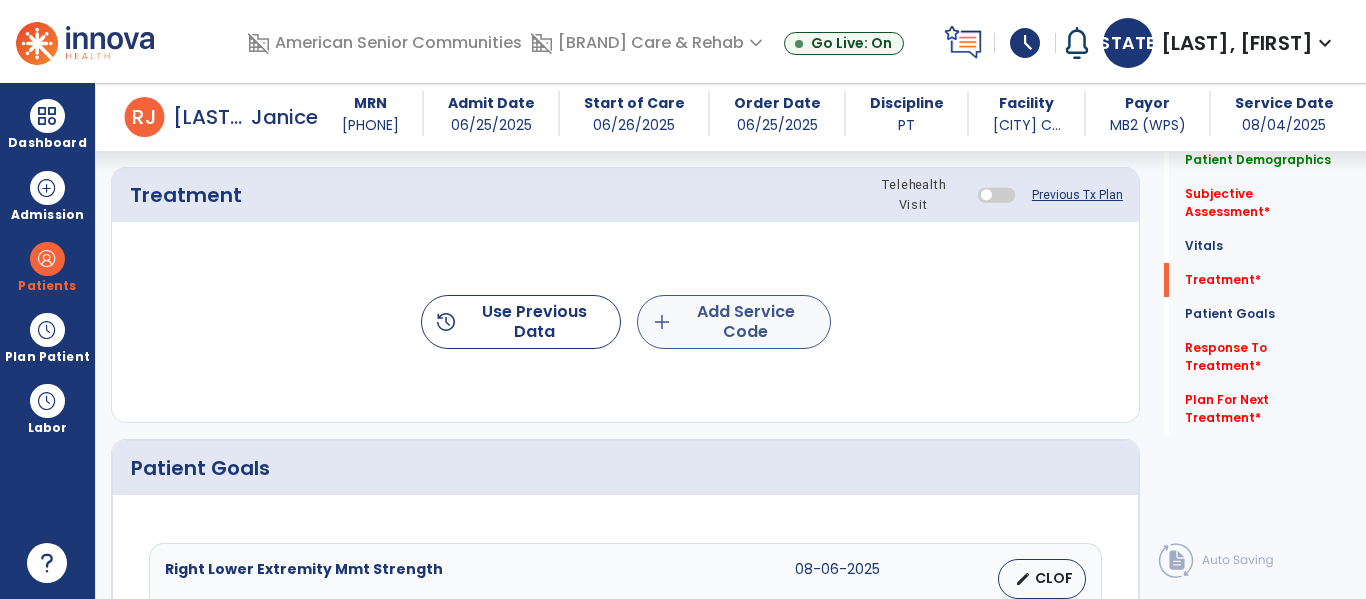 type on "**********" 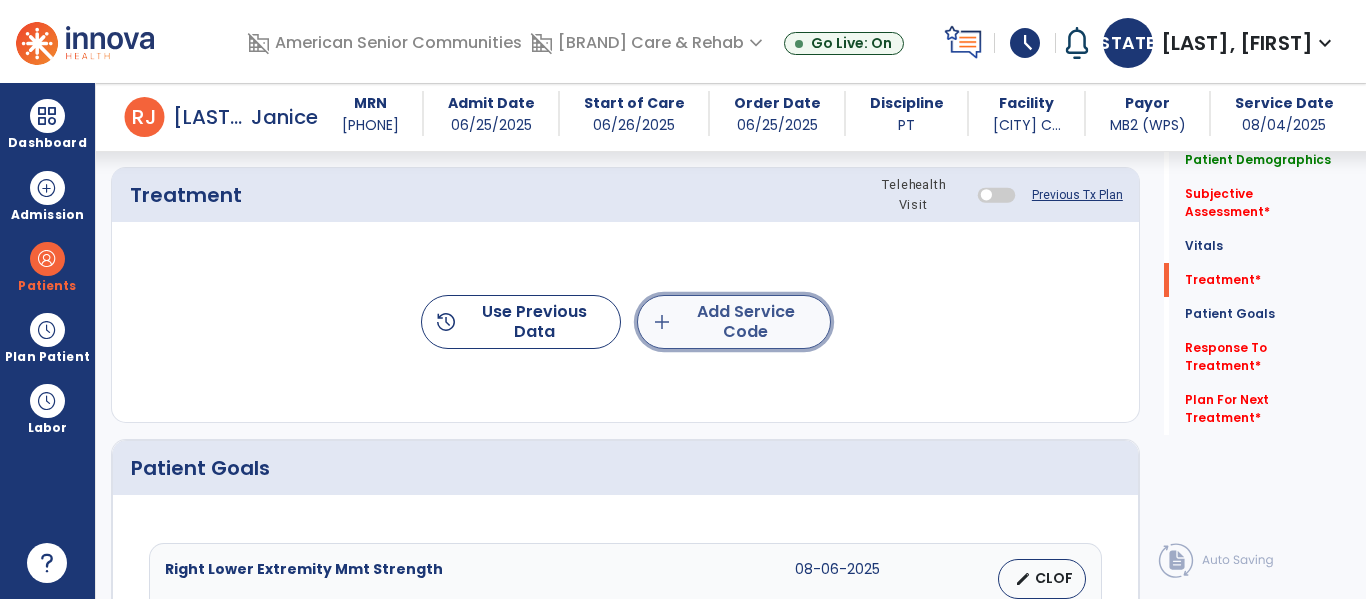 click on "add  Add Service Code" 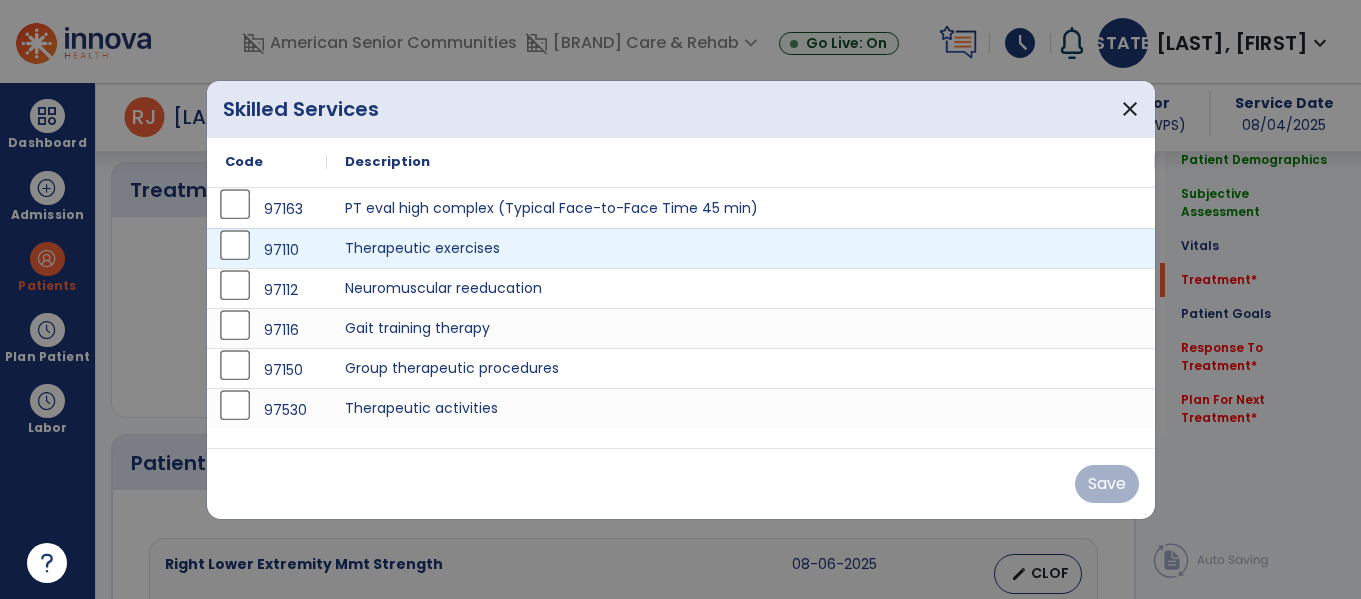 scroll, scrollTop: 1802, scrollLeft: 0, axis: vertical 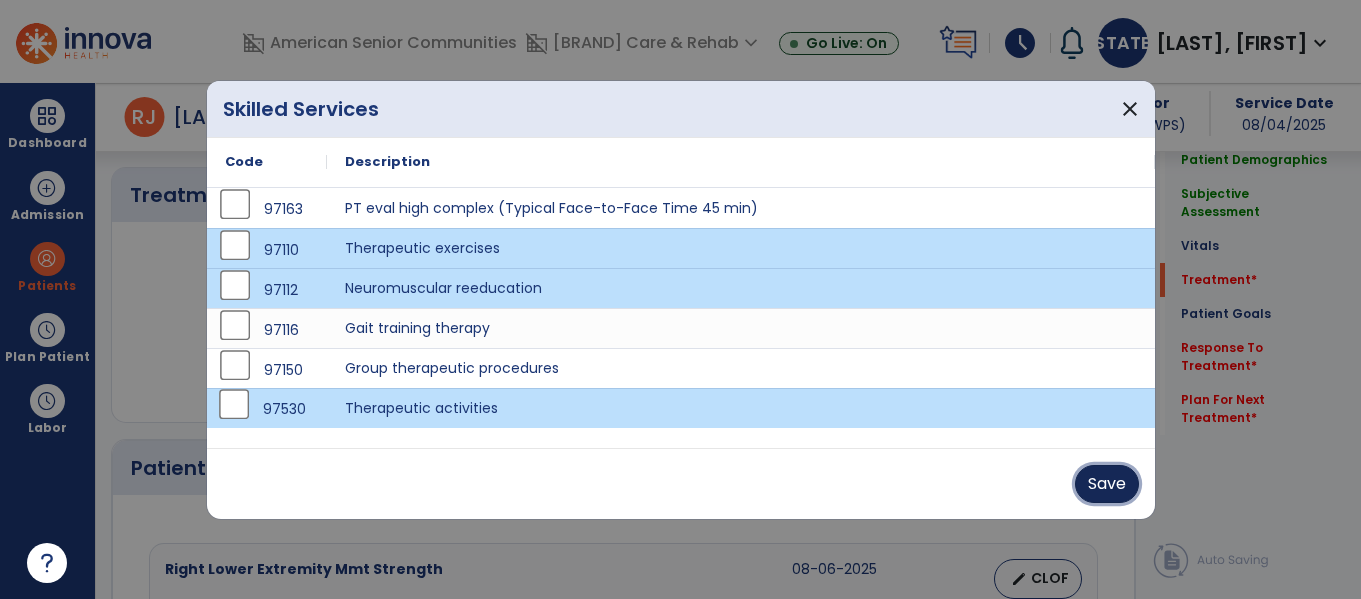 click on "Save" at bounding box center (1107, 484) 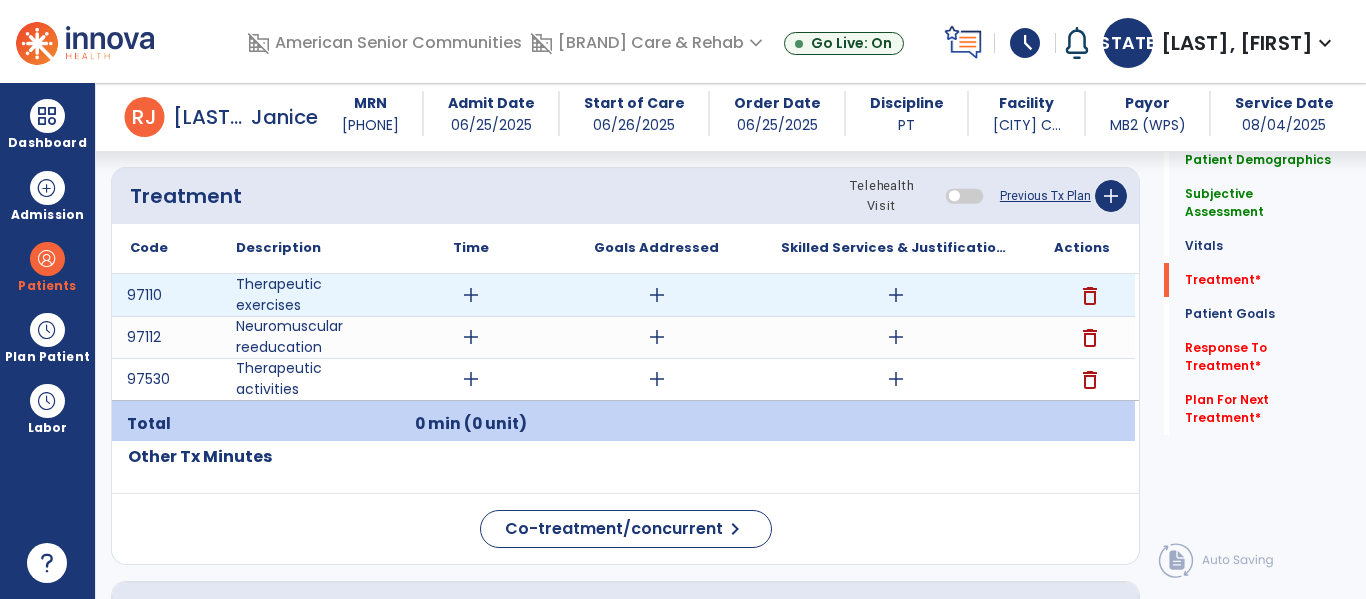 click on "add" at bounding box center (471, 295) 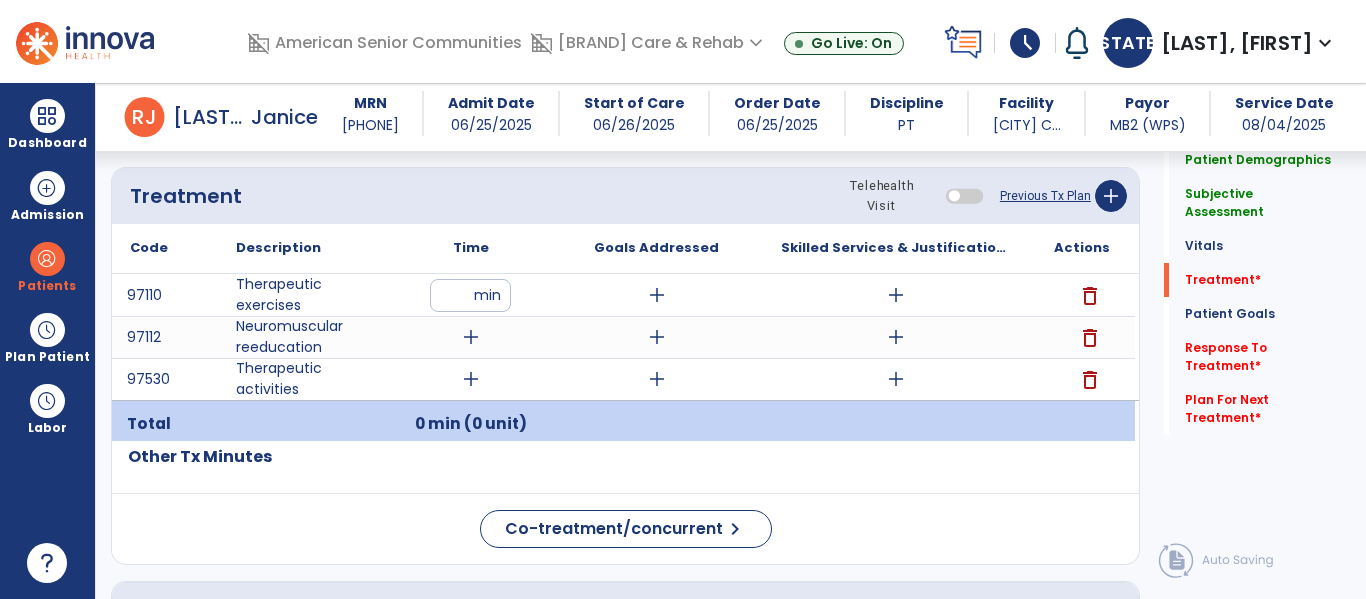 type on "**" 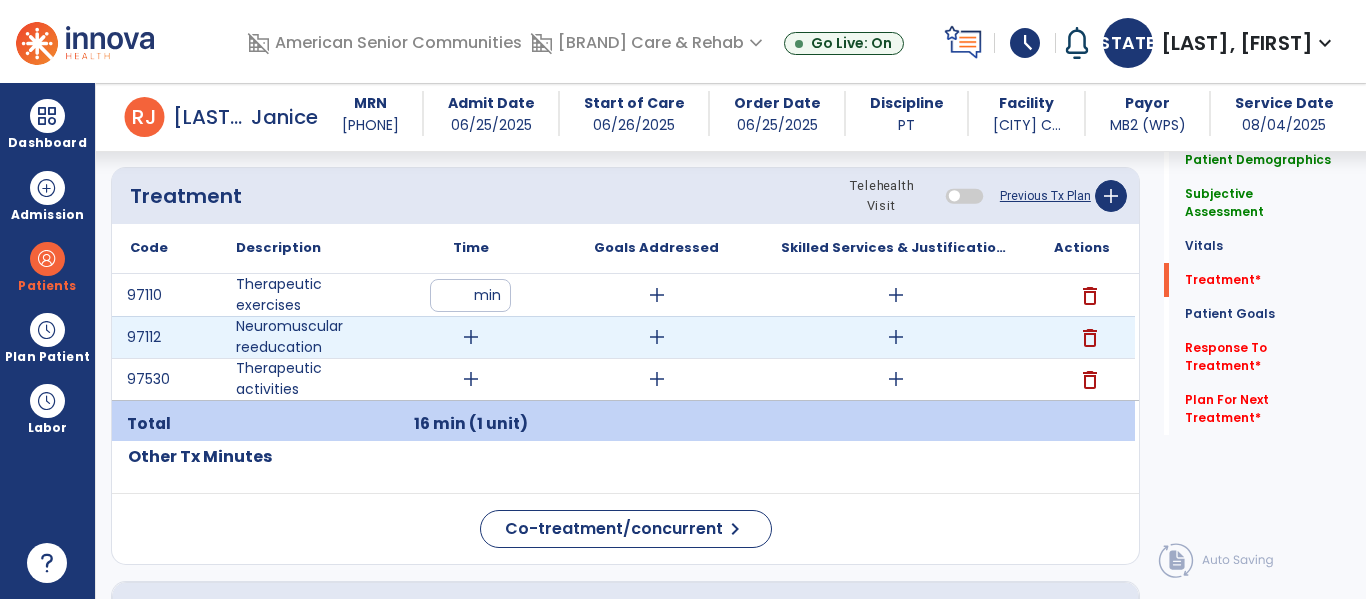 click on "add" at bounding box center (471, 337) 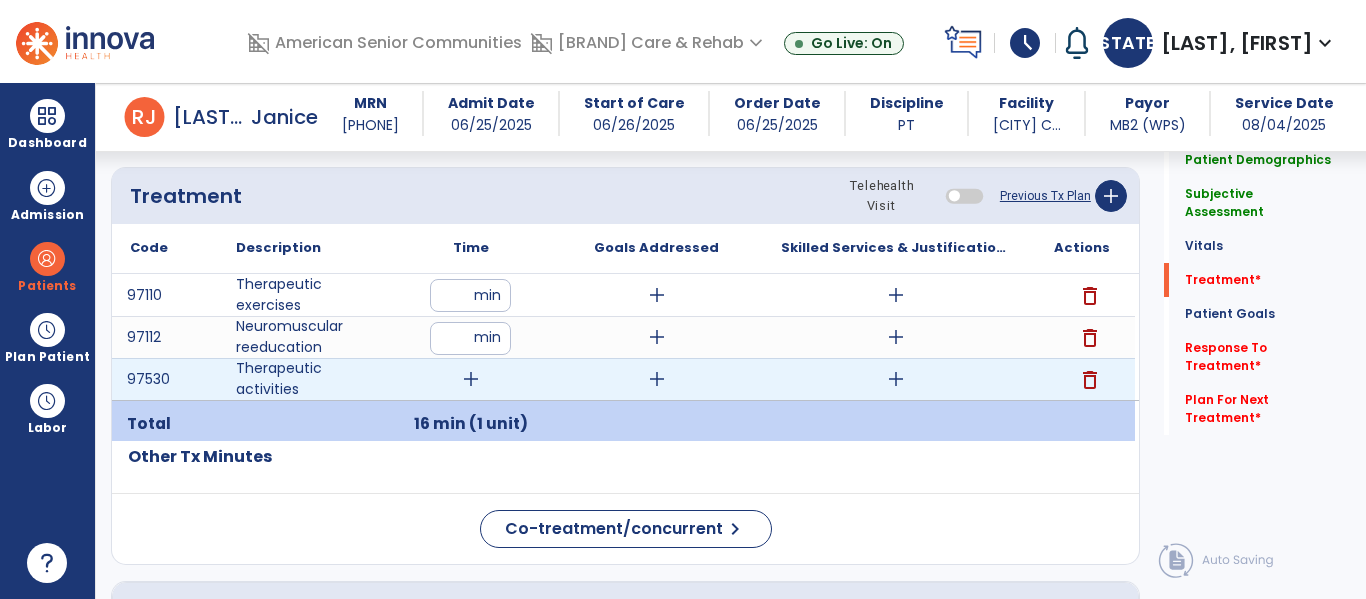 type on "**" 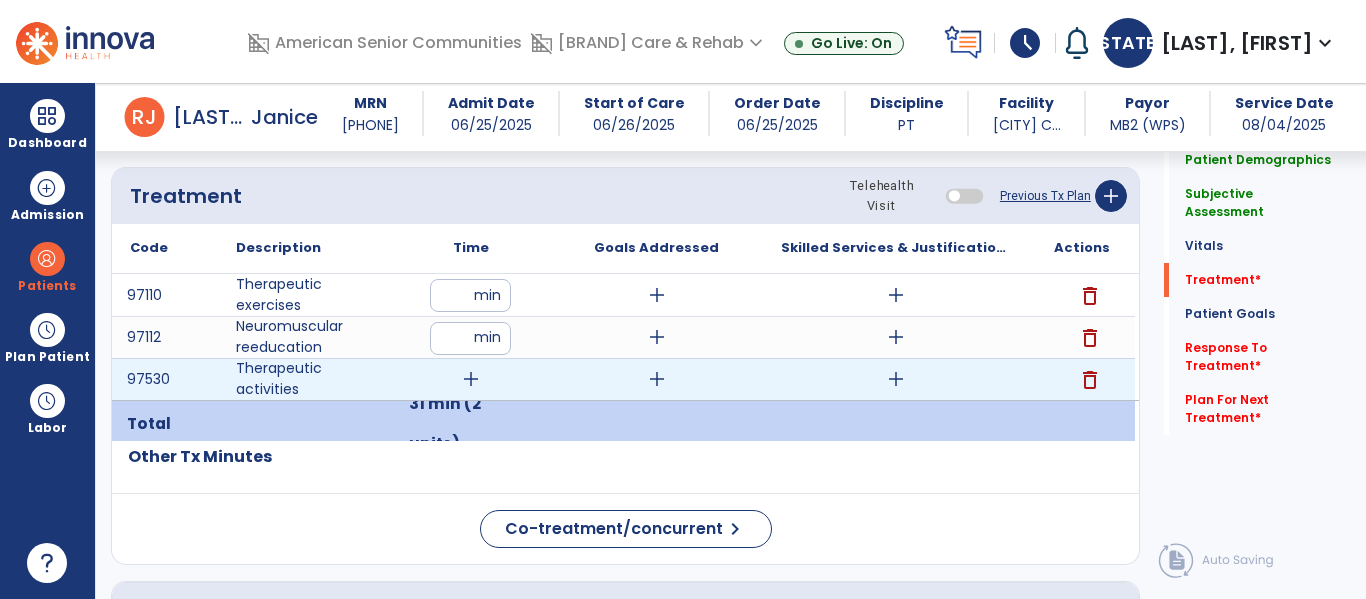 click on "add" at bounding box center [471, 379] 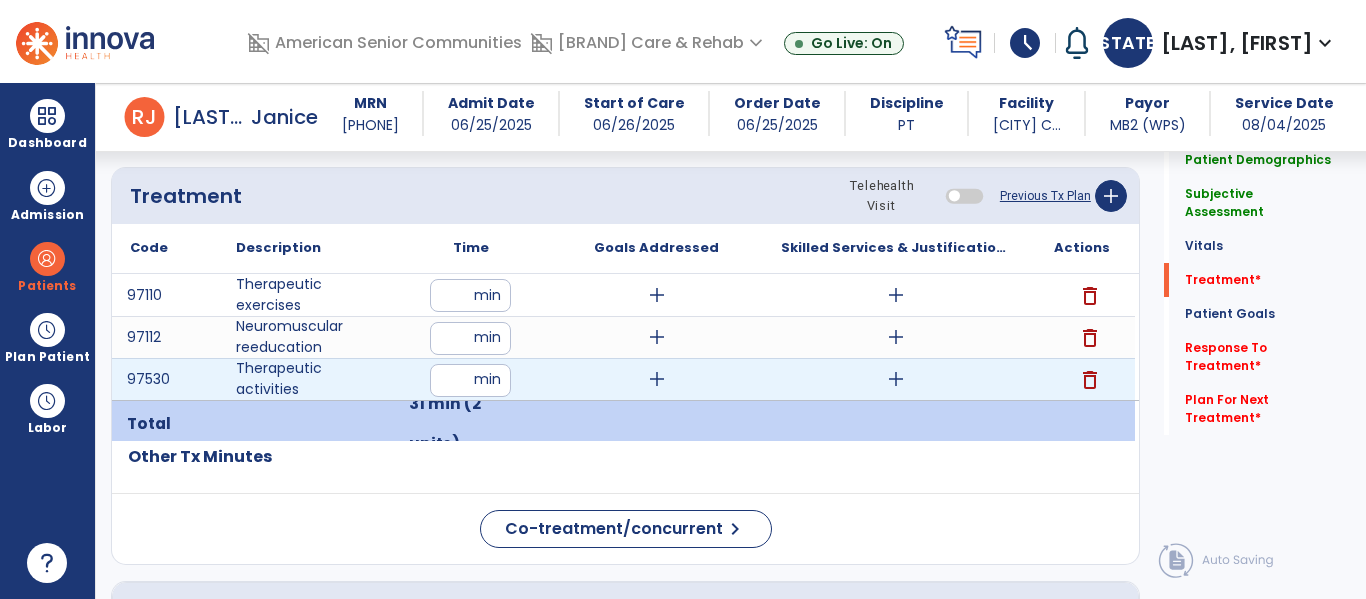 type on "**" 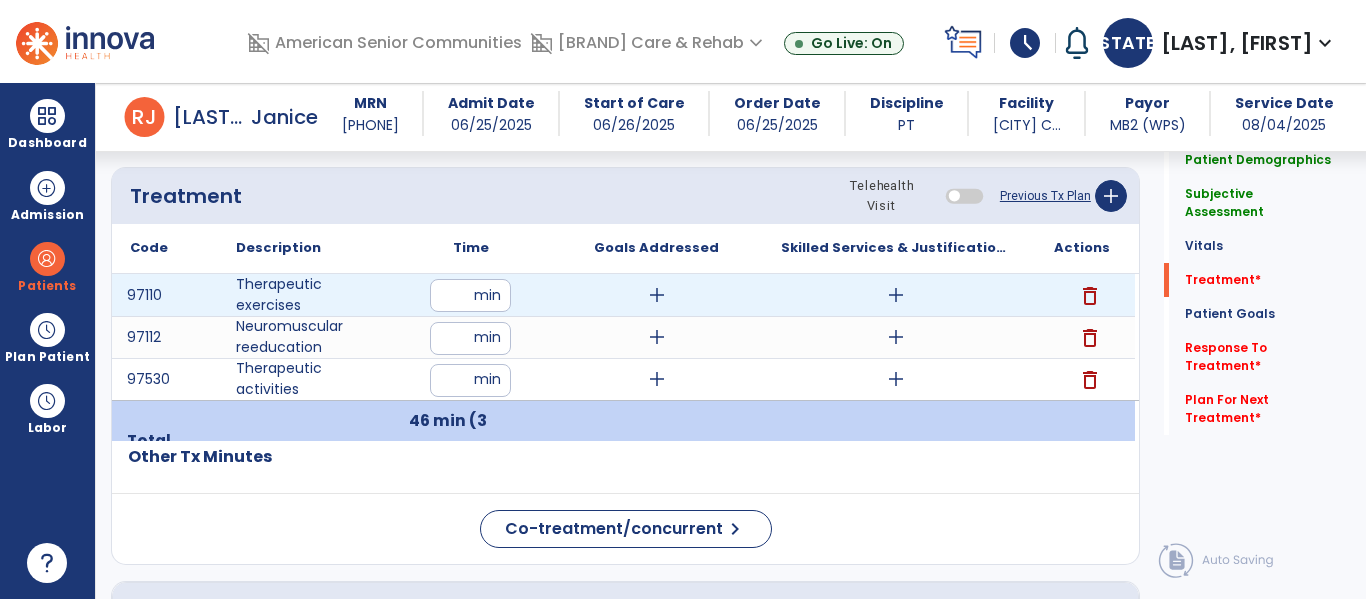 click on "add" at bounding box center [896, 295] 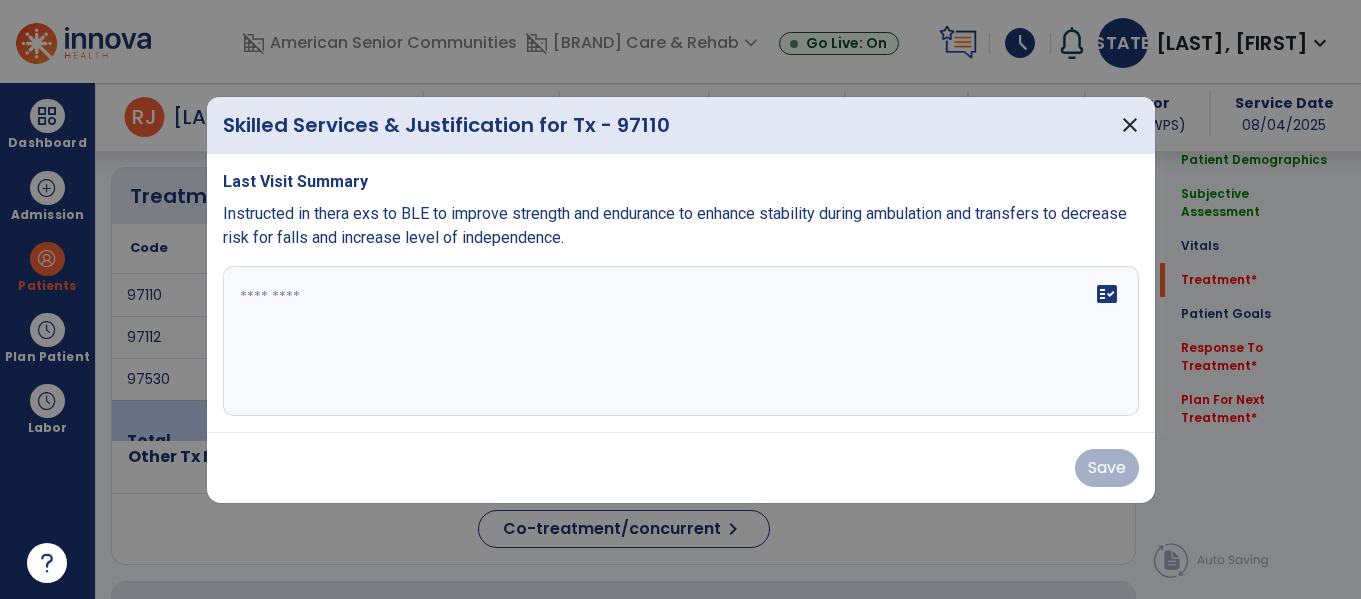 scroll, scrollTop: 1802, scrollLeft: 0, axis: vertical 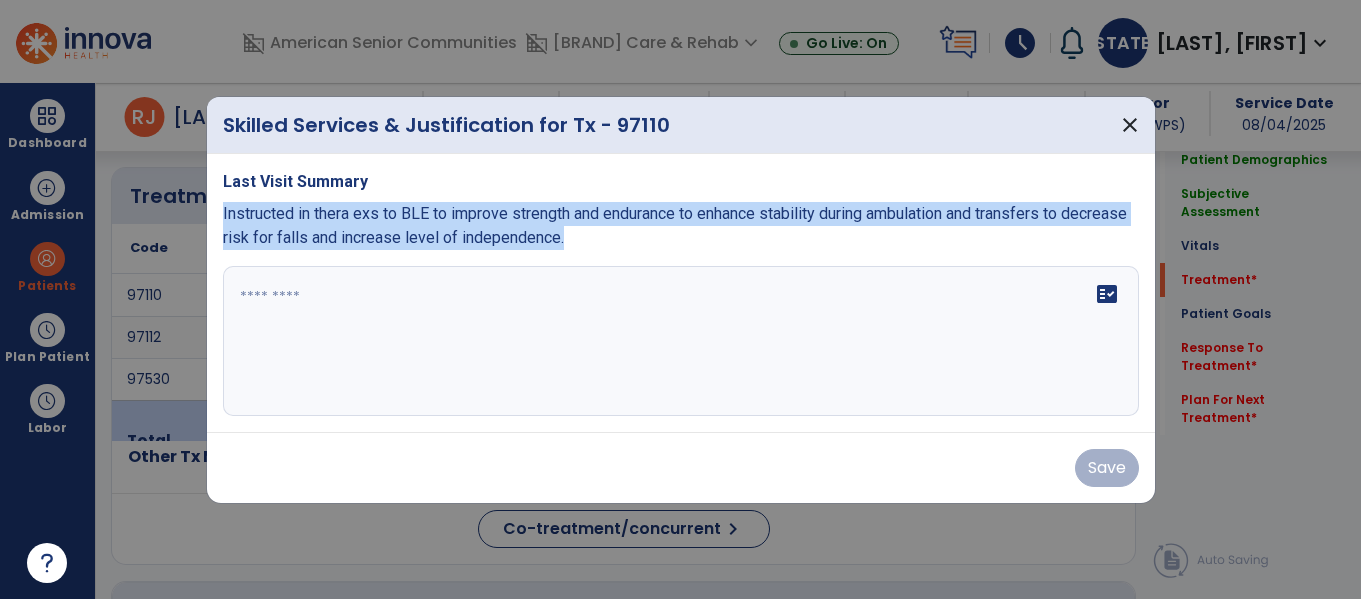 drag, startPoint x: 708, startPoint y: 235, endPoint x: 213, endPoint y: 197, distance: 496.45645 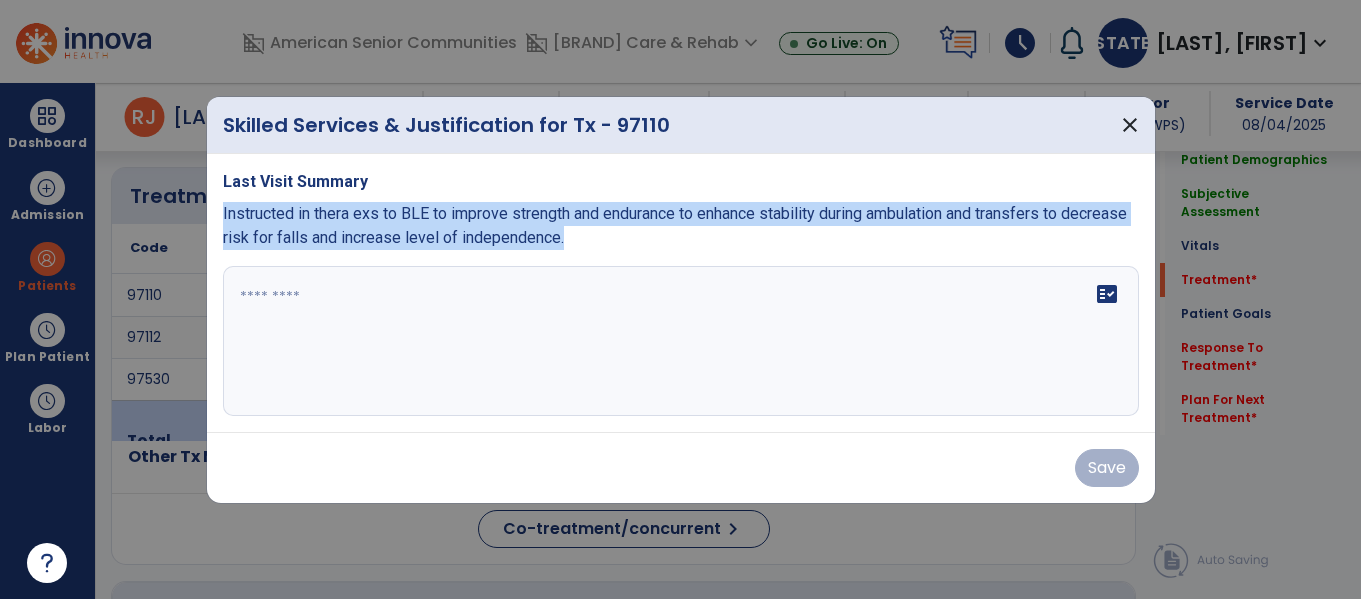 click on "Last Visit Summary Instructed in thera exs to BLE to improve strength and endurance to enhance stability during ambulation and transfers to decrease risk for falls and increase level of independence. fact_check" at bounding box center (681, 293) 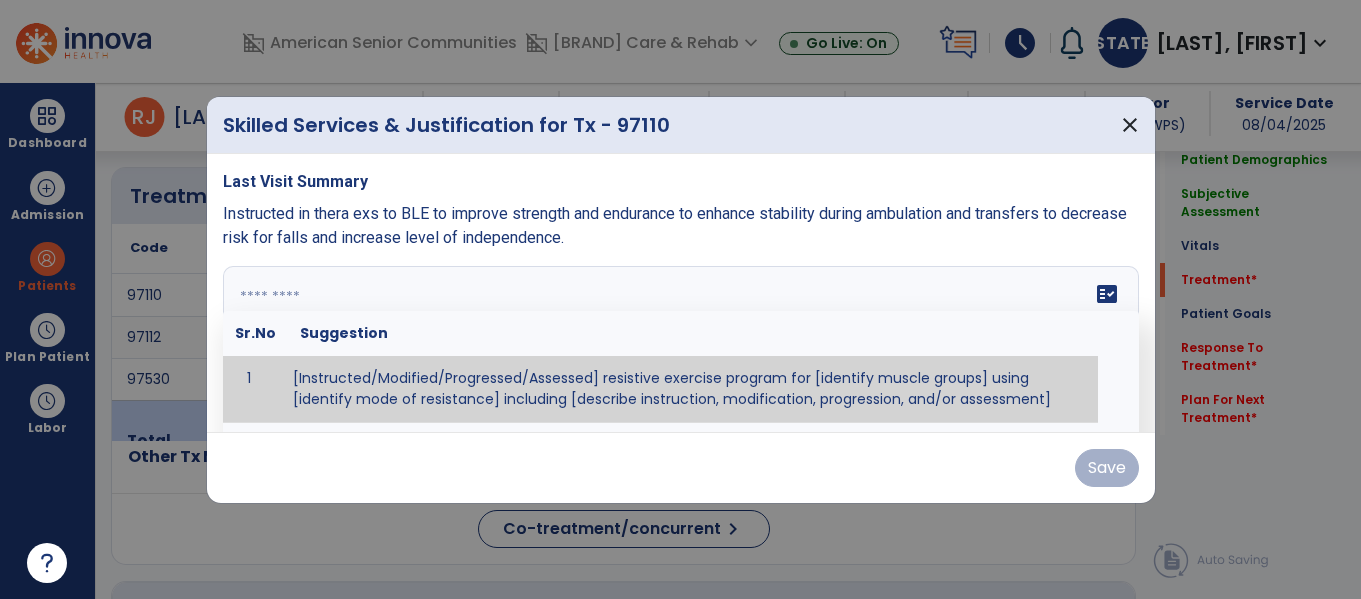 click on "fact_check  Sr.No Suggestion 1 [Instructed/Modified/Progressed/Assessed] resistive exercise program for [identify muscle groups] using [identify mode of resistance] including [describe instruction, modification, progression, and/or assessment] 2 [Instructed/Modified/Progressed/Assessed] aerobic exercise program using [identify equipment/mode] including [describe instruction, modification,progression, and/or assessment] 3 [Instructed/Modified/Progressed/Assessed] [PROM/A/AROM/AROM] program for [identify joint movements] using [contract-relax, over-pressure, inhibitory techniques, other] 4 [Assessed/Tested] aerobic capacity with administration of [aerobic capacity test]" at bounding box center [681, 341] 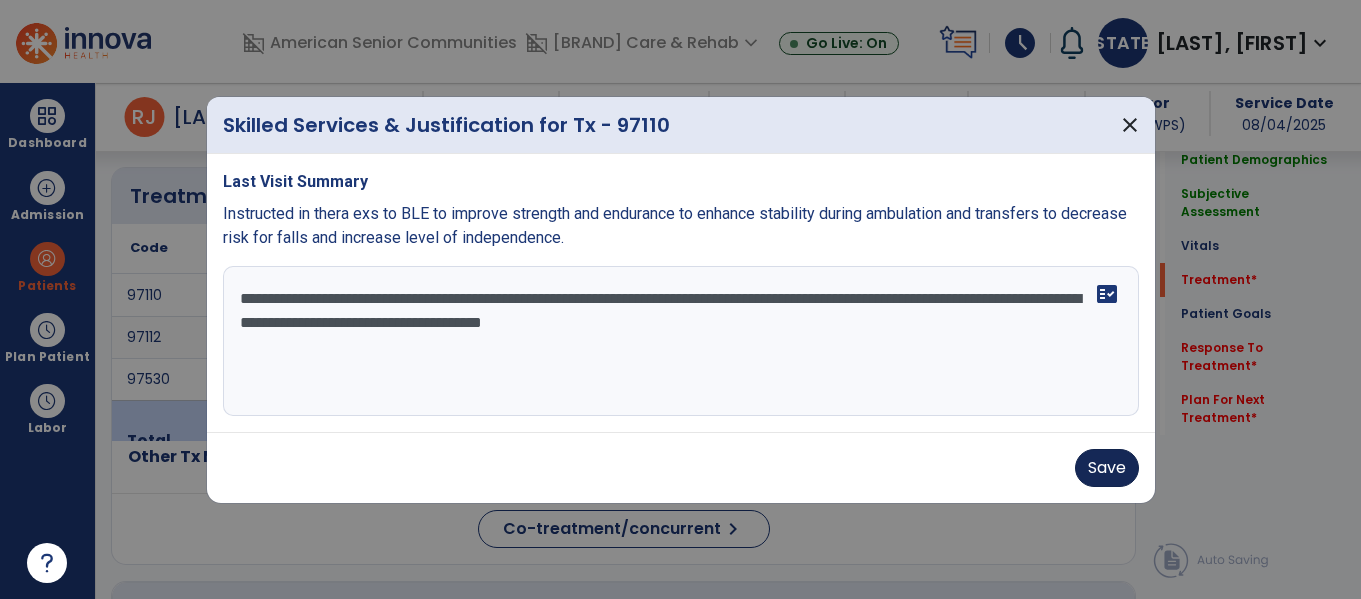 type on "**********" 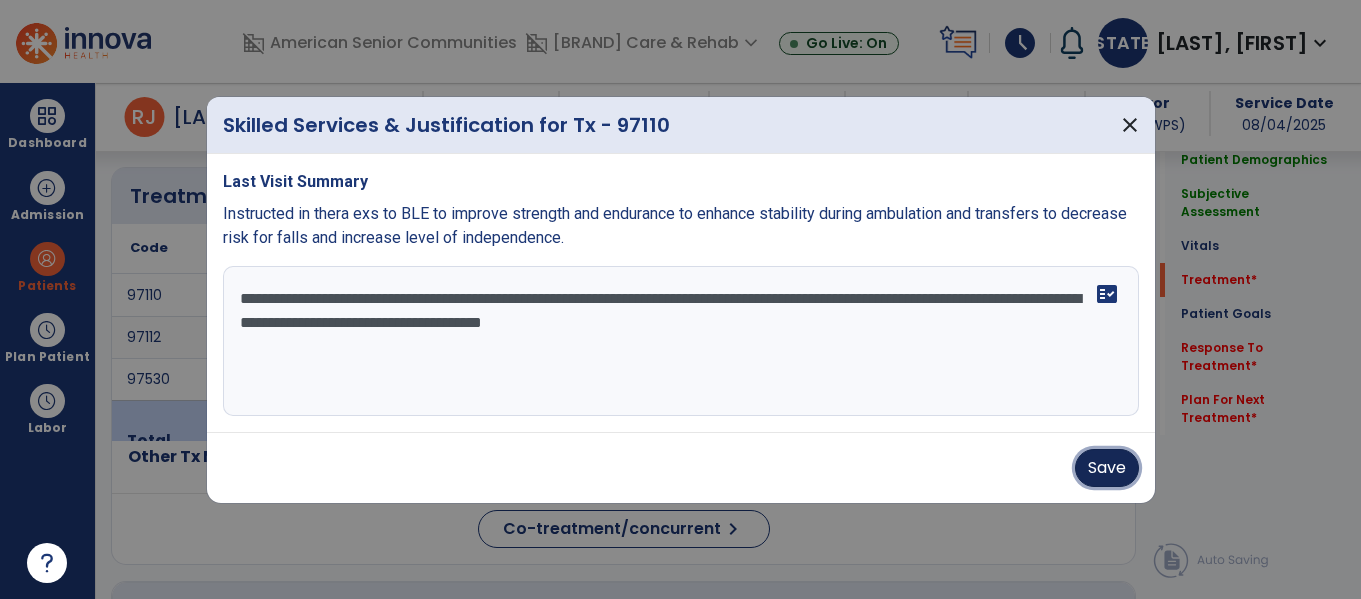 click on "Save" at bounding box center [1107, 468] 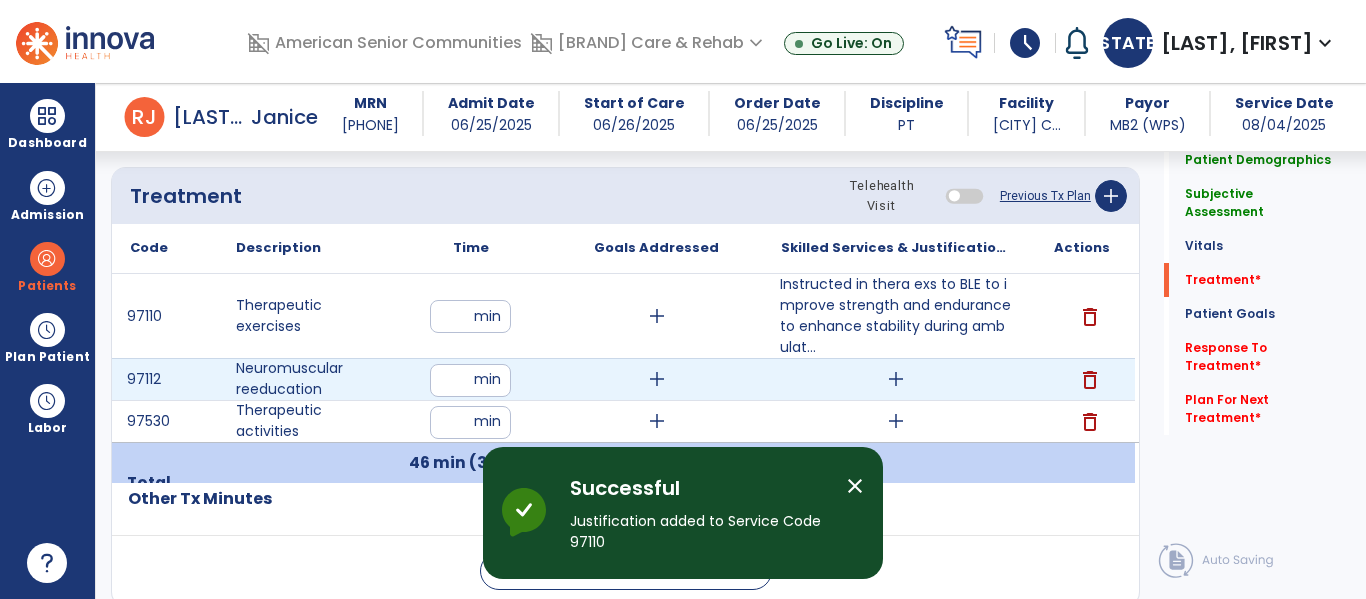 click on "add" at bounding box center (896, 379) 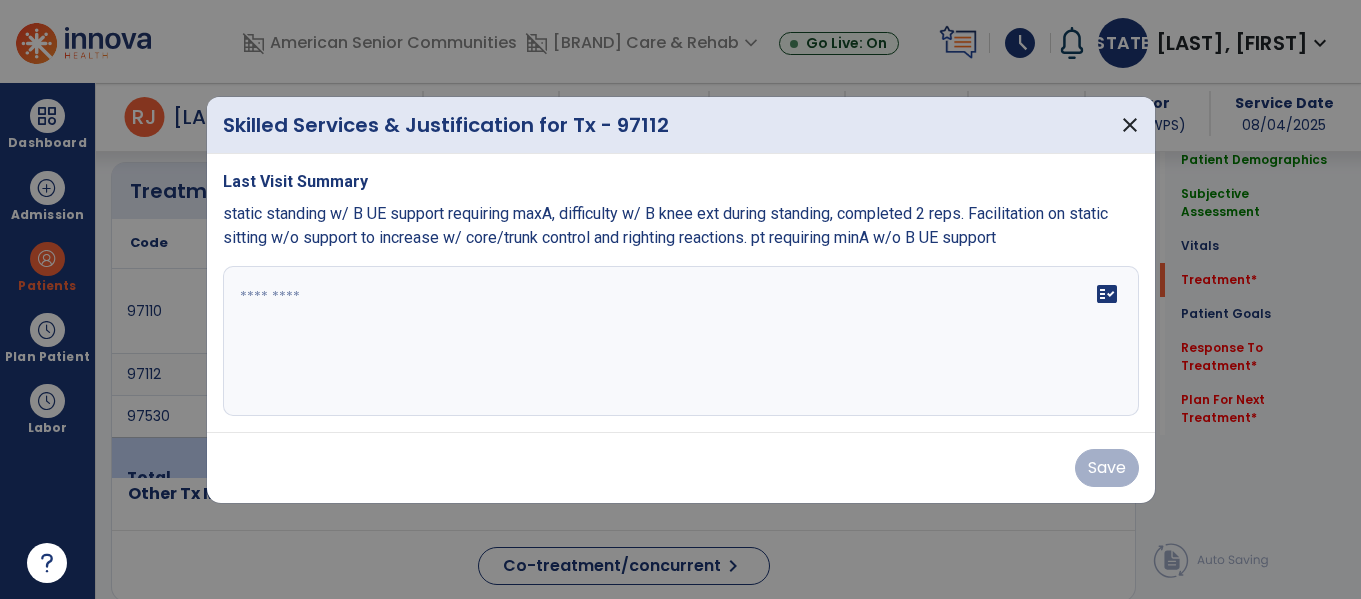 scroll, scrollTop: 1802, scrollLeft: 0, axis: vertical 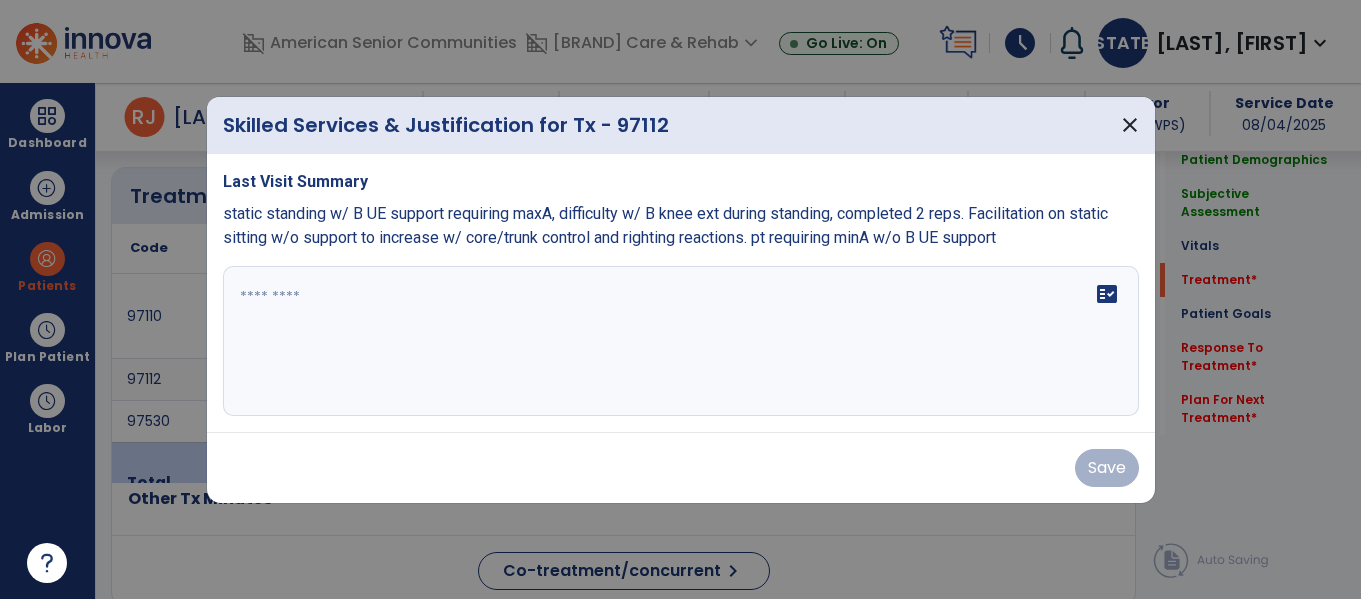 click at bounding box center (681, 341) 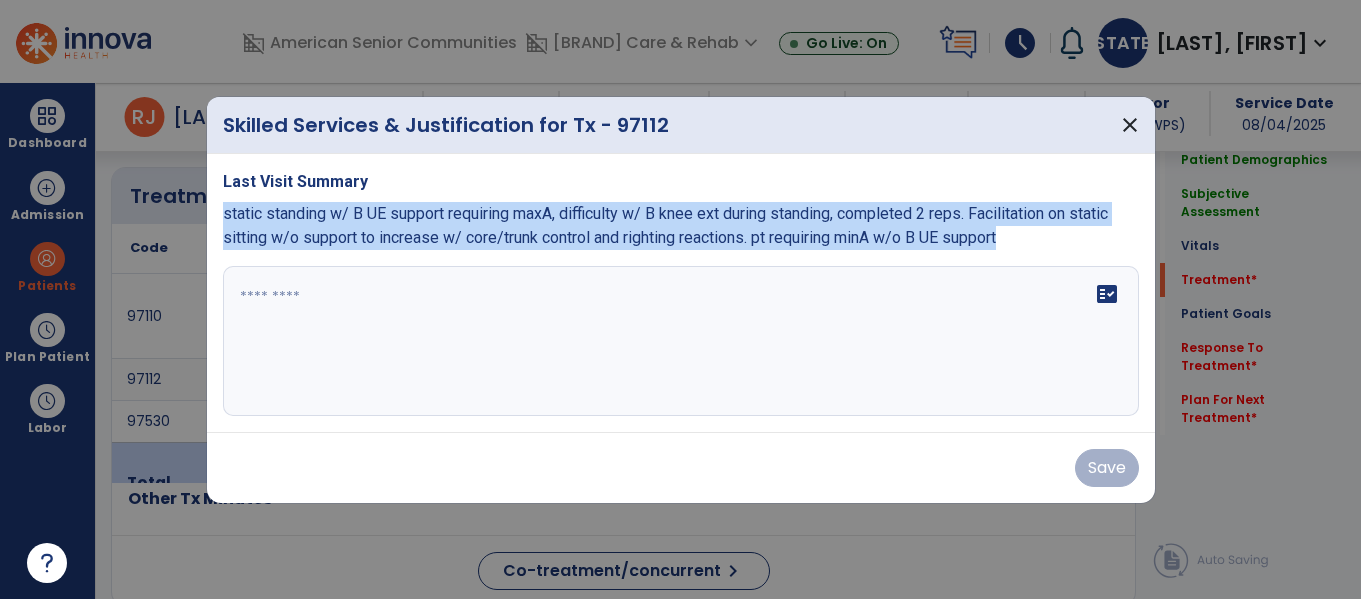 drag, startPoint x: 1018, startPoint y: 232, endPoint x: 214, endPoint y: 219, distance: 804.1051 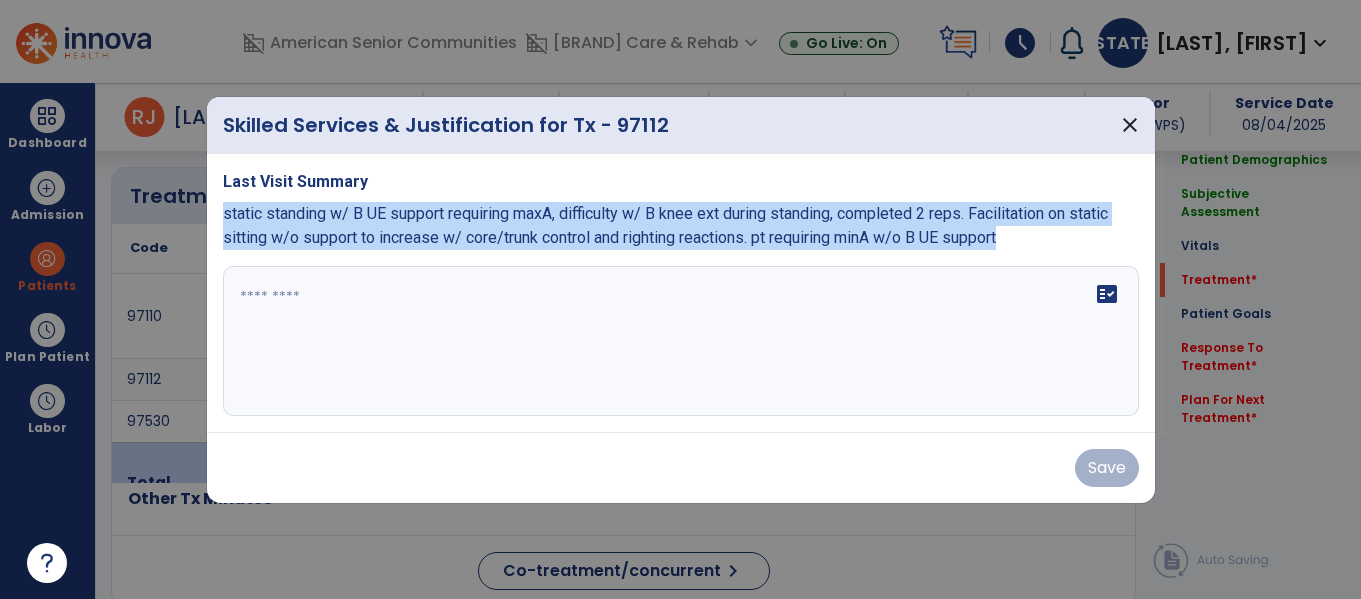 click on "Last Visit Summary static standing w/ B UE support requiring maxA, difficulty w/ B knee ext during standing, completed 2 reps. Facilitation on static sitting w/o support to increase w/ core/trunk control and righting reactions. pt requiring minA w/o B UE support   fact_check" at bounding box center (681, 293) 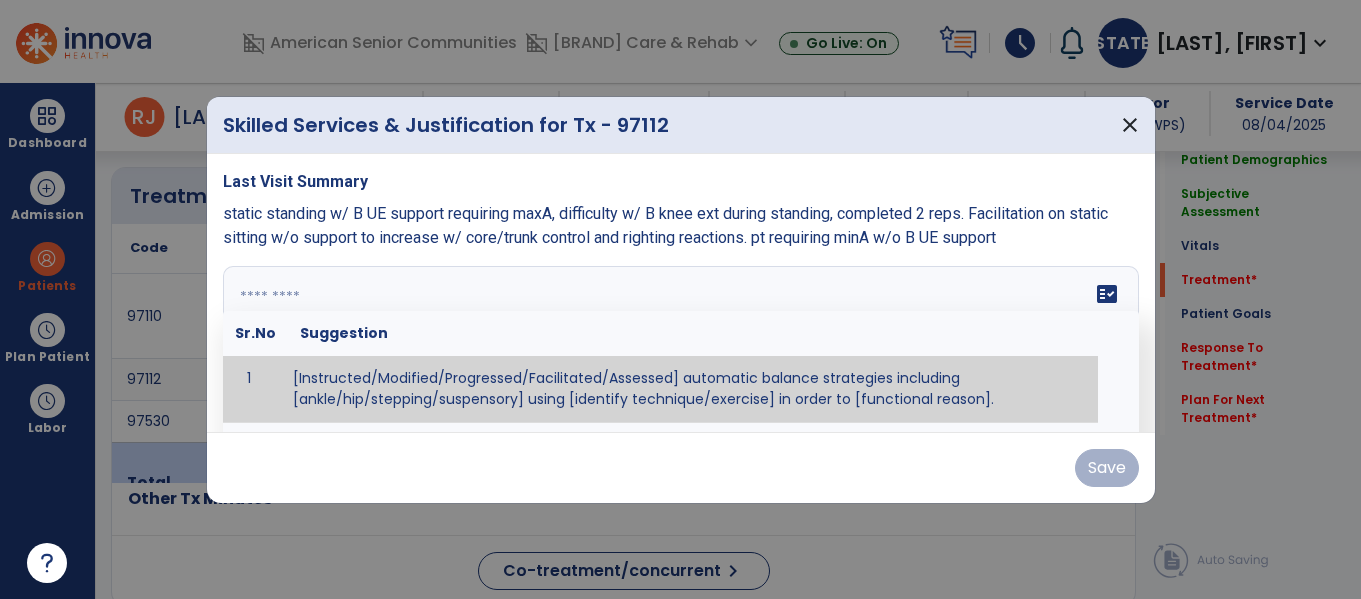 paste on "**********" 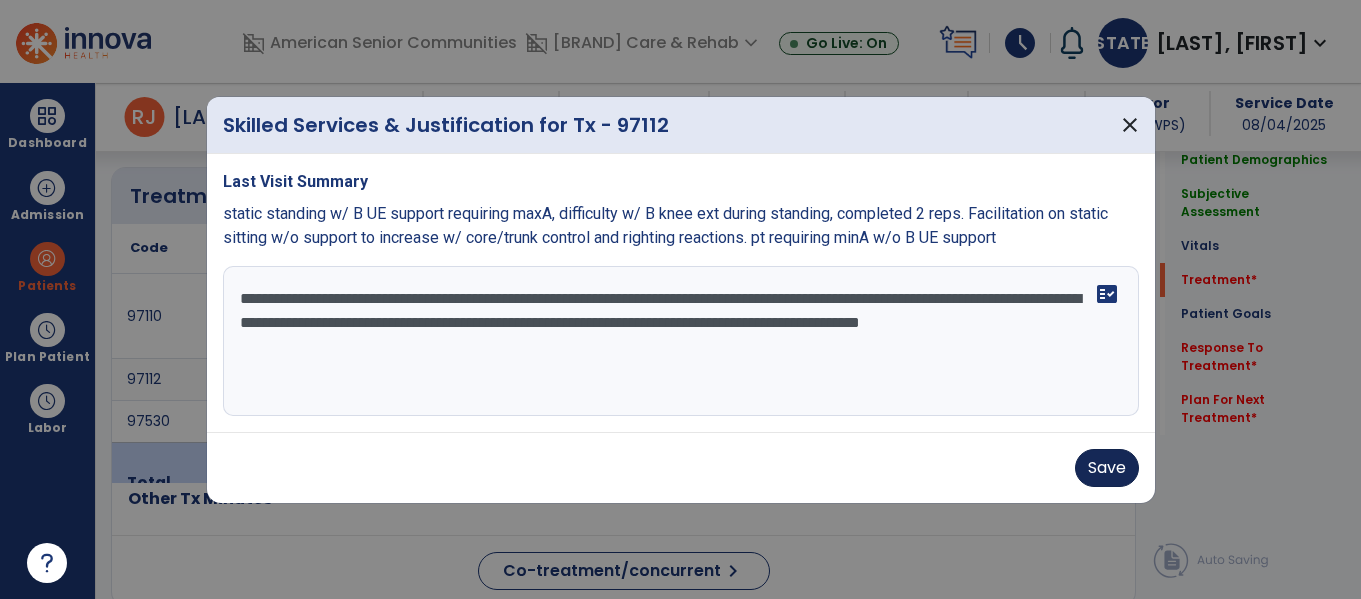 type on "**********" 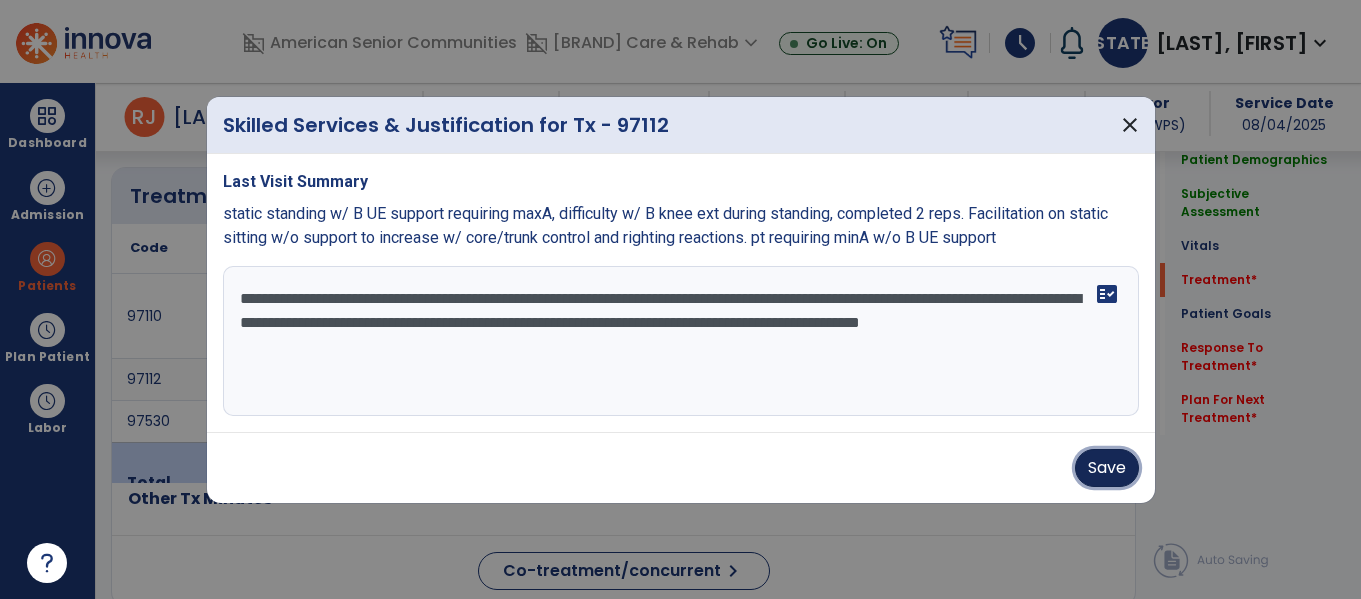 click on "Save" at bounding box center (1107, 468) 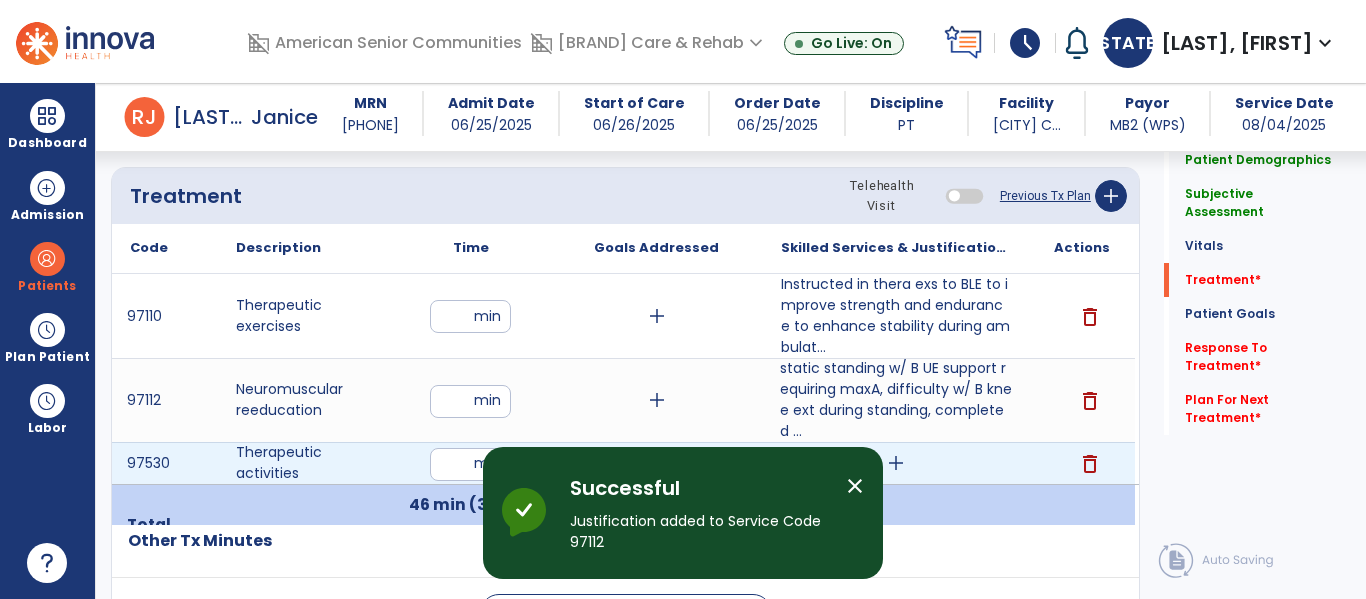 click on "add" at bounding box center (896, 463) 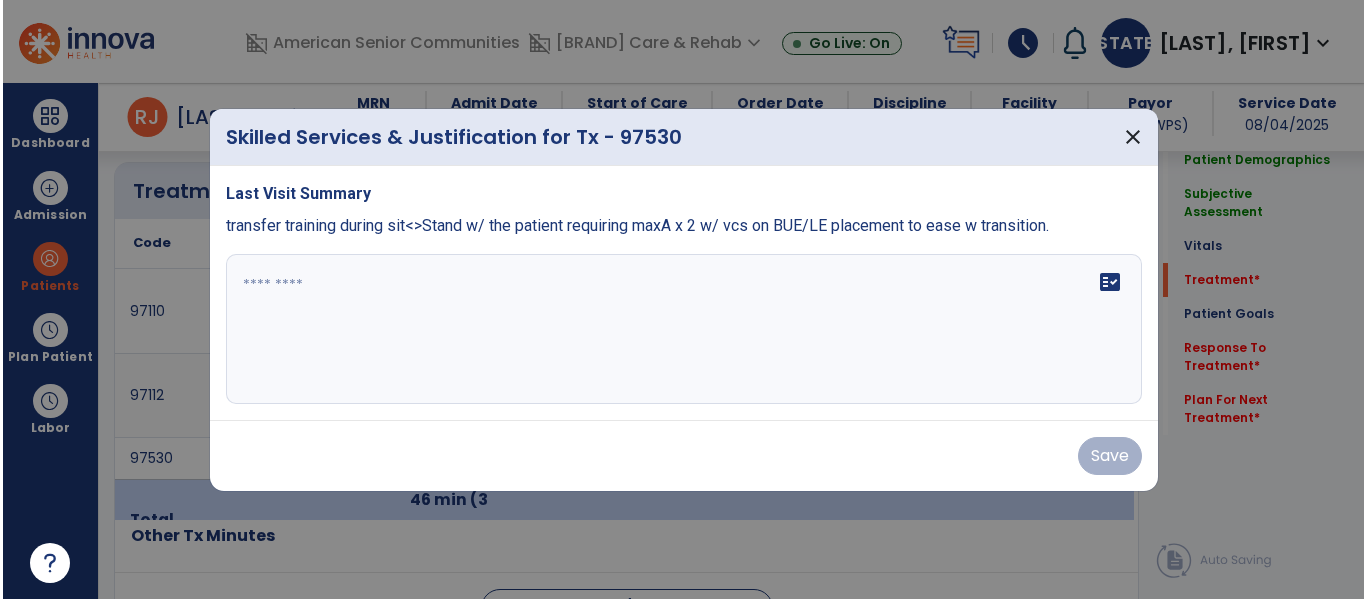 scroll, scrollTop: 1802, scrollLeft: 0, axis: vertical 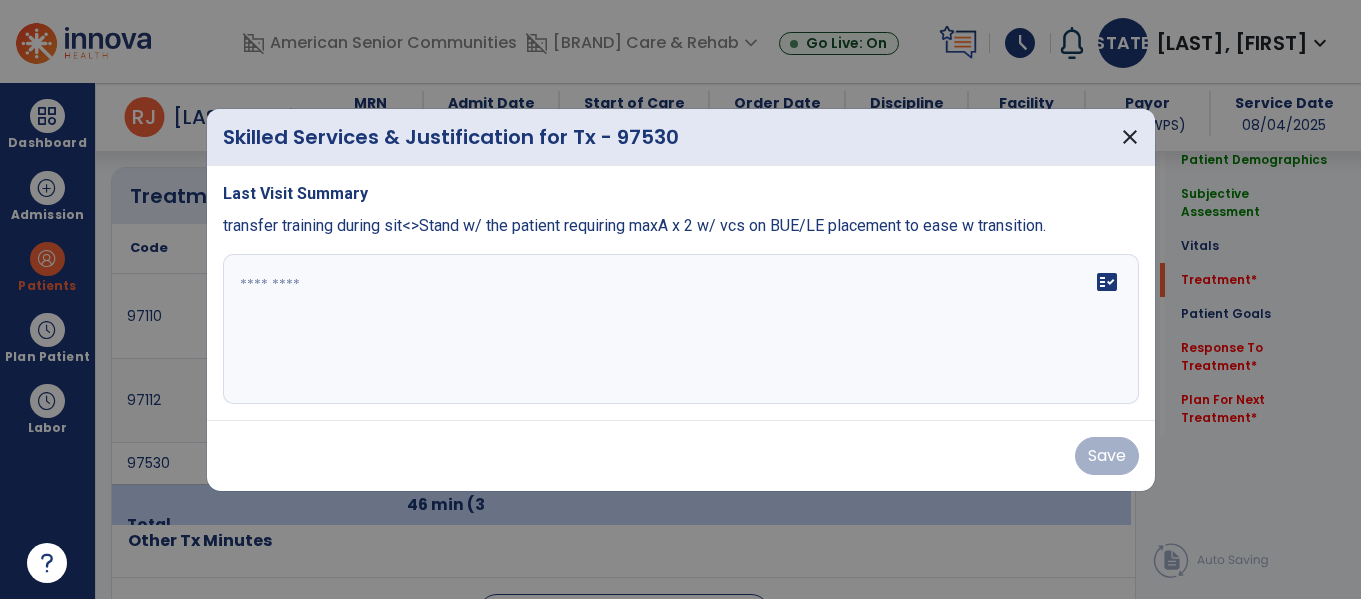 click on "fact_check" at bounding box center (681, 329) 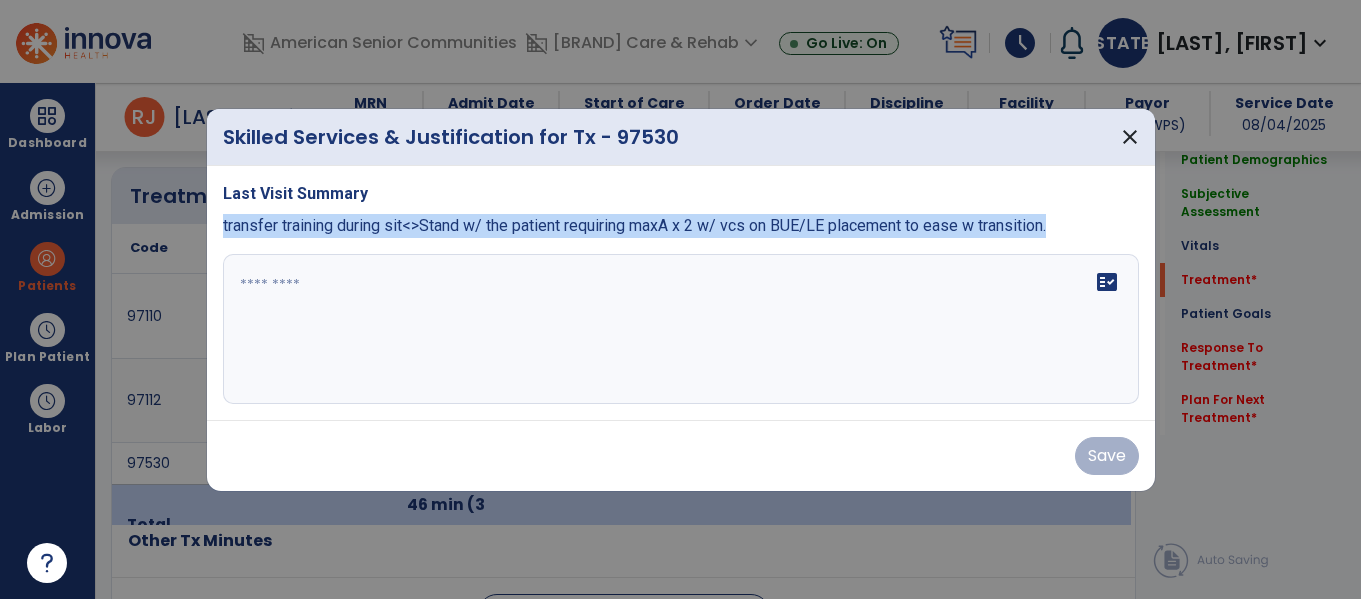 drag, startPoint x: 1072, startPoint y: 226, endPoint x: 221, endPoint y: 217, distance: 851.0476 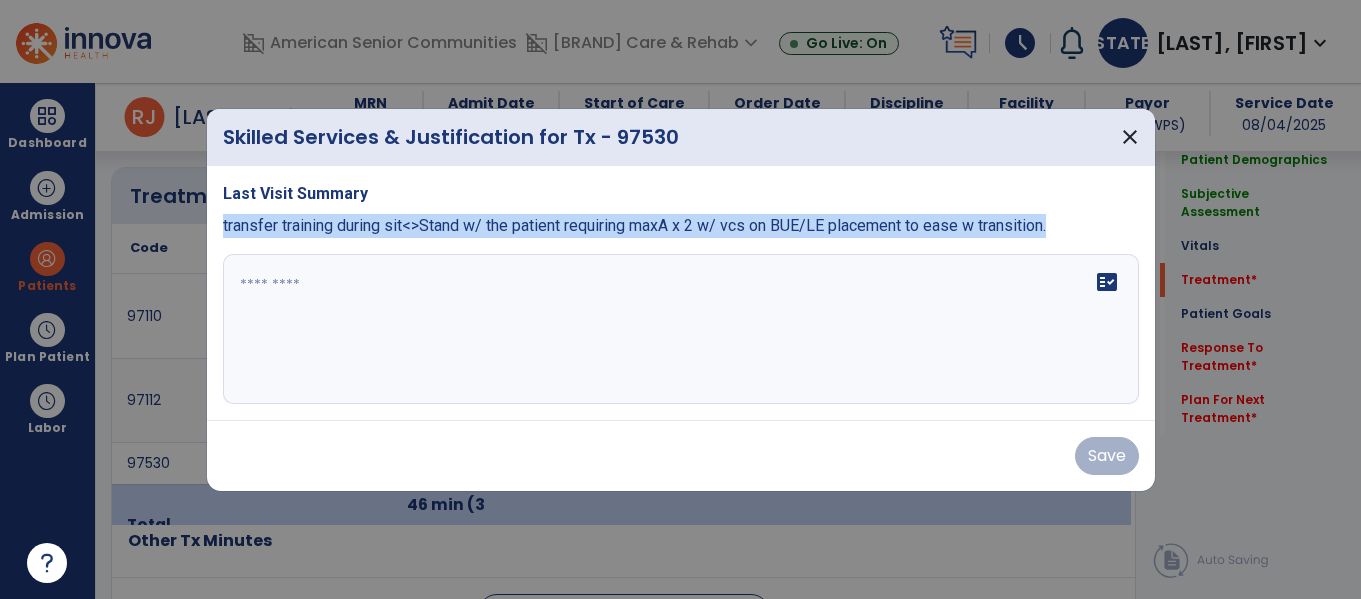 click on "Last Visit Summary transfer training during sit<>Stand w/ the patient requiring maxA x 2 w/ vcs on BUE/LE placement to ease w transition.   fact_check" at bounding box center (681, 293) 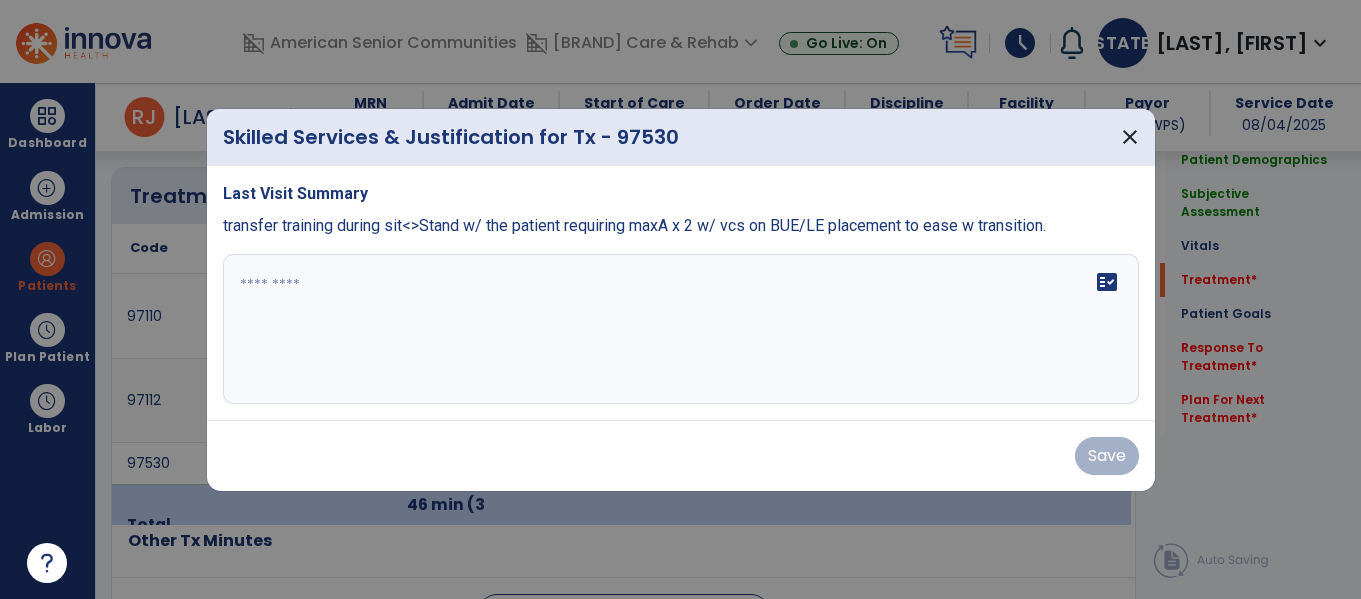 click on "fact_check" at bounding box center (681, 329) 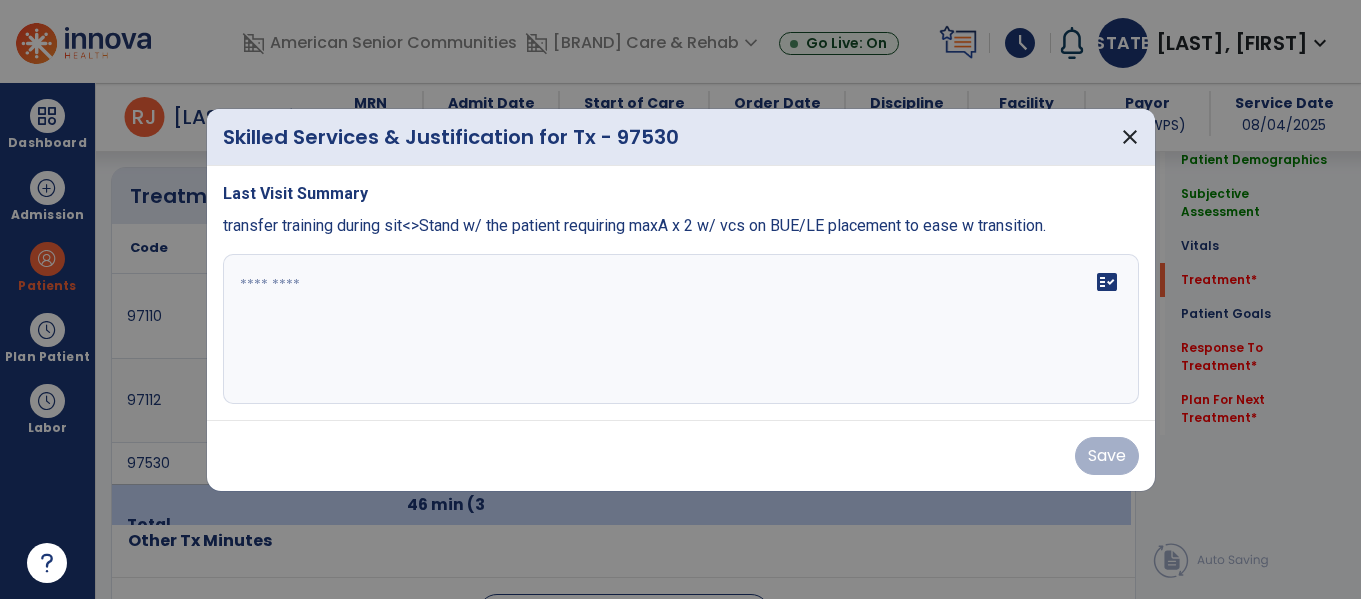 paste on "**********" 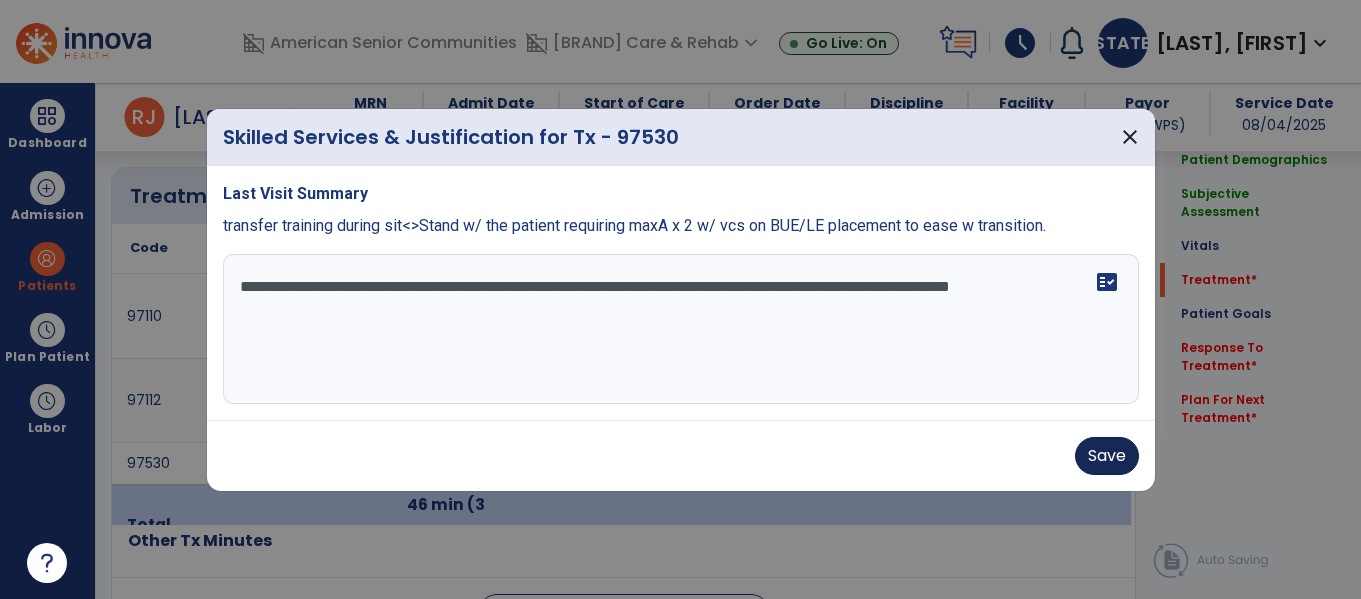 type on "**********" 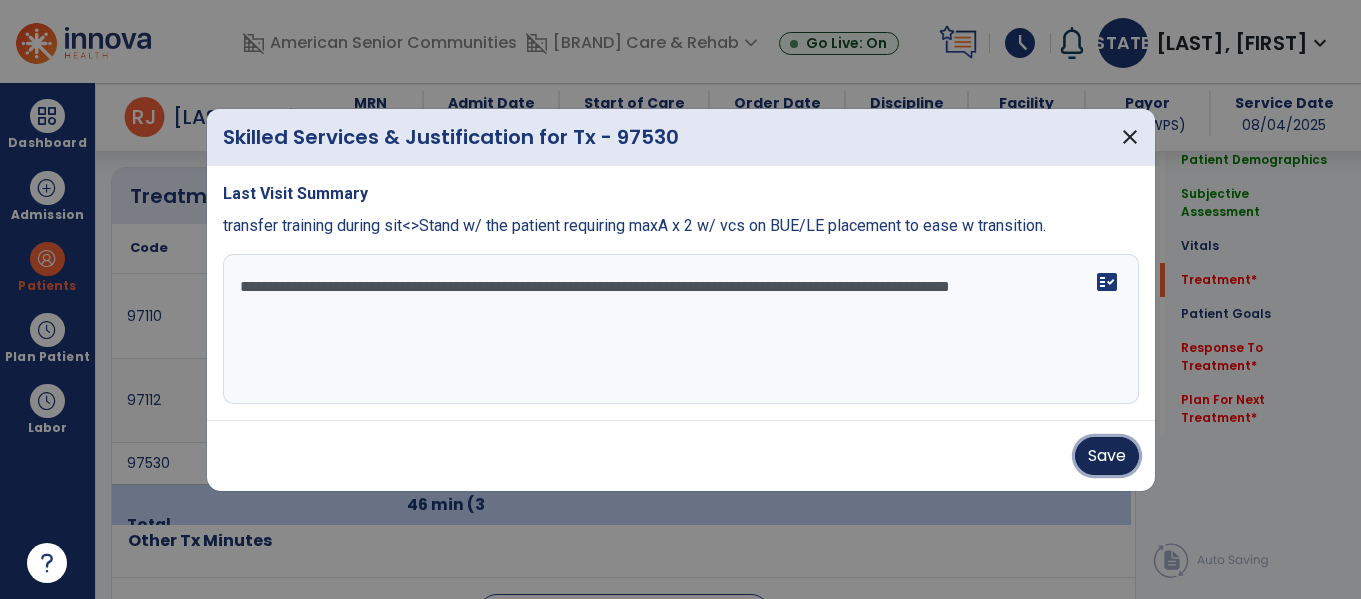 click on "Save" at bounding box center [1107, 456] 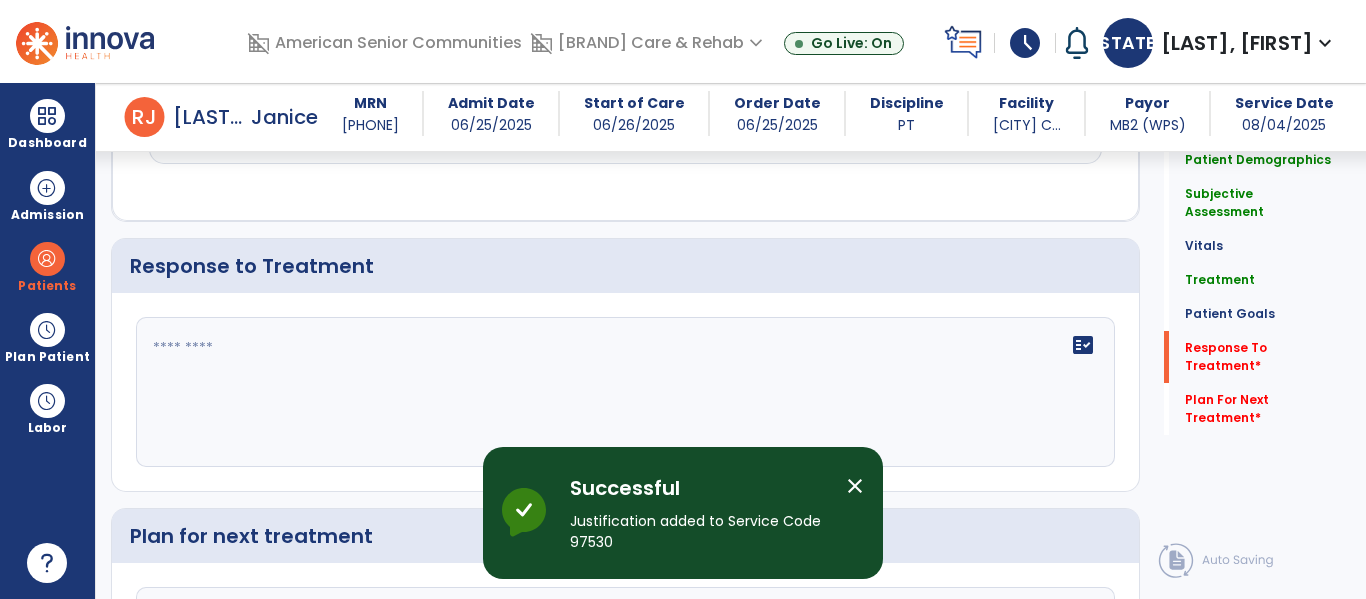 scroll, scrollTop: 4800, scrollLeft: 0, axis: vertical 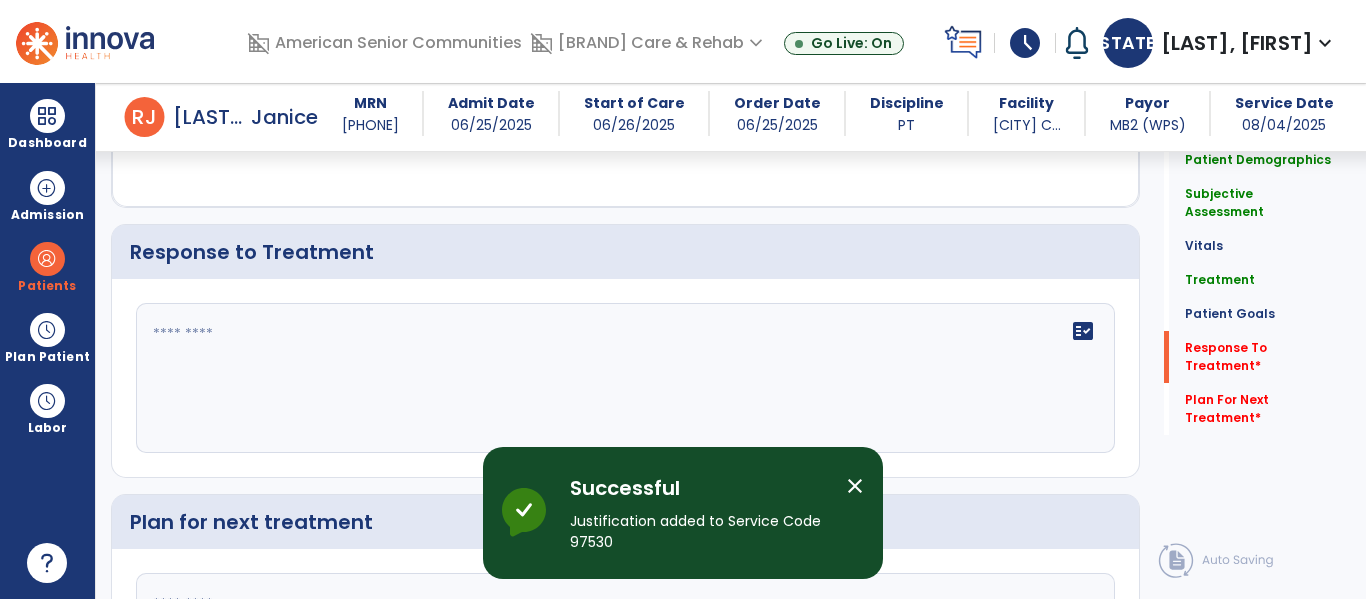 click on "fact_check" 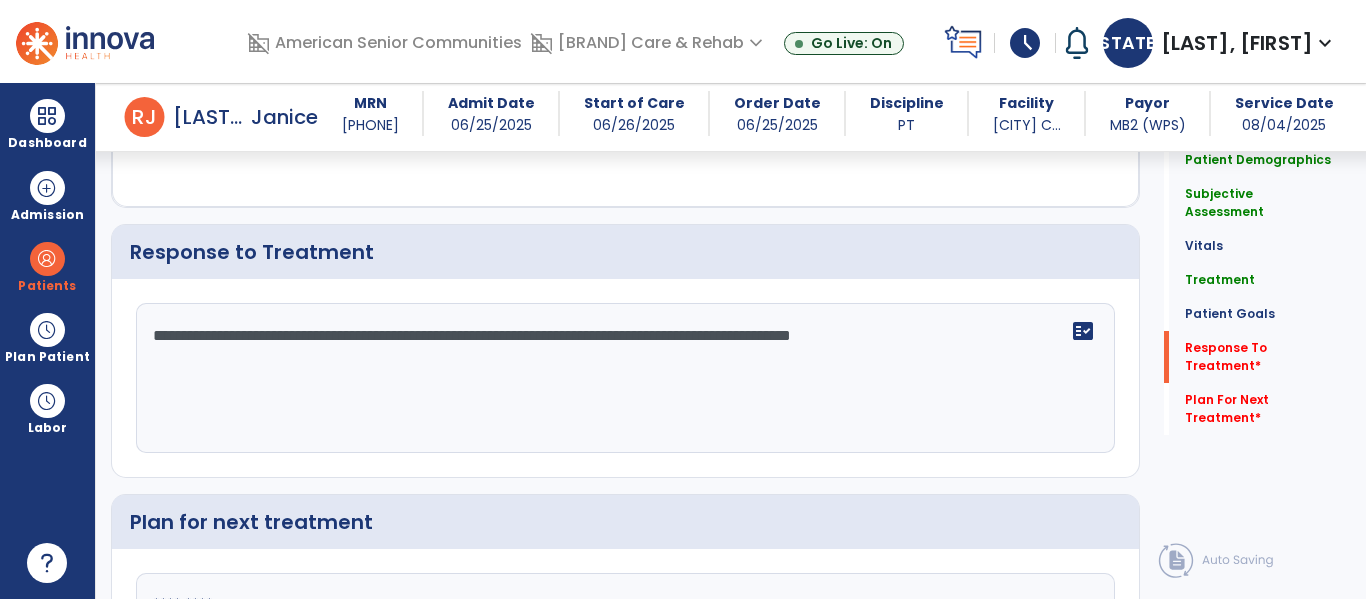 scroll, scrollTop: 5015, scrollLeft: 0, axis: vertical 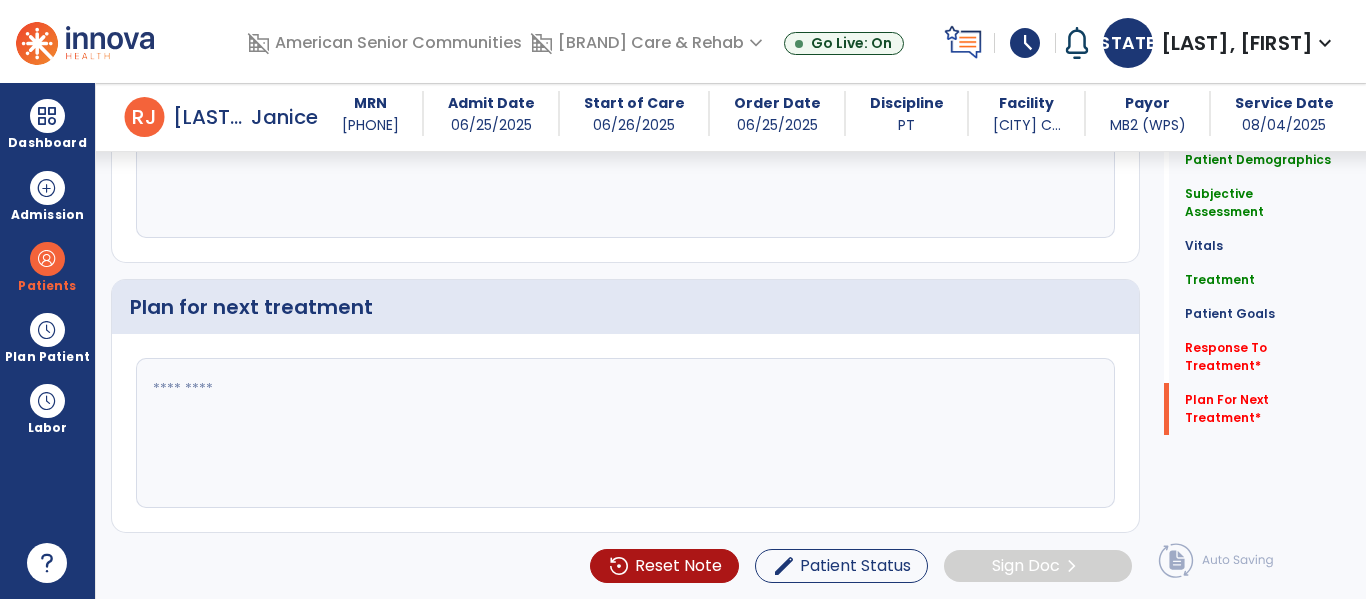 type on "**********" 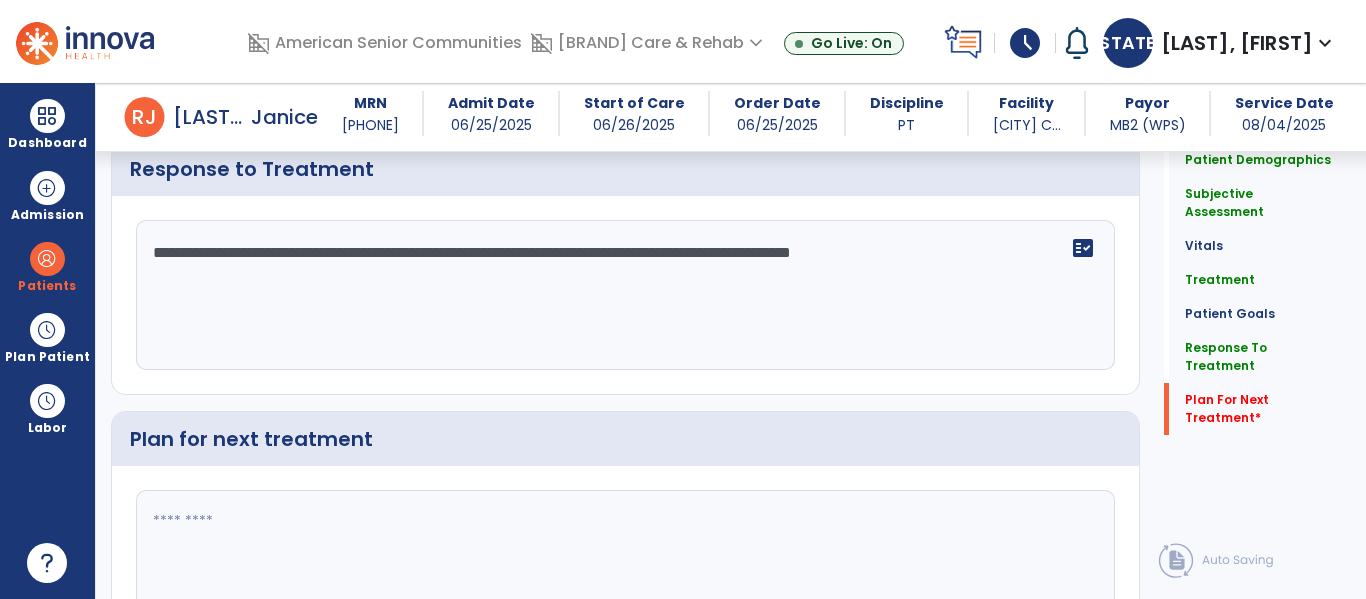 scroll, scrollTop: 5015, scrollLeft: 0, axis: vertical 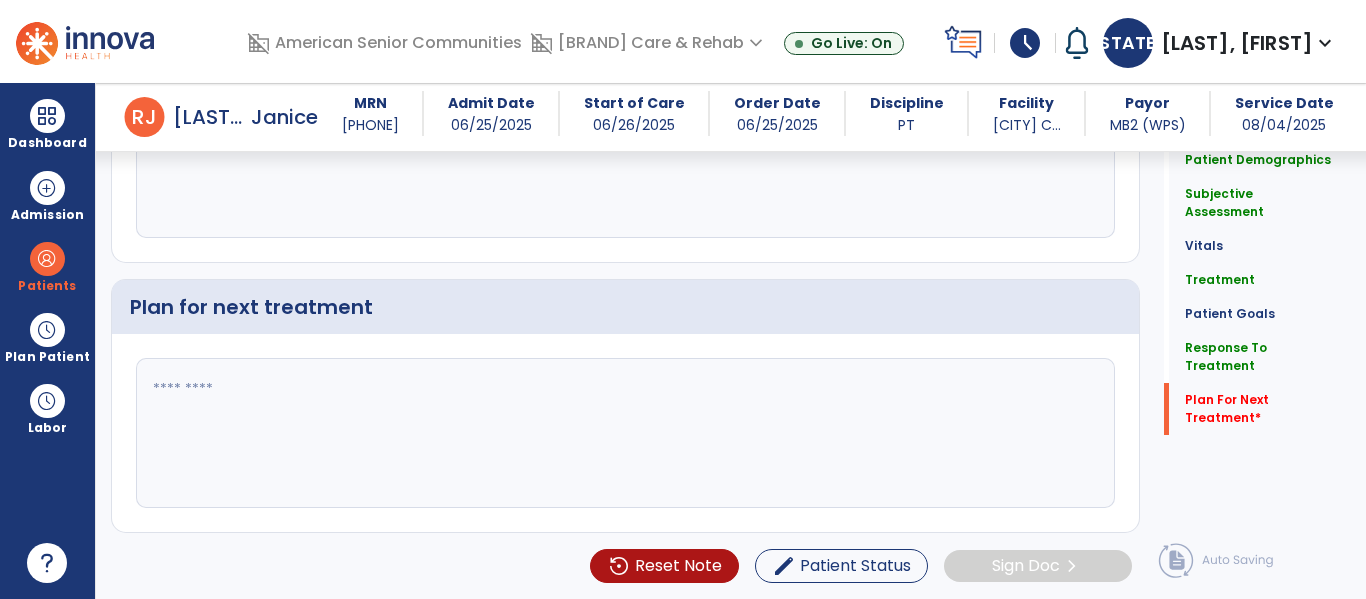 click 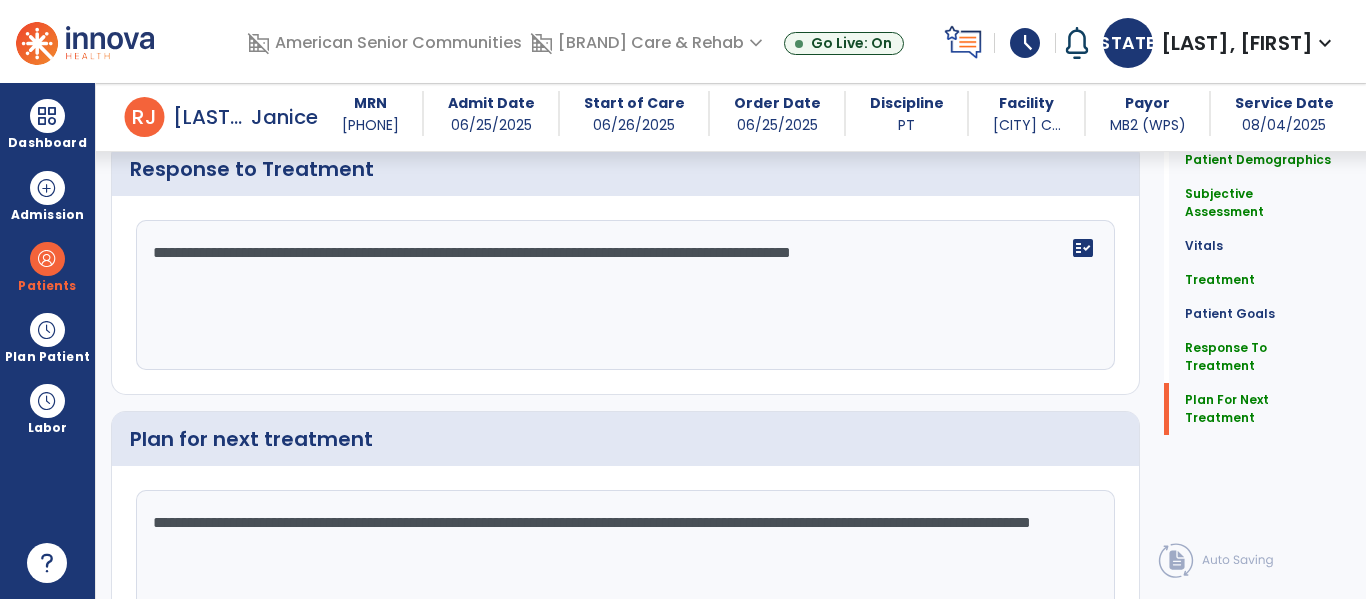 type on "**********" 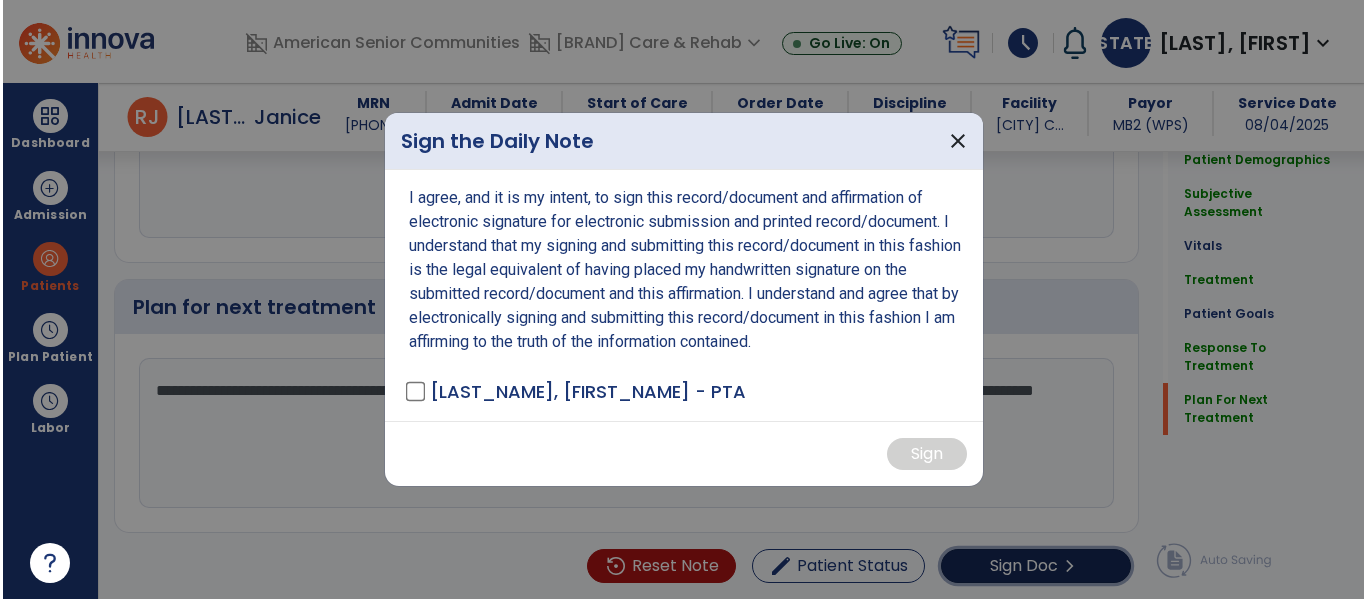 scroll, scrollTop: 5015, scrollLeft: 0, axis: vertical 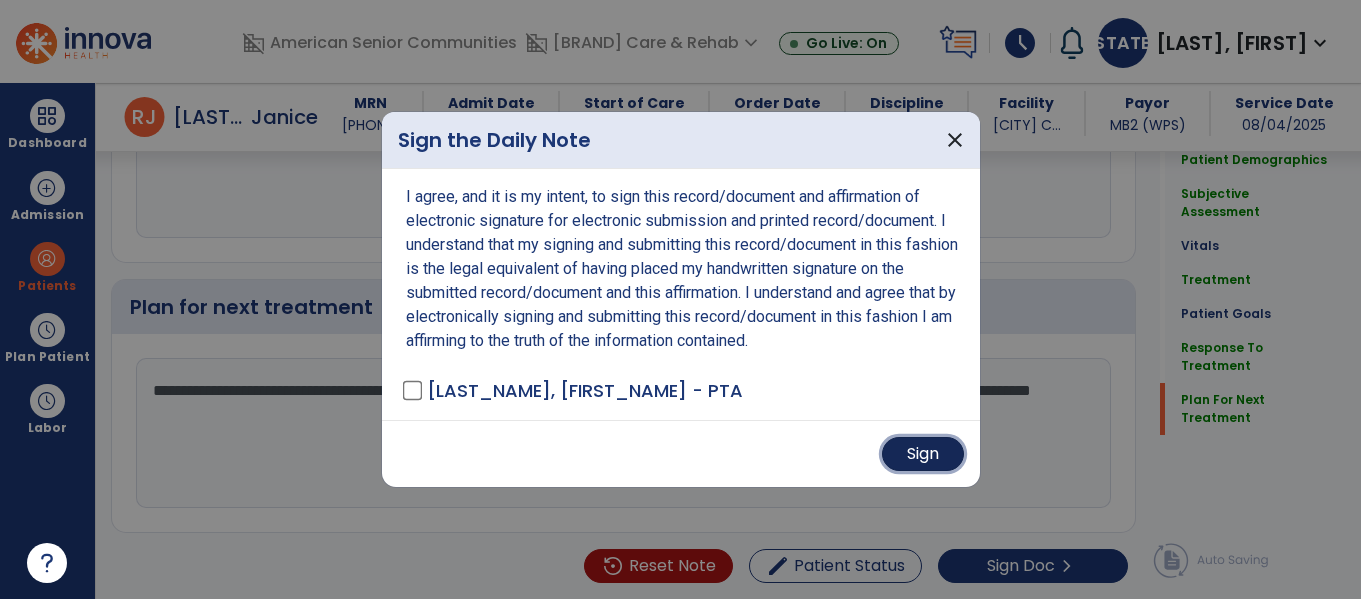 click on "Sign" at bounding box center [923, 454] 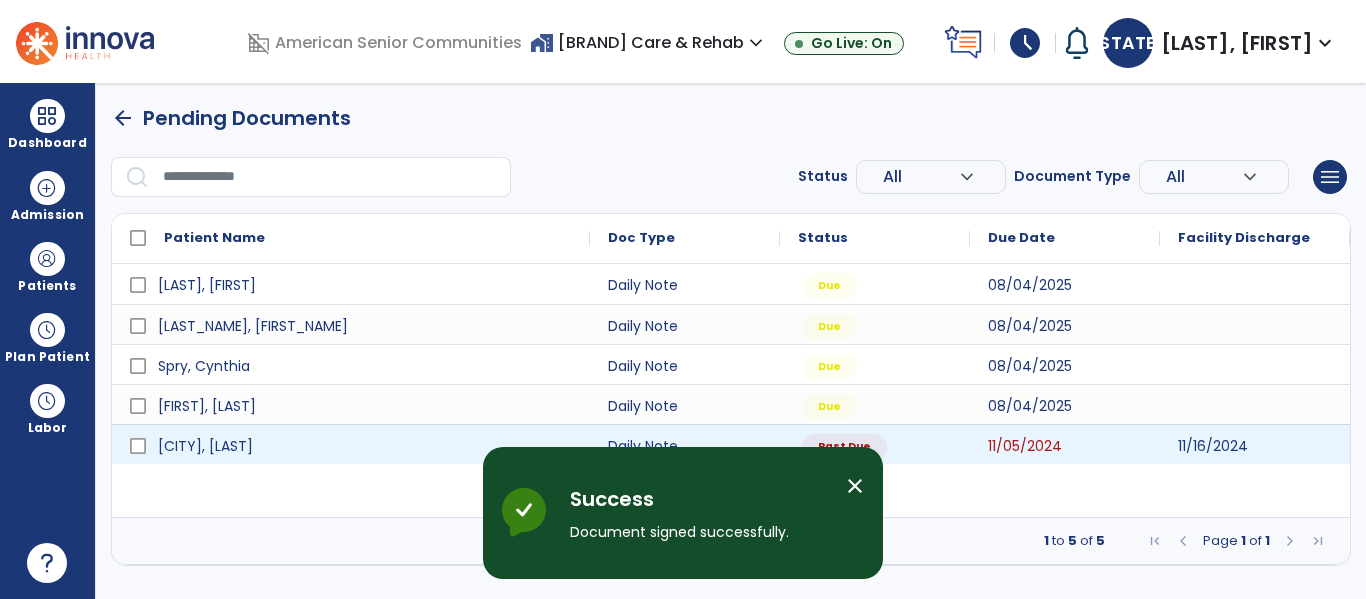 scroll, scrollTop: 0, scrollLeft: 0, axis: both 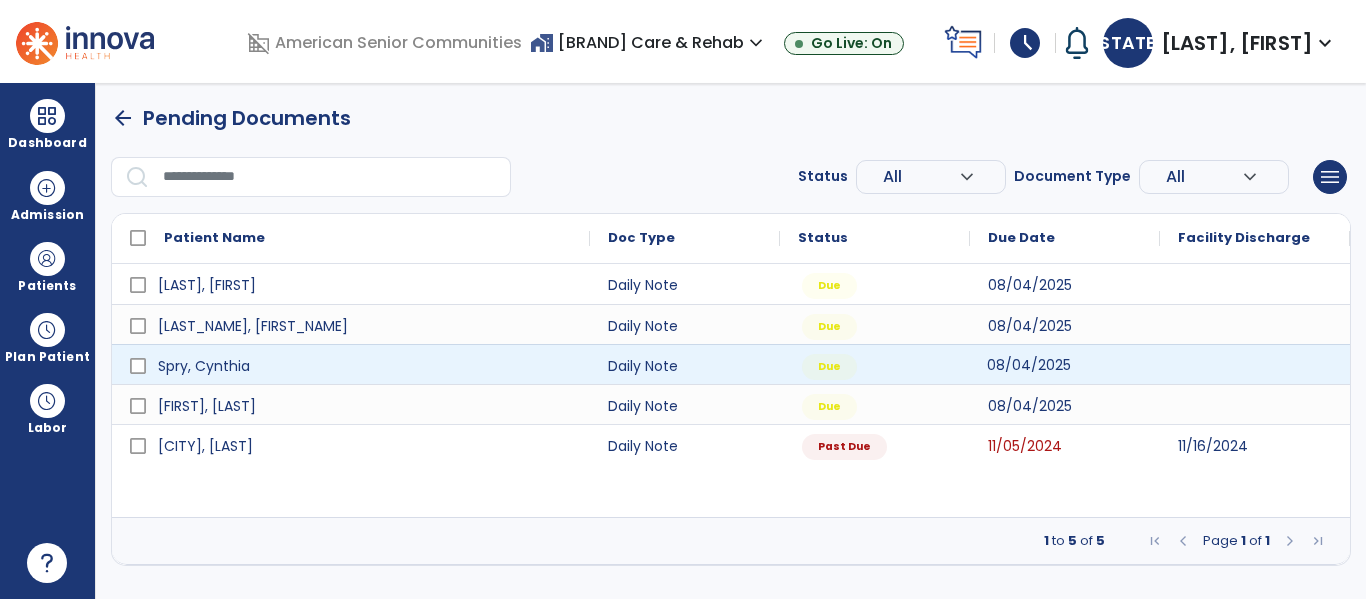click on "08/04/2025" at bounding box center (1029, 365) 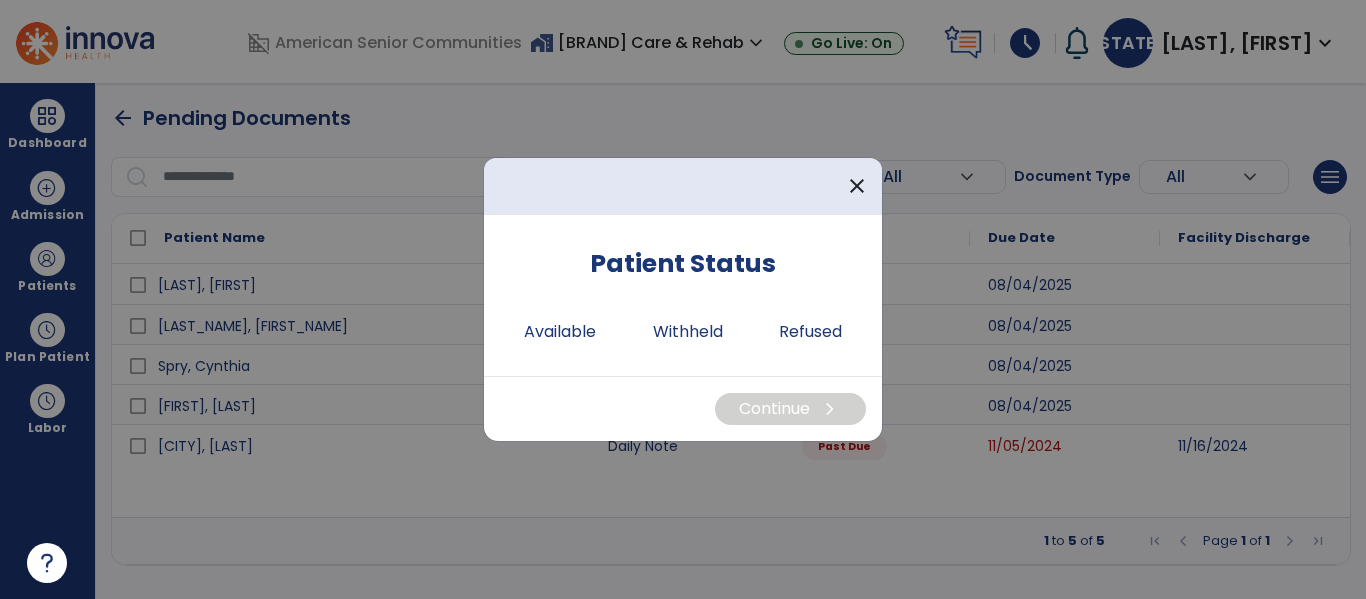 click at bounding box center (683, 299) 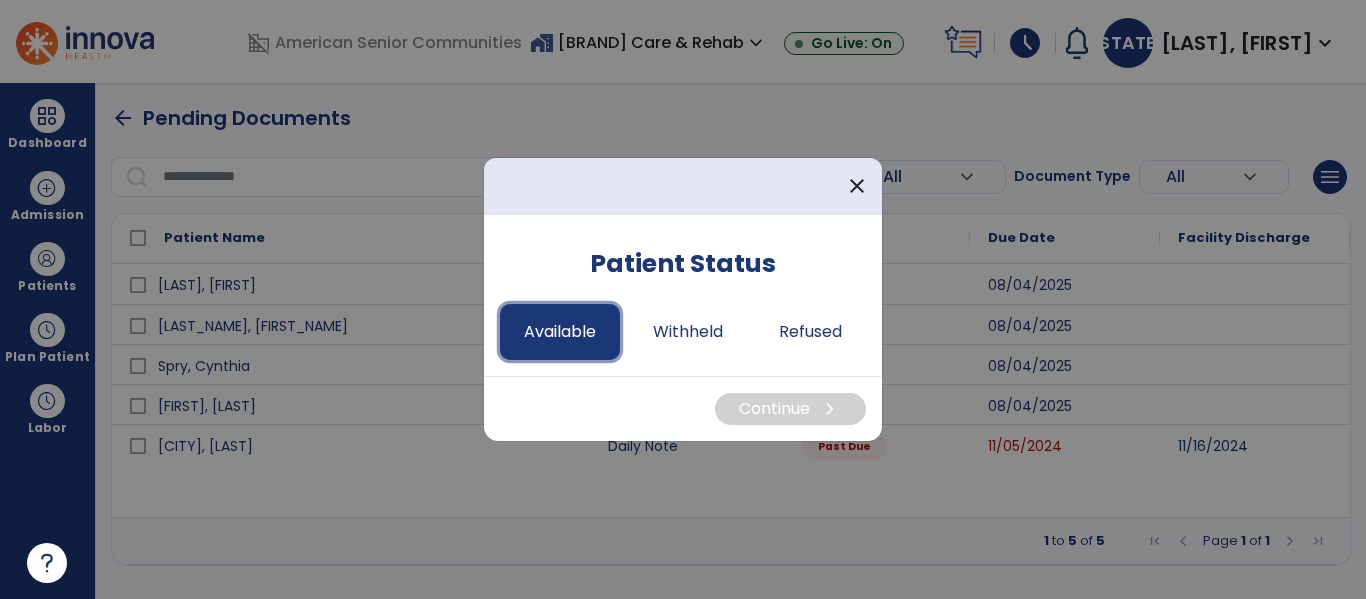 click on "Available" at bounding box center [560, 332] 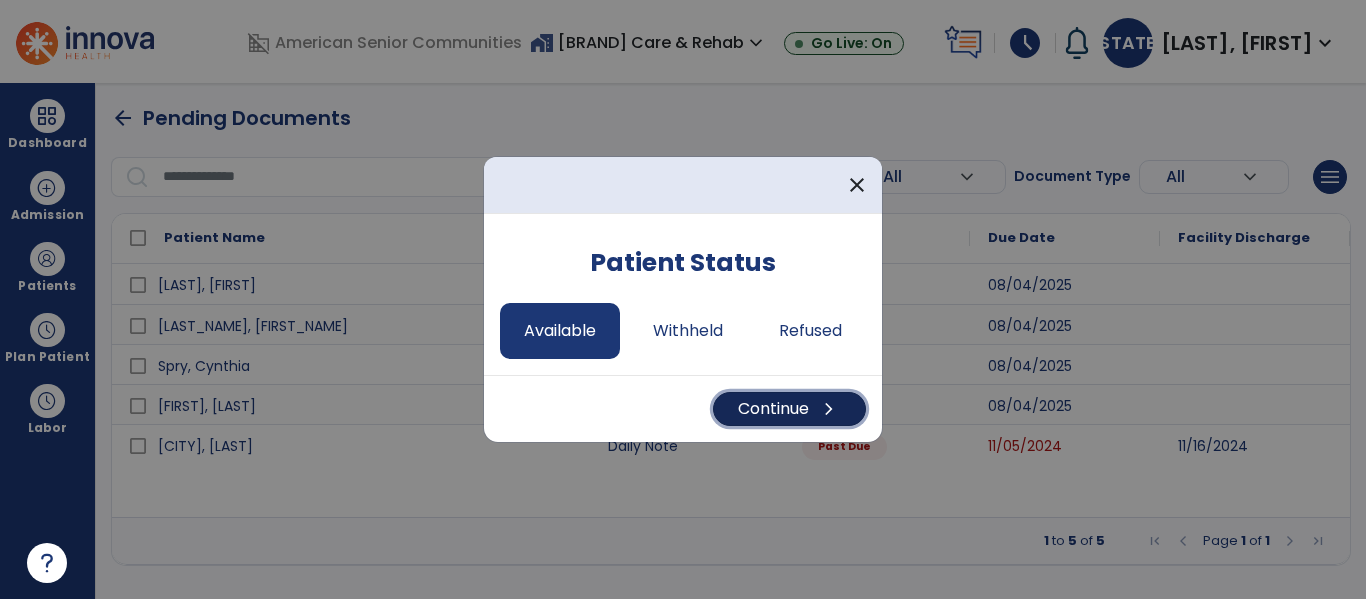 click on "Continue   chevron_right" at bounding box center (789, 409) 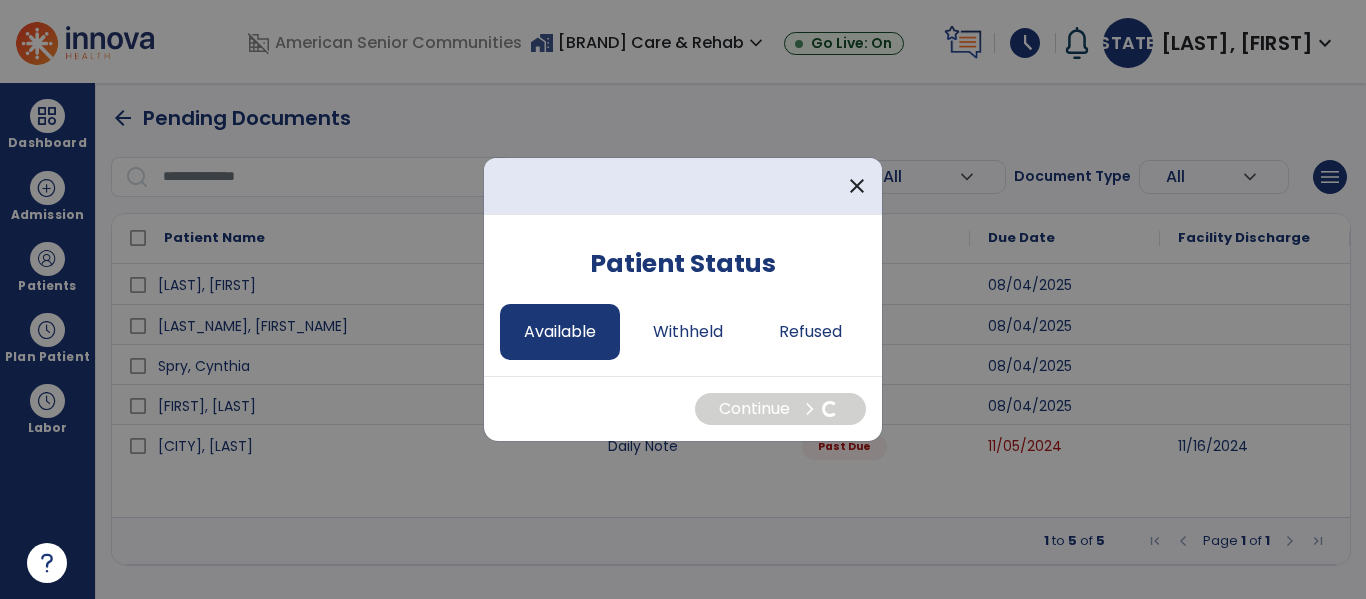 select on "*" 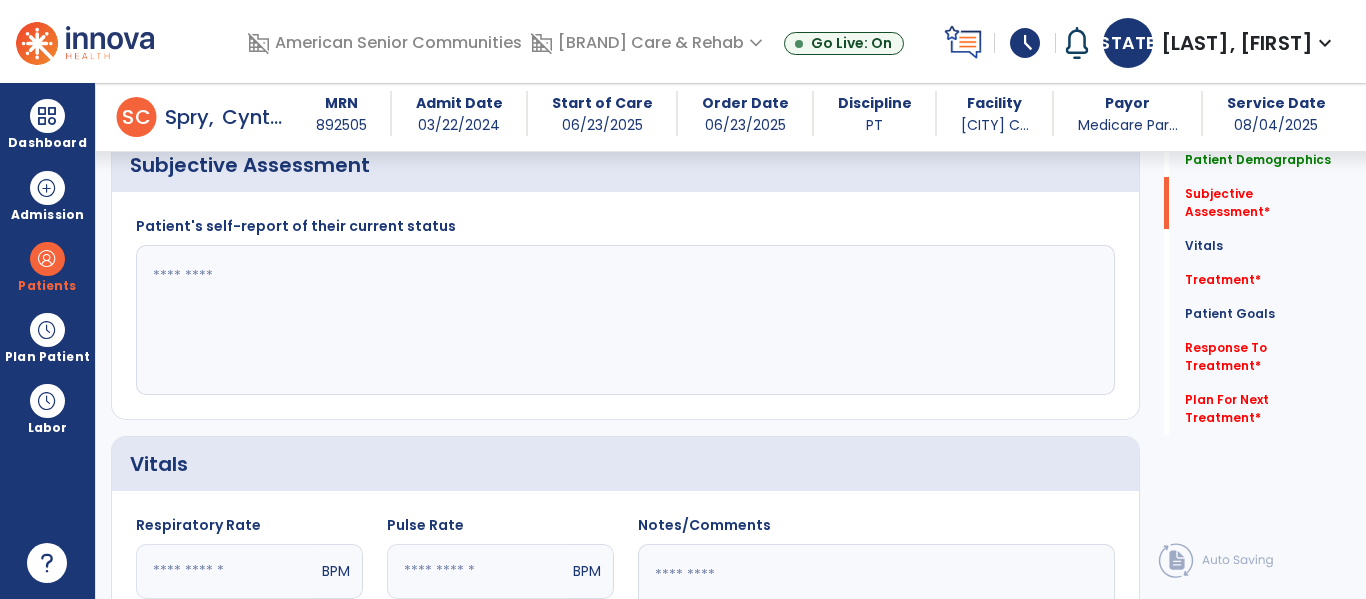 scroll, scrollTop: 419, scrollLeft: 0, axis: vertical 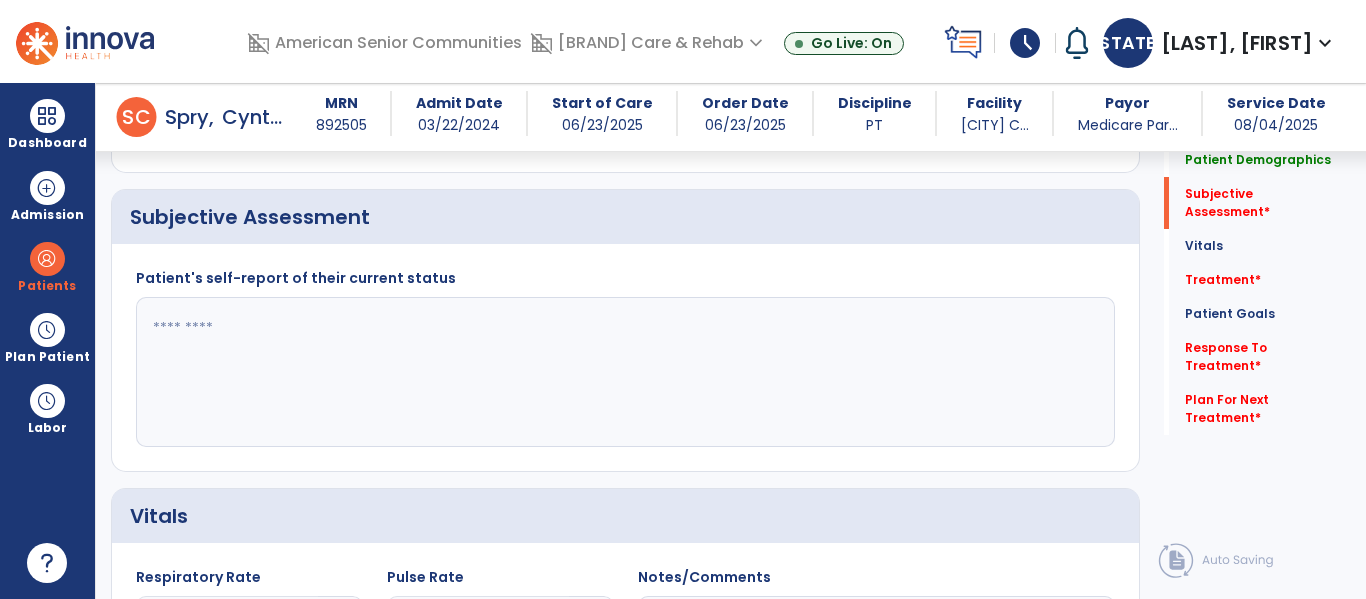 click 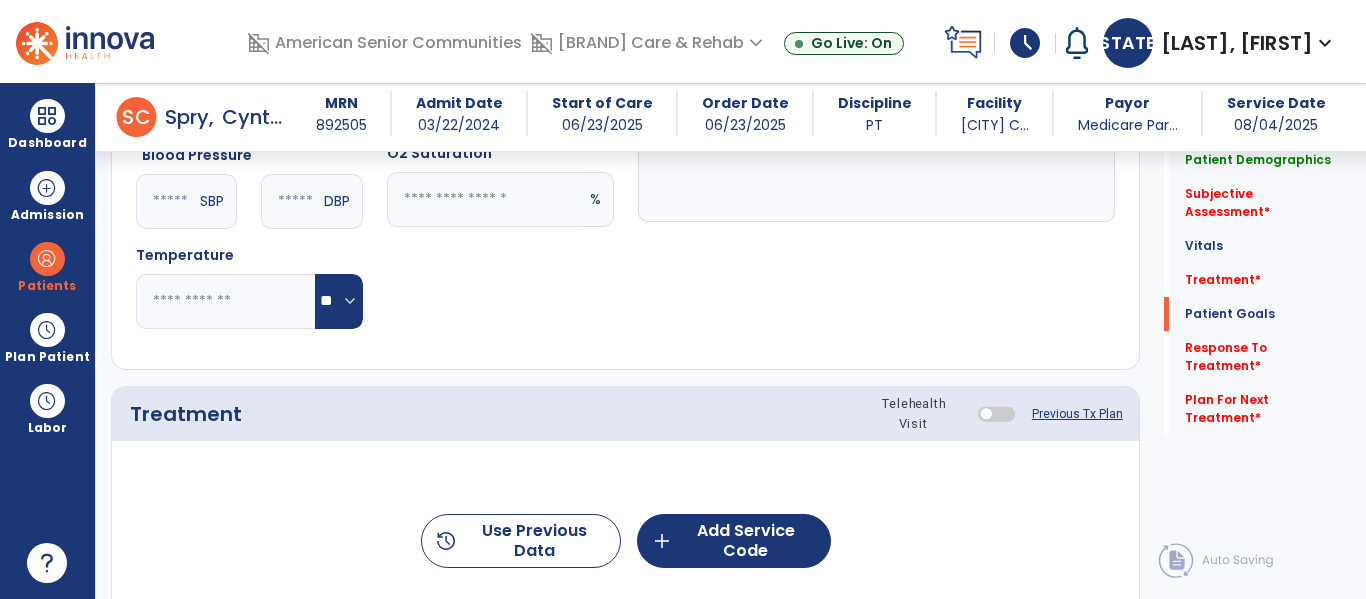 scroll, scrollTop: 1674, scrollLeft: 0, axis: vertical 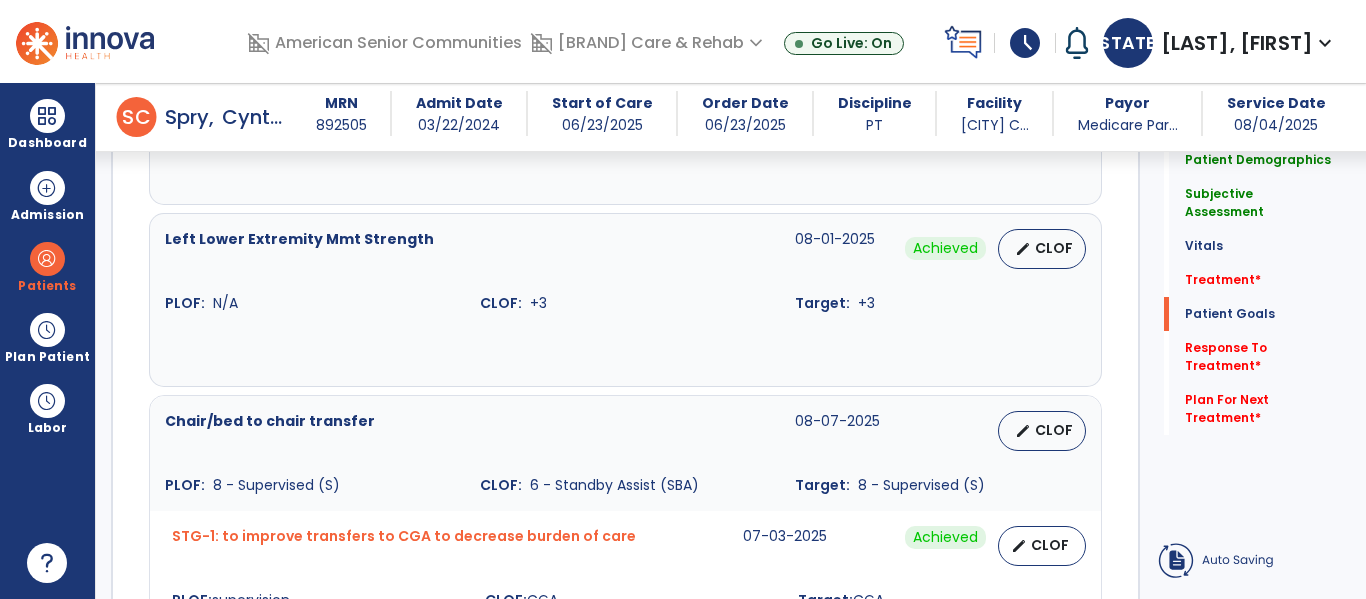 type on "**********" 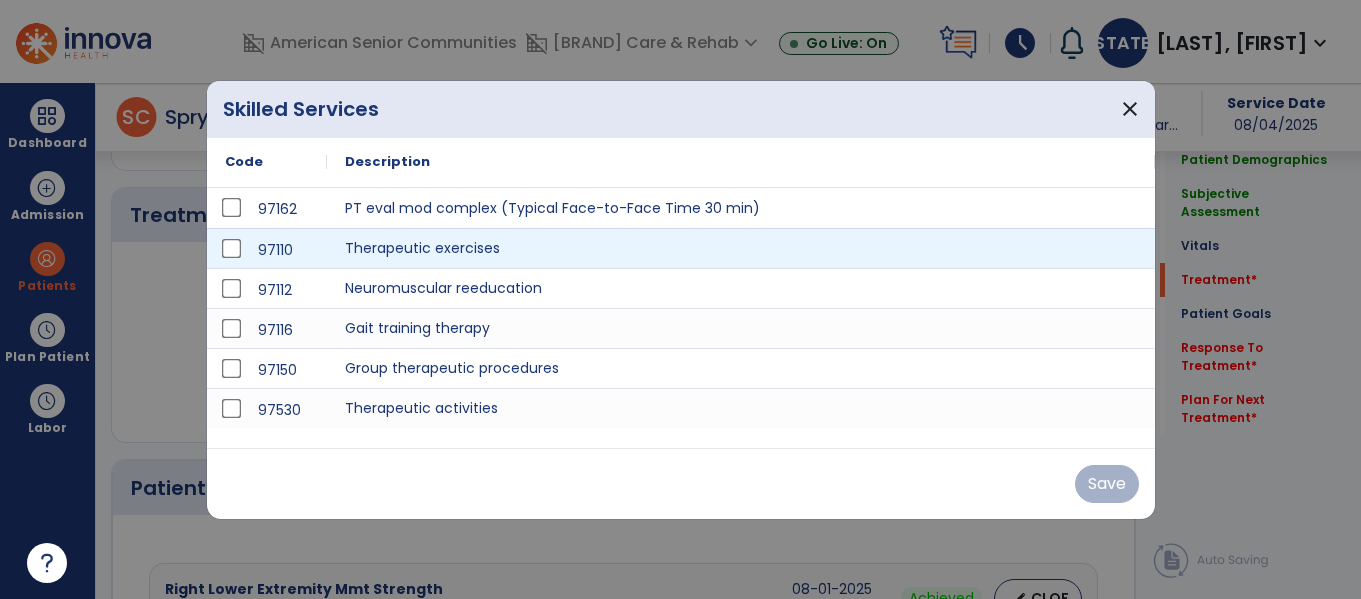 scroll, scrollTop: 1142, scrollLeft: 0, axis: vertical 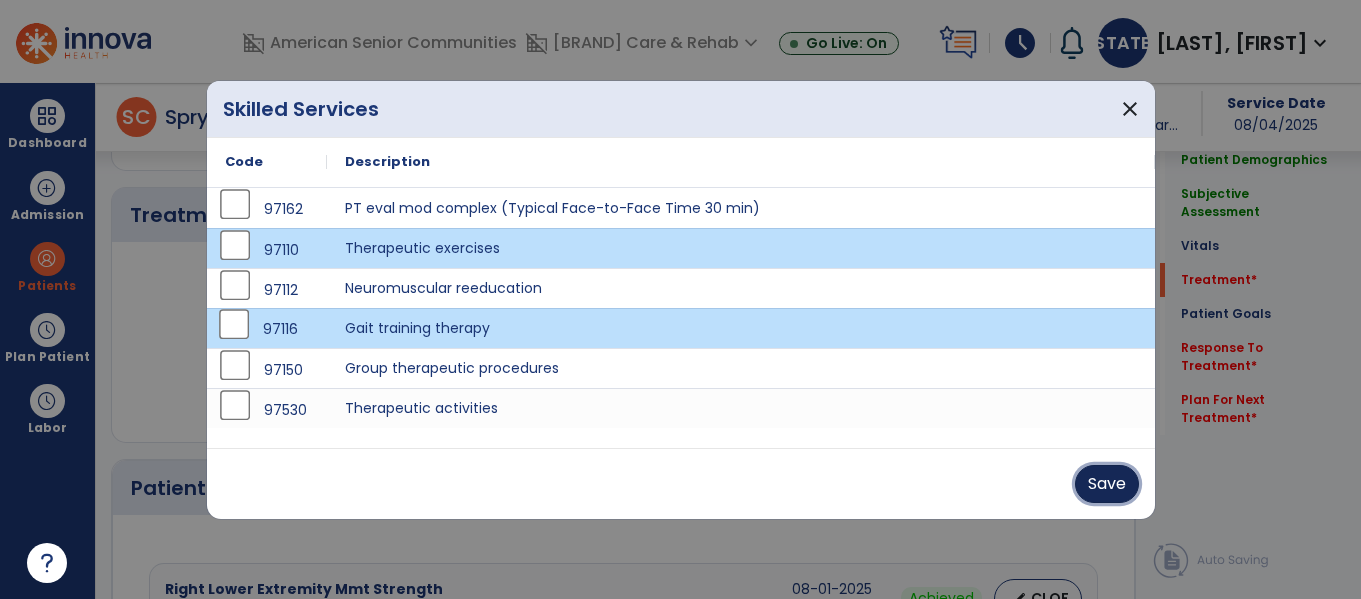 click on "Save" at bounding box center (1107, 484) 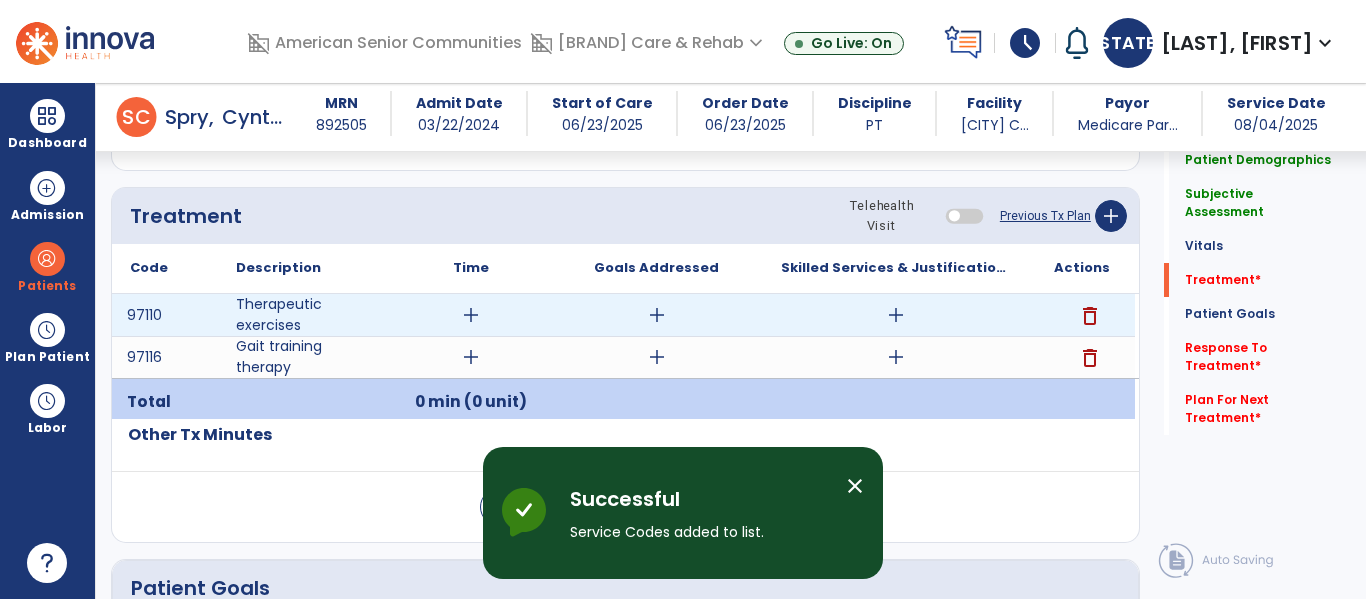 click on "add" at bounding box center [471, 315] 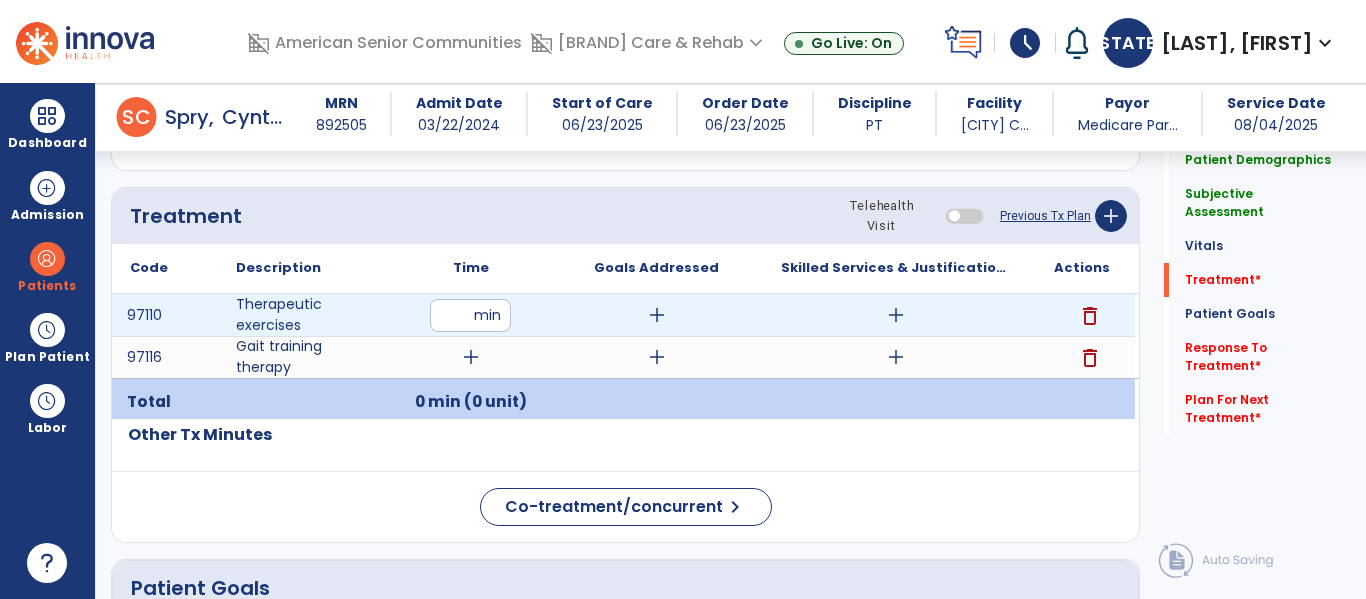 type on "**" 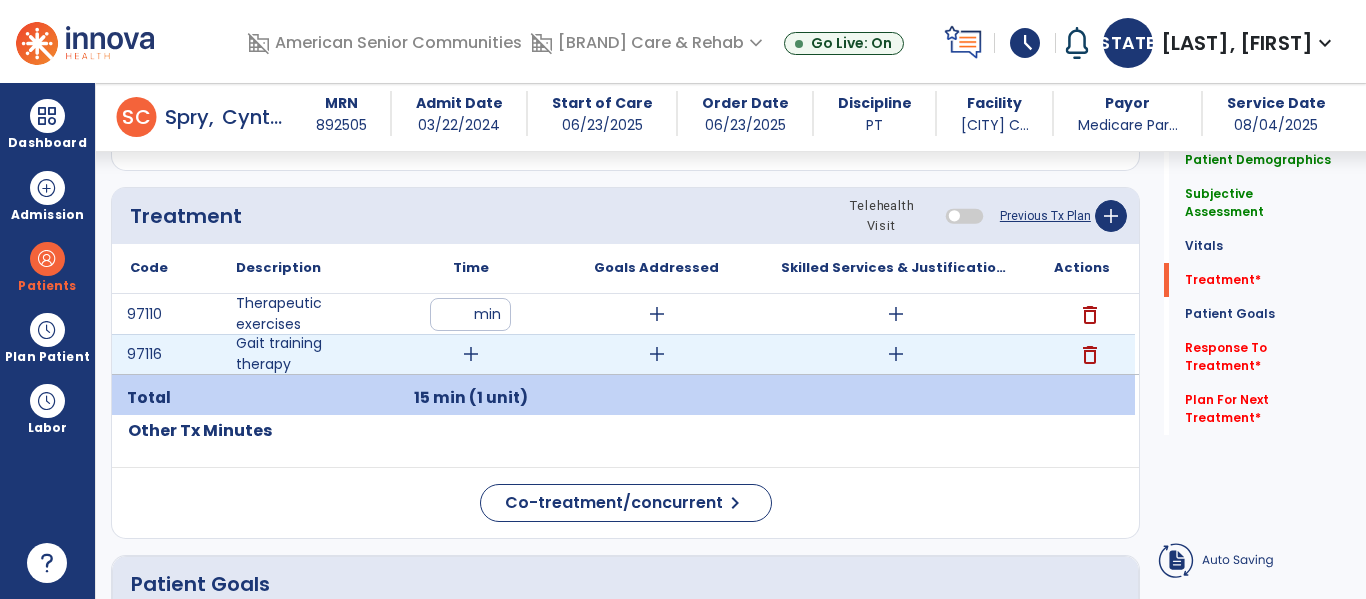 click on "add" at bounding box center (471, 354) 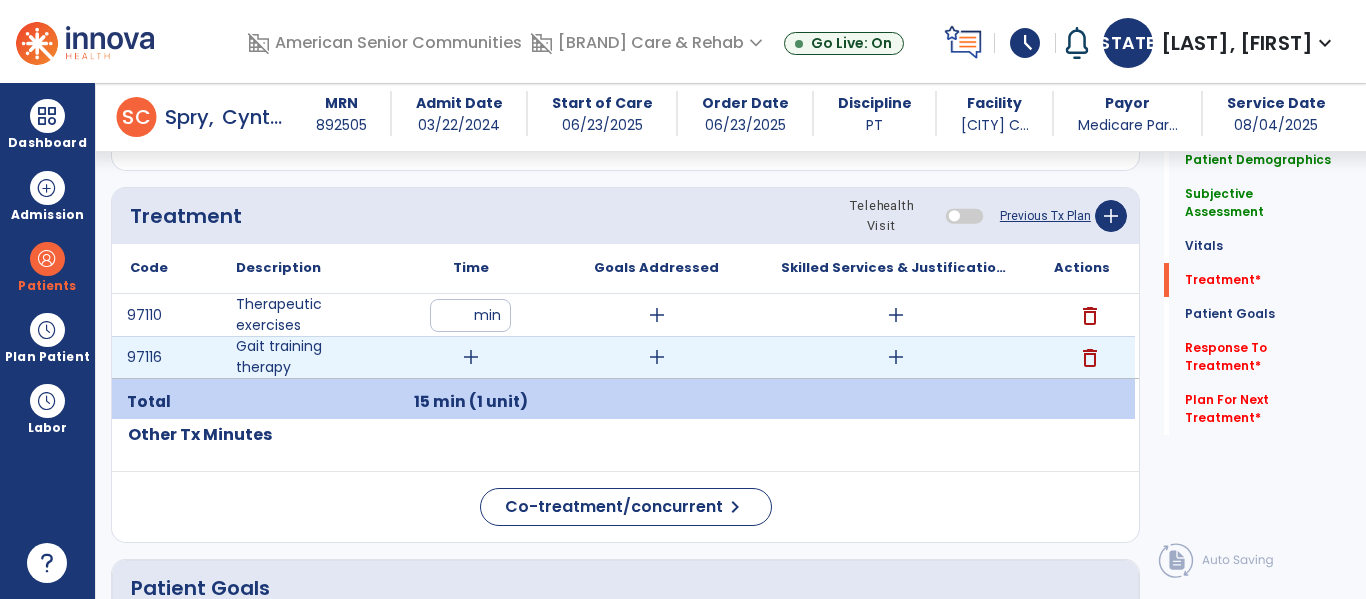 click on "add" at bounding box center [471, 357] 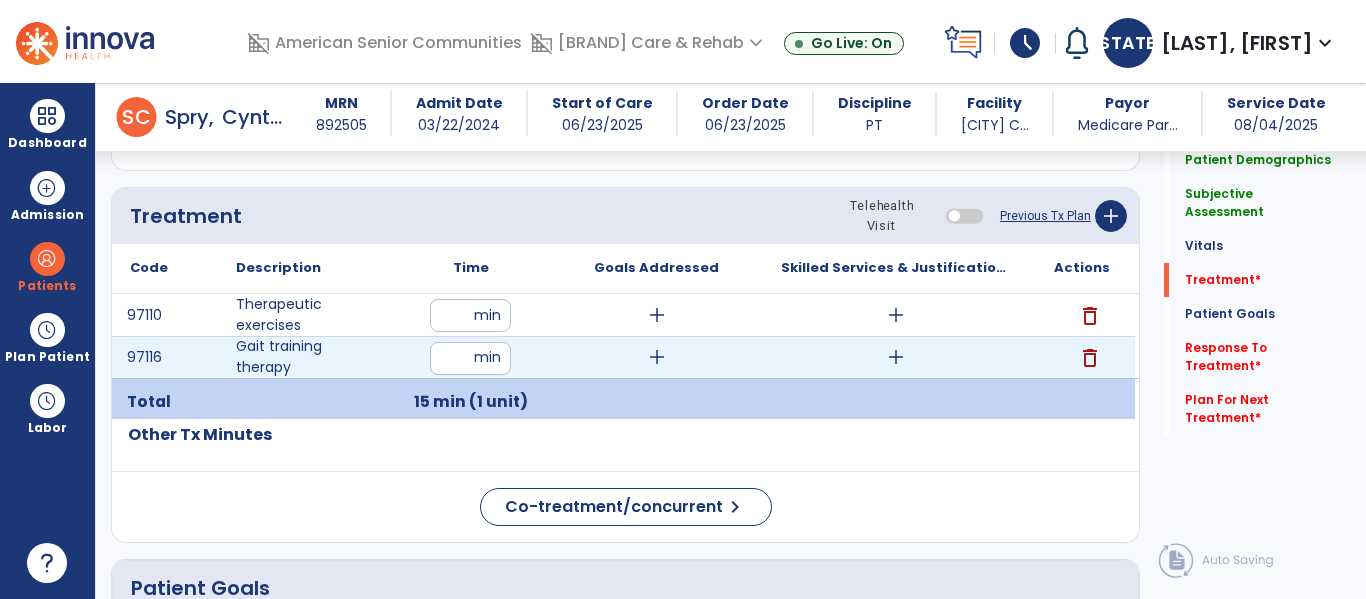 type on "**" 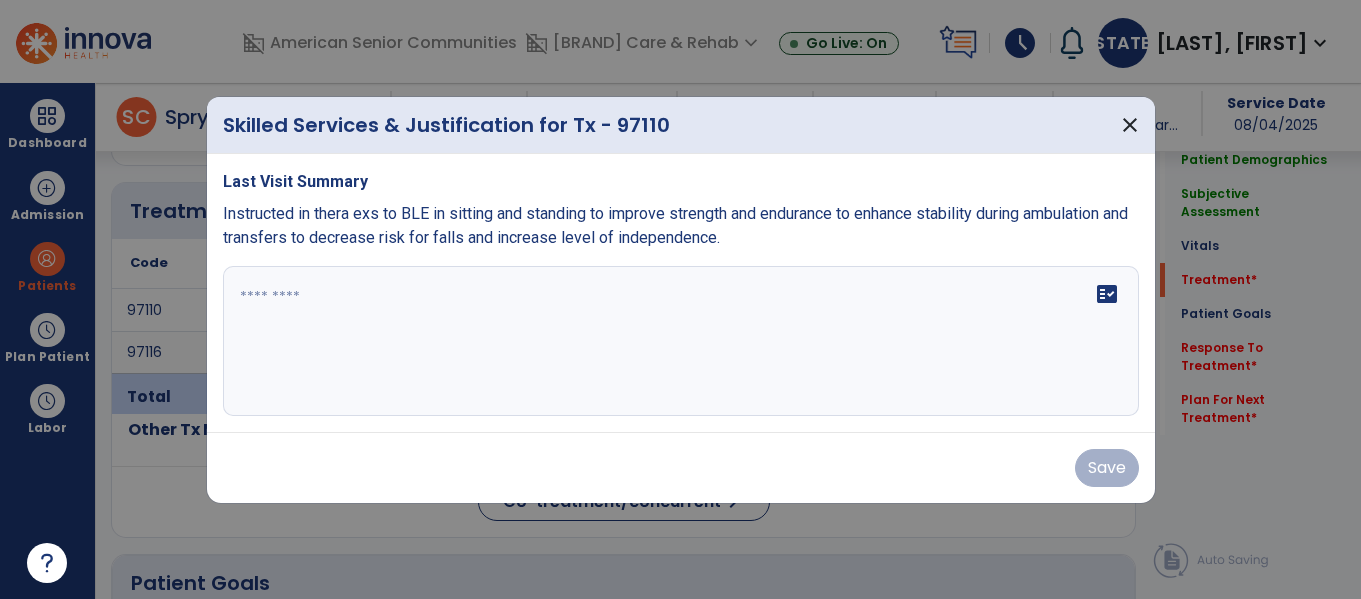 scroll, scrollTop: 1142, scrollLeft: 0, axis: vertical 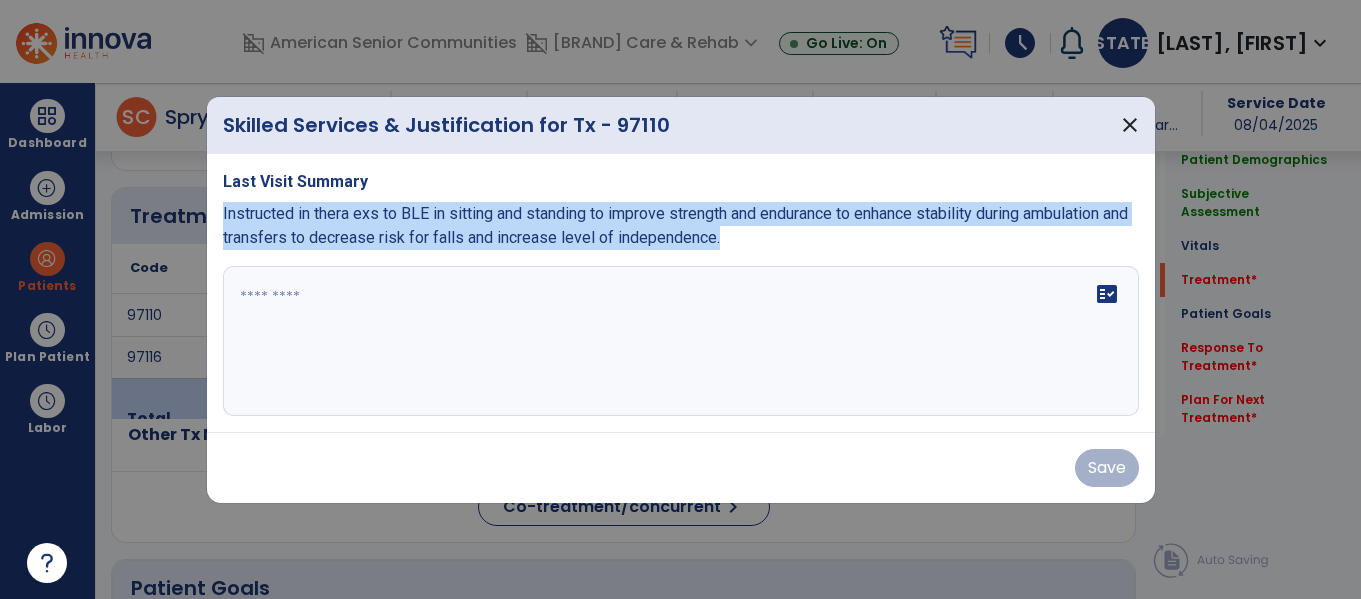 drag, startPoint x: 807, startPoint y: 244, endPoint x: 210, endPoint y: 216, distance: 597.65625 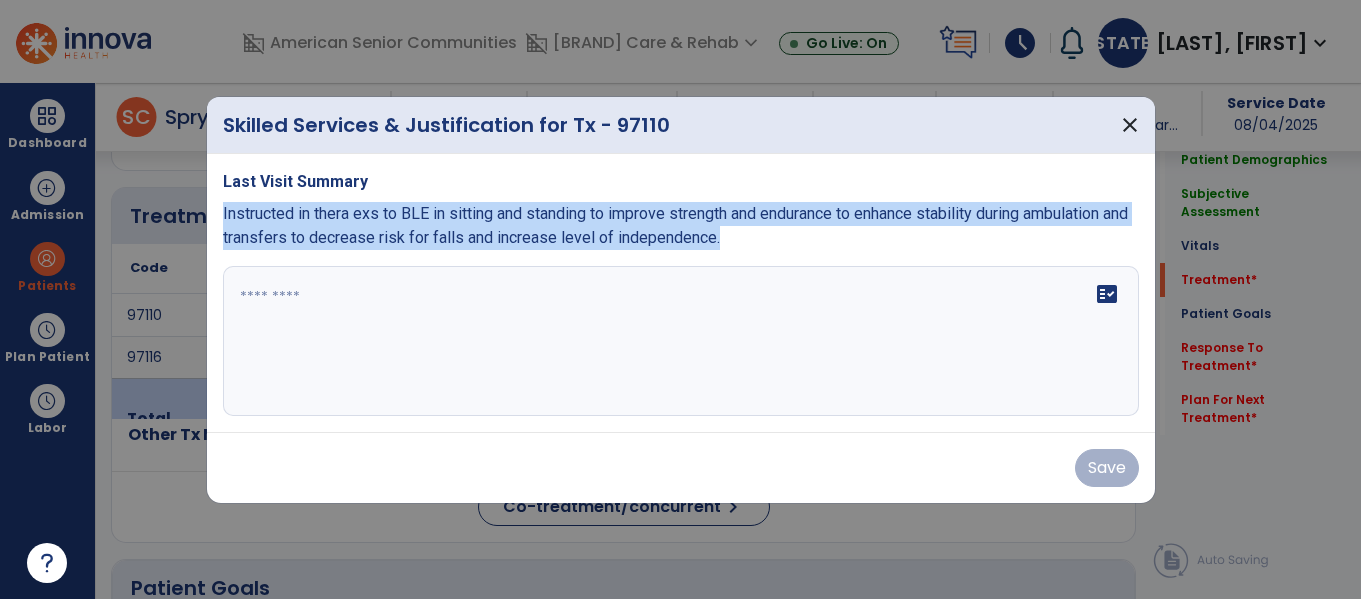 click on "Last Visit Summary Instructed in thera exs to BLE in sitting and standing to improve strength and endurance to enhance stability during ambulation and transfers to decrease risk for falls and increase level of independence.   fact_check" at bounding box center [681, 293] 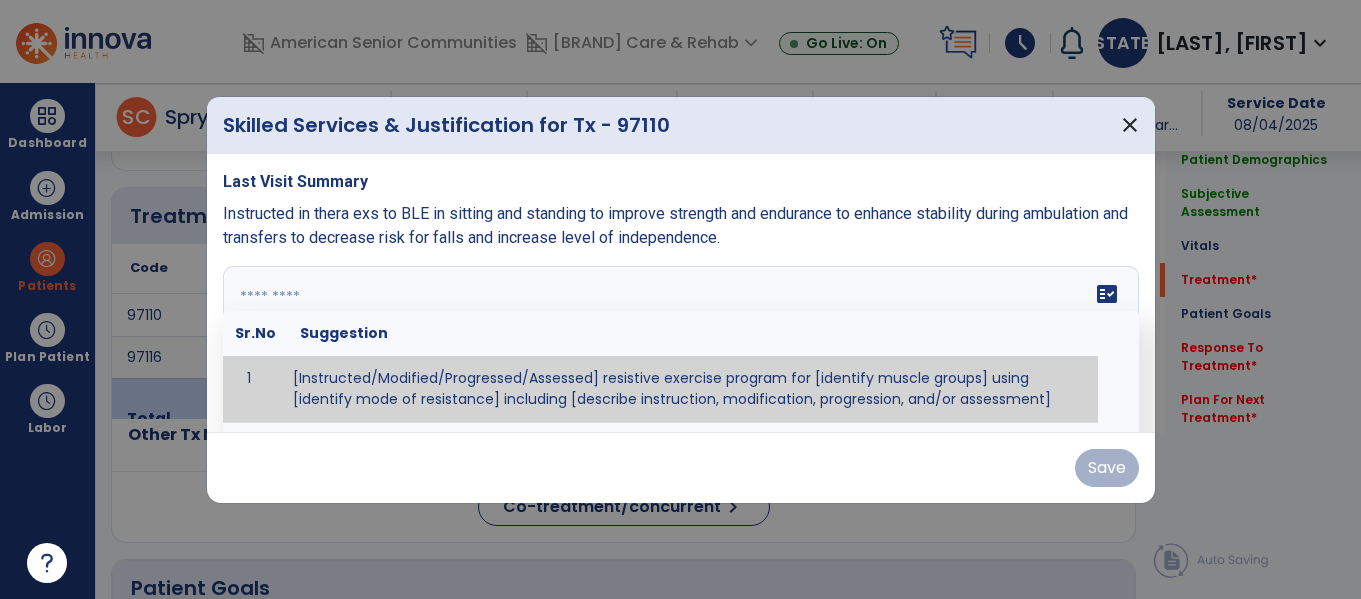 paste on "**********" 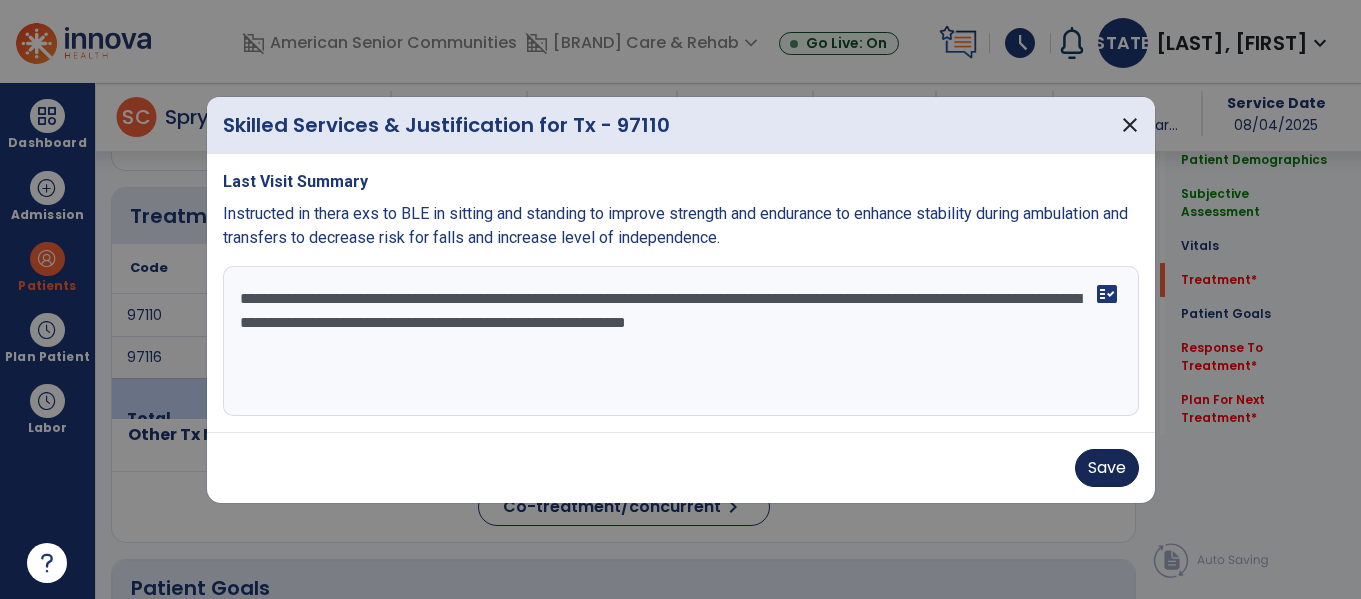 type on "**********" 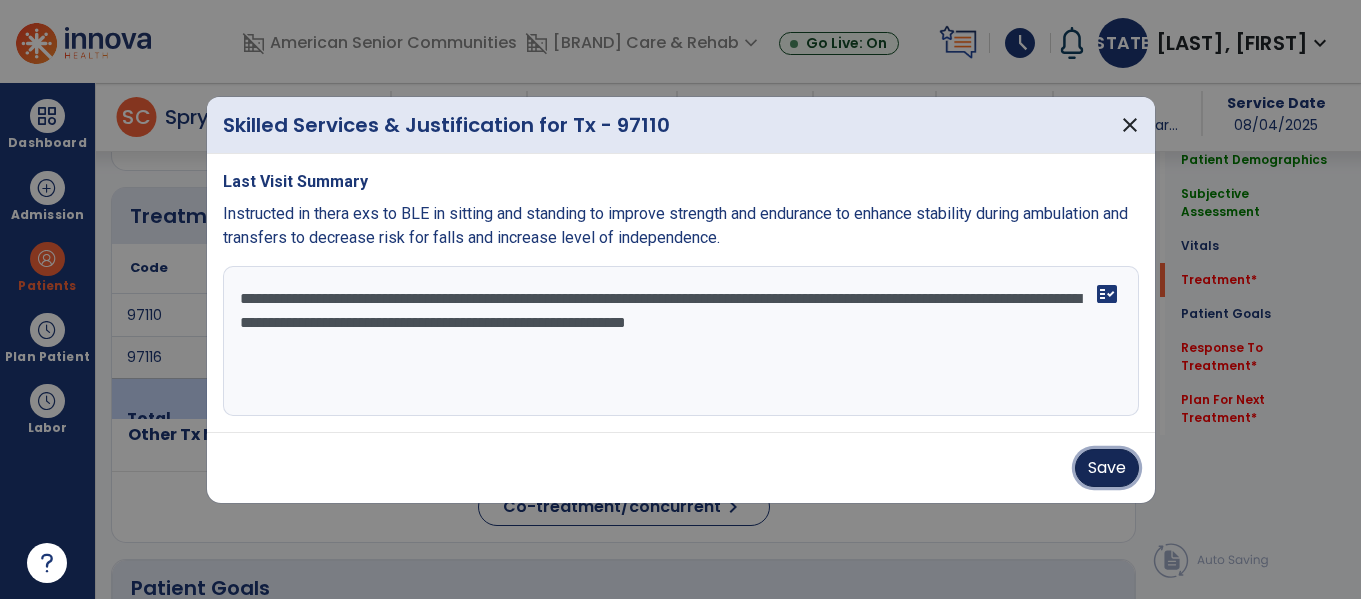click on "Save" at bounding box center (1107, 468) 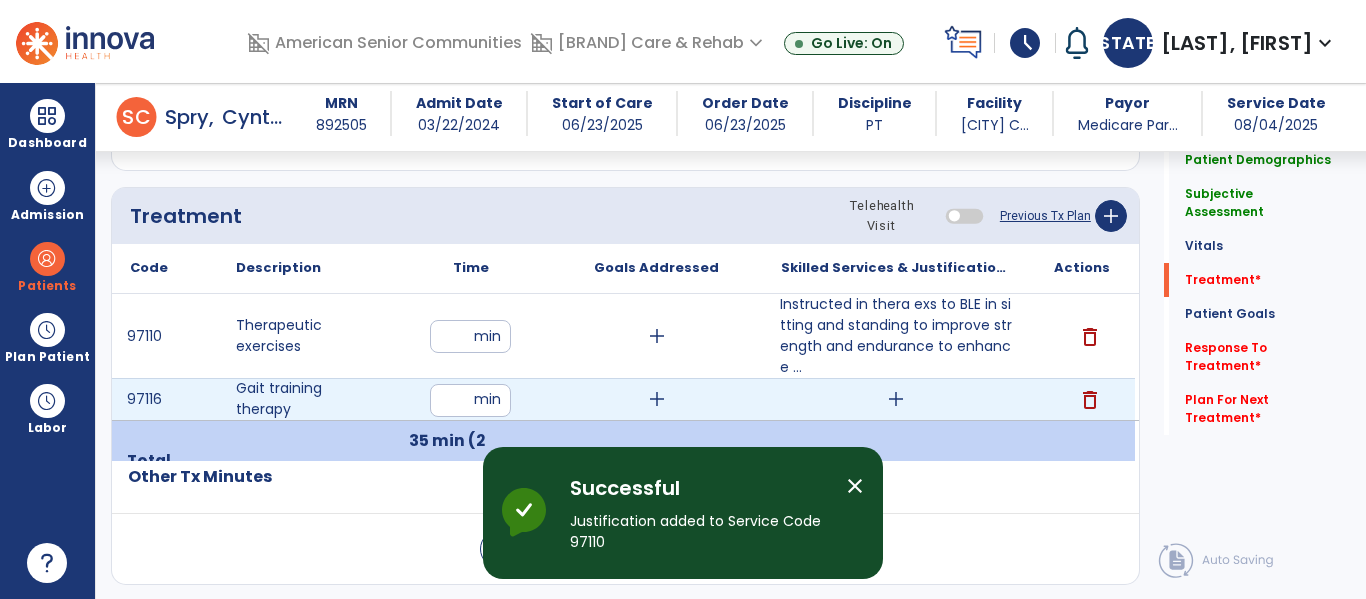 click on "add" at bounding box center (896, 399) 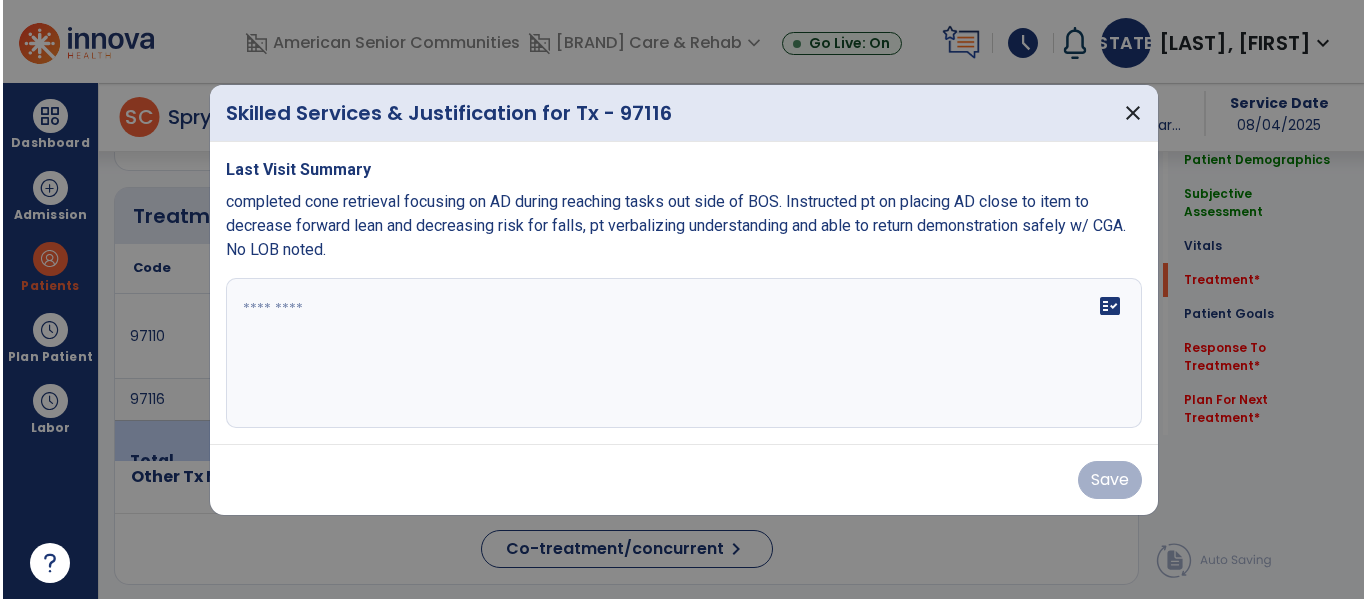 scroll, scrollTop: 1142, scrollLeft: 0, axis: vertical 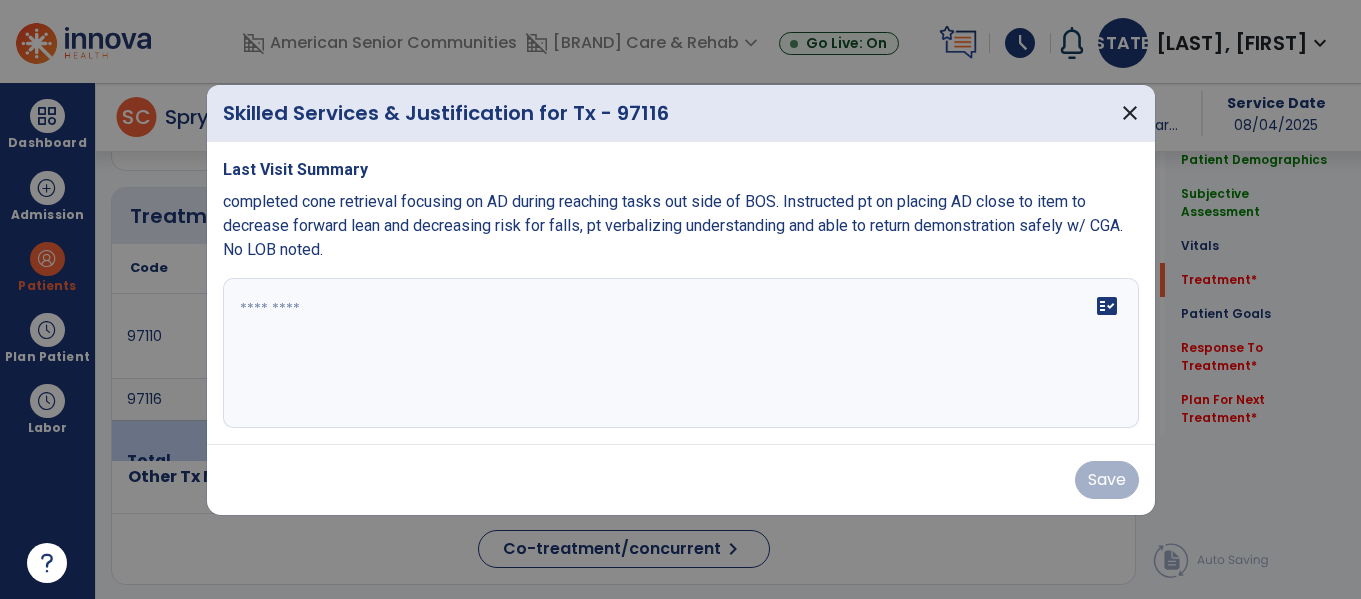 click on "fact_check" at bounding box center (681, 353) 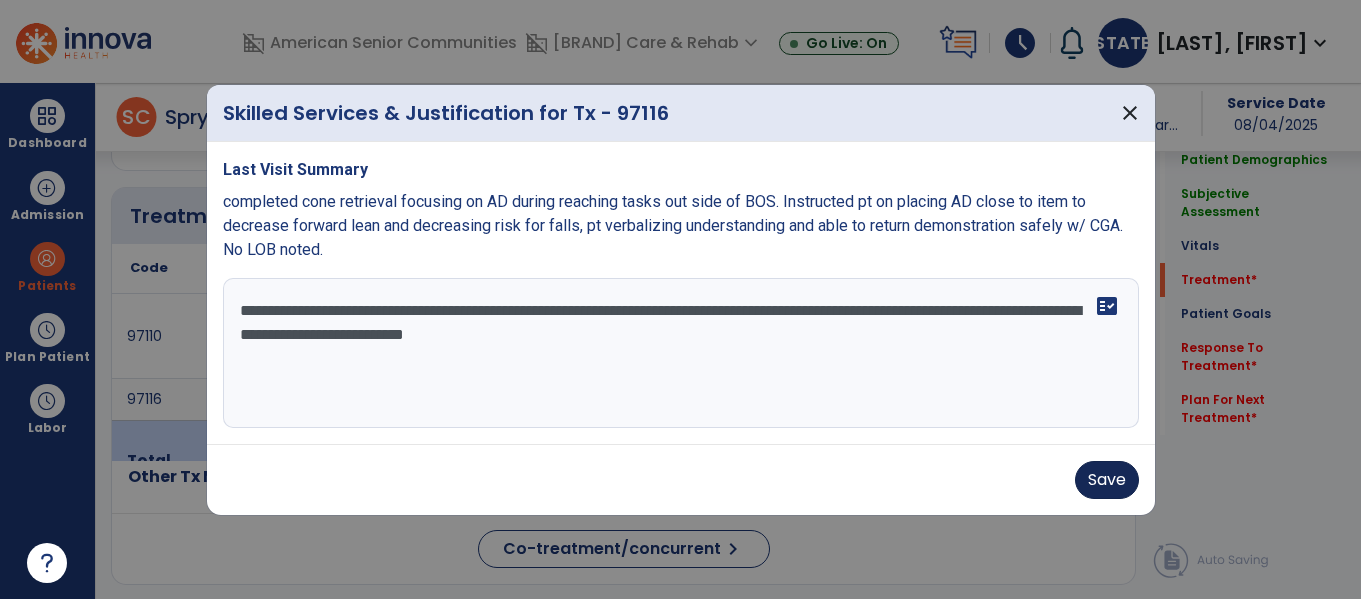 type on "**********" 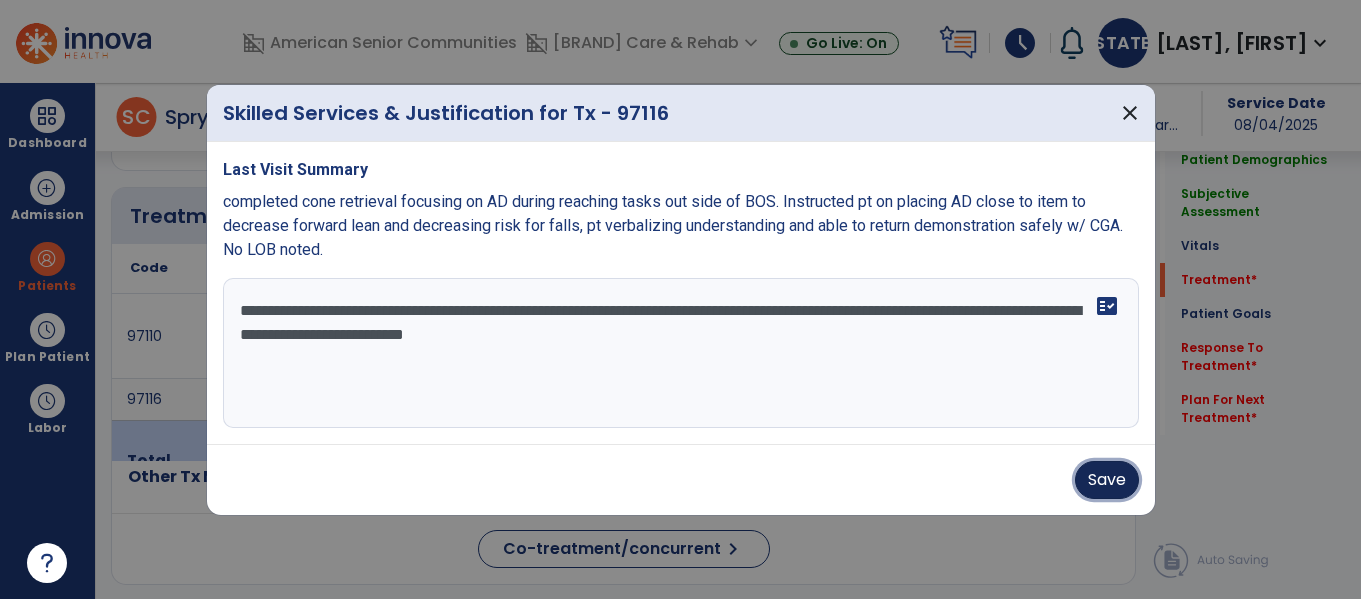 click on "Save" at bounding box center (1107, 480) 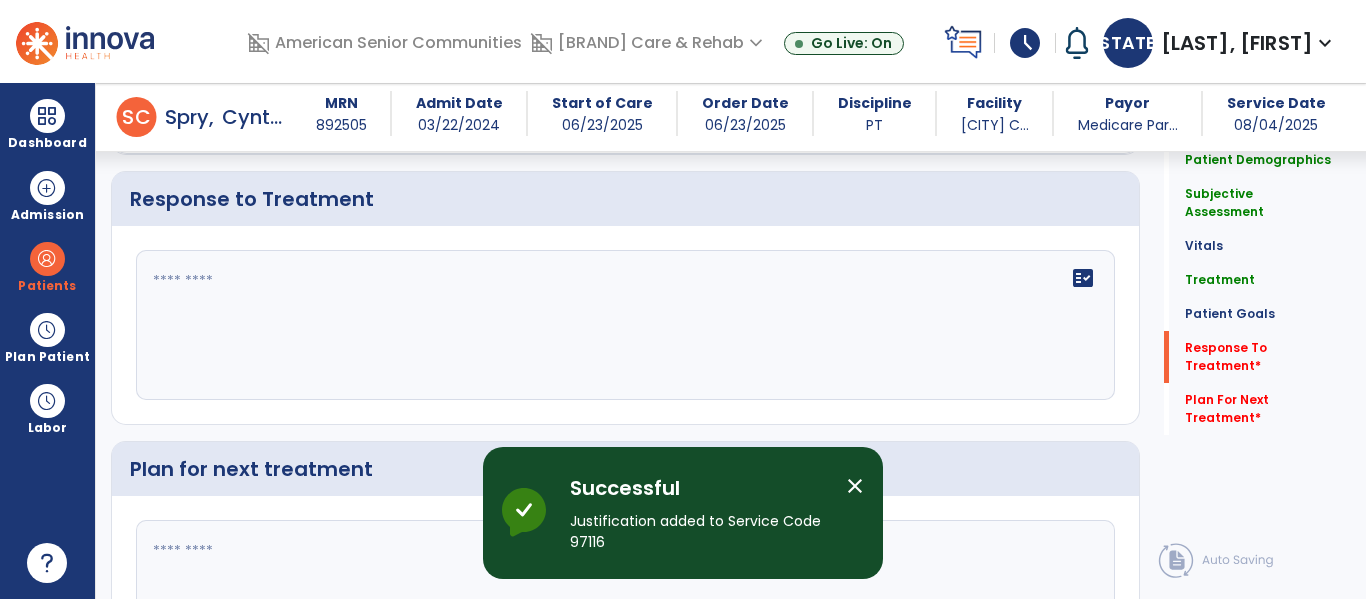 scroll, scrollTop: 3521, scrollLeft: 0, axis: vertical 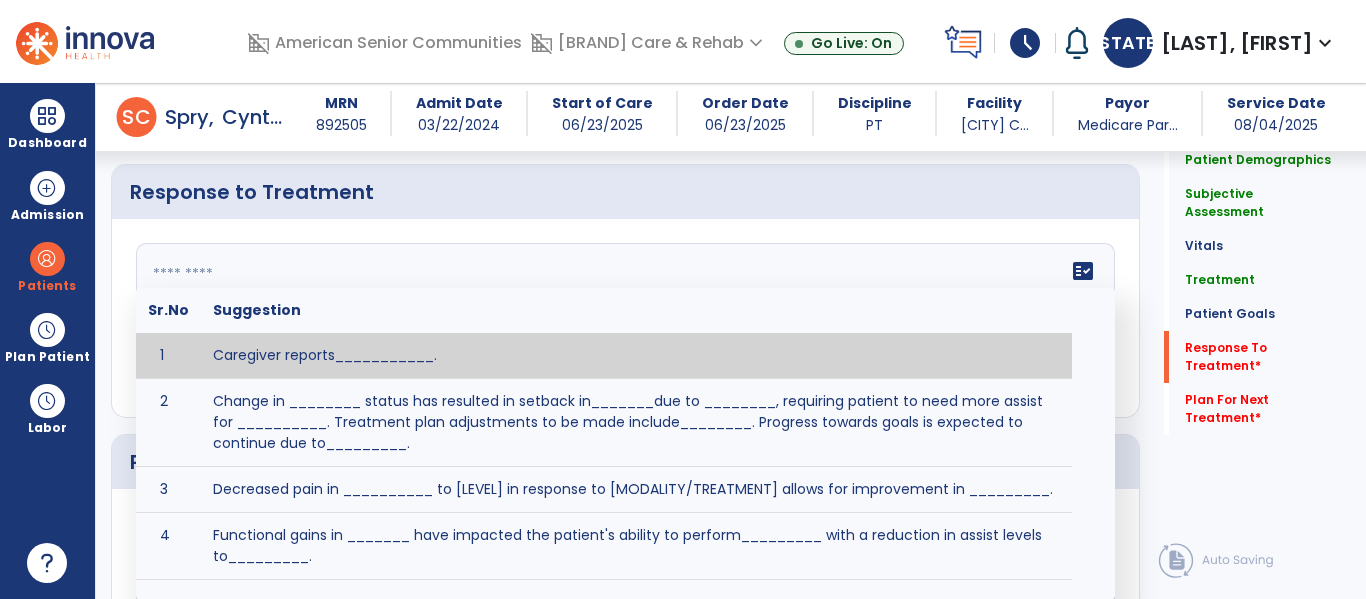 click on "fact_check  Sr.No Suggestion 1 Caregiver reports___________. 2 Change in ________ status has resulted in setback in_______due to ________, requiring patient to need more assist for __________.   Treatment plan adjustments to be made include________.  Progress towards goals is expected to continue due to_________. 3 Decreased pain in __________ to [LEVEL] in response to [MODALITY/TREATMENT] allows for improvement in _________. 4 Functional gains in _______ have impacted the patient's ability to perform_________ with a reduction in assist levels to_________. 5 Functional progress this week has been significant due to__________. 6 Gains in ________ have improved the patient's ability to perform ______with decreased levels of assist to___________. 7 Improvement in ________allows patient to tolerate higher levels of challenges in_________. 8 Pain in [AREA] has decreased to [LEVEL] in response to [TREATMENT/MODALITY], allowing fore ease in completing__________. 9 10 11 12 13 14 15 16 17 18 19 20 21" 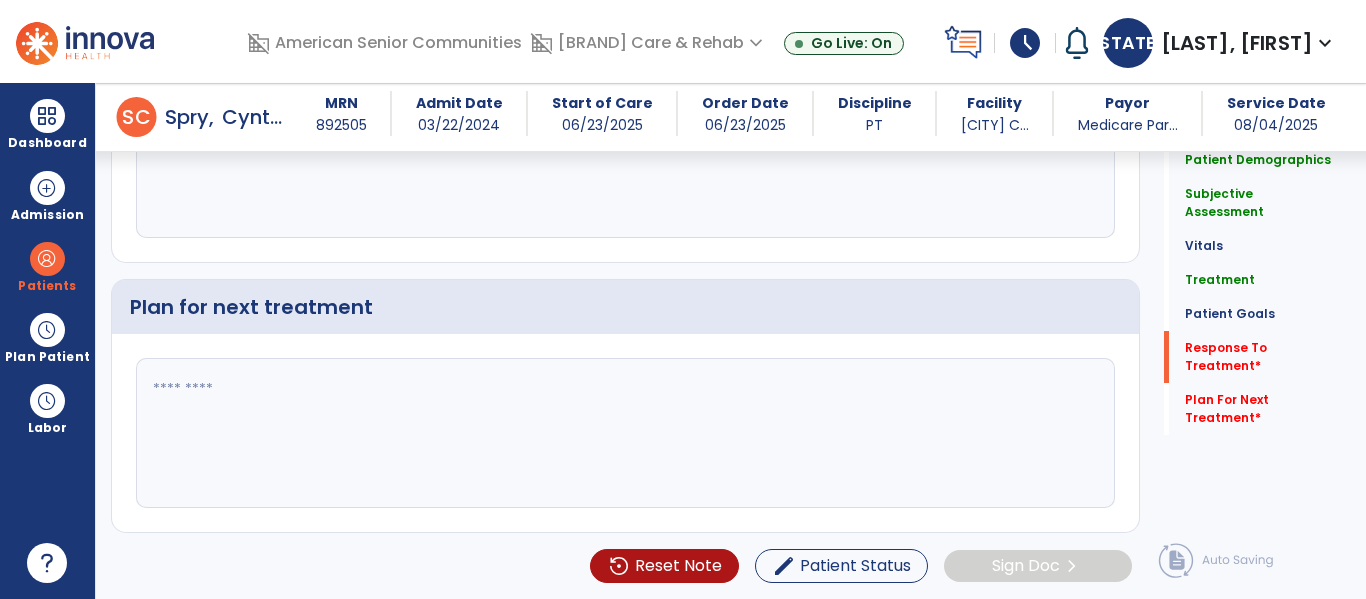 scroll, scrollTop: 3391, scrollLeft: 0, axis: vertical 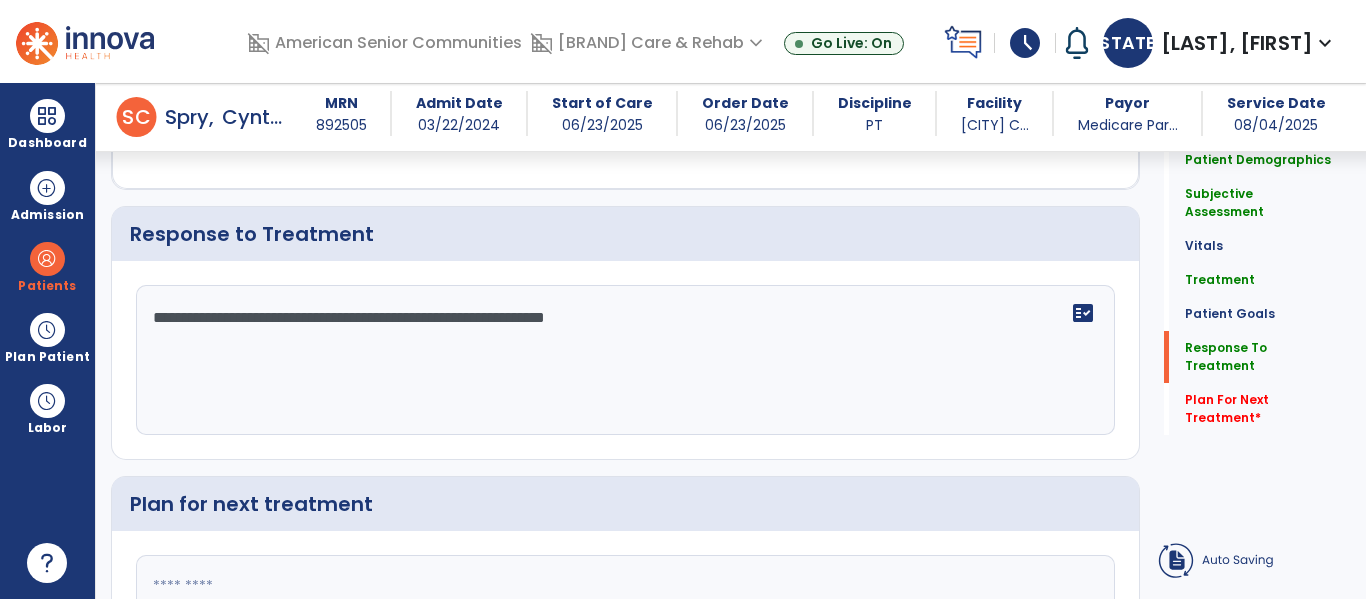 click on "**********" 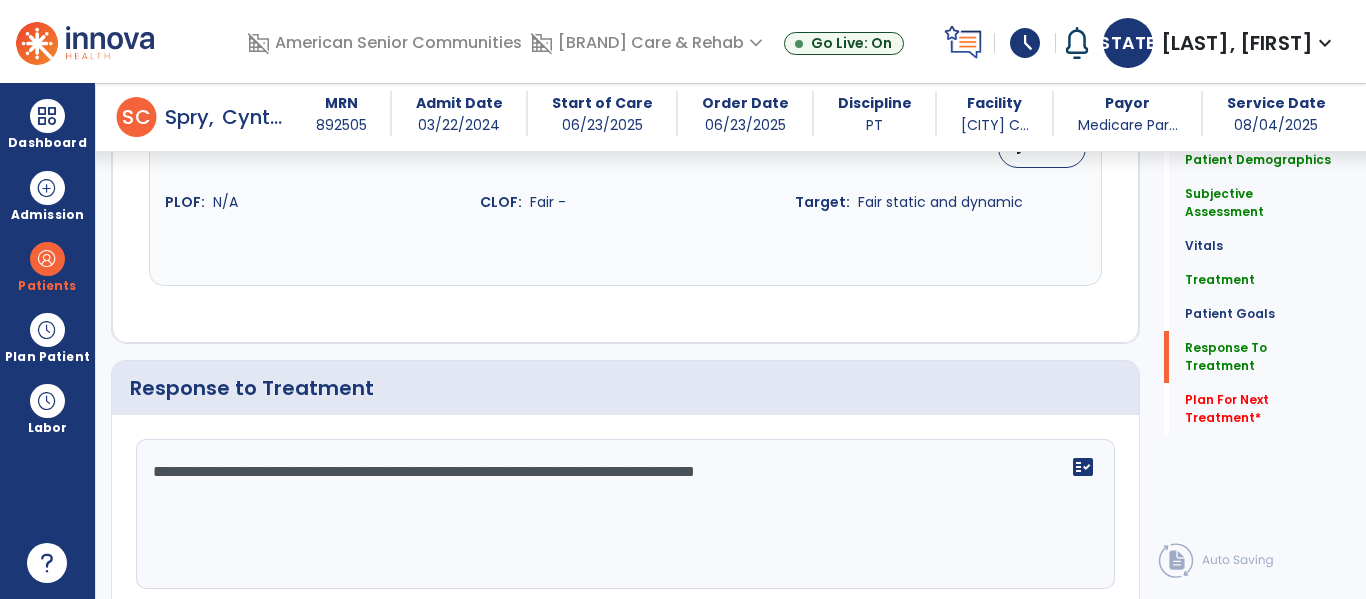 scroll, scrollTop: 3413, scrollLeft: 0, axis: vertical 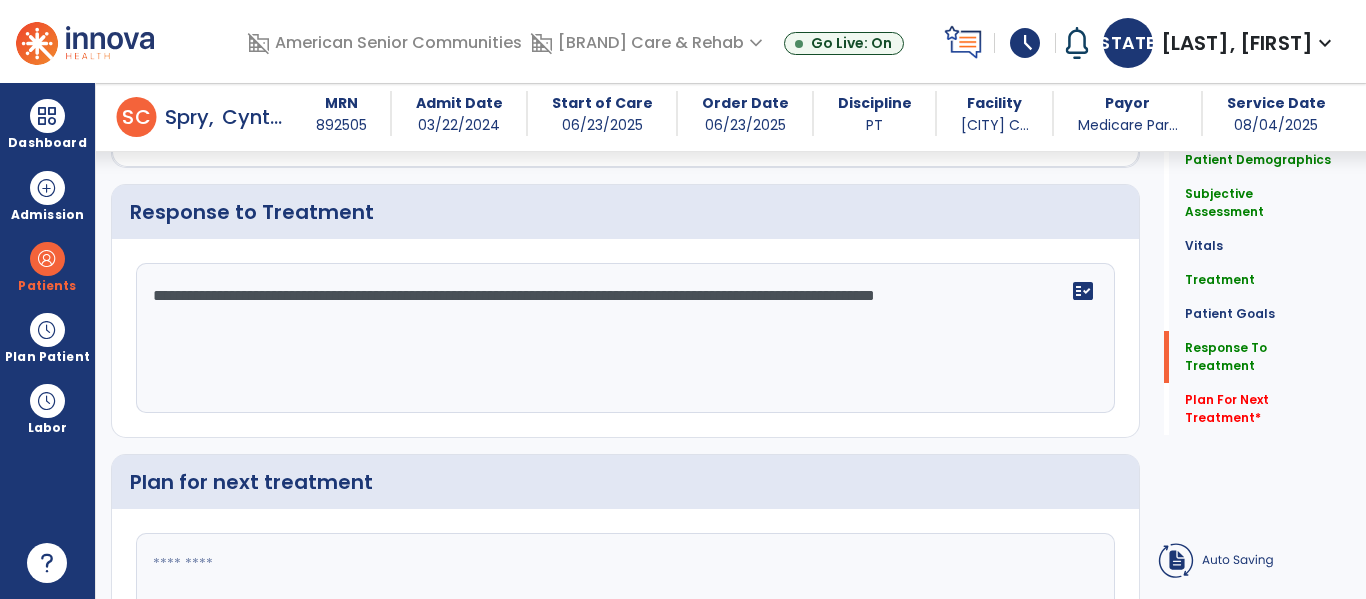 click on "**********" 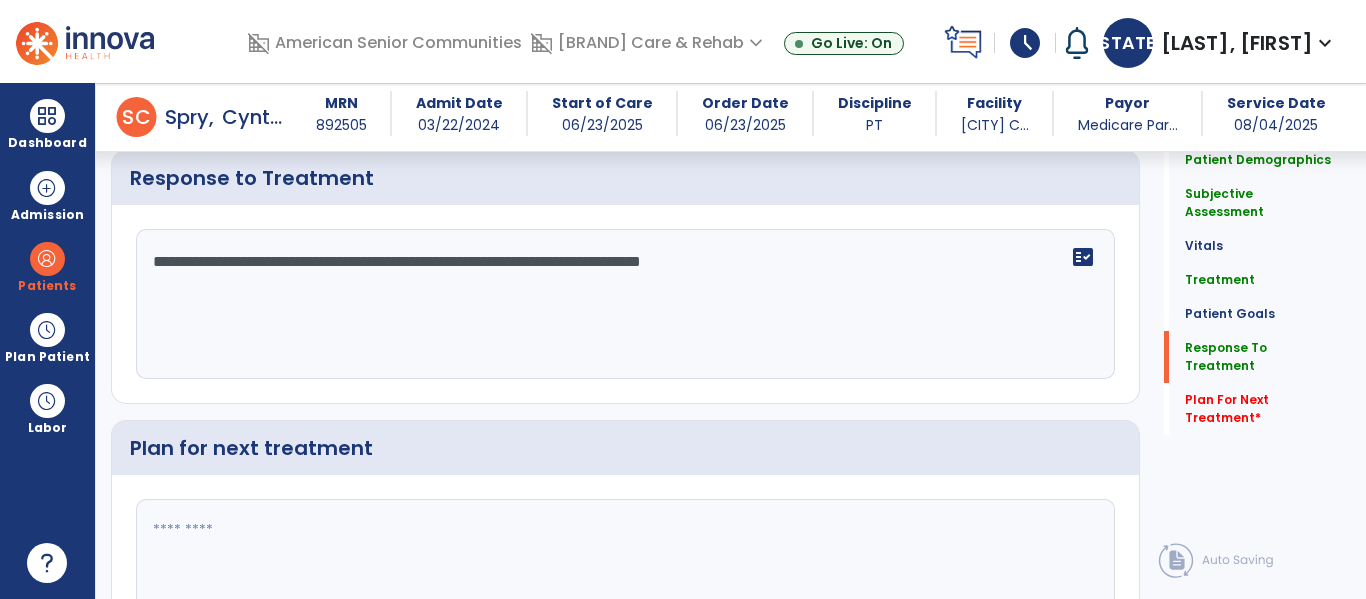 scroll, scrollTop: 3676, scrollLeft: 0, axis: vertical 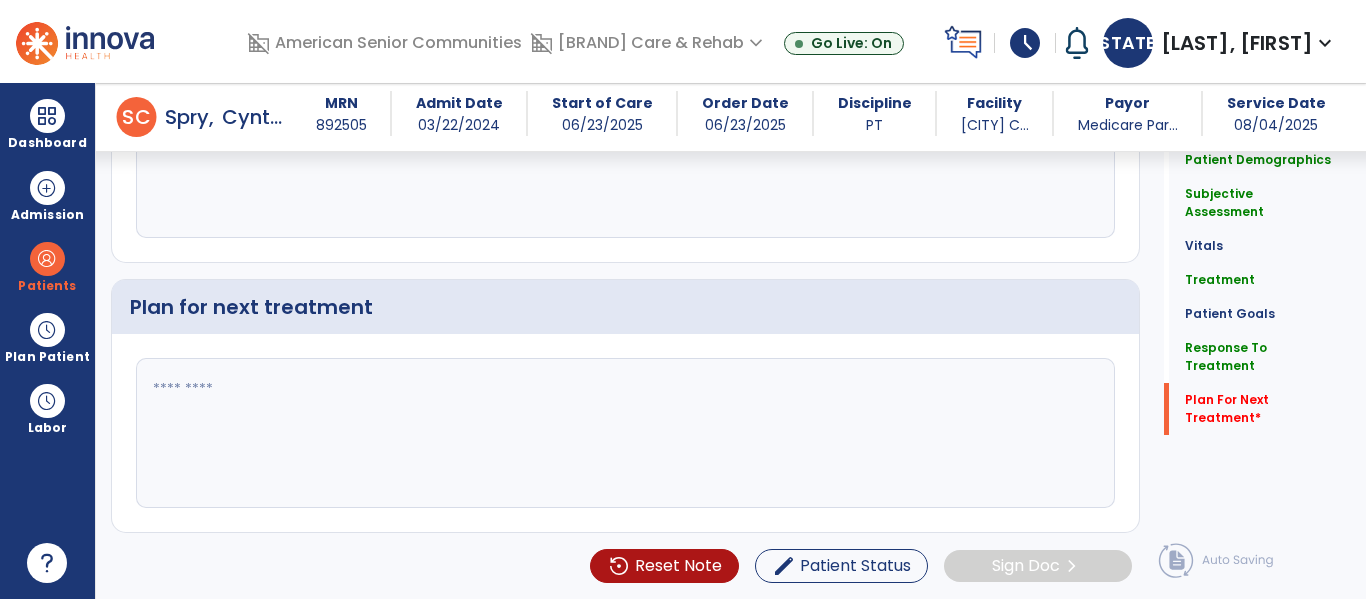 type on "**********" 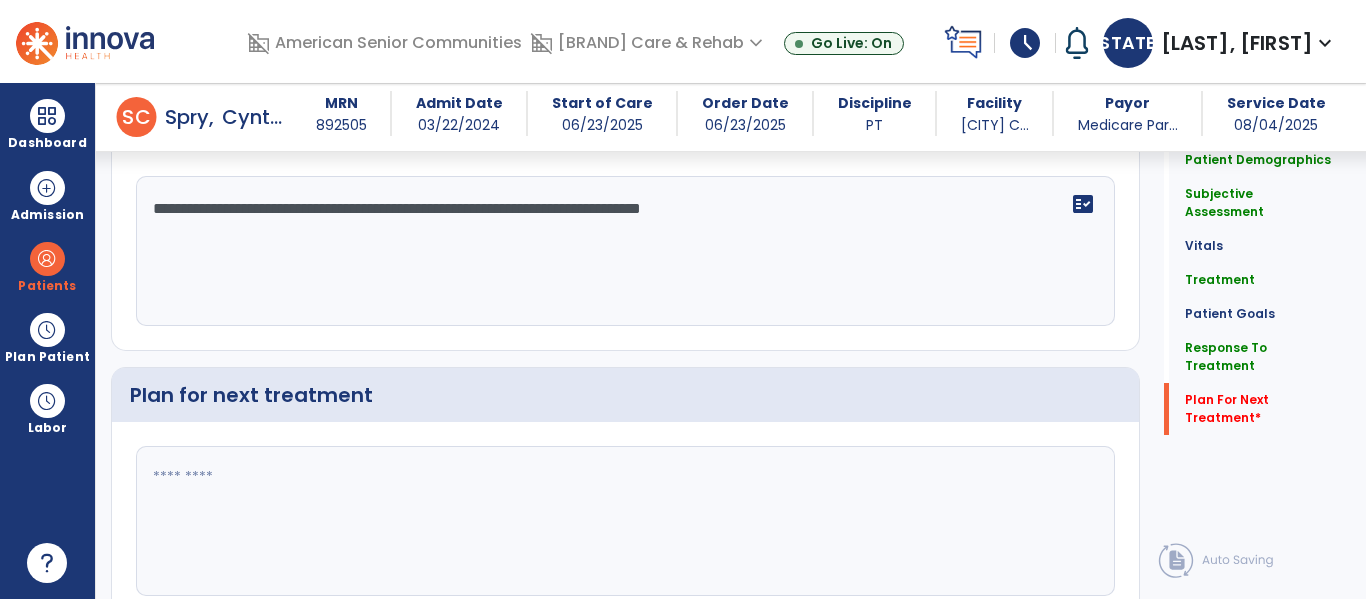 scroll, scrollTop: 3676, scrollLeft: 0, axis: vertical 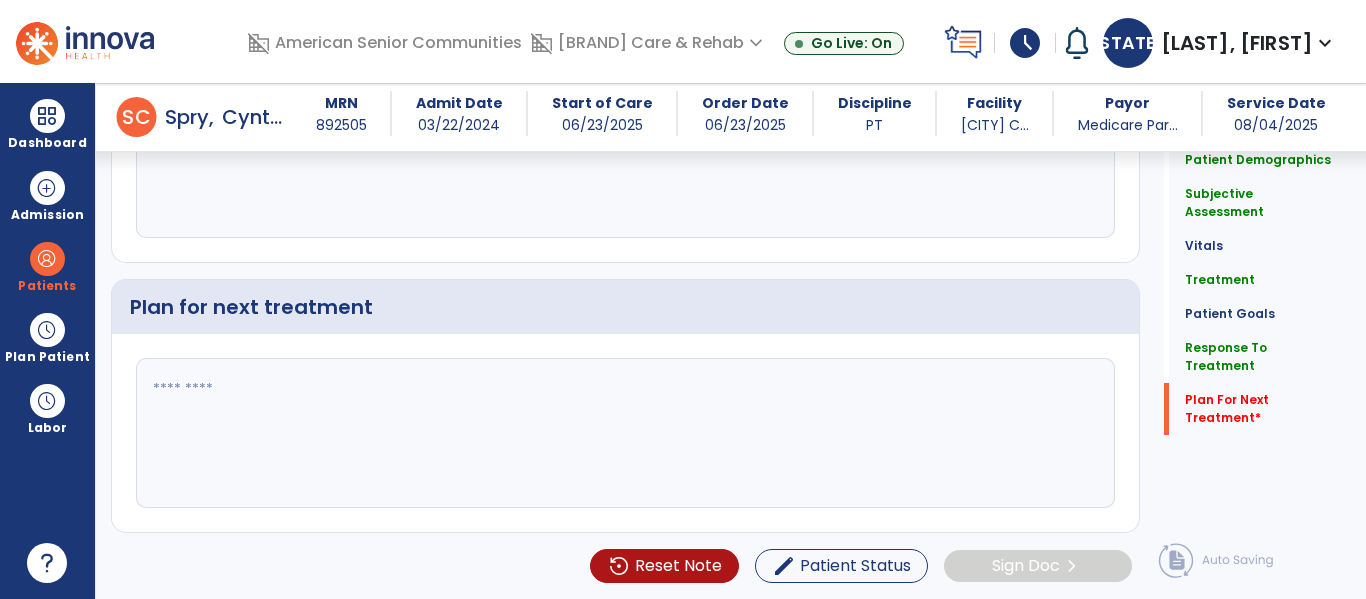 click 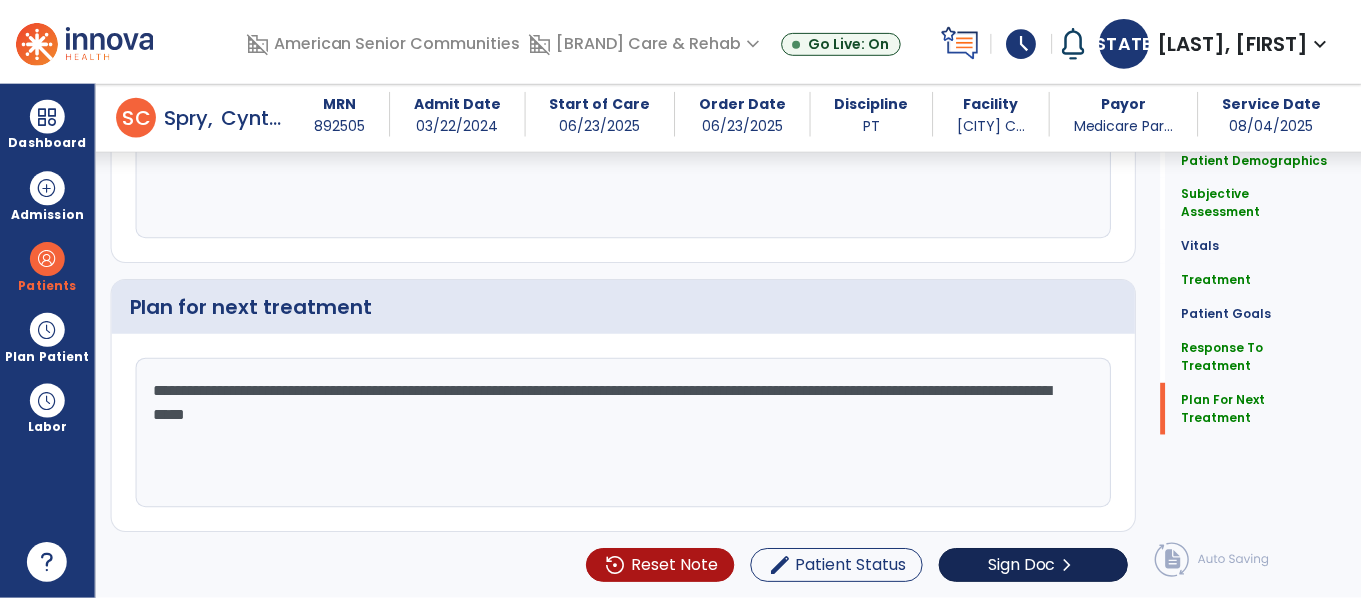 scroll, scrollTop: 3588, scrollLeft: 0, axis: vertical 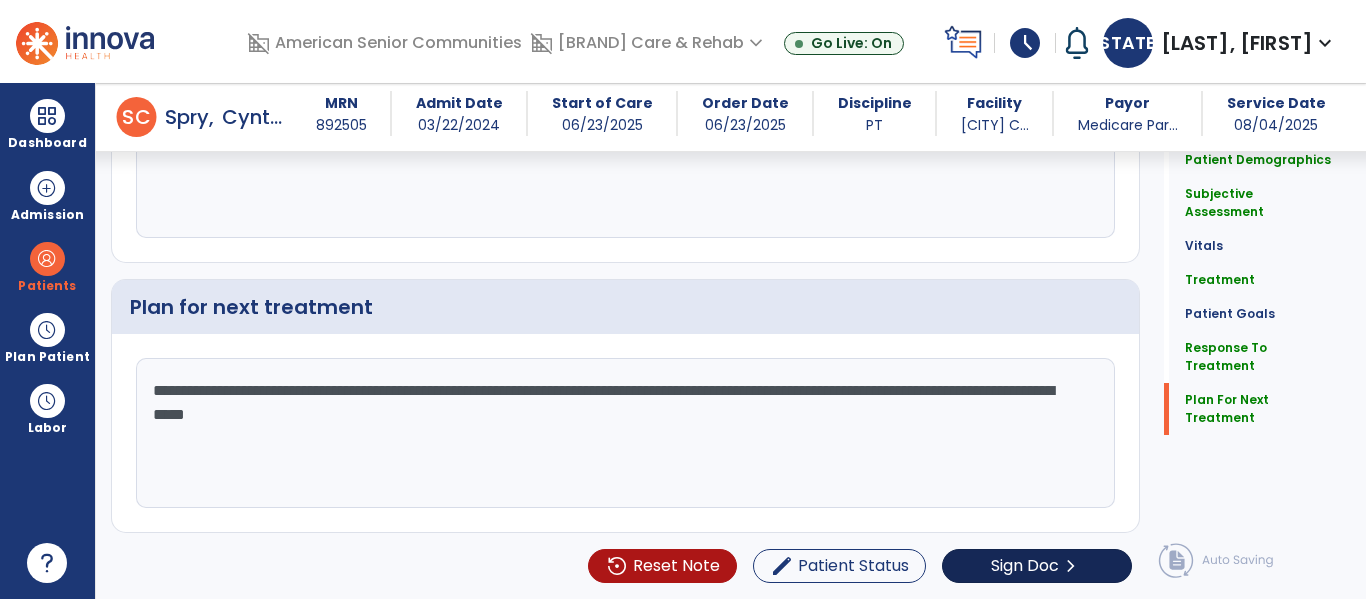 type on "**********" 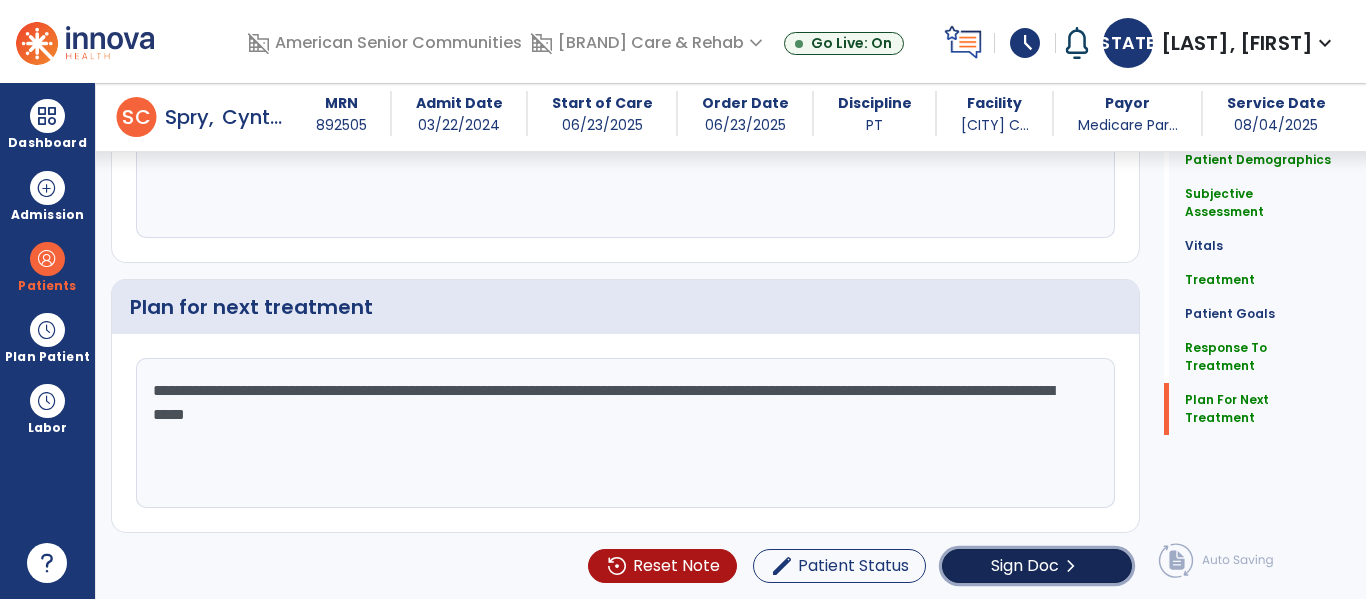 click on "Sign Doc" 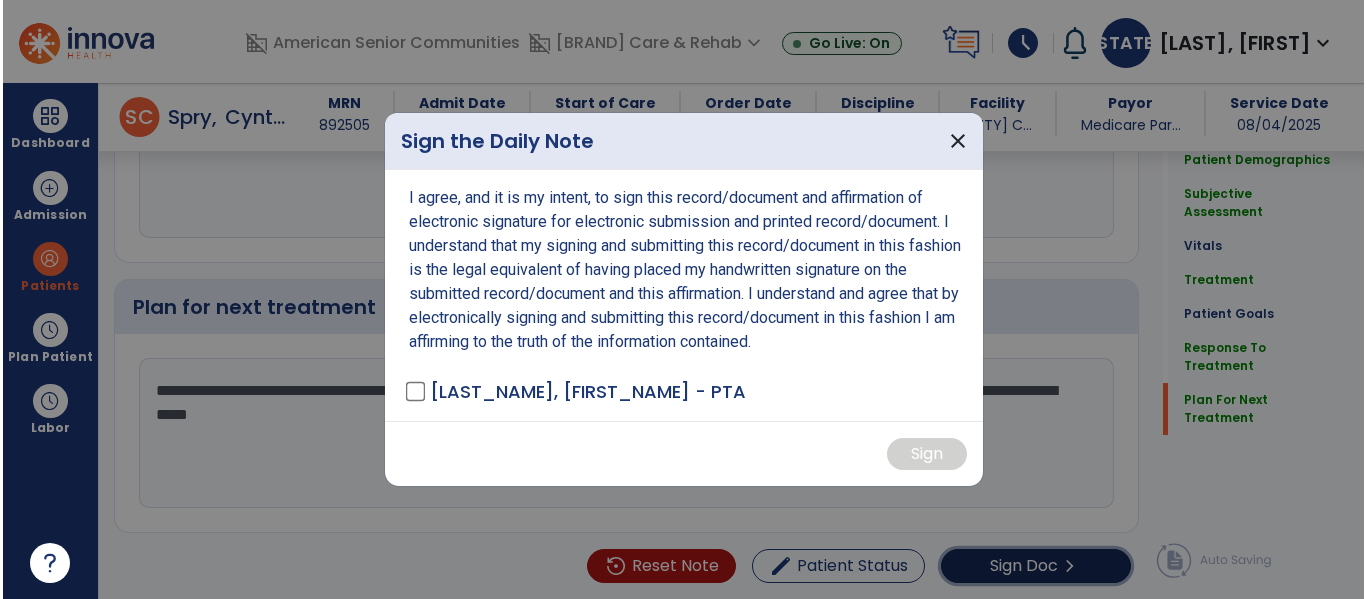 scroll, scrollTop: 3676, scrollLeft: 0, axis: vertical 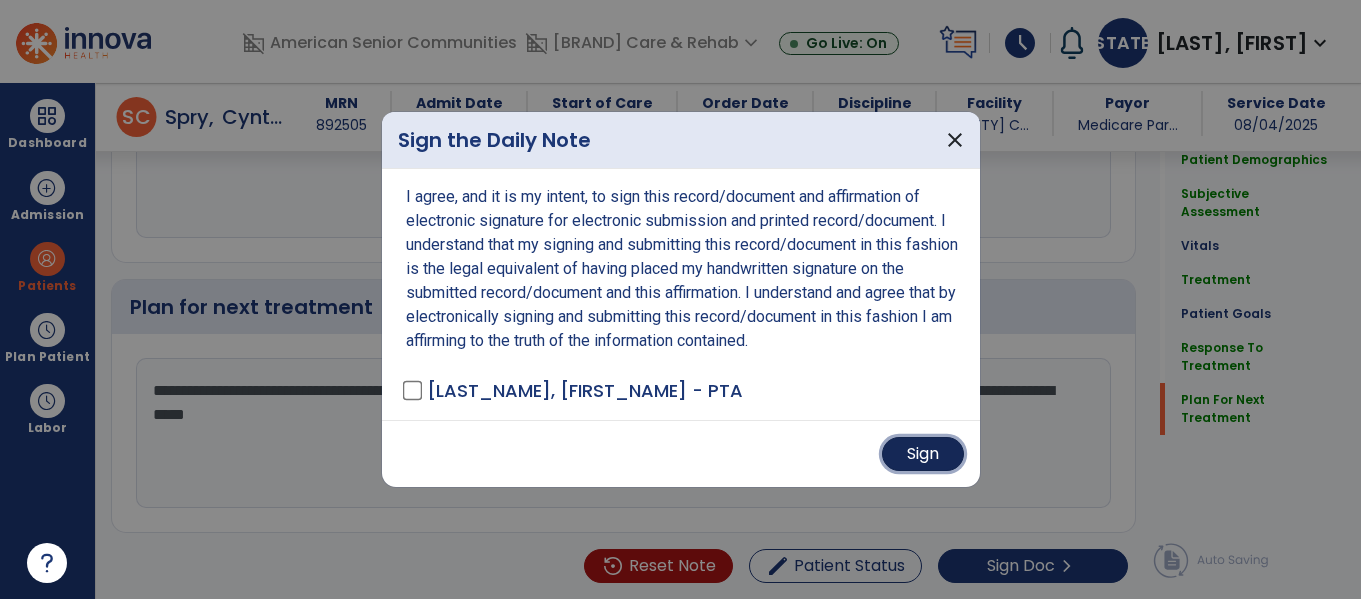 click on "Sign" at bounding box center (923, 454) 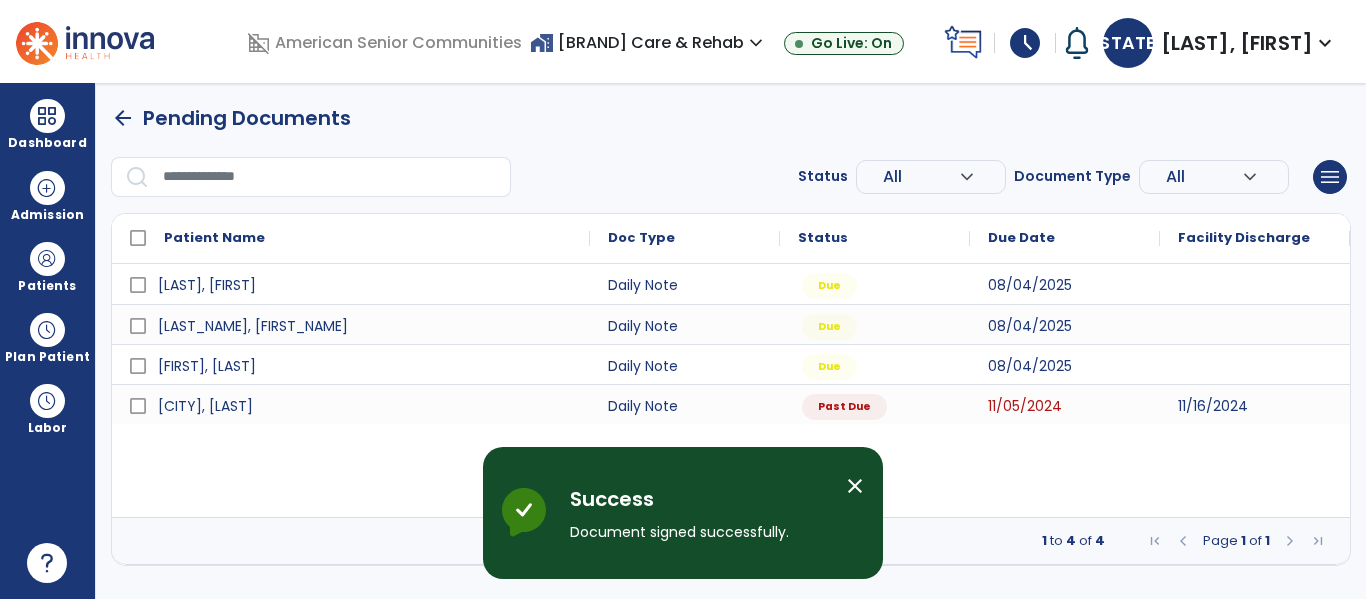 scroll, scrollTop: 0, scrollLeft: 0, axis: both 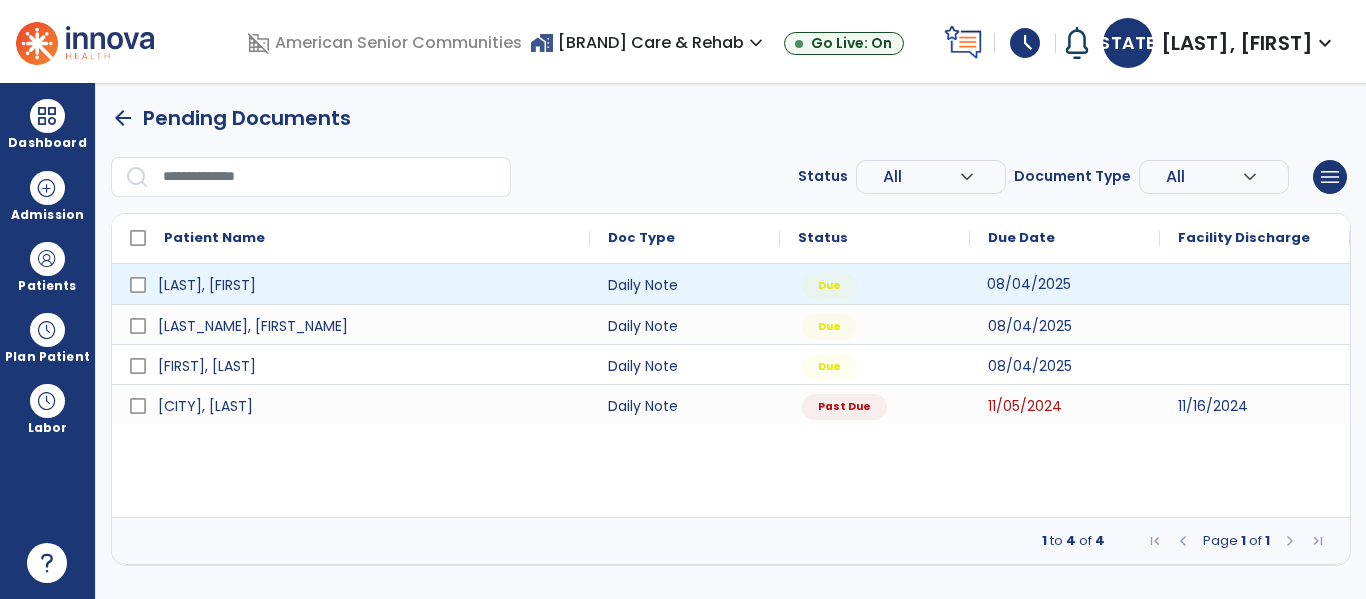 click on "08/04/2025" at bounding box center [1065, 284] 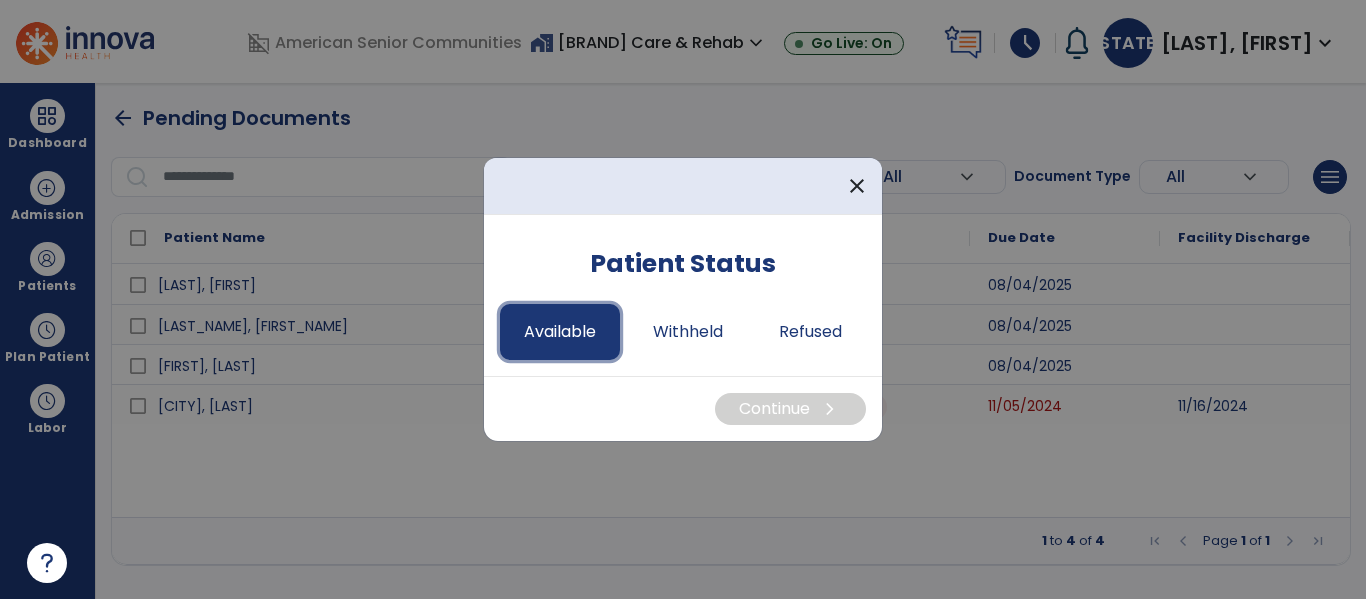 click on "Available" at bounding box center [560, 332] 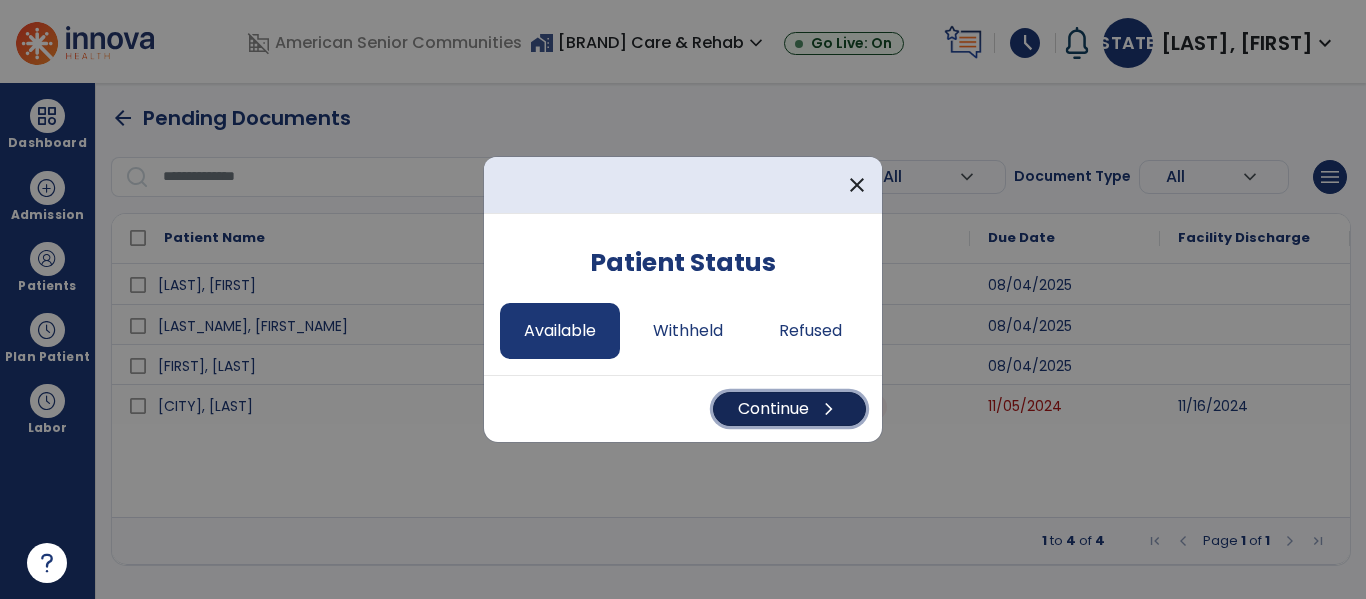 click on "Continue   chevron_right" at bounding box center (789, 409) 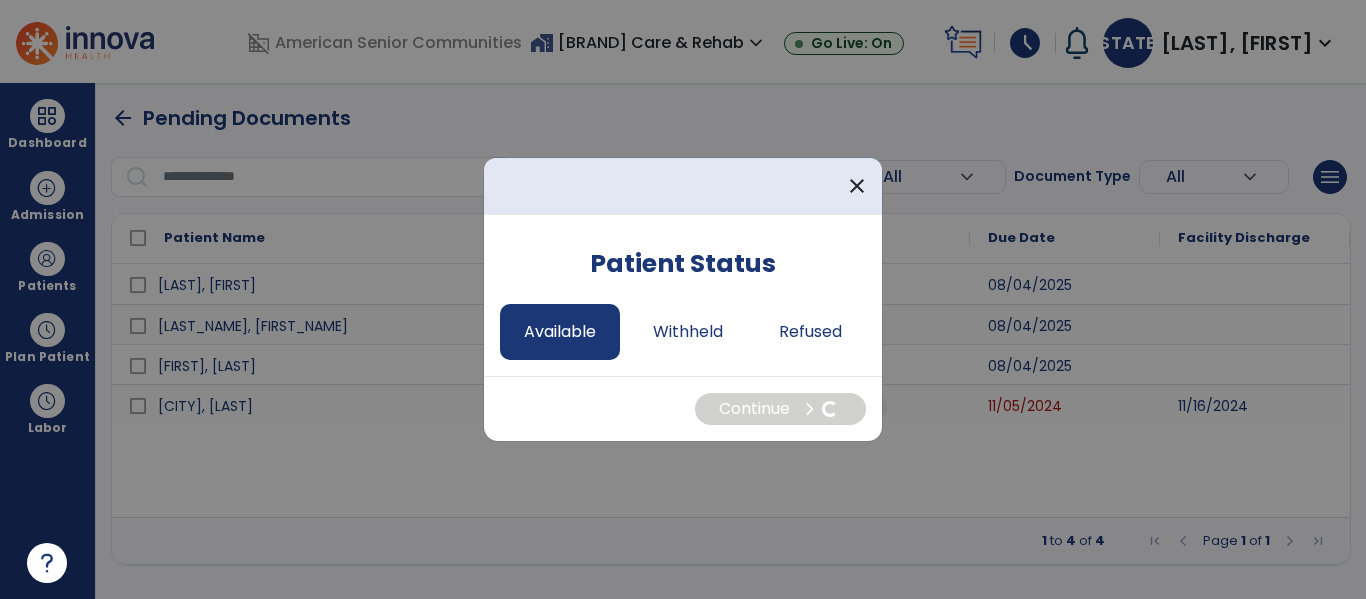 select on "*" 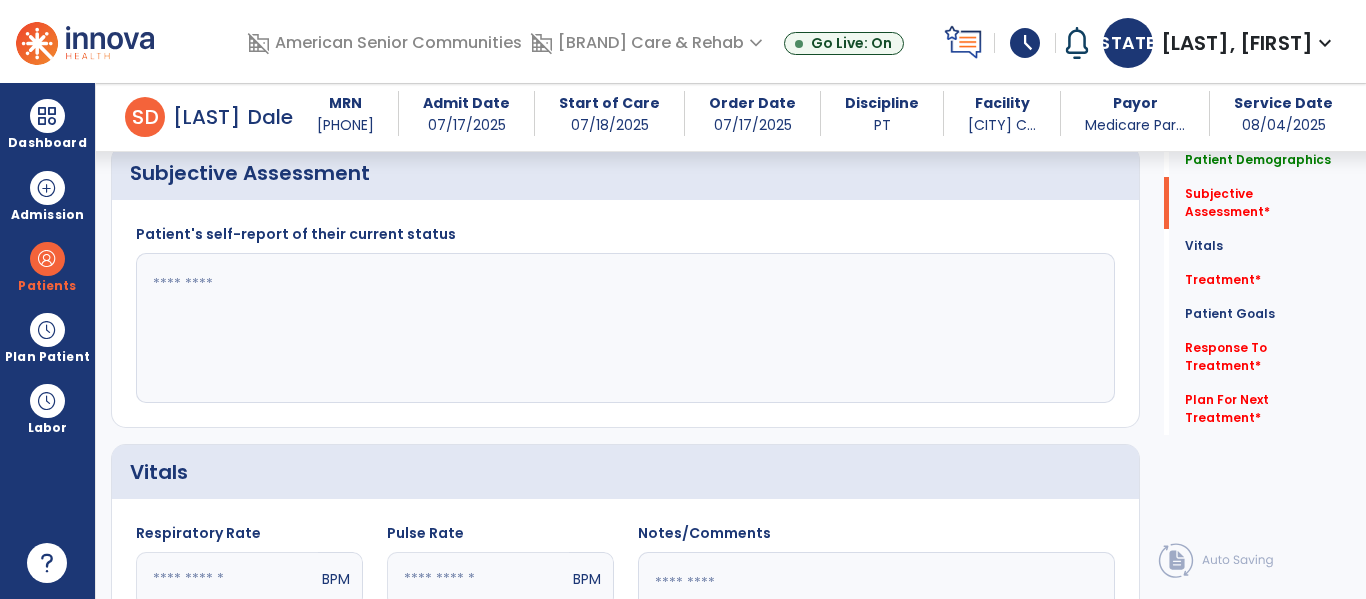scroll, scrollTop: 876, scrollLeft: 0, axis: vertical 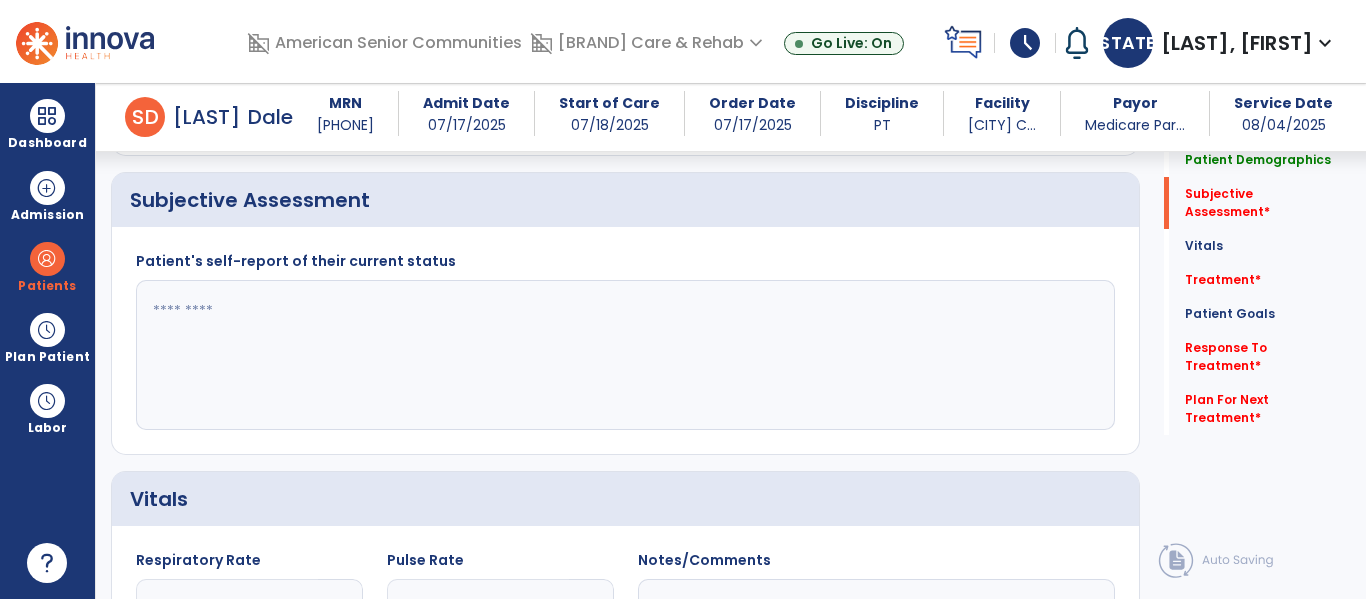 click 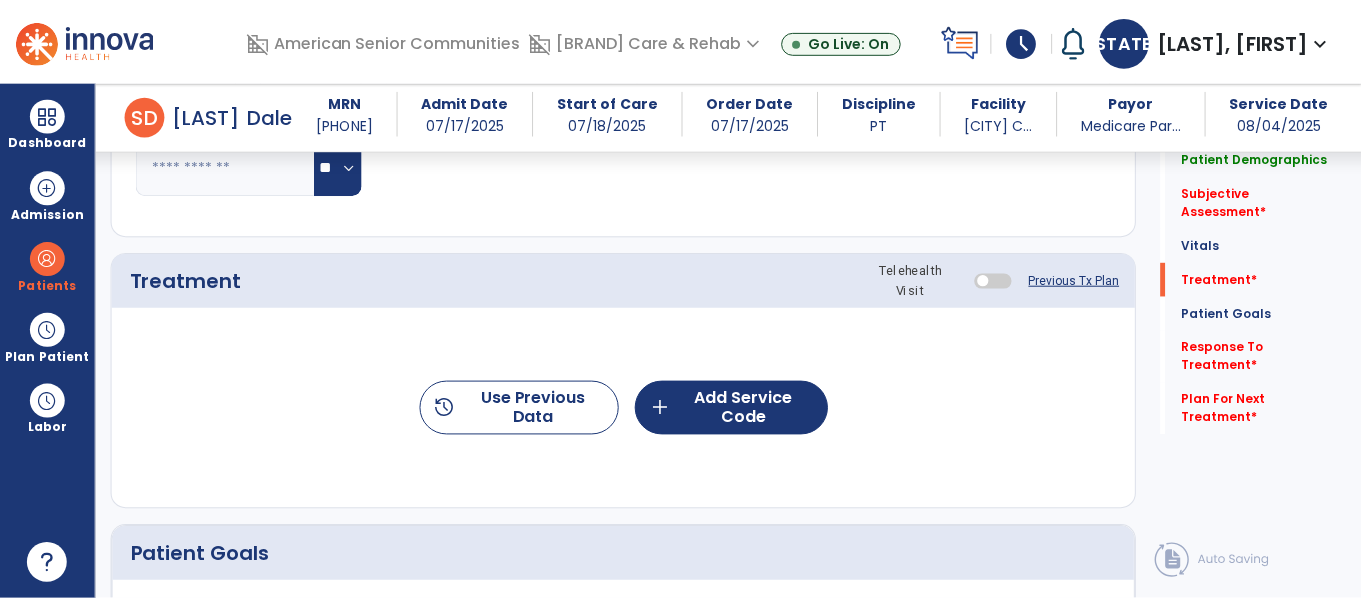 scroll, scrollTop: 1519, scrollLeft: 0, axis: vertical 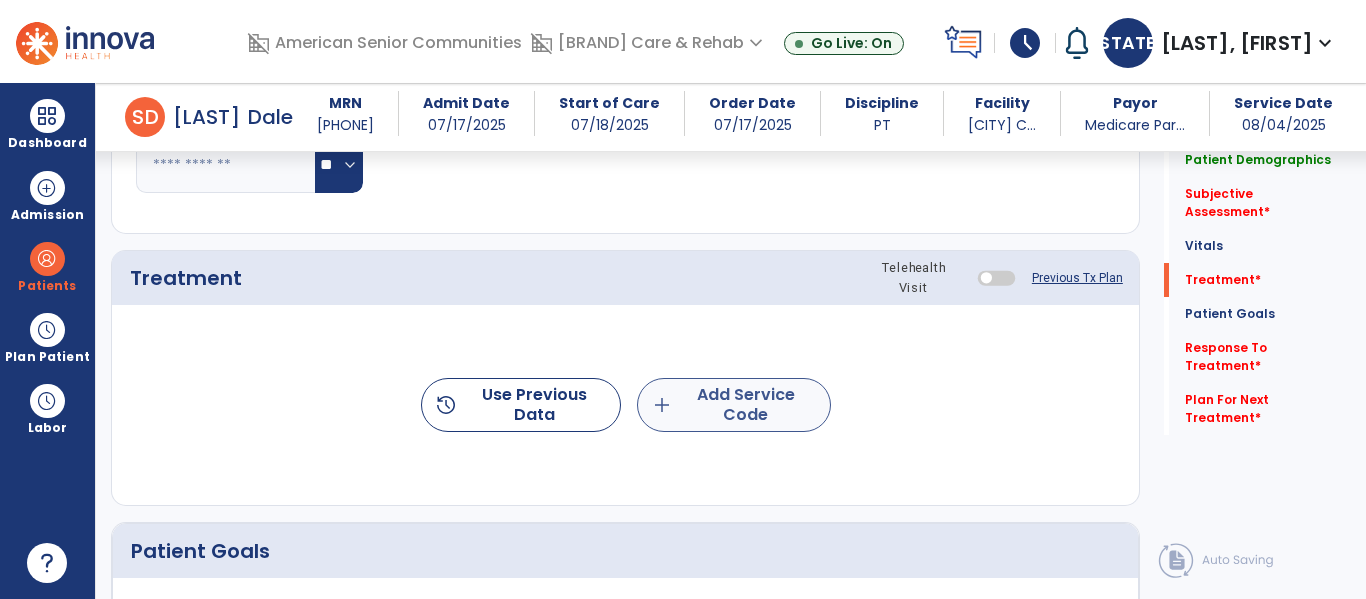 type on "**********" 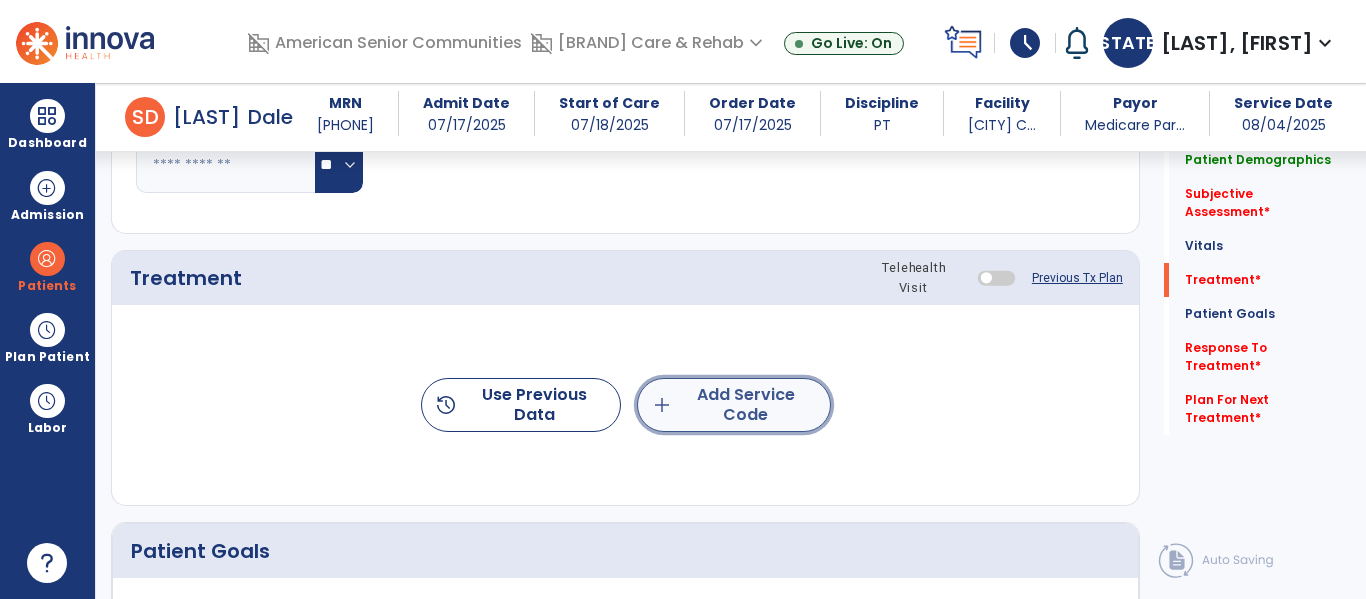 click on "add  Add Service Code" 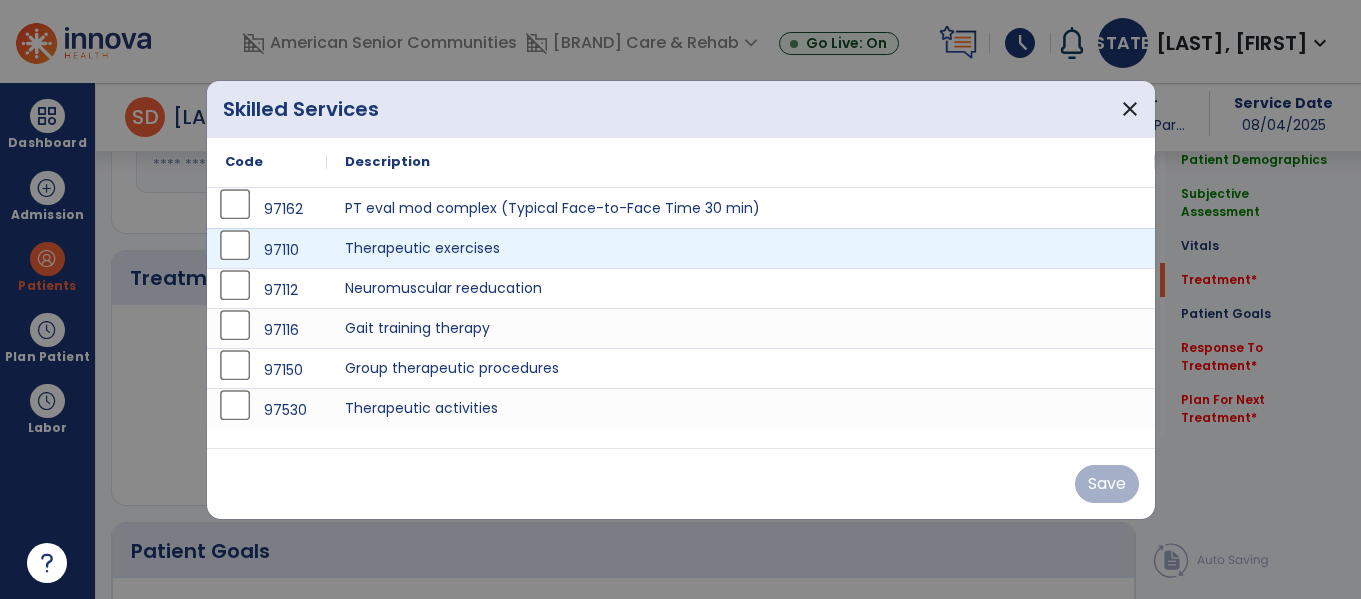 scroll, scrollTop: 1519, scrollLeft: 0, axis: vertical 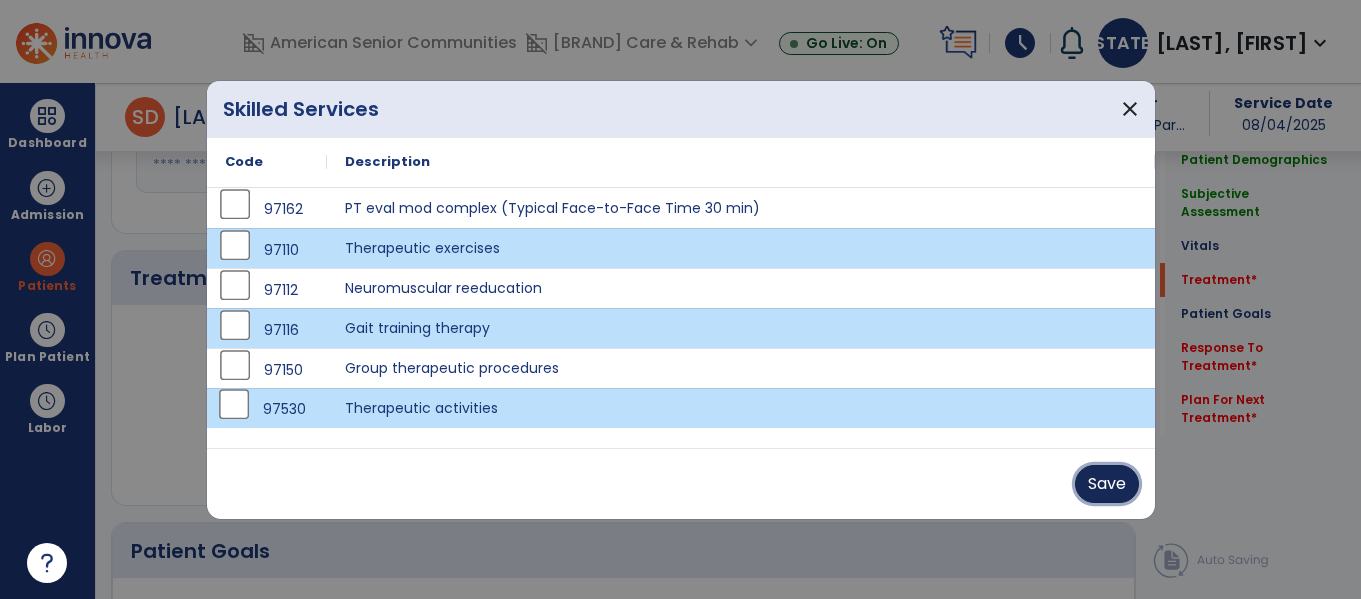 click on "Save" at bounding box center [1107, 484] 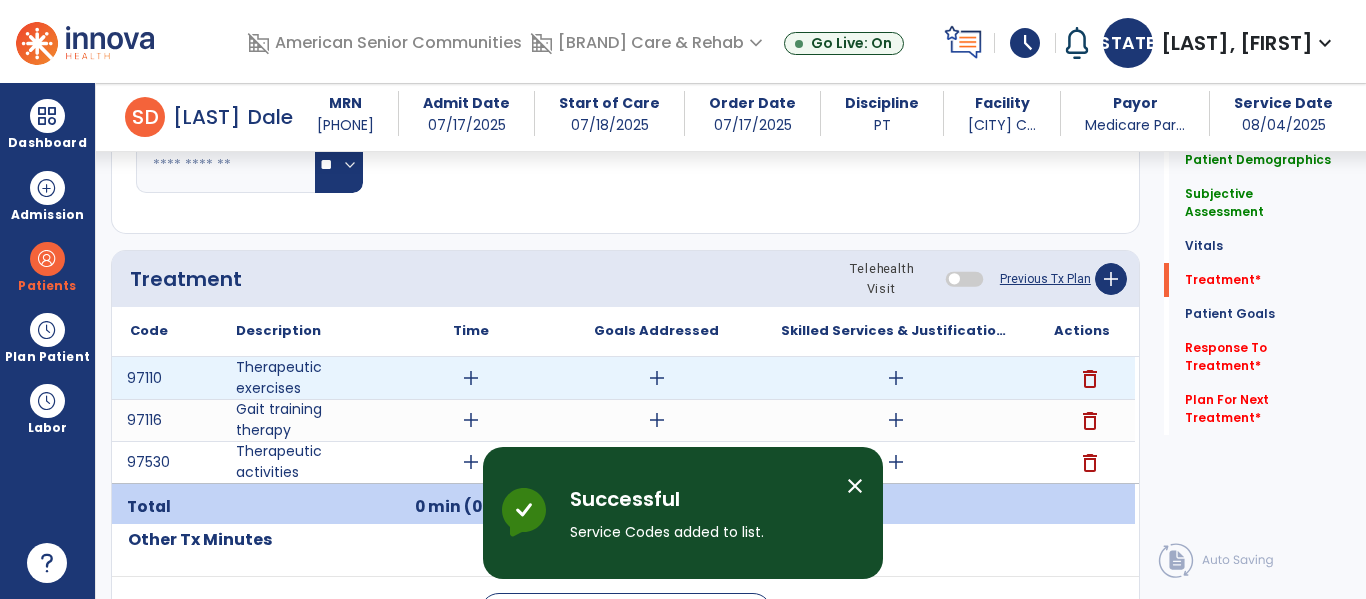 click on "add" at bounding box center (471, 378) 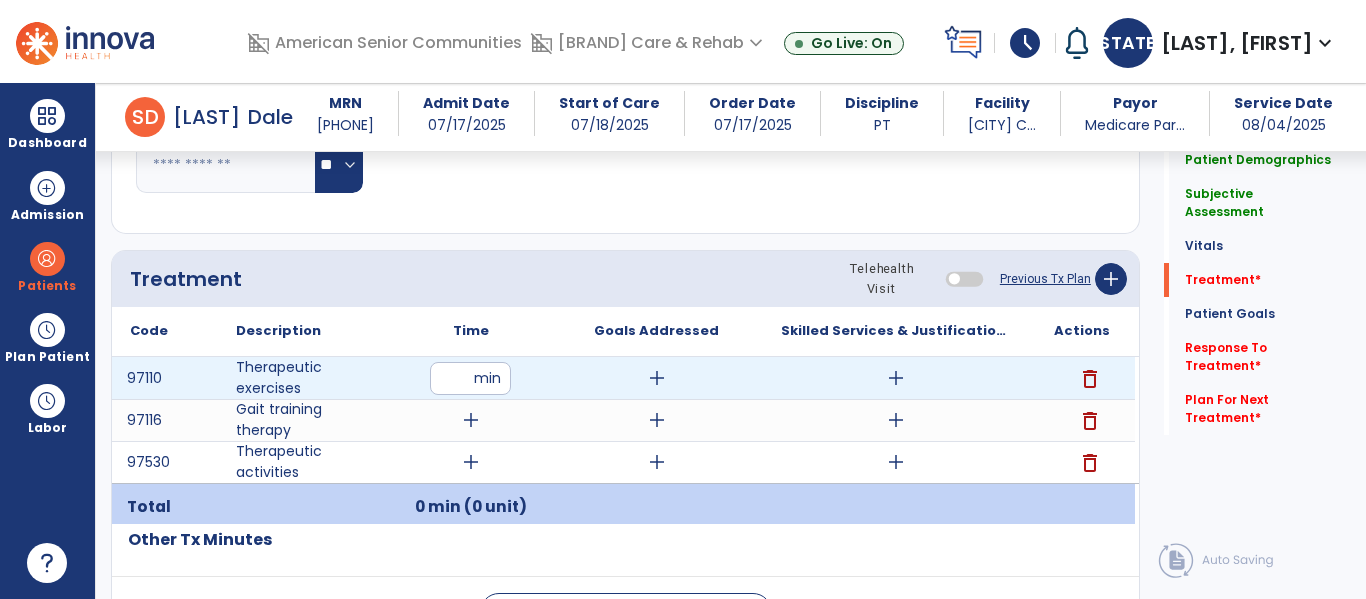 type on "**" 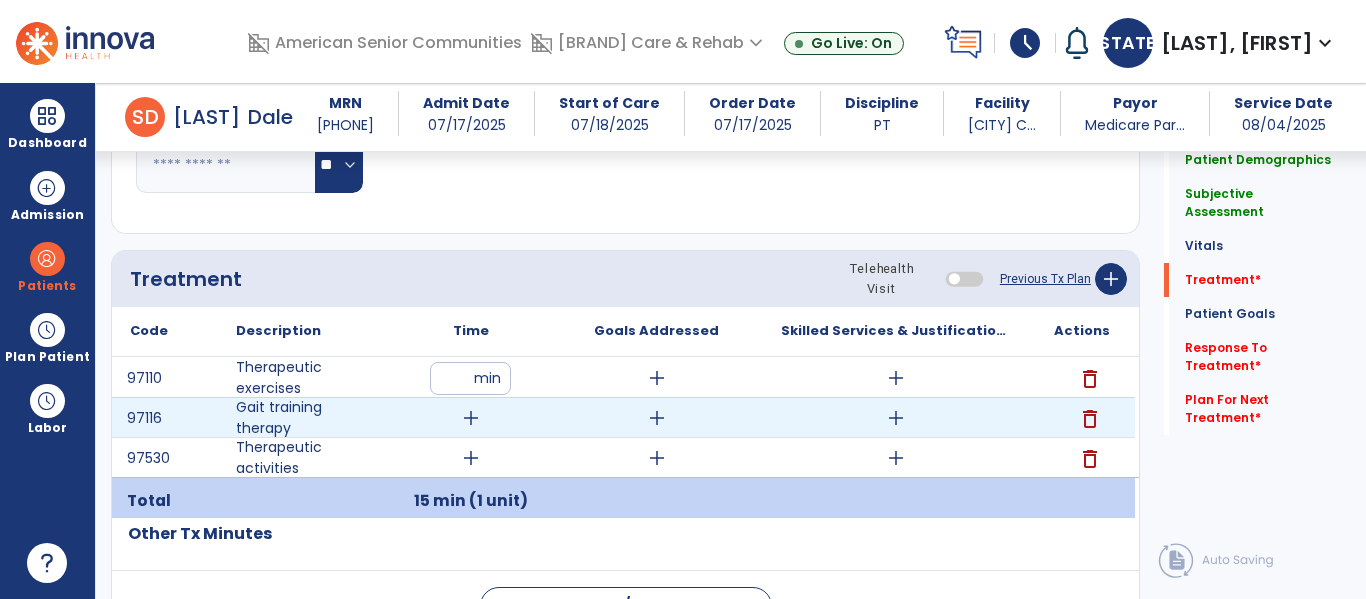 click on "add" at bounding box center (471, 418) 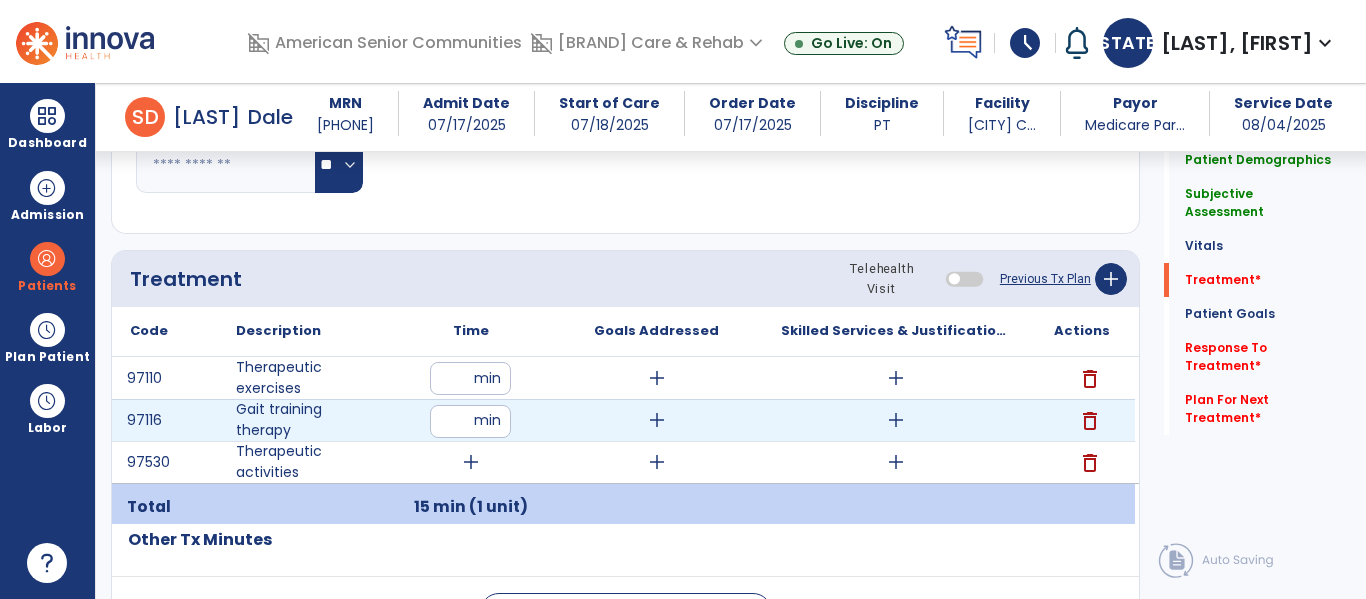 type on "**" 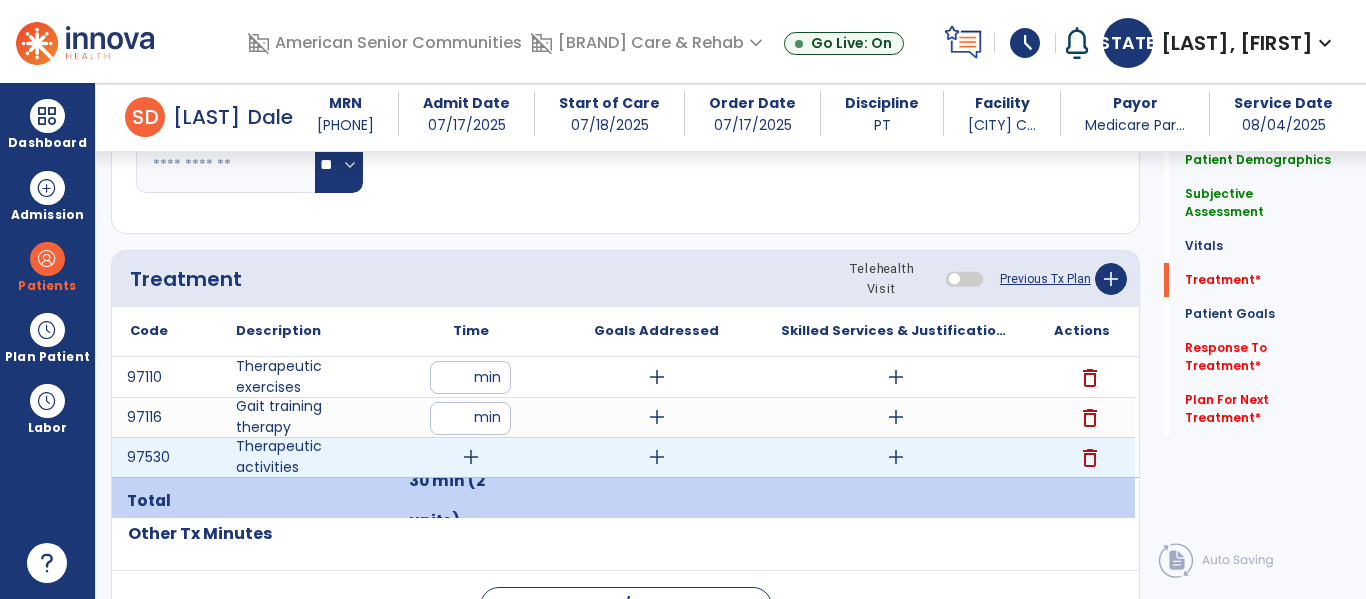 click on "add" at bounding box center [471, 457] 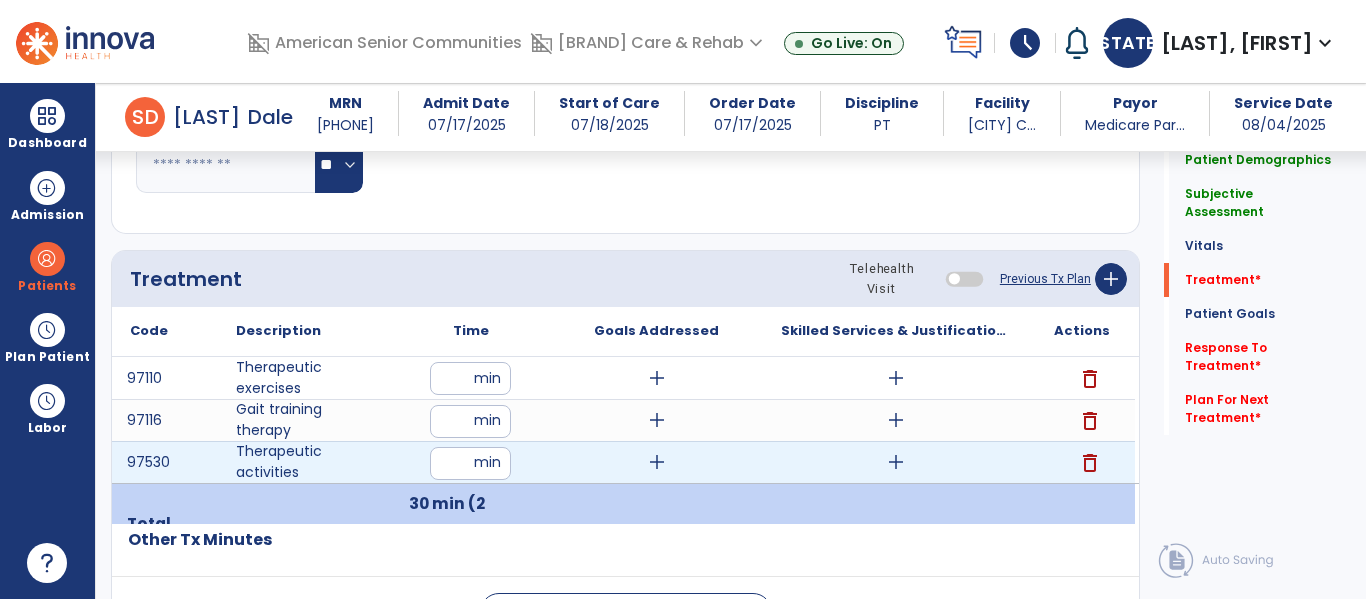 type on "**" 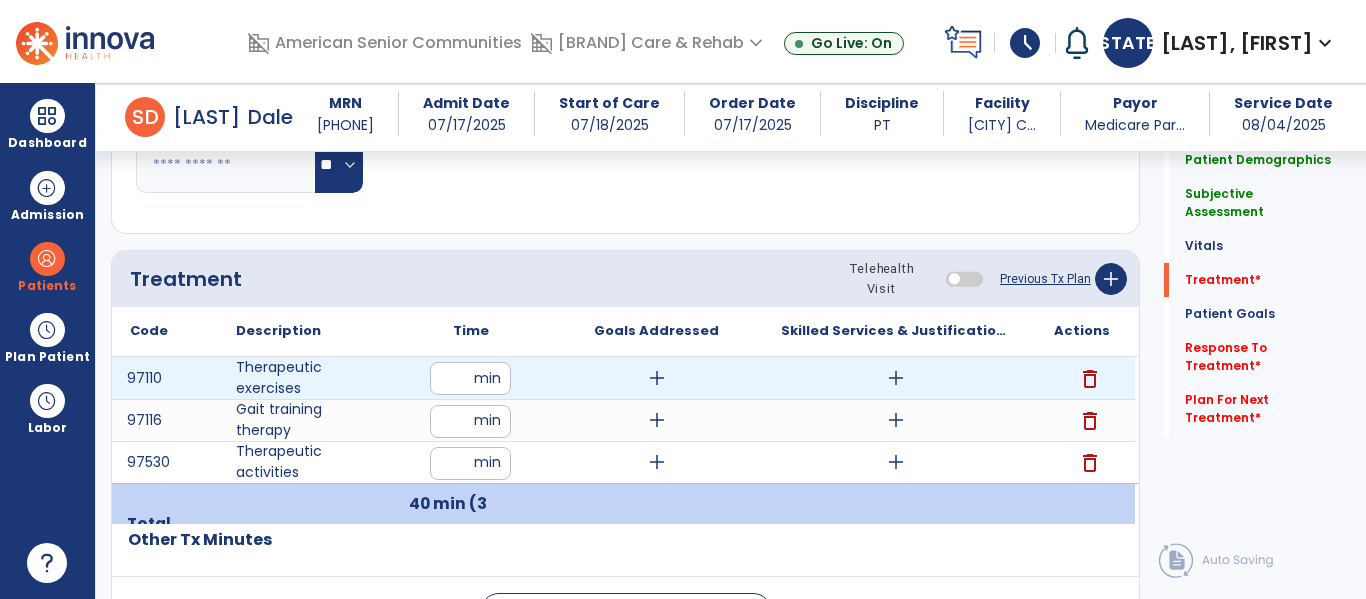 click on "add" at bounding box center [896, 378] 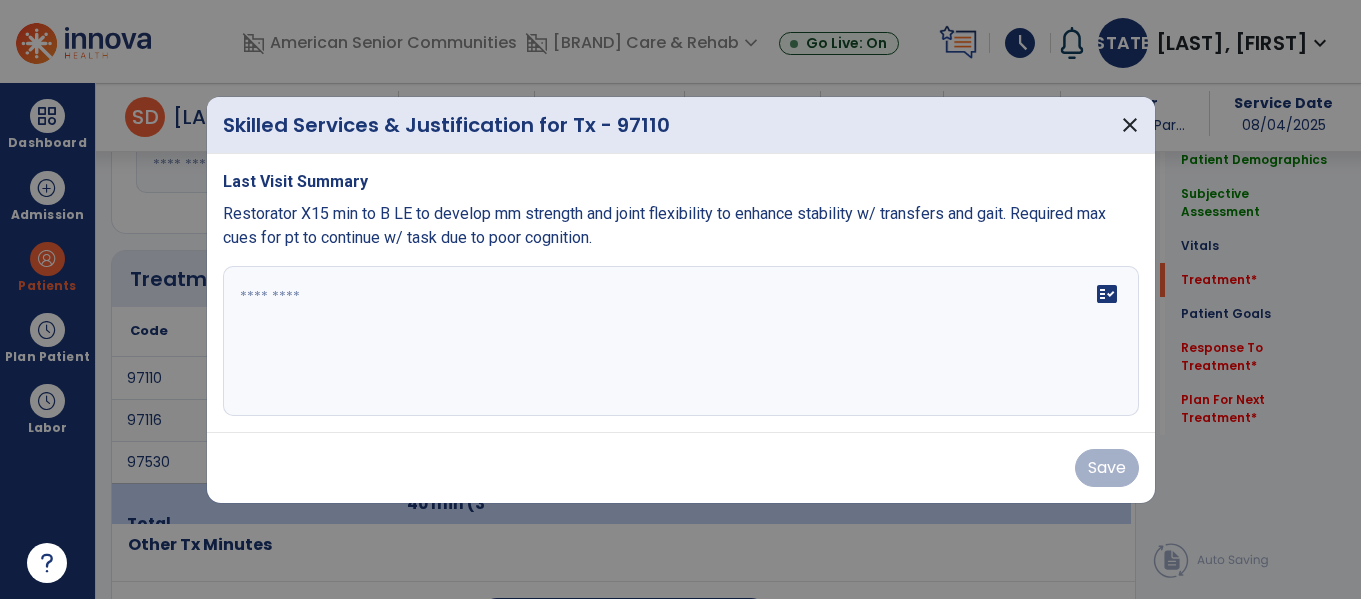 scroll, scrollTop: 1519, scrollLeft: 0, axis: vertical 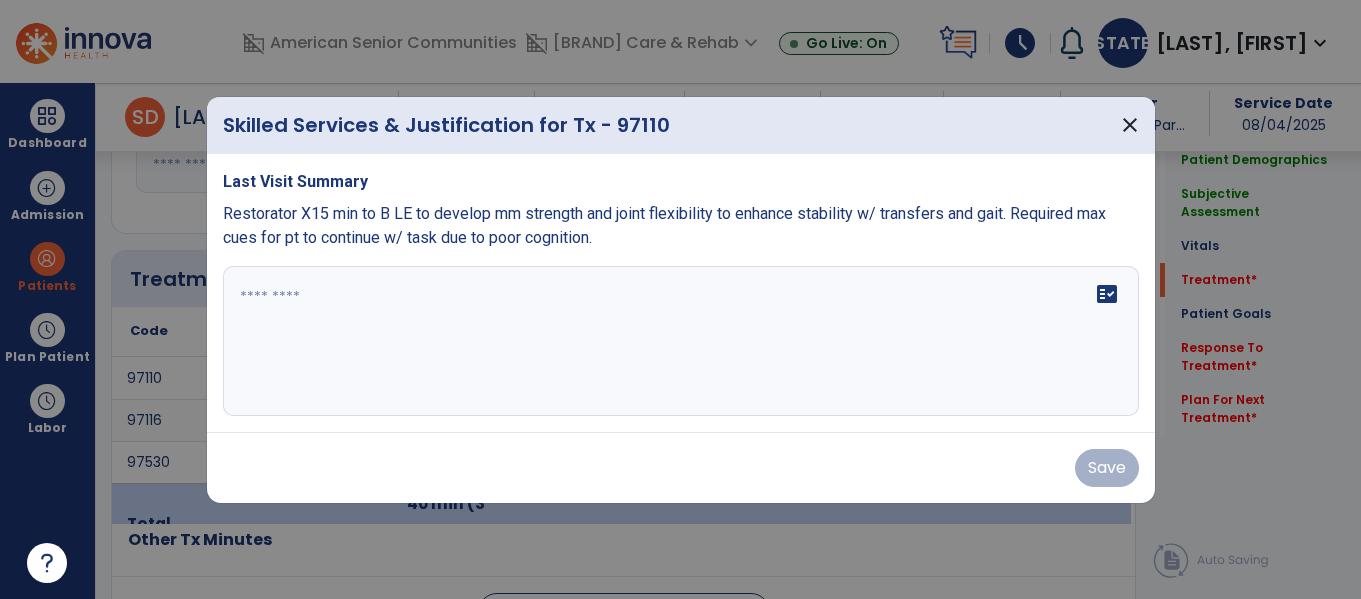 click on "fact_check" at bounding box center (681, 341) 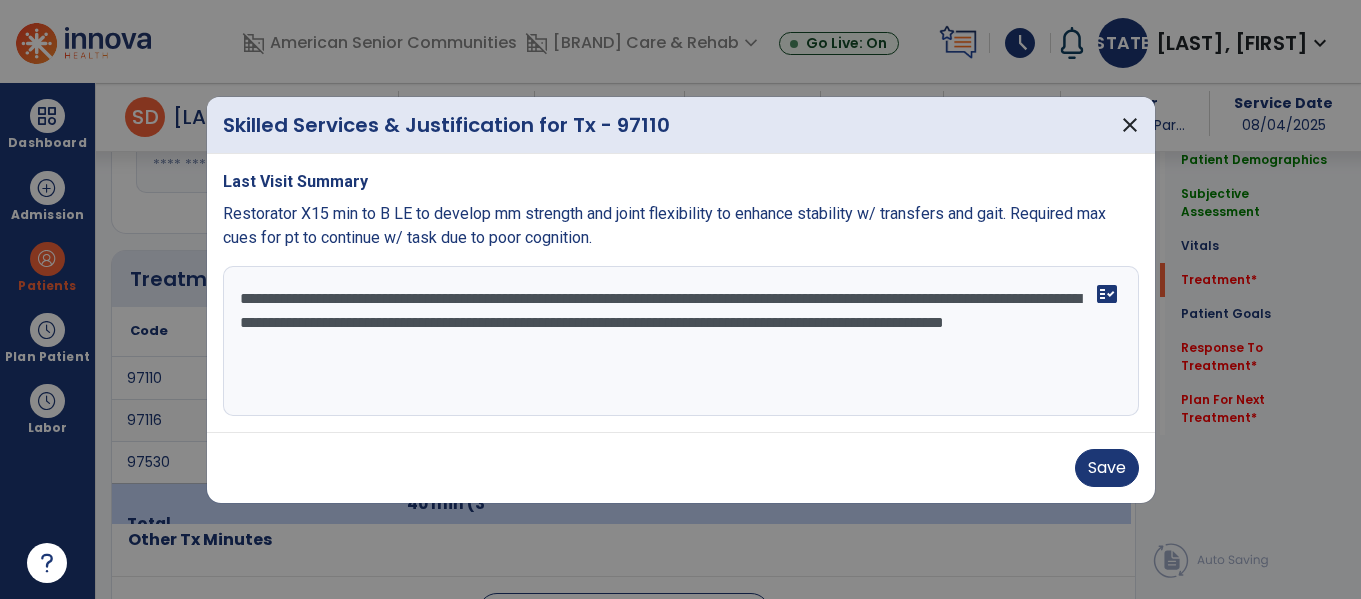 drag, startPoint x: 657, startPoint y: 338, endPoint x: 232, endPoint y: 293, distance: 427.3757 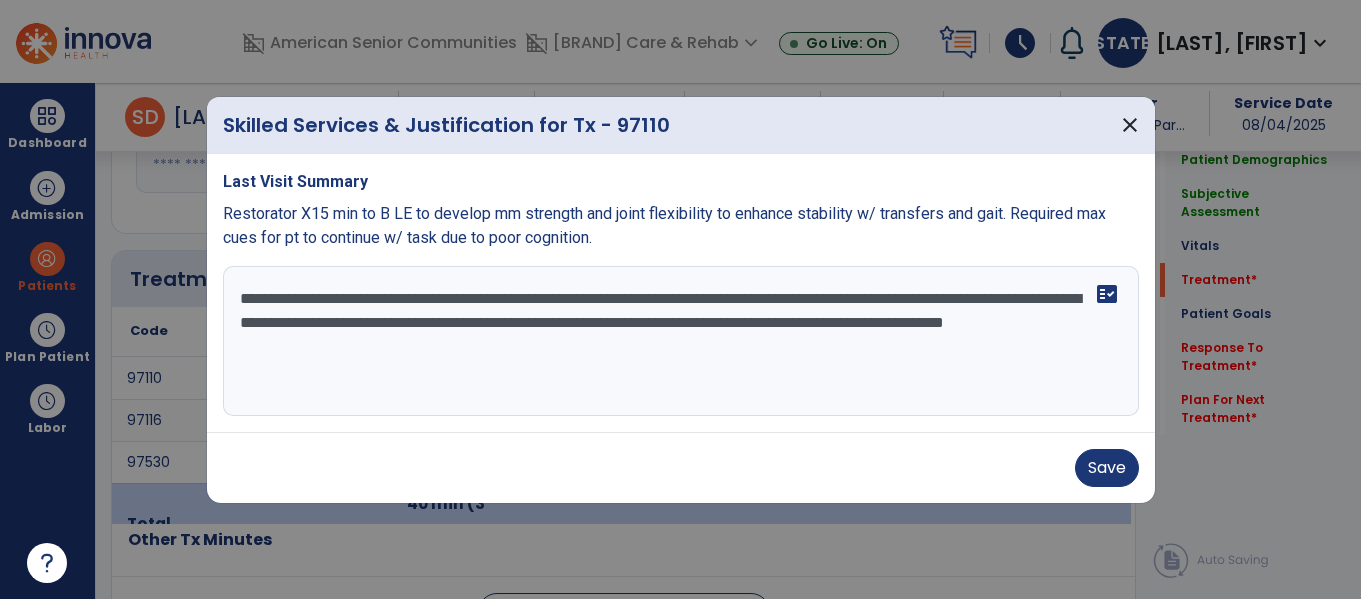click on "**********" at bounding box center [681, 341] 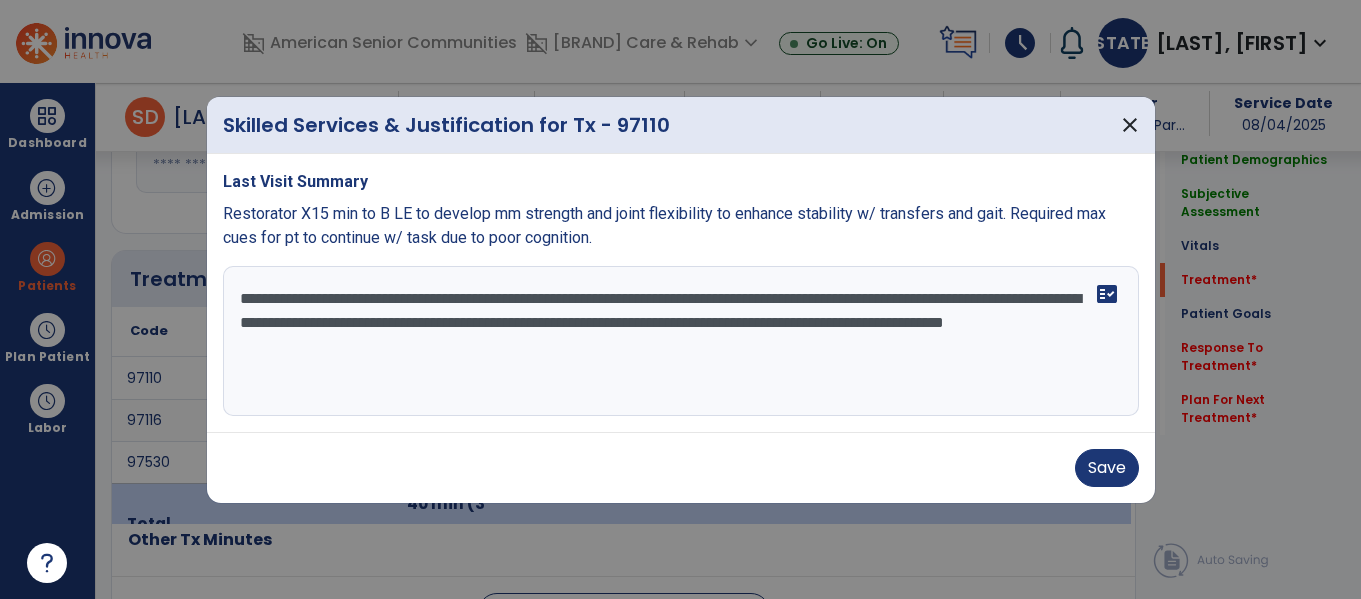 type on "**********" 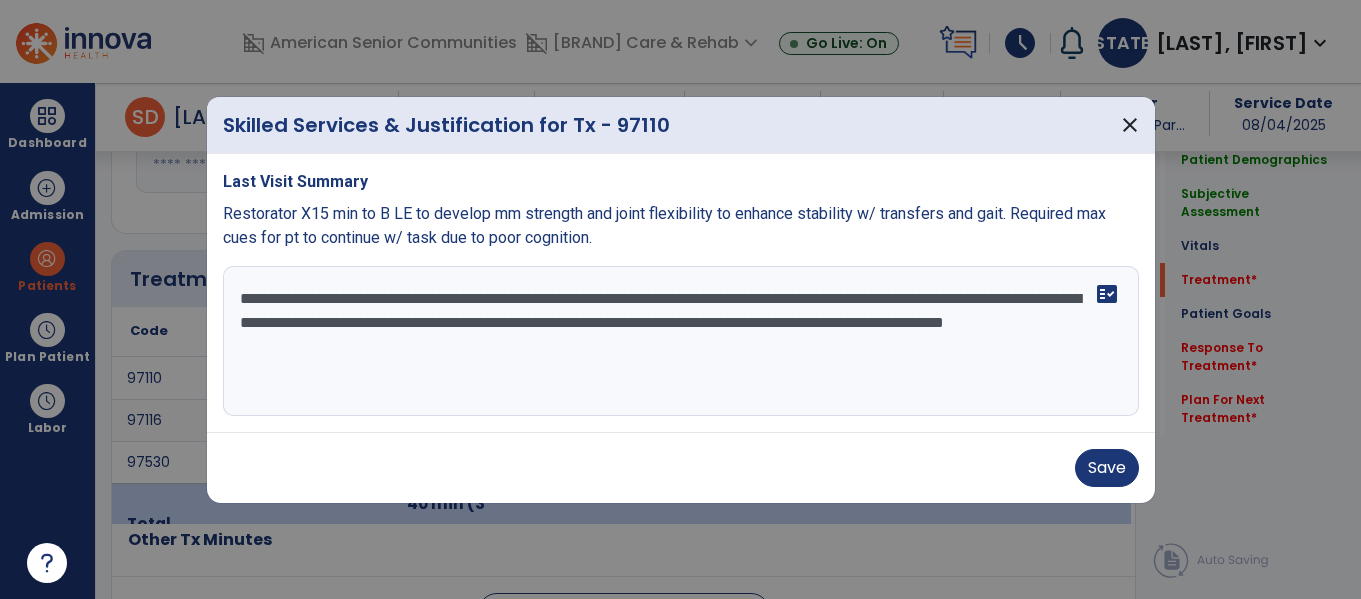 click on "**********" at bounding box center [681, 341] 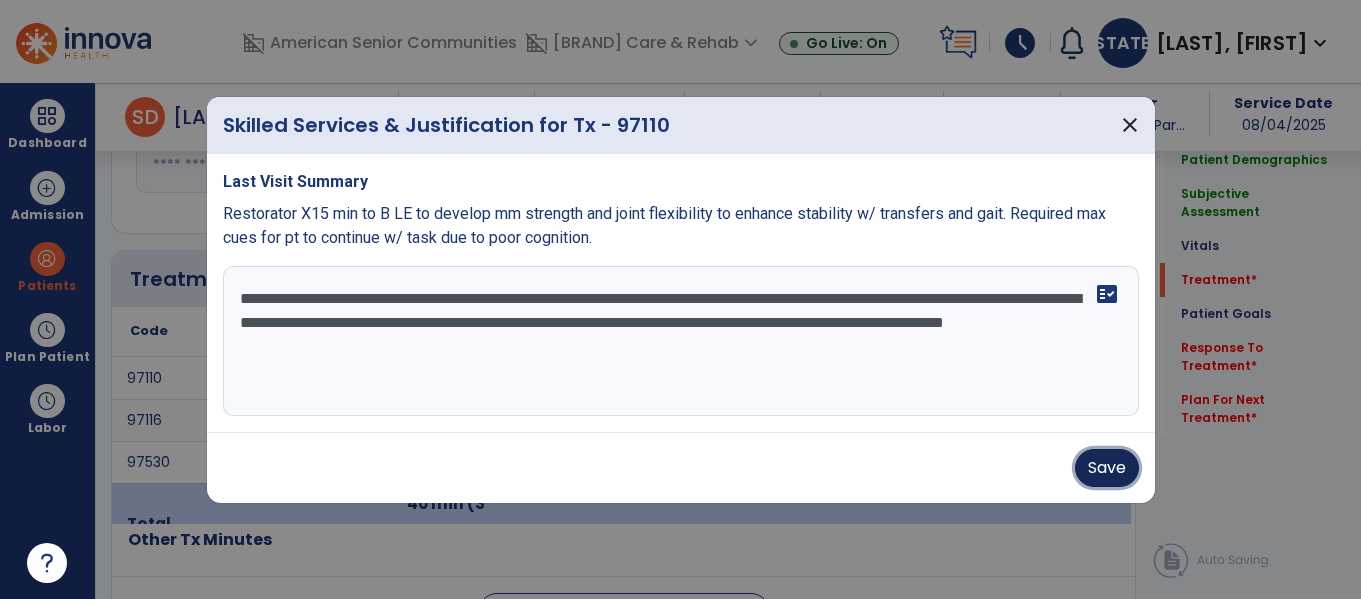 click on "Save" at bounding box center (1107, 468) 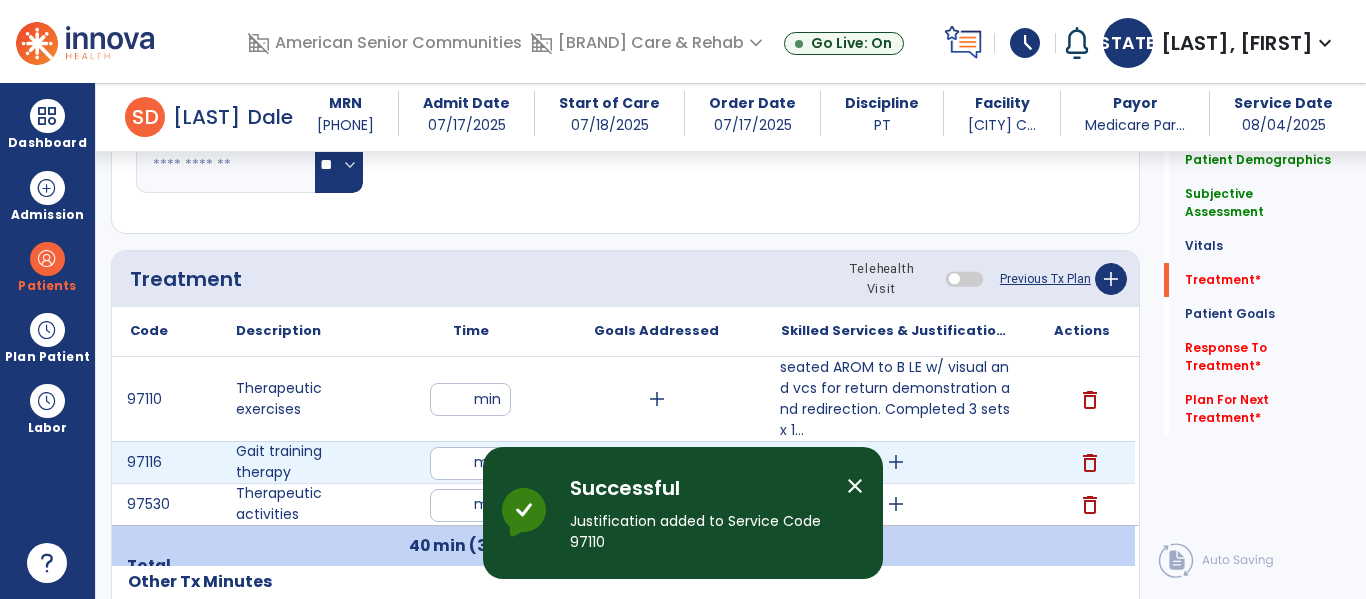 click on "add" at bounding box center [896, 462] 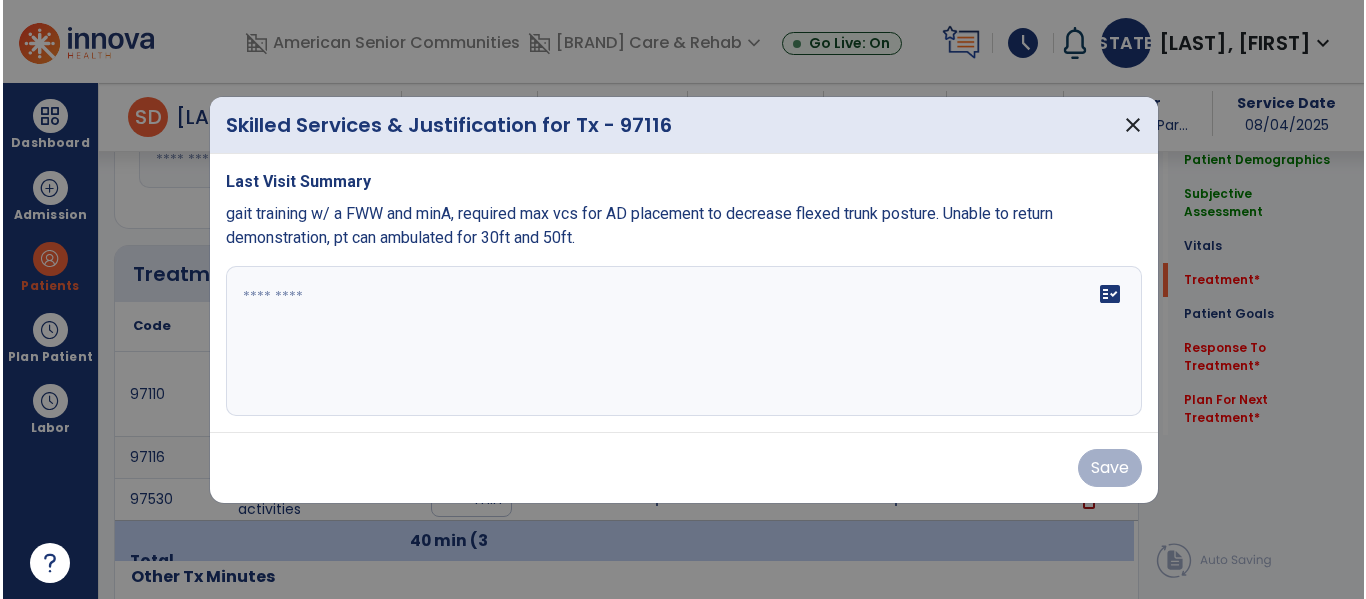 scroll, scrollTop: 1519, scrollLeft: 0, axis: vertical 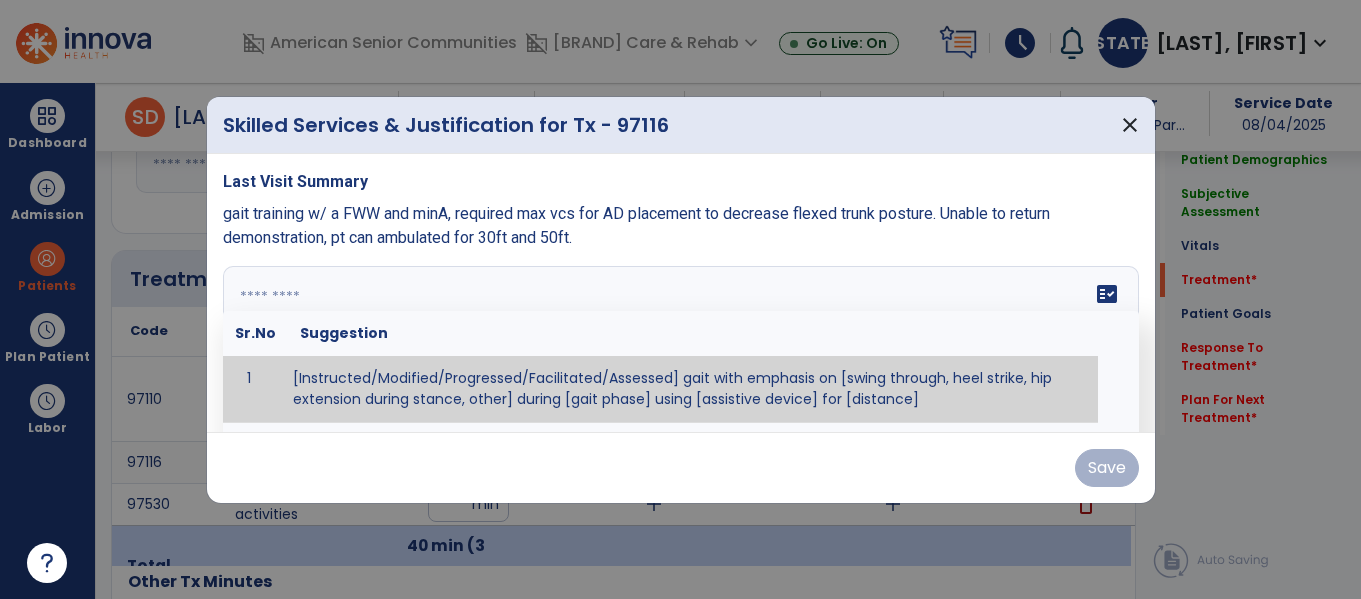 click at bounding box center [681, 341] 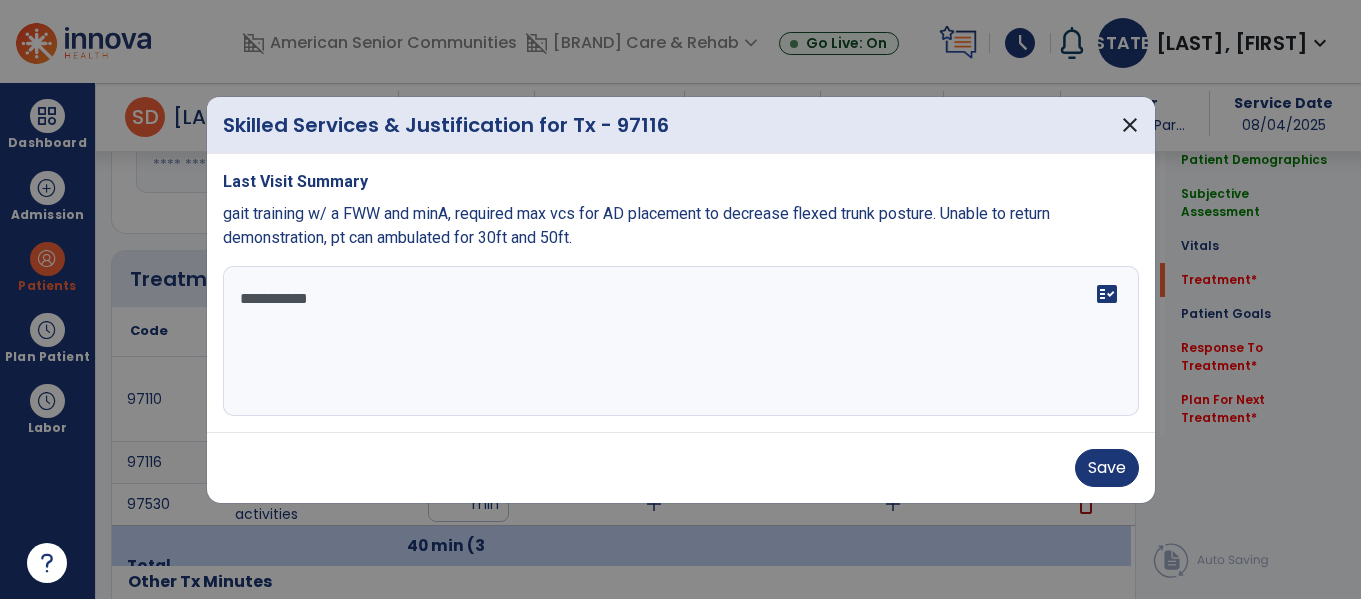 type on "**********" 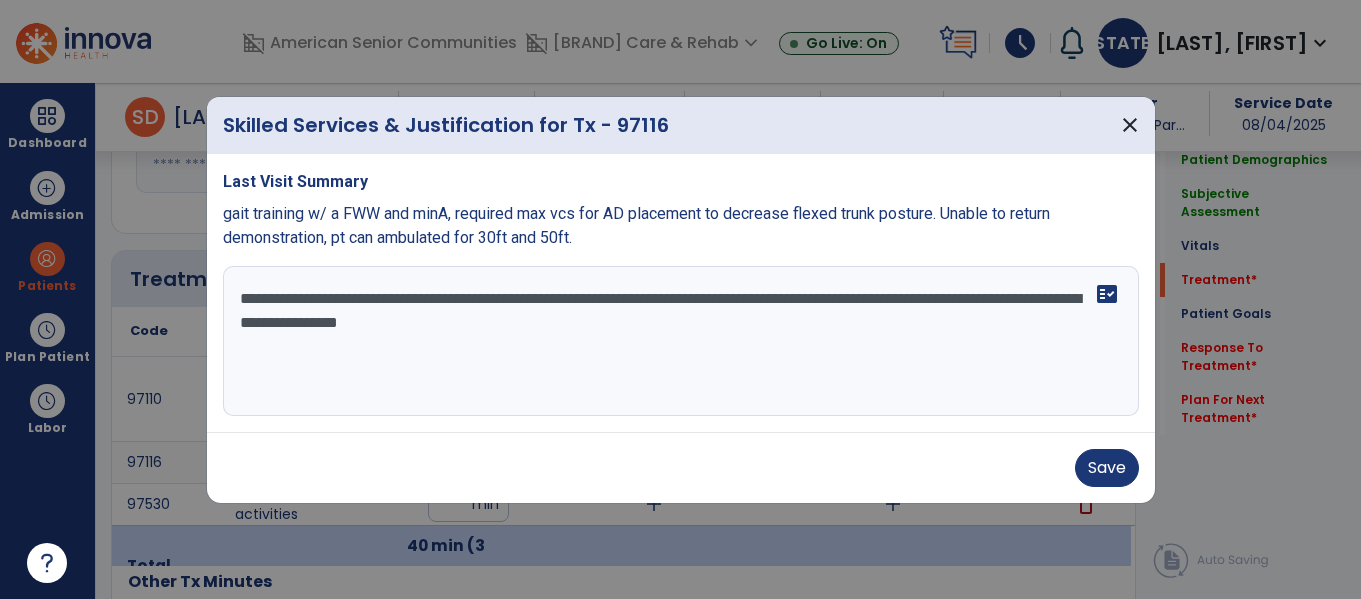 drag, startPoint x: 873, startPoint y: 356, endPoint x: 891, endPoint y: 297, distance: 61.68468 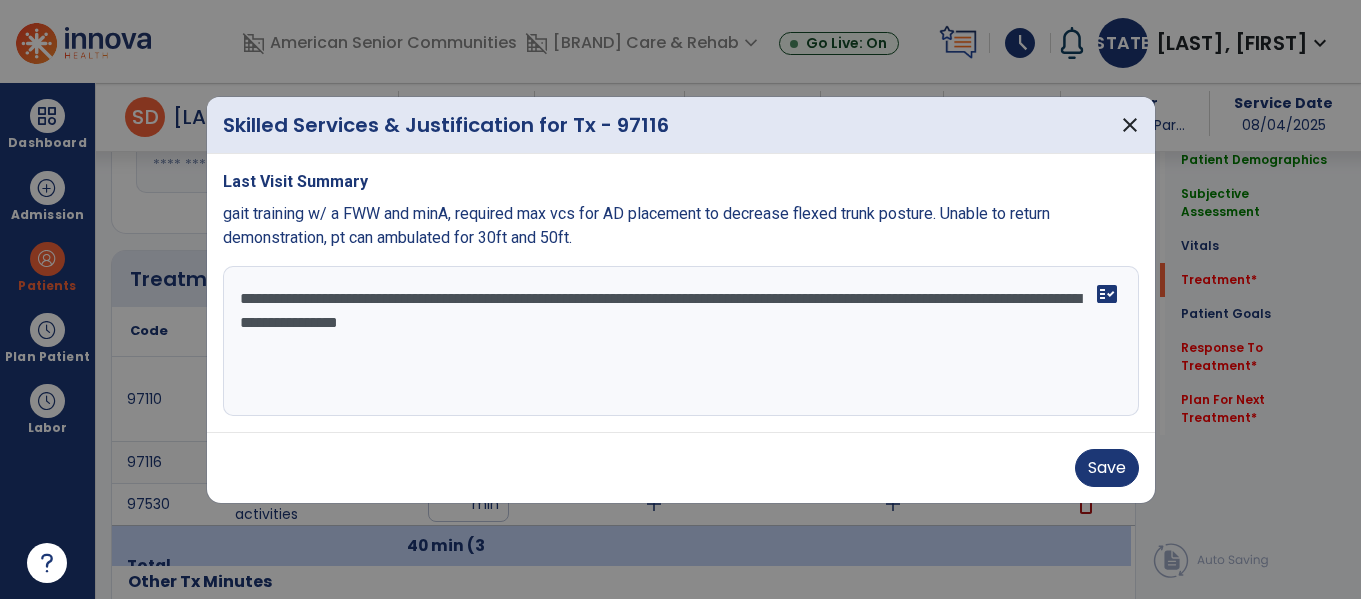 click on "**********" at bounding box center [681, 341] 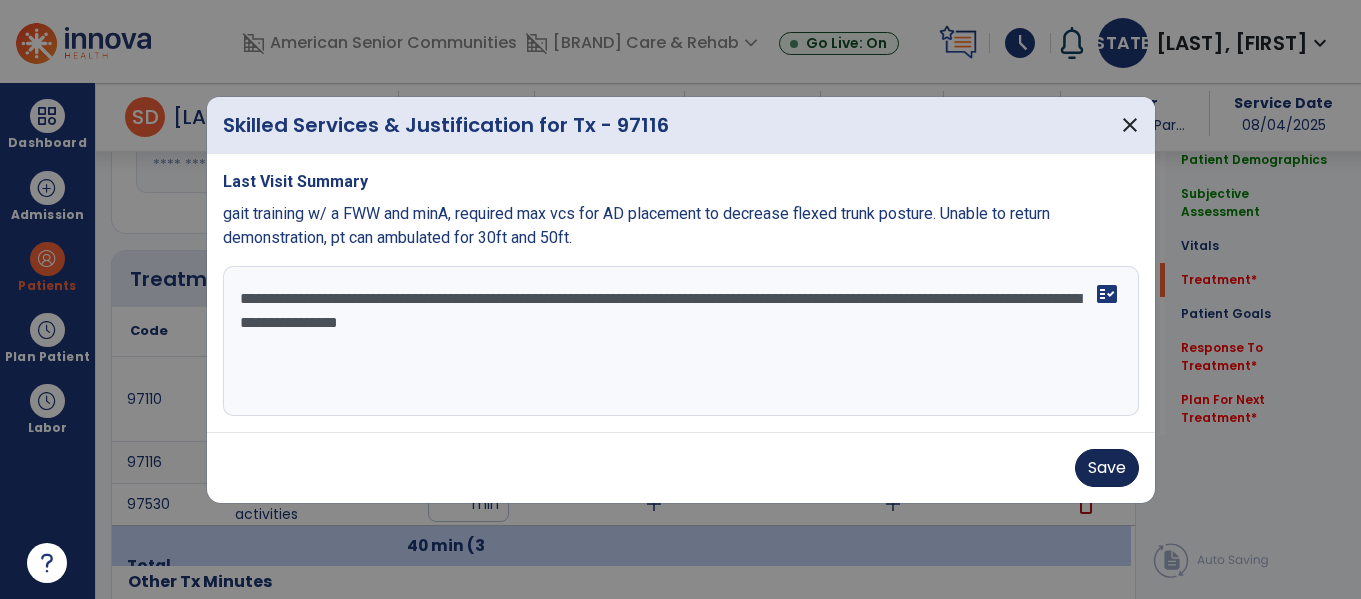 type on "**********" 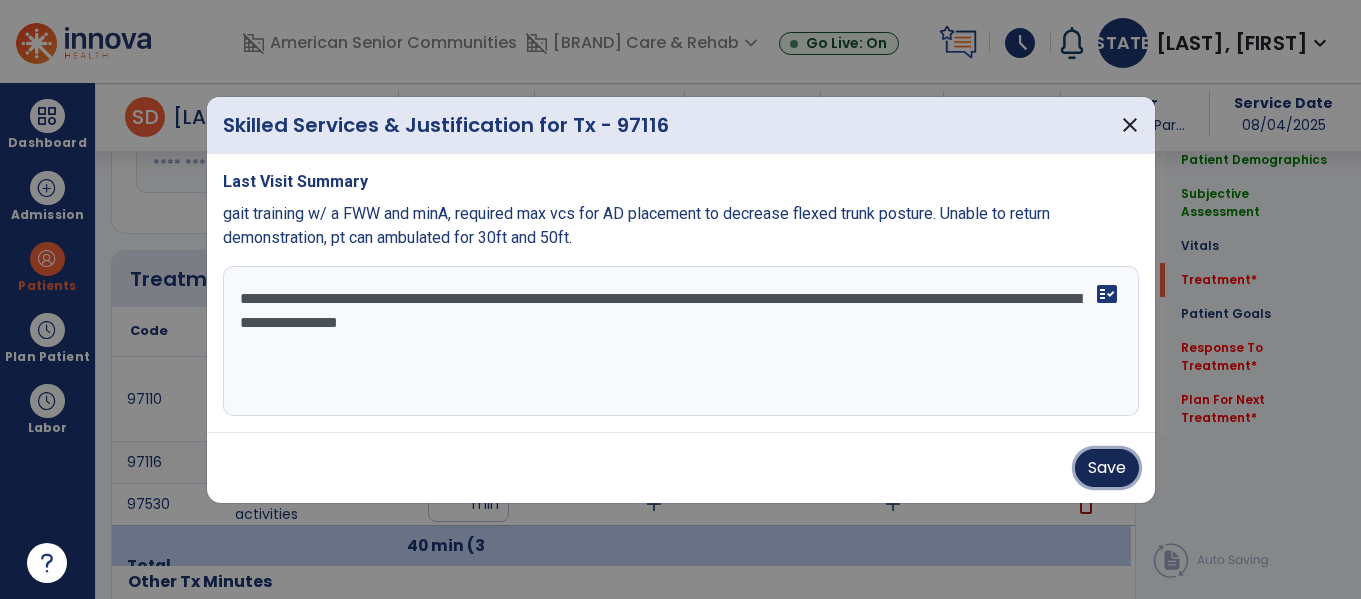 click on "Save" at bounding box center [1107, 468] 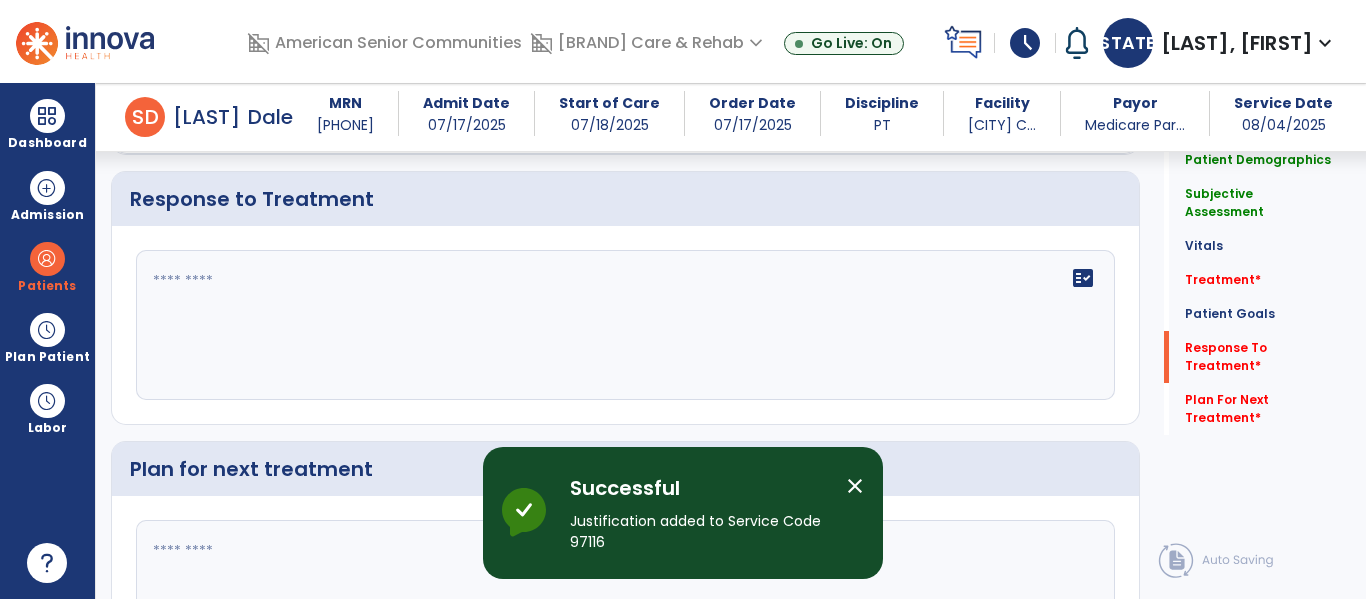 scroll, scrollTop: 3712, scrollLeft: 0, axis: vertical 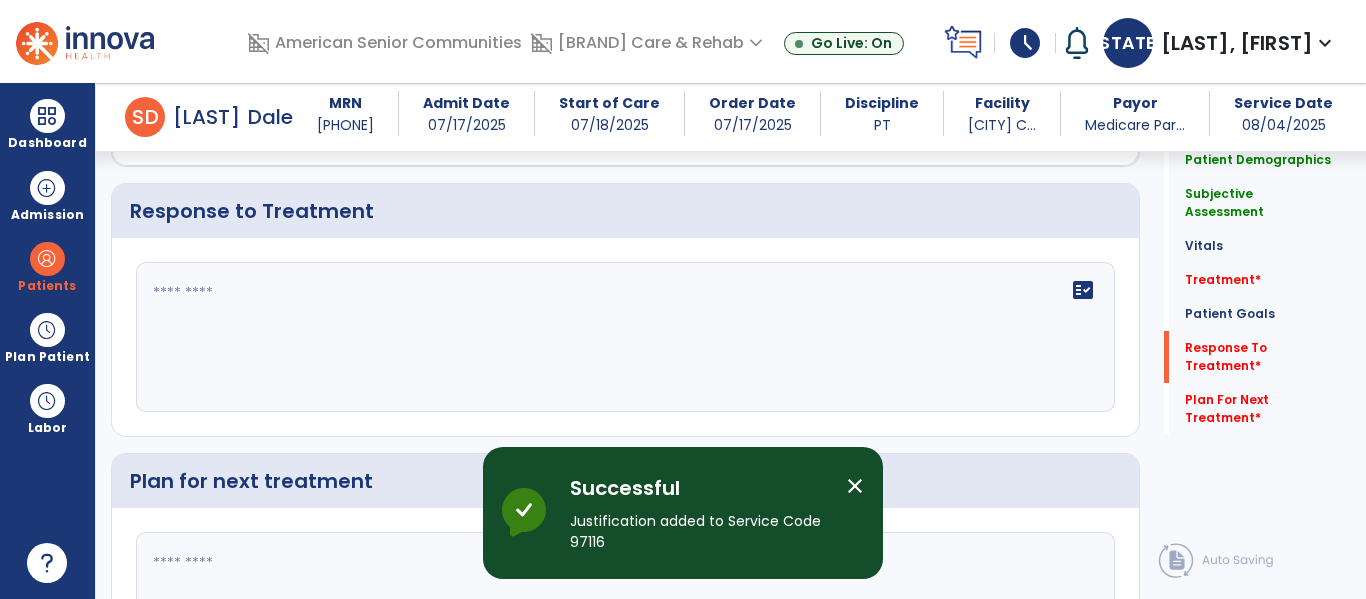 click on "fact_check" 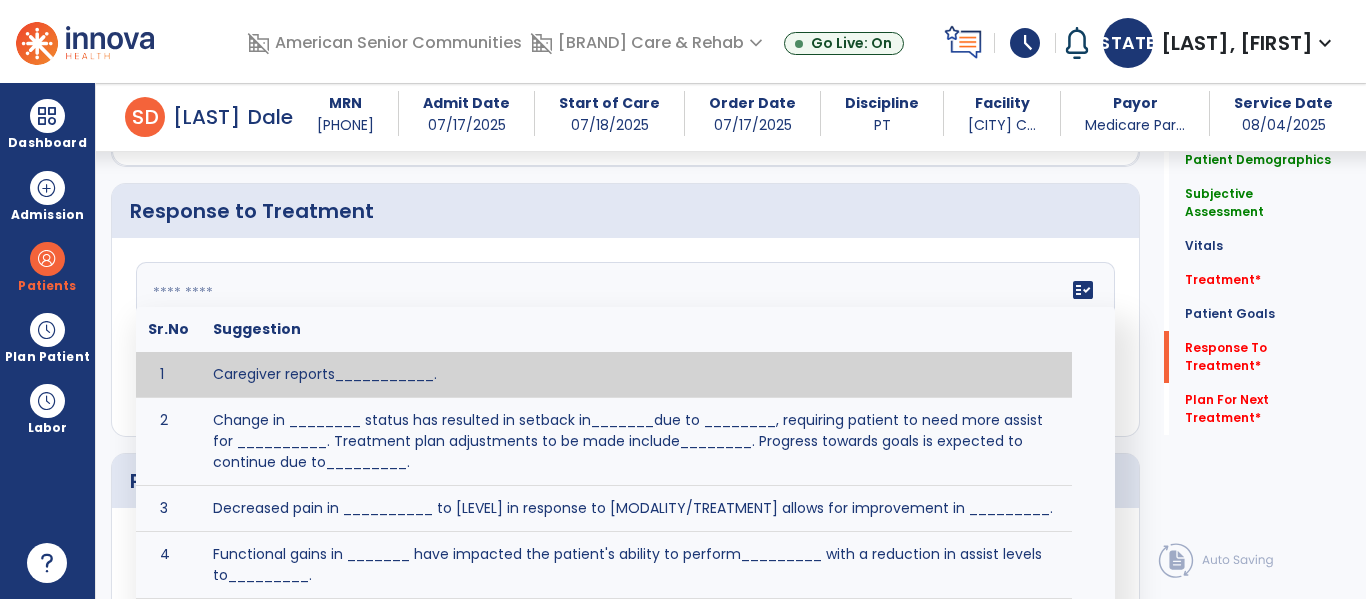 paste on "**********" 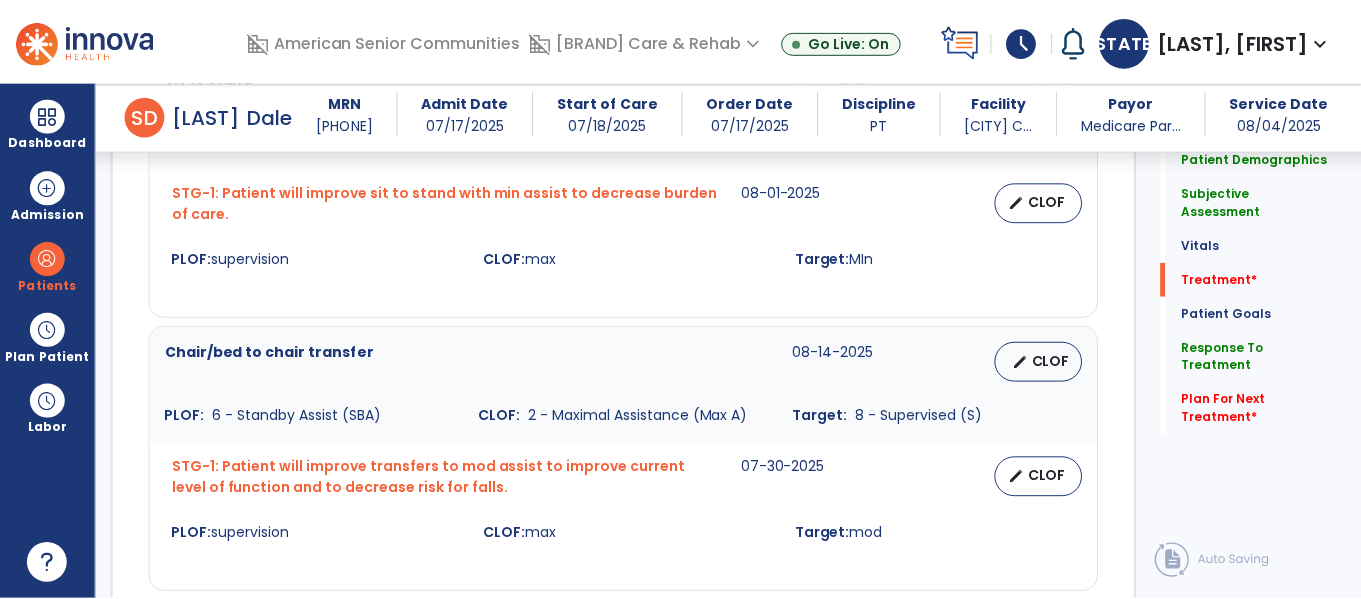 scroll, scrollTop: 1623, scrollLeft: 0, axis: vertical 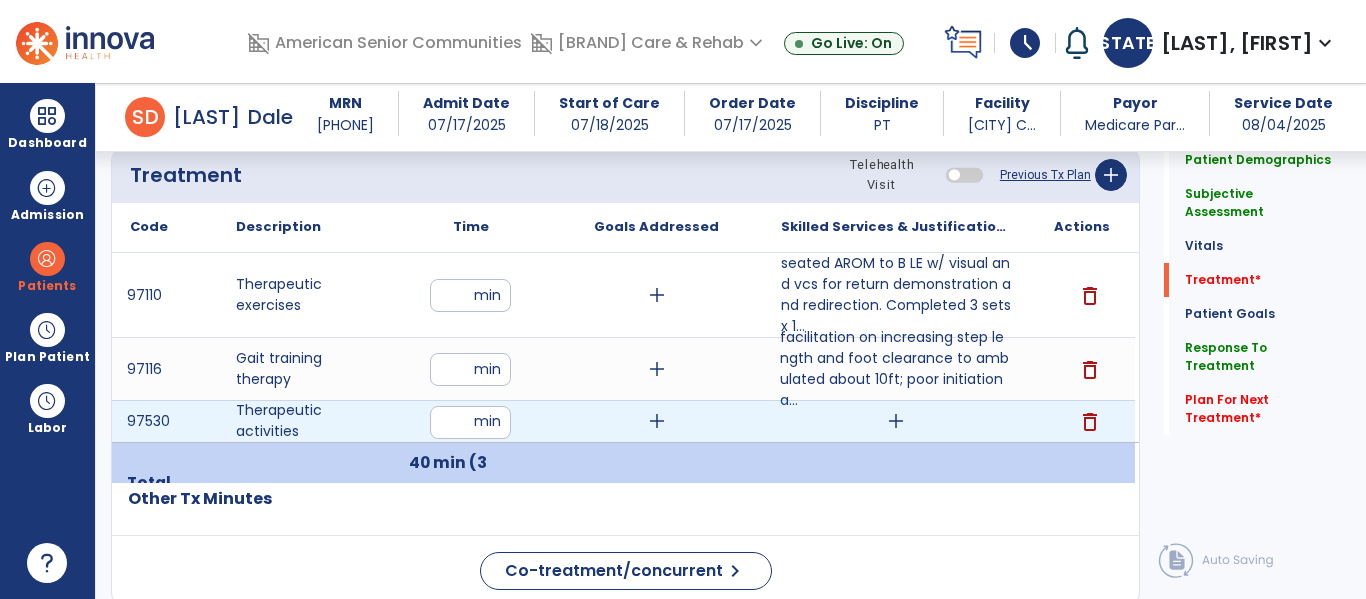 type on "**********" 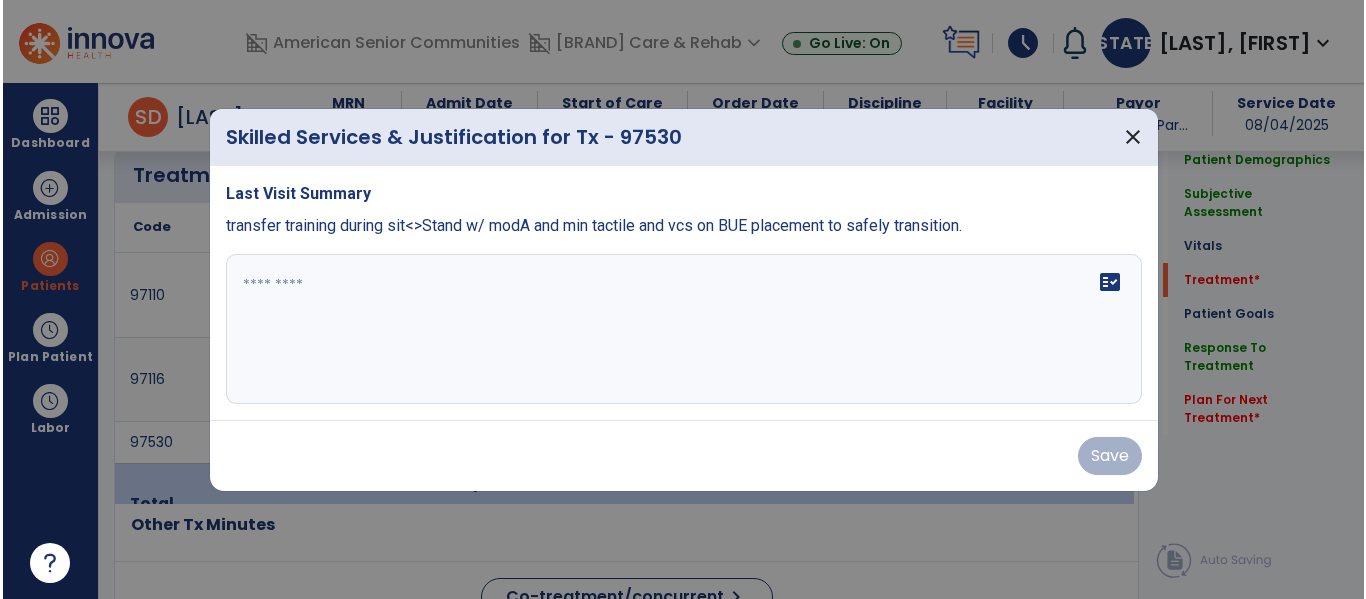 scroll, scrollTop: 1623, scrollLeft: 0, axis: vertical 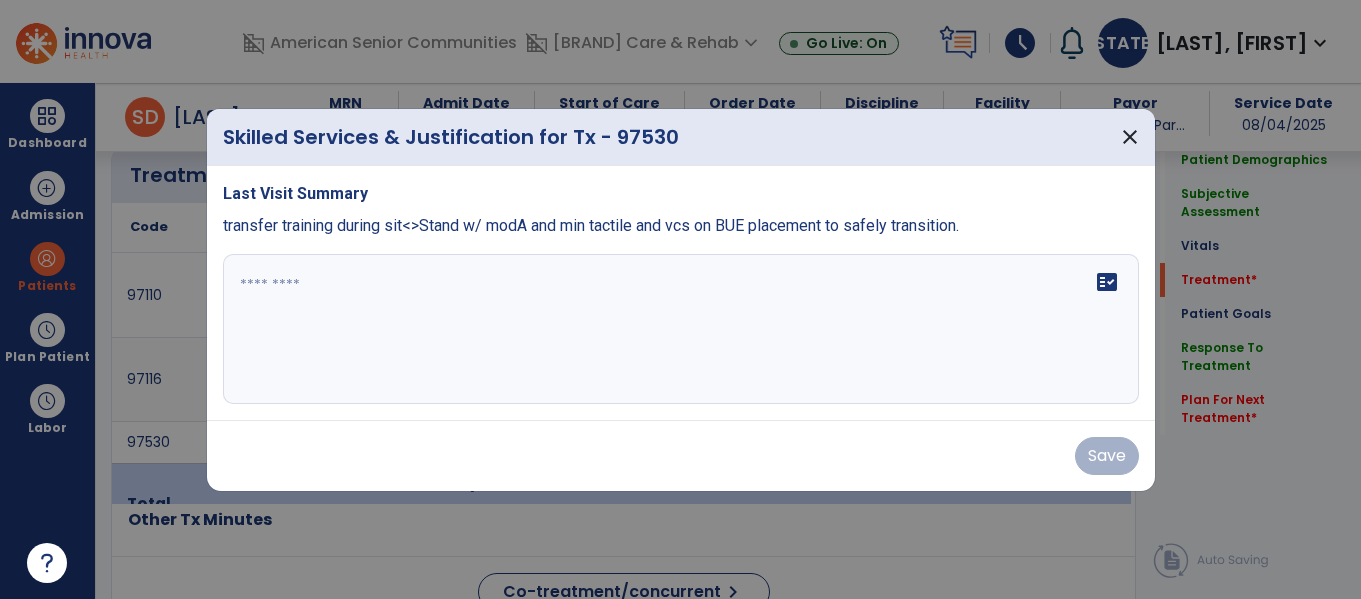 click on "fact_check" at bounding box center [681, 329] 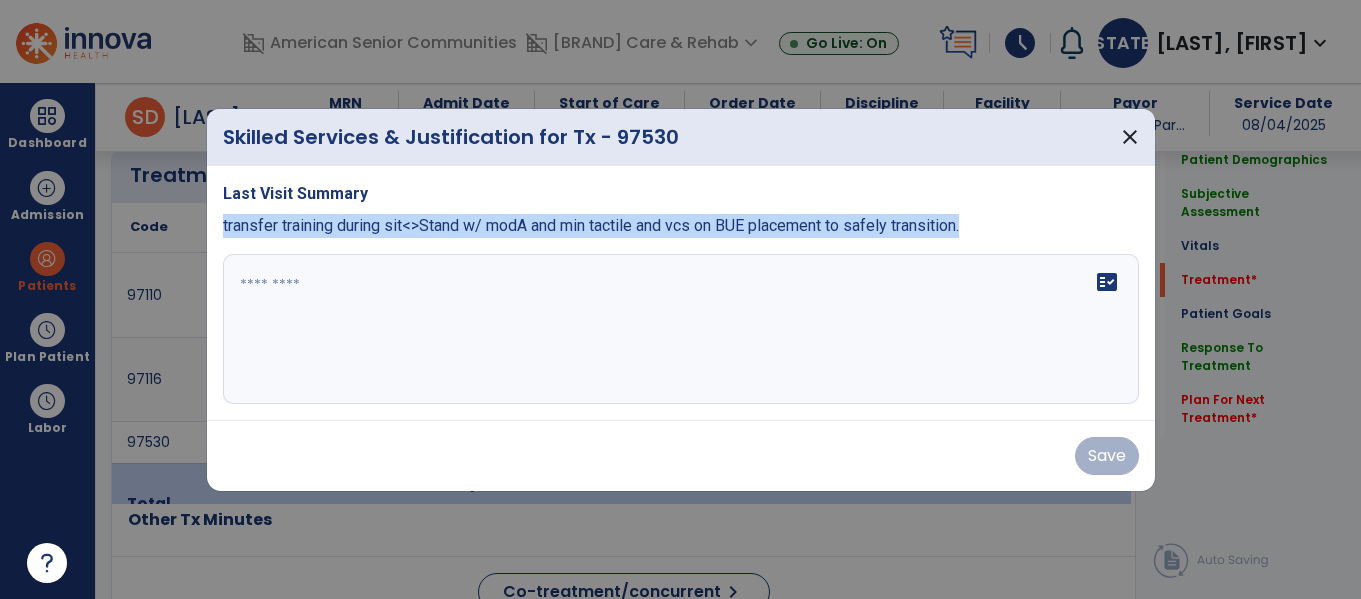 drag, startPoint x: 1016, startPoint y: 220, endPoint x: 215, endPoint y: 220, distance: 801 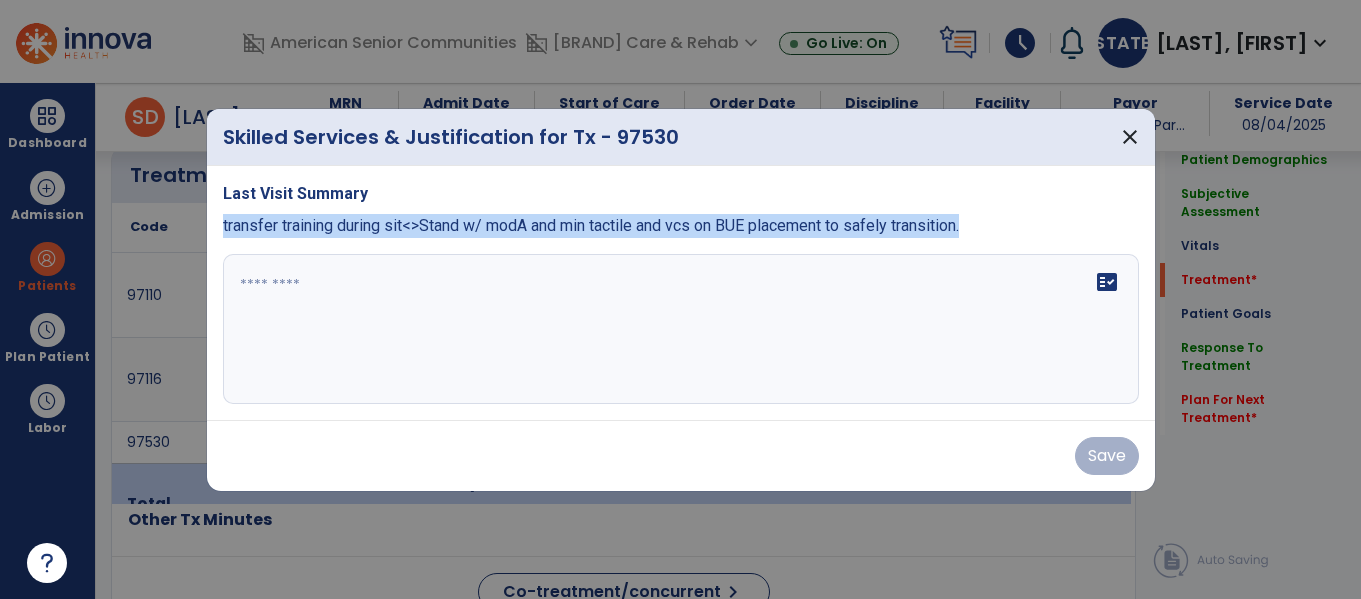 click on "Last Visit Summary transfer training during sit<>Stand w/ modA and min tactile and vcs on BUE placement to safely transition.   fact_check" at bounding box center [681, 293] 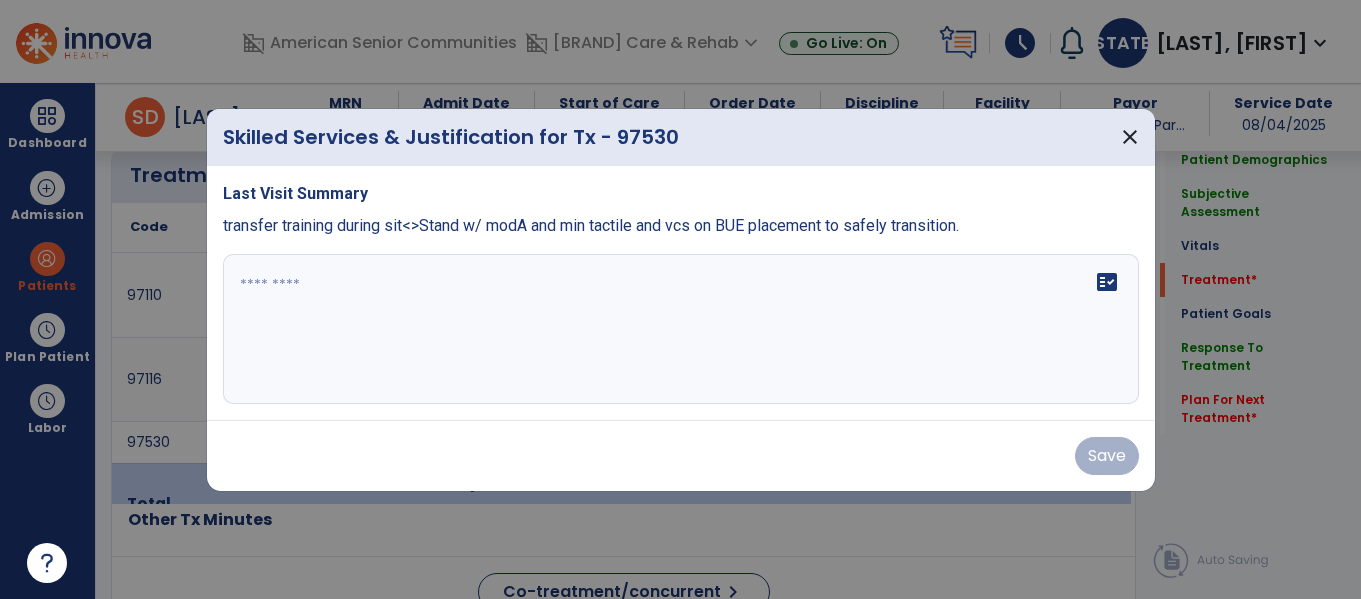 paste on "**********" 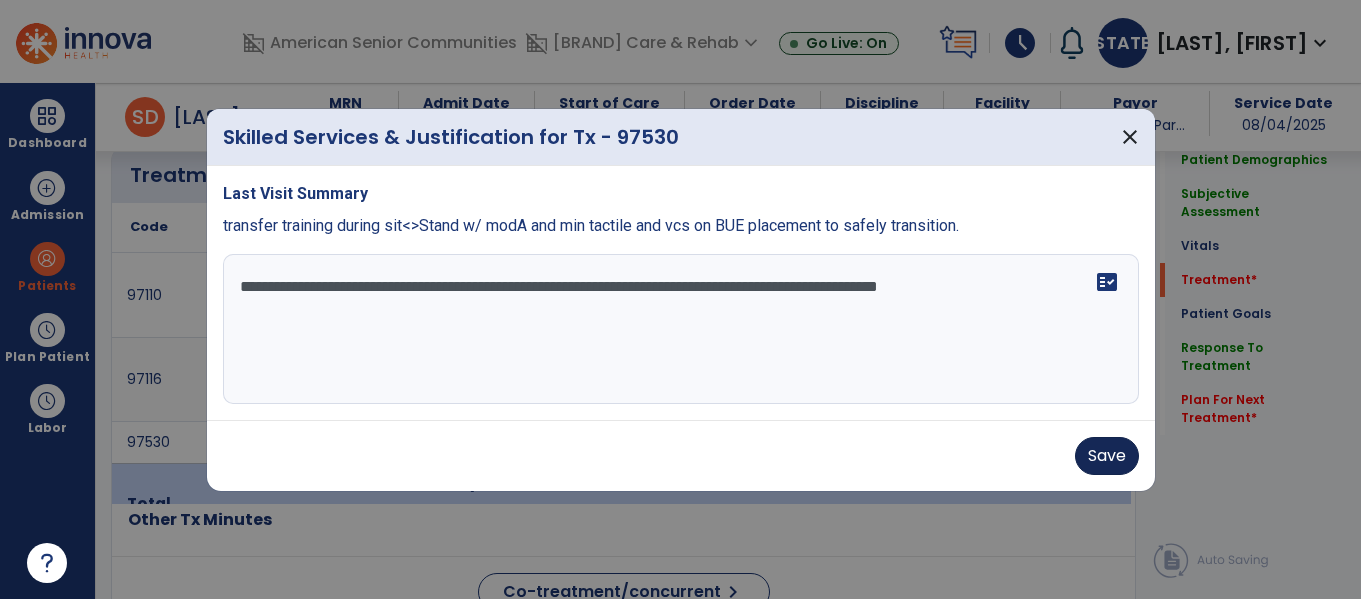 type on "**********" 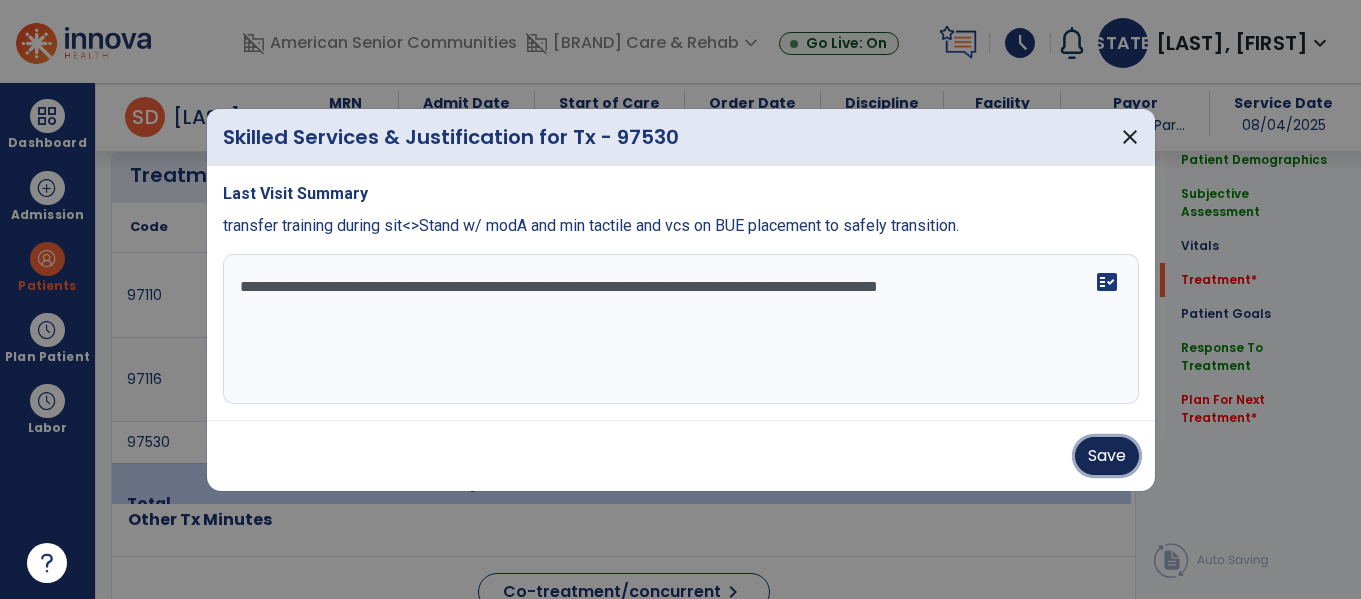 click on "Save" at bounding box center (1107, 456) 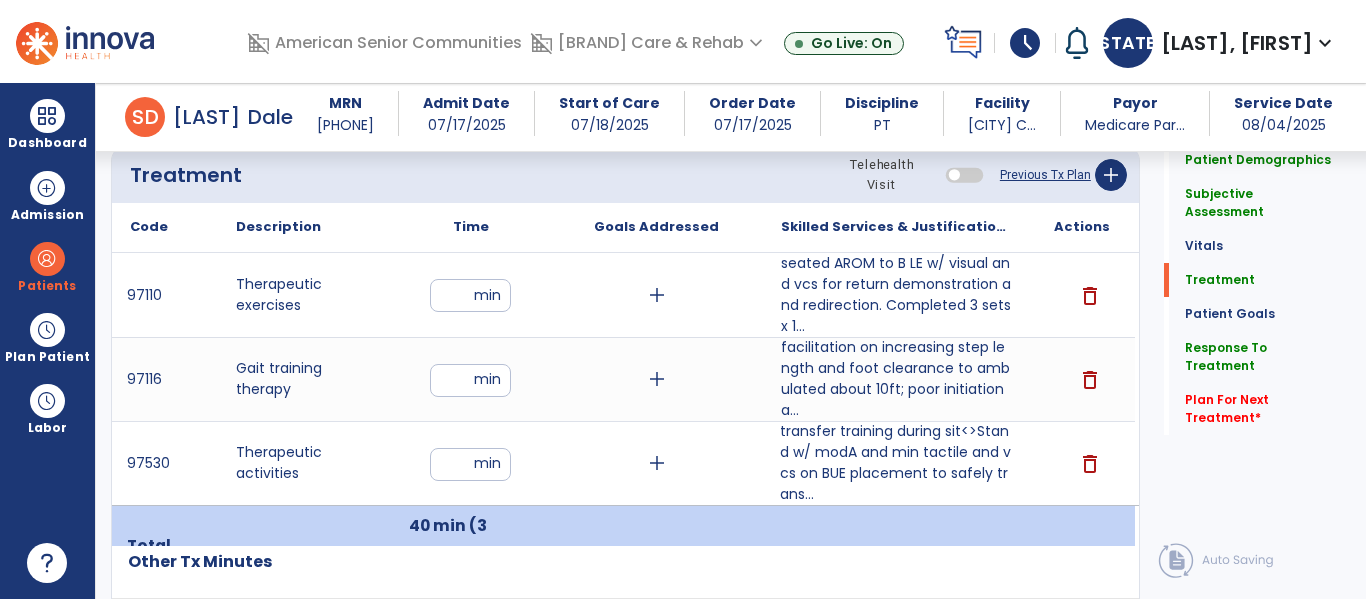 click on "Other Tx Minutes" 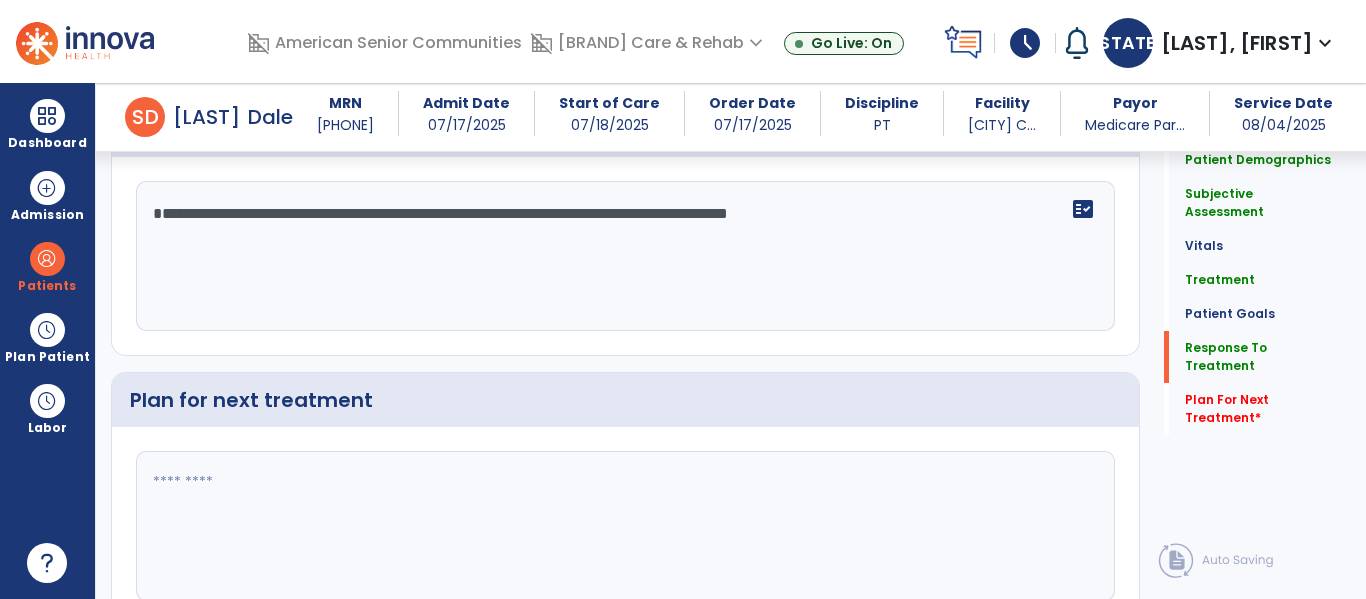 scroll, scrollTop: 3862, scrollLeft: 0, axis: vertical 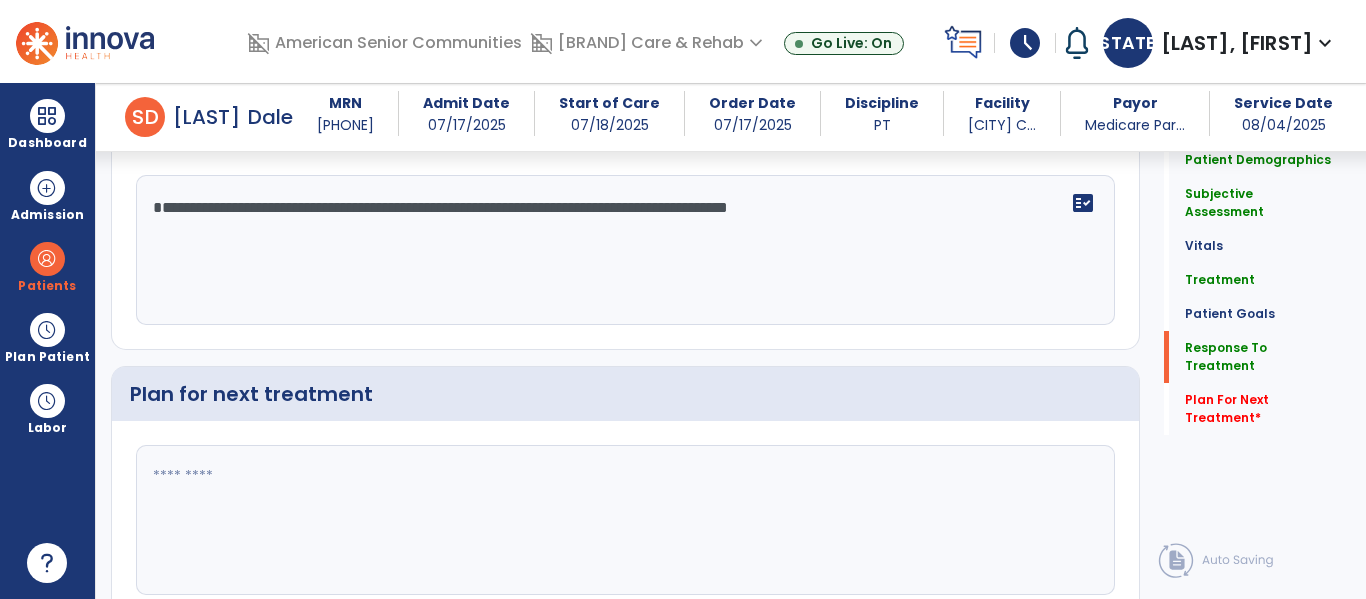 click 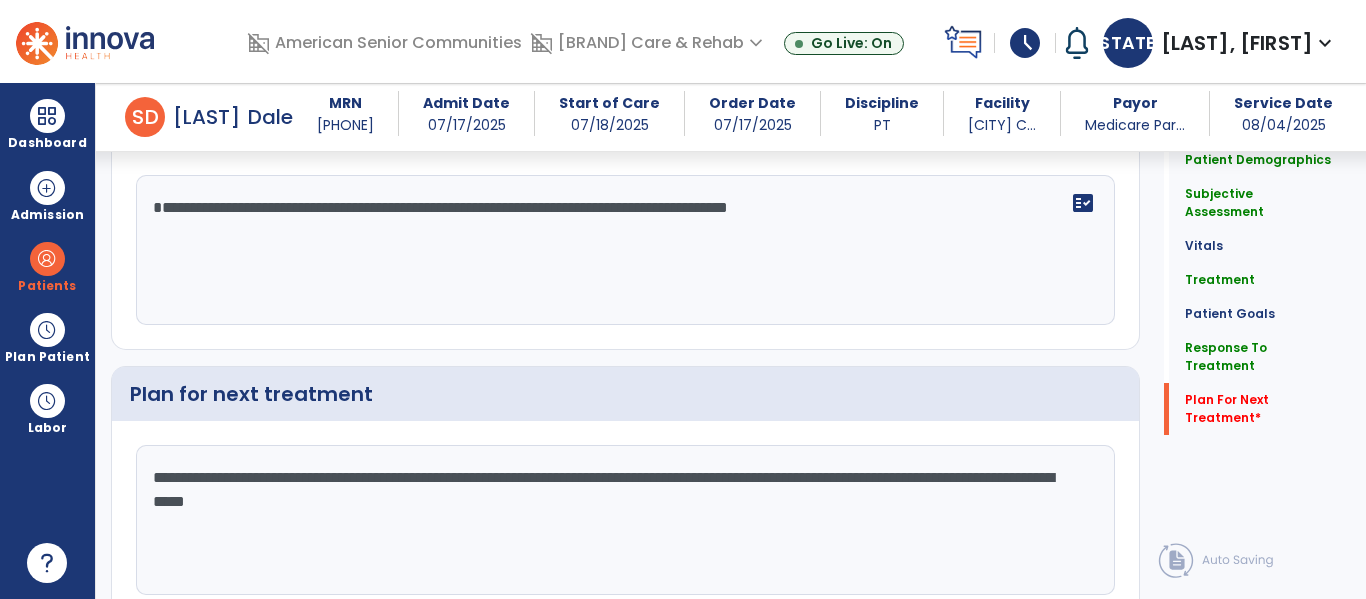 scroll, scrollTop: 3949, scrollLeft: 0, axis: vertical 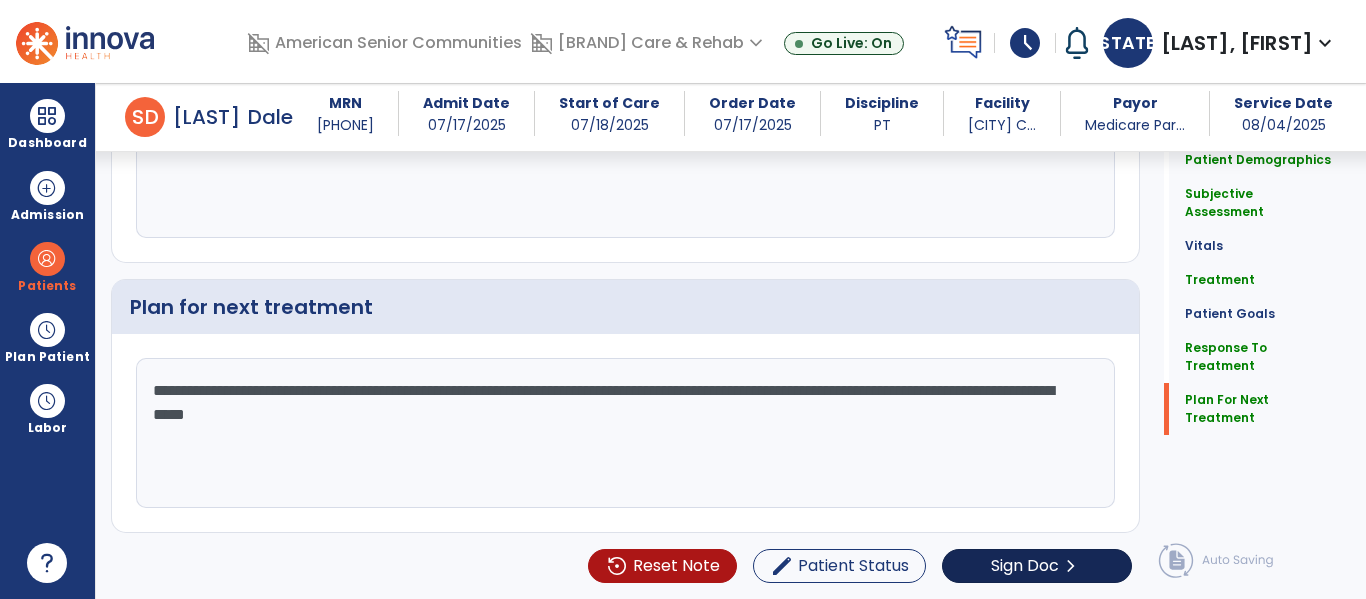 type on "**********" 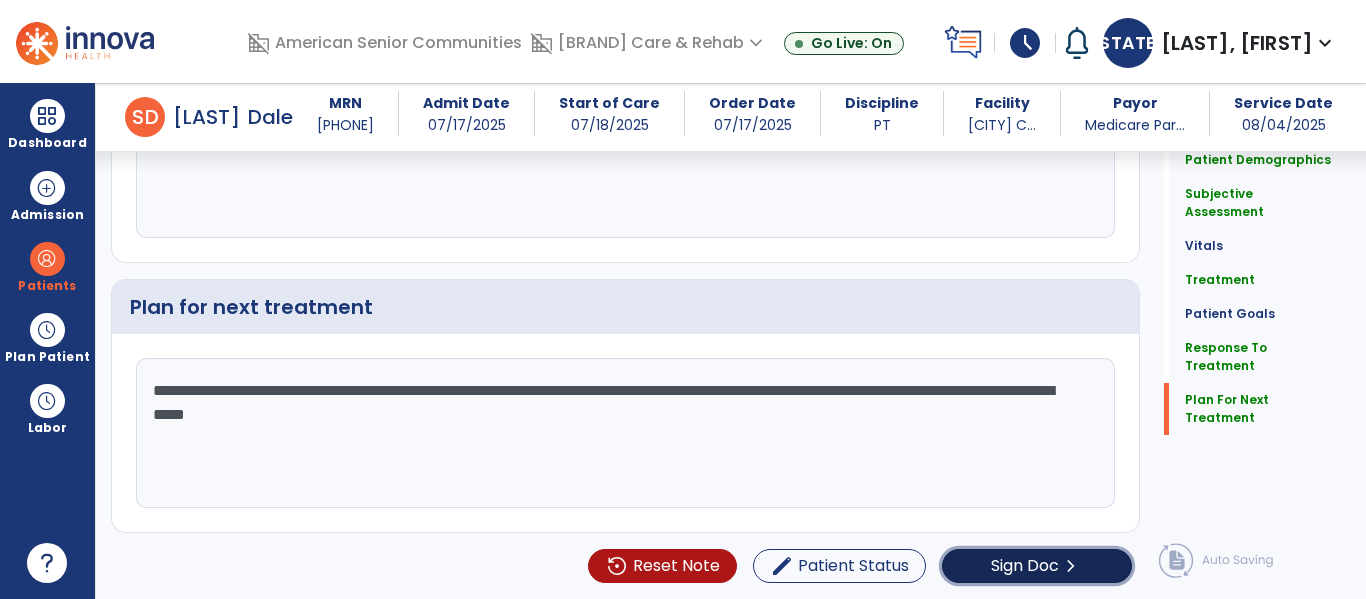click on "Sign Doc" 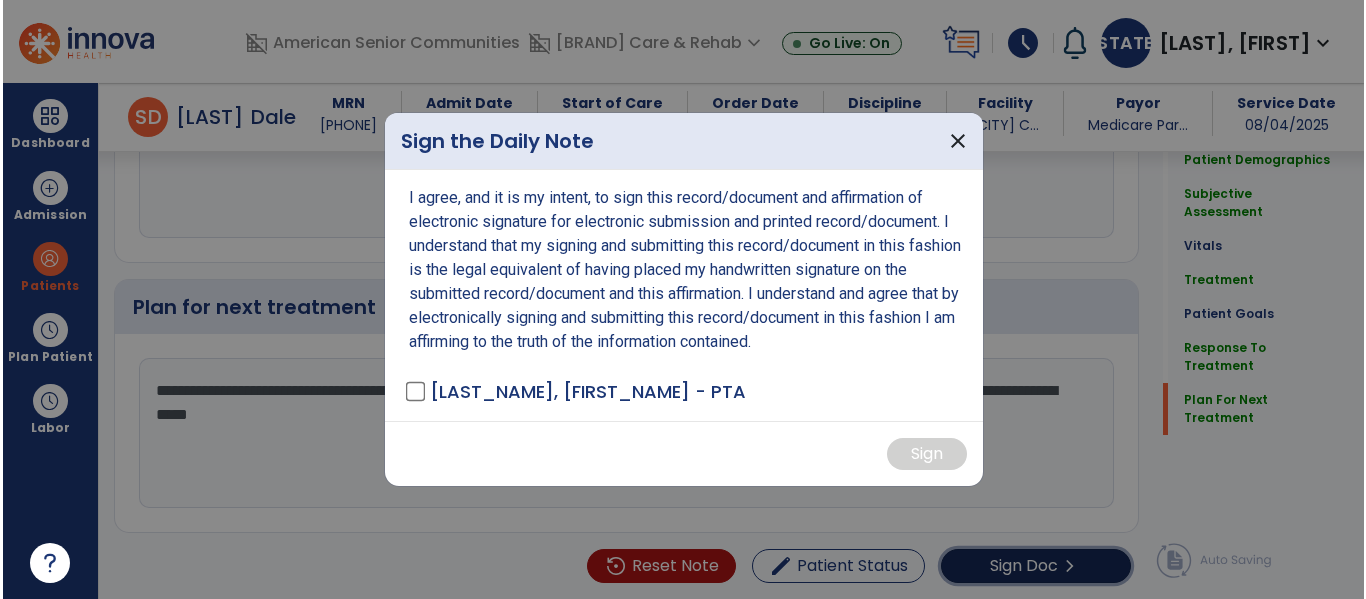 scroll, scrollTop: 3949, scrollLeft: 0, axis: vertical 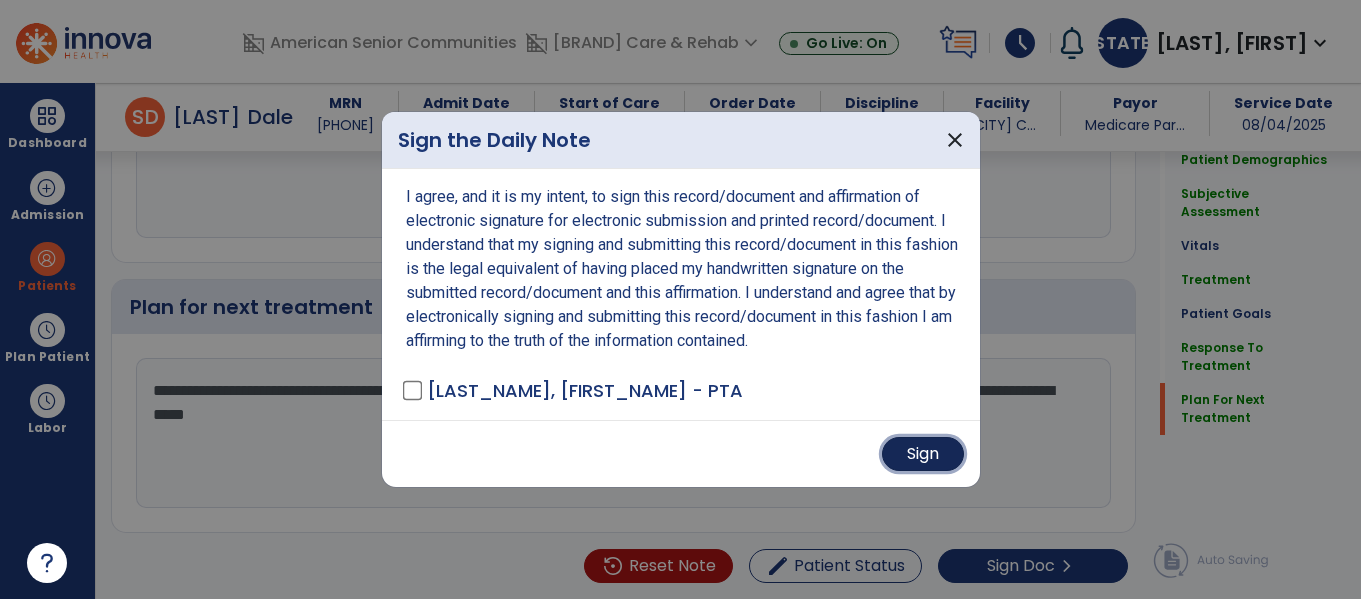 click on "Sign" at bounding box center (923, 454) 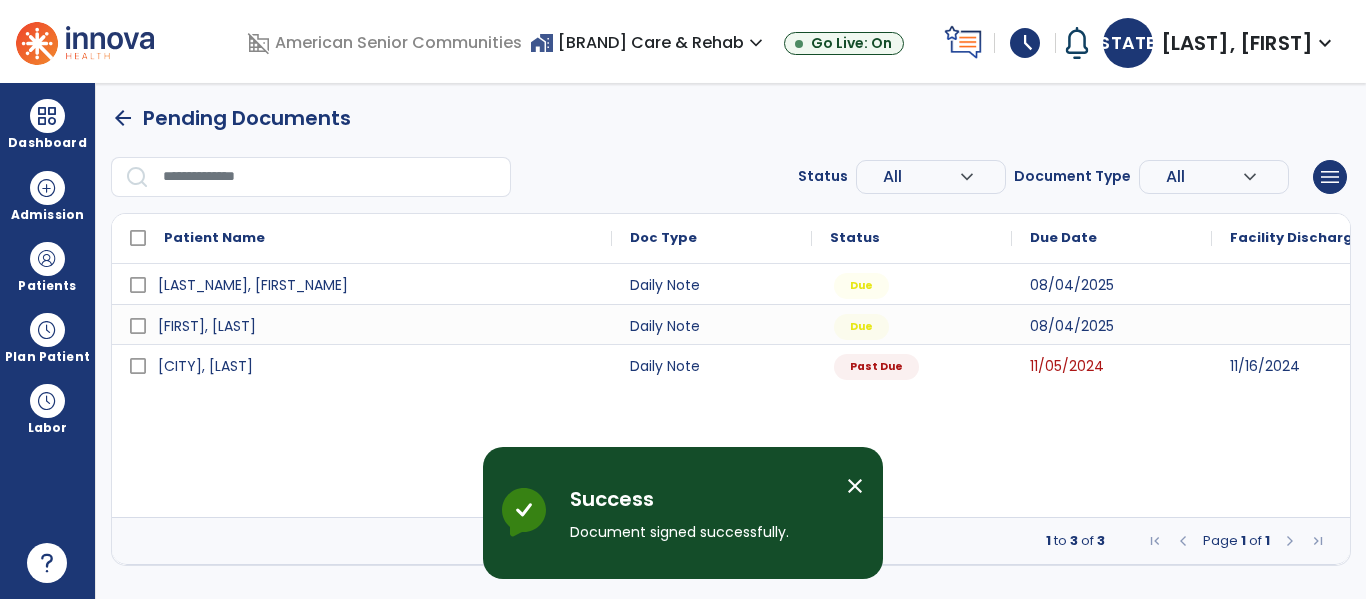 scroll, scrollTop: 0, scrollLeft: 0, axis: both 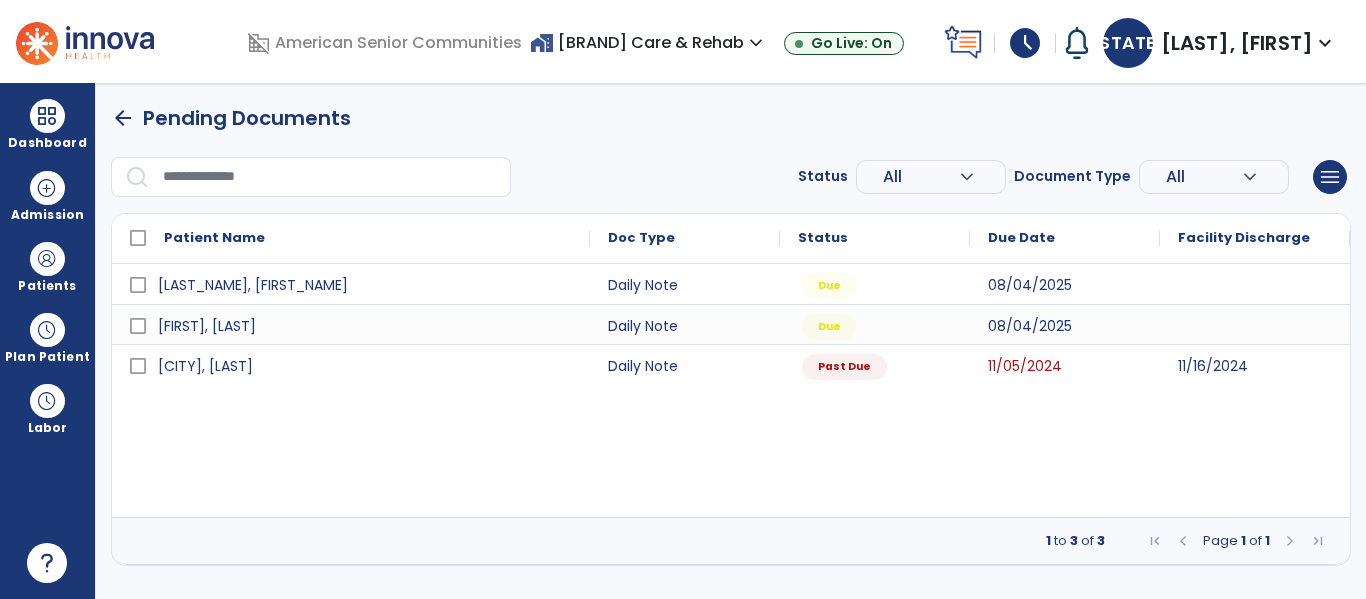 click on "arrow_back   Pending Documents  Status All  expand_more  ALL Due Past Due Incomplete Document Type All  expand_more  ALL Daily Note Progress Note Evaluation Discharge Note Recertification  menu   Export List   Print List
Patient Name
Doc Type
Status 1" at bounding box center [731, 334] 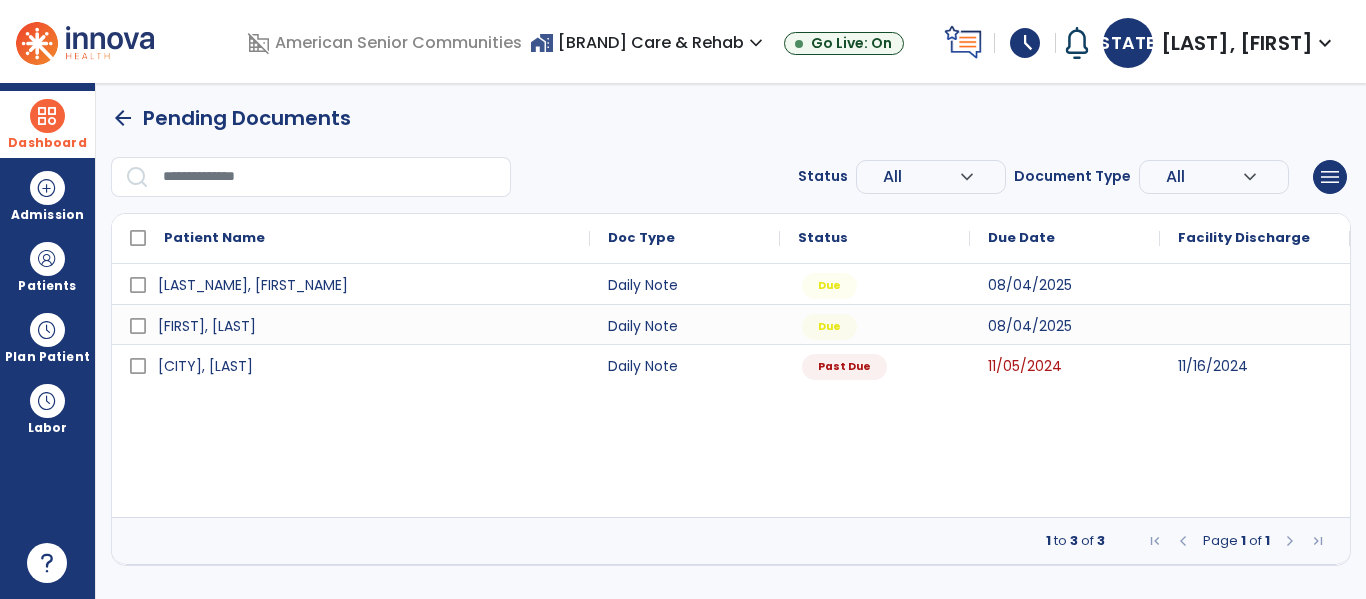 click at bounding box center [47, 116] 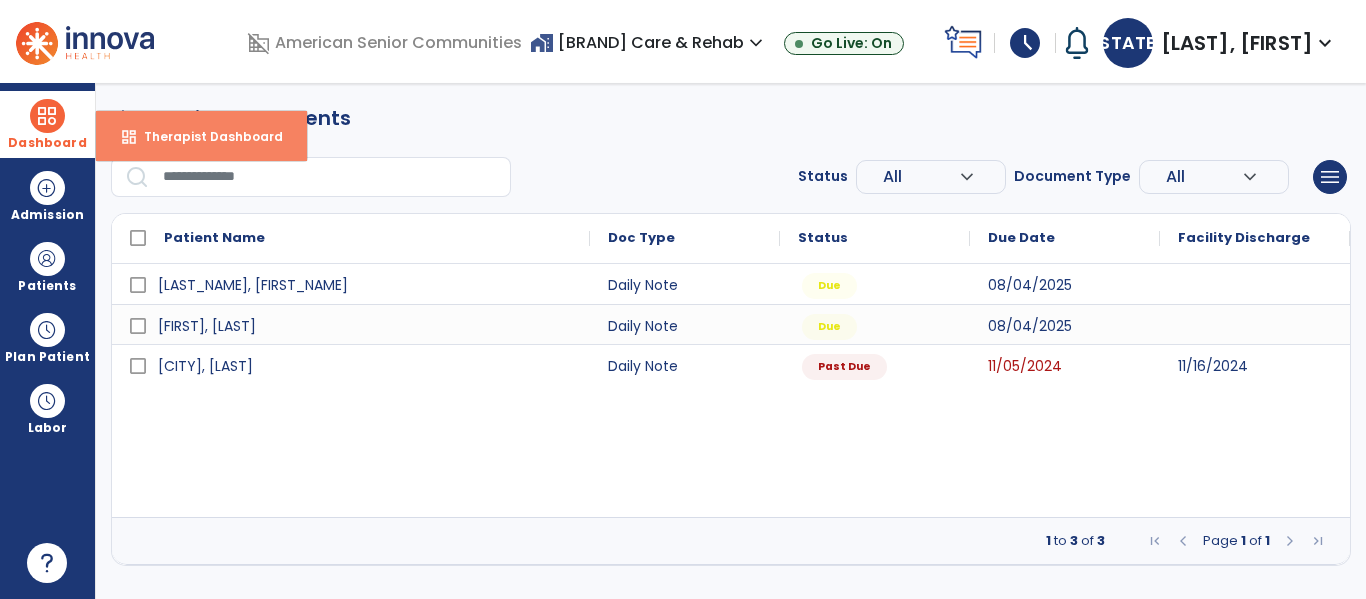 click on "Therapist Dashboard" at bounding box center [205, 136] 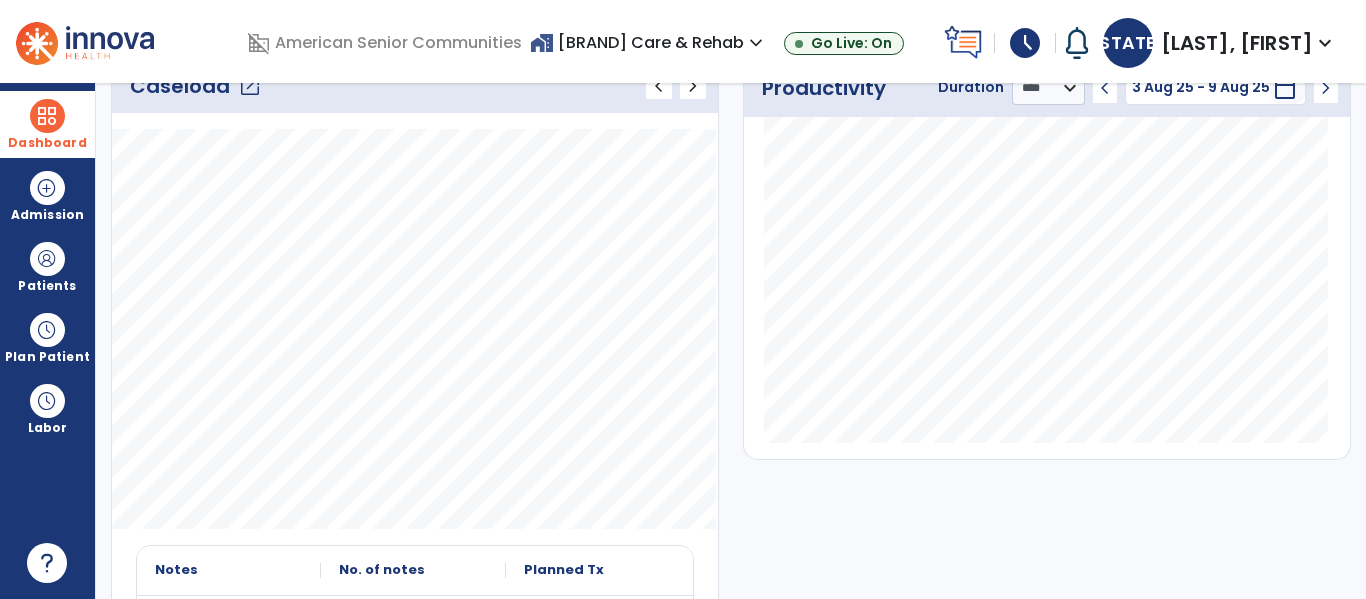 scroll, scrollTop: 308, scrollLeft: 0, axis: vertical 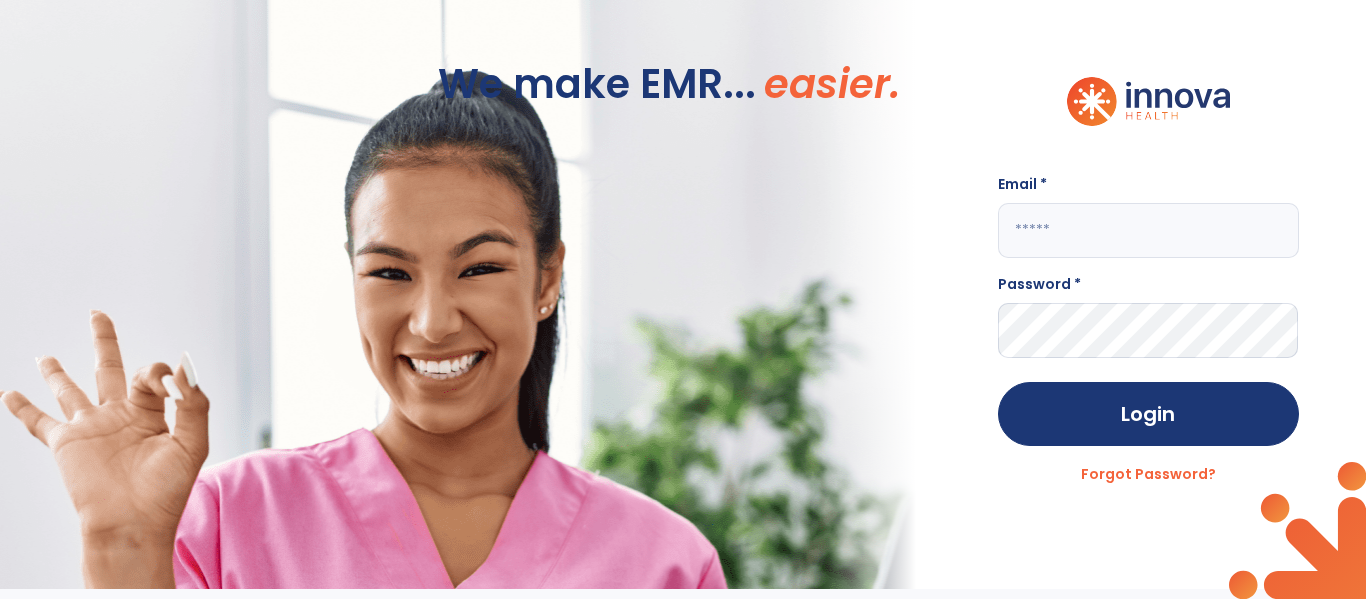 click 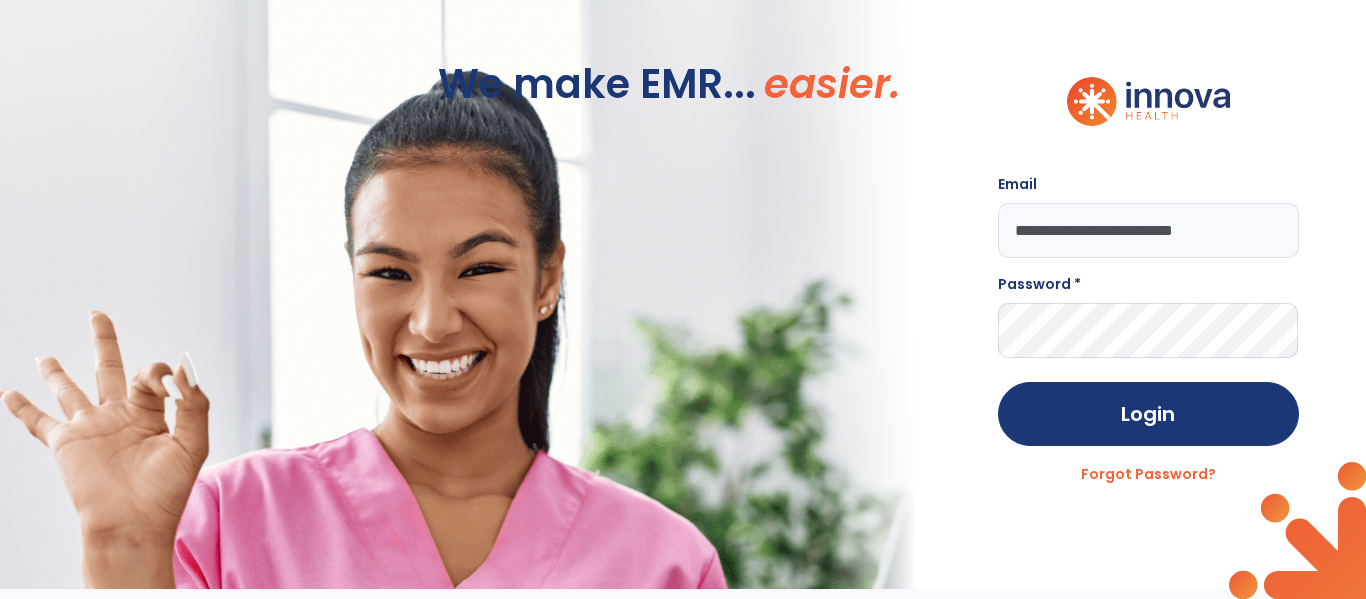 type on "**********" 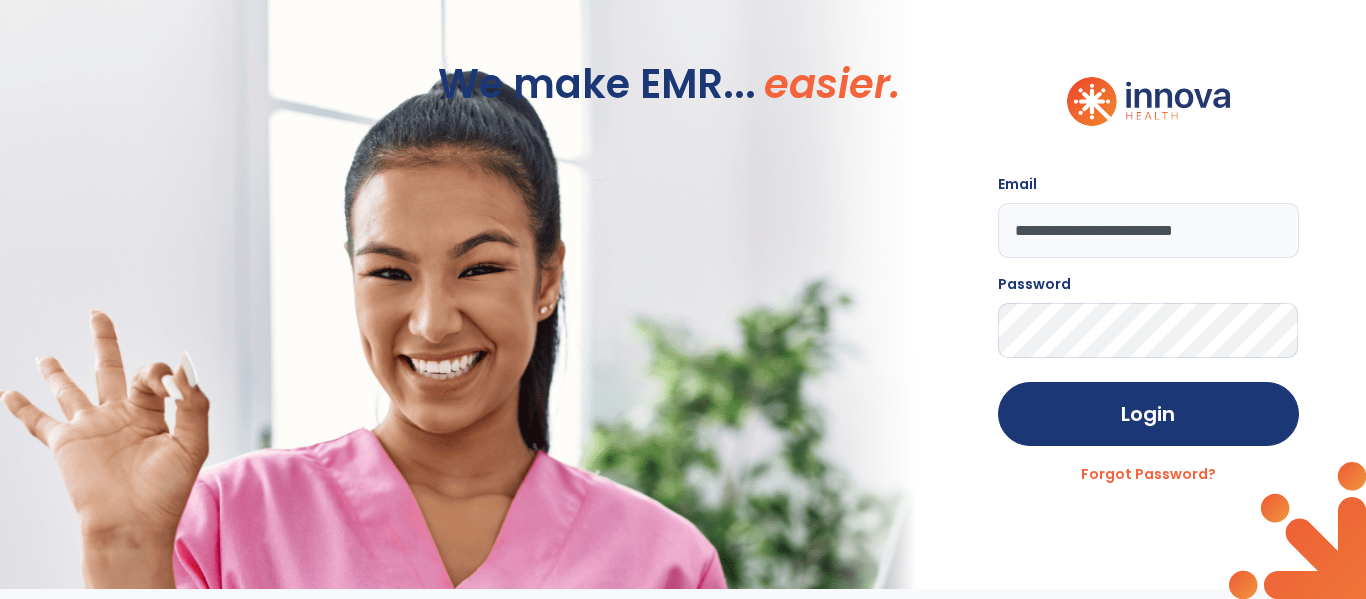 click on "Login" 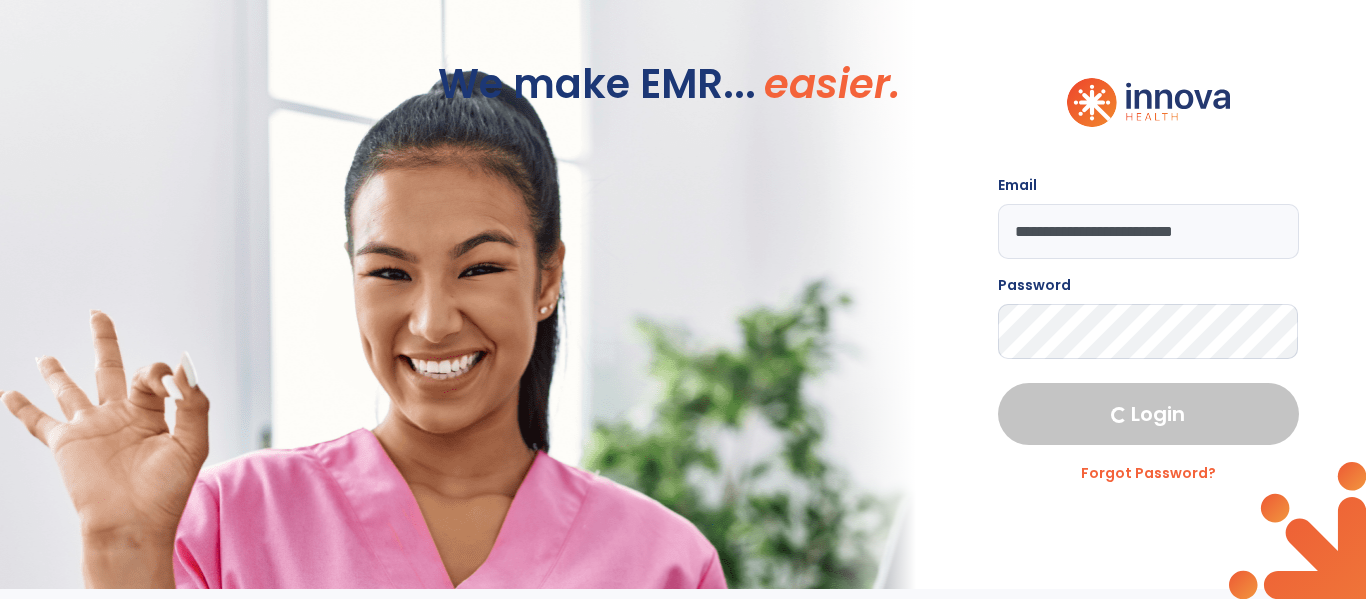 select on "****" 